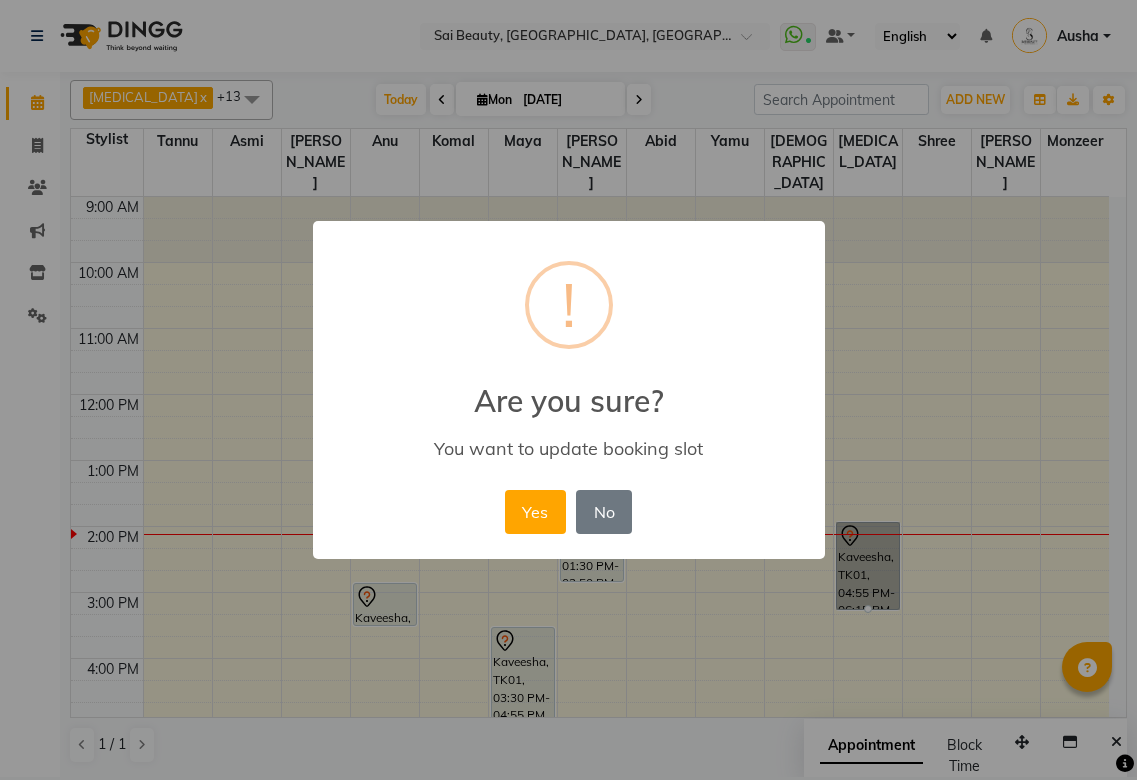 scroll, scrollTop: 0, scrollLeft: 0, axis: both 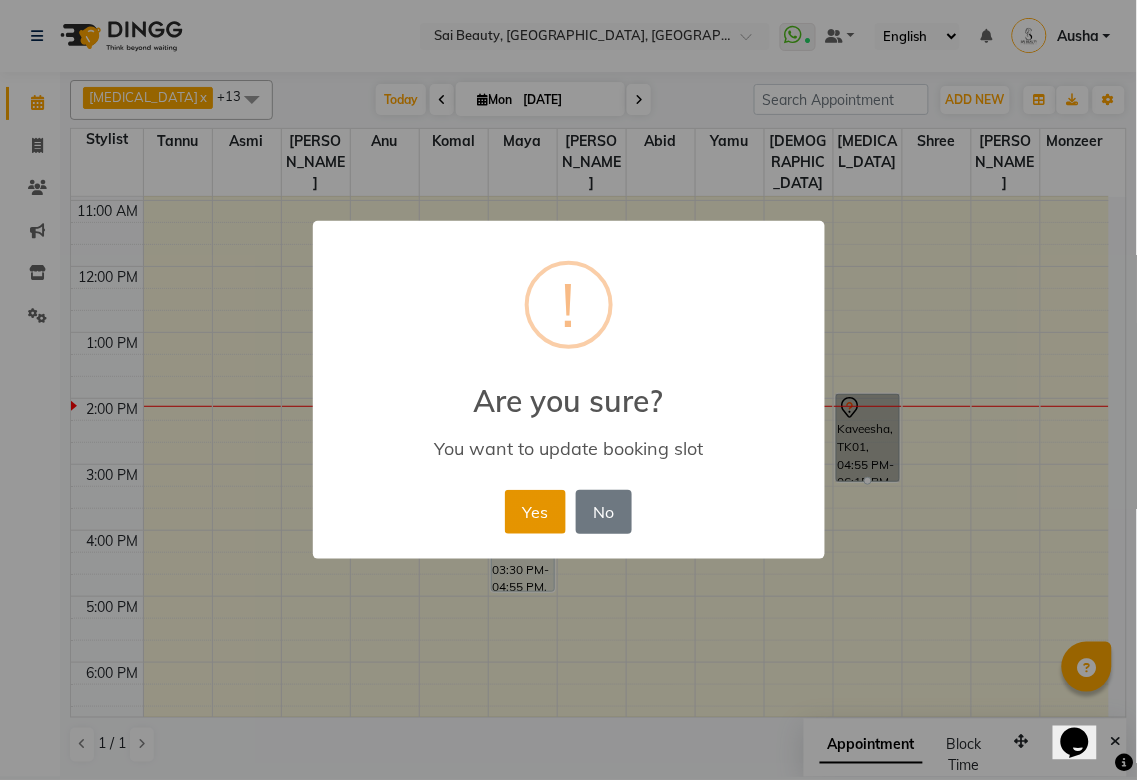 click on "Yes" at bounding box center [535, 512] 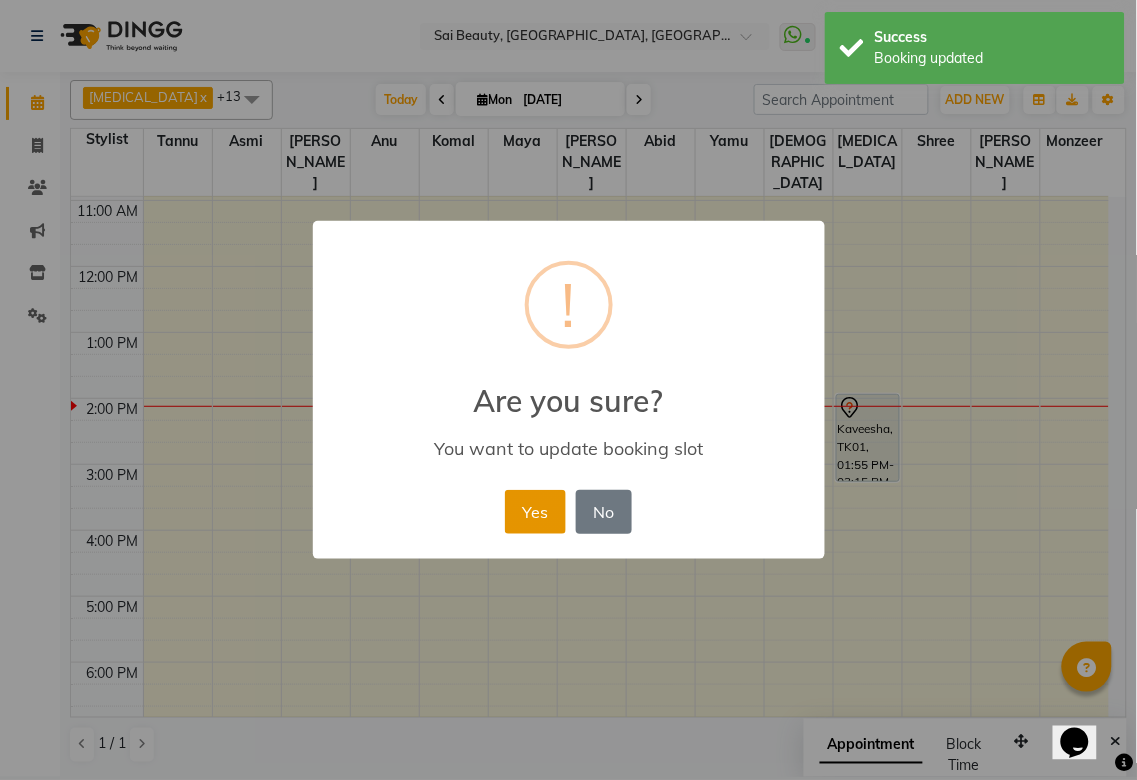 click on "Yes" at bounding box center [535, 512] 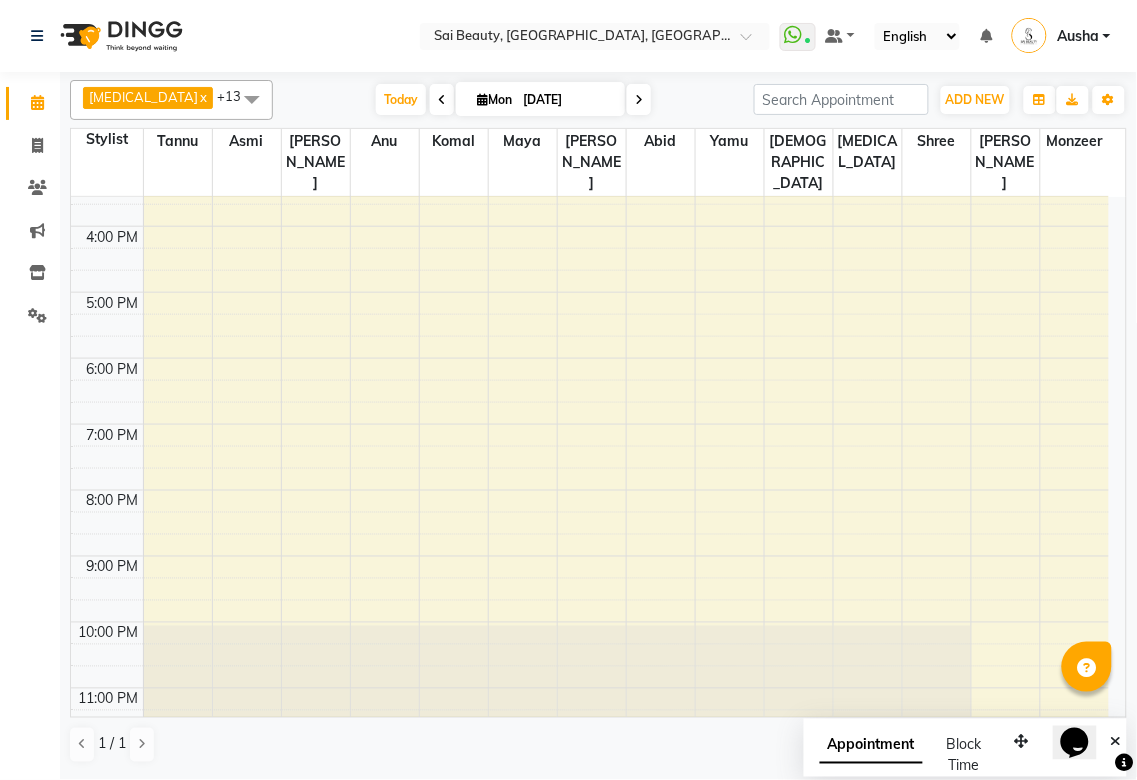 scroll, scrollTop: 0, scrollLeft: 0, axis: both 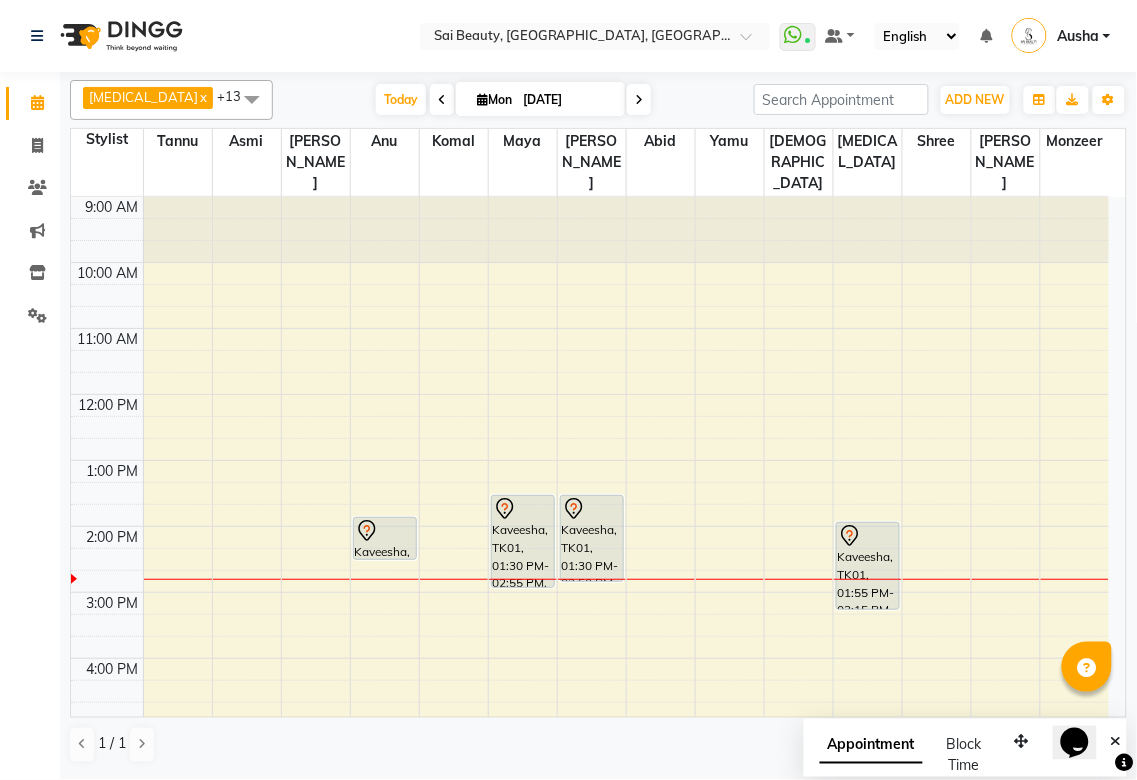 click at bounding box center (639, 100) 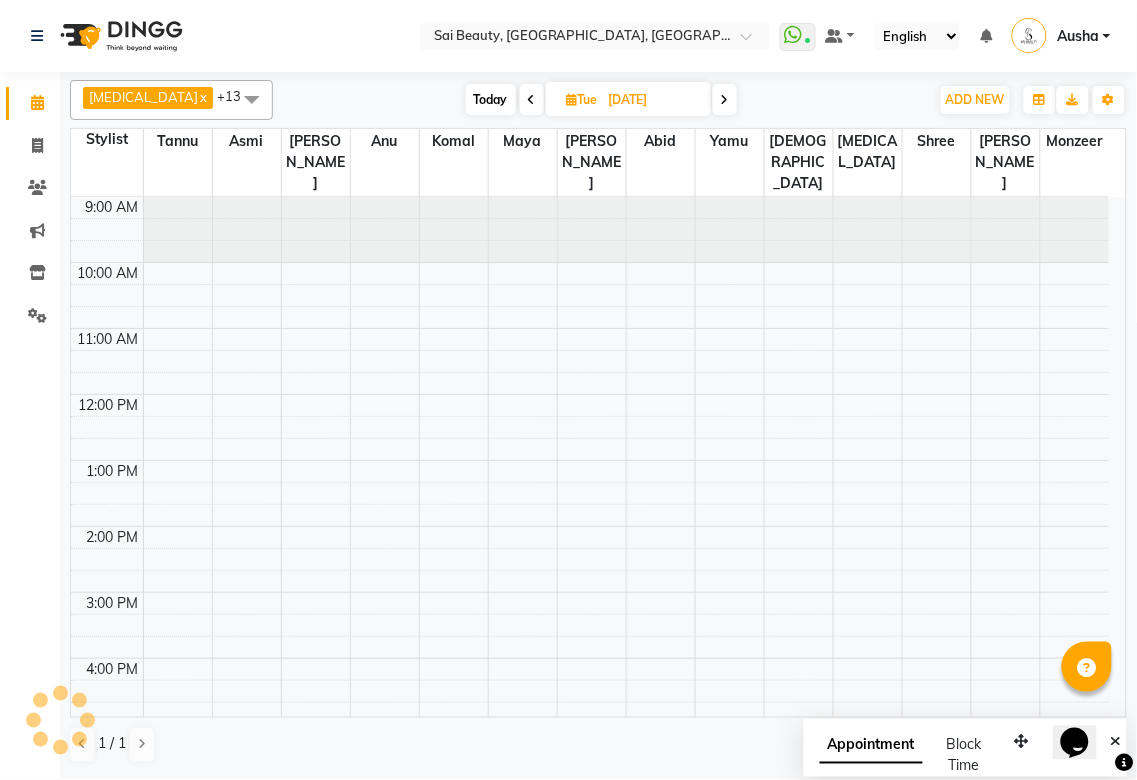 scroll, scrollTop: 332, scrollLeft: 0, axis: vertical 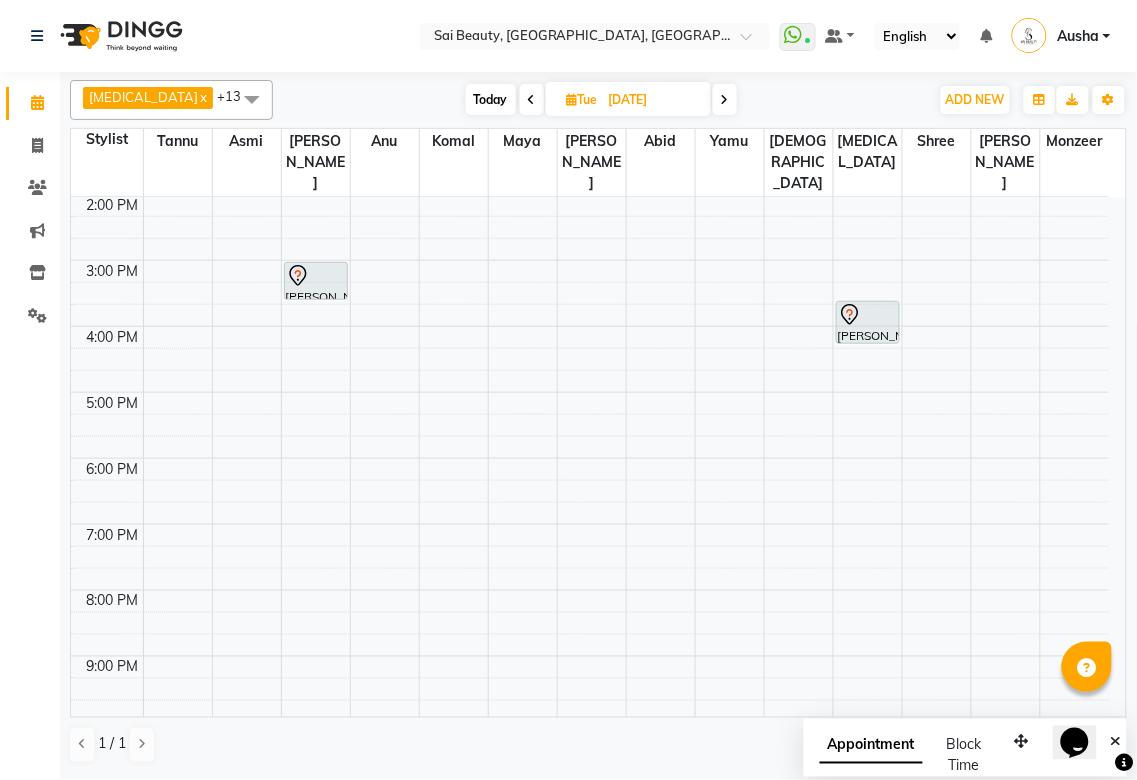 click at bounding box center (572, 99) 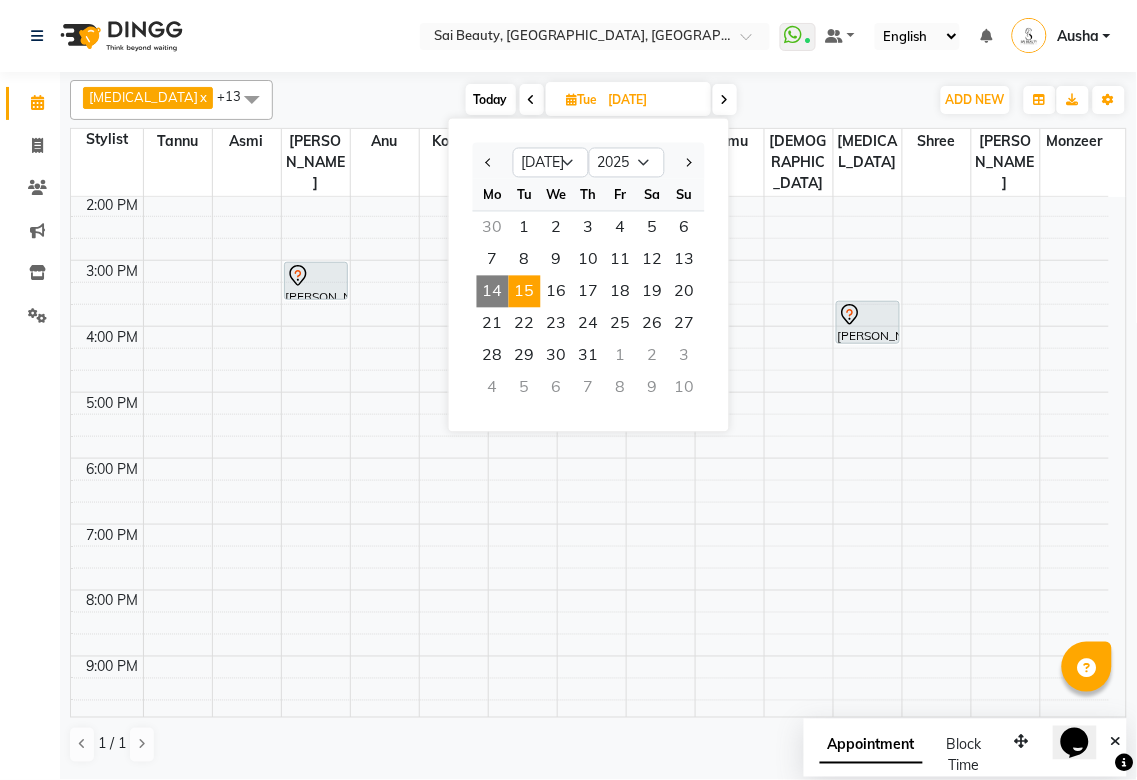 click on "14" at bounding box center (493, 292) 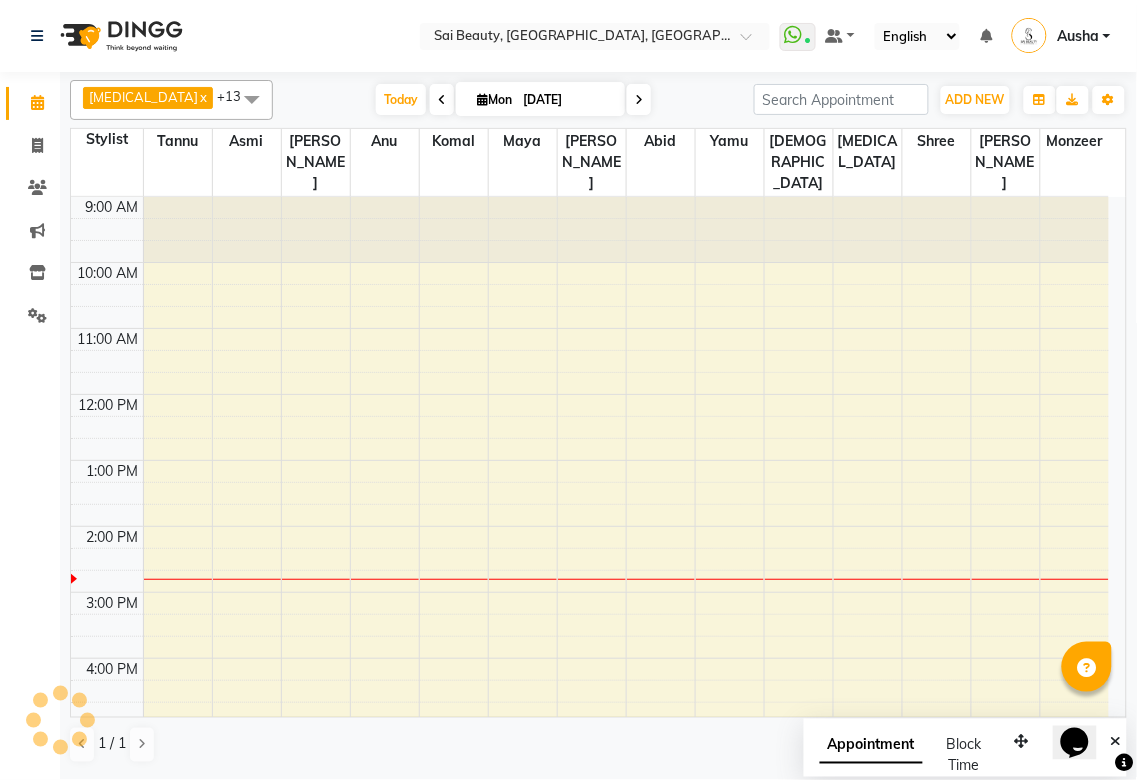 scroll, scrollTop: 332, scrollLeft: 0, axis: vertical 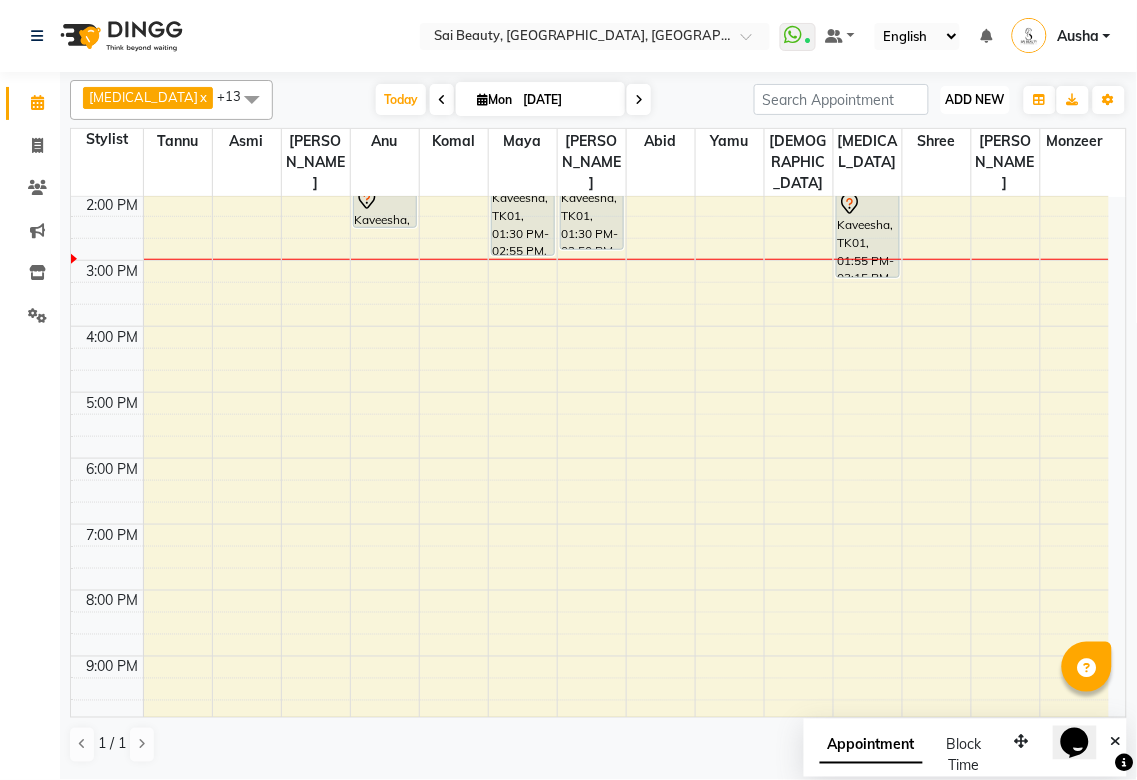 click on "ADD NEW" at bounding box center (975, 99) 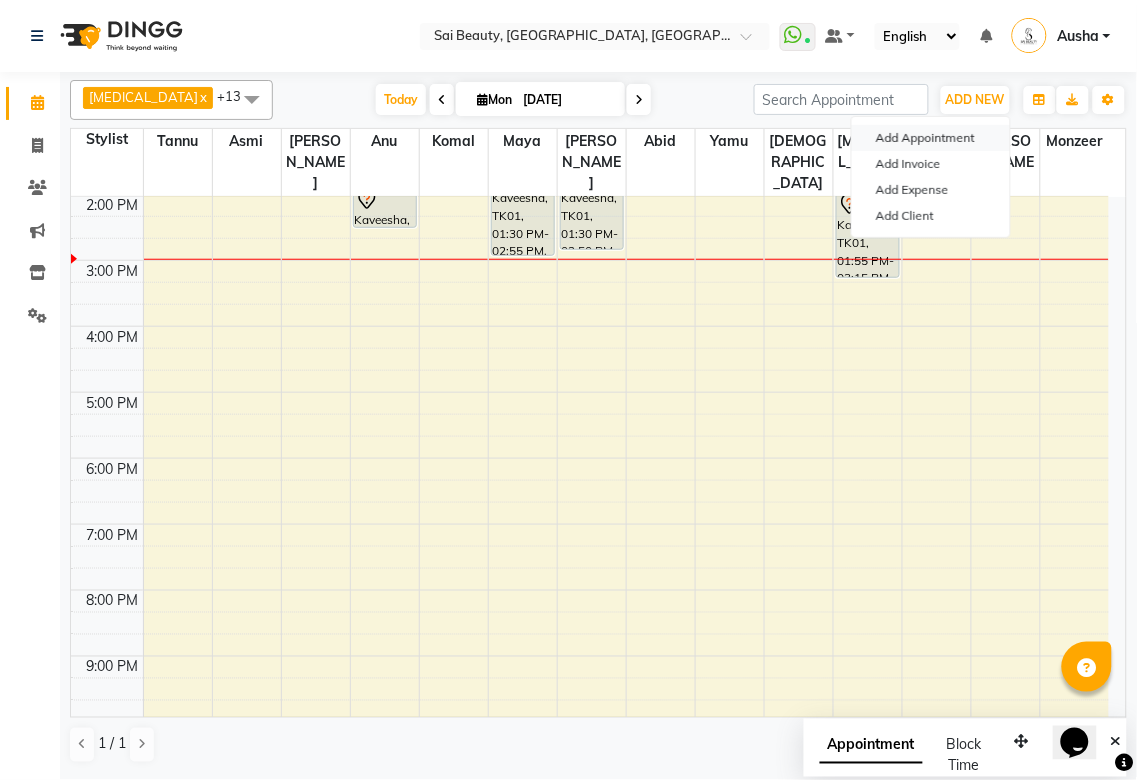 click on "Add Appointment" at bounding box center [931, 138] 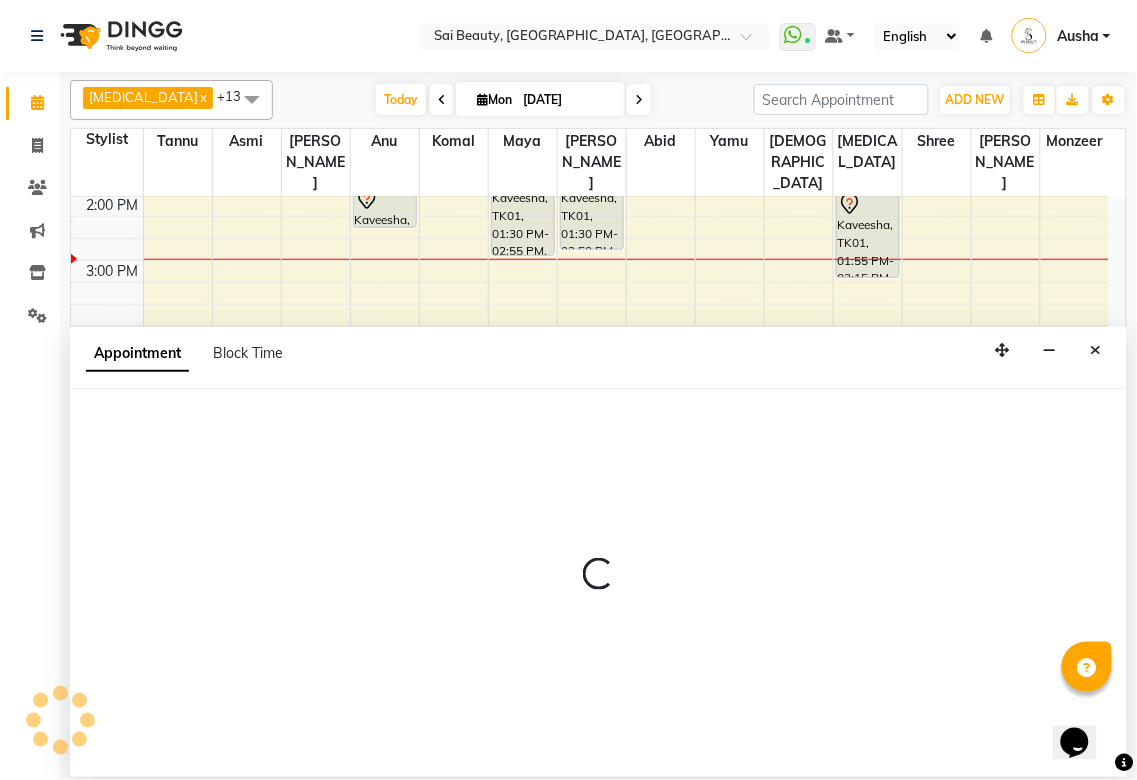 select on "tentative" 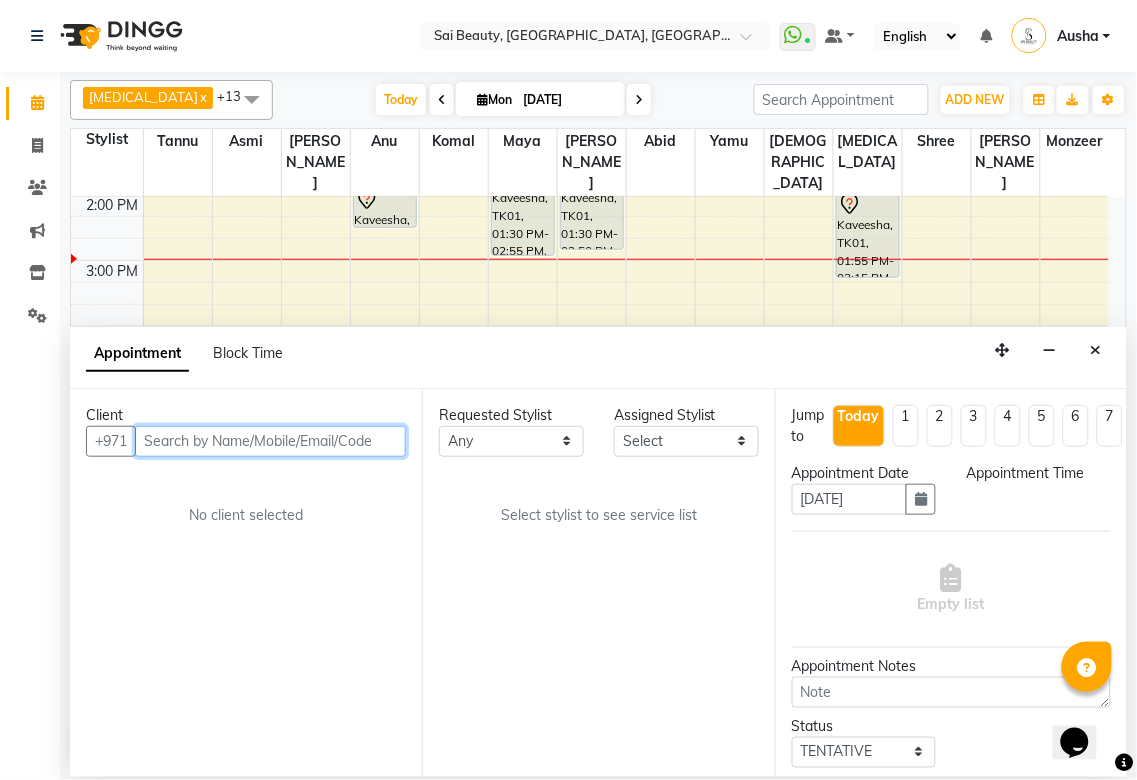 select on "600" 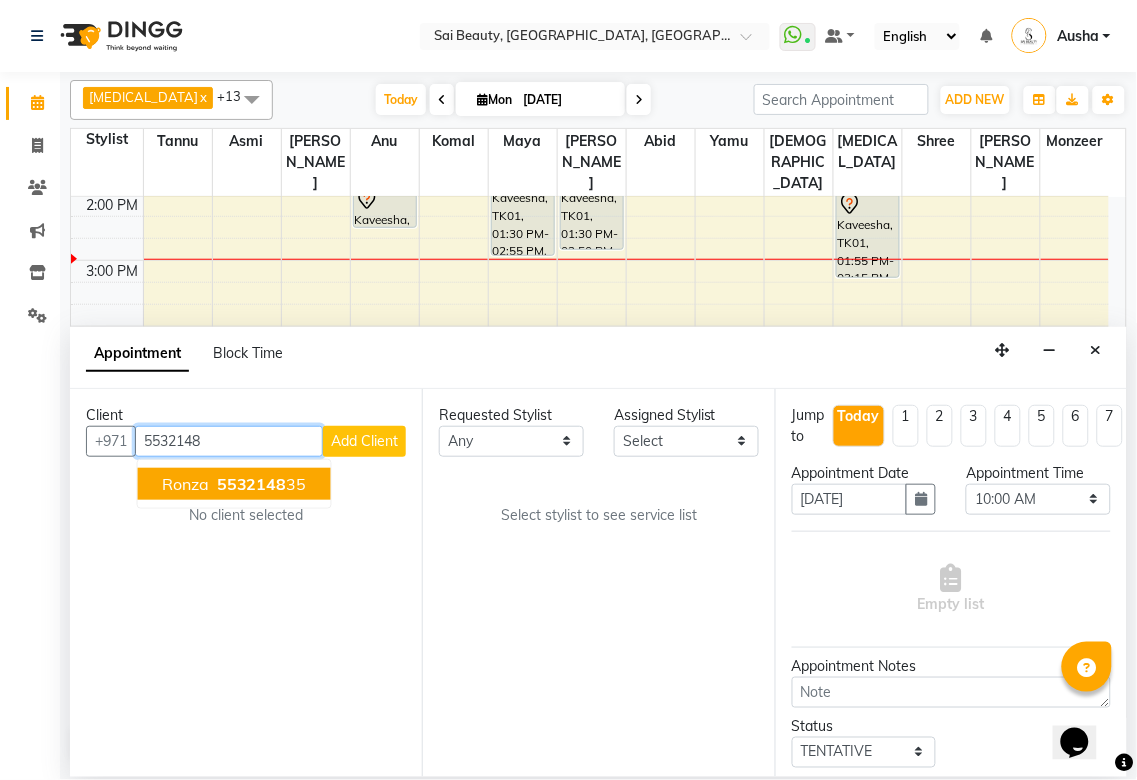 click on "5532148 35" at bounding box center (260, 484) 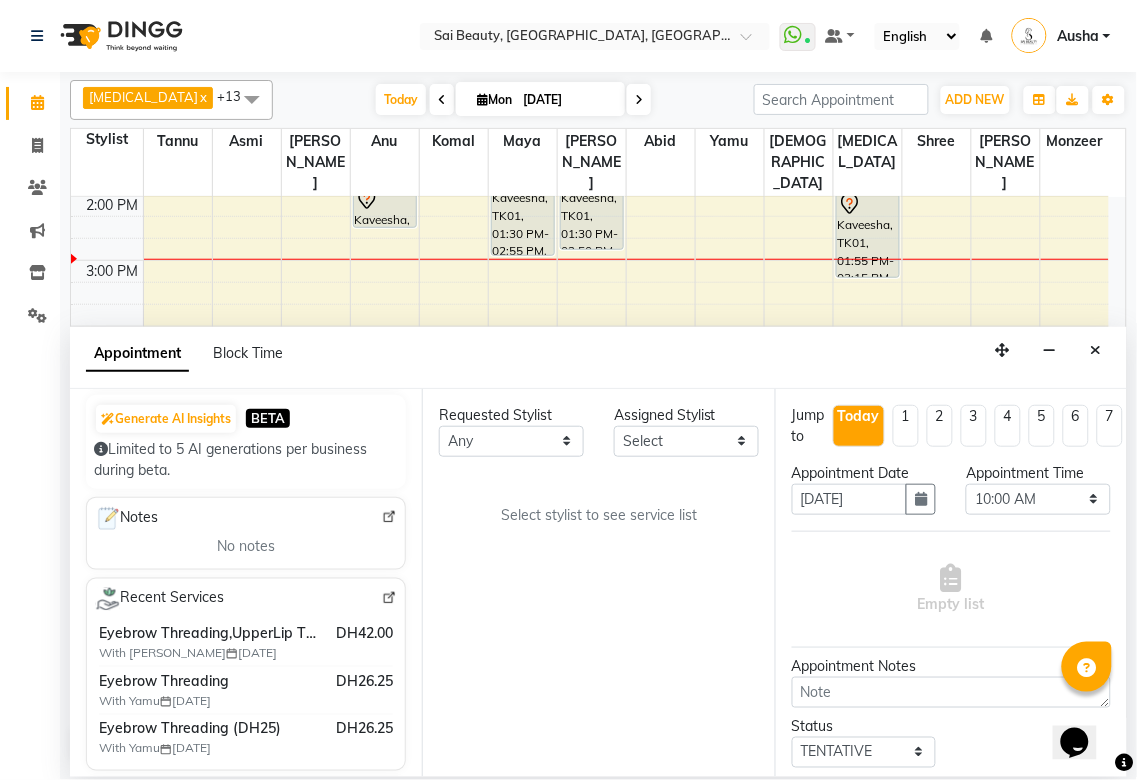 scroll, scrollTop: 306, scrollLeft: 0, axis: vertical 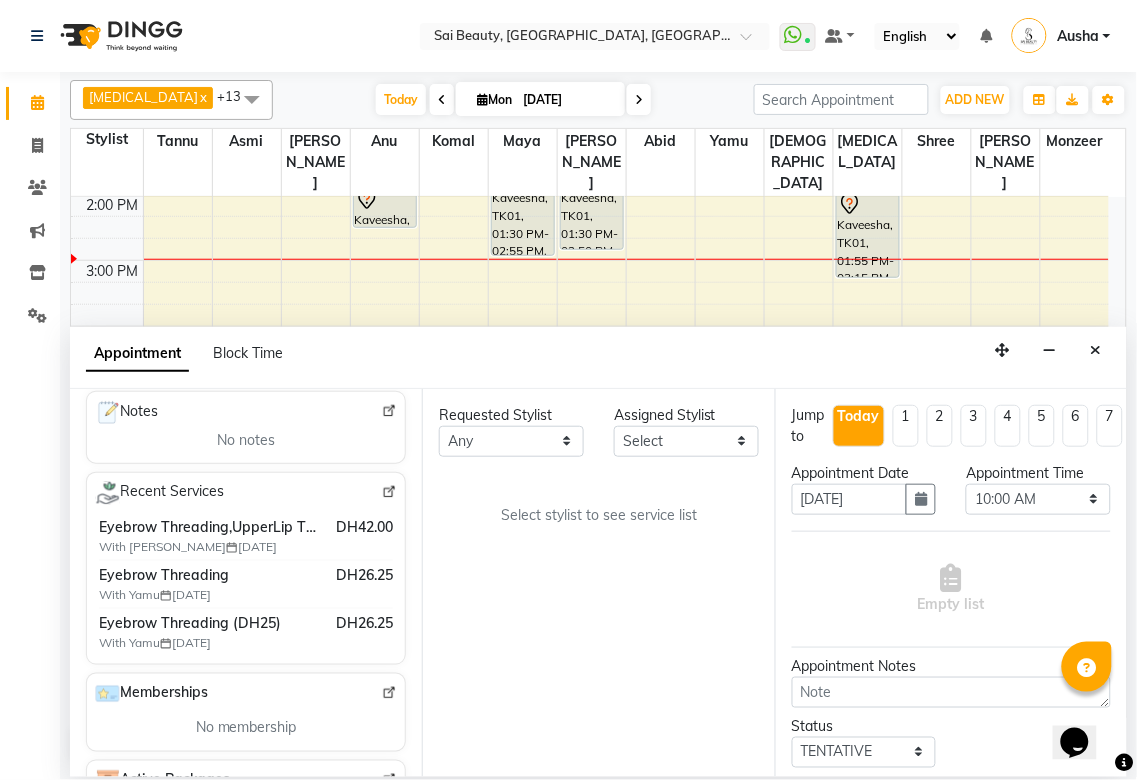 type on "553214835" 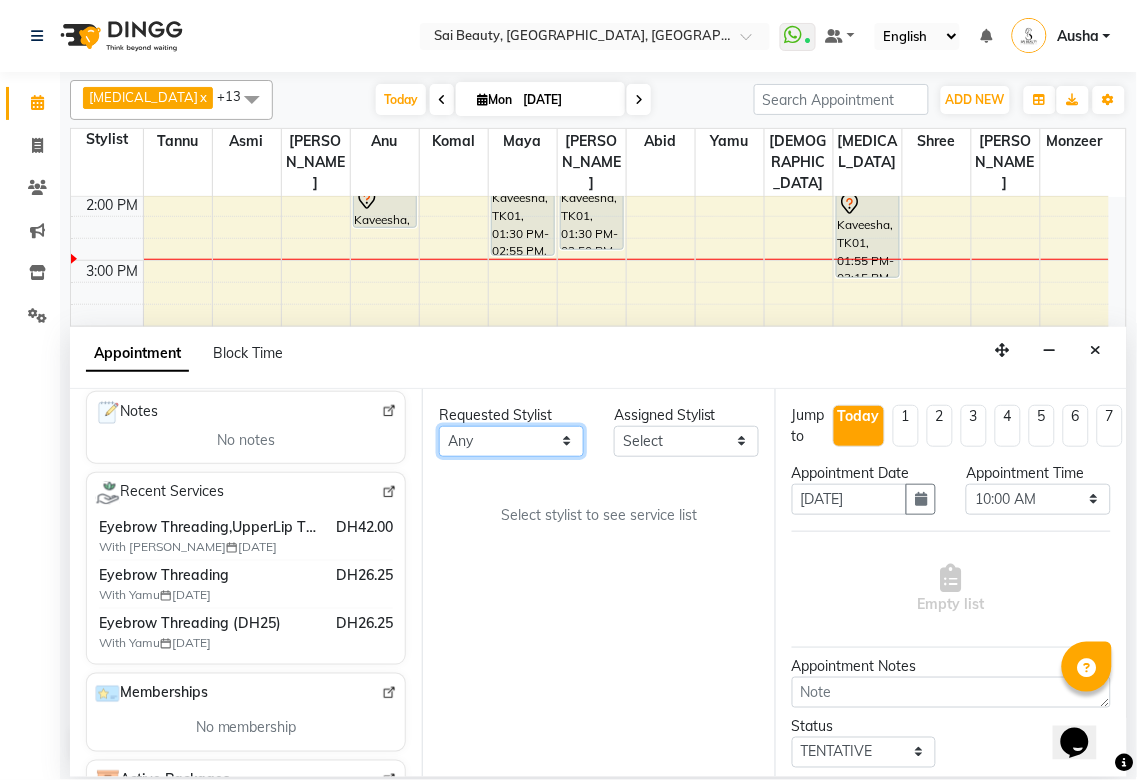 click on "Any [PERSON_NAME][MEDICAL_DATA] [PERSON_NAME] Asmi [PERSON_NAME] Gita [PERSON_NAME] Monzeer shree [PERSON_NAME] Surakcha [PERSON_NAME]" at bounding box center [511, 441] 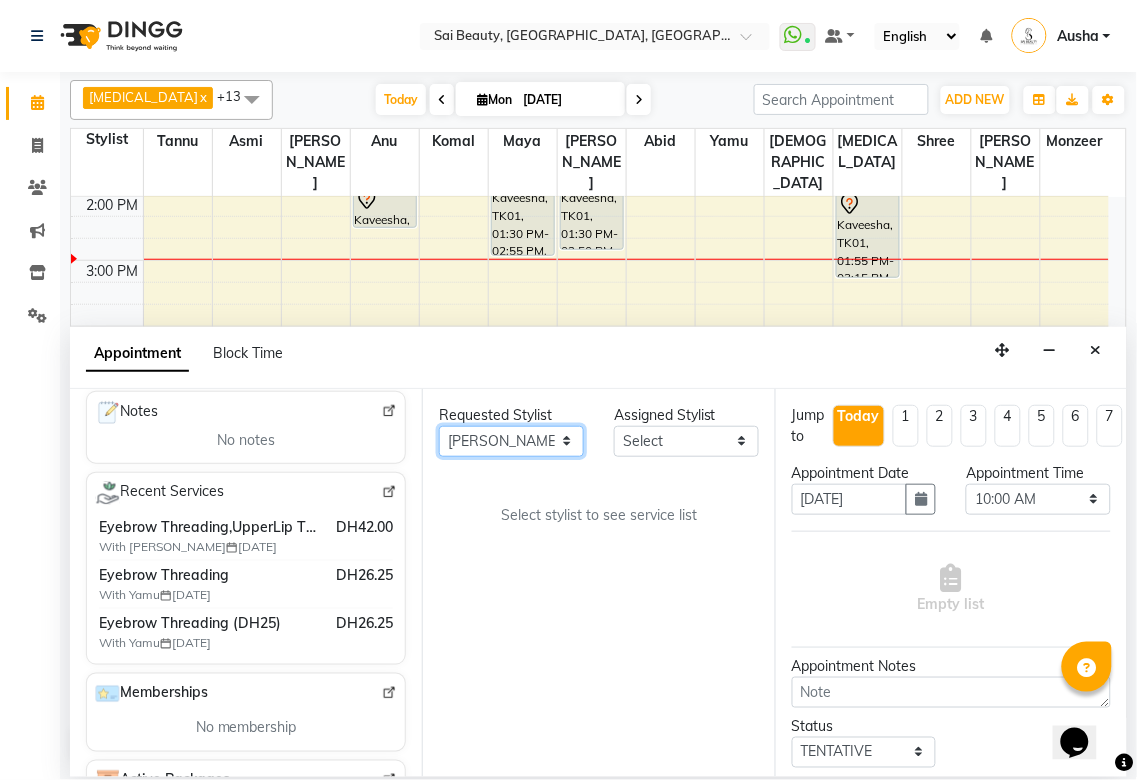 click on "Any [PERSON_NAME][MEDICAL_DATA] [PERSON_NAME] Asmi [PERSON_NAME] Gita [PERSON_NAME] Monzeer shree [PERSON_NAME] Surakcha [PERSON_NAME]" at bounding box center [511, 441] 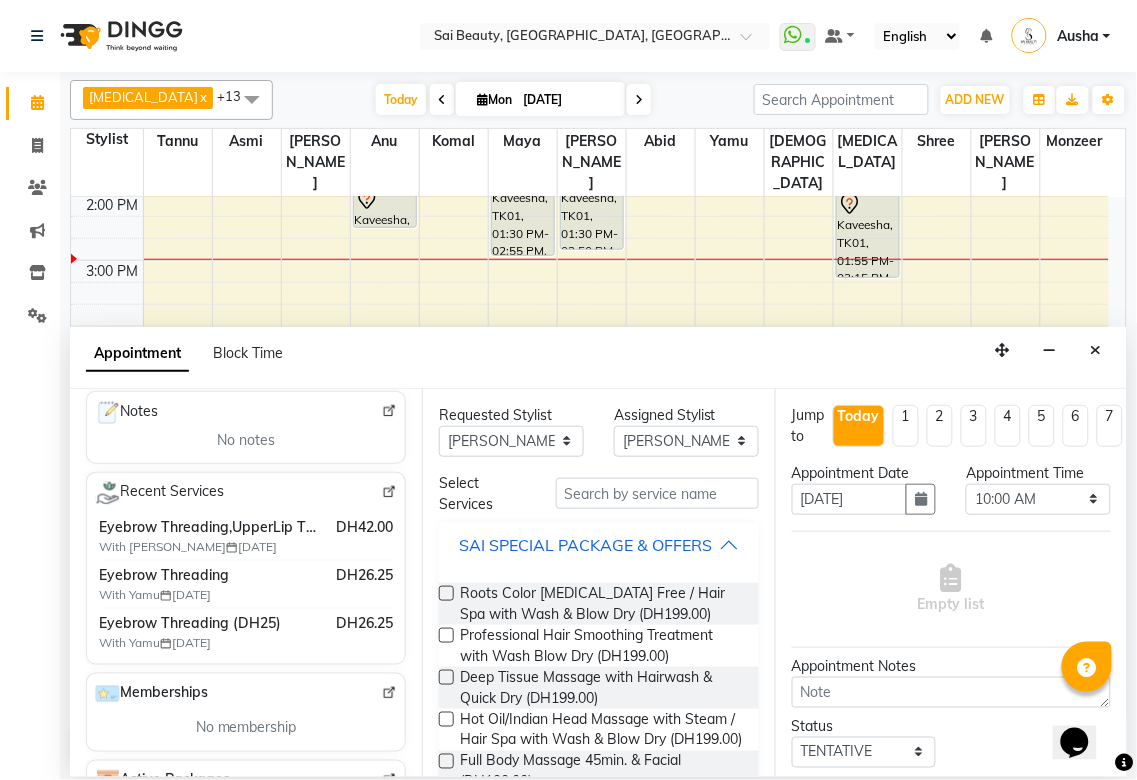 click on "SAI SPECIAL PACKAGE & OFFERS" at bounding box center [585, 545] 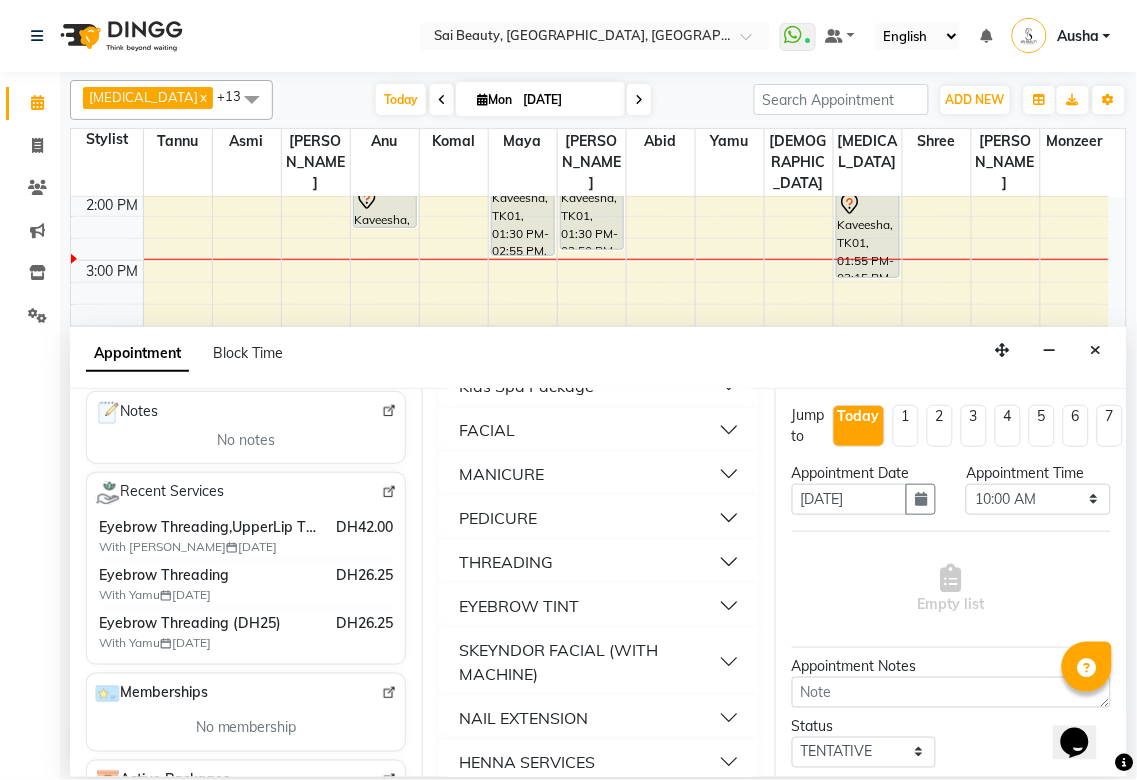 scroll, scrollTop: 248, scrollLeft: 0, axis: vertical 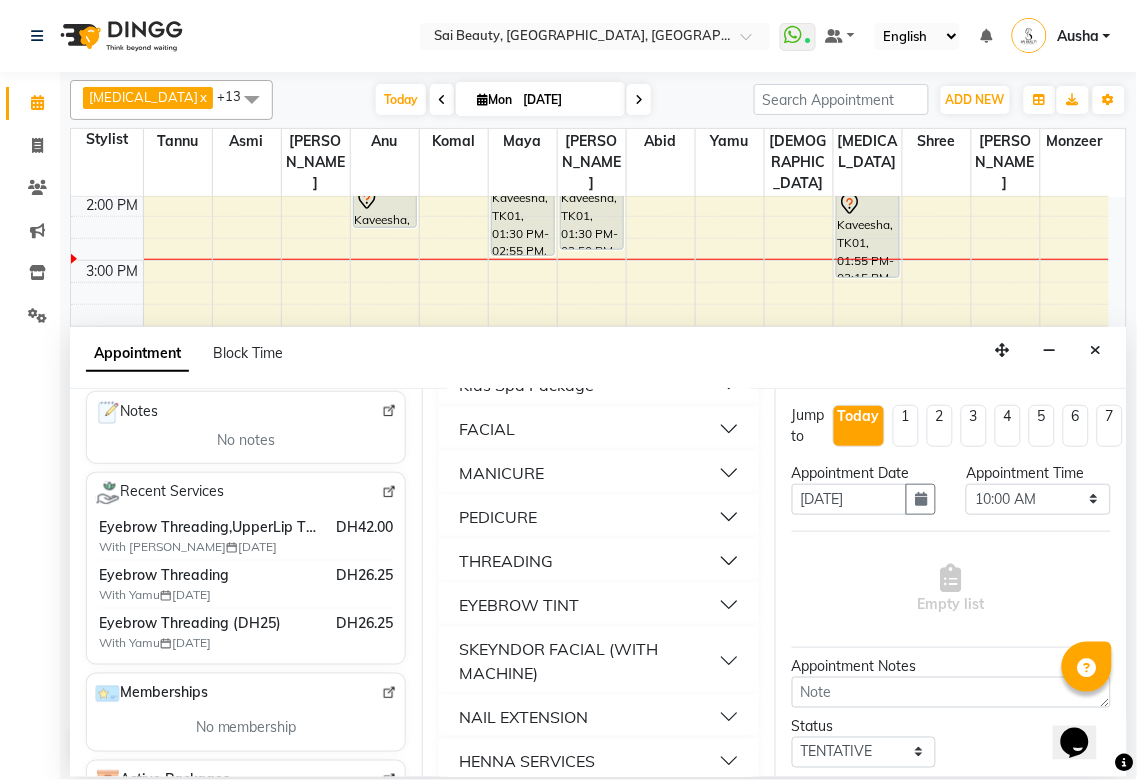 click on "THREADING" at bounding box center [598, 561] 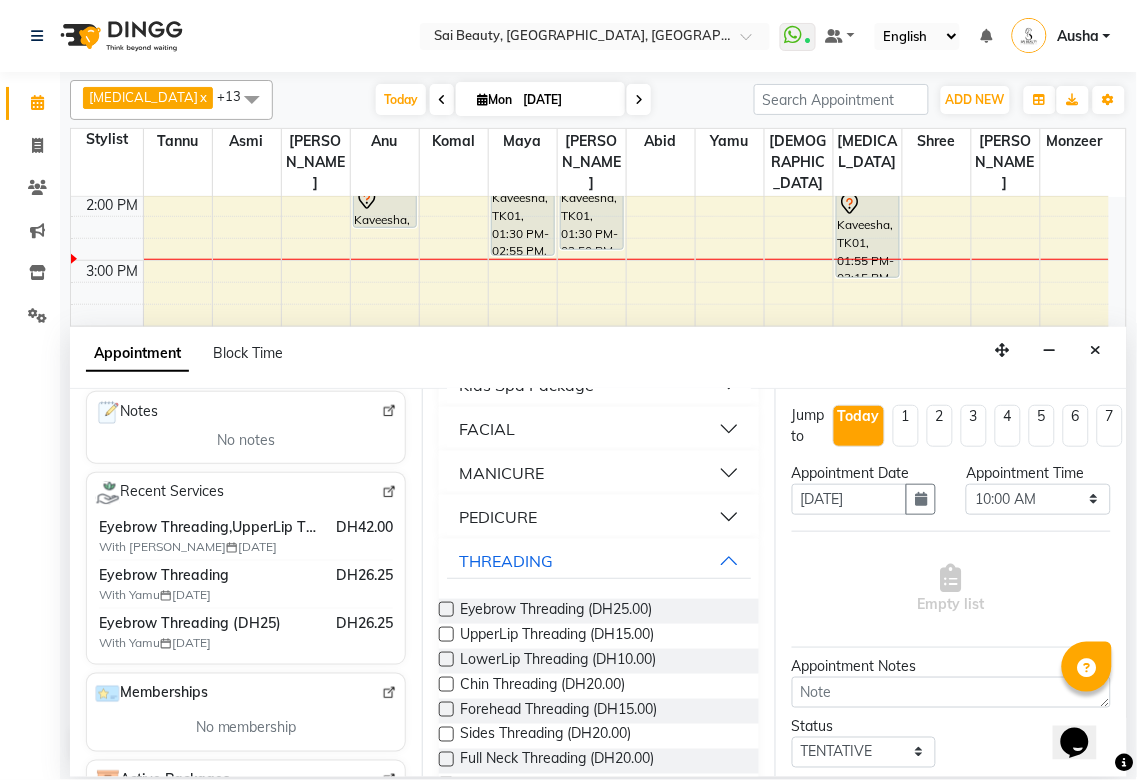 click at bounding box center (446, 609) 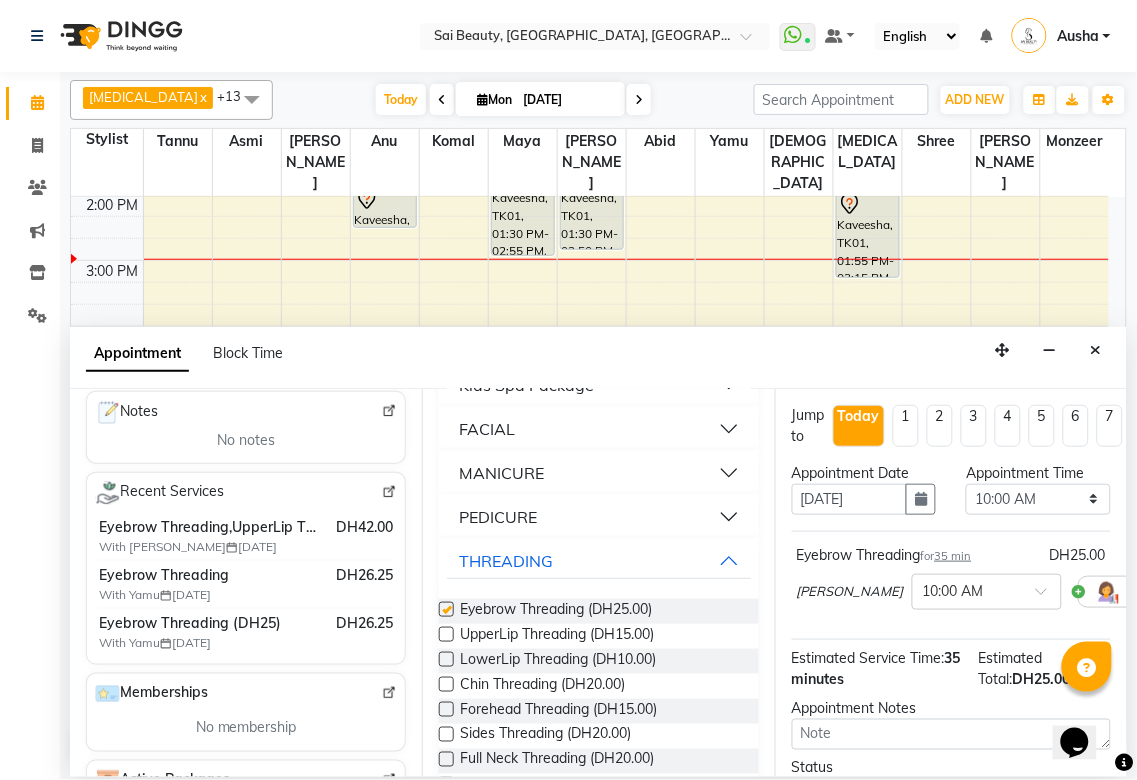 checkbox on "false" 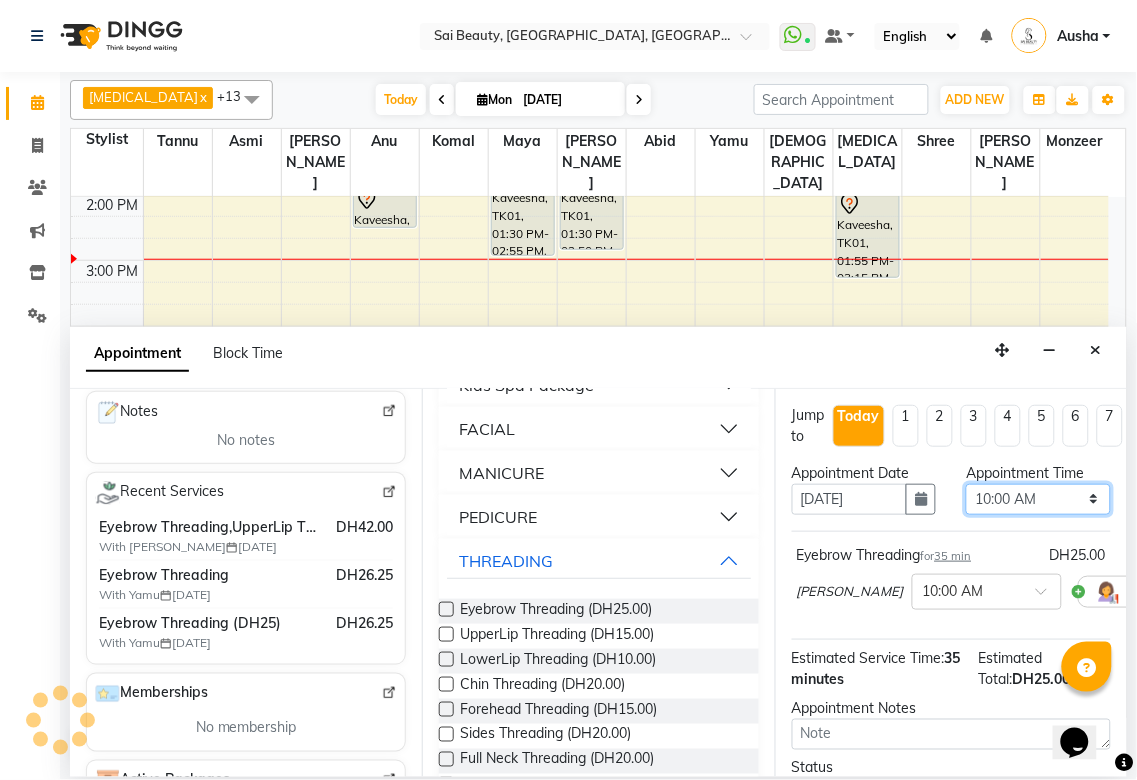 click on "Select 10:00 AM 10:05 AM 10:10 AM 10:15 AM 10:20 AM 10:25 AM 10:30 AM 10:35 AM 10:40 AM 10:45 AM 10:50 AM 10:55 AM 11:00 AM 11:05 AM 11:10 AM 11:15 AM 11:20 AM 11:25 AM 11:30 AM 11:35 AM 11:40 AM 11:45 AM 11:50 AM 11:55 AM 12:00 PM 12:05 PM 12:10 PM 12:15 PM 12:20 PM 12:25 PM 12:30 PM 12:35 PM 12:40 PM 12:45 PM 12:50 PM 12:55 PM 01:00 PM 01:05 PM 01:10 PM 01:15 PM 01:20 PM 01:25 PM 01:30 PM 01:35 PM 01:40 PM 01:45 PM 01:50 PM 01:55 PM 02:00 PM 02:05 PM 02:10 PM 02:15 PM 02:20 PM 02:25 PM 02:30 PM 02:35 PM 02:40 PM 02:45 PM 02:50 PM 02:55 PM 03:00 PM 03:05 PM 03:10 PM 03:15 PM 03:20 PM 03:25 PM 03:30 PM 03:35 PM 03:40 PM 03:45 PM 03:50 PM 03:55 PM 04:00 PM 04:05 PM 04:10 PM 04:15 PM 04:20 PM 04:25 PM 04:30 PM 04:35 PM 04:40 PM 04:45 PM 04:50 PM 04:55 PM 05:00 PM 05:05 PM 05:10 PM 05:15 PM 05:20 PM 05:25 PM 05:30 PM 05:35 PM 05:40 PM 05:45 PM 05:50 PM 05:55 PM 06:00 PM 06:05 PM 06:10 PM 06:15 PM 06:20 PM 06:25 PM 06:30 PM 06:35 PM 06:40 PM 06:45 PM 06:50 PM 06:55 PM 07:00 PM 07:05 PM 07:10 PM 07:15 PM 07:20 PM" at bounding box center (1038, 499) 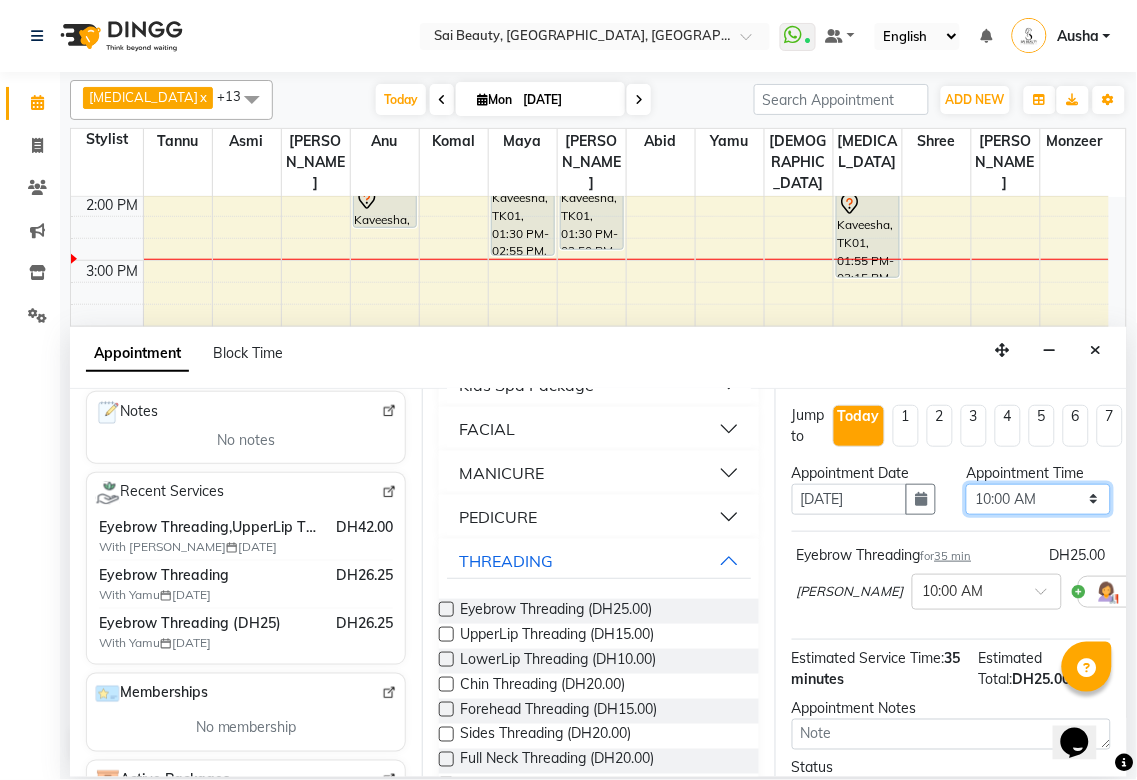 select on "960" 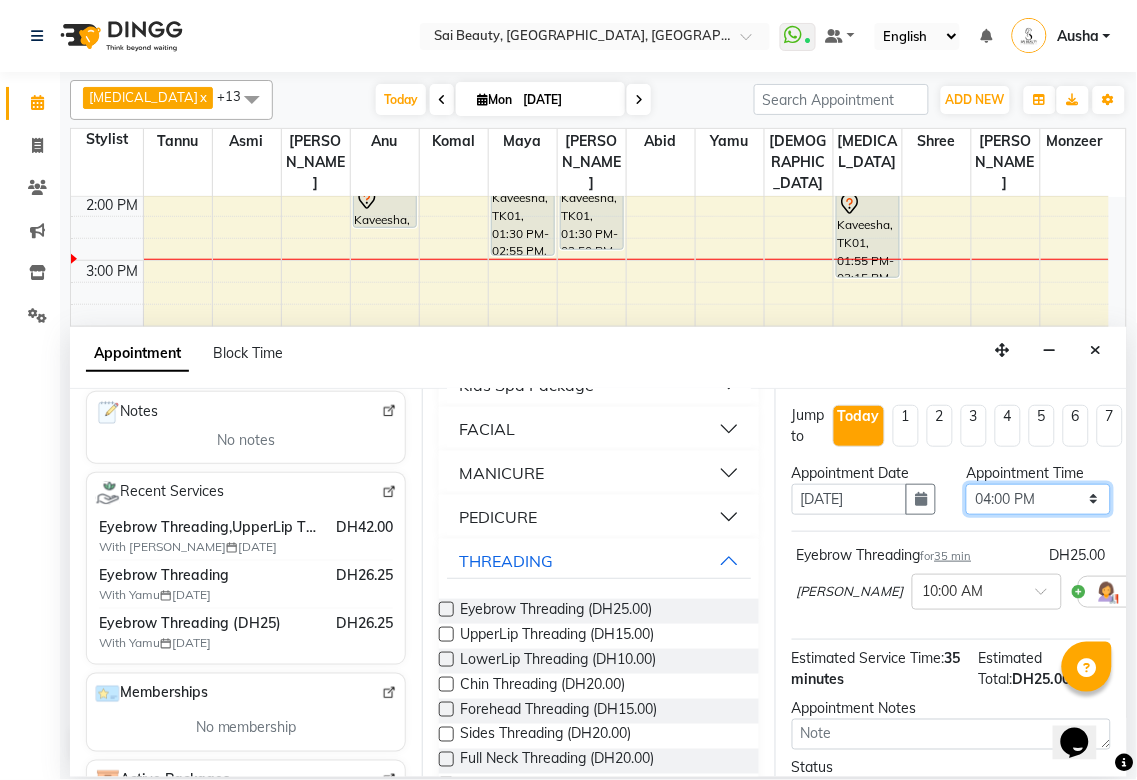 click on "Select 10:00 AM 10:05 AM 10:10 AM 10:15 AM 10:20 AM 10:25 AM 10:30 AM 10:35 AM 10:40 AM 10:45 AM 10:50 AM 10:55 AM 11:00 AM 11:05 AM 11:10 AM 11:15 AM 11:20 AM 11:25 AM 11:30 AM 11:35 AM 11:40 AM 11:45 AM 11:50 AM 11:55 AM 12:00 PM 12:05 PM 12:10 PM 12:15 PM 12:20 PM 12:25 PM 12:30 PM 12:35 PM 12:40 PM 12:45 PM 12:50 PM 12:55 PM 01:00 PM 01:05 PM 01:10 PM 01:15 PM 01:20 PM 01:25 PM 01:30 PM 01:35 PM 01:40 PM 01:45 PM 01:50 PM 01:55 PM 02:00 PM 02:05 PM 02:10 PM 02:15 PM 02:20 PM 02:25 PM 02:30 PM 02:35 PM 02:40 PM 02:45 PM 02:50 PM 02:55 PM 03:00 PM 03:05 PM 03:10 PM 03:15 PM 03:20 PM 03:25 PM 03:30 PM 03:35 PM 03:40 PM 03:45 PM 03:50 PM 03:55 PM 04:00 PM 04:05 PM 04:10 PM 04:15 PM 04:20 PM 04:25 PM 04:30 PM 04:35 PM 04:40 PM 04:45 PM 04:50 PM 04:55 PM 05:00 PM 05:05 PM 05:10 PM 05:15 PM 05:20 PM 05:25 PM 05:30 PM 05:35 PM 05:40 PM 05:45 PM 05:50 PM 05:55 PM 06:00 PM 06:05 PM 06:10 PM 06:15 PM 06:20 PM 06:25 PM 06:30 PM 06:35 PM 06:40 PM 06:45 PM 06:50 PM 06:55 PM 07:00 PM 07:05 PM 07:10 PM 07:15 PM 07:20 PM" at bounding box center [1038, 499] 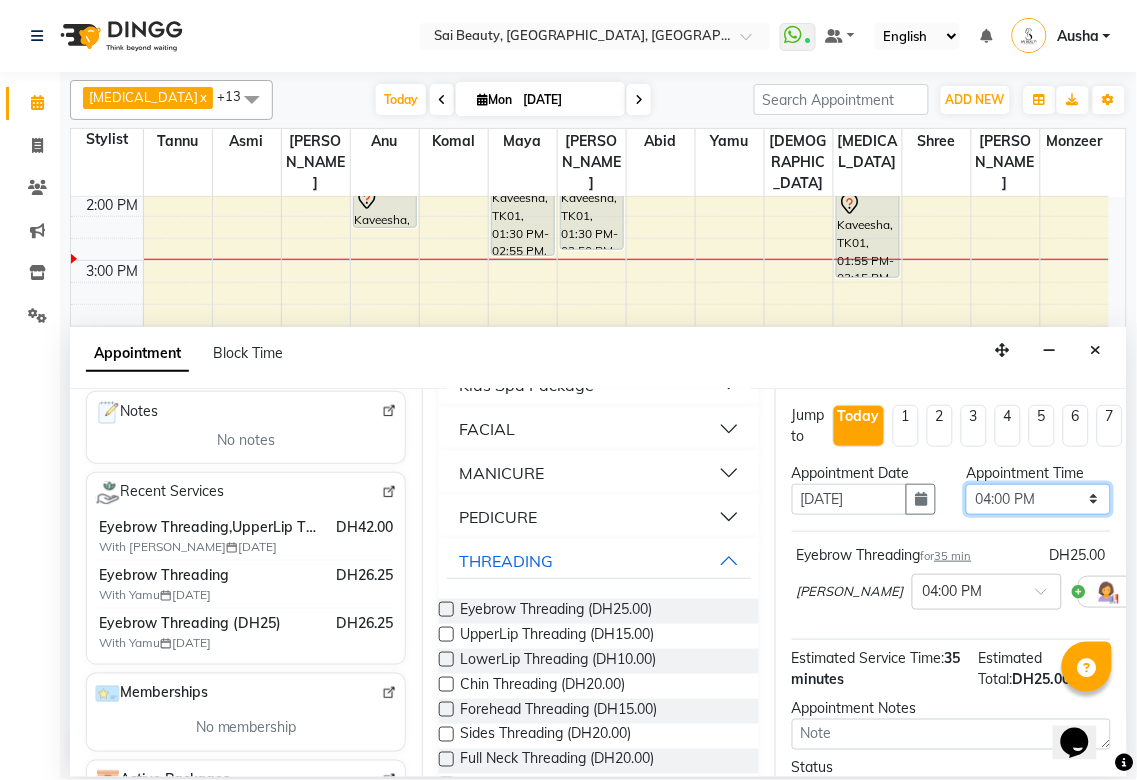 scroll, scrollTop: 193, scrollLeft: 0, axis: vertical 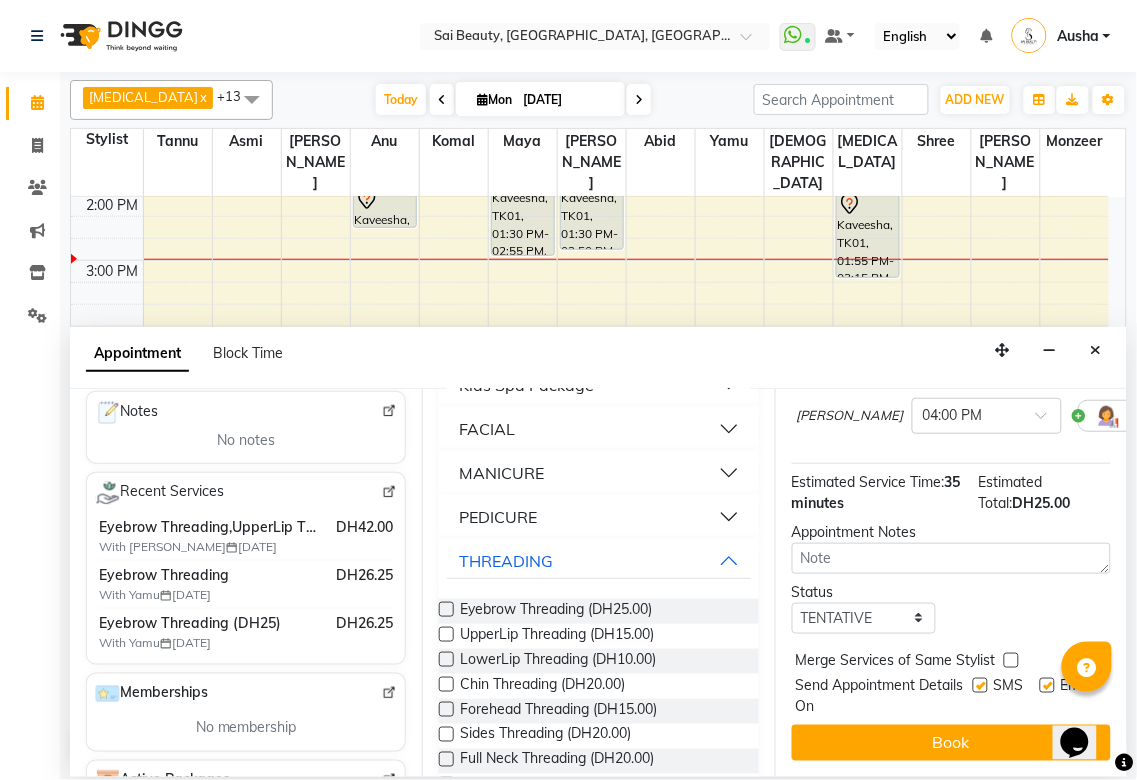 click at bounding box center (1011, 660) 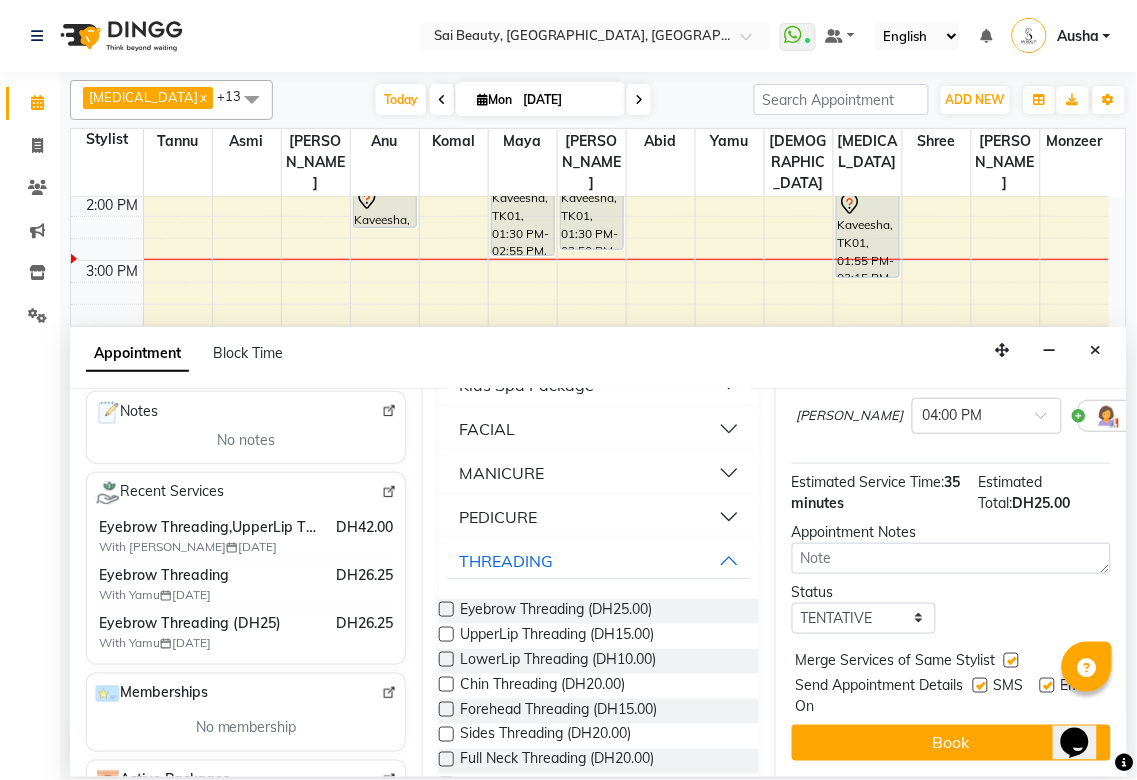 click at bounding box center (980, 685) 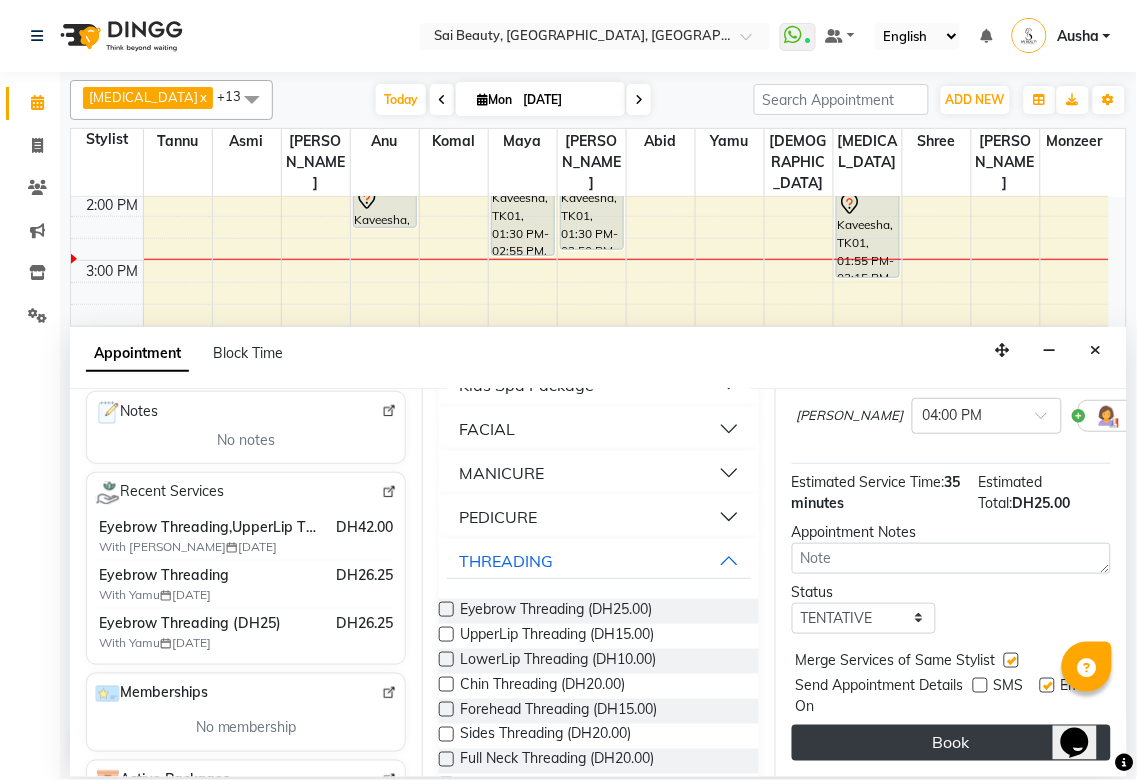 click on "Book" at bounding box center (951, 743) 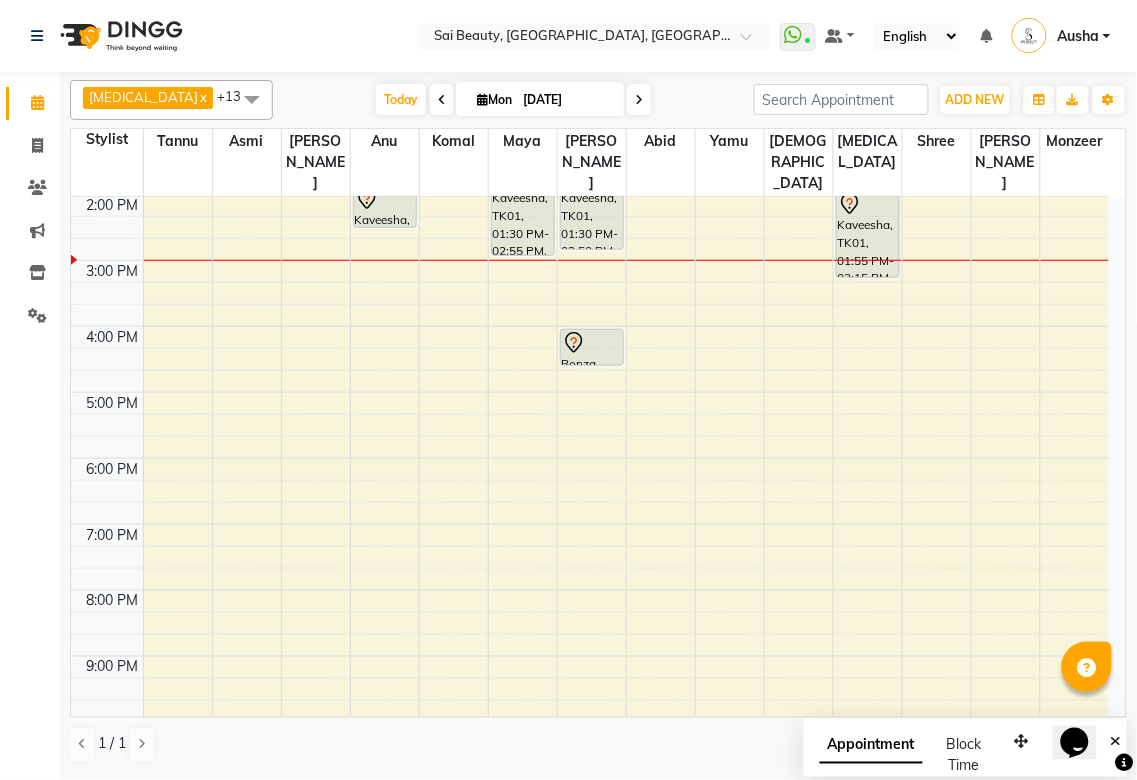 click on "[DATE]" at bounding box center [567, 100] 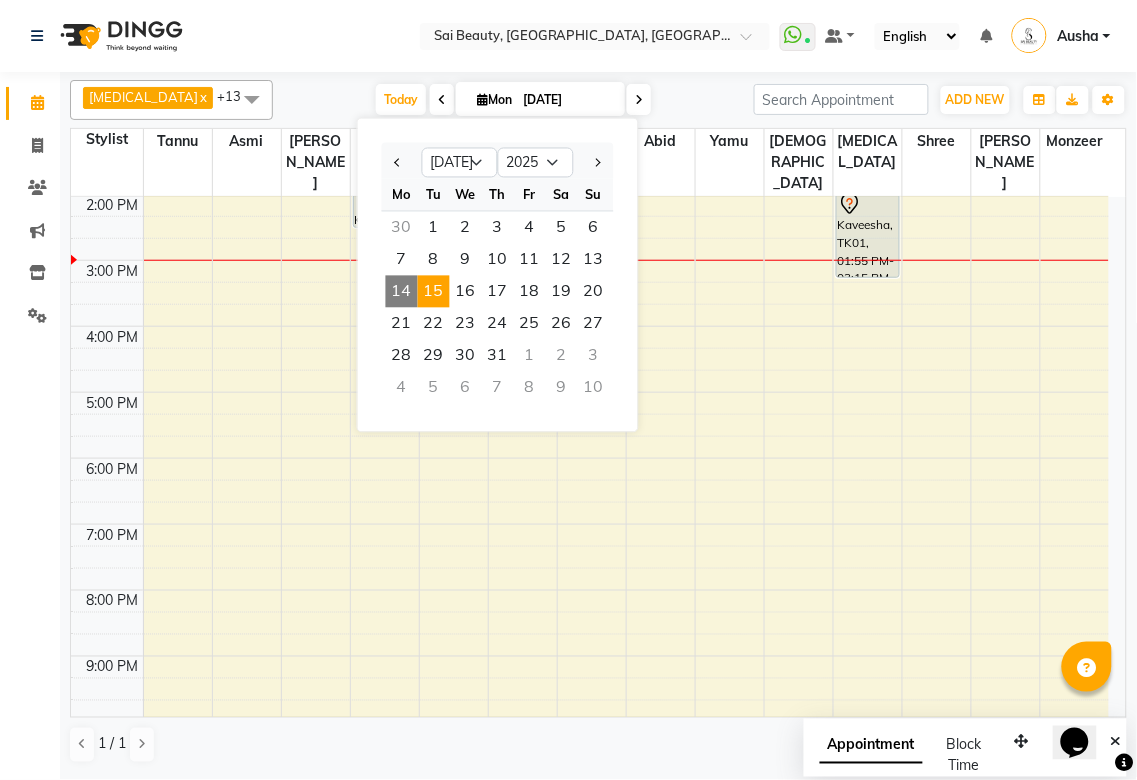 click on "15" at bounding box center [434, 292] 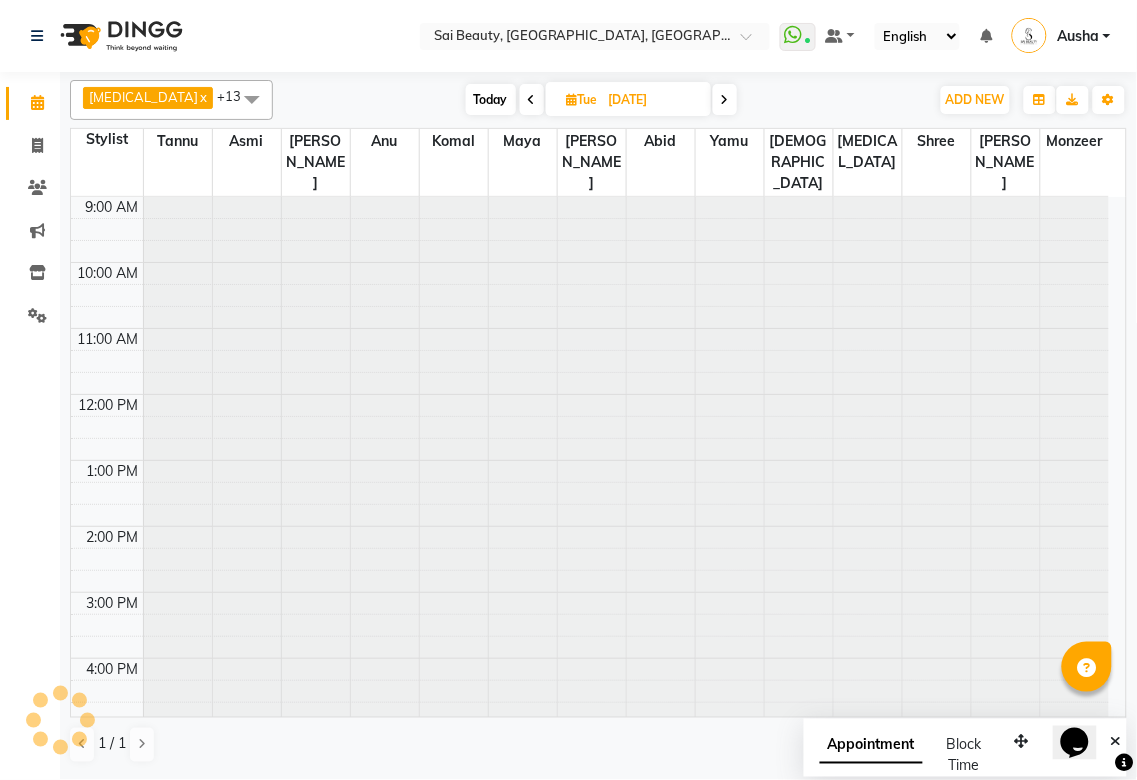 scroll, scrollTop: 332, scrollLeft: 0, axis: vertical 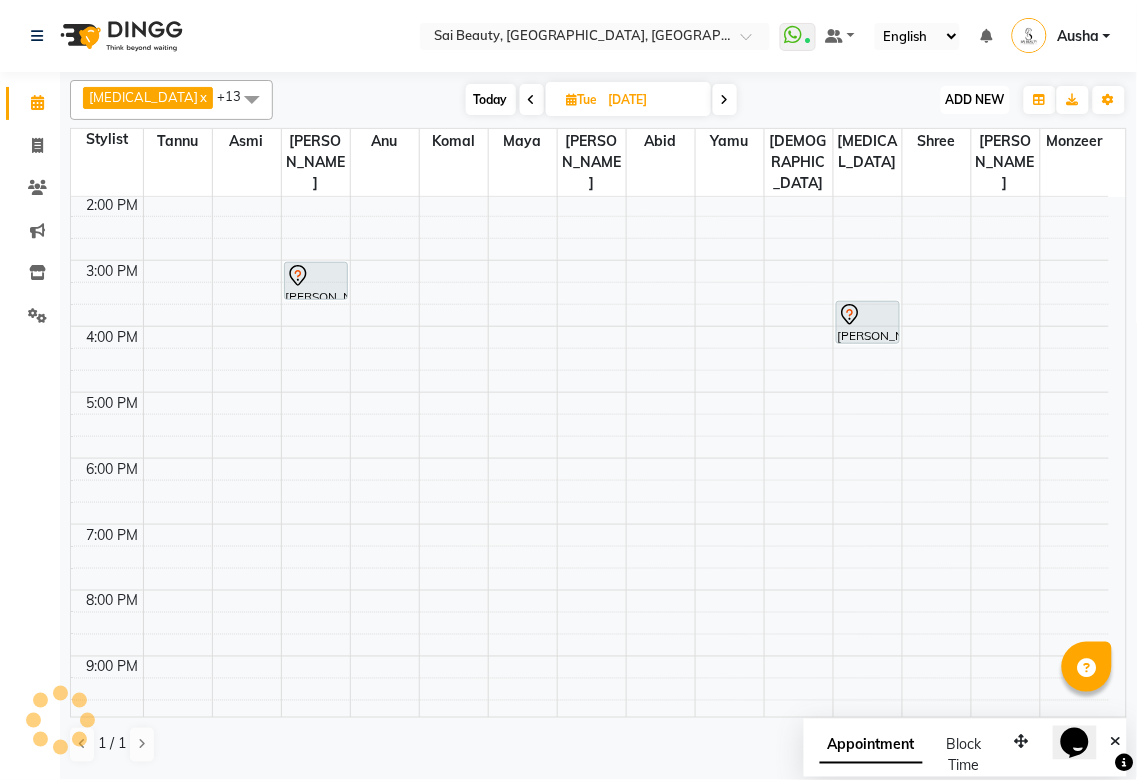 click on "ADD NEW" at bounding box center (975, 99) 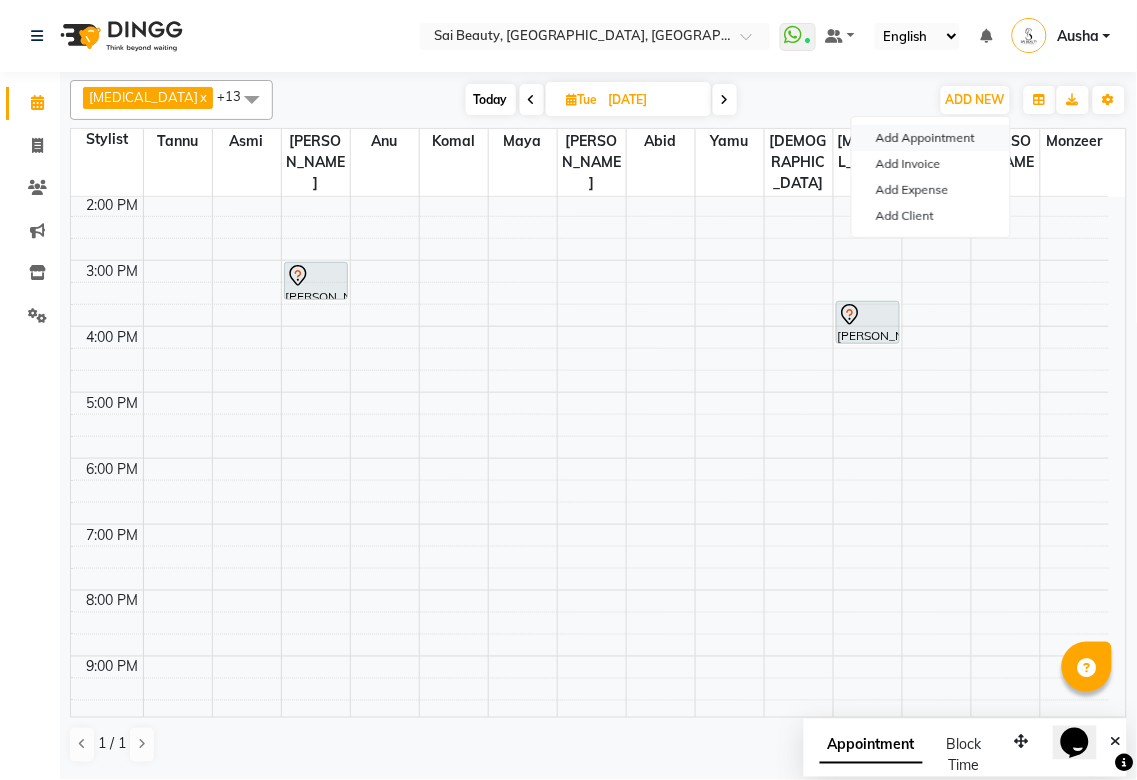 click on "Add Appointment" at bounding box center [931, 138] 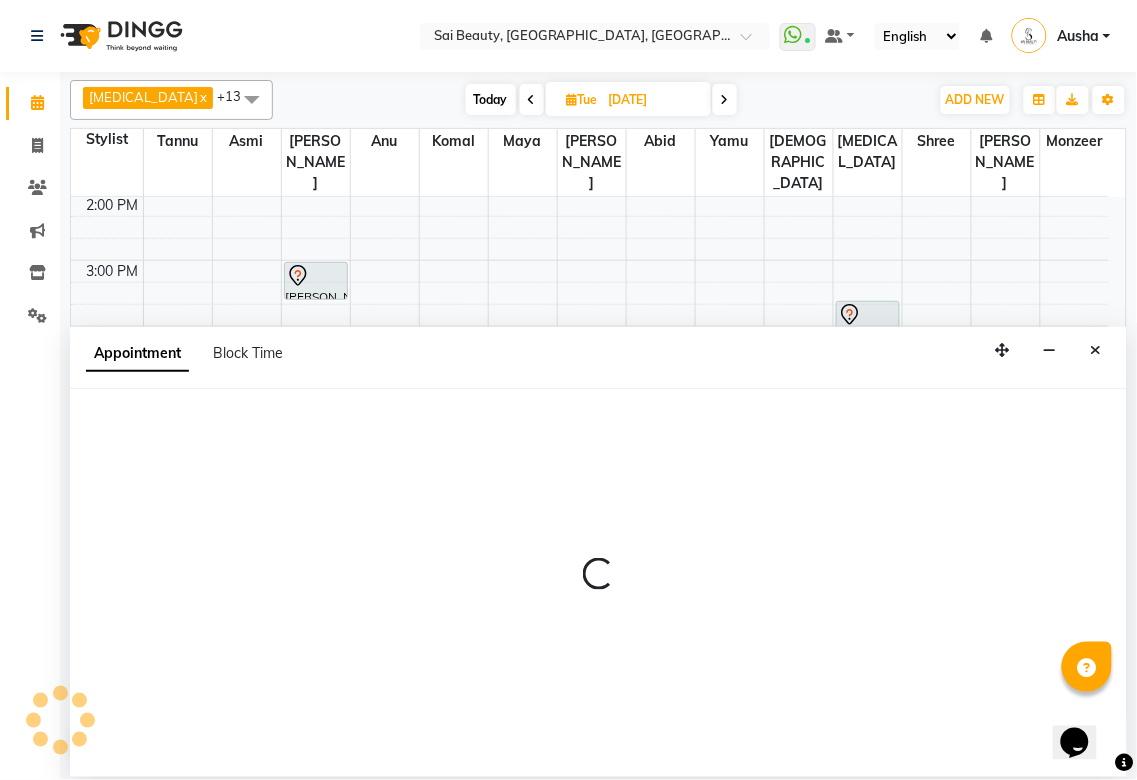 select on "tentative" 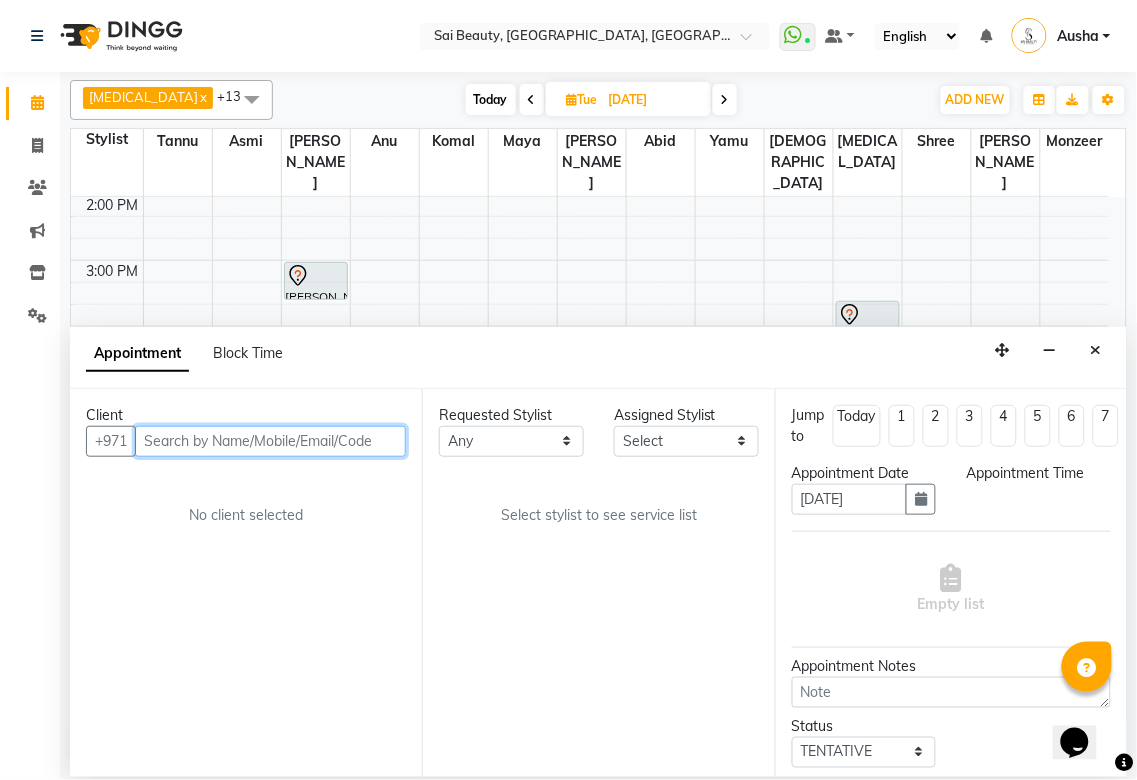 select on "600" 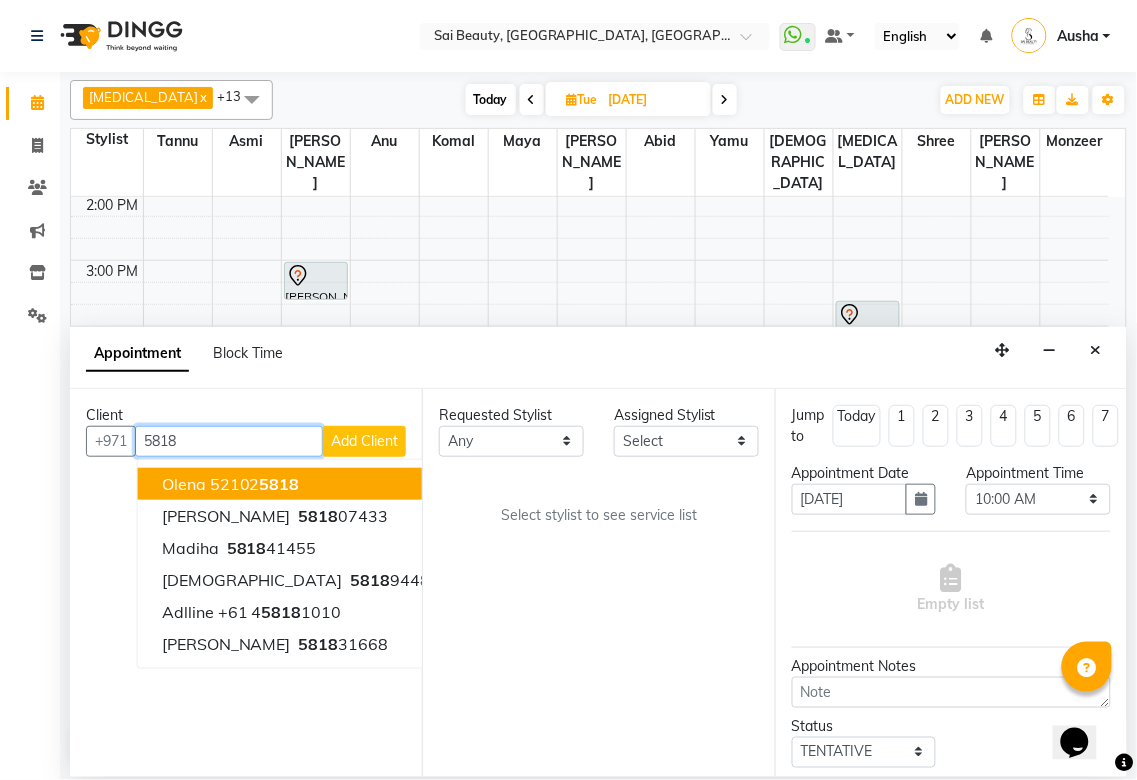 click on "5818" at bounding box center [280, 484] 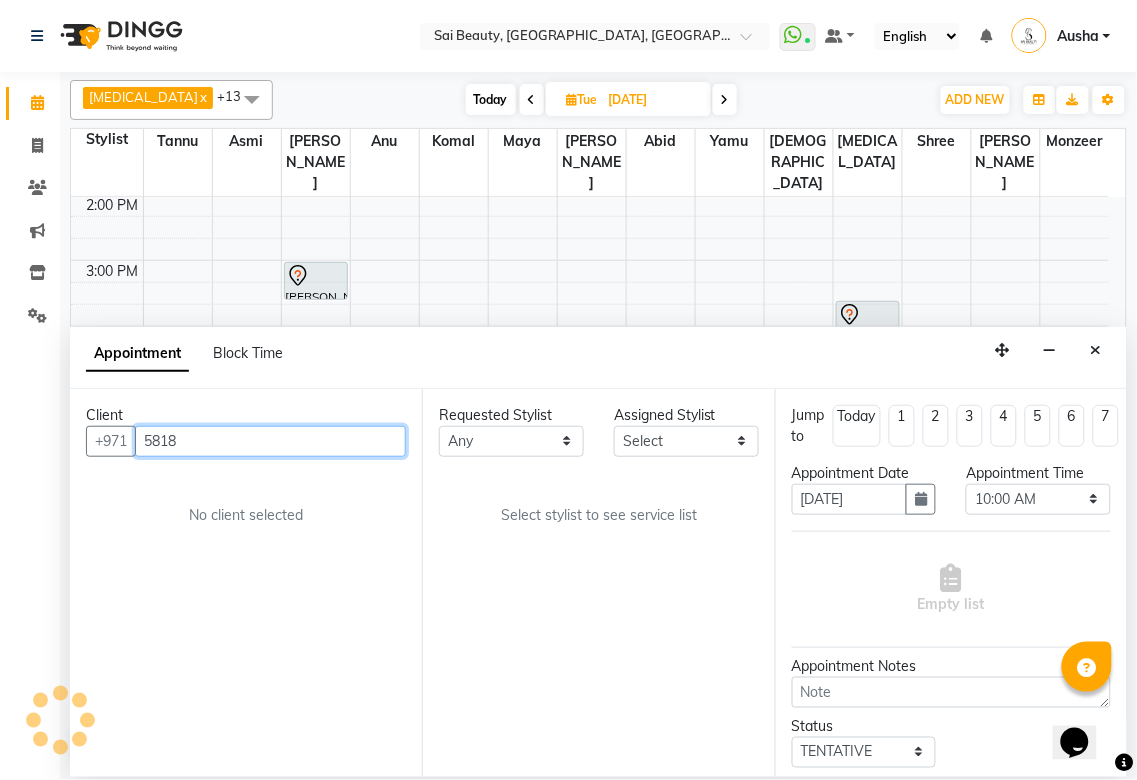 type on "521025818" 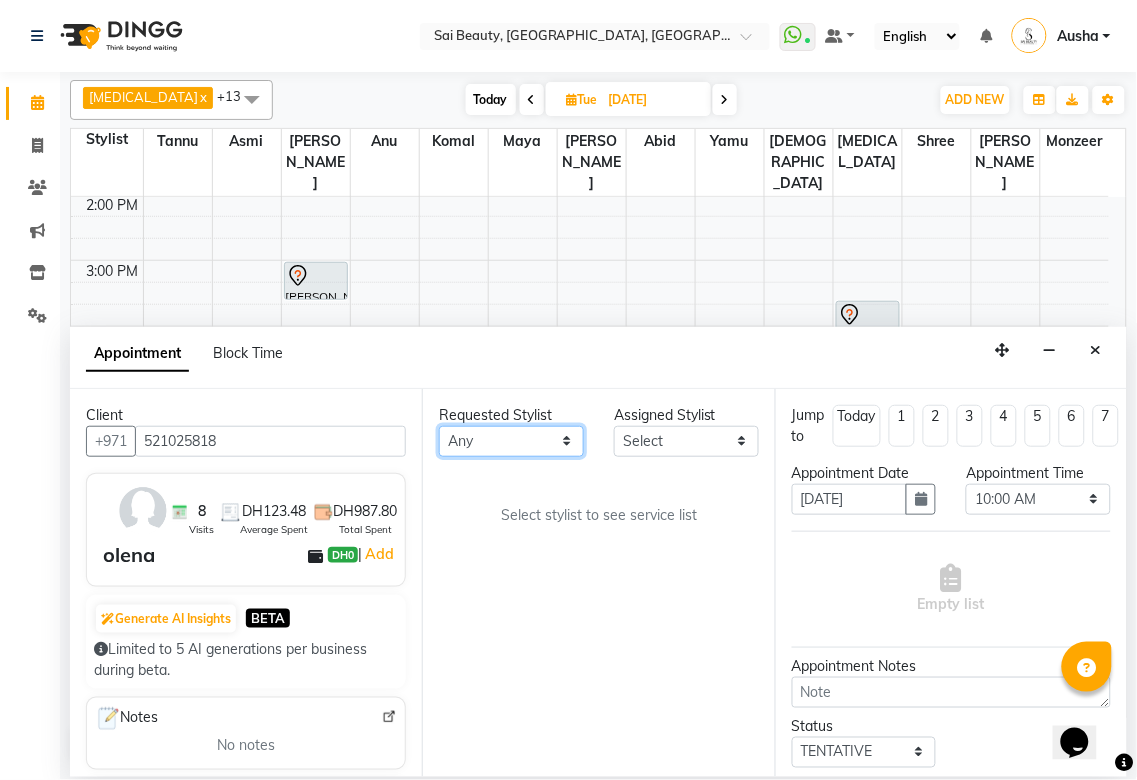 click on "Any [PERSON_NAME][MEDICAL_DATA] [PERSON_NAME] Asmi [PERSON_NAME] Gita [PERSON_NAME] Monzeer shree [PERSON_NAME] Surakcha [PERSON_NAME]" at bounding box center [511, 441] 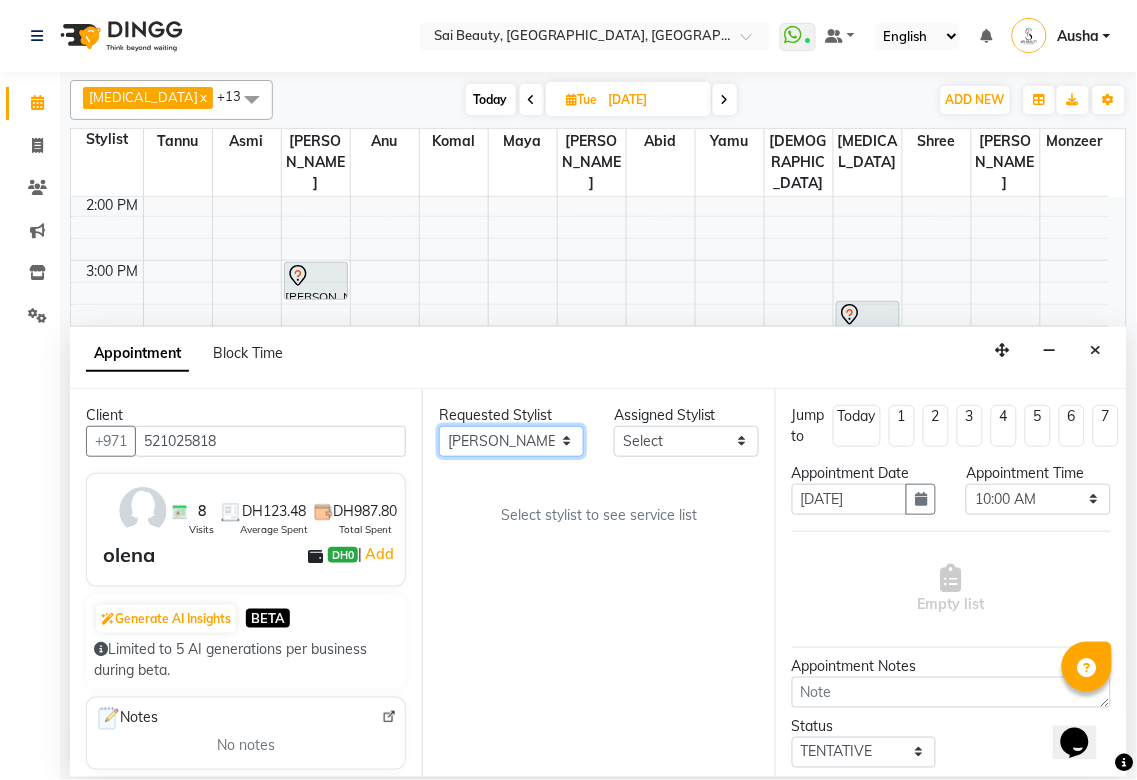 click on "Any [PERSON_NAME][MEDICAL_DATA] [PERSON_NAME] Asmi [PERSON_NAME] Gita [PERSON_NAME] Monzeer shree [PERSON_NAME] Surakcha [PERSON_NAME]" at bounding box center (511, 441) 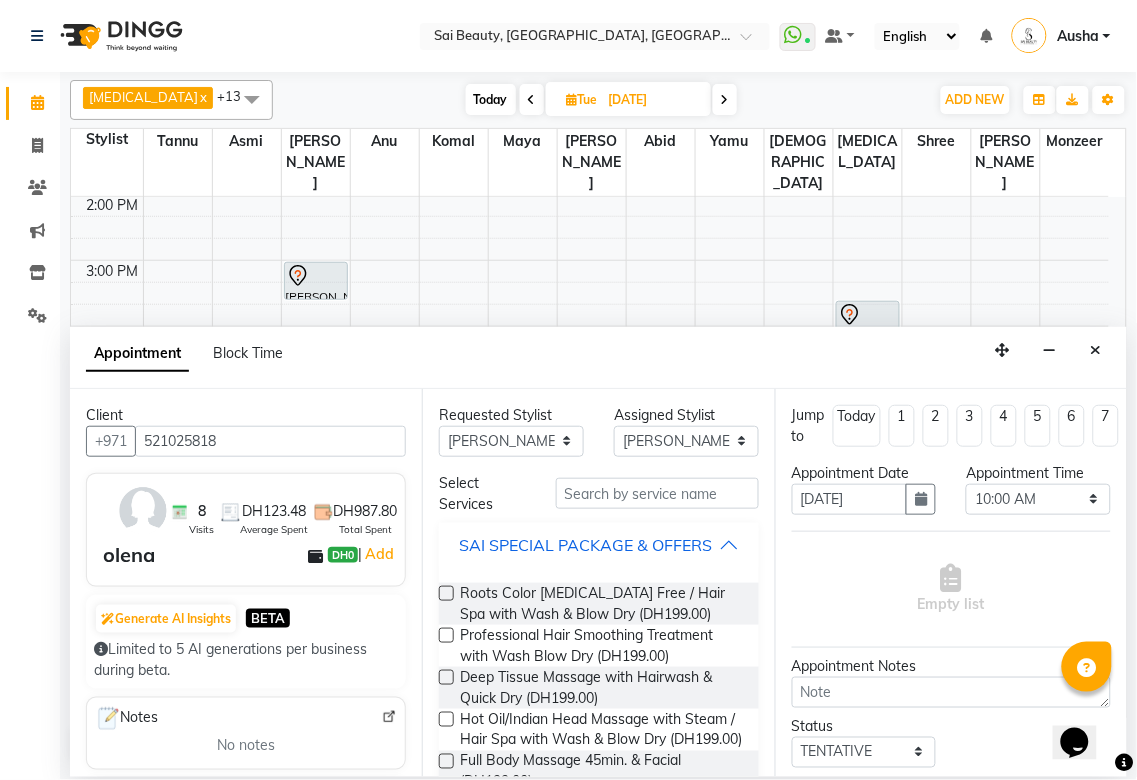 click on "SAI SPECIAL PACKAGE & OFFERS" at bounding box center (598, 545) 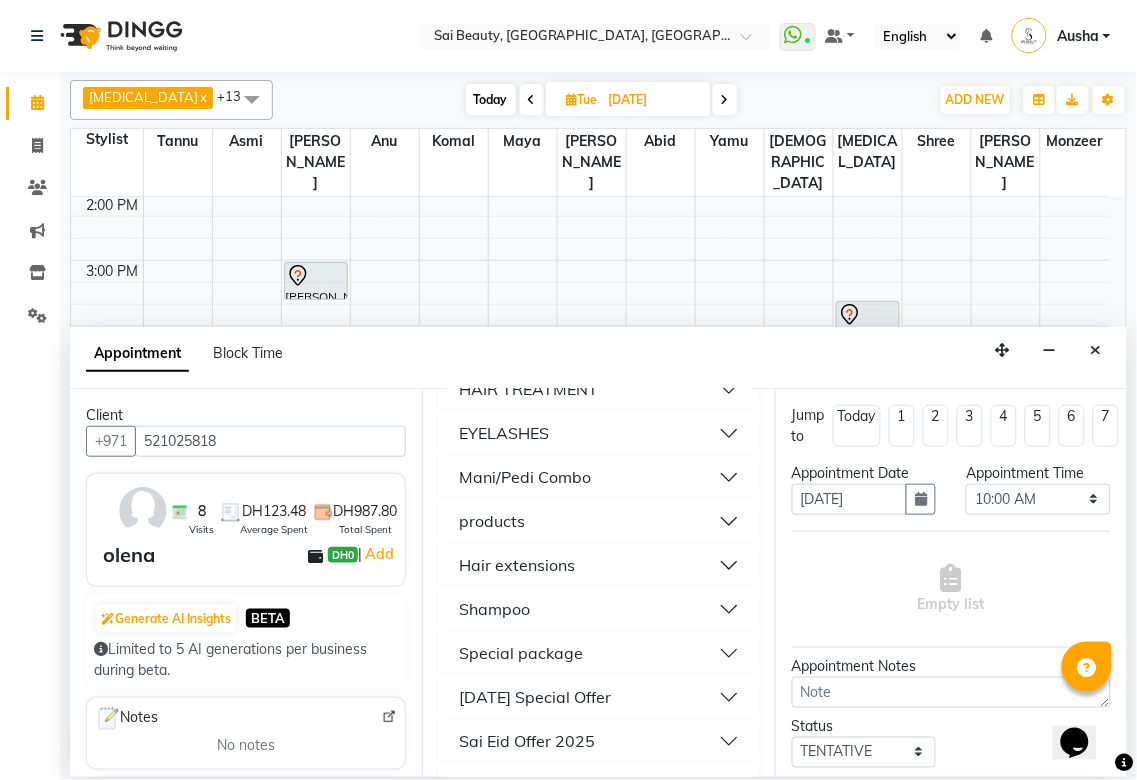 scroll, scrollTop: 960, scrollLeft: 0, axis: vertical 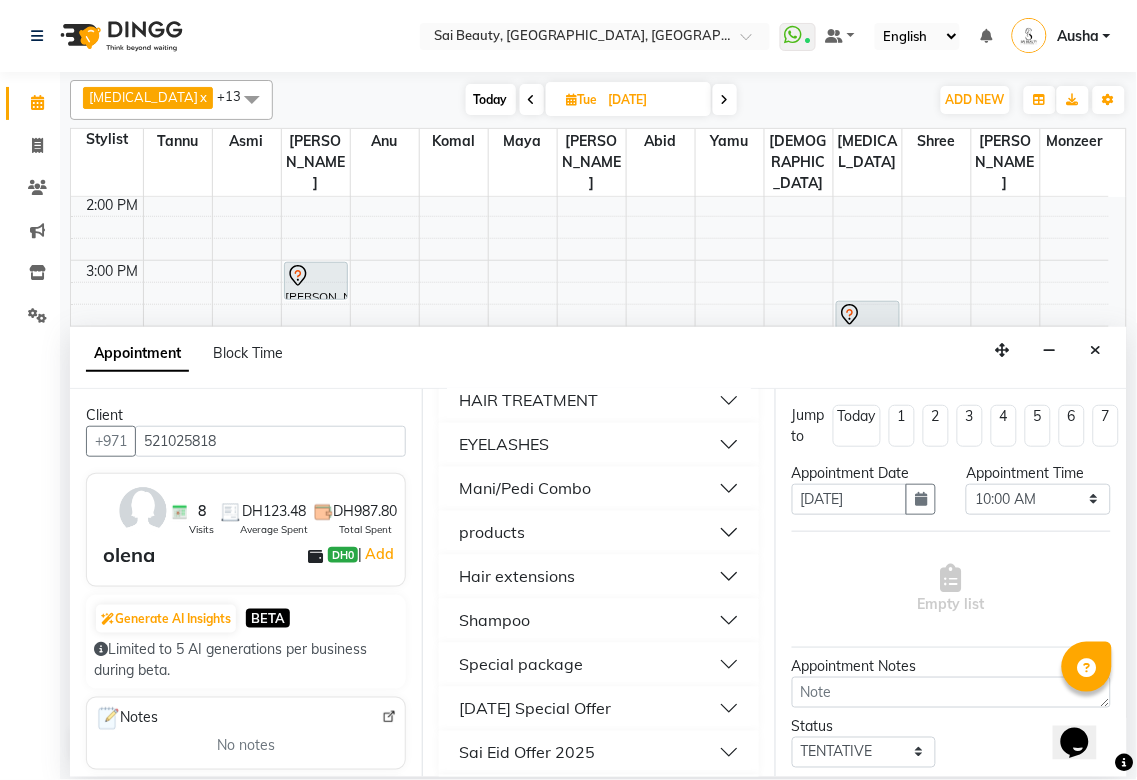 click on "Mani/Pedi Combo" at bounding box center (598, 489) 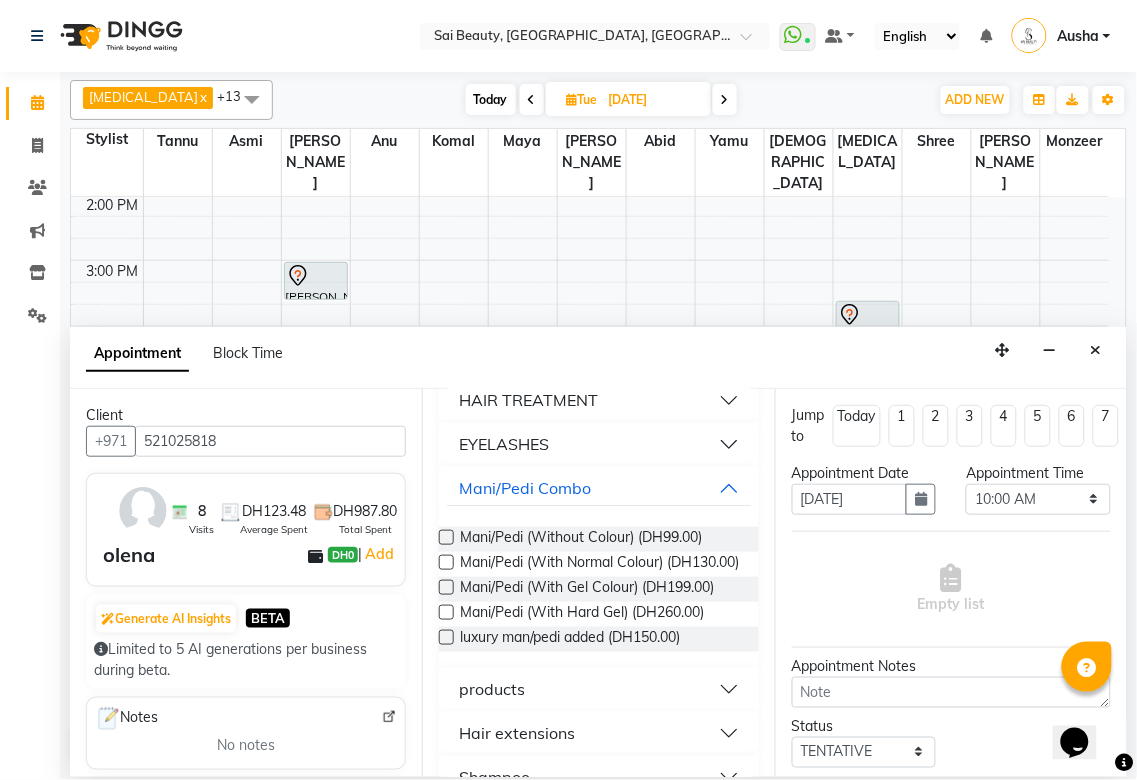 click on "Mani/Pedi (Without Colour) (DH99.00)" at bounding box center (598, 539) 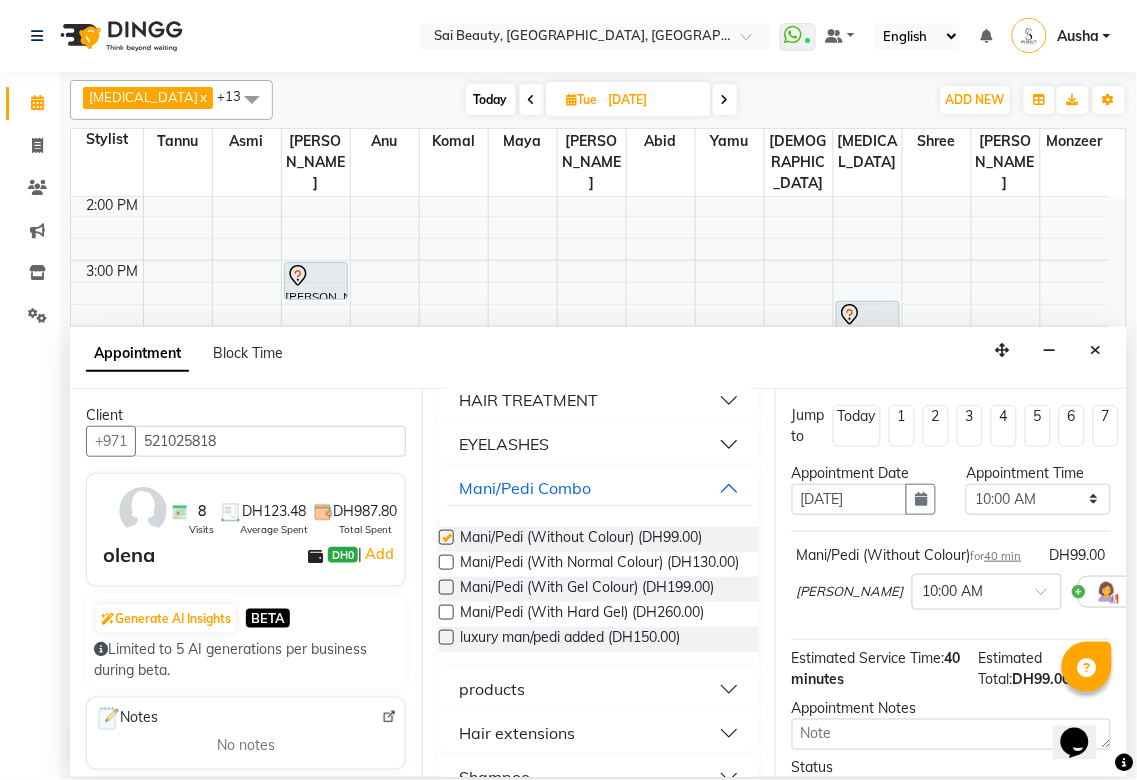 checkbox on "false" 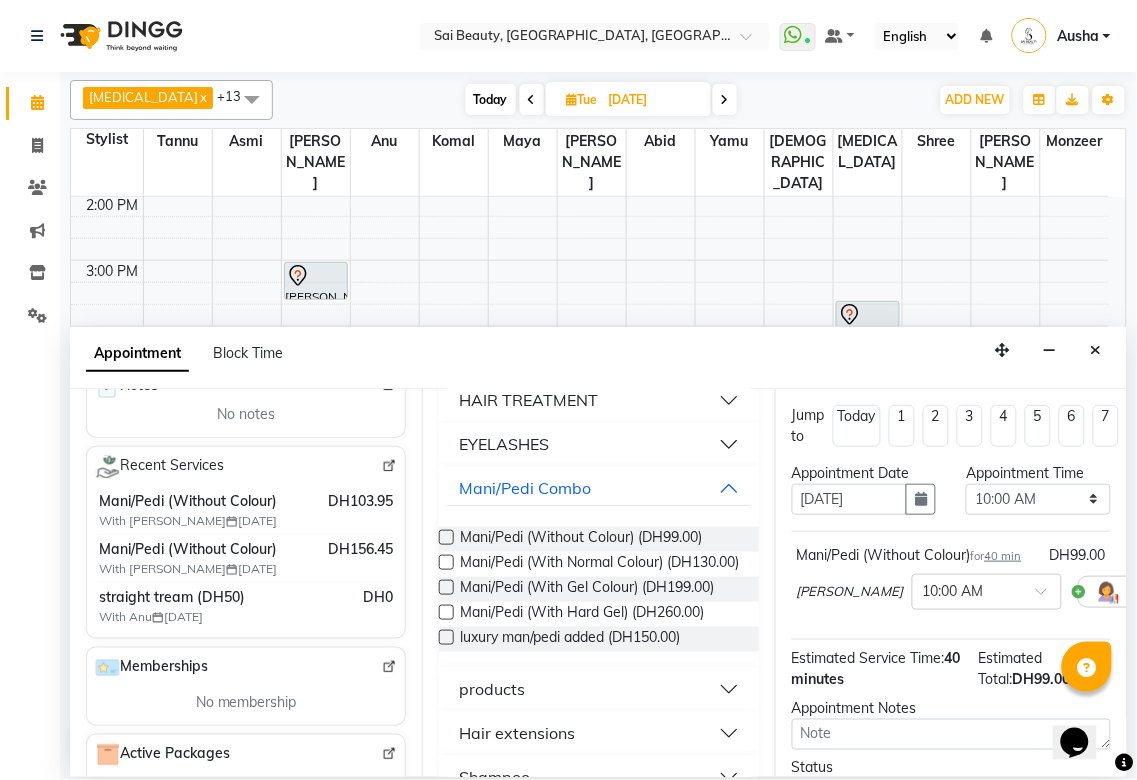 scroll, scrollTop: 345, scrollLeft: 0, axis: vertical 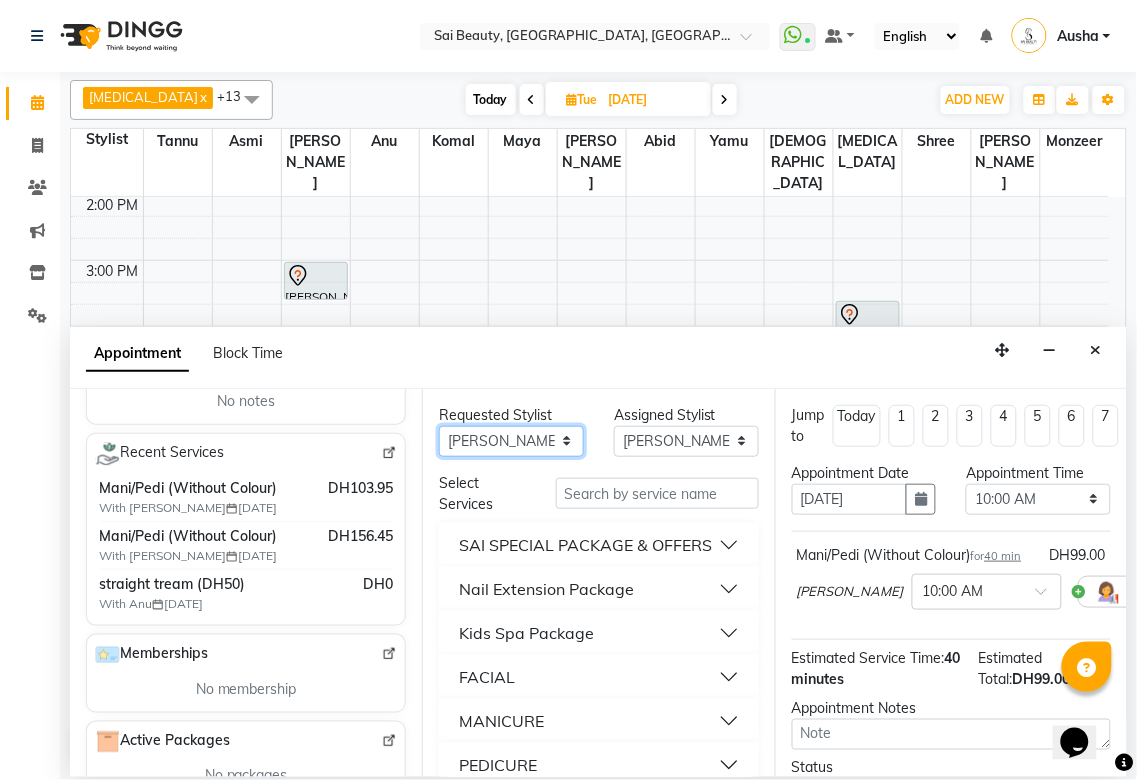 click on "Any [PERSON_NAME][MEDICAL_DATA] [PERSON_NAME] Asmi [PERSON_NAME] Gita [PERSON_NAME] Monzeer shree [PERSON_NAME] Surakcha [PERSON_NAME]" at bounding box center (511, 441) 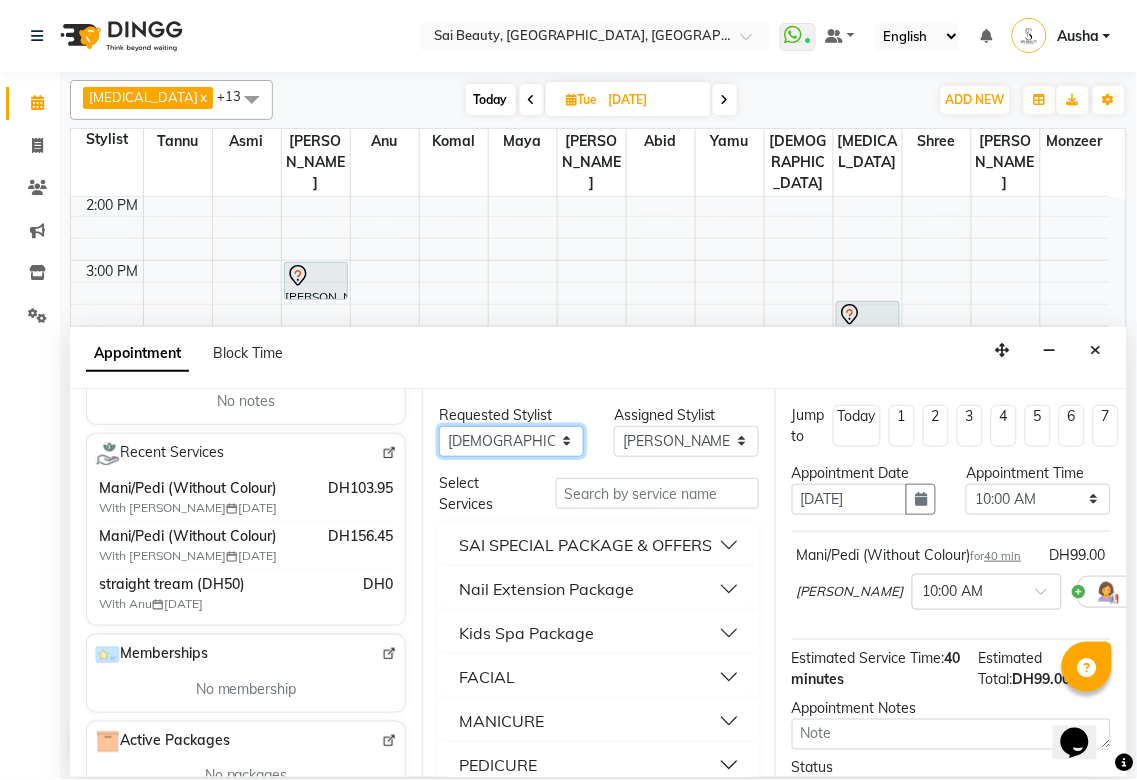 click on "Any [PERSON_NAME][MEDICAL_DATA] [PERSON_NAME] Asmi [PERSON_NAME] Gita [PERSON_NAME] Monzeer shree [PERSON_NAME] Surakcha [PERSON_NAME]" at bounding box center (511, 441) 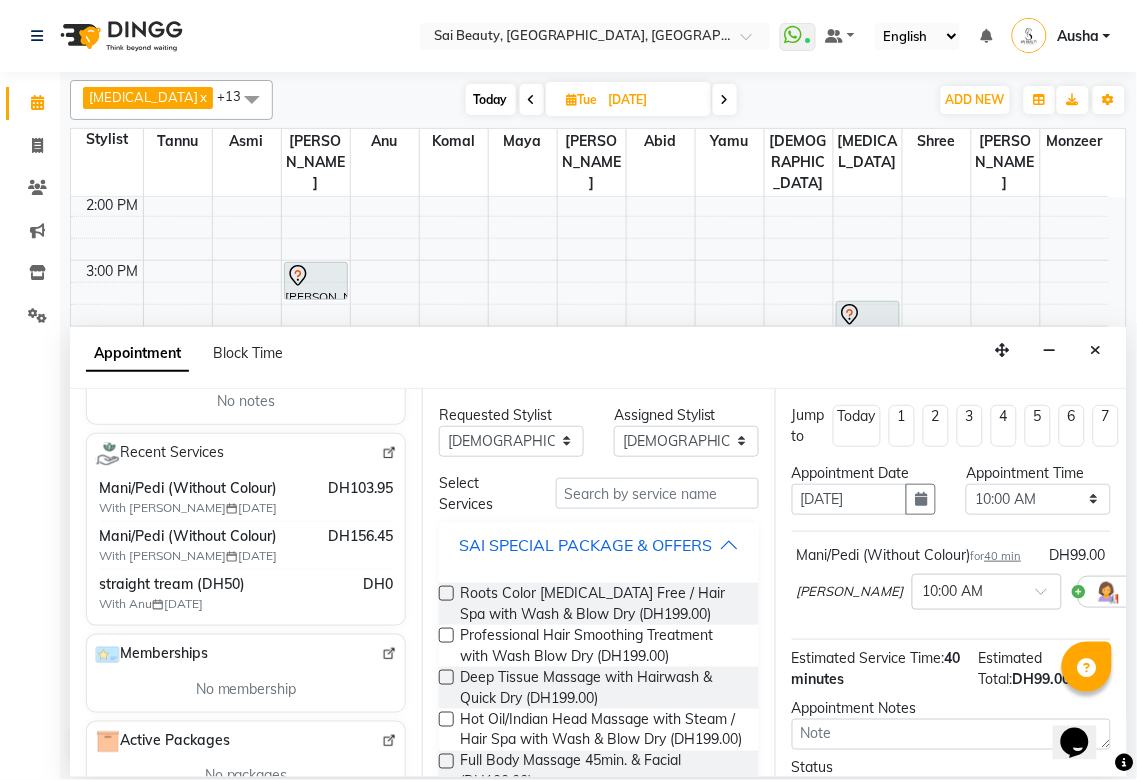 click on "SAI SPECIAL PACKAGE & OFFERS" at bounding box center (585, 545) 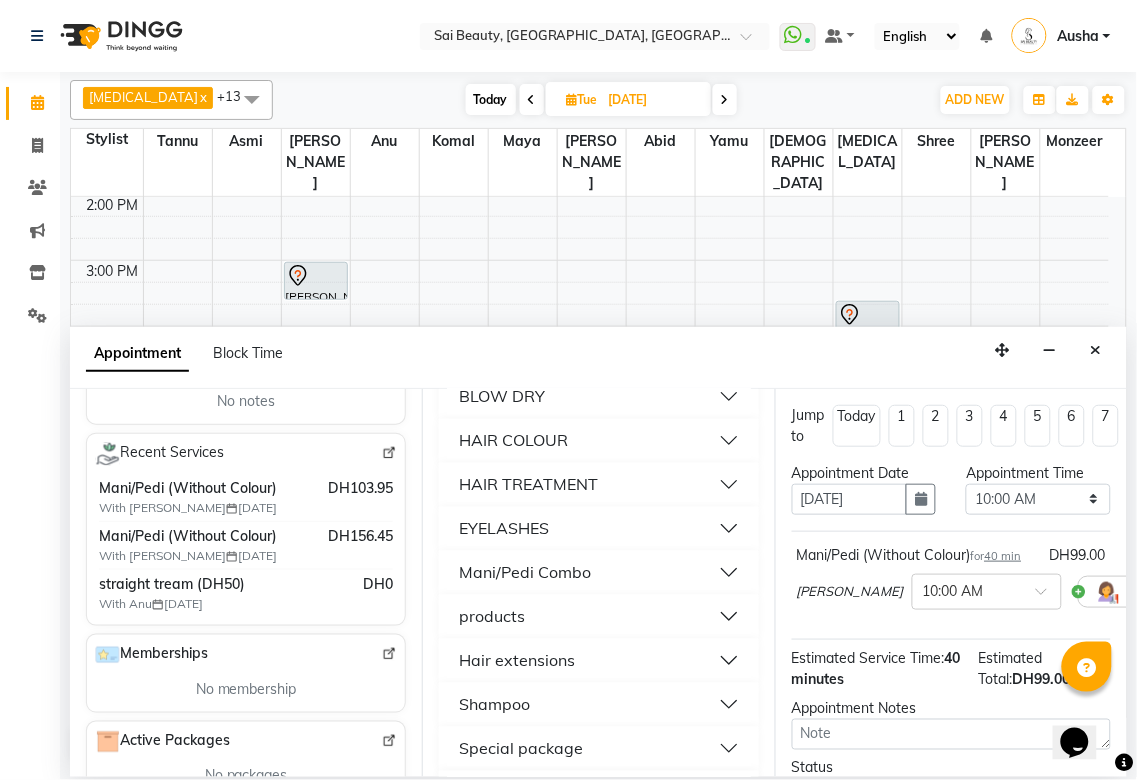 scroll, scrollTop: 884, scrollLeft: 0, axis: vertical 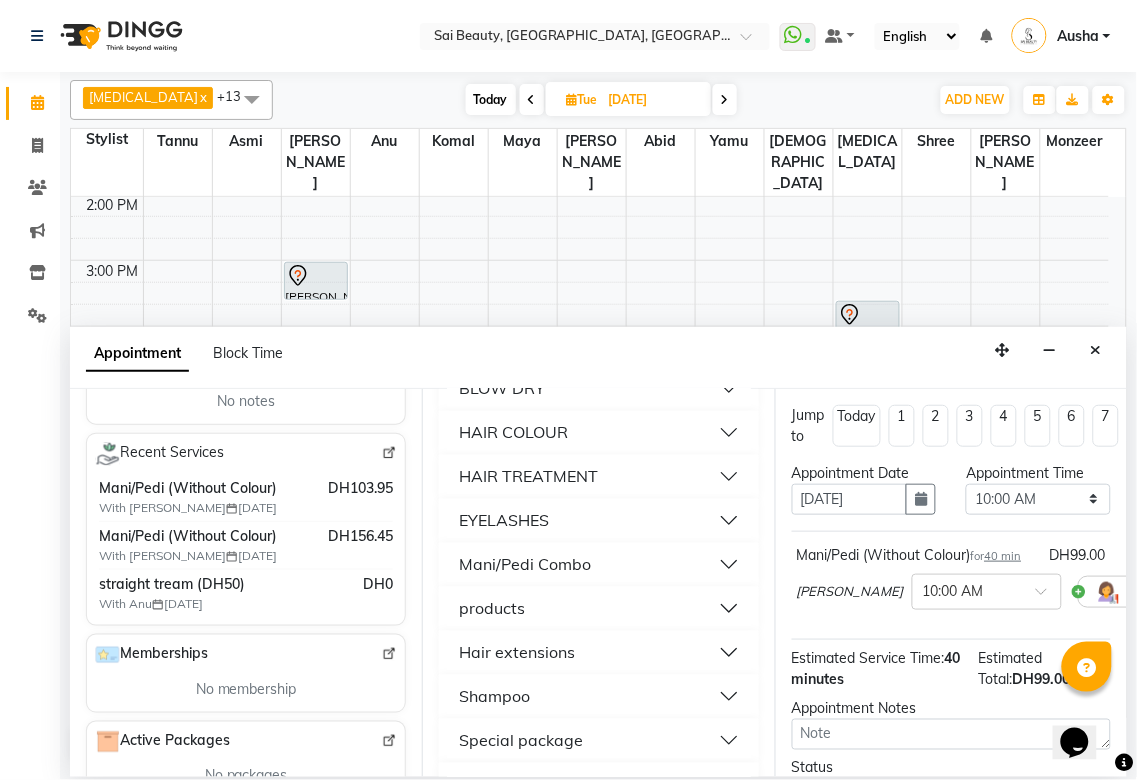 click on "Mani/Pedi Combo" at bounding box center [598, 565] 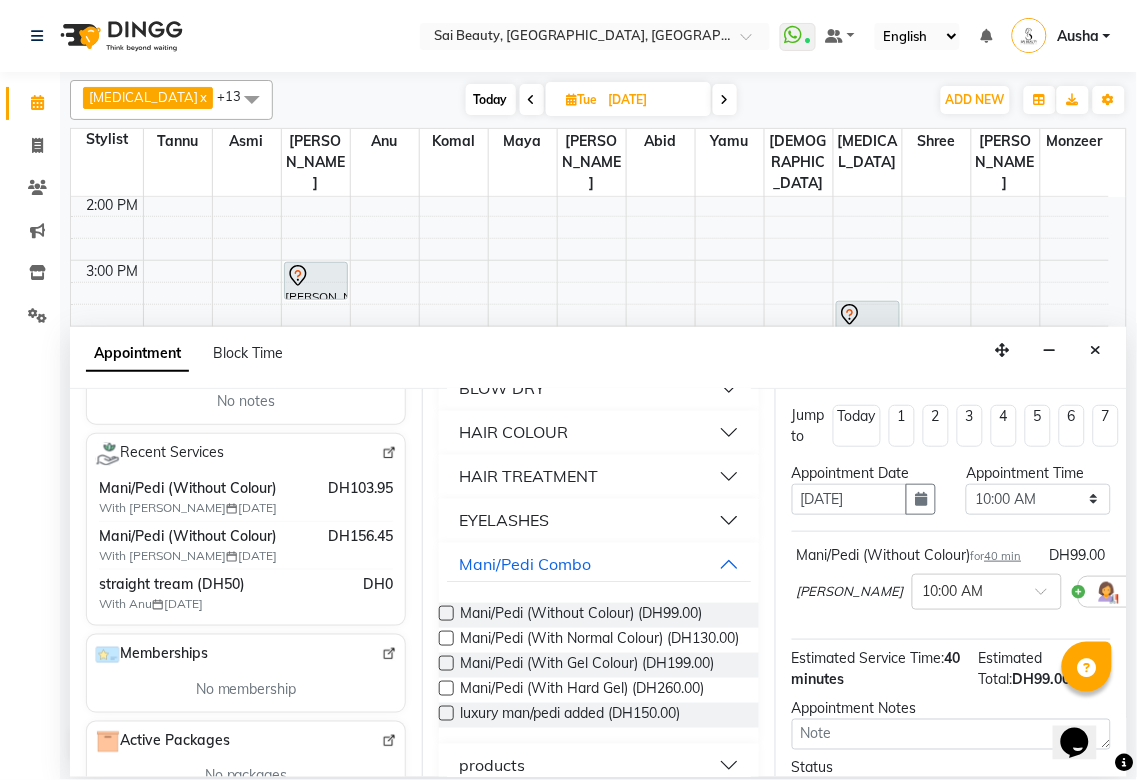 click at bounding box center (446, 613) 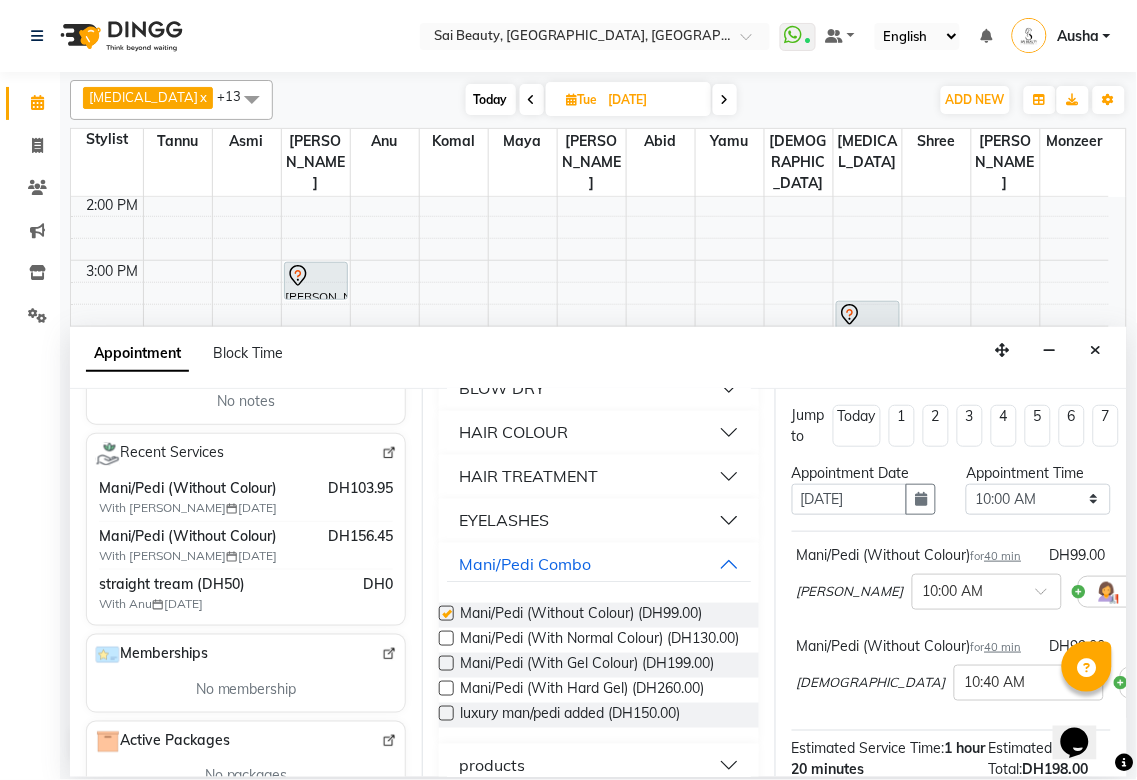 checkbox on "false" 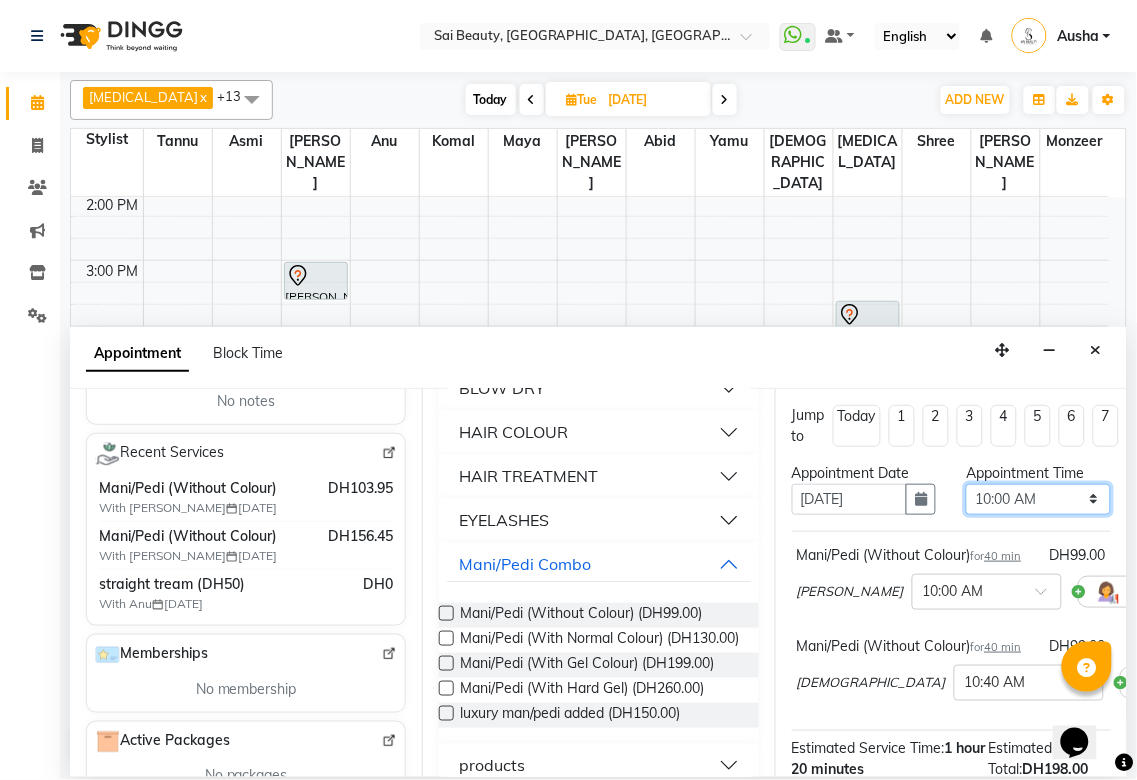 click on "Select 10:00 AM 10:05 AM 10:10 AM 10:15 AM 10:20 AM 10:25 AM 10:30 AM 10:35 AM 10:40 AM 10:45 AM 10:50 AM 10:55 AM 11:00 AM 11:05 AM 11:10 AM 11:15 AM 11:20 AM 11:25 AM 11:30 AM 11:35 AM 11:40 AM 11:45 AM 11:50 AM 11:55 AM 12:00 PM 12:05 PM 12:10 PM 12:15 PM 12:20 PM 12:25 PM 12:30 PM 12:35 PM 12:40 PM 12:45 PM 12:50 PM 12:55 PM 01:00 PM 01:05 PM 01:10 PM 01:15 PM 01:20 PM 01:25 PM 01:30 PM 01:35 PM 01:40 PM 01:45 PM 01:50 PM 01:55 PM 02:00 PM 02:05 PM 02:10 PM 02:15 PM 02:20 PM 02:25 PM 02:30 PM 02:35 PM 02:40 PM 02:45 PM 02:50 PM 02:55 PM 03:00 PM 03:05 PM 03:10 PM 03:15 PM 03:20 PM 03:25 PM 03:30 PM 03:35 PM 03:40 PM 03:45 PM 03:50 PM 03:55 PM 04:00 PM 04:05 PM 04:10 PM 04:15 PM 04:20 PM 04:25 PM 04:30 PM 04:35 PM 04:40 PM 04:45 PM 04:50 PM 04:55 PM 05:00 PM 05:05 PM 05:10 PM 05:15 PM 05:20 PM 05:25 PM 05:30 PM 05:35 PM 05:40 PM 05:45 PM 05:50 PM 05:55 PM 06:00 PM 06:05 PM 06:10 PM 06:15 PM 06:20 PM 06:25 PM 06:30 PM 06:35 PM 06:40 PM 06:45 PM 06:50 PM 06:55 PM 07:00 PM 07:05 PM 07:10 PM 07:15 PM 07:20 PM" at bounding box center [1038, 499] 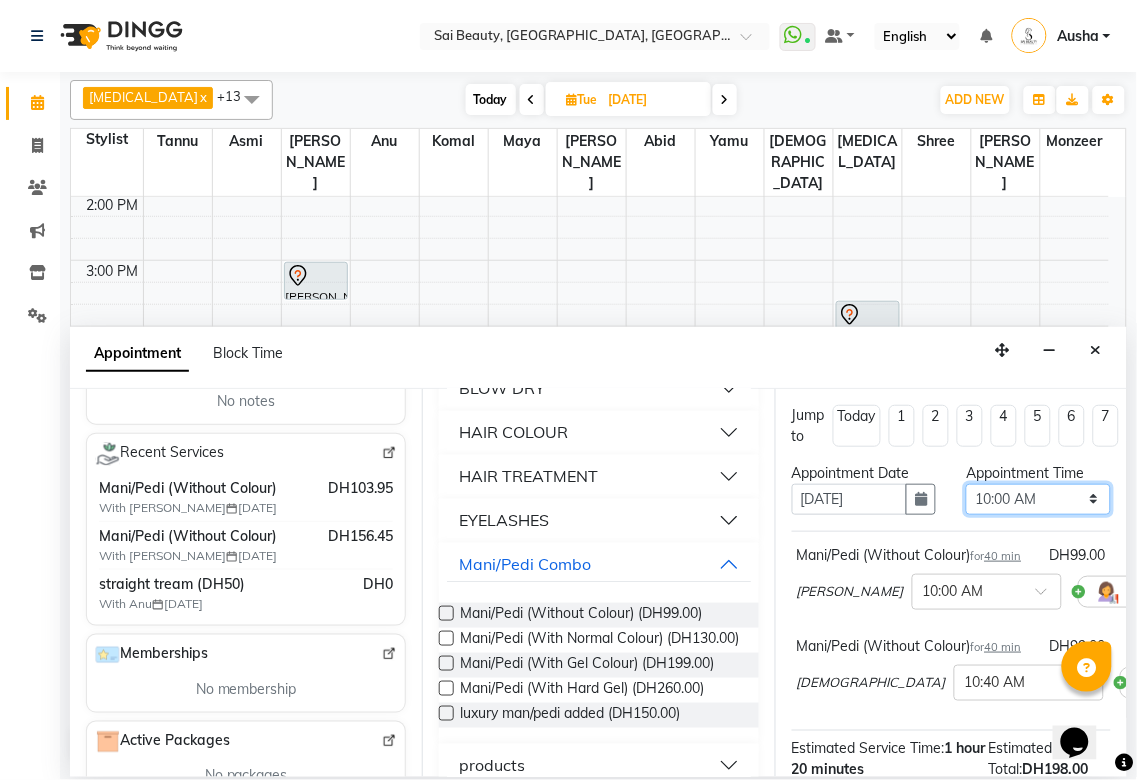 select on "1200" 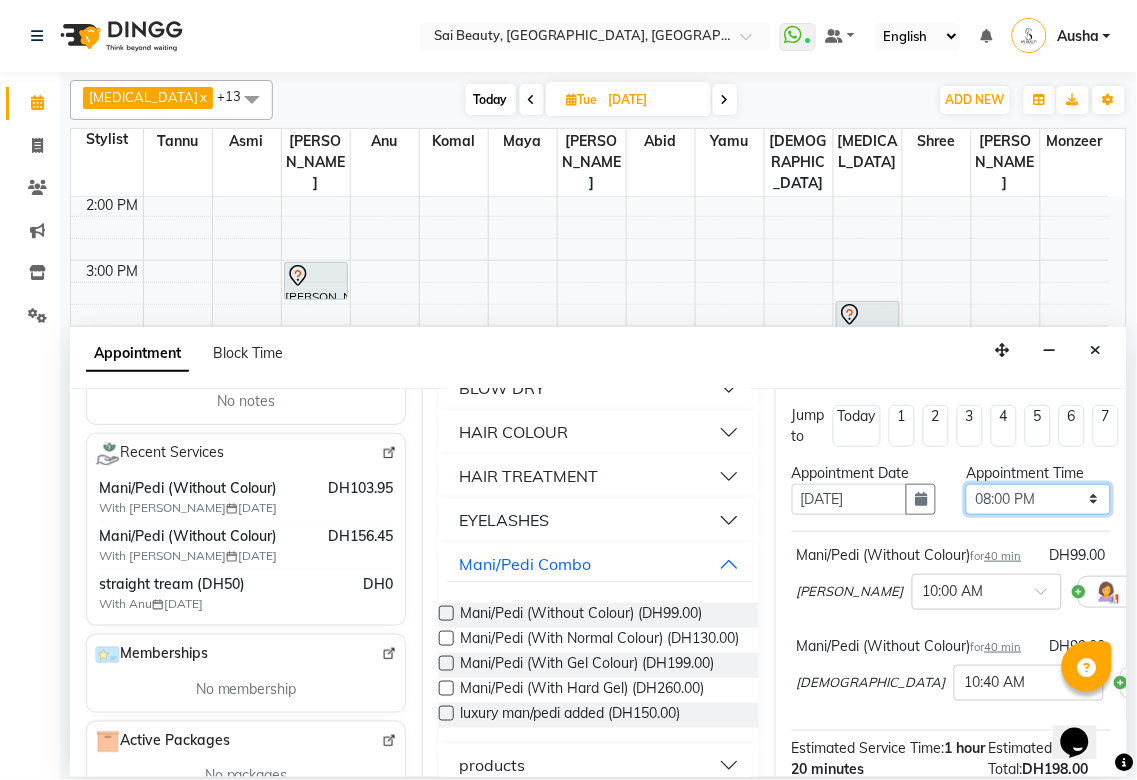 click on "Select 10:00 AM 10:05 AM 10:10 AM 10:15 AM 10:20 AM 10:25 AM 10:30 AM 10:35 AM 10:40 AM 10:45 AM 10:50 AM 10:55 AM 11:00 AM 11:05 AM 11:10 AM 11:15 AM 11:20 AM 11:25 AM 11:30 AM 11:35 AM 11:40 AM 11:45 AM 11:50 AM 11:55 AM 12:00 PM 12:05 PM 12:10 PM 12:15 PM 12:20 PM 12:25 PM 12:30 PM 12:35 PM 12:40 PM 12:45 PM 12:50 PM 12:55 PM 01:00 PM 01:05 PM 01:10 PM 01:15 PM 01:20 PM 01:25 PM 01:30 PM 01:35 PM 01:40 PM 01:45 PM 01:50 PM 01:55 PM 02:00 PM 02:05 PM 02:10 PM 02:15 PM 02:20 PM 02:25 PM 02:30 PM 02:35 PM 02:40 PM 02:45 PM 02:50 PM 02:55 PM 03:00 PM 03:05 PM 03:10 PM 03:15 PM 03:20 PM 03:25 PM 03:30 PM 03:35 PM 03:40 PM 03:45 PM 03:50 PM 03:55 PM 04:00 PM 04:05 PM 04:10 PM 04:15 PM 04:20 PM 04:25 PM 04:30 PM 04:35 PM 04:40 PM 04:45 PM 04:50 PM 04:55 PM 05:00 PM 05:05 PM 05:10 PM 05:15 PM 05:20 PM 05:25 PM 05:30 PM 05:35 PM 05:40 PM 05:45 PM 05:50 PM 05:55 PM 06:00 PM 06:05 PM 06:10 PM 06:15 PM 06:20 PM 06:25 PM 06:30 PM 06:35 PM 06:40 PM 06:45 PM 06:50 PM 06:55 PM 07:00 PM 07:05 PM 07:10 PM 07:15 PM 07:20 PM" at bounding box center [1038, 499] 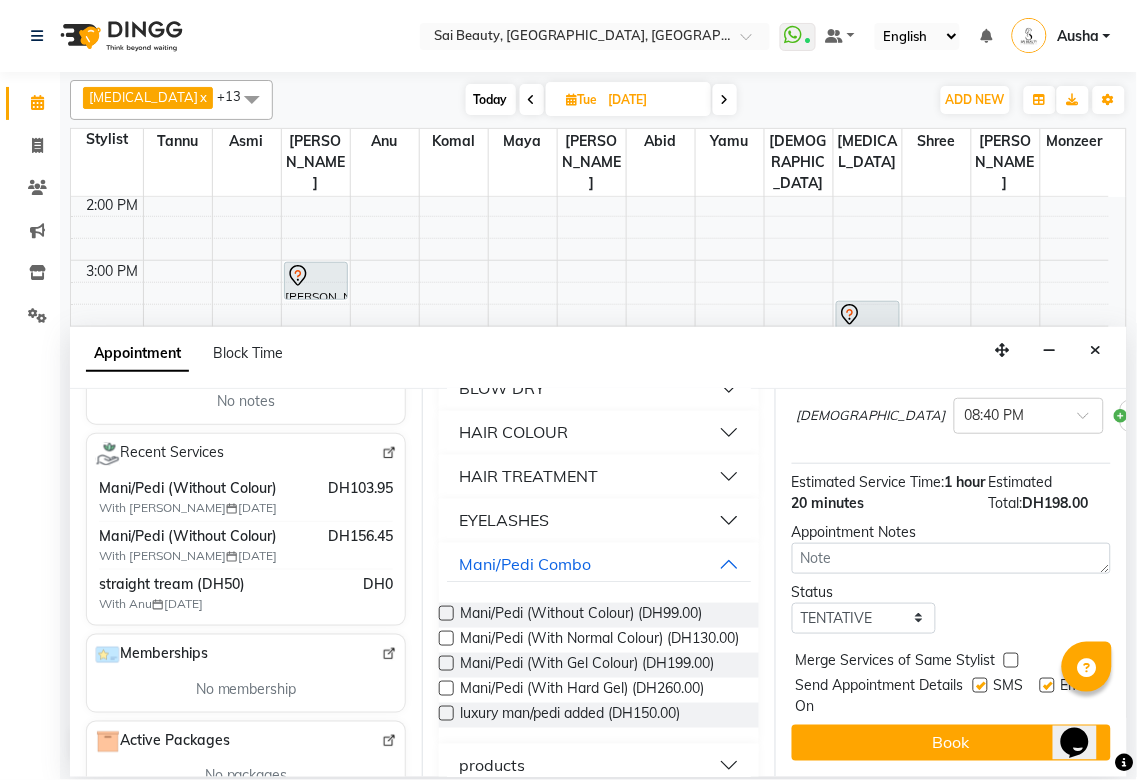 scroll, scrollTop: 325, scrollLeft: 0, axis: vertical 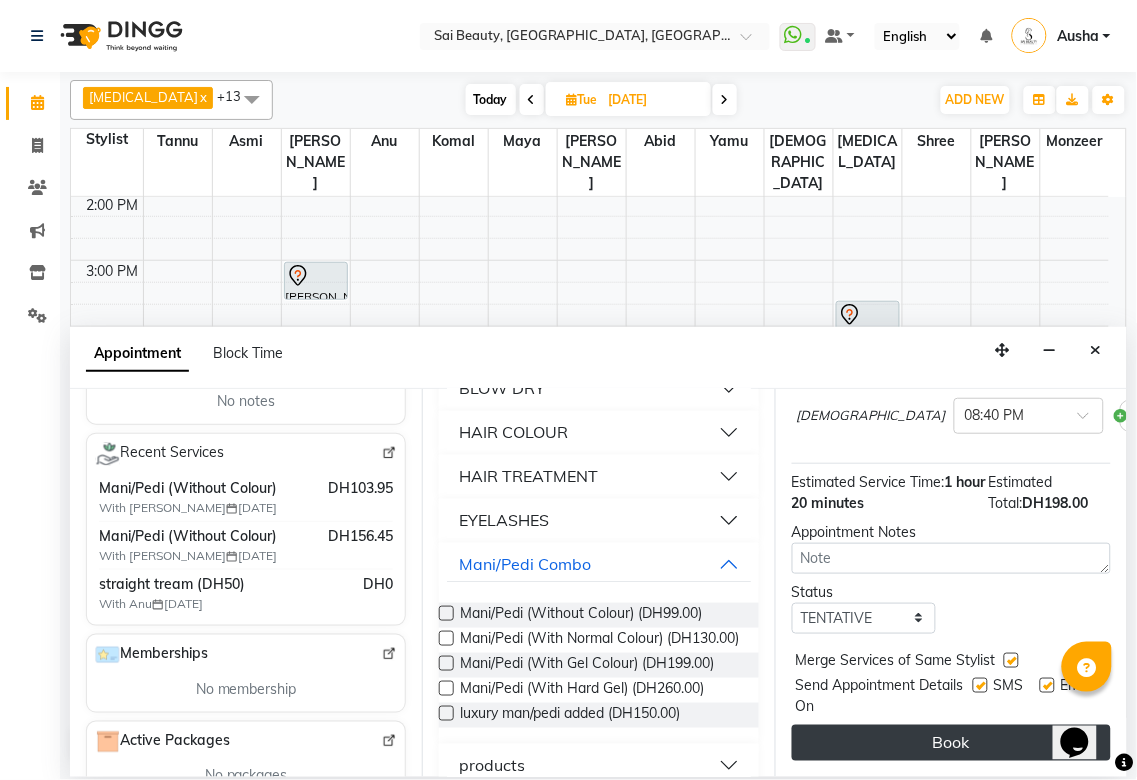 click on "Book" at bounding box center [951, 743] 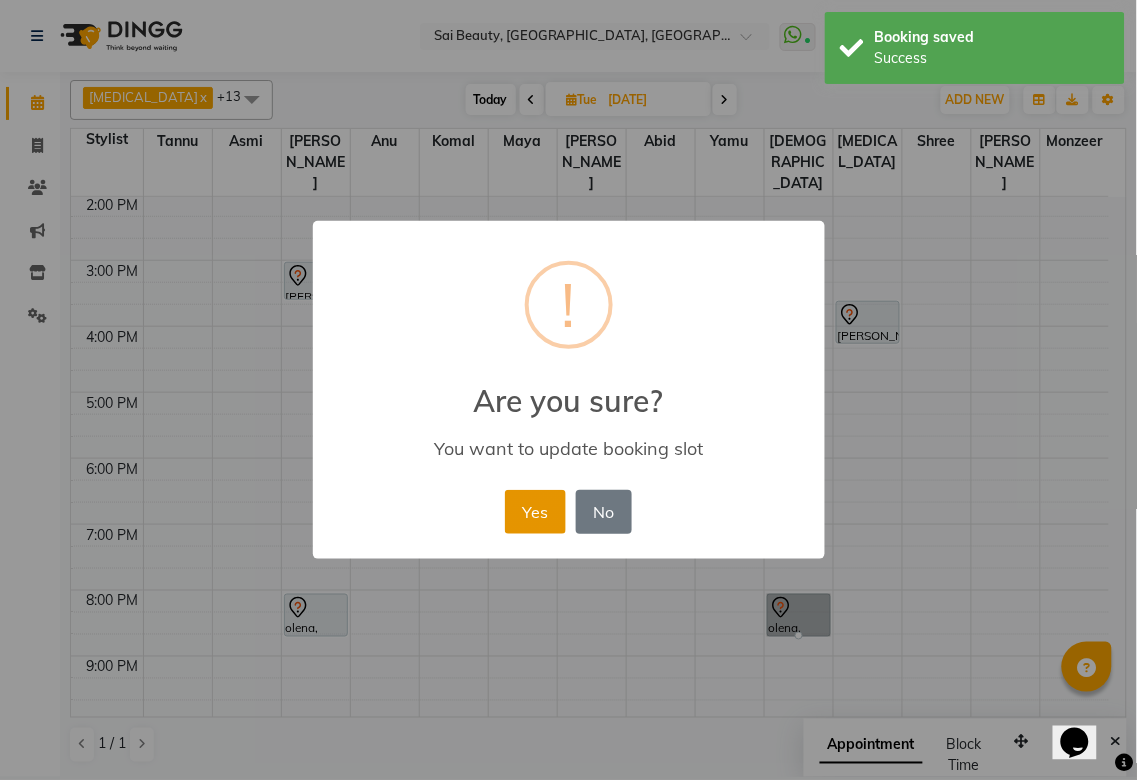 click on "Yes" at bounding box center [535, 512] 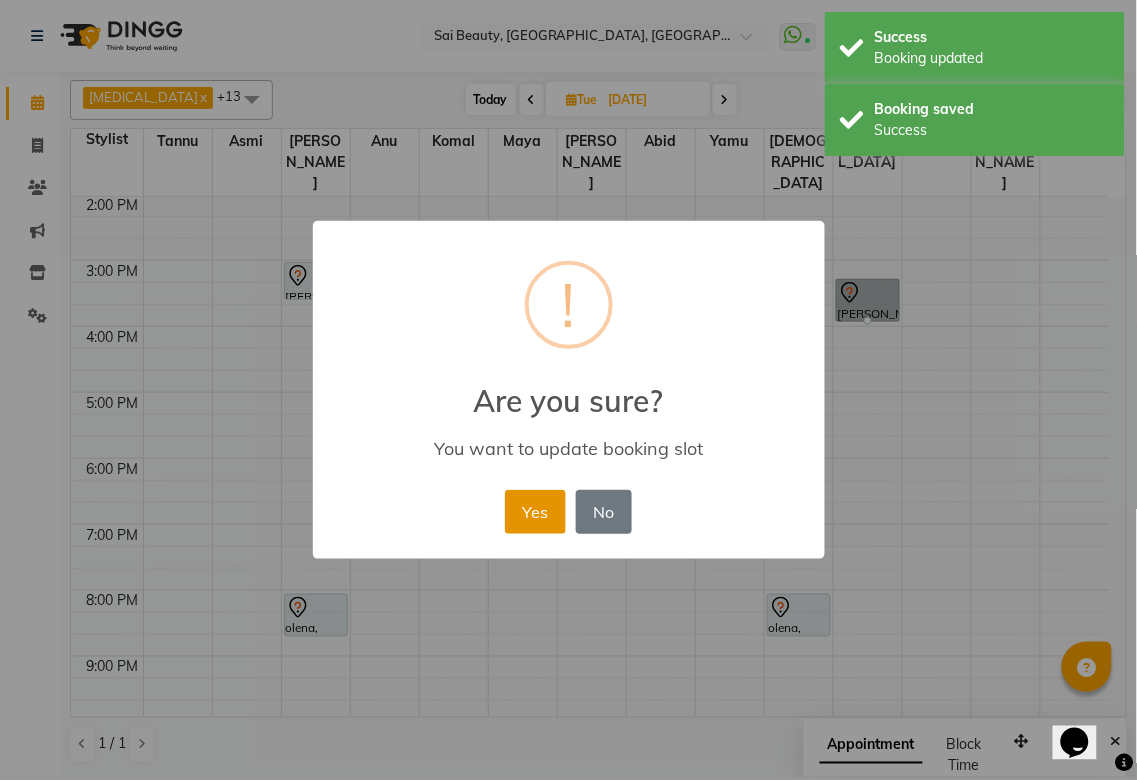 click on "Yes" at bounding box center [535, 512] 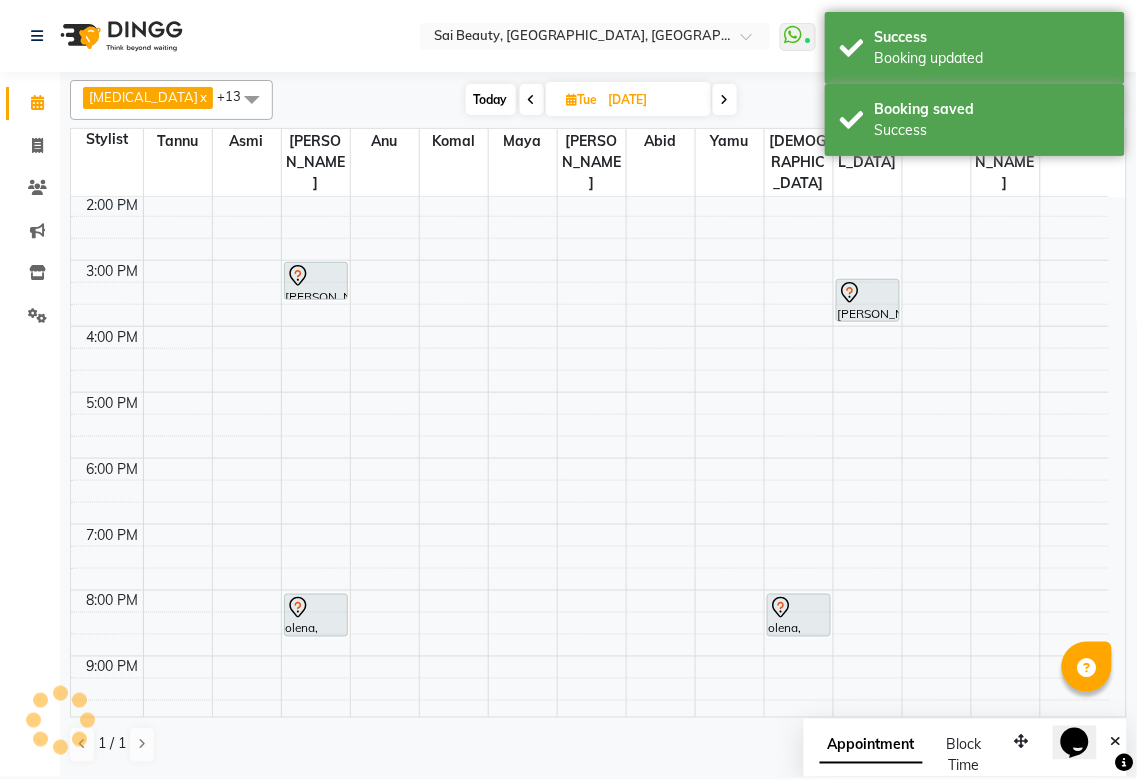 click at bounding box center (626, 579) 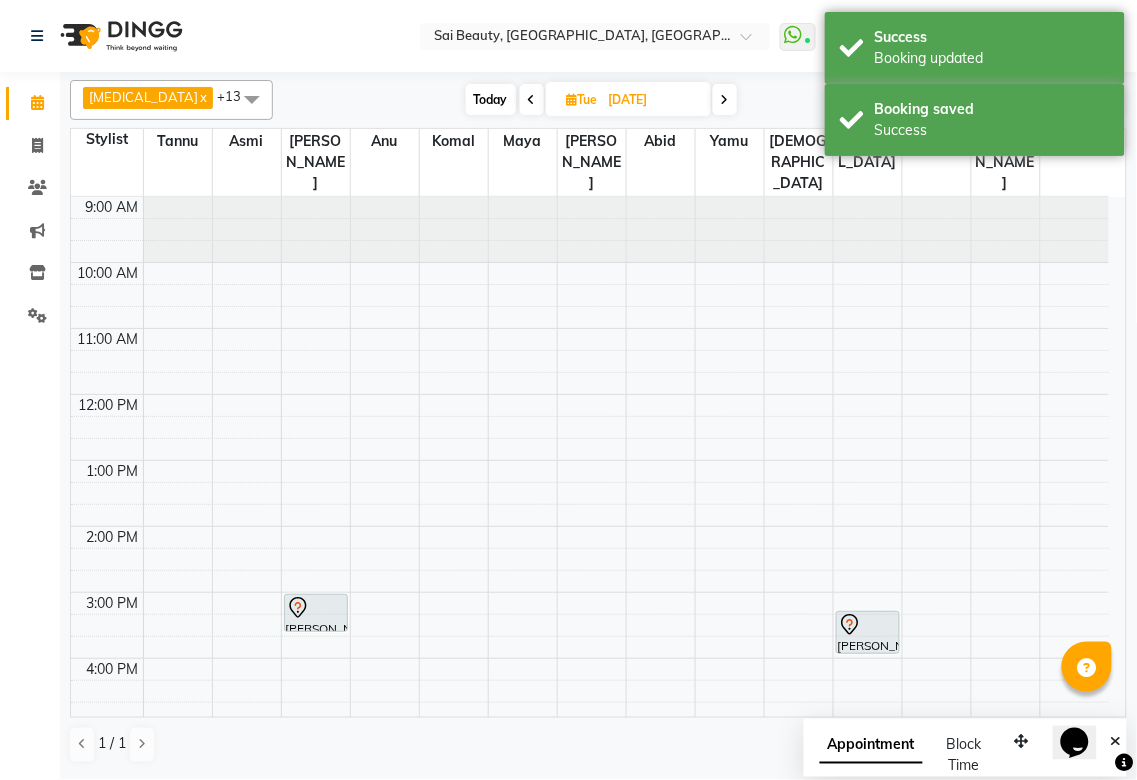scroll, scrollTop: 306, scrollLeft: 0, axis: vertical 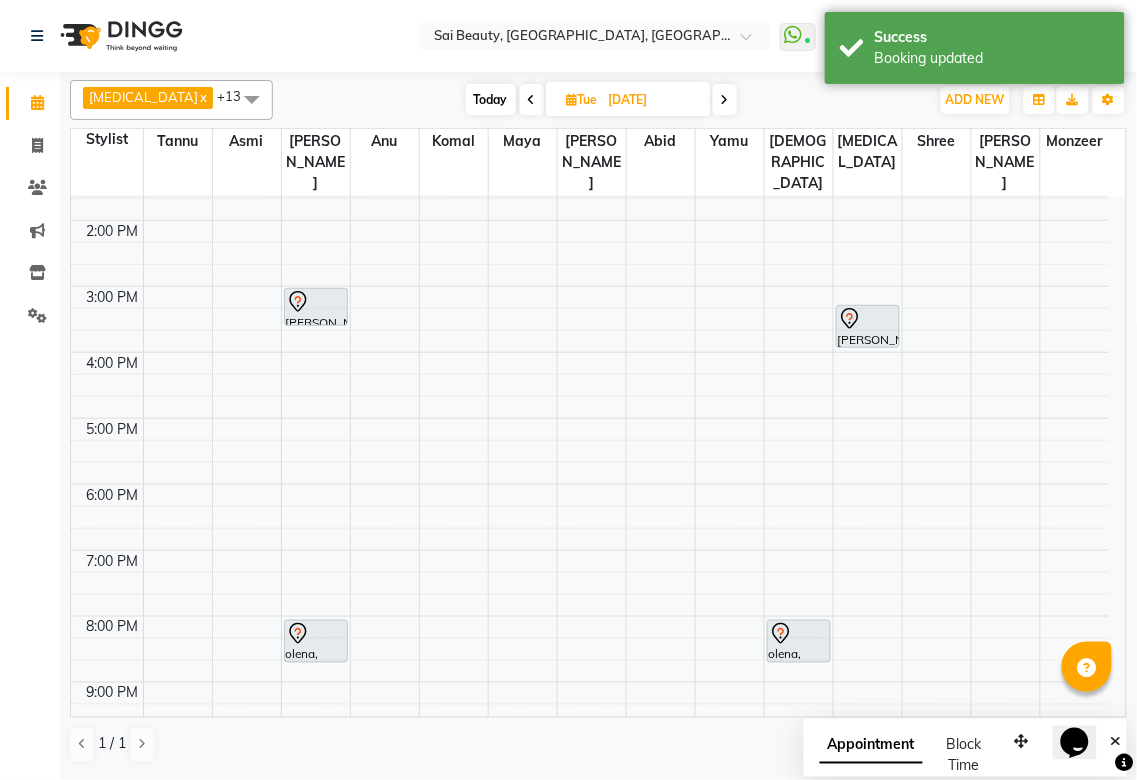 click at bounding box center (725, 100) 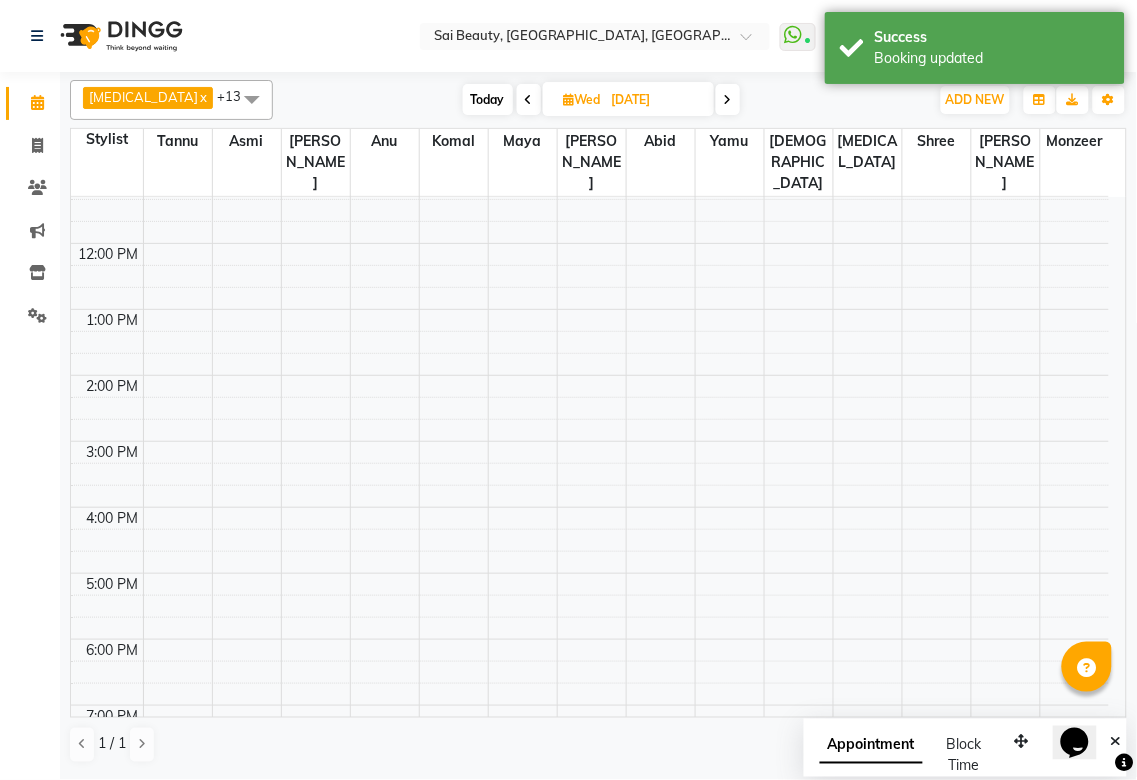 scroll, scrollTop: 0, scrollLeft: 0, axis: both 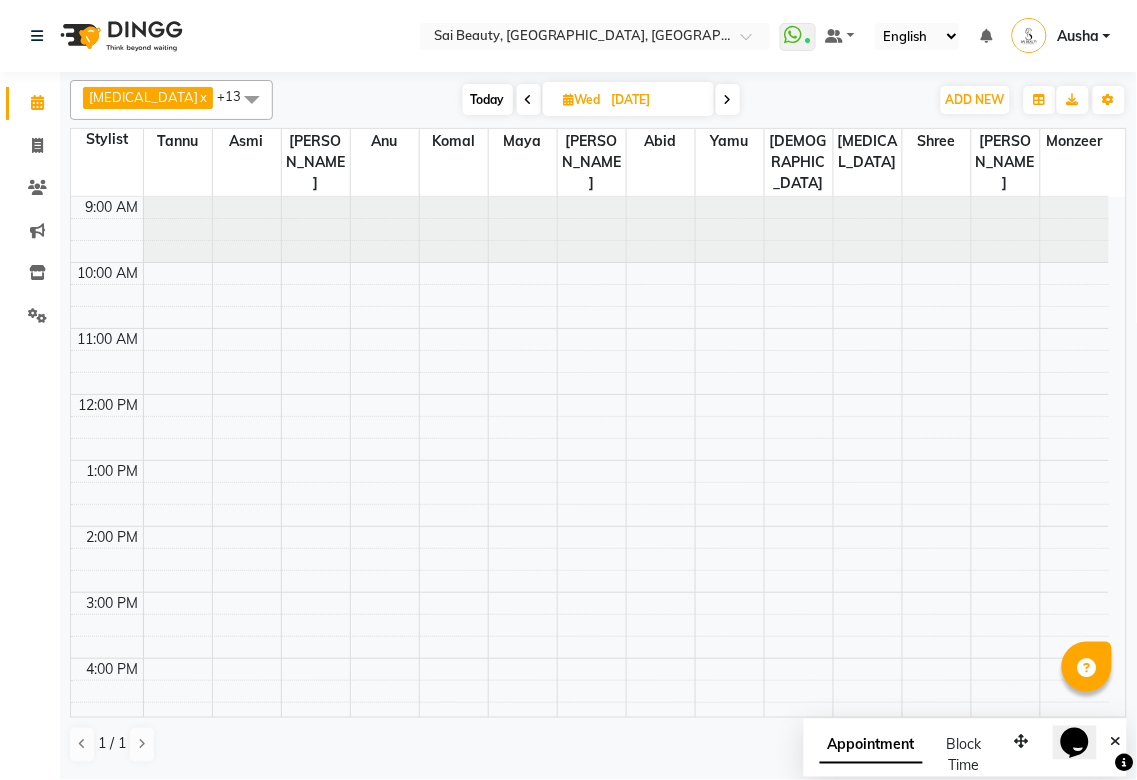 click at bounding box center (529, 100) 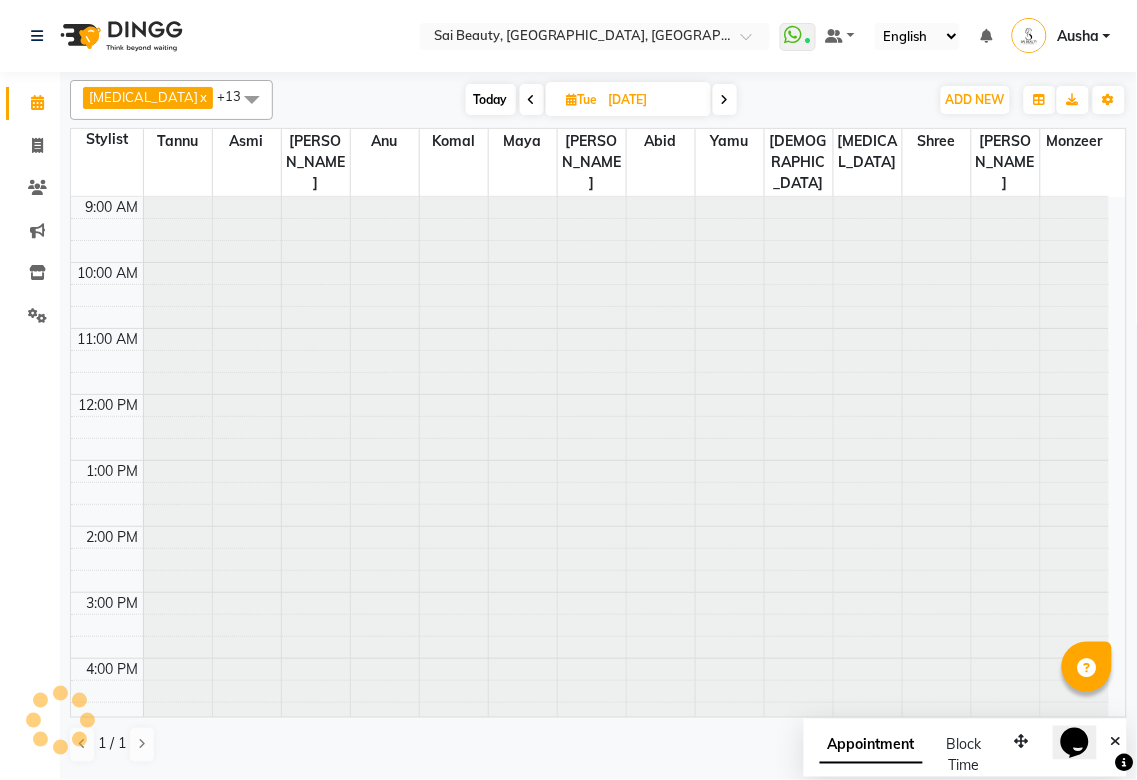 type on "[DATE]" 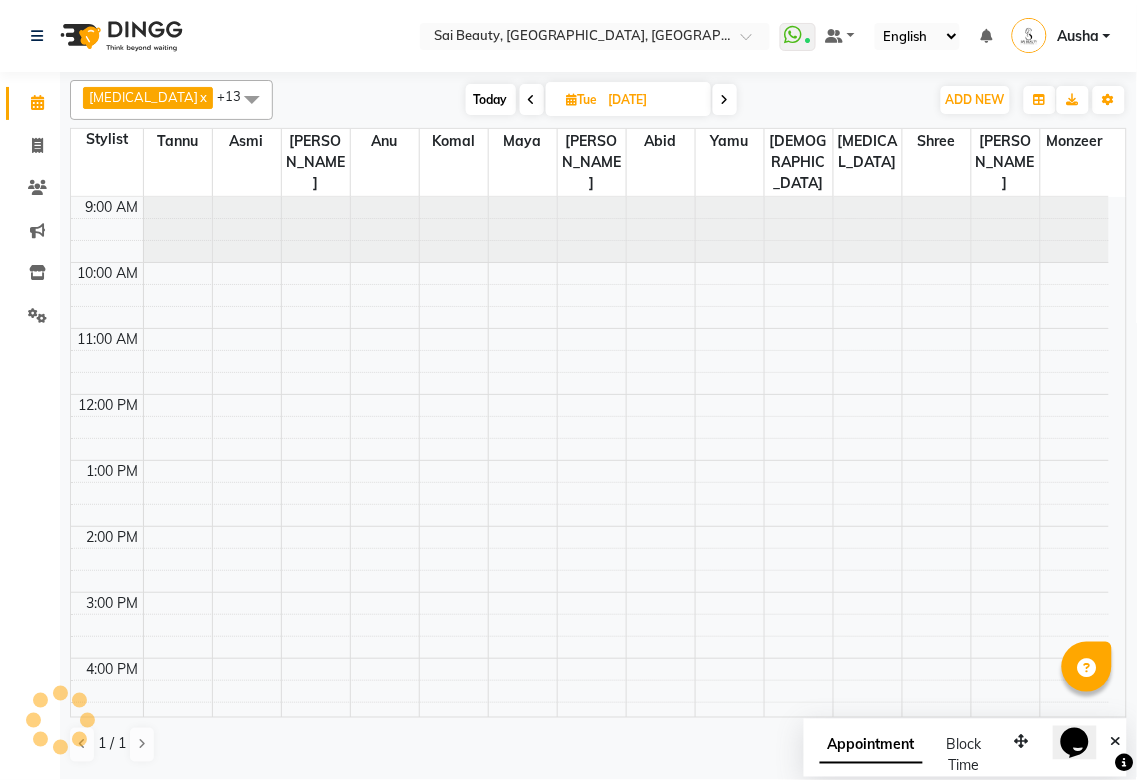 scroll, scrollTop: 332, scrollLeft: 0, axis: vertical 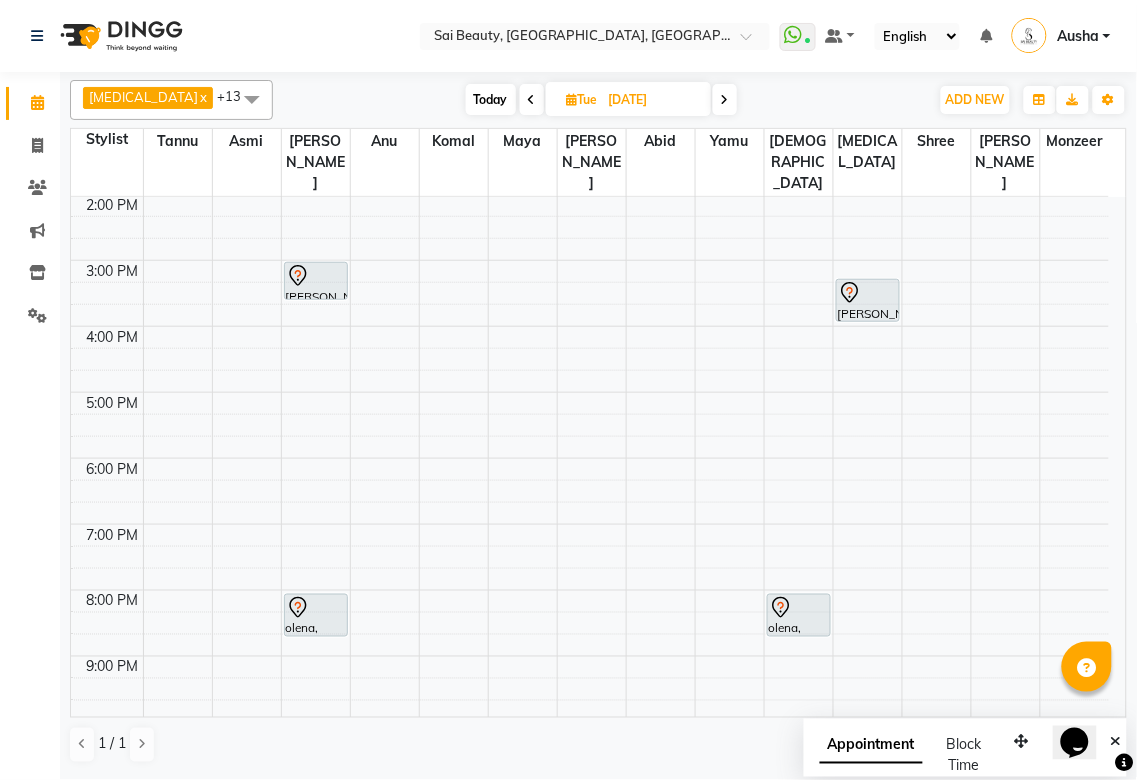 click 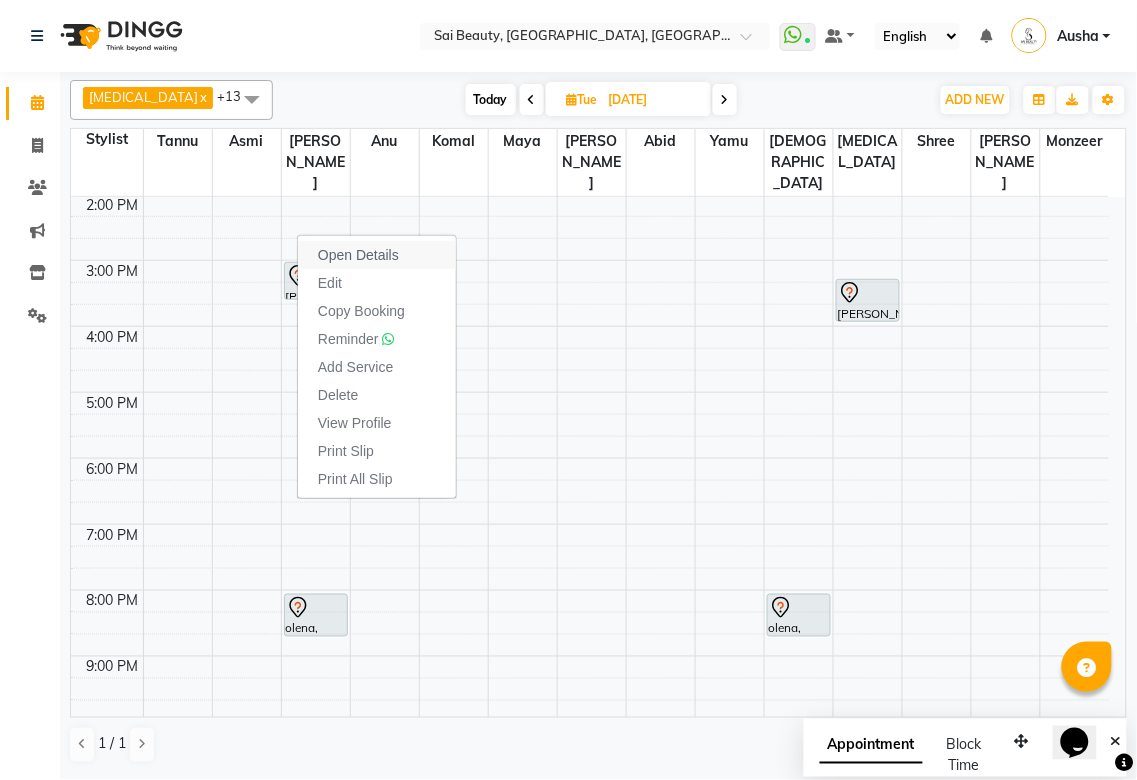 click on "Open Details" at bounding box center (358, 255) 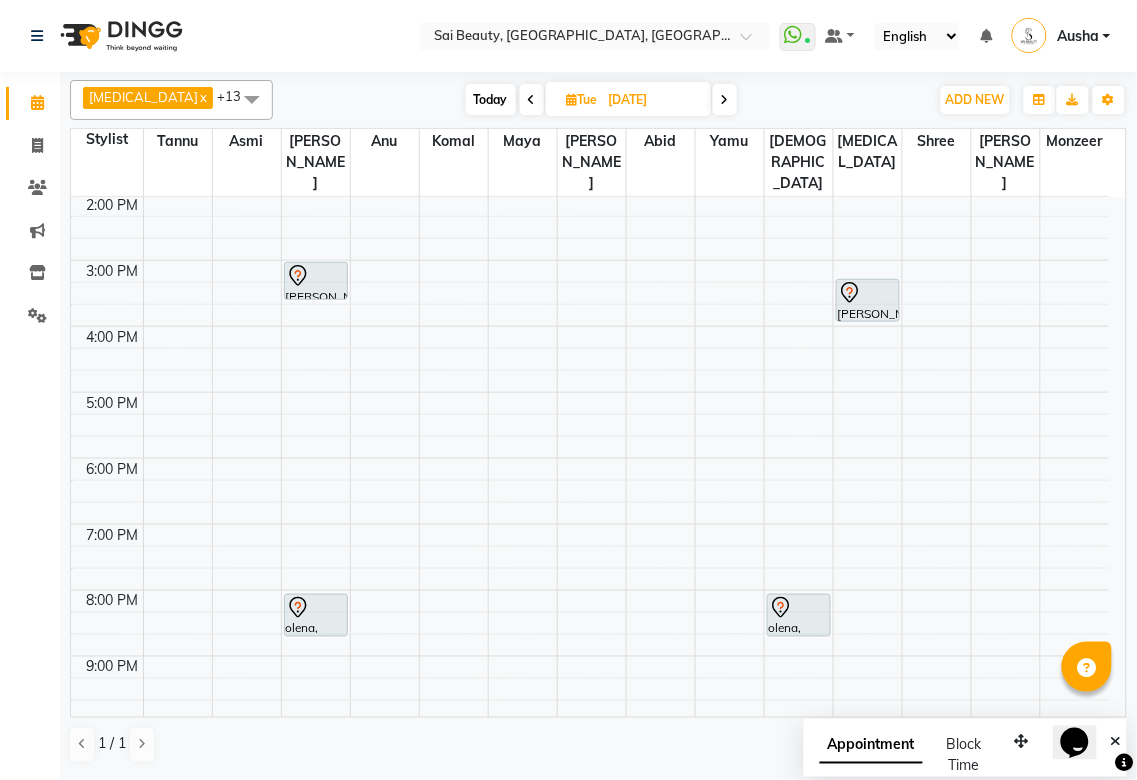 click 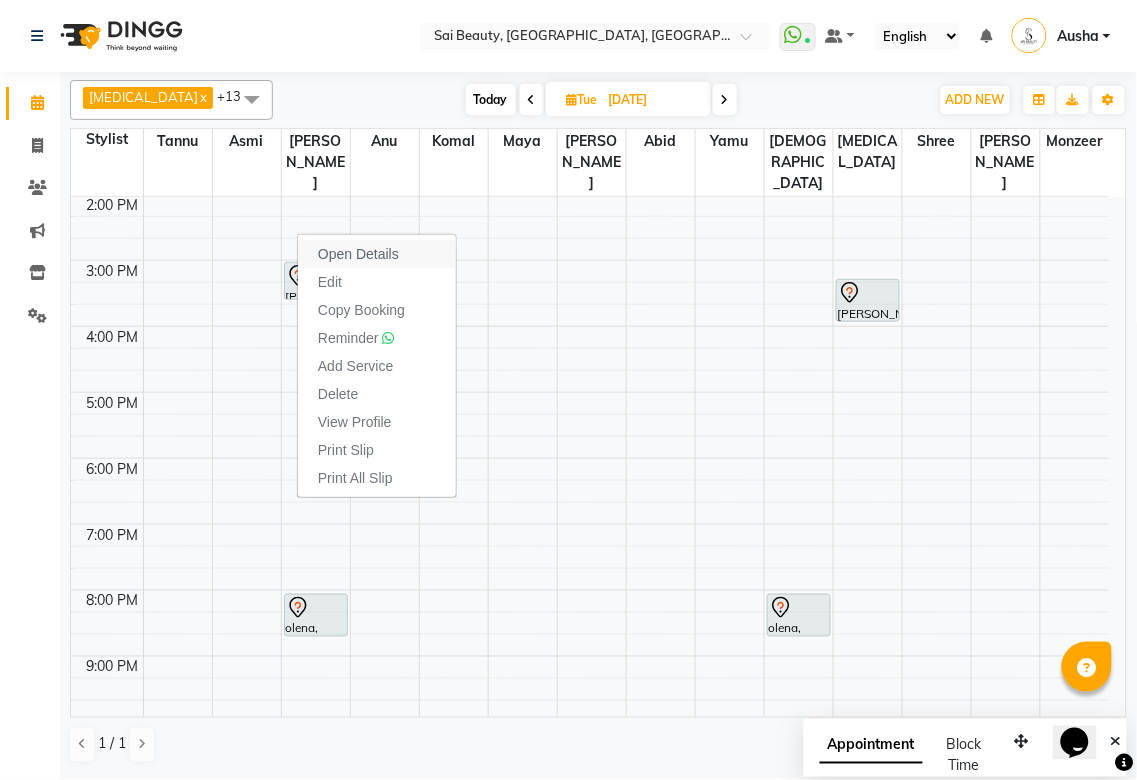 click on "Open Details" at bounding box center (358, 254) 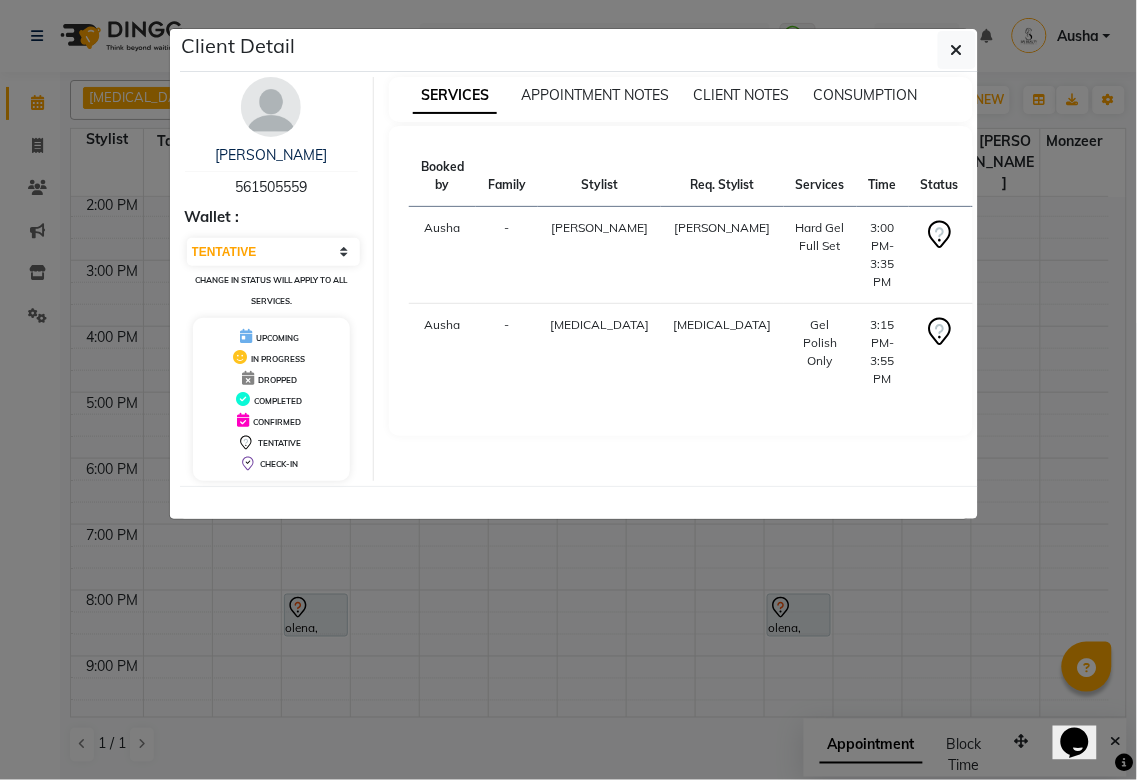 click on "Client Detail  Mina    561505559 Wallet : Select CONFIRMED TENTATIVE Change in status will apply to all services. UPCOMING IN PROGRESS DROPPED COMPLETED CONFIRMED TENTATIVE CHECK-IN SERVICES APPOINTMENT NOTES CLIENT NOTES CONSUMPTION Booked by Family Stylist Req. Stylist Services Time Status  [PERSON_NAME] [PERSON_NAME]  Hard Gel Full Set   3:00 PM-3:35 PM   [PERSON_NAME][MEDICAL_DATA] [PERSON_NAME]  Gel Polish Only   3:15 PM-3:55 PM" 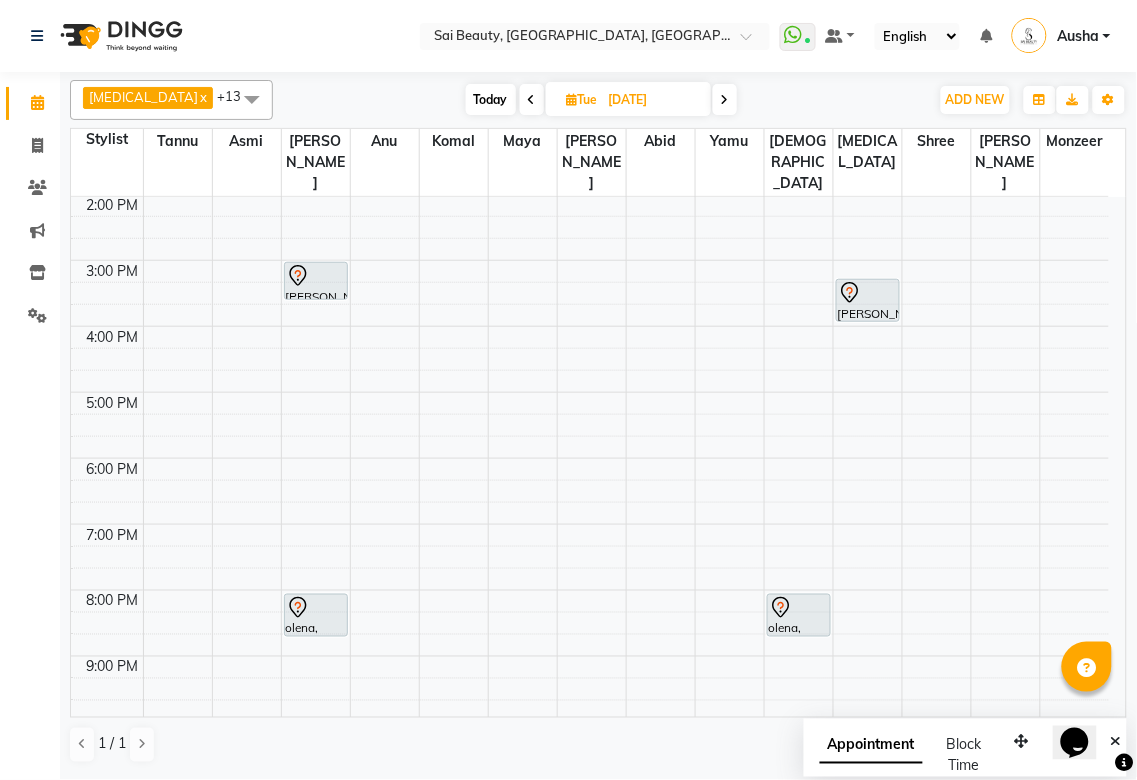 click at bounding box center (532, 99) 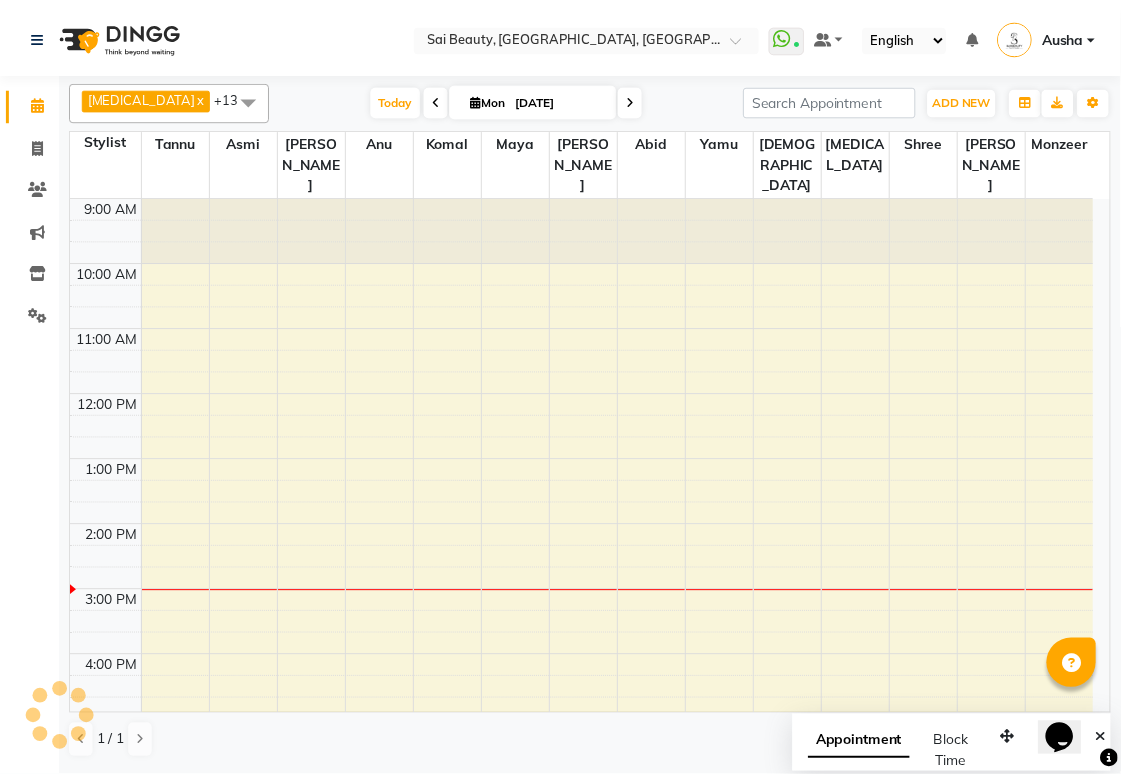 scroll, scrollTop: 332, scrollLeft: 0, axis: vertical 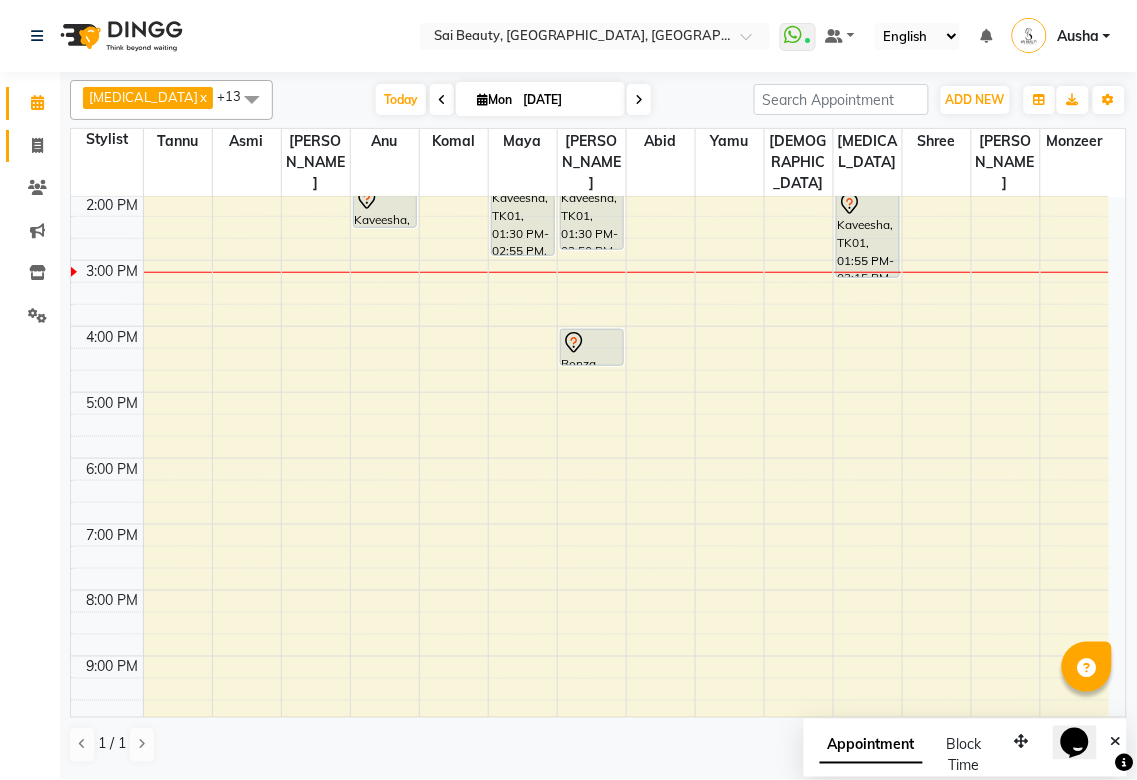 click 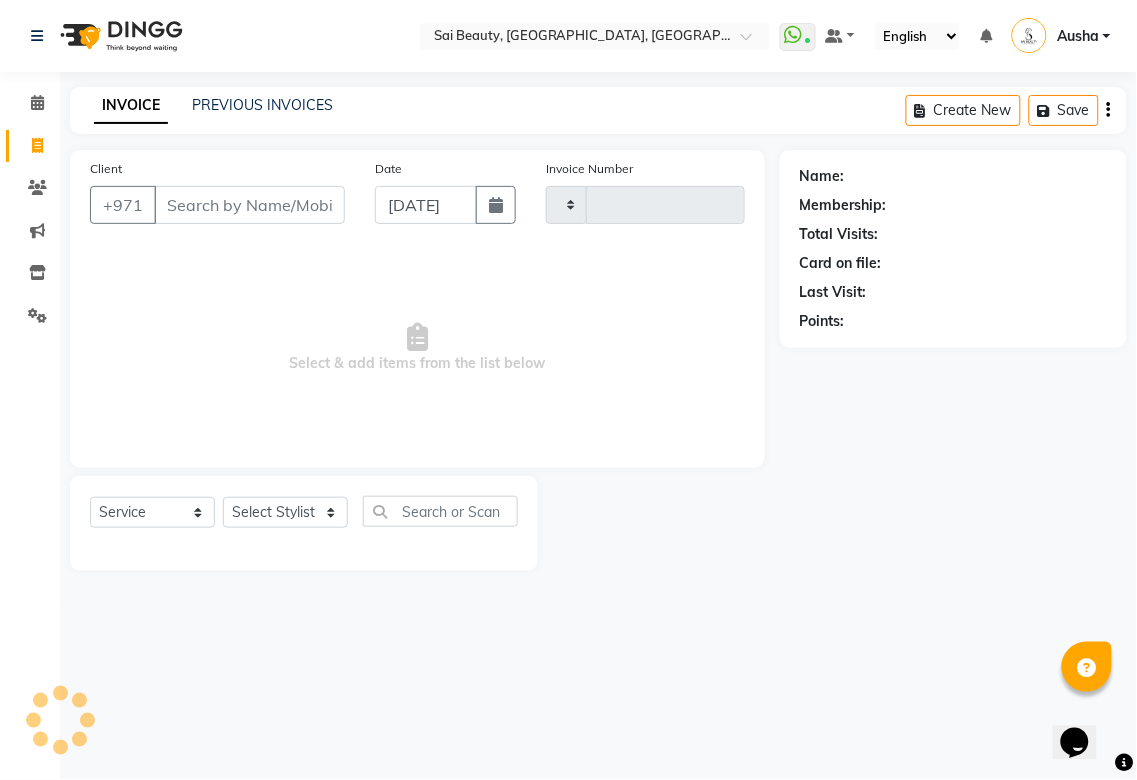 type on "2304" 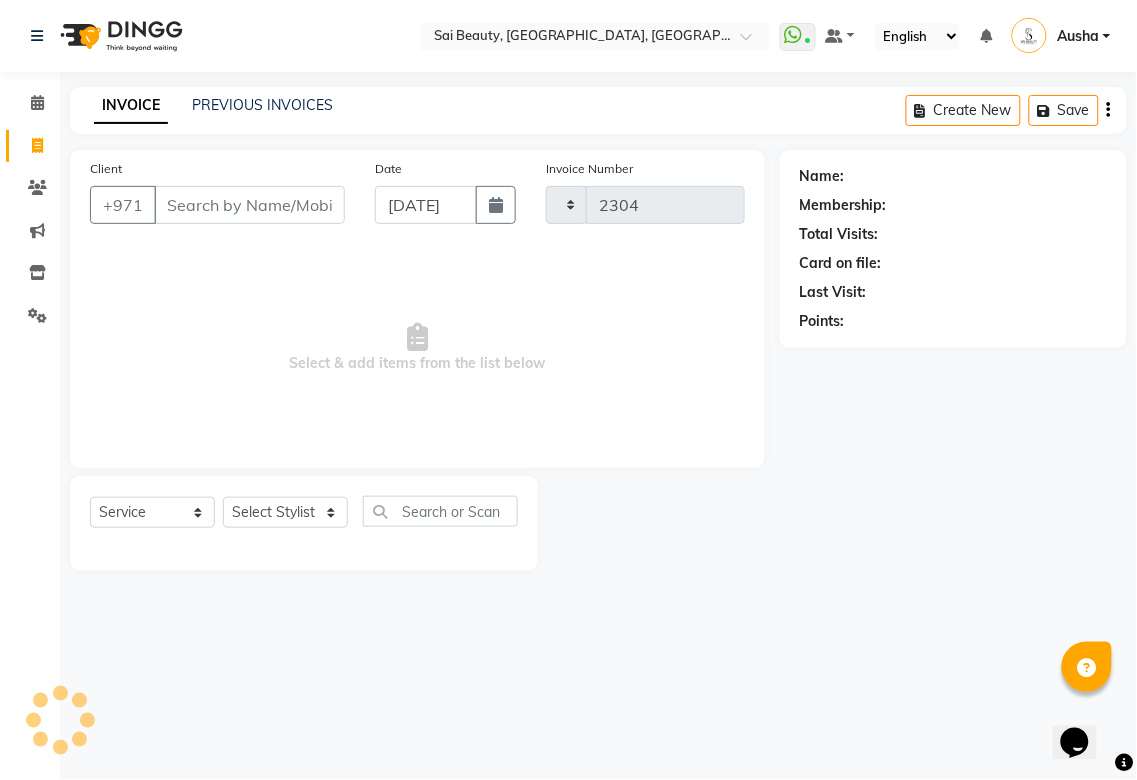 select on "5352" 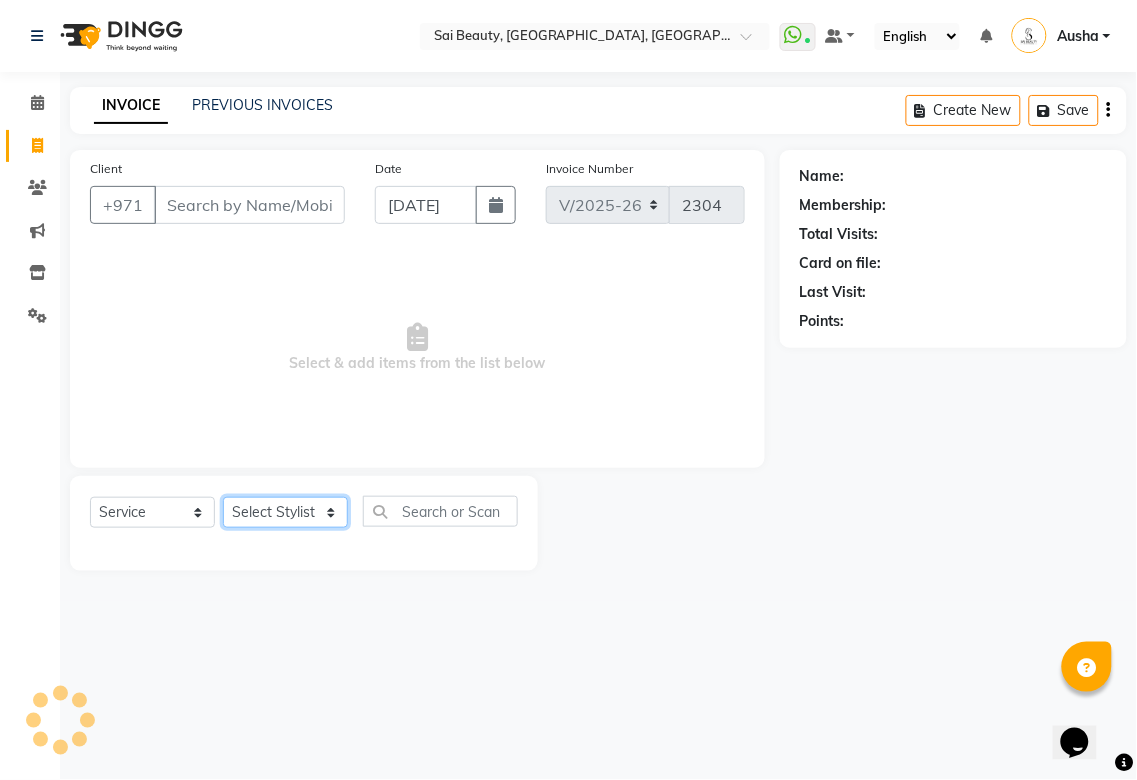 click on "Select Stylist" 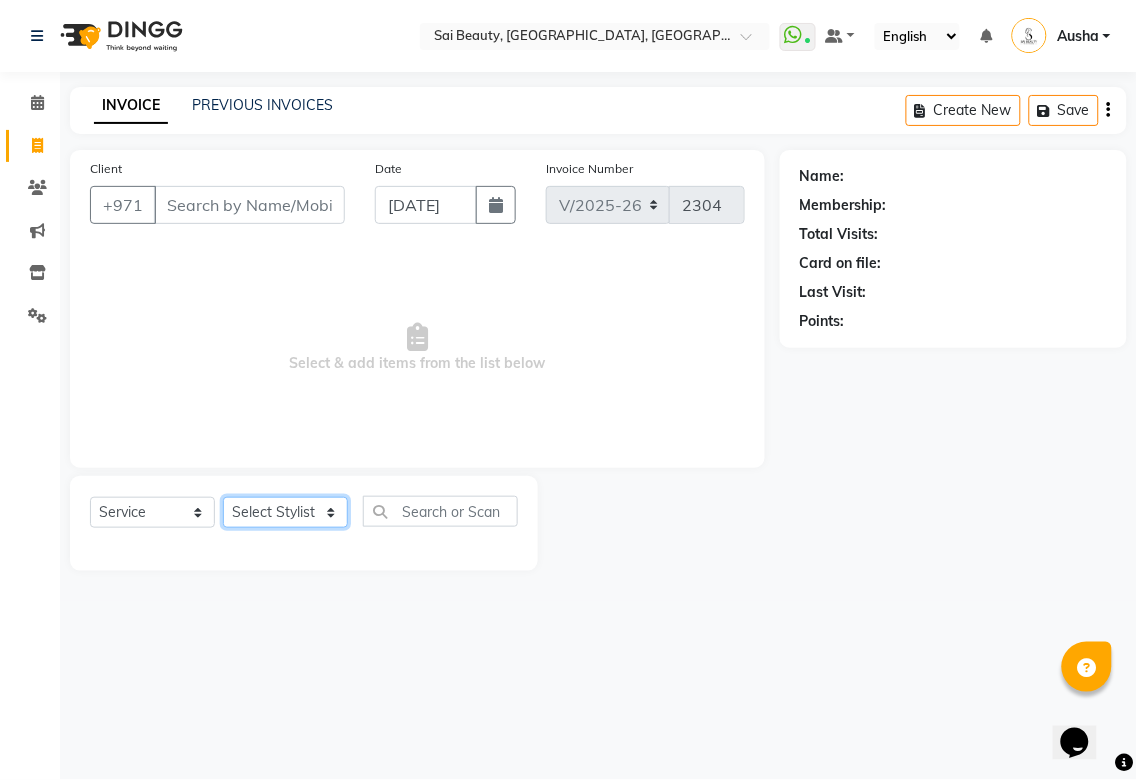 click on "Select Stylist" 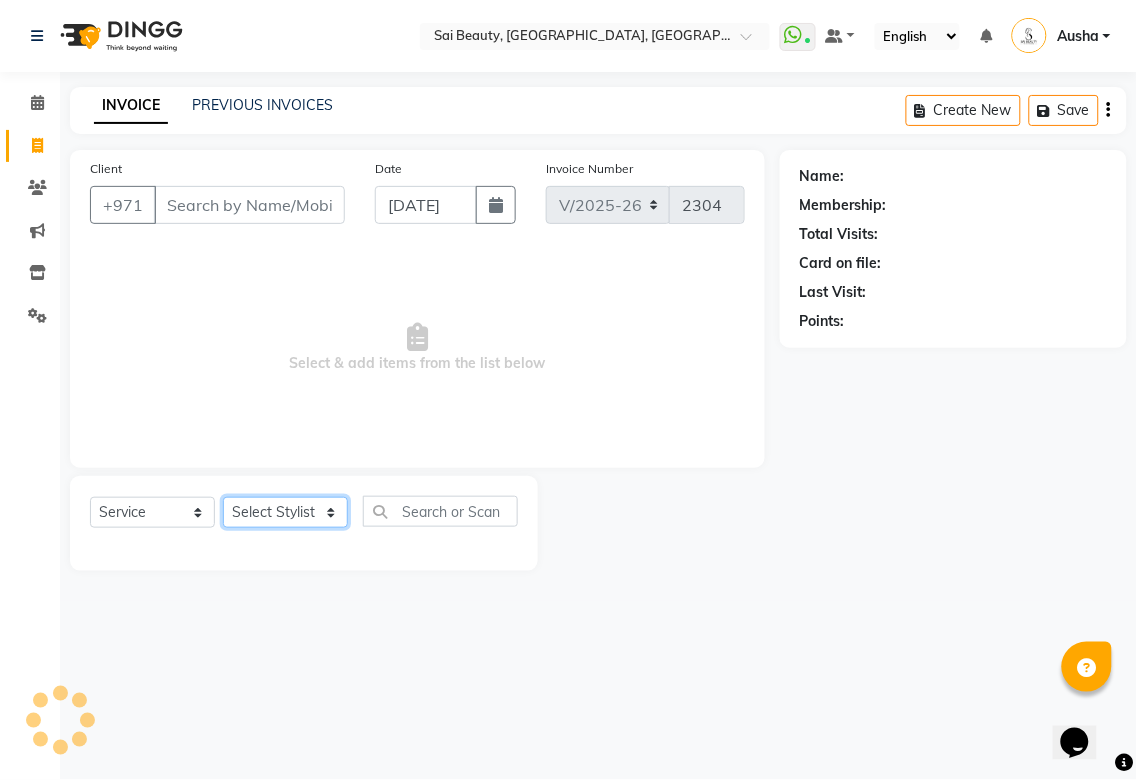 click on "Select Stylist" 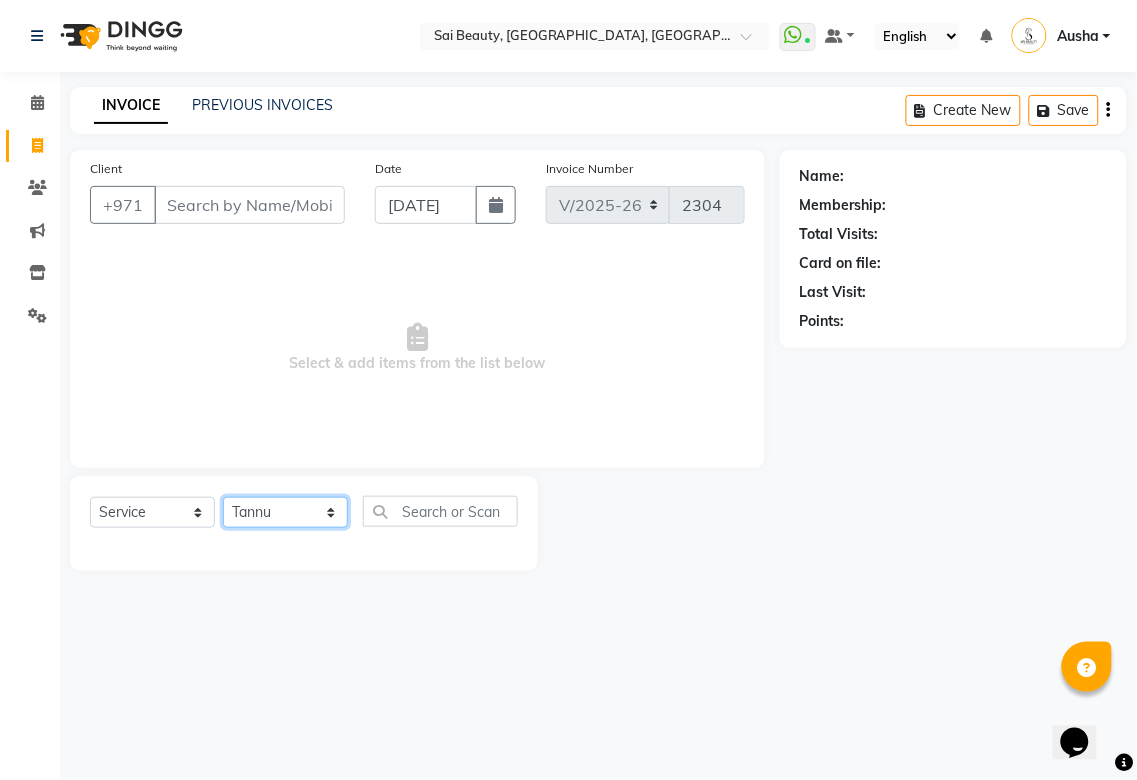 click on "Select Stylist [PERSON_NAME][MEDICAL_DATA] [PERSON_NAME] Asmi Ausha [PERSON_NAME] Gita [PERSON_NAME] Monzeer shree [PERSON_NAME] [PERSON_NAME] Surakcha [PERSON_NAME] Yamu" 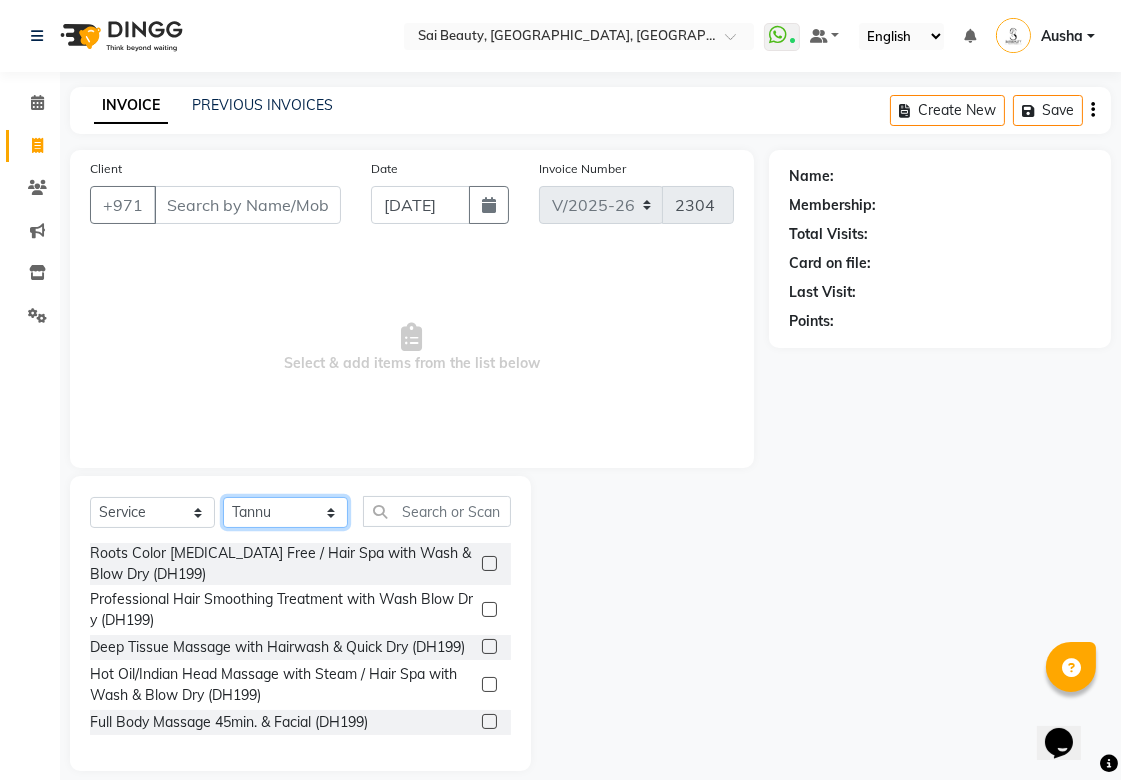 click on "Select Stylist [PERSON_NAME][MEDICAL_DATA] [PERSON_NAME] Asmi Ausha [PERSON_NAME] Gita [PERSON_NAME] Monzeer shree [PERSON_NAME] [PERSON_NAME] Surakcha [PERSON_NAME] Yamu" 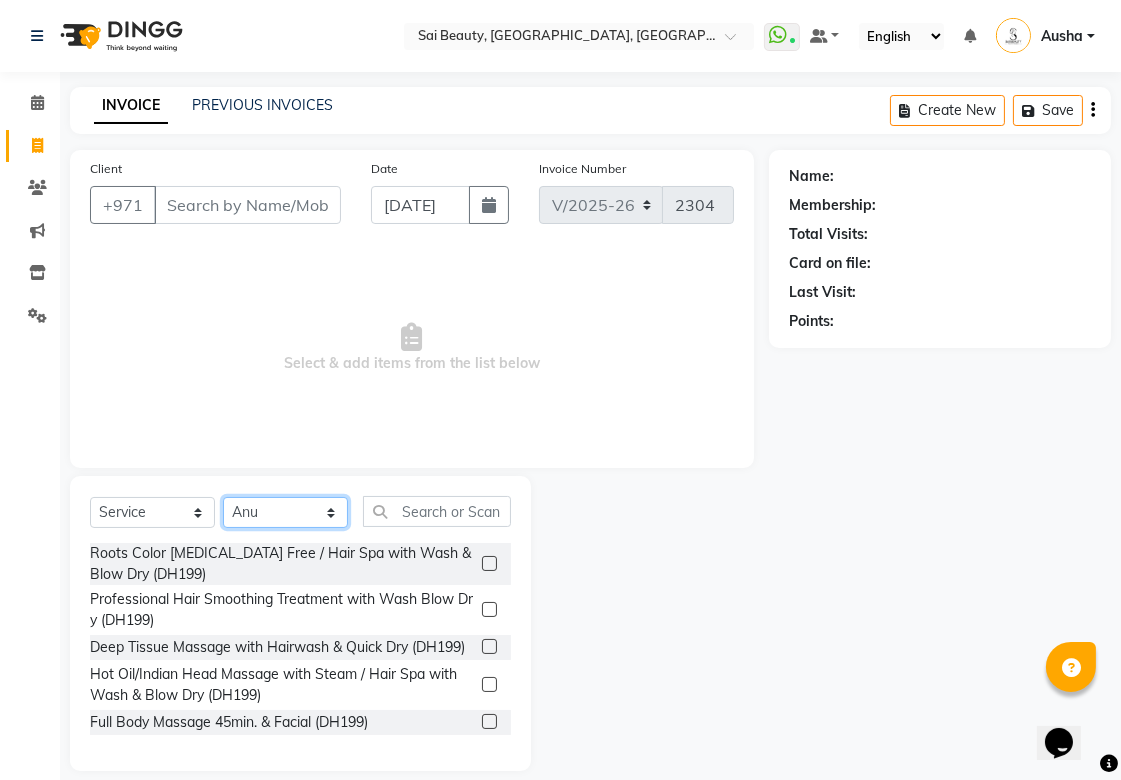 click on "Select Stylist [PERSON_NAME][MEDICAL_DATA] [PERSON_NAME] Asmi Ausha [PERSON_NAME] Gita [PERSON_NAME] Monzeer shree [PERSON_NAME] [PERSON_NAME] Surakcha [PERSON_NAME] Yamu" 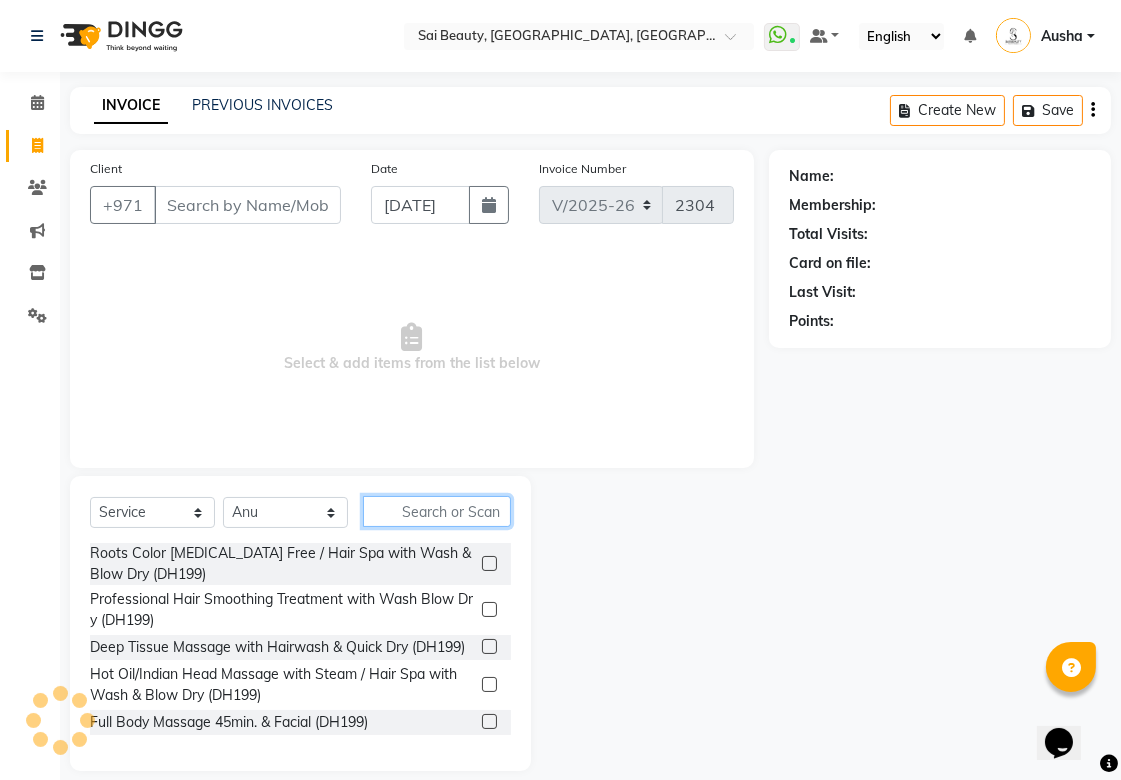 click 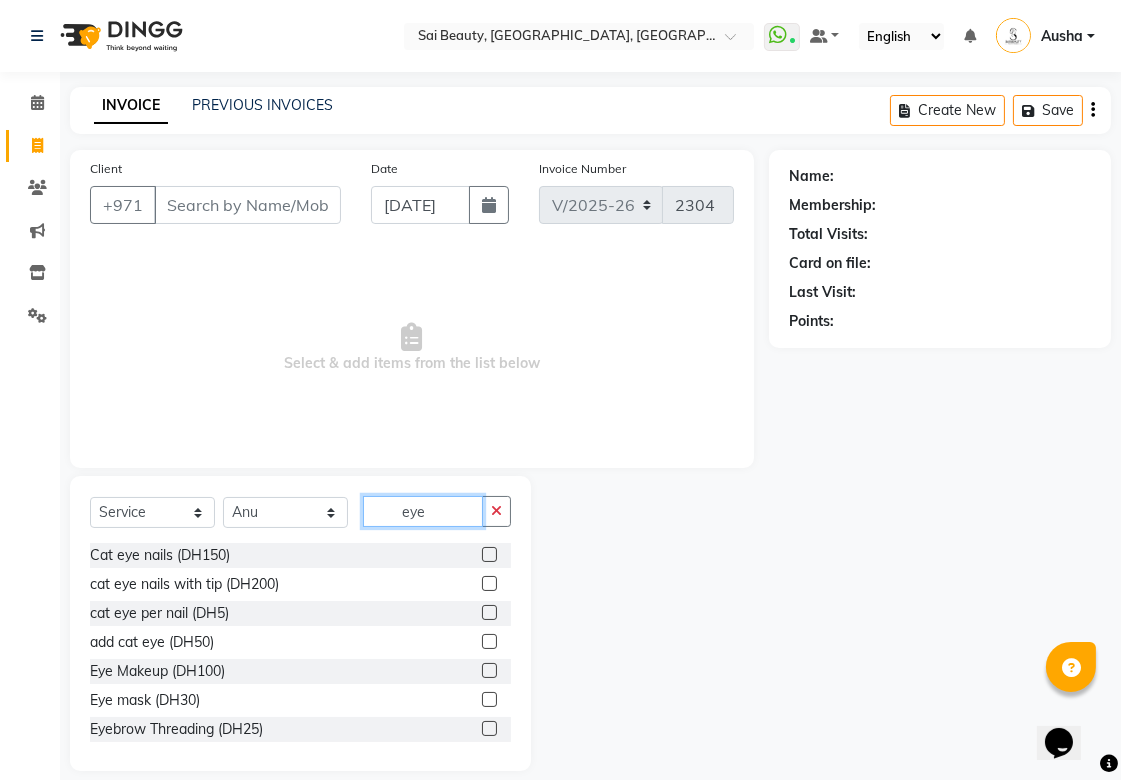type on "eye" 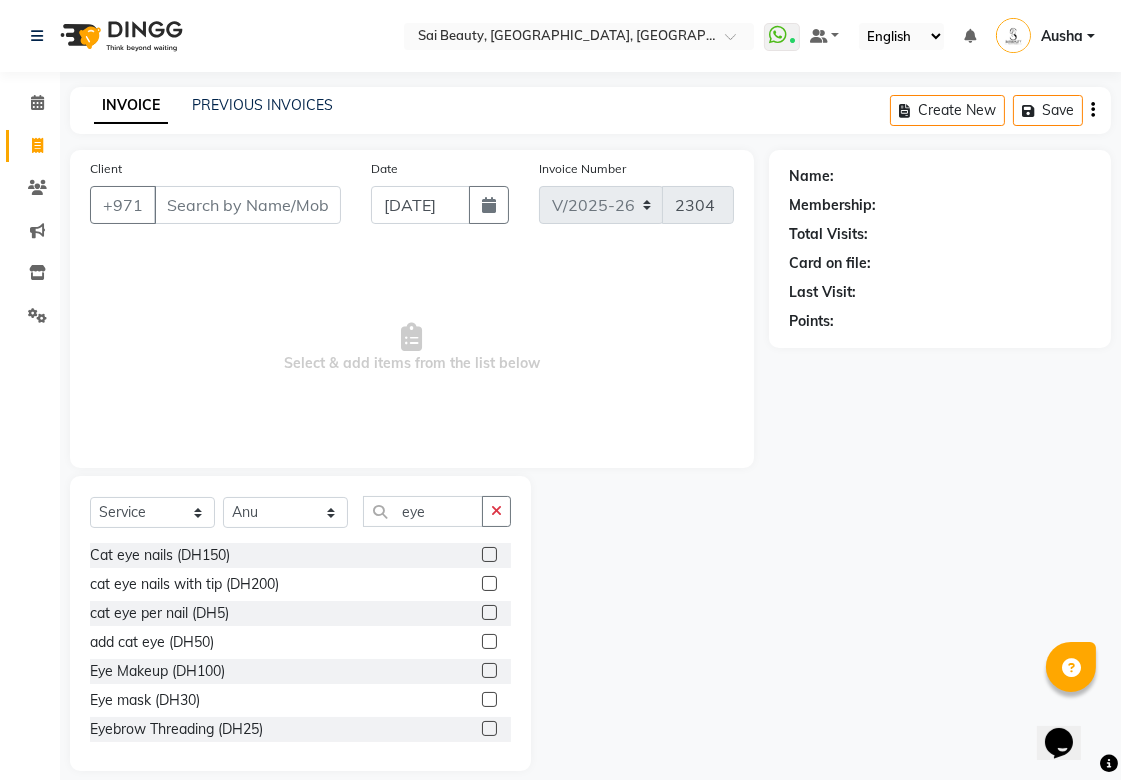 click 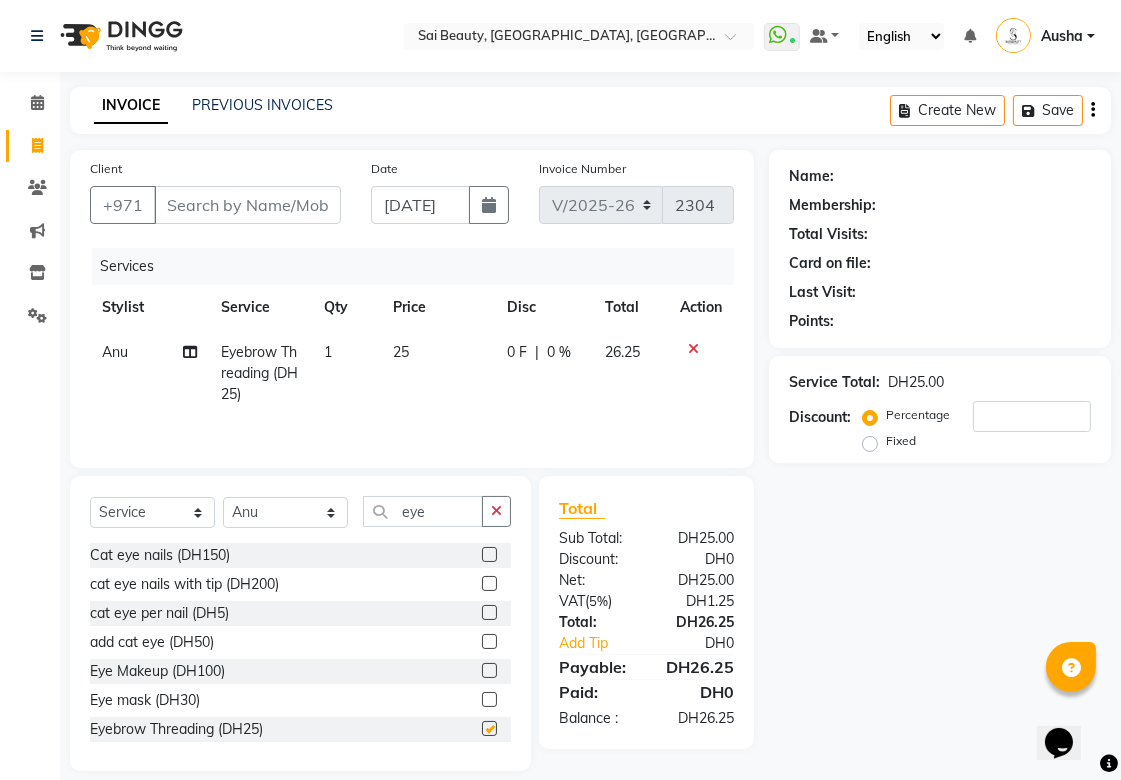 checkbox on "false" 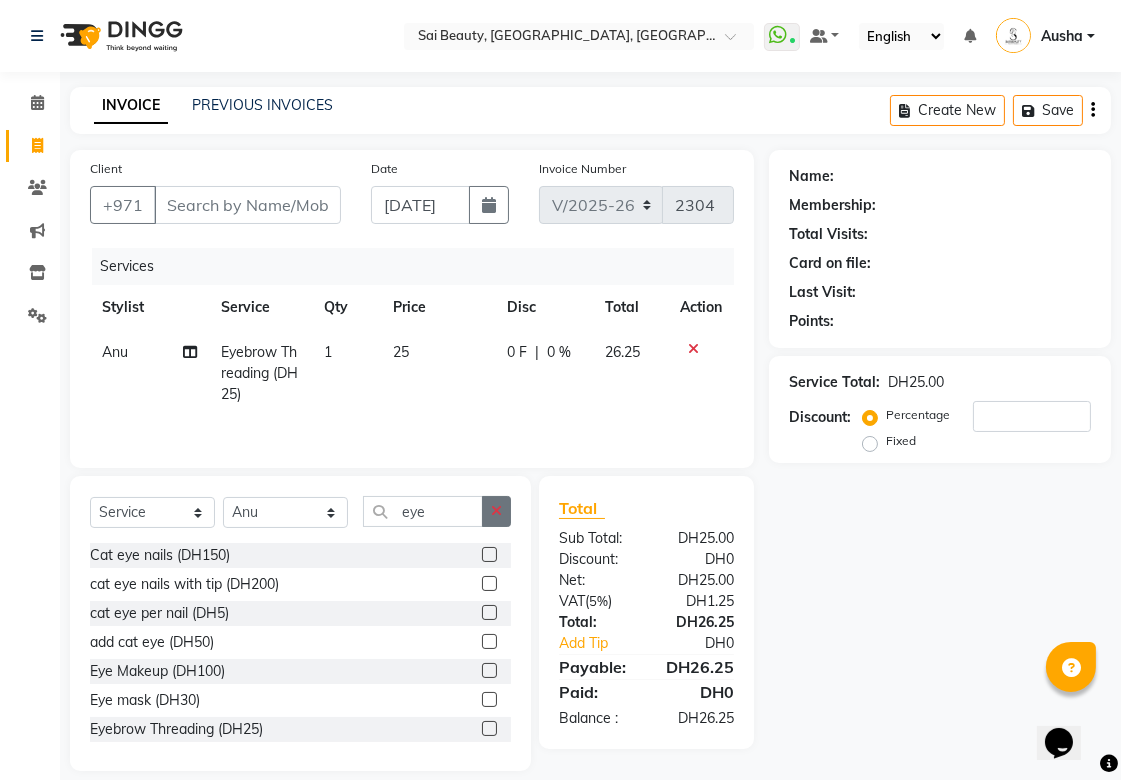 click 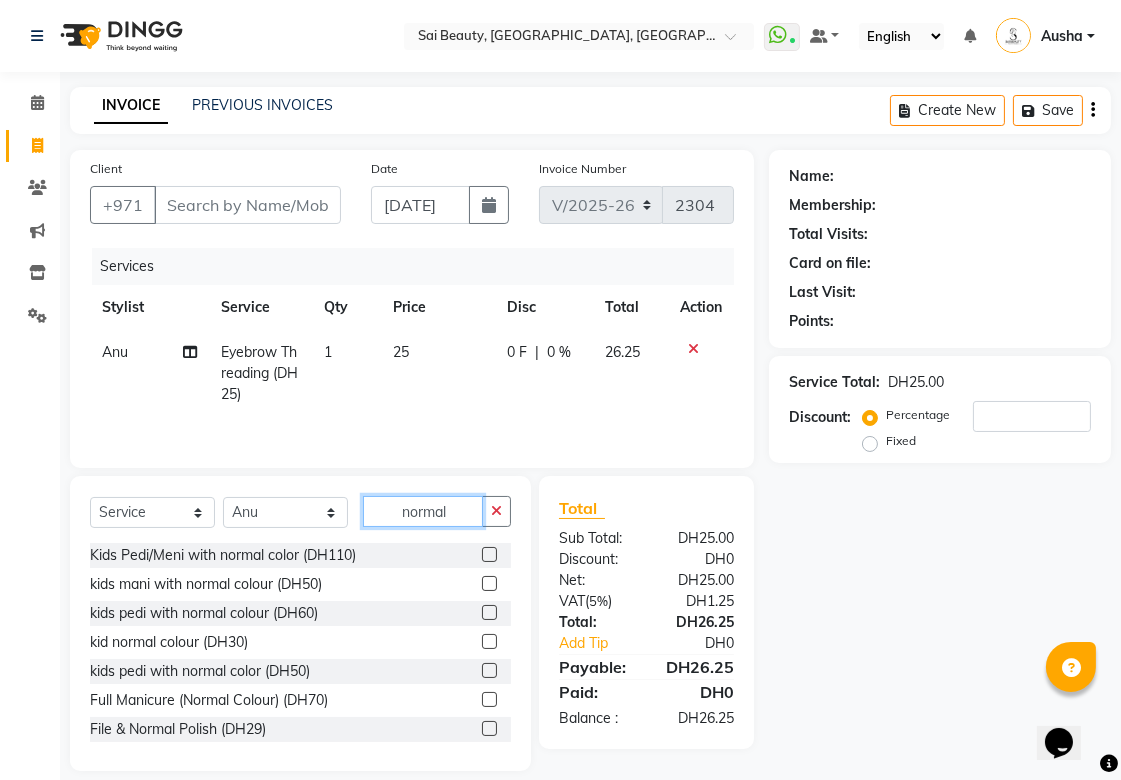 type on "normal" 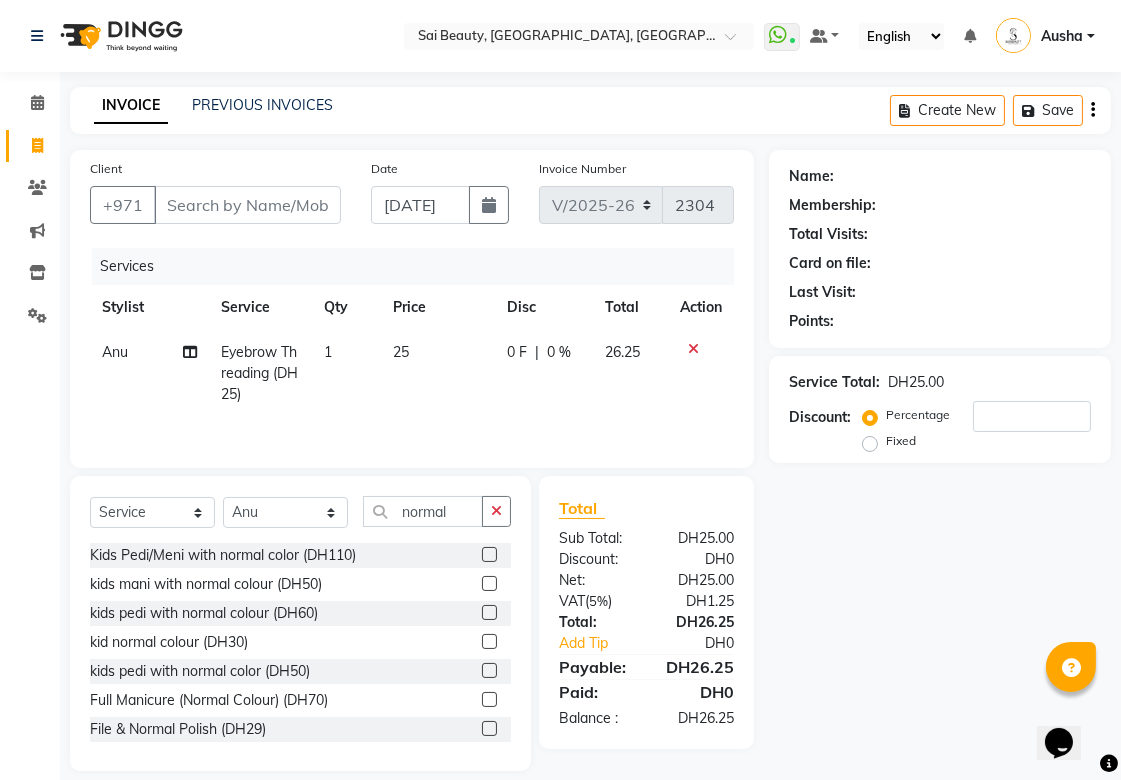 click 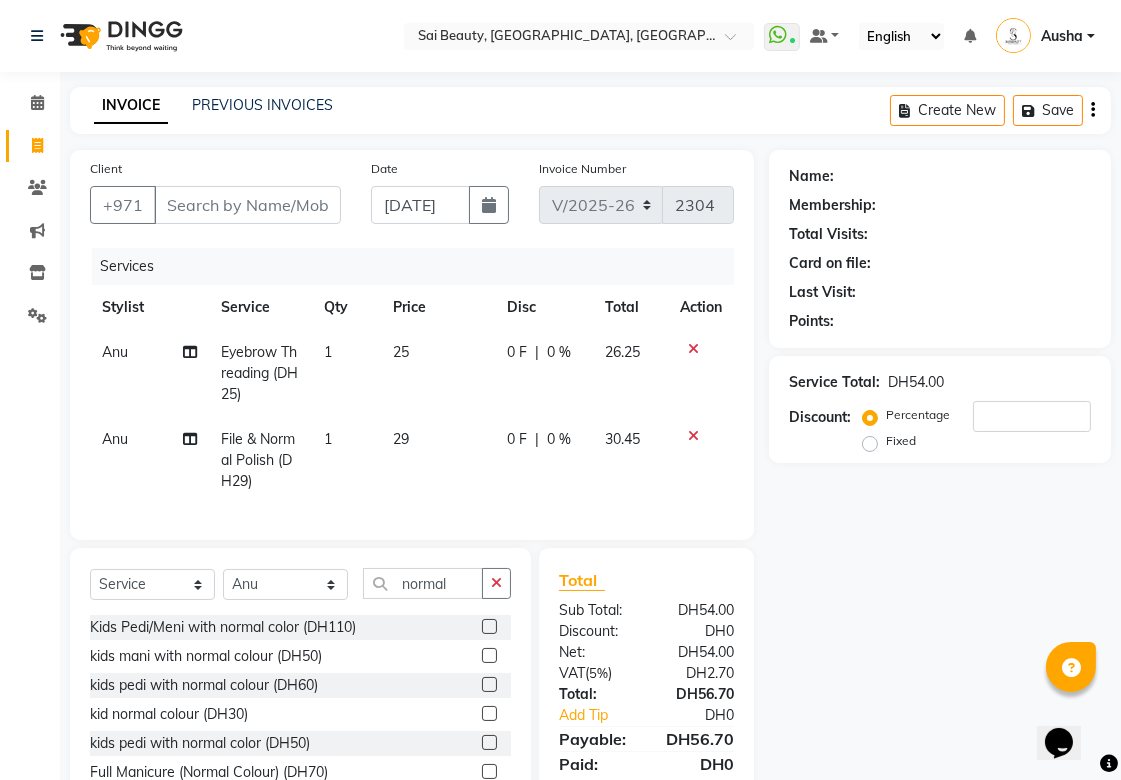 checkbox on "false" 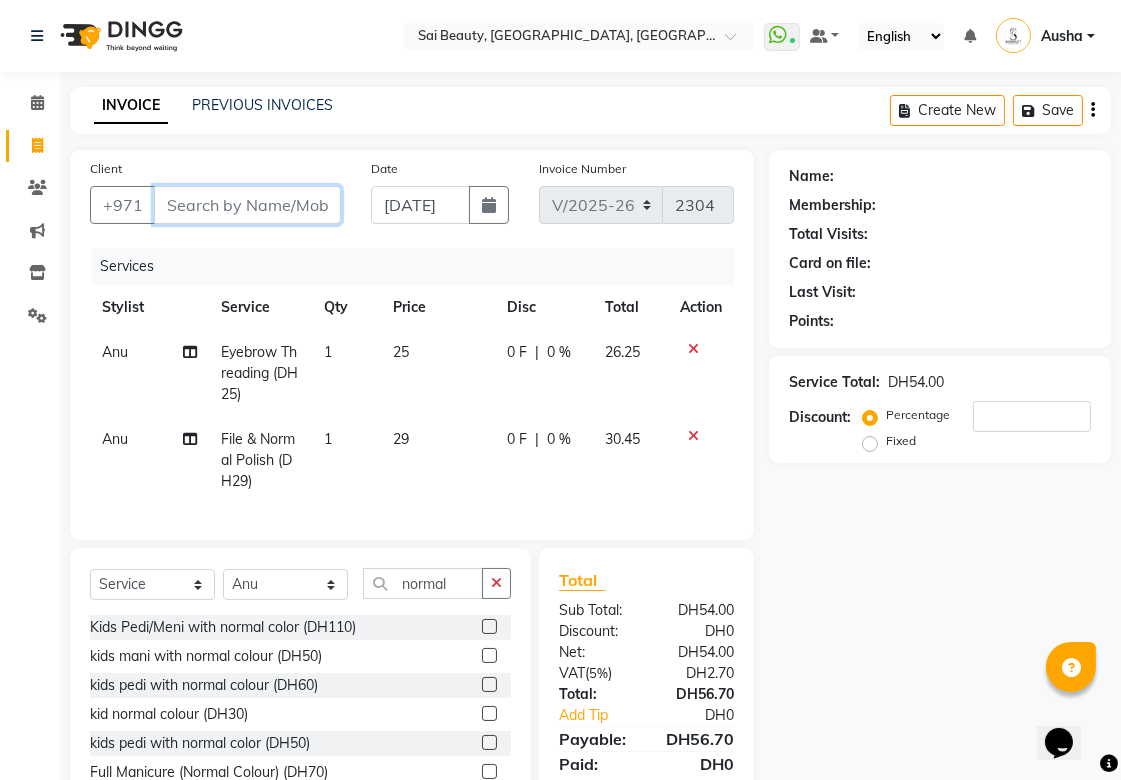 click on "Client" at bounding box center (247, 205) 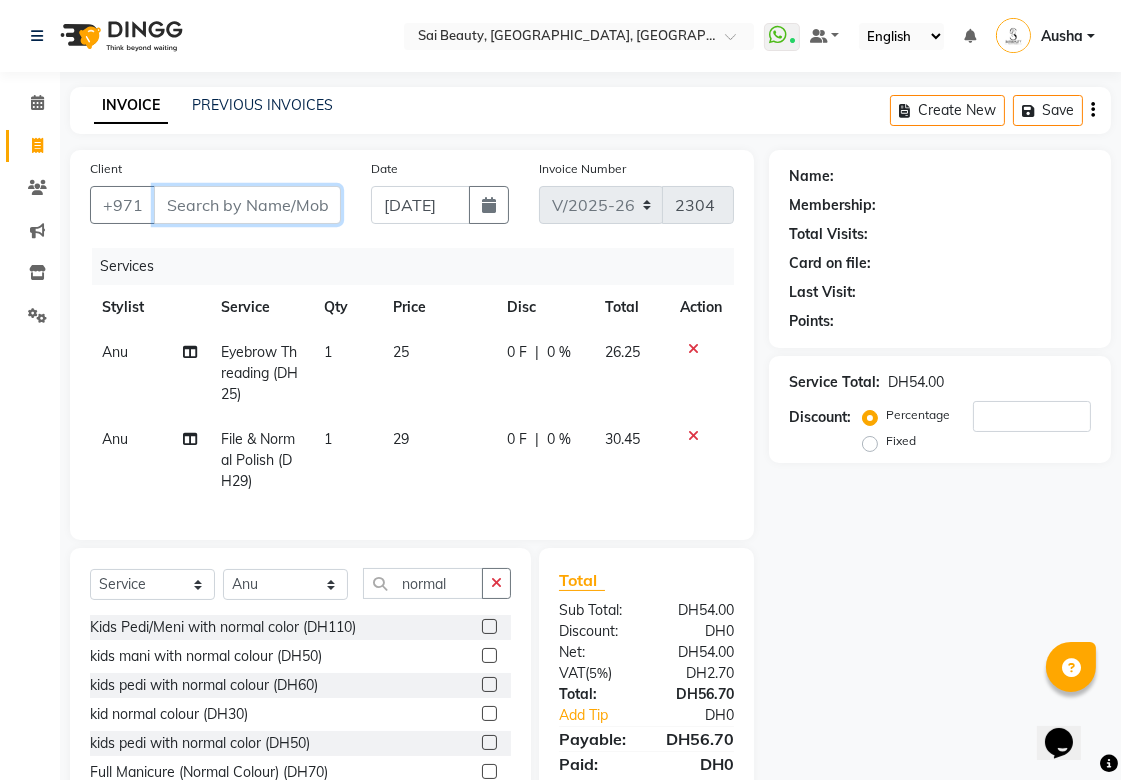 click on "Client" at bounding box center [247, 205] 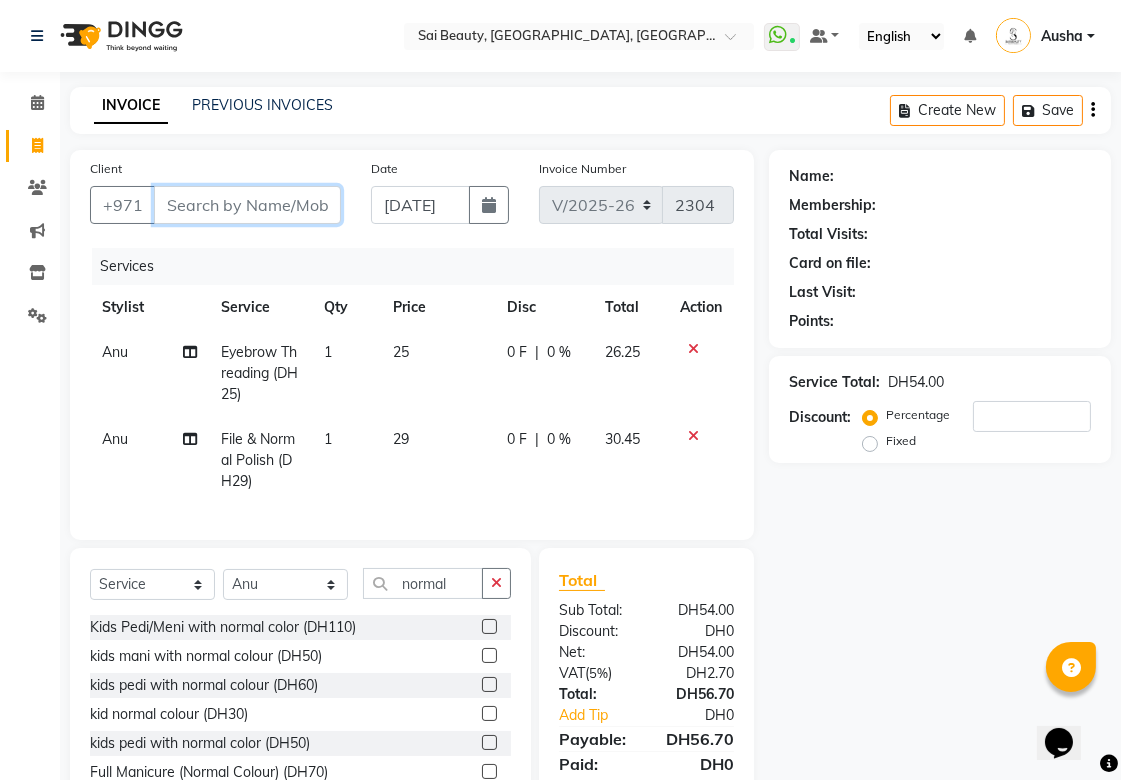type on "n" 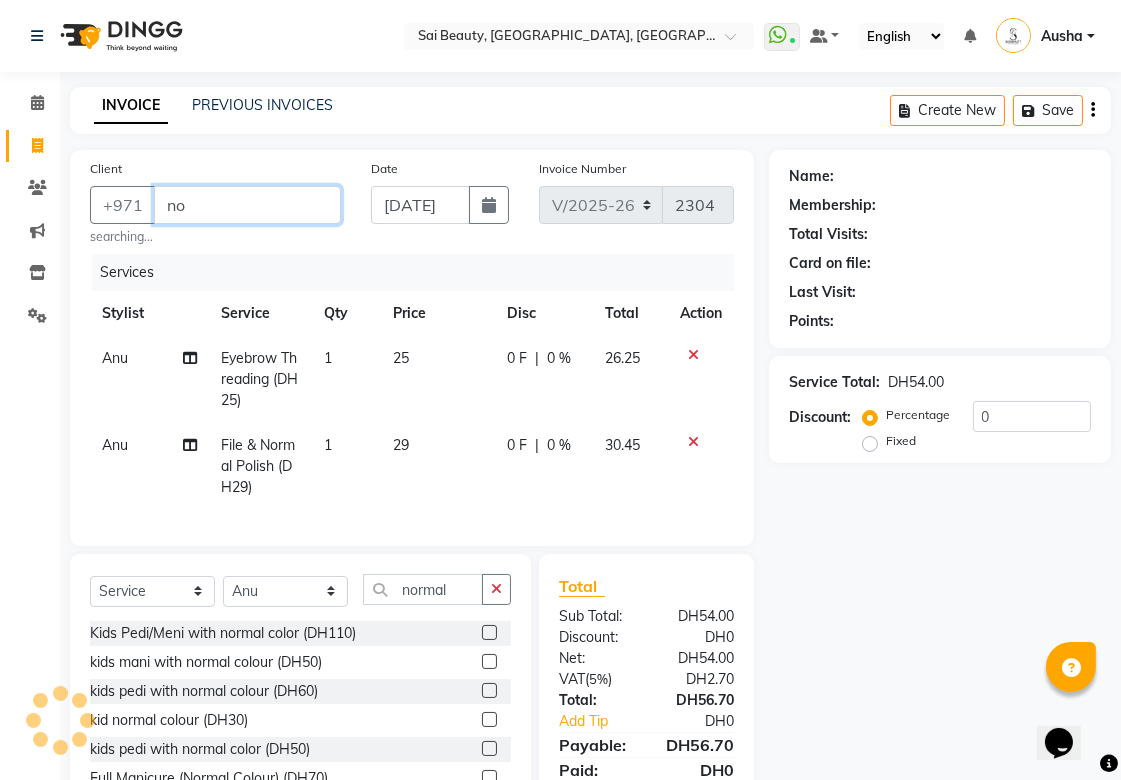 type on "n" 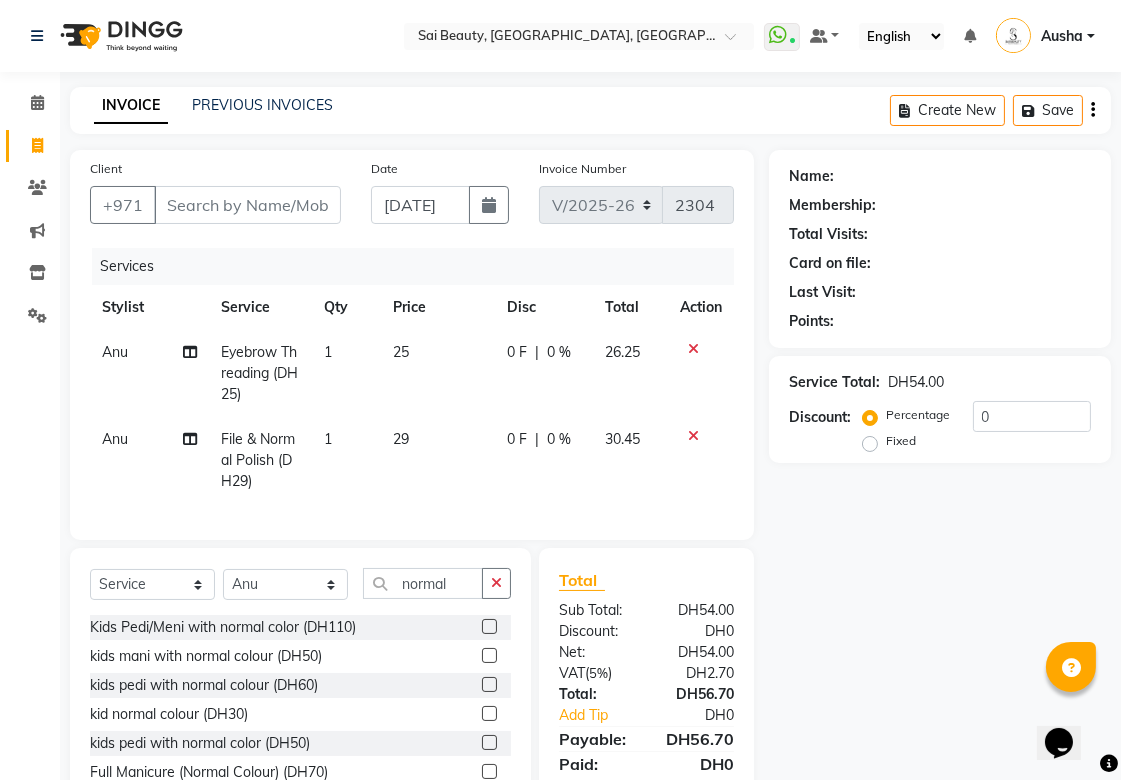 click on "Name: Membership: Total Visits: Card on file: Last Visit:  Points:  Service Total:  DH54.00  Discount:  Percentage   Fixed  0" 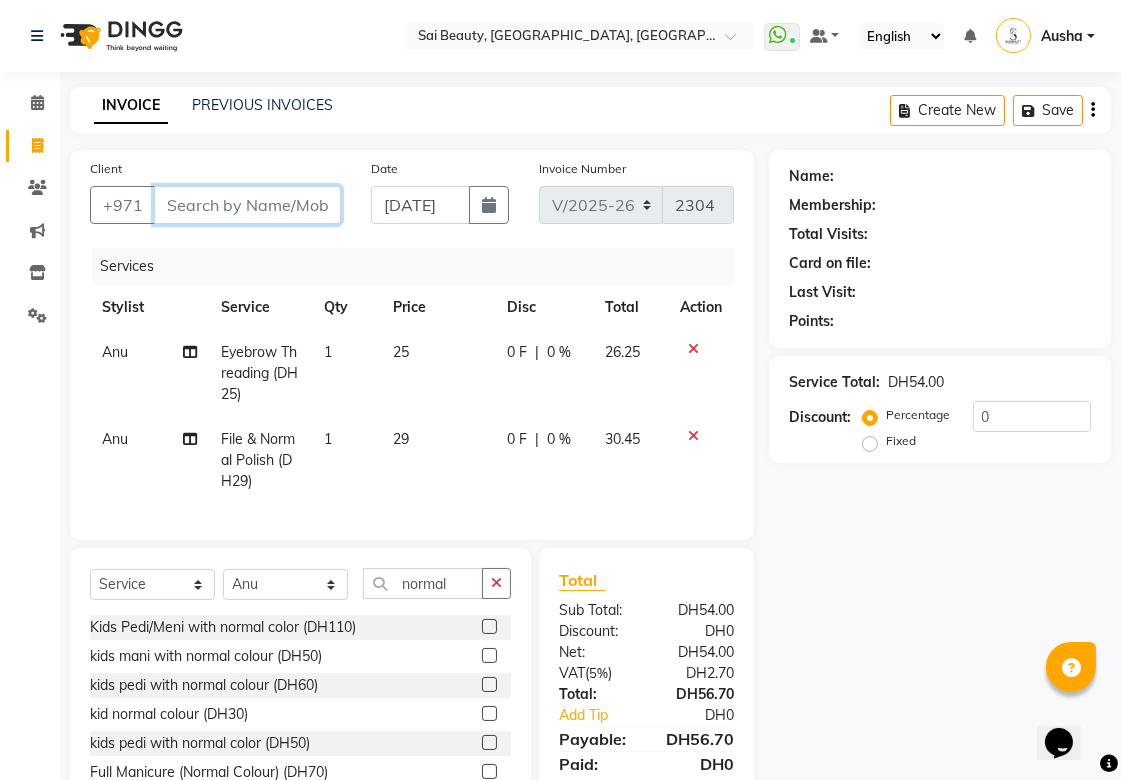 click on "Client" at bounding box center (247, 205) 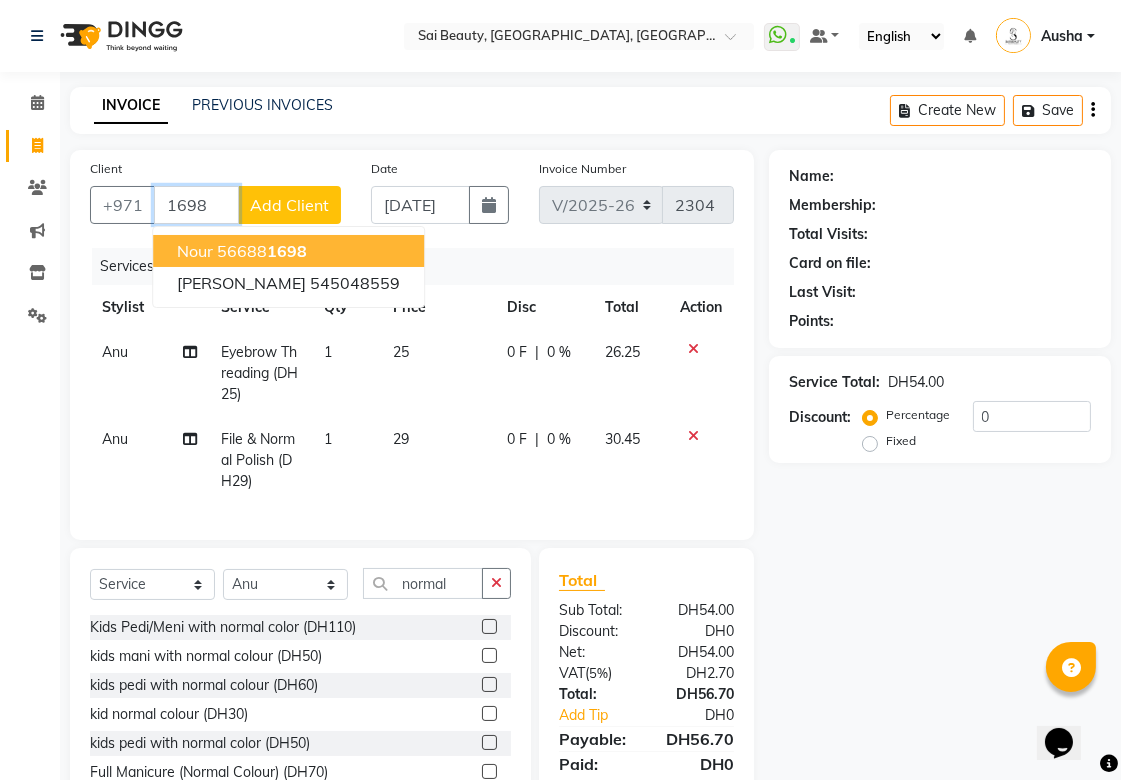 click on "nour" at bounding box center [195, 251] 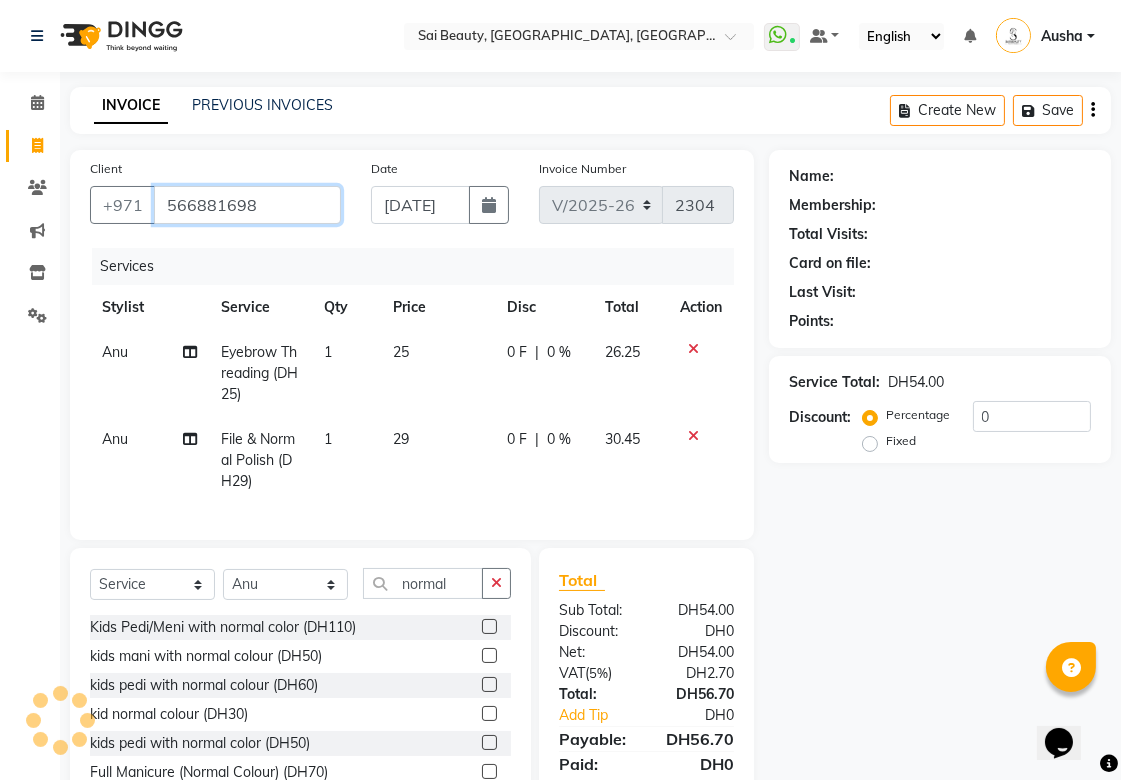 type on "566881698" 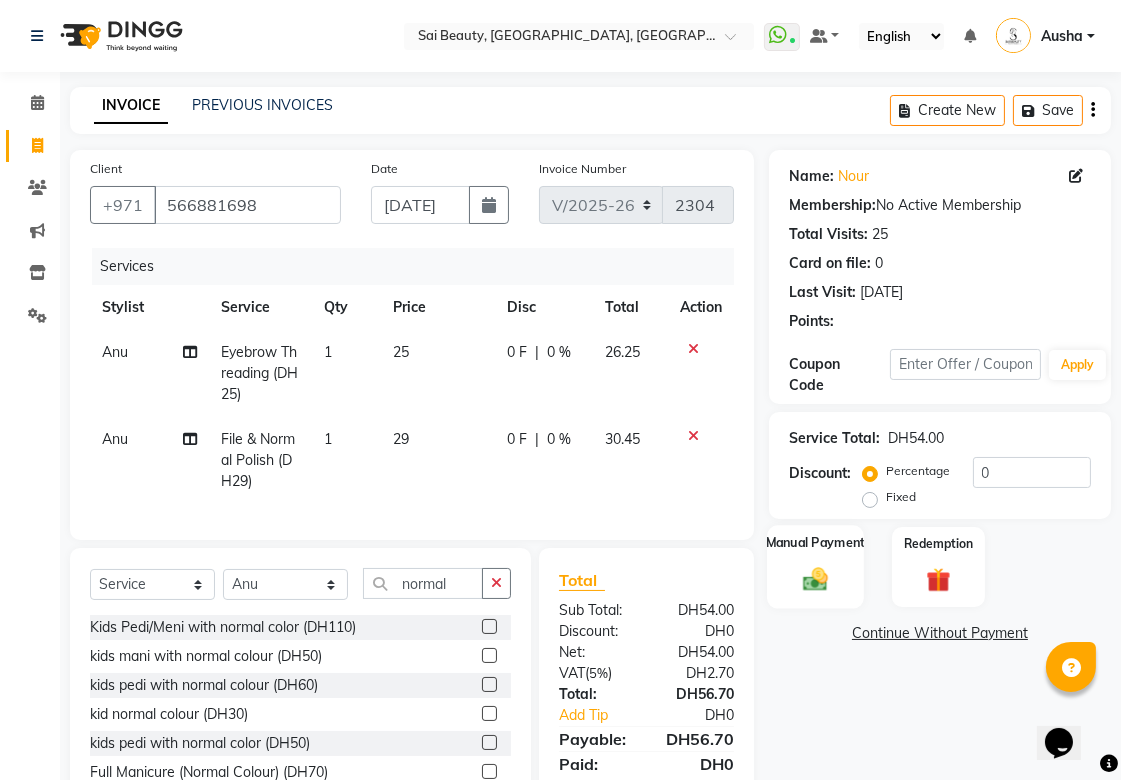 click on "Manual Payment" 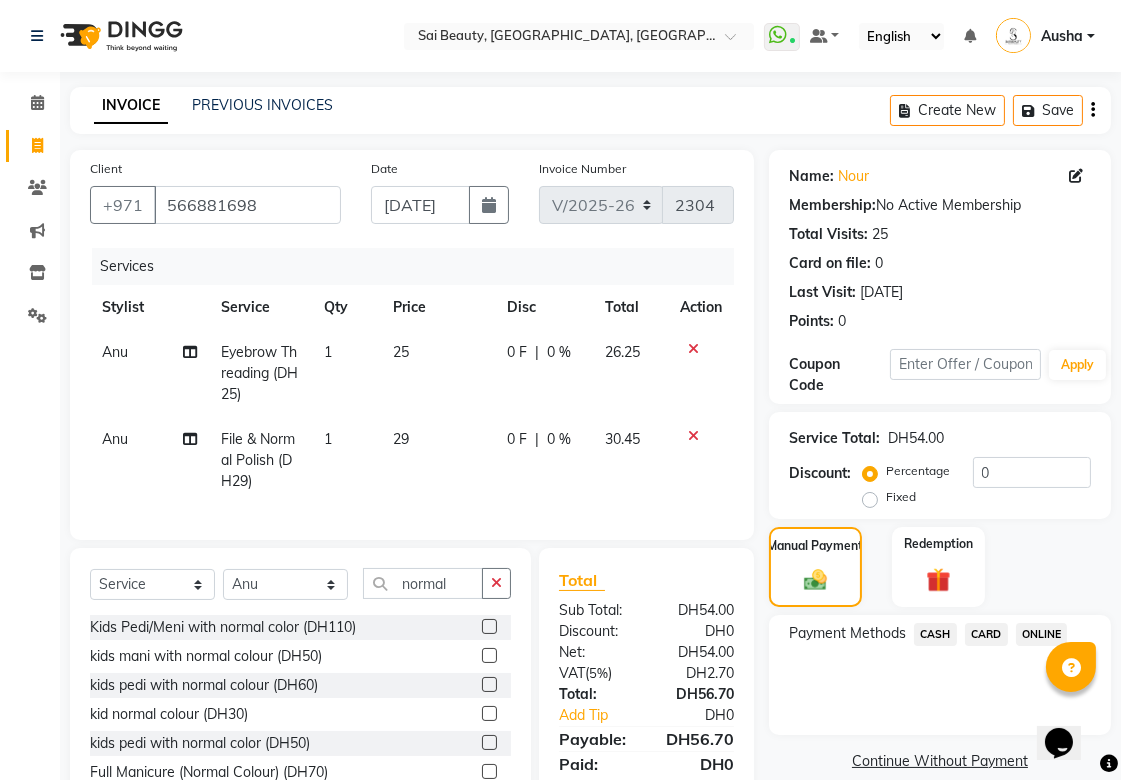 click on "CARD" 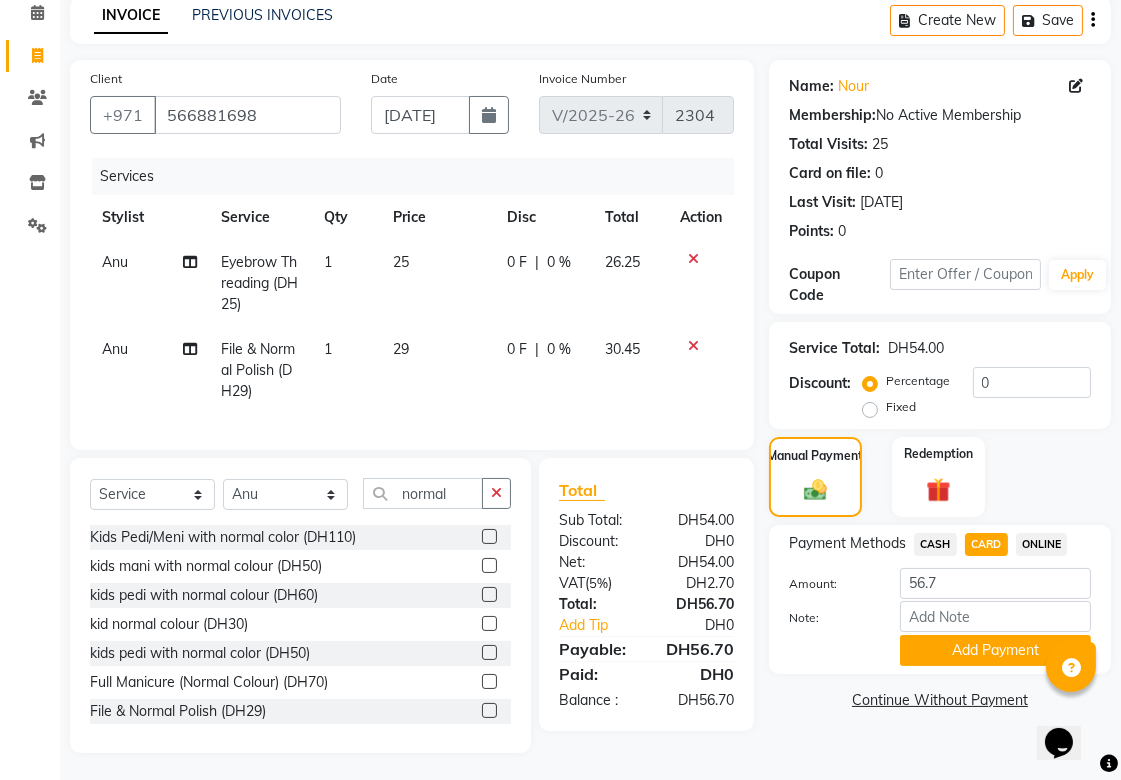 scroll, scrollTop: 110, scrollLeft: 0, axis: vertical 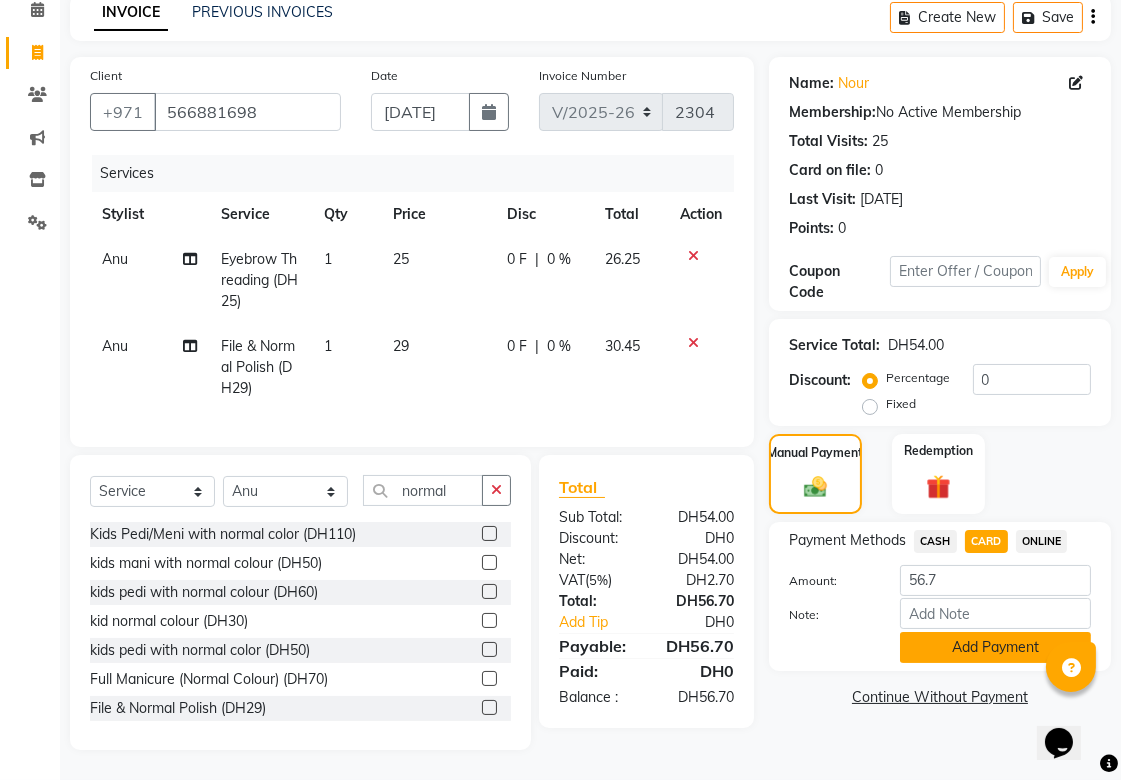 click on "Add Payment" 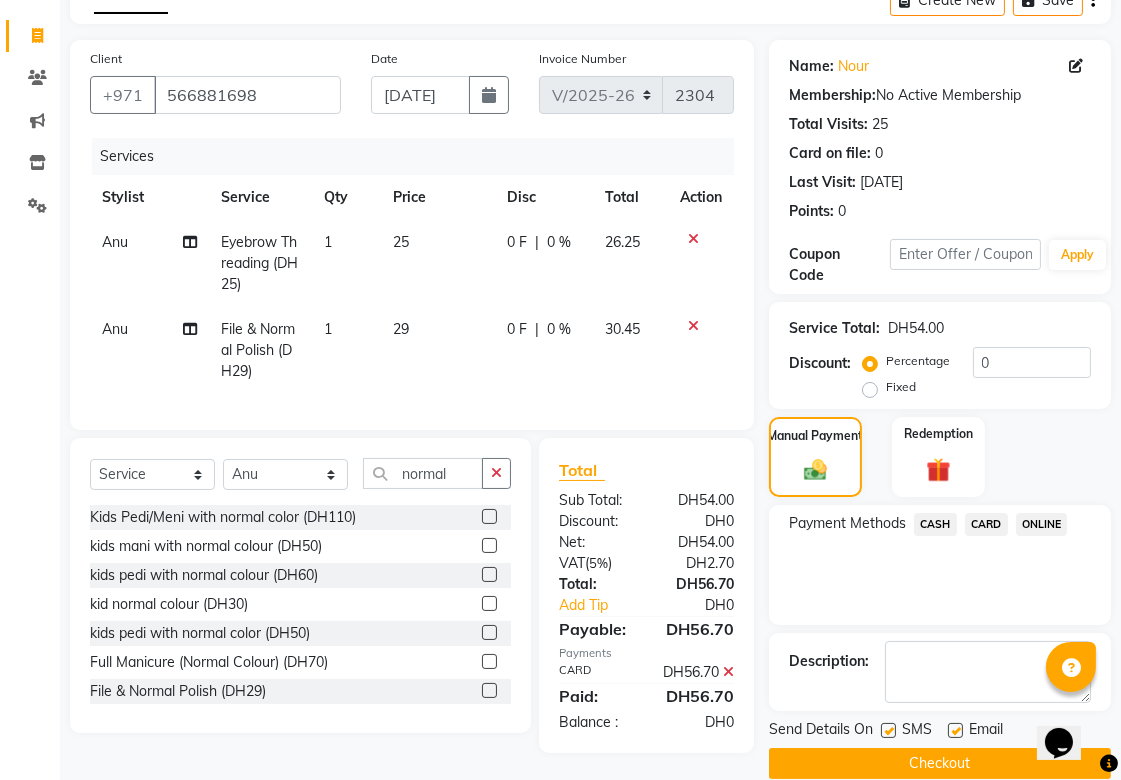 scroll, scrollTop: 151, scrollLeft: 0, axis: vertical 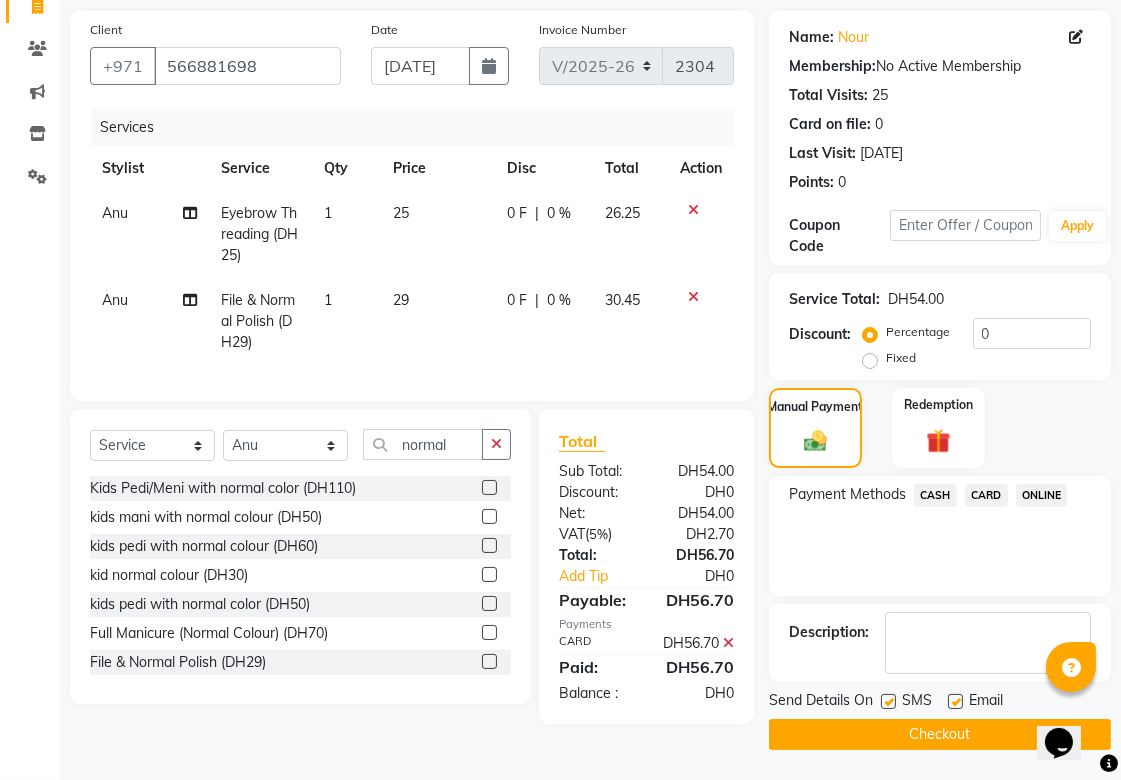 click on "Checkout" 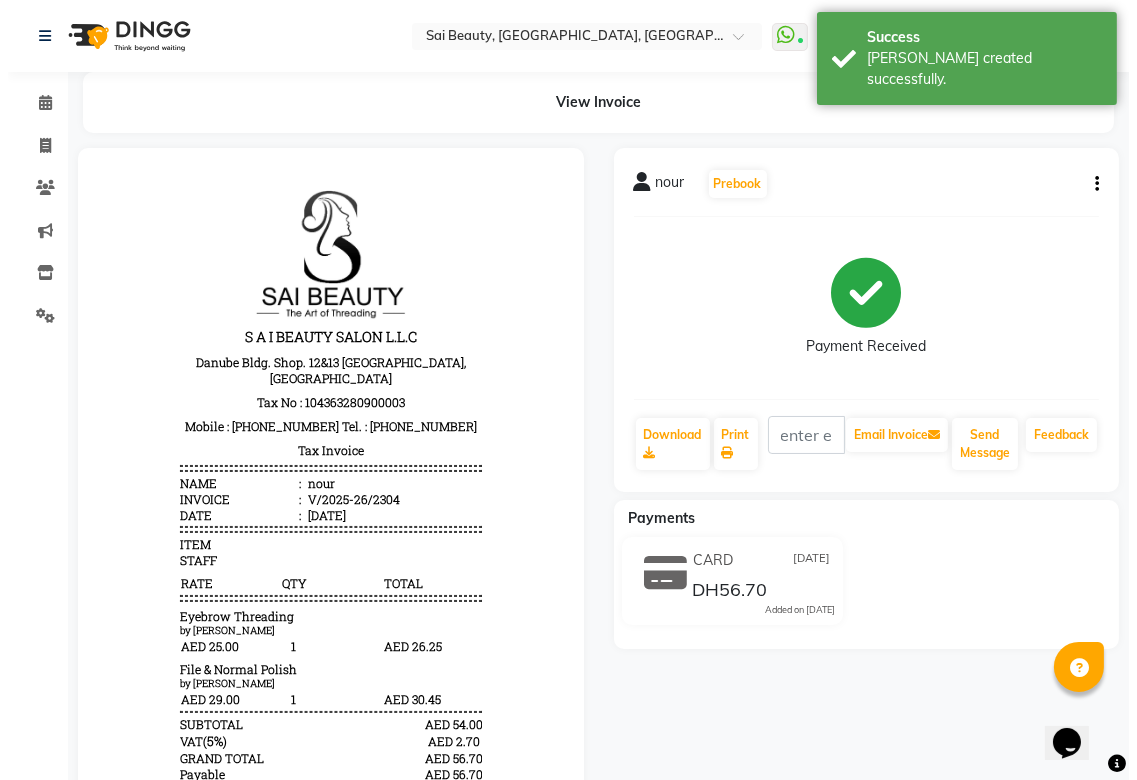 scroll, scrollTop: 0, scrollLeft: 0, axis: both 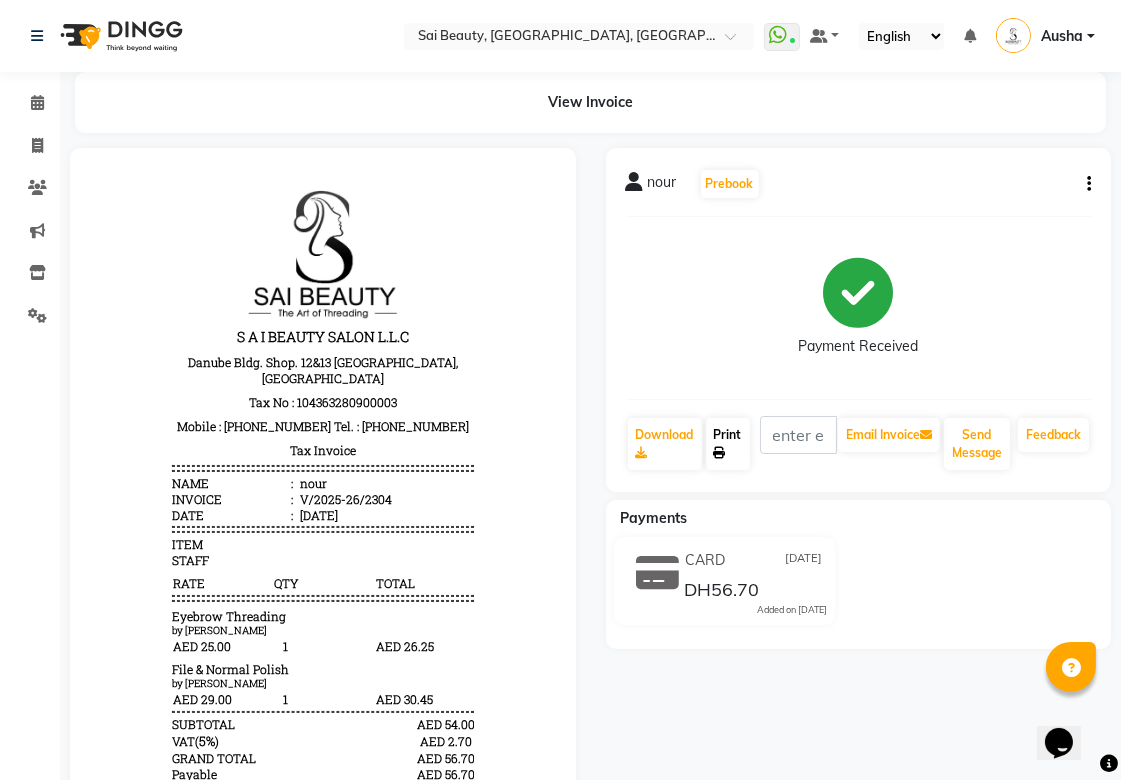 click 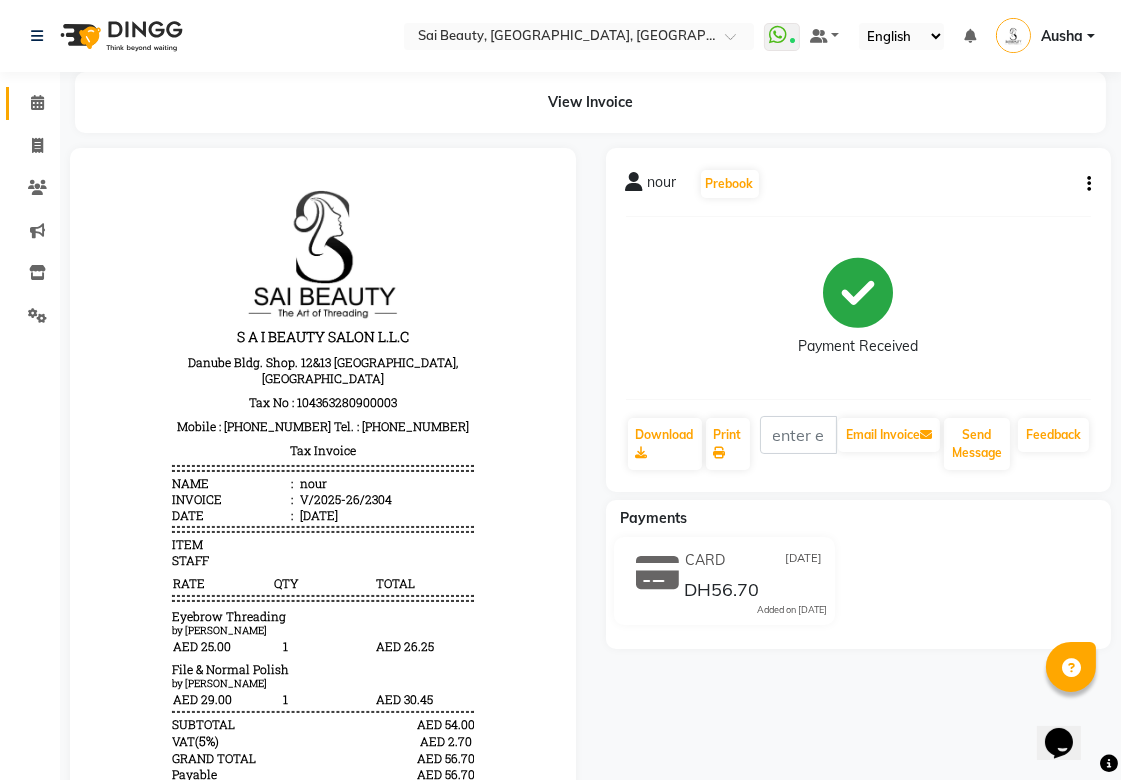 click 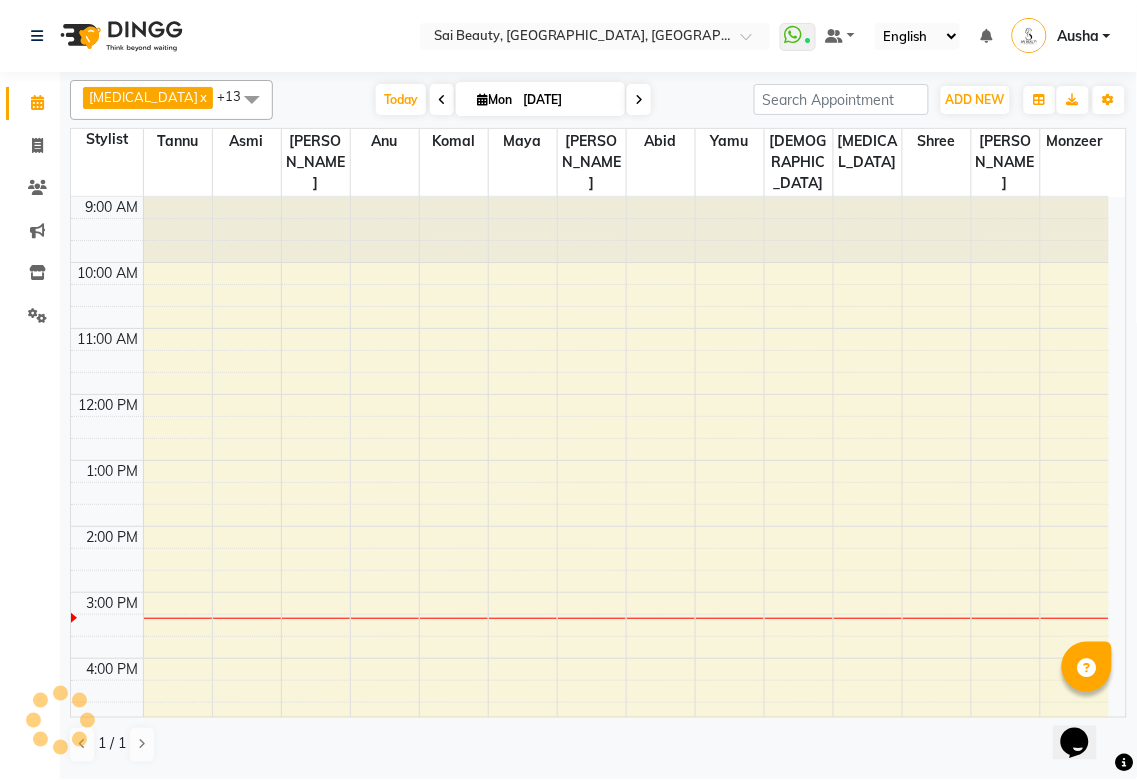 scroll, scrollTop: 0, scrollLeft: 0, axis: both 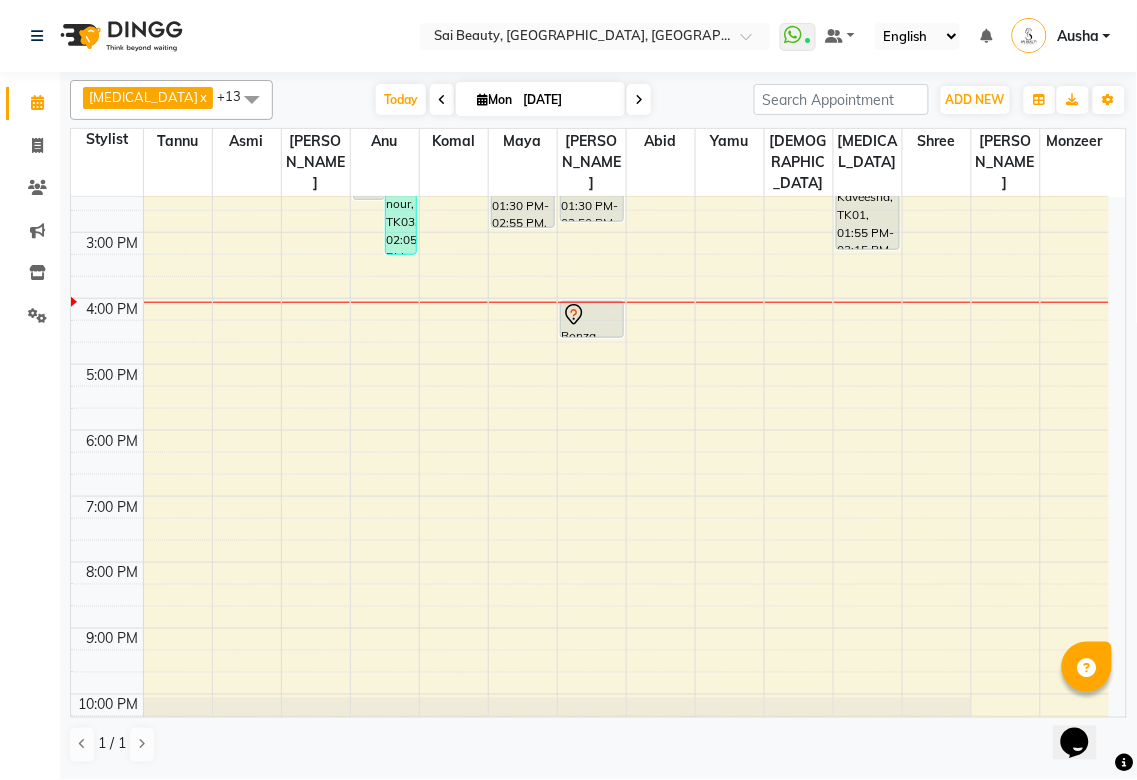 click at bounding box center [482, 99] 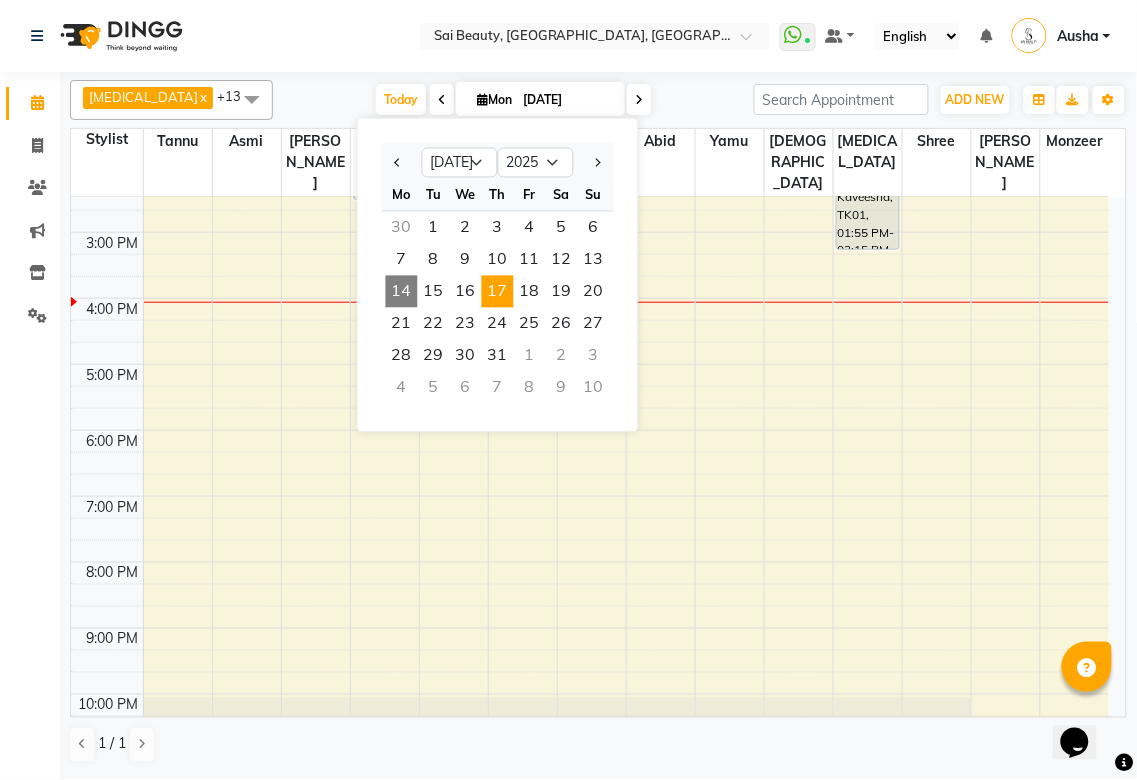 click on "17" at bounding box center (498, 292) 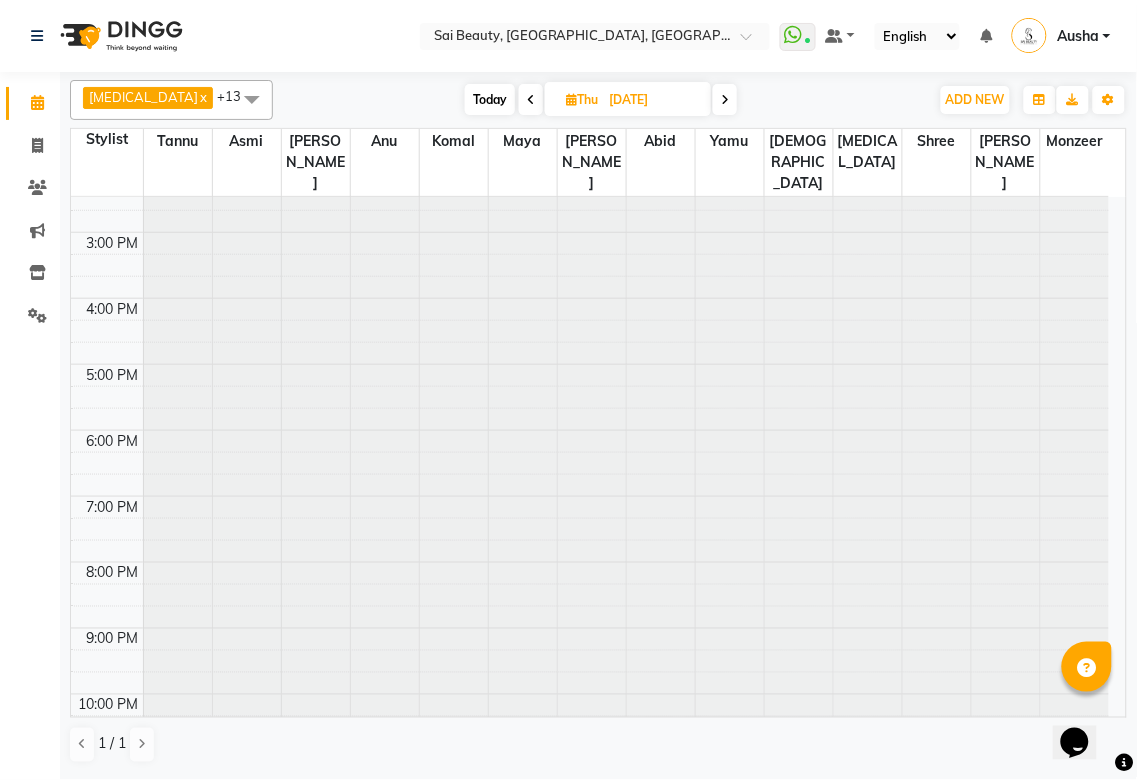 type on "17-07-2025" 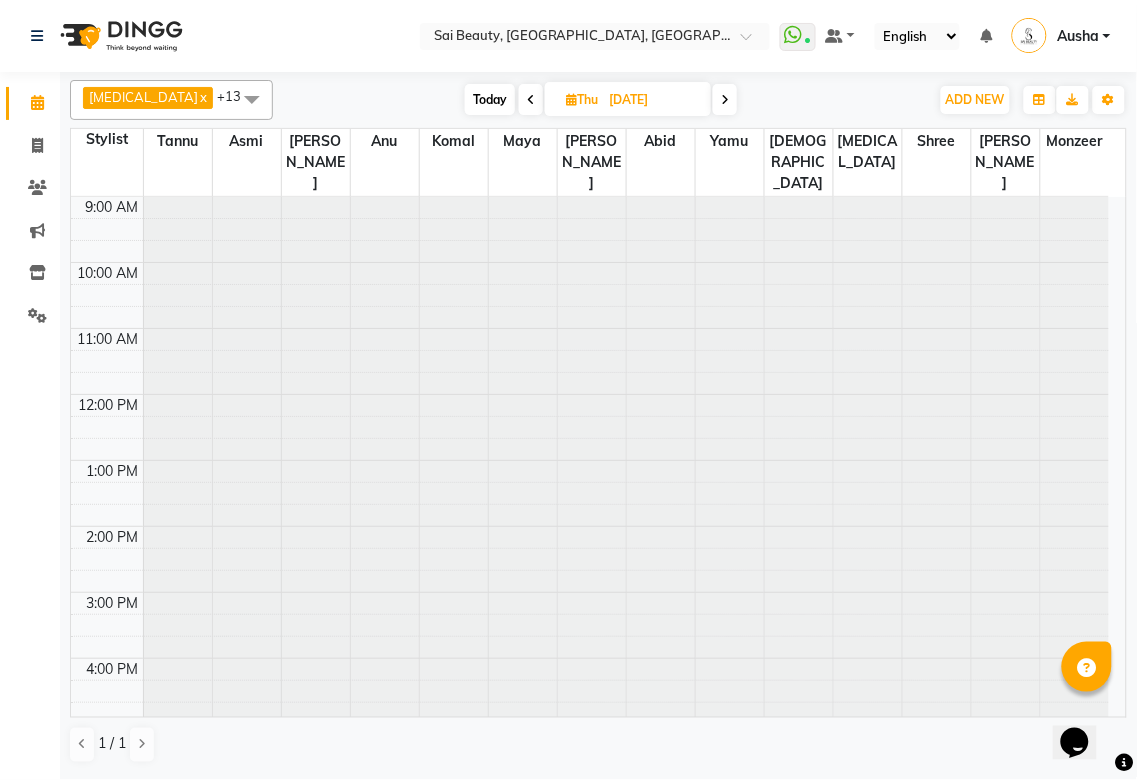 scroll, scrollTop: 432, scrollLeft: 0, axis: vertical 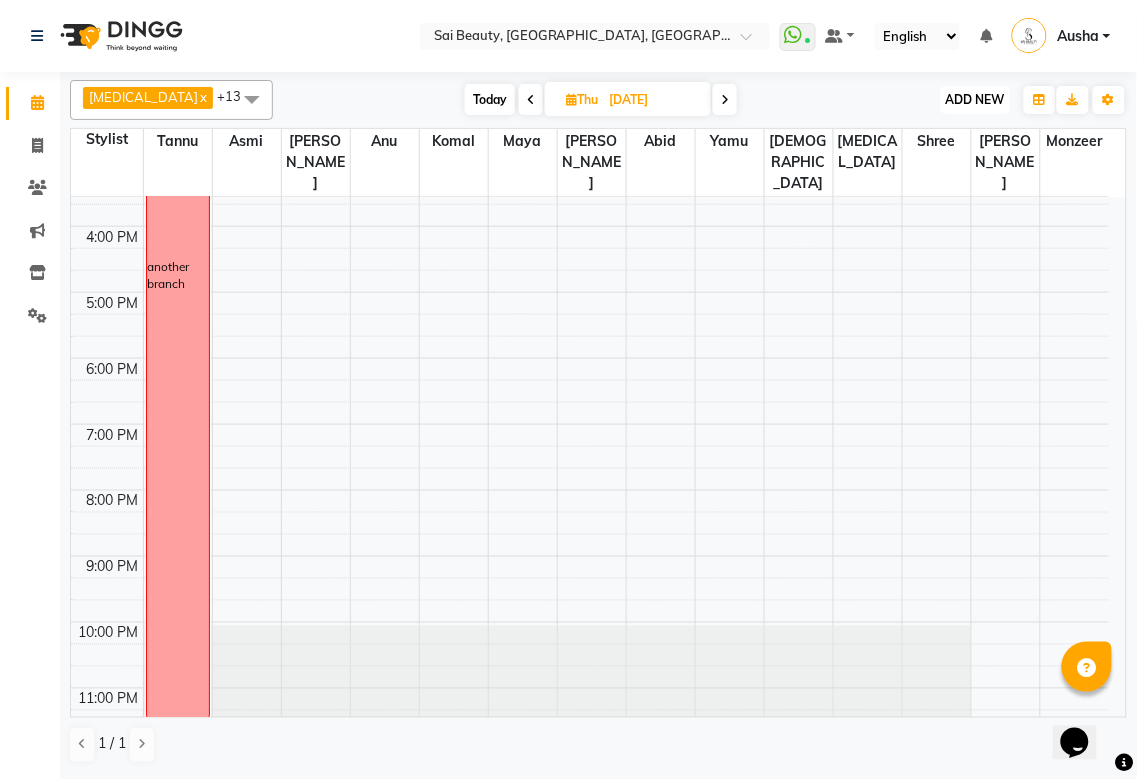 click on "ADD NEW" at bounding box center (975, 99) 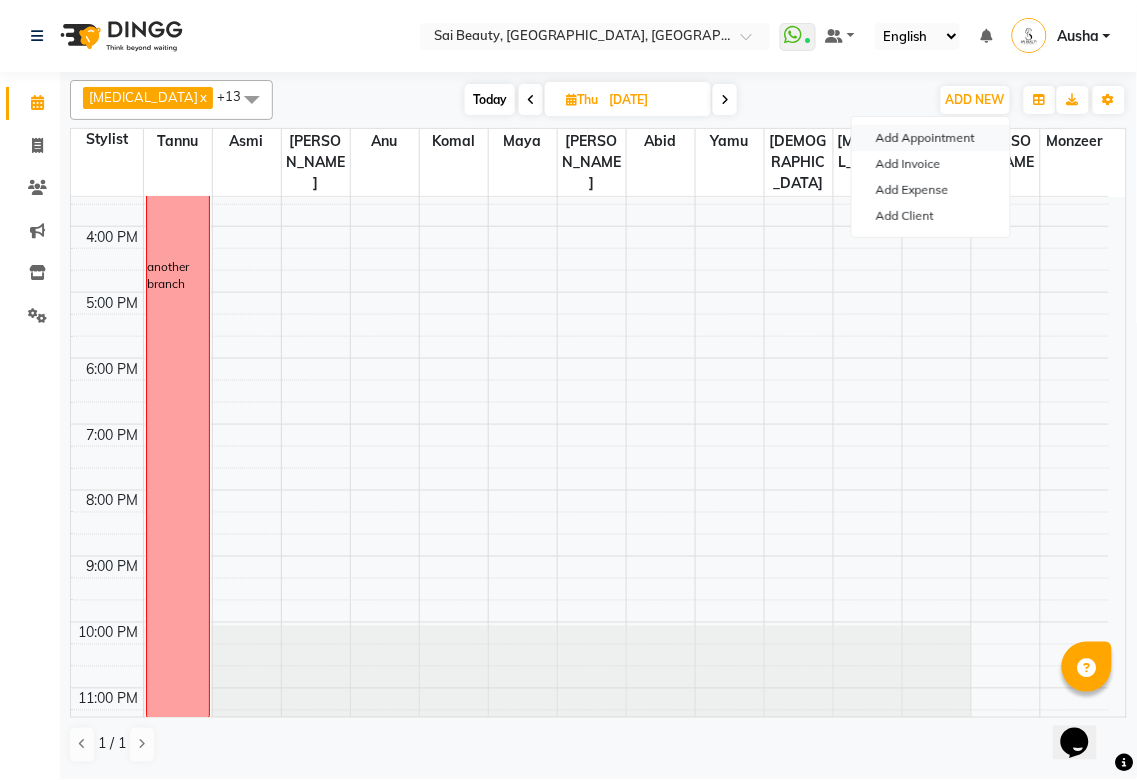click on "Add Appointment" at bounding box center (931, 138) 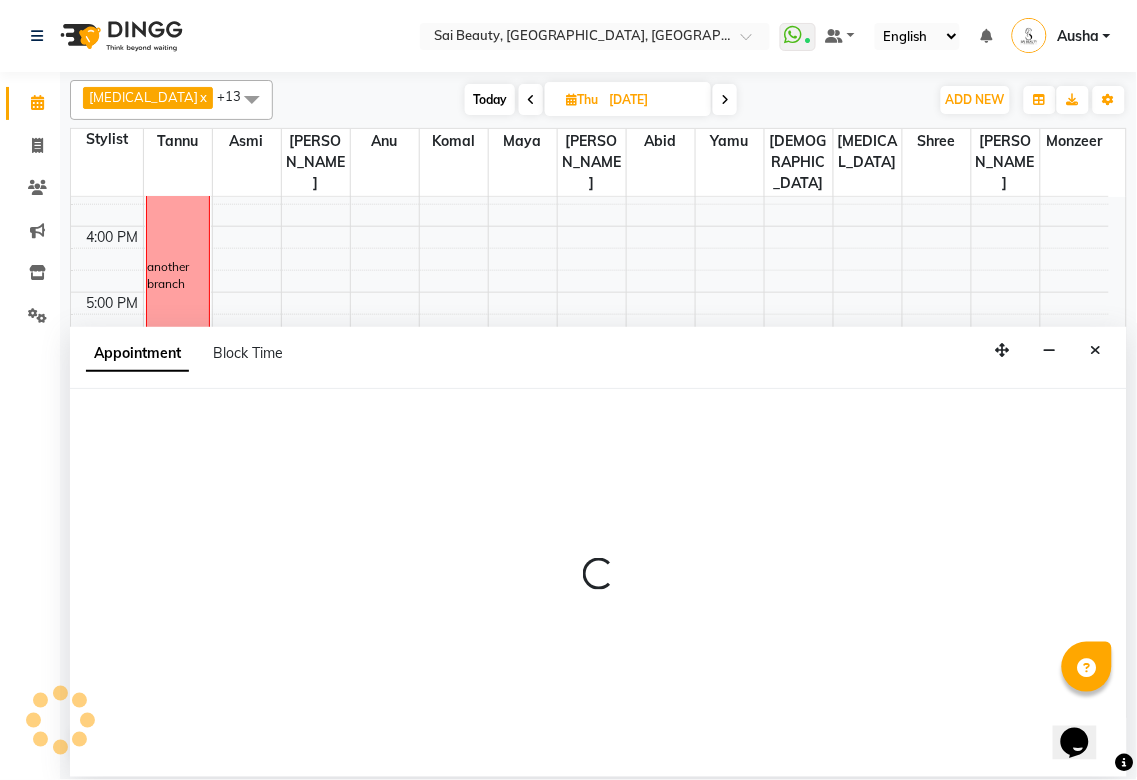 select on "600" 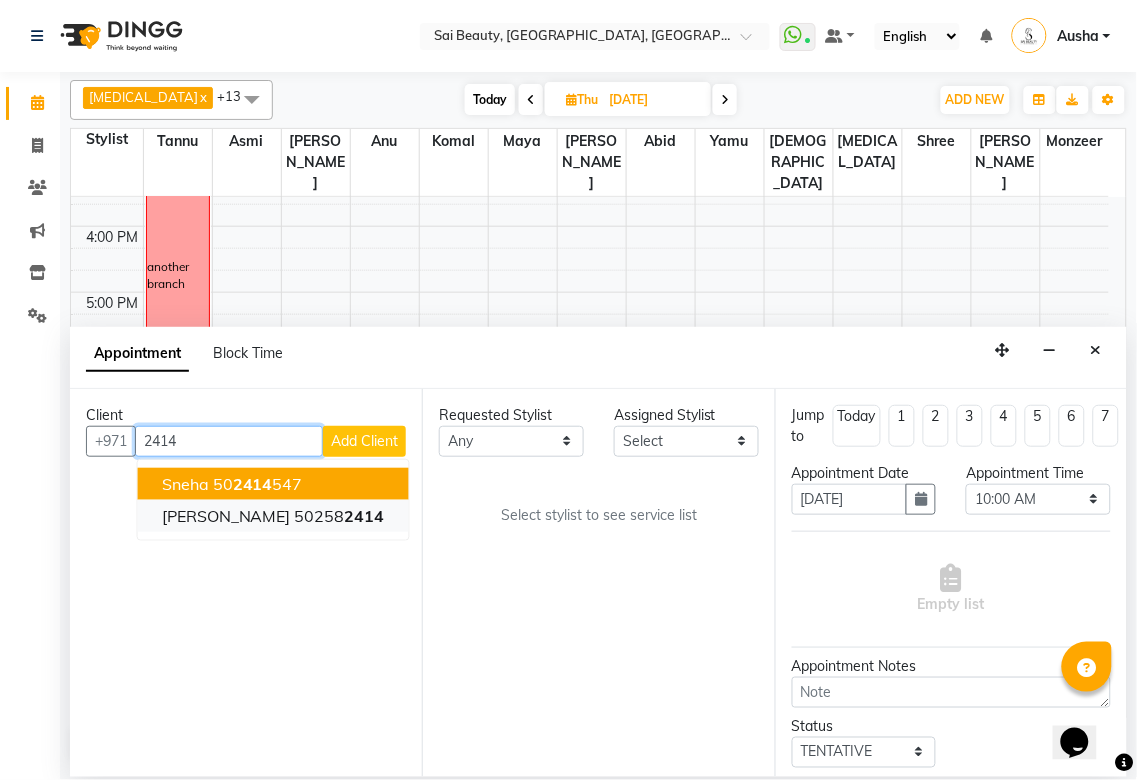 click on "2414" at bounding box center [365, 516] 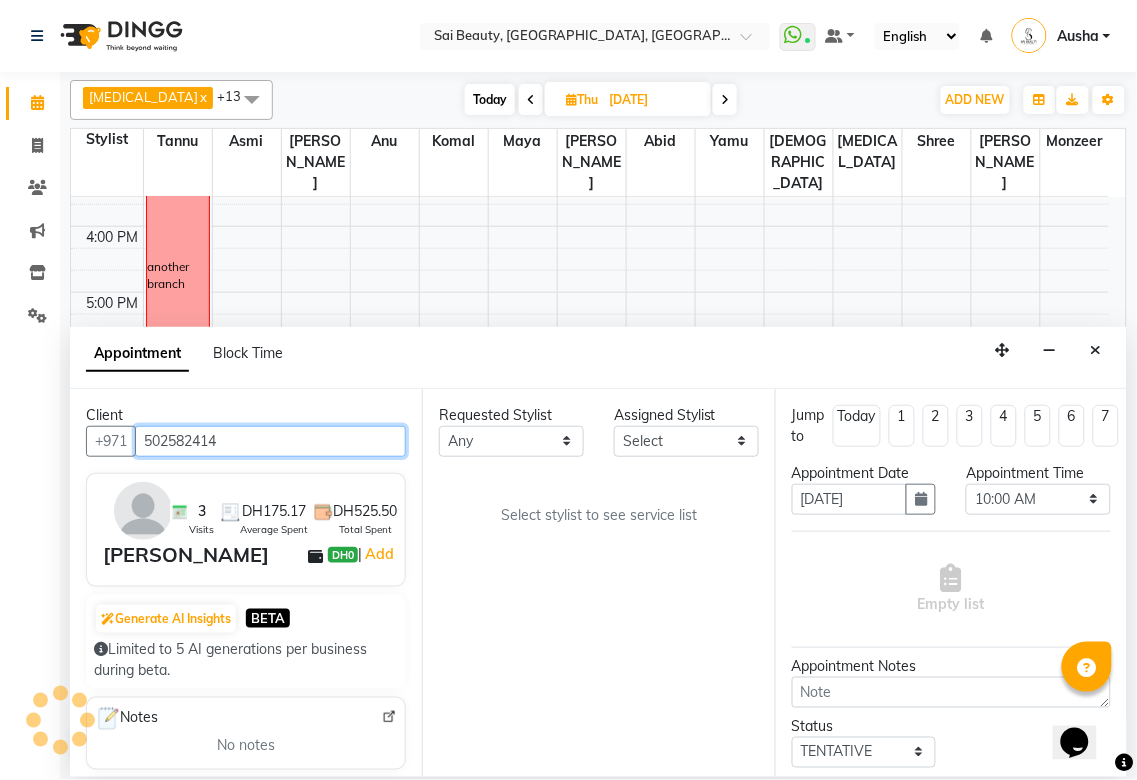 type on "502582414" 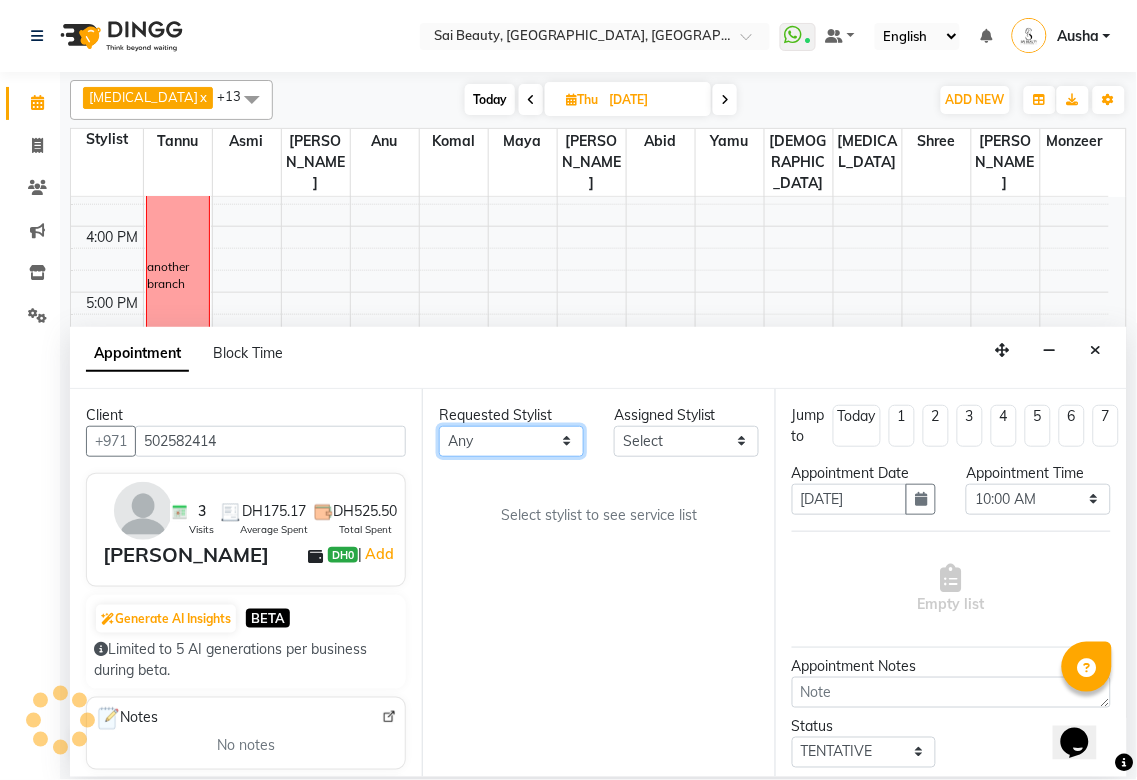 click on "Any [PERSON_NAME][MEDICAL_DATA] [PERSON_NAME] Asmi [PERSON_NAME] Gita [PERSON_NAME] Monzeer shree [PERSON_NAME] Surakcha [PERSON_NAME]" at bounding box center (511, 441) 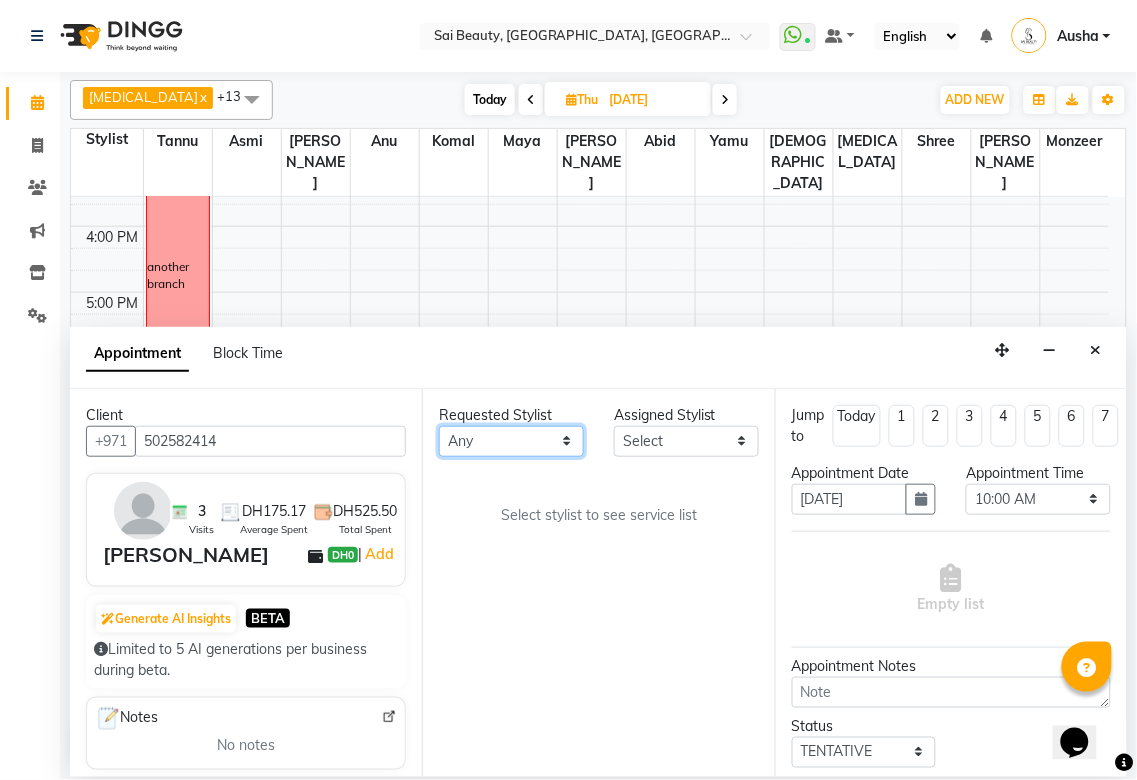 select on "40288" 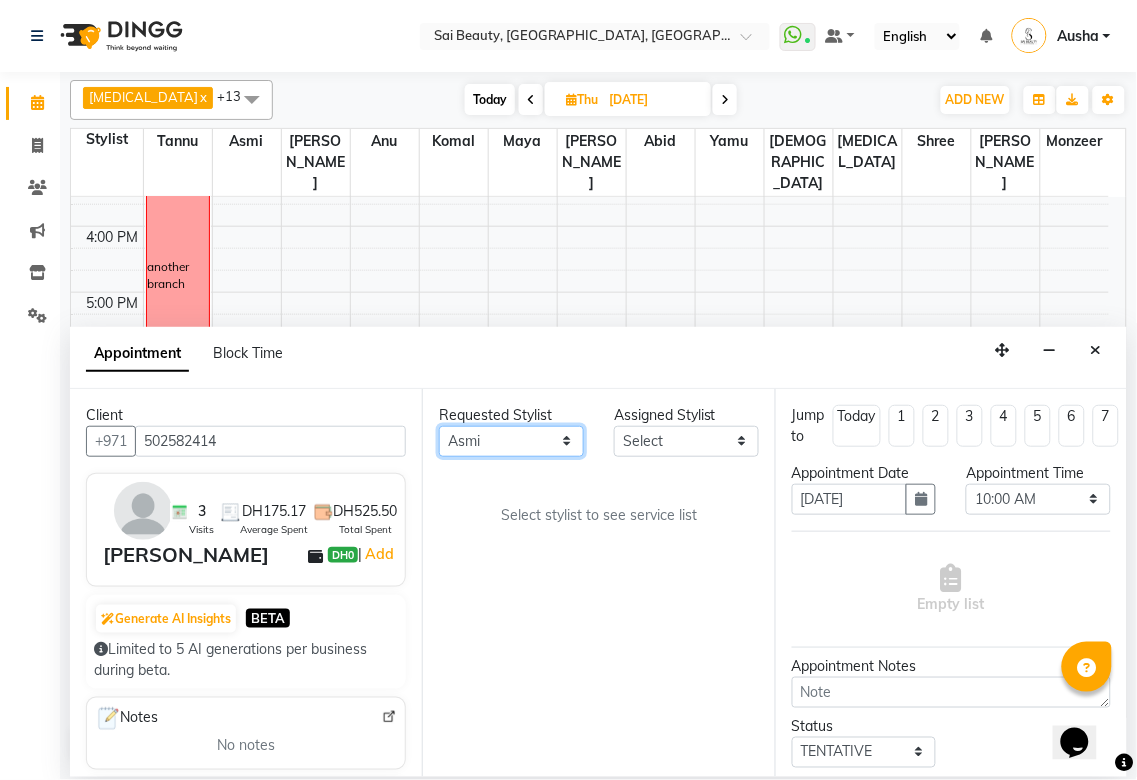 click on "Any [PERSON_NAME][MEDICAL_DATA] [PERSON_NAME] Asmi [PERSON_NAME] Gita [PERSON_NAME] Monzeer shree [PERSON_NAME] Surakcha [PERSON_NAME]" at bounding box center [511, 441] 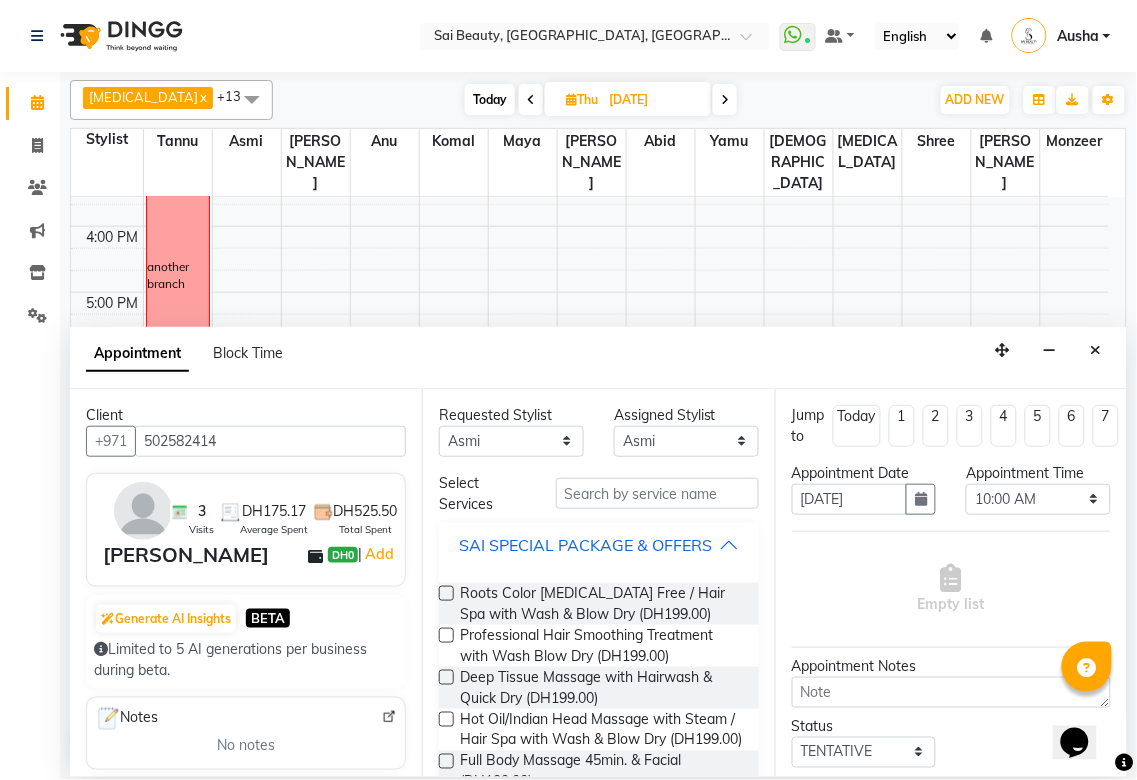 click on "SAI SPECIAL PACKAGE & OFFERS" at bounding box center [585, 545] 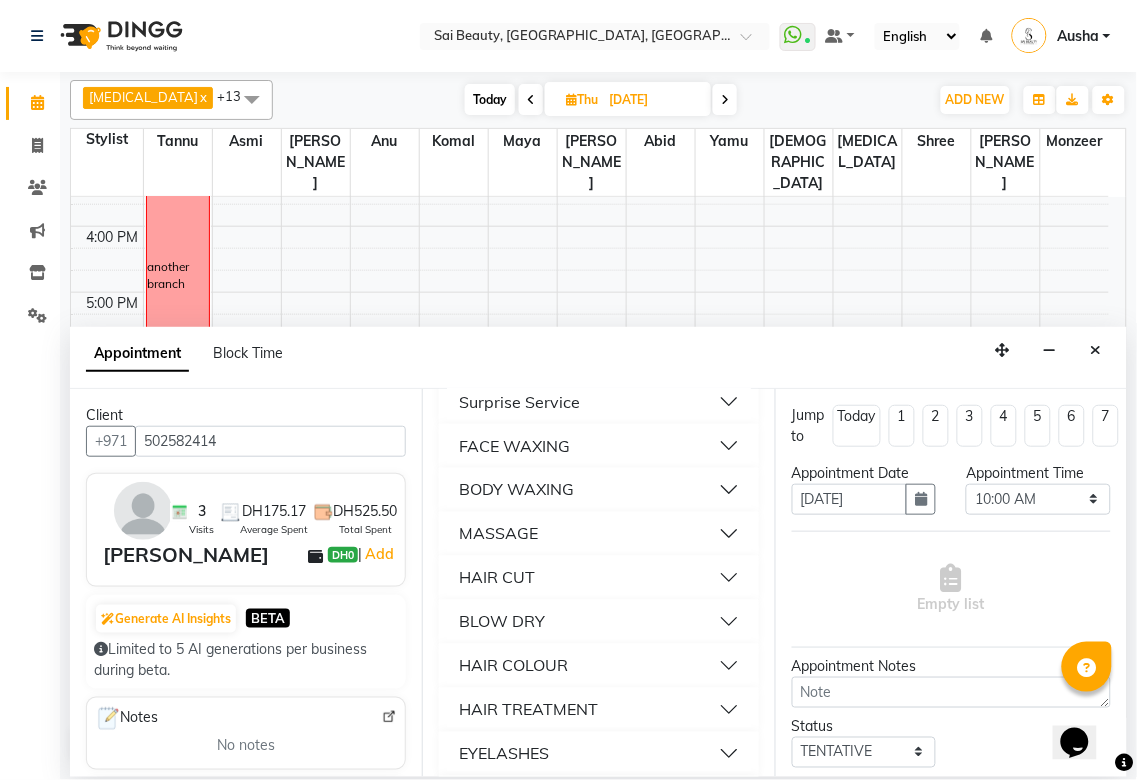 scroll, scrollTop: 642, scrollLeft: 0, axis: vertical 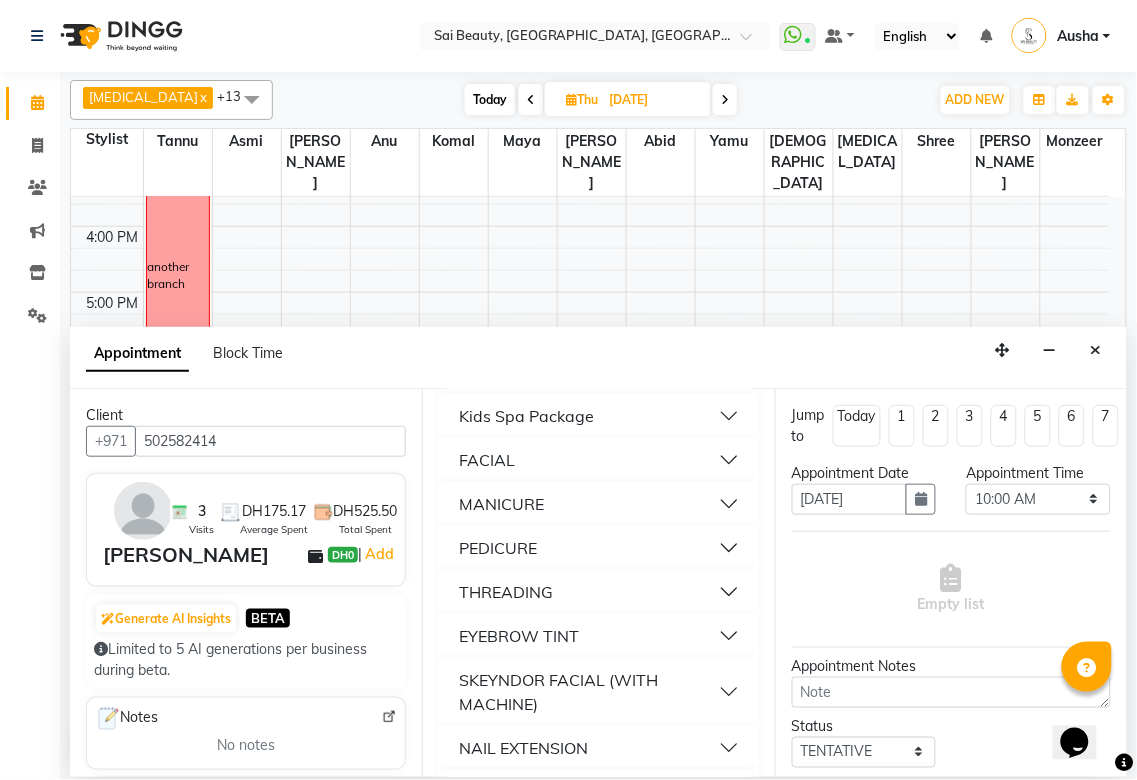 click on "EYEBROW TINT" at bounding box center (519, 636) 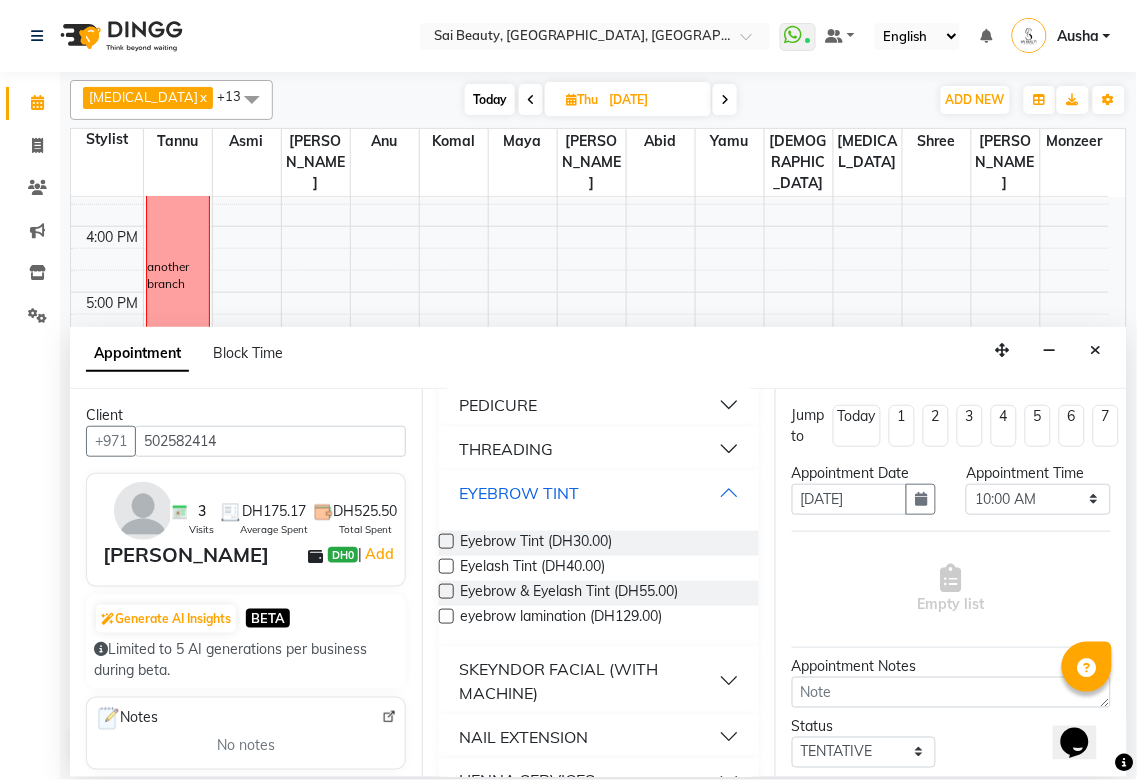 scroll, scrollTop: 357, scrollLeft: 0, axis: vertical 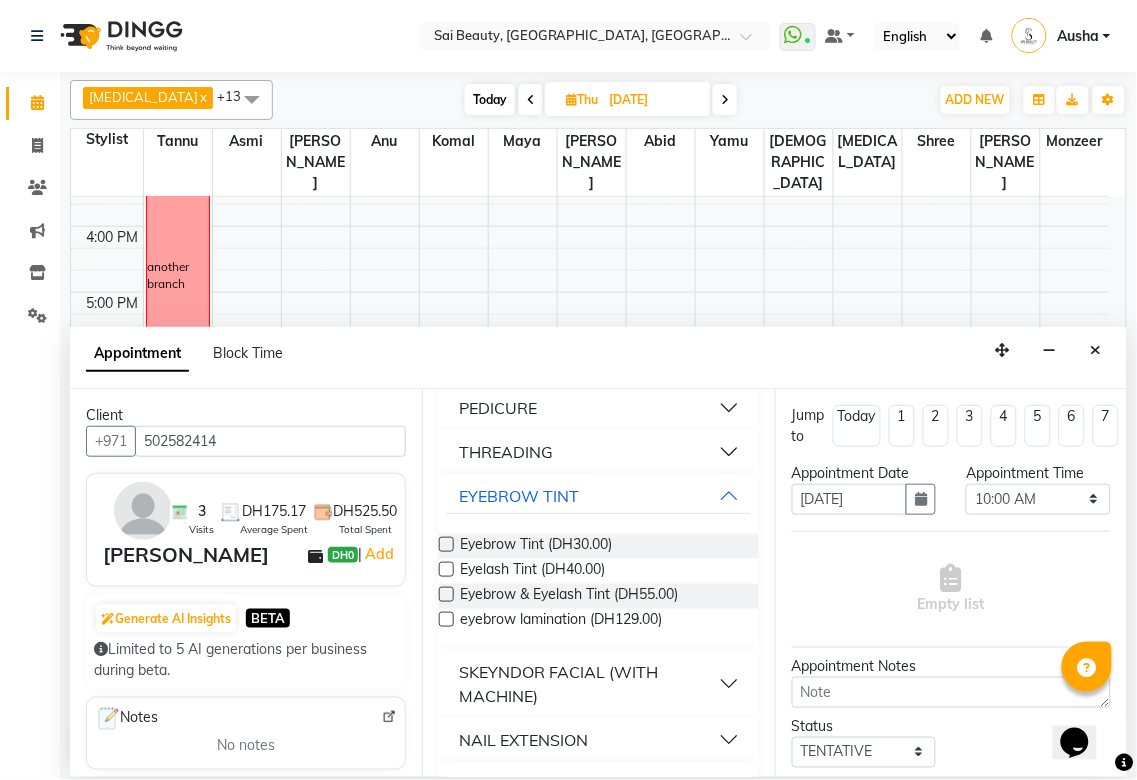 click at bounding box center [446, 619] 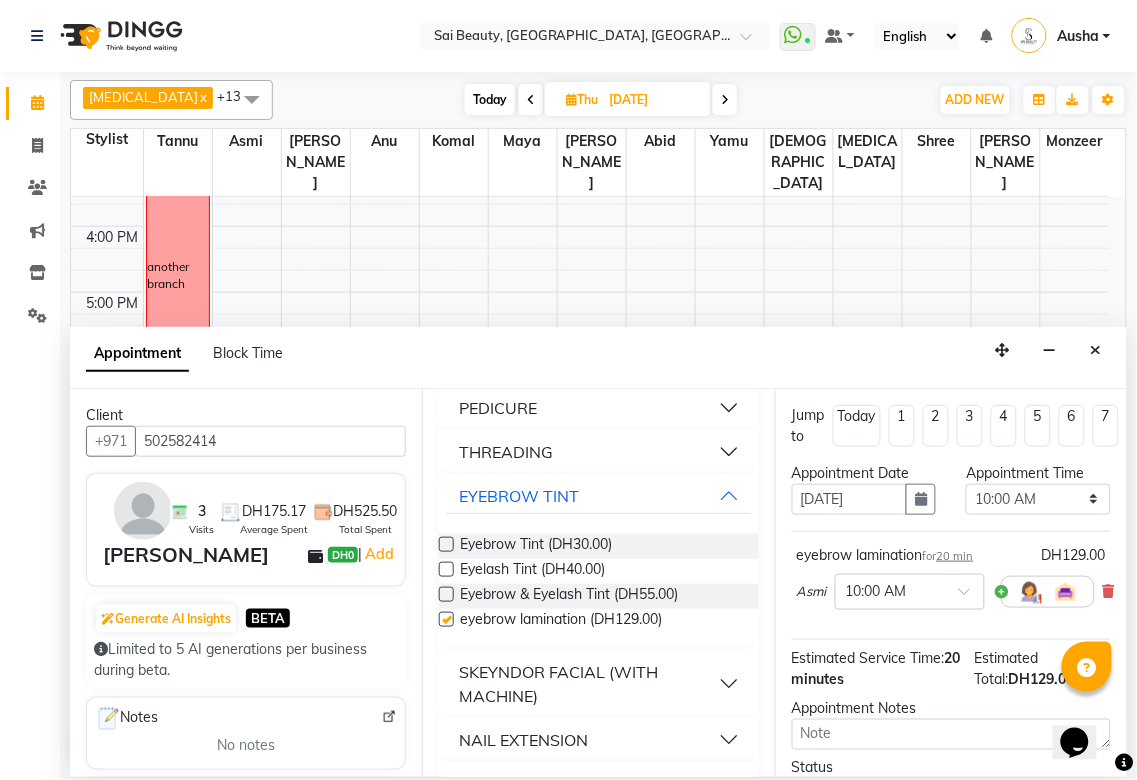 checkbox on "false" 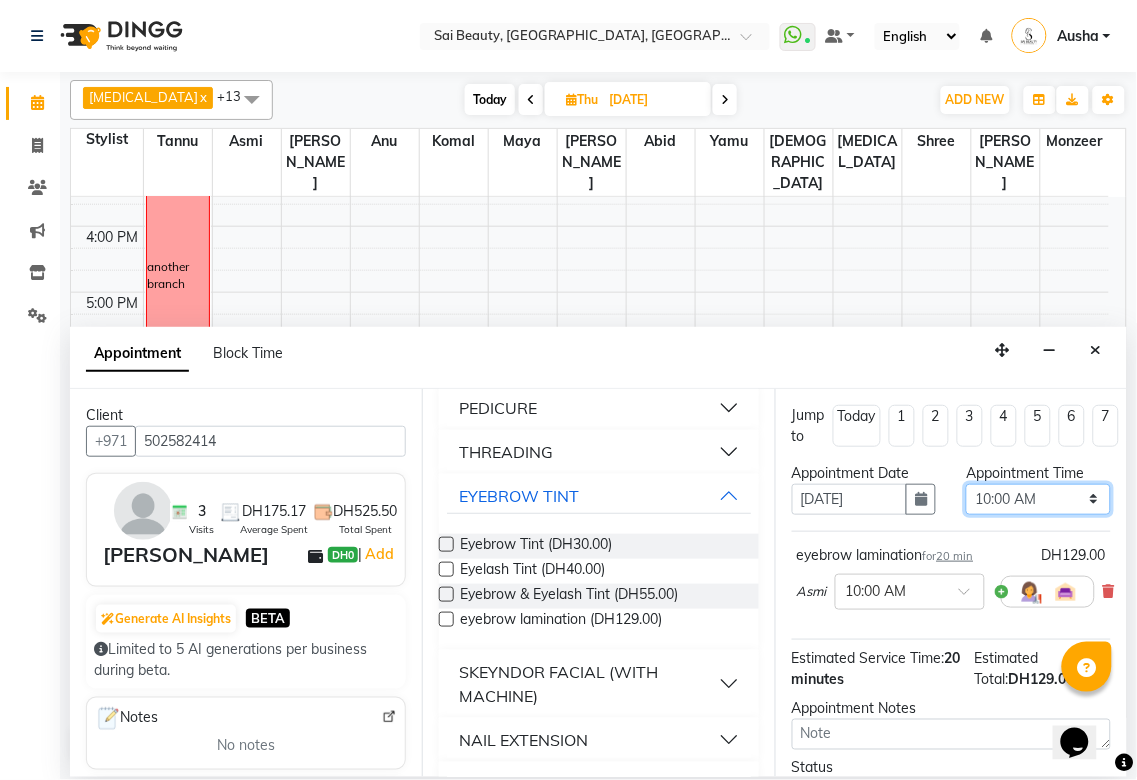 click on "Select 10:00 AM 10:05 AM 10:10 AM 10:15 AM 10:20 AM 10:25 AM 10:30 AM 10:35 AM 10:40 AM 10:45 AM 10:50 AM 10:55 AM 11:00 AM 11:05 AM 11:10 AM 11:15 AM 11:20 AM 11:25 AM 11:30 AM 11:35 AM 11:40 AM 11:45 AM 11:50 AM 11:55 AM 12:00 PM 12:05 PM 12:10 PM 12:15 PM 12:20 PM 12:25 PM 12:30 PM 12:35 PM 12:40 PM 12:45 PM 12:50 PM 12:55 PM 01:00 PM 01:05 PM 01:10 PM 01:15 PM 01:20 PM 01:25 PM 01:30 PM 01:35 PM 01:40 PM 01:45 PM 01:50 PM 01:55 PM 02:00 PM 02:05 PM 02:10 PM 02:15 PM 02:20 PM 02:25 PM 02:30 PM 02:35 PM 02:40 PM 02:45 PM 02:50 PM 02:55 PM 03:00 PM 03:05 PM 03:10 PM 03:15 PM 03:20 PM 03:25 PM 03:30 PM 03:35 PM 03:40 PM 03:45 PM 03:50 PM 03:55 PM 04:00 PM 04:05 PM 04:10 PM 04:15 PM 04:20 PM 04:25 PM 04:30 PM 04:35 PM 04:40 PM 04:45 PM 04:50 PM 04:55 PM 05:00 PM 05:05 PM 05:10 PM 05:15 PM 05:20 PM 05:25 PM 05:30 PM 05:35 PM 05:40 PM 05:45 PM 05:50 PM 05:55 PM 06:00 PM 06:05 PM 06:10 PM 06:15 PM 06:20 PM 06:25 PM 06:30 PM 06:35 PM 06:40 PM 06:45 PM 06:50 PM 06:55 PM 07:00 PM 07:05 PM 07:10 PM 07:15 PM 07:20 PM" at bounding box center [1038, 499] 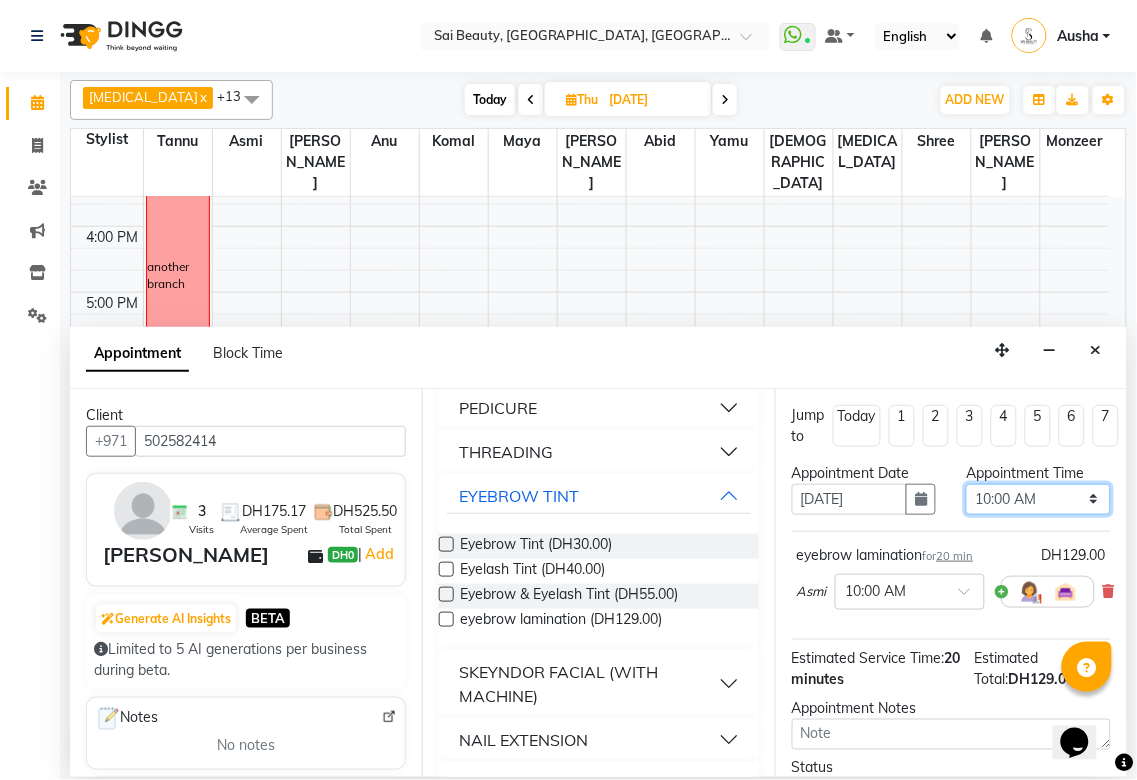 select on "720" 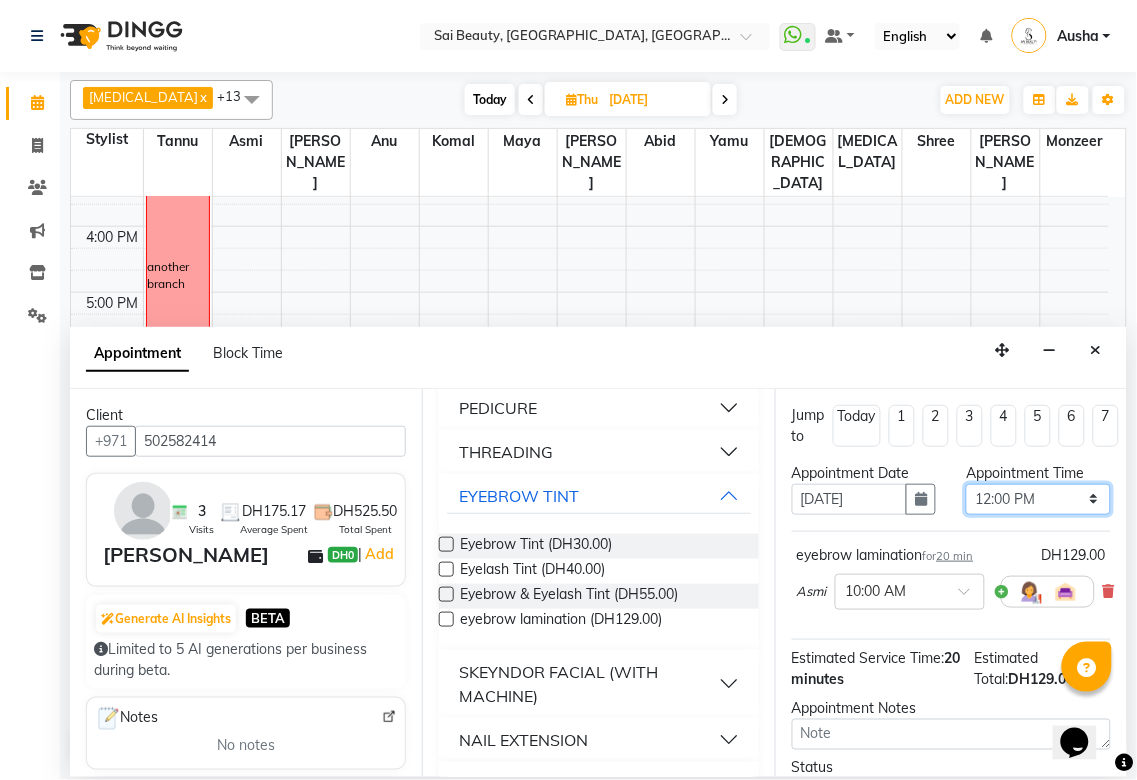 click on "Select 10:00 AM 10:05 AM 10:10 AM 10:15 AM 10:20 AM 10:25 AM 10:30 AM 10:35 AM 10:40 AM 10:45 AM 10:50 AM 10:55 AM 11:00 AM 11:05 AM 11:10 AM 11:15 AM 11:20 AM 11:25 AM 11:30 AM 11:35 AM 11:40 AM 11:45 AM 11:50 AM 11:55 AM 12:00 PM 12:05 PM 12:10 PM 12:15 PM 12:20 PM 12:25 PM 12:30 PM 12:35 PM 12:40 PM 12:45 PM 12:50 PM 12:55 PM 01:00 PM 01:05 PM 01:10 PM 01:15 PM 01:20 PM 01:25 PM 01:30 PM 01:35 PM 01:40 PM 01:45 PM 01:50 PM 01:55 PM 02:00 PM 02:05 PM 02:10 PM 02:15 PM 02:20 PM 02:25 PM 02:30 PM 02:35 PM 02:40 PM 02:45 PM 02:50 PM 02:55 PM 03:00 PM 03:05 PM 03:10 PM 03:15 PM 03:20 PM 03:25 PM 03:30 PM 03:35 PM 03:40 PM 03:45 PM 03:50 PM 03:55 PM 04:00 PM 04:05 PM 04:10 PM 04:15 PM 04:20 PM 04:25 PM 04:30 PM 04:35 PM 04:40 PM 04:45 PM 04:50 PM 04:55 PM 05:00 PM 05:05 PM 05:10 PM 05:15 PM 05:20 PM 05:25 PM 05:30 PM 05:35 PM 05:40 PM 05:45 PM 05:50 PM 05:55 PM 06:00 PM 06:05 PM 06:10 PM 06:15 PM 06:20 PM 06:25 PM 06:30 PM 06:35 PM 06:40 PM 06:45 PM 06:50 PM 06:55 PM 07:00 PM 07:05 PM 07:10 PM 07:15 PM 07:20 PM" at bounding box center (1038, 499) 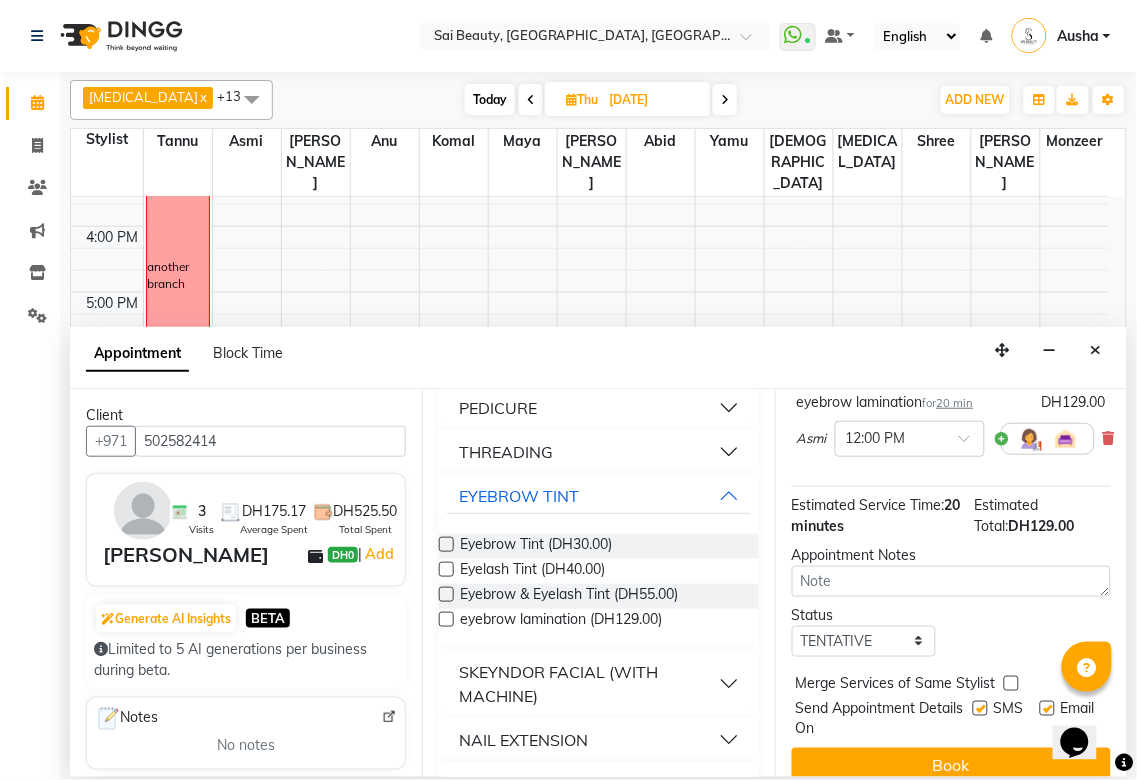 scroll, scrollTop: 193, scrollLeft: 0, axis: vertical 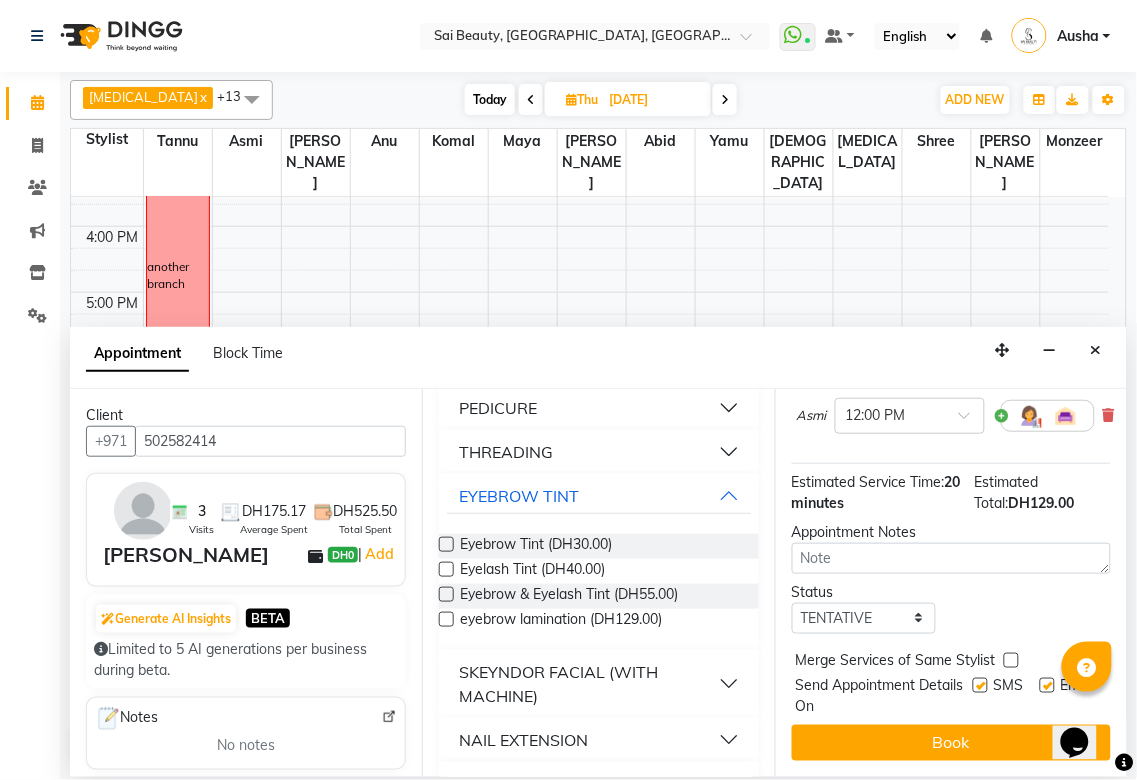 click at bounding box center (1011, 660) 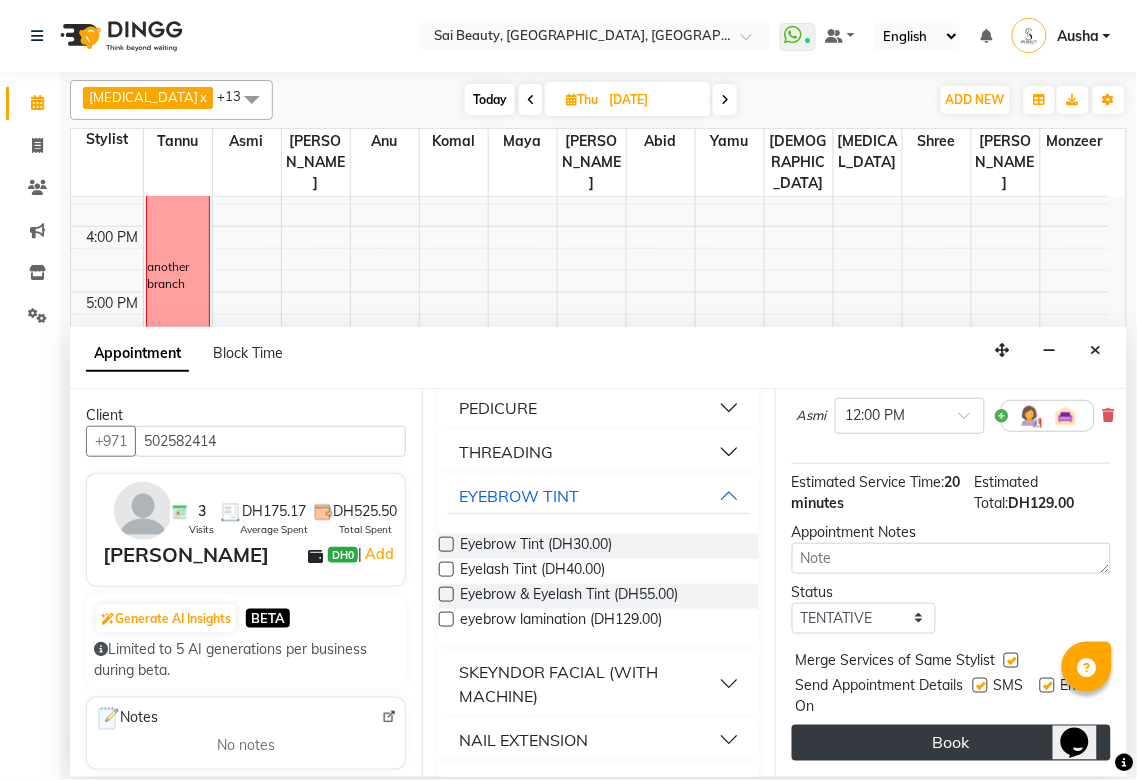 click on "Book" at bounding box center [951, 743] 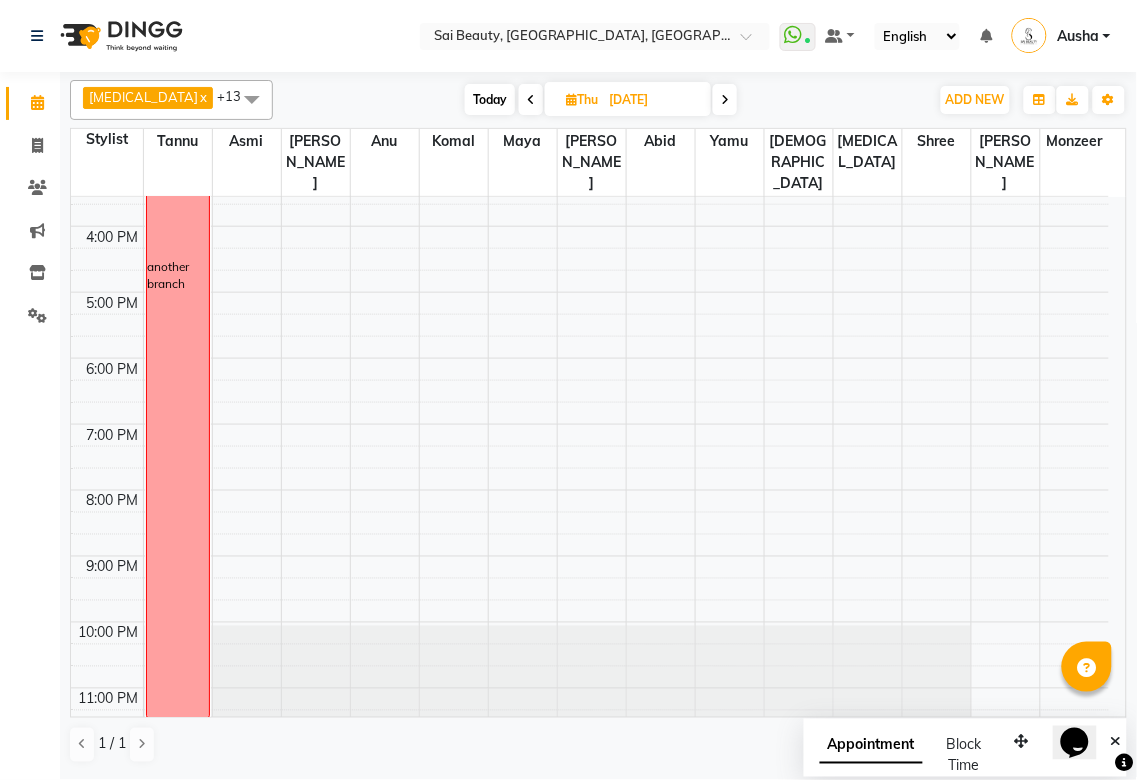 click at bounding box center [571, 99] 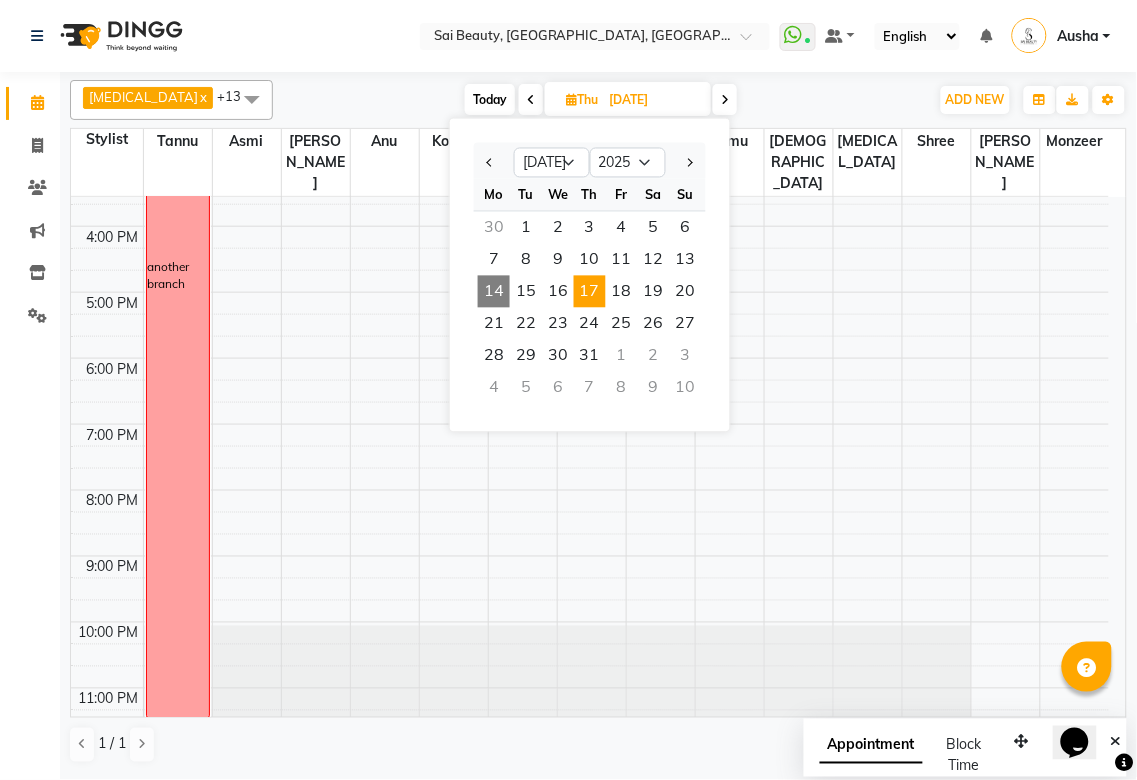 click on "14" at bounding box center (494, 292) 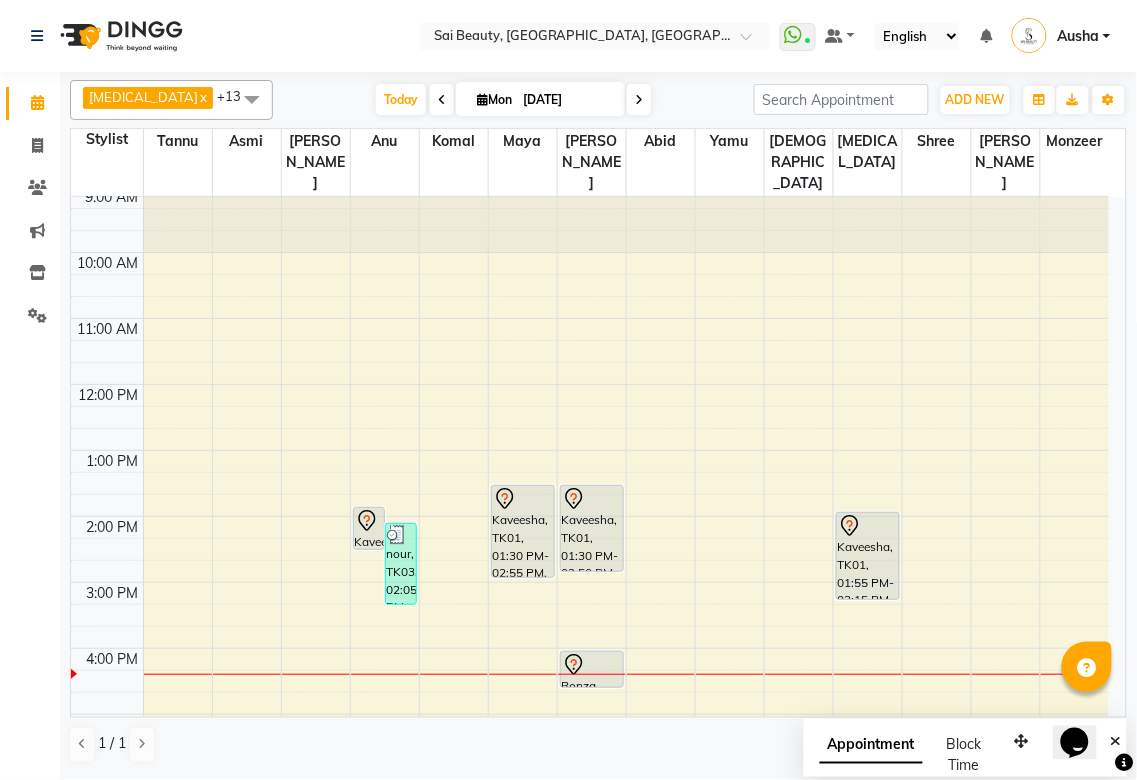 scroll, scrollTop: 0, scrollLeft: 0, axis: both 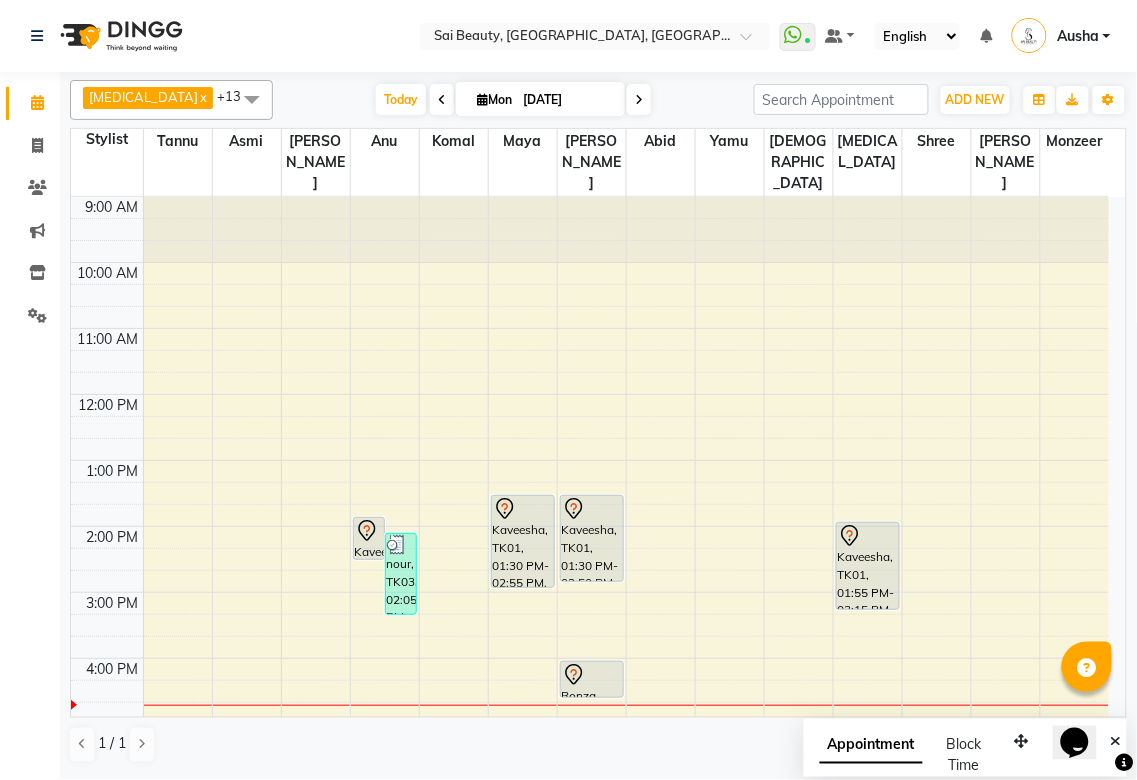 click at bounding box center [626, 471] 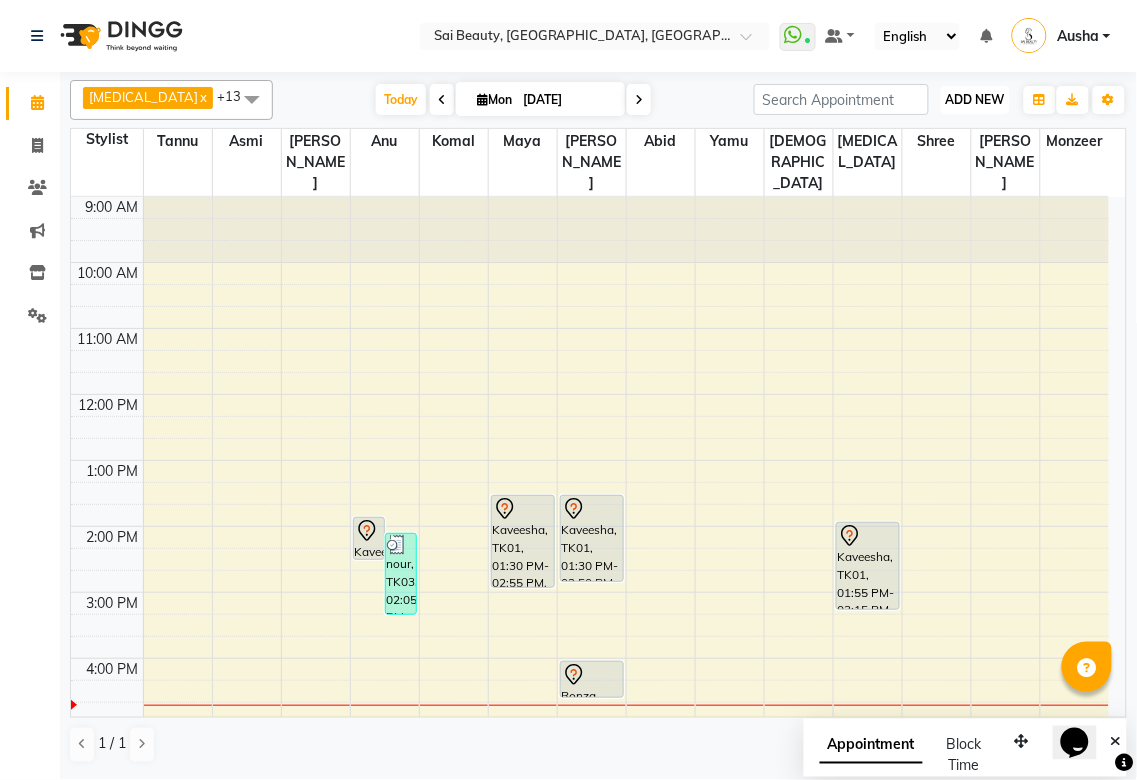 click on "ADD NEW" at bounding box center (975, 99) 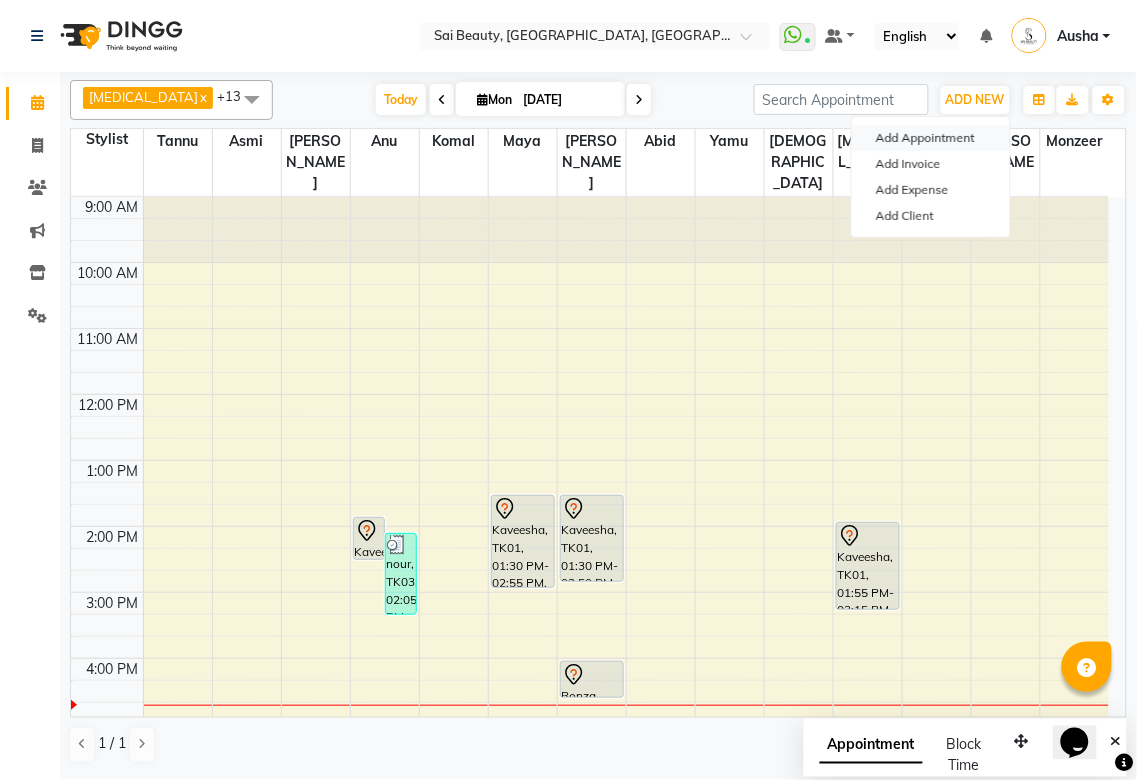 click on "Add Appointment" at bounding box center (931, 138) 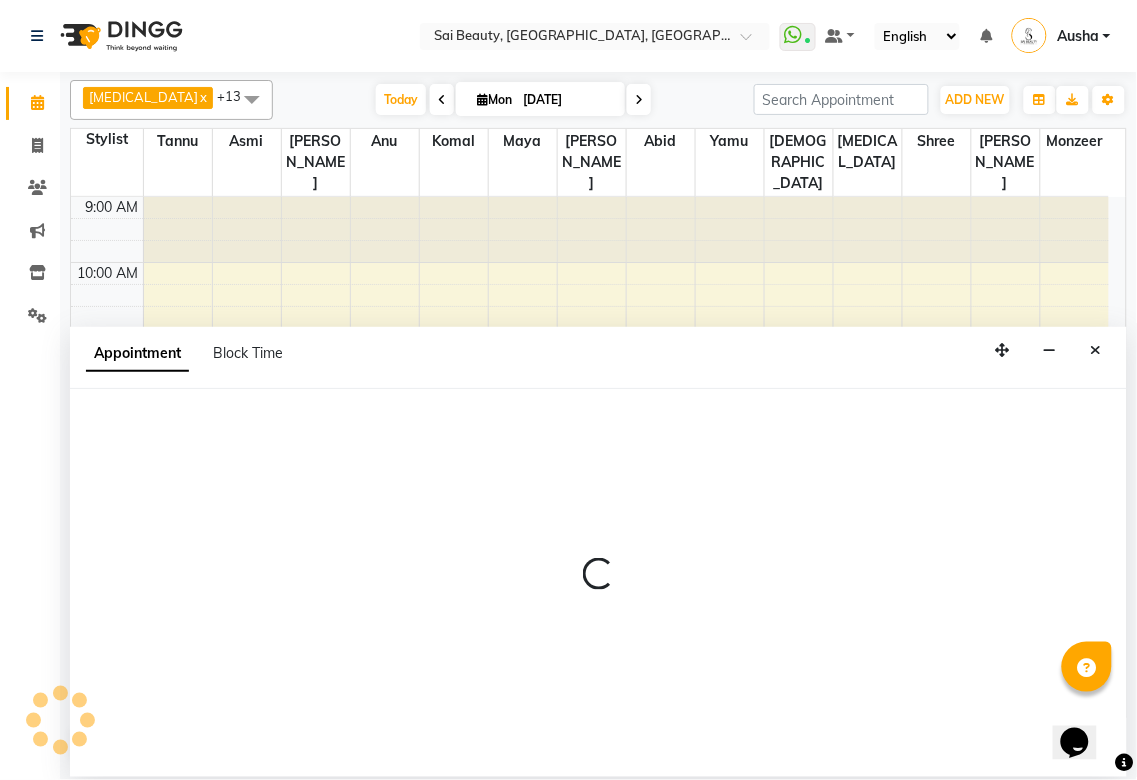 select on "tentative" 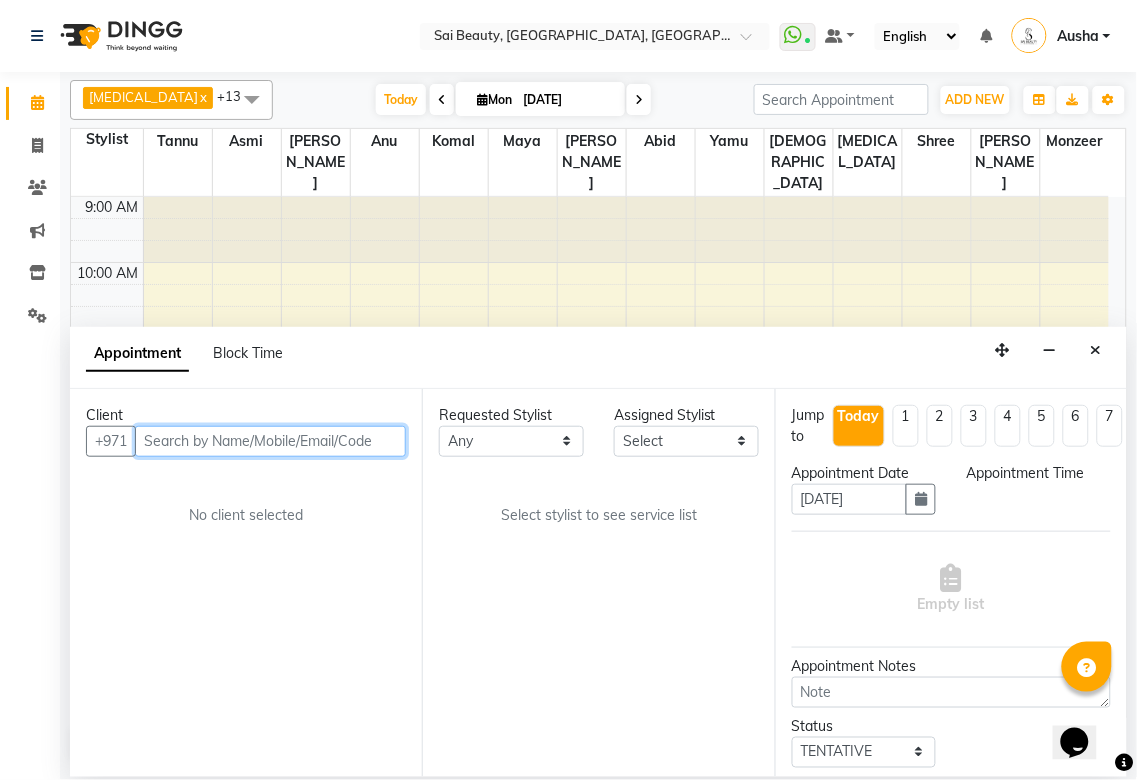 select on "600" 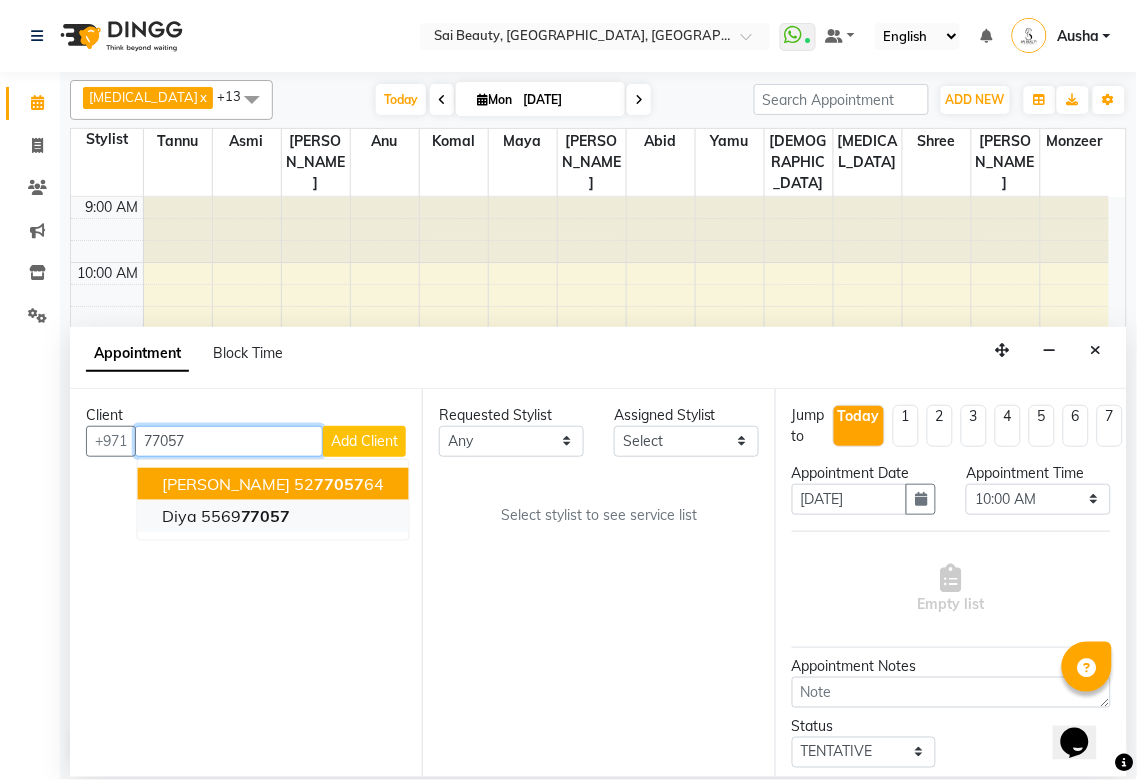 click on "5569 77057" at bounding box center (246, 516) 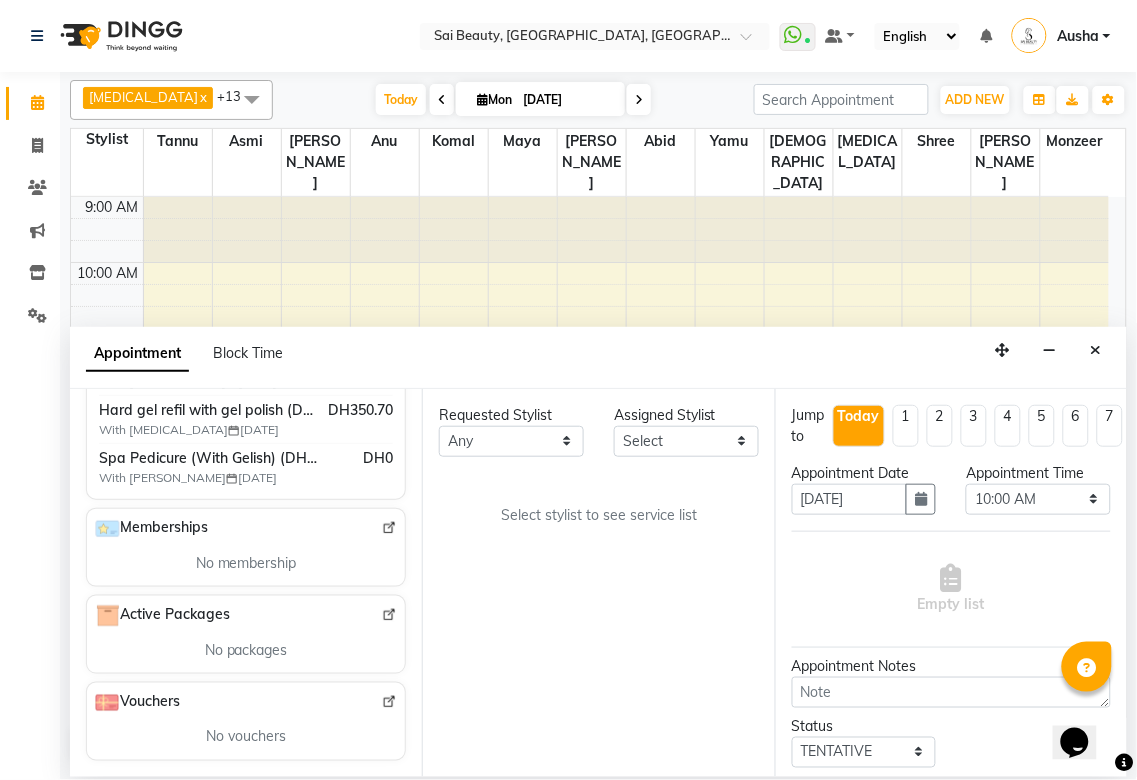 scroll, scrollTop: 504, scrollLeft: 0, axis: vertical 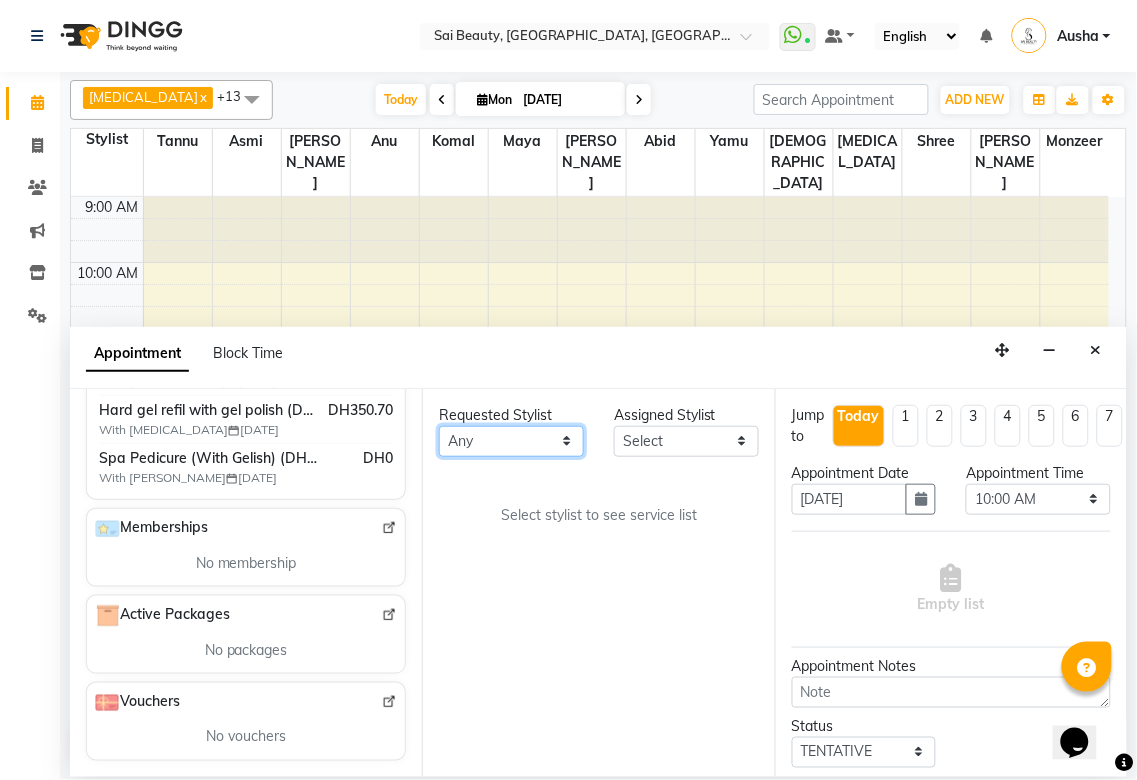 click on "Any [PERSON_NAME][MEDICAL_DATA] [PERSON_NAME] Asmi [PERSON_NAME] Gita [PERSON_NAME] Monzeer shree [PERSON_NAME] Surakcha [PERSON_NAME]" at bounding box center [511, 441] 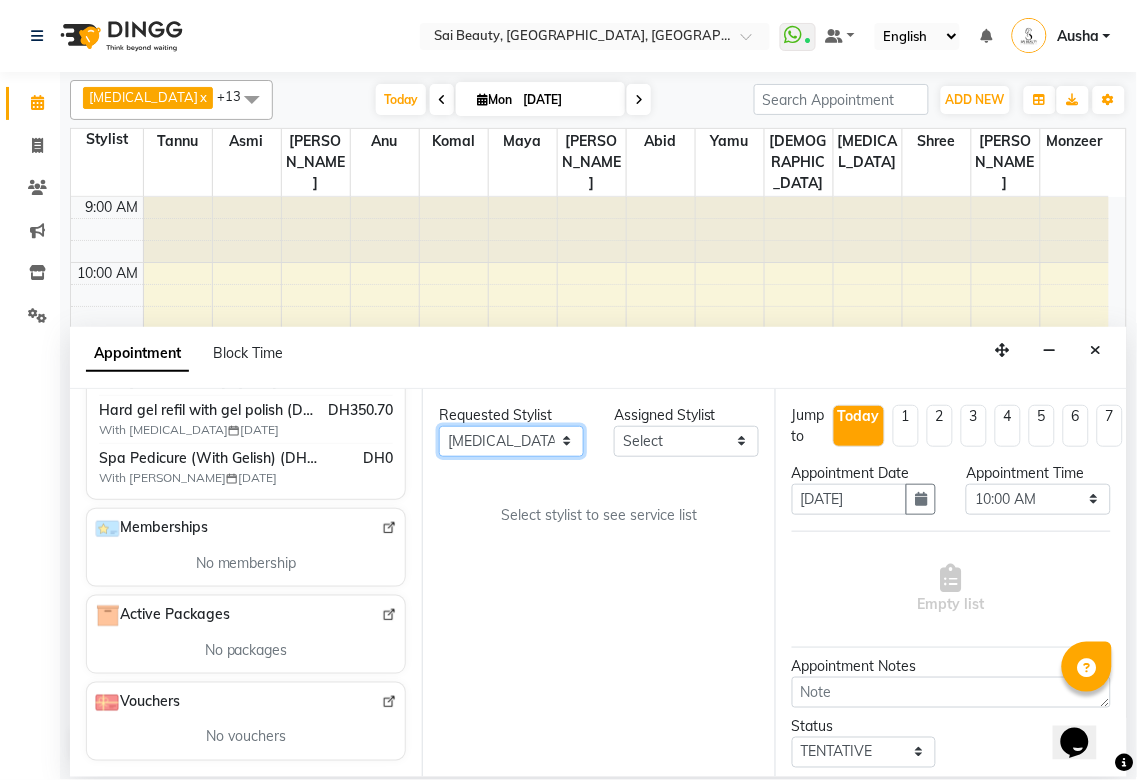 click on "Any [PERSON_NAME][MEDICAL_DATA] [PERSON_NAME] Asmi [PERSON_NAME] Gita [PERSON_NAME] Monzeer shree [PERSON_NAME] Surakcha [PERSON_NAME]" at bounding box center (511, 441) 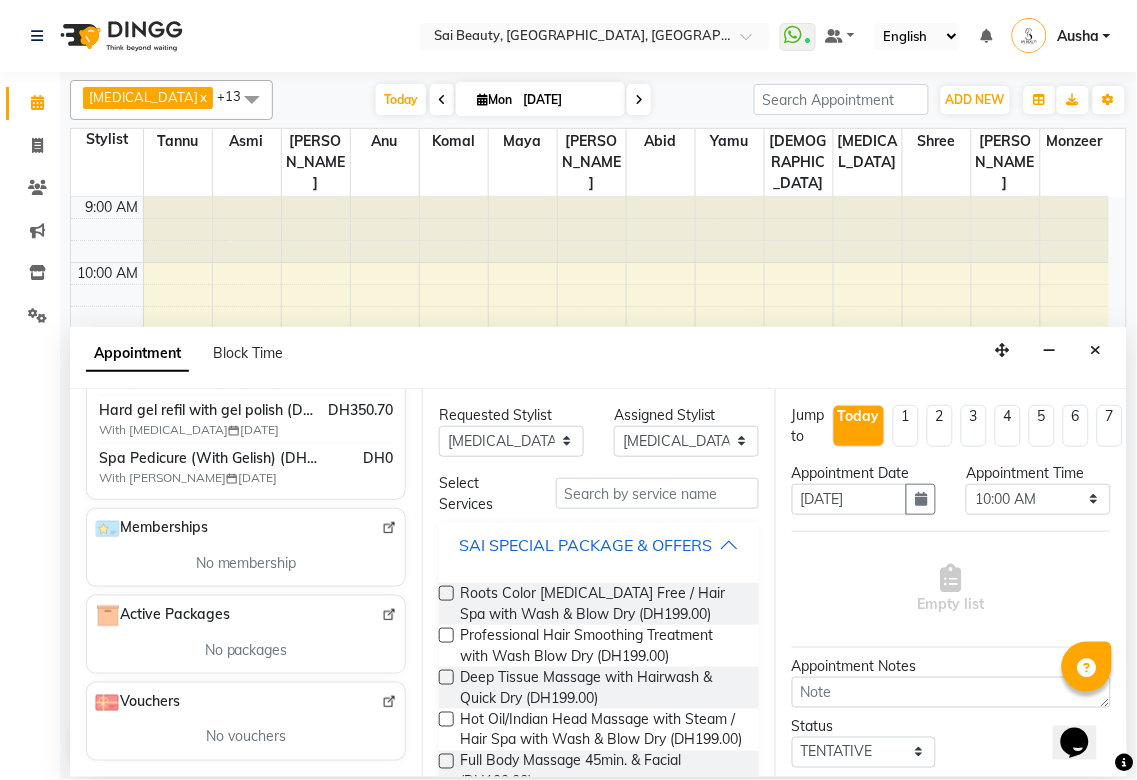 click on "SAI SPECIAL PACKAGE & OFFERS" at bounding box center (585, 545) 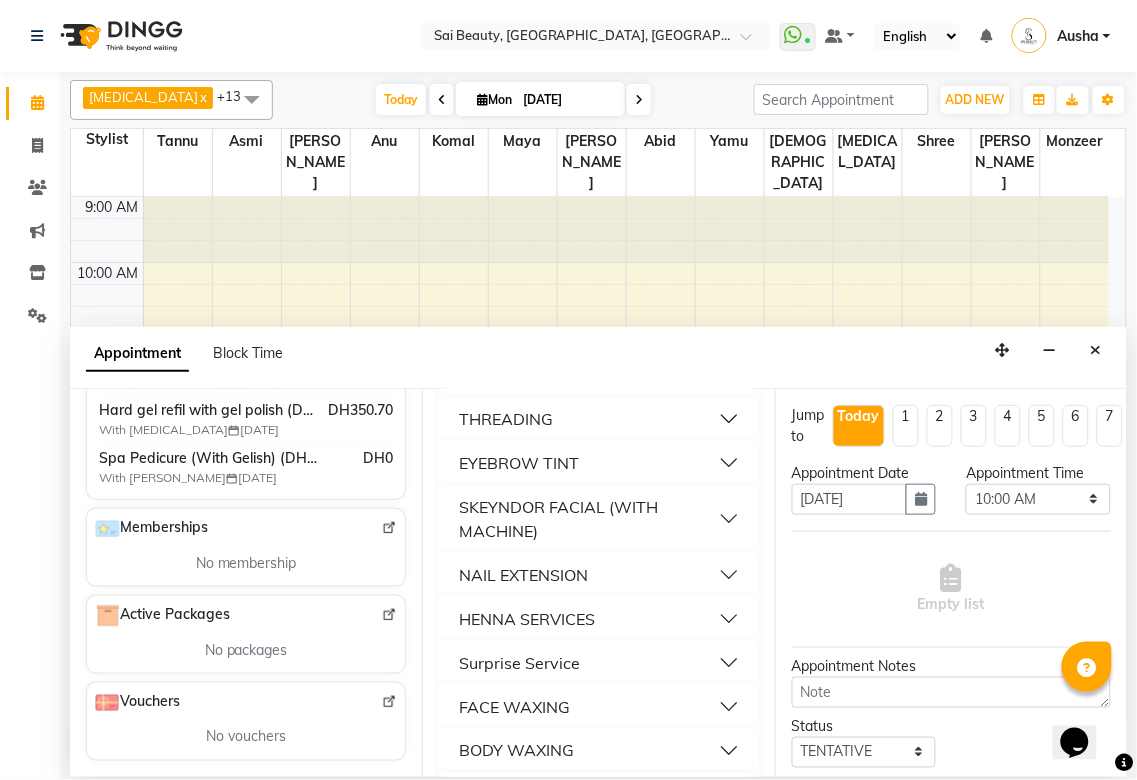 scroll, scrollTop: 382, scrollLeft: 0, axis: vertical 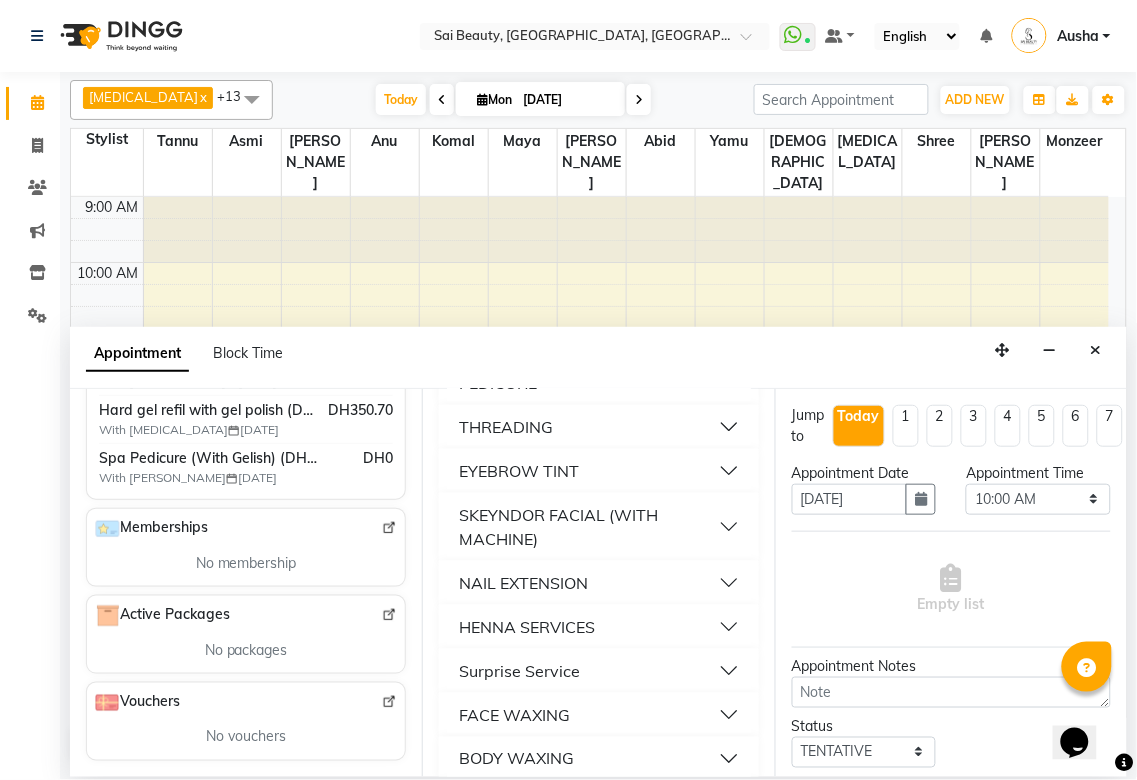 click on "NAIL EXTENSION" at bounding box center (598, 583) 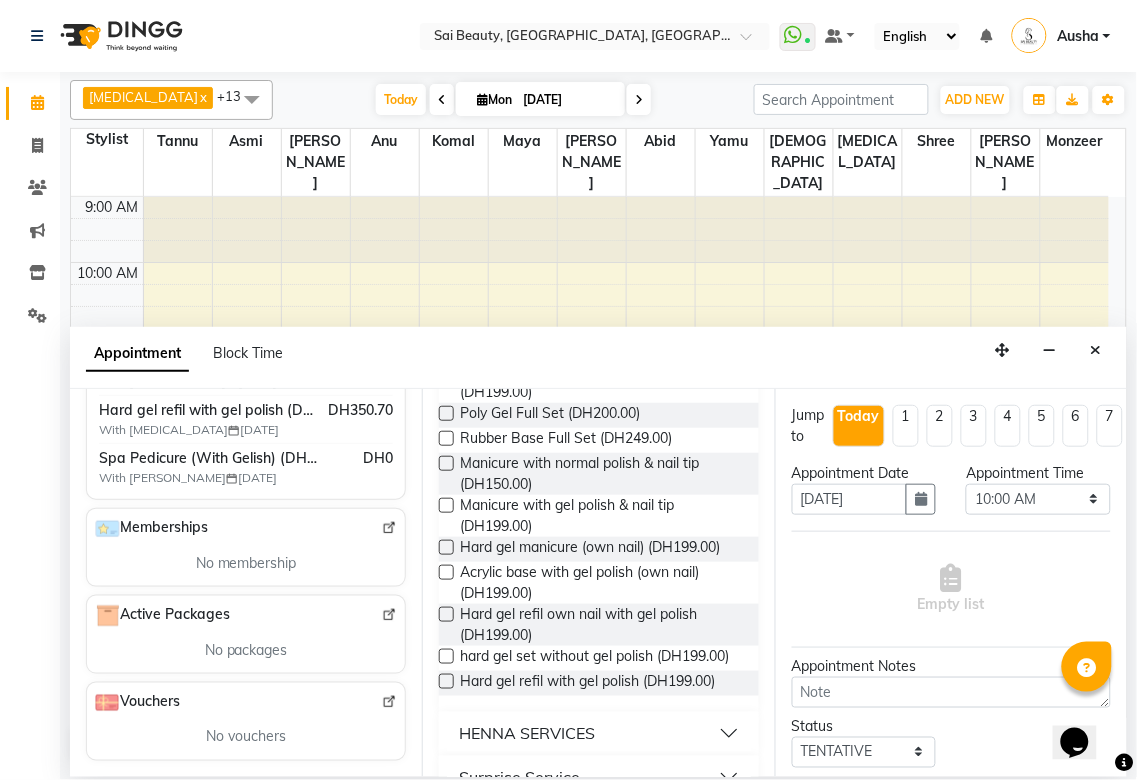 scroll, scrollTop: 932, scrollLeft: 0, axis: vertical 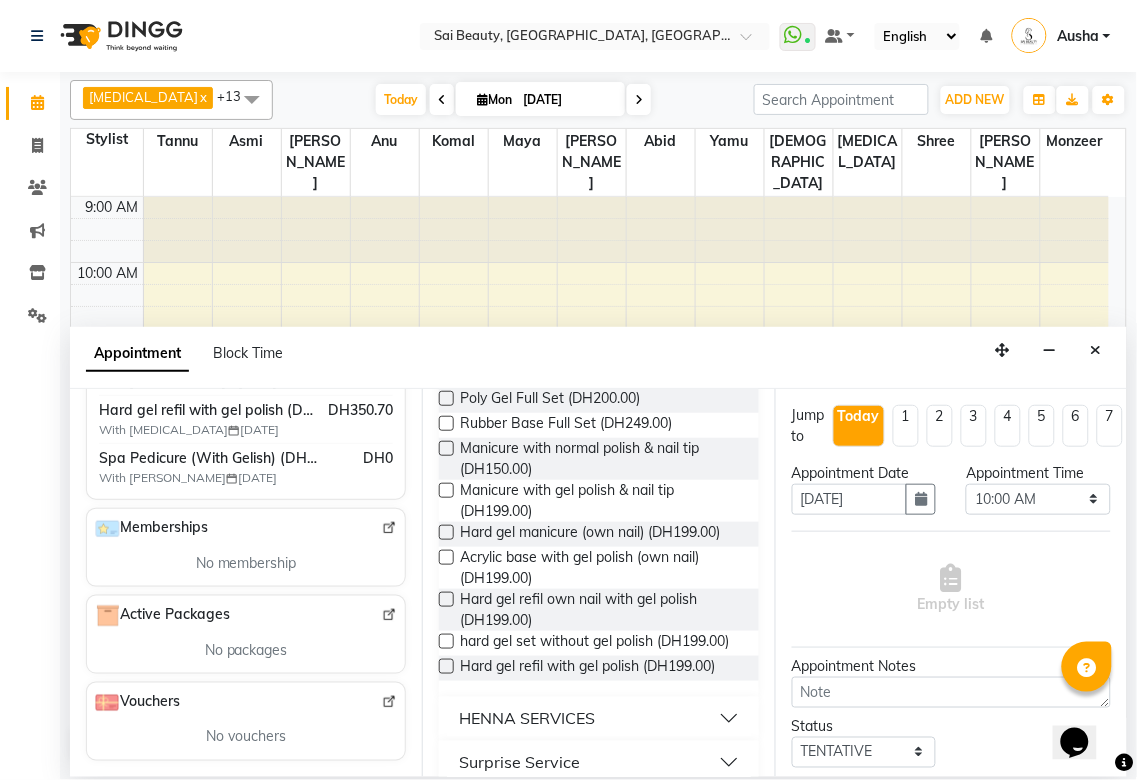 click at bounding box center [446, 599] 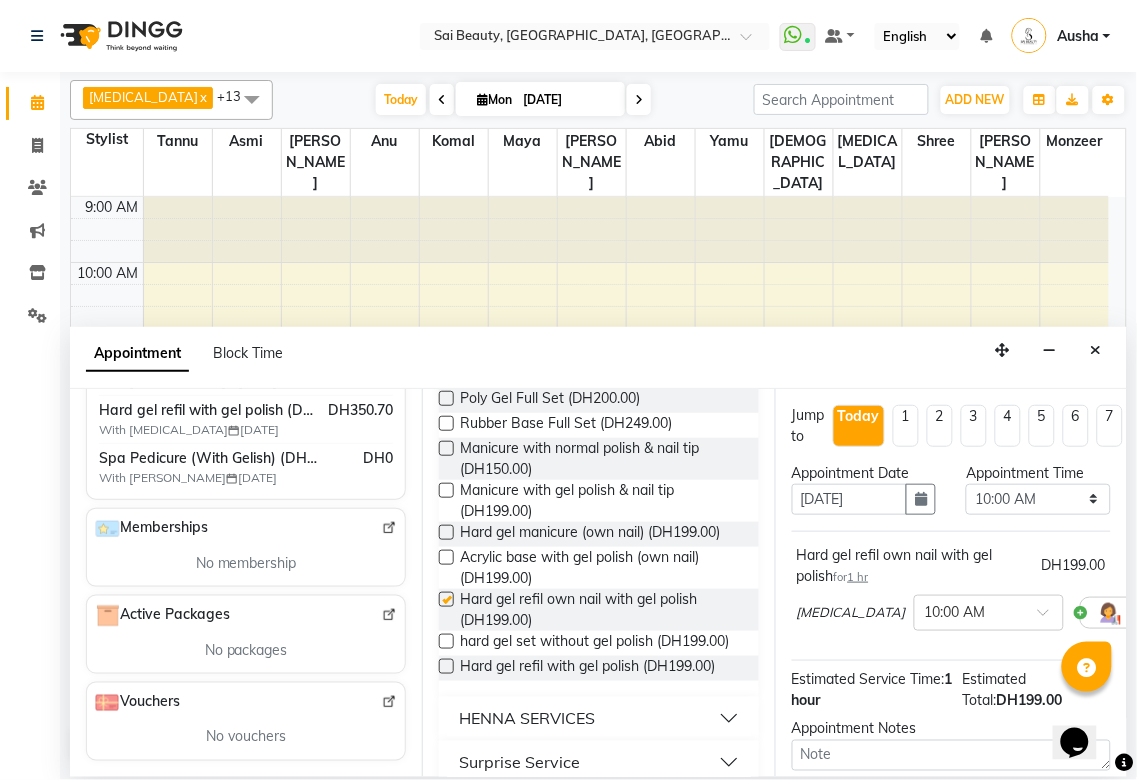 checkbox on "false" 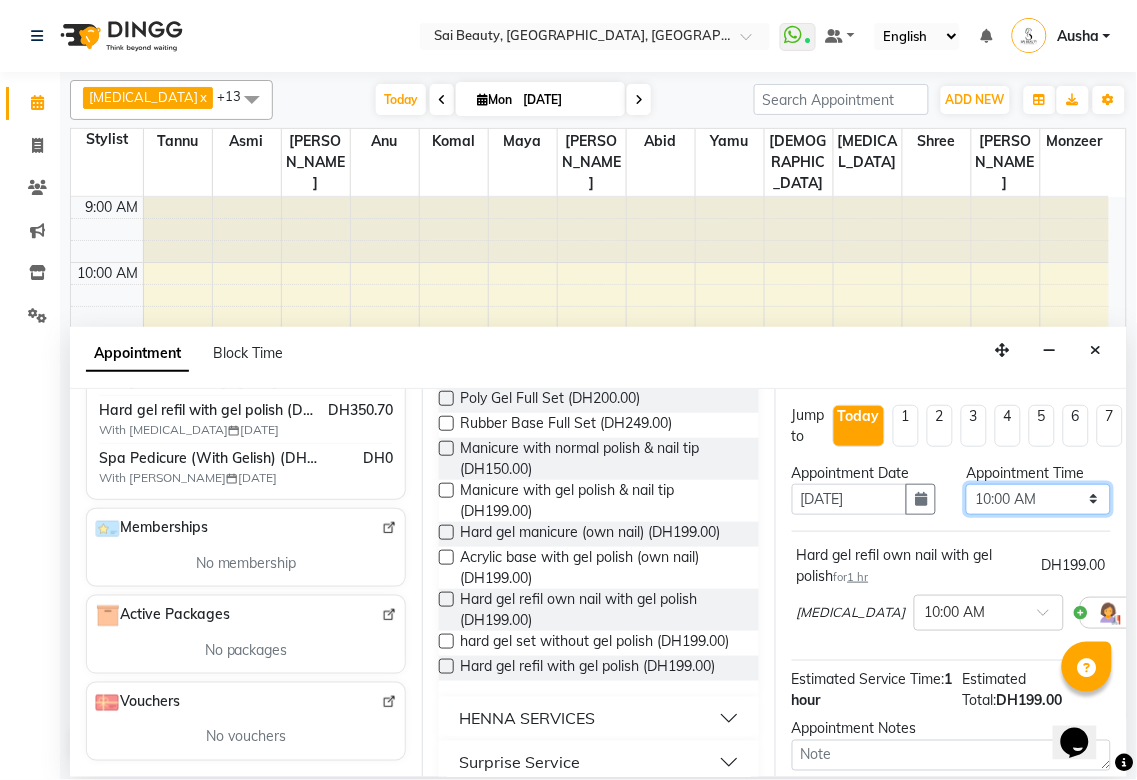 click on "Select 10:00 AM 10:05 AM 10:10 AM 10:15 AM 10:20 AM 10:25 AM 10:30 AM 10:35 AM 10:40 AM 10:45 AM 10:50 AM 10:55 AM 11:00 AM 11:05 AM 11:10 AM 11:15 AM 11:20 AM 11:25 AM 11:30 AM 11:35 AM 11:40 AM 11:45 AM 11:50 AM 11:55 AM 12:00 PM 12:05 PM 12:10 PM 12:15 PM 12:20 PM 12:25 PM 12:30 PM 12:35 PM 12:40 PM 12:45 PM 12:50 PM 12:55 PM 01:00 PM 01:05 PM 01:10 PM 01:15 PM 01:20 PM 01:25 PM 01:30 PM 01:35 PM 01:40 PM 01:45 PM 01:50 PM 01:55 PM 02:00 PM 02:05 PM 02:10 PM 02:15 PM 02:20 PM 02:25 PM 02:30 PM 02:35 PM 02:40 PM 02:45 PM 02:50 PM 02:55 PM 03:00 PM 03:05 PM 03:10 PM 03:15 PM 03:20 PM 03:25 PM 03:30 PM 03:35 PM 03:40 PM 03:45 PM 03:50 PM 03:55 PM 04:00 PM 04:05 PM 04:10 PM 04:15 PM 04:20 PM 04:25 PM 04:30 PM 04:35 PM 04:40 PM 04:45 PM 04:50 PM 04:55 PM 05:00 PM 05:05 PM 05:10 PM 05:15 PM 05:20 PM 05:25 PM 05:30 PM 05:35 PM 05:40 PM 05:45 PM 05:50 PM 05:55 PM 06:00 PM 06:05 PM 06:10 PM 06:15 PM 06:20 PM 06:25 PM 06:30 PM 06:35 PM 06:40 PM 06:45 PM 06:50 PM 06:55 PM 07:00 PM 07:05 PM 07:10 PM 07:15 PM 07:20 PM" at bounding box center [1038, 499] 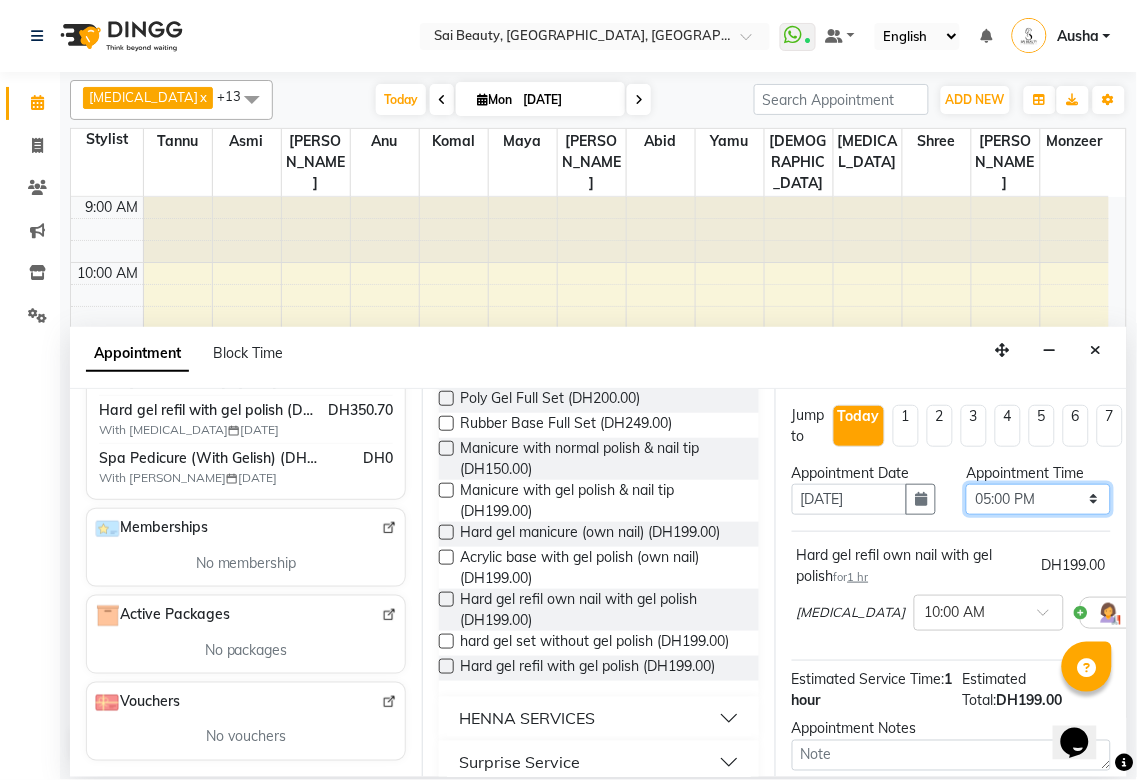 click on "Select 10:00 AM 10:05 AM 10:10 AM 10:15 AM 10:20 AM 10:25 AM 10:30 AM 10:35 AM 10:40 AM 10:45 AM 10:50 AM 10:55 AM 11:00 AM 11:05 AM 11:10 AM 11:15 AM 11:20 AM 11:25 AM 11:30 AM 11:35 AM 11:40 AM 11:45 AM 11:50 AM 11:55 AM 12:00 PM 12:05 PM 12:10 PM 12:15 PM 12:20 PM 12:25 PM 12:30 PM 12:35 PM 12:40 PM 12:45 PM 12:50 PM 12:55 PM 01:00 PM 01:05 PM 01:10 PM 01:15 PM 01:20 PM 01:25 PM 01:30 PM 01:35 PM 01:40 PM 01:45 PM 01:50 PM 01:55 PM 02:00 PM 02:05 PM 02:10 PM 02:15 PM 02:20 PM 02:25 PM 02:30 PM 02:35 PM 02:40 PM 02:45 PM 02:50 PM 02:55 PM 03:00 PM 03:05 PM 03:10 PM 03:15 PM 03:20 PM 03:25 PM 03:30 PM 03:35 PM 03:40 PM 03:45 PM 03:50 PM 03:55 PM 04:00 PM 04:05 PM 04:10 PM 04:15 PM 04:20 PM 04:25 PM 04:30 PM 04:35 PM 04:40 PM 04:45 PM 04:50 PM 04:55 PM 05:00 PM 05:05 PM 05:10 PM 05:15 PM 05:20 PM 05:25 PM 05:30 PM 05:35 PM 05:40 PM 05:45 PM 05:50 PM 05:55 PM 06:00 PM 06:05 PM 06:10 PM 06:15 PM 06:20 PM 06:25 PM 06:30 PM 06:35 PM 06:40 PM 06:45 PM 06:50 PM 06:55 PM 07:00 PM 07:05 PM 07:10 PM 07:15 PM 07:20 PM" at bounding box center [1038, 499] 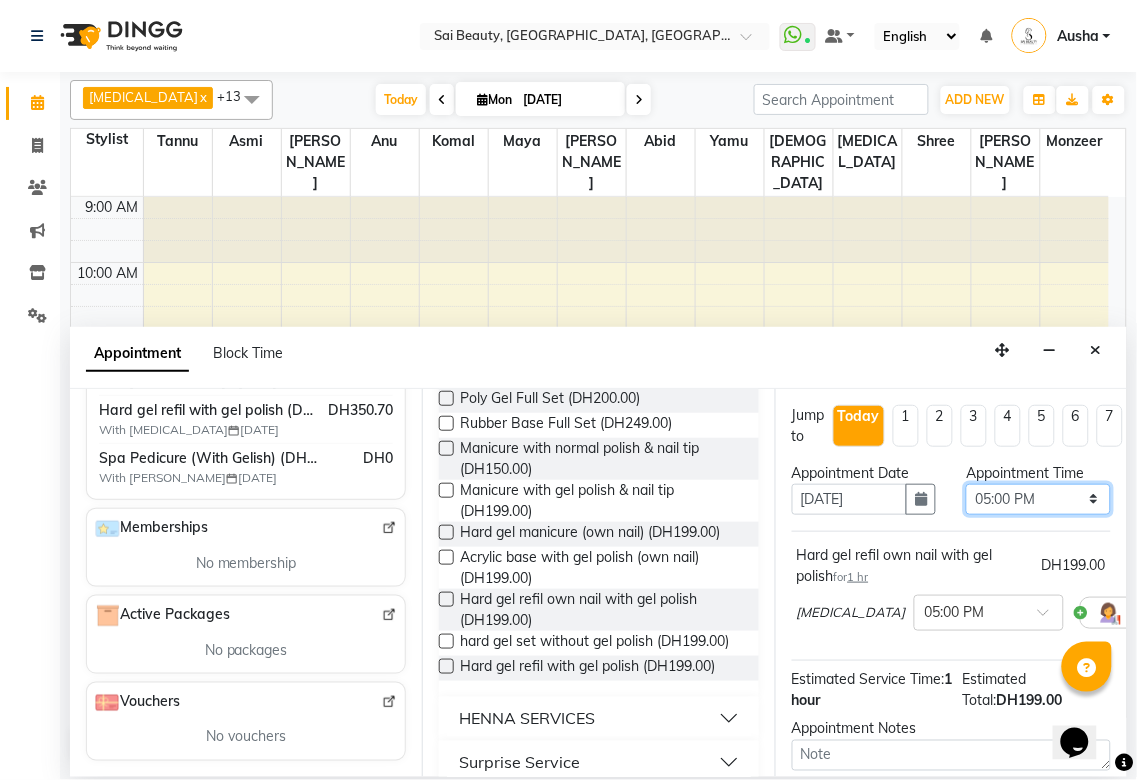 click on "Select 10:00 AM 10:05 AM 10:10 AM 10:15 AM 10:20 AM 10:25 AM 10:30 AM 10:35 AM 10:40 AM 10:45 AM 10:50 AM 10:55 AM 11:00 AM 11:05 AM 11:10 AM 11:15 AM 11:20 AM 11:25 AM 11:30 AM 11:35 AM 11:40 AM 11:45 AM 11:50 AM 11:55 AM 12:00 PM 12:05 PM 12:10 PM 12:15 PM 12:20 PM 12:25 PM 12:30 PM 12:35 PM 12:40 PM 12:45 PM 12:50 PM 12:55 PM 01:00 PM 01:05 PM 01:10 PM 01:15 PM 01:20 PM 01:25 PM 01:30 PM 01:35 PM 01:40 PM 01:45 PM 01:50 PM 01:55 PM 02:00 PM 02:05 PM 02:10 PM 02:15 PM 02:20 PM 02:25 PM 02:30 PM 02:35 PM 02:40 PM 02:45 PM 02:50 PM 02:55 PM 03:00 PM 03:05 PM 03:10 PM 03:15 PM 03:20 PM 03:25 PM 03:30 PM 03:35 PM 03:40 PM 03:45 PM 03:50 PM 03:55 PM 04:00 PM 04:05 PM 04:10 PM 04:15 PM 04:20 PM 04:25 PM 04:30 PM 04:35 PM 04:40 PM 04:45 PM 04:50 PM 04:55 PM 05:00 PM 05:05 PM 05:10 PM 05:15 PM 05:20 PM 05:25 PM 05:30 PM 05:35 PM 05:40 PM 05:45 PM 05:50 PM 05:55 PM 06:00 PM 06:05 PM 06:10 PM 06:15 PM 06:20 PM 06:25 PM 06:30 PM 06:35 PM 06:40 PM 06:45 PM 06:50 PM 06:55 PM 07:00 PM 07:05 PM 07:10 PM 07:15 PM 07:20 PM" at bounding box center (1038, 499) 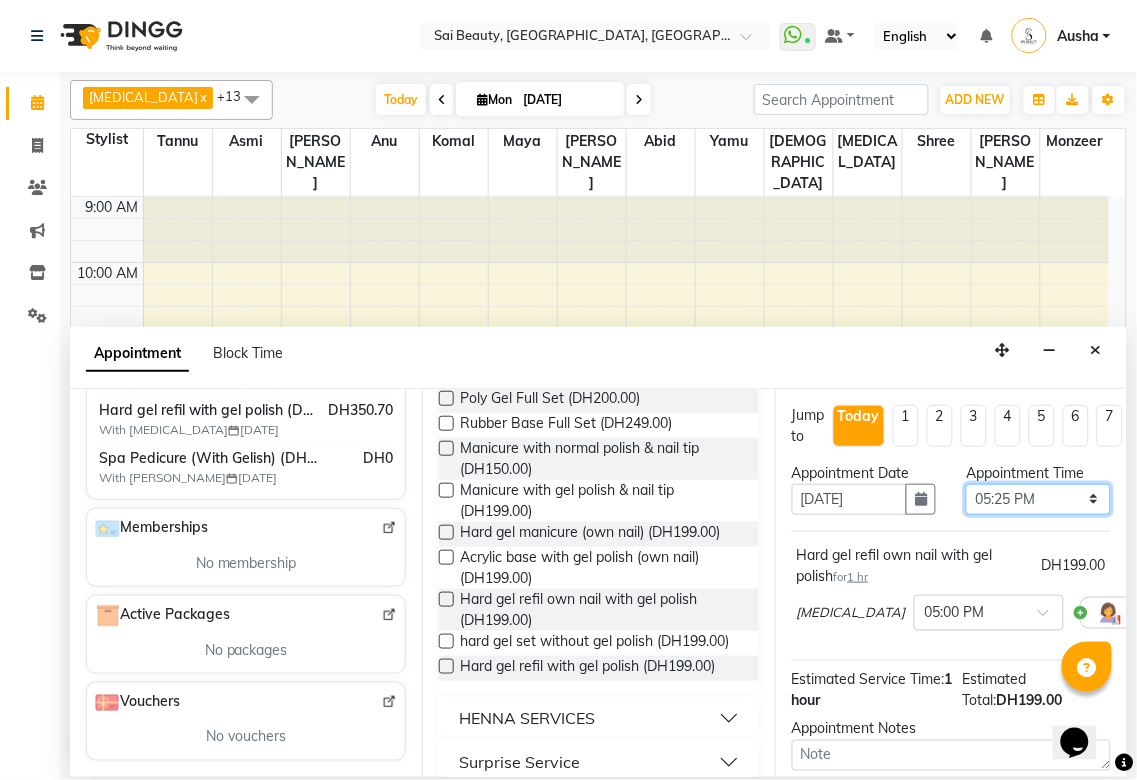 click on "Select 10:00 AM 10:05 AM 10:10 AM 10:15 AM 10:20 AM 10:25 AM 10:30 AM 10:35 AM 10:40 AM 10:45 AM 10:50 AM 10:55 AM 11:00 AM 11:05 AM 11:10 AM 11:15 AM 11:20 AM 11:25 AM 11:30 AM 11:35 AM 11:40 AM 11:45 AM 11:50 AM 11:55 AM 12:00 PM 12:05 PM 12:10 PM 12:15 PM 12:20 PM 12:25 PM 12:30 PM 12:35 PM 12:40 PM 12:45 PM 12:50 PM 12:55 PM 01:00 PM 01:05 PM 01:10 PM 01:15 PM 01:20 PM 01:25 PM 01:30 PM 01:35 PM 01:40 PM 01:45 PM 01:50 PM 01:55 PM 02:00 PM 02:05 PM 02:10 PM 02:15 PM 02:20 PM 02:25 PM 02:30 PM 02:35 PM 02:40 PM 02:45 PM 02:50 PM 02:55 PM 03:00 PM 03:05 PM 03:10 PM 03:15 PM 03:20 PM 03:25 PM 03:30 PM 03:35 PM 03:40 PM 03:45 PM 03:50 PM 03:55 PM 04:00 PM 04:05 PM 04:10 PM 04:15 PM 04:20 PM 04:25 PM 04:30 PM 04:35 PM 04:40 PM 04:45 PM 04:50 PM 04:55 PM 05:00 PM 05:05 PM 05:10 PM 05:15 PM 05:20 PM 05:25 PM 05:30 PM 05:35 PM 05:40 PM 05:45 PM 05:50 PM 05:55 PM 06:00 PM 06:05 PM 06:10 PM 06:15 PM 06:20 PM 06:25 PM 06:30 PM 06:35 PM 06:40 PM 06:45 PM 06:50 PM 06:55 PM 07:00 PM 07:05 PM 07:10 PM 07:15 PM 07:20 PM" at bounding box center [1038, 499] 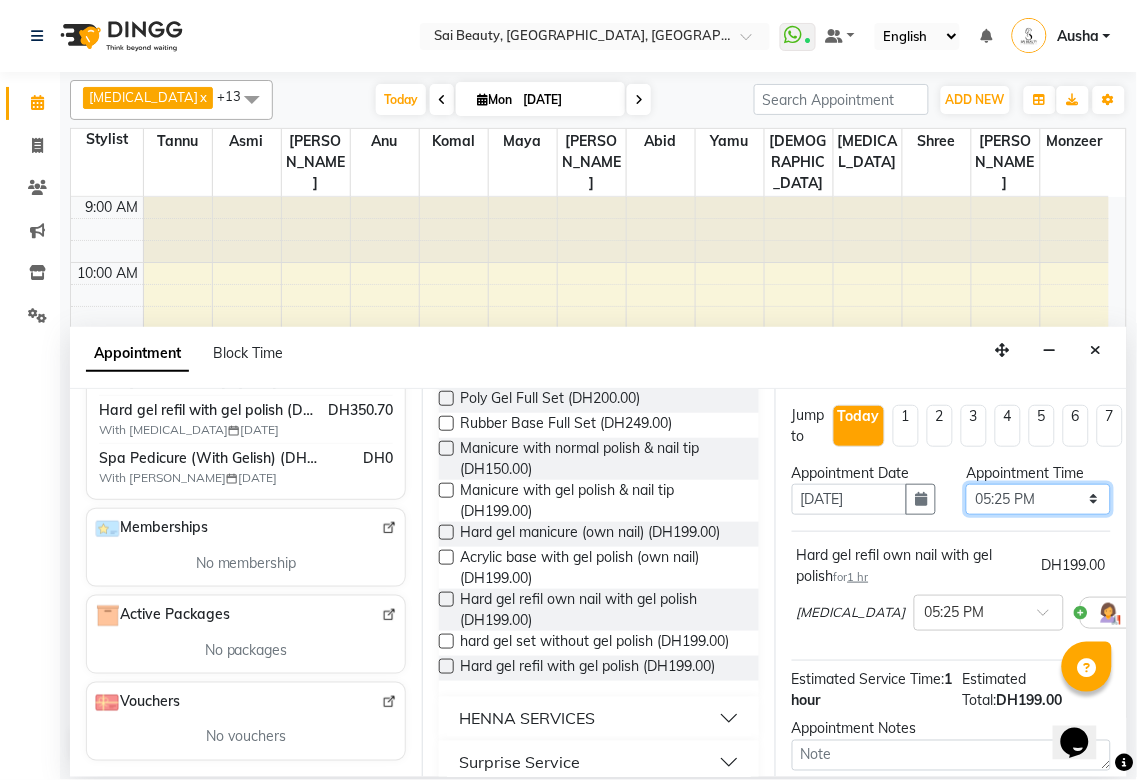 click on "Select 10:00 AM 10:05 AM 10:10 AM 10:15 AM 10:20 AM 10:25 AM 10:30 AM 10:35 AM 10:40 AM 10:45 AM 10:50 AM 10:55 AM 11:00 AM 11:05 AM 11:10 AM 11:15 AM 11:20 AM 11:25 AM 11:30 AM 11:35 AM 11:40 AM 11:45 AM 11:50 AM 11:55 AM 12:00 PM 12:05 PM 12:10 PM 12:15 PM 12:20 PM 12:25 PM 12:30 PM 12:35 PM 12:40 PM 12:45 PM 12:50 PM 12:55 PM 01:00 PM 01:05 PM 01:10 PM 01:15 PM 01:20 PM 01:25 PM 01:30 PM 01:35 PM 01:40 PM 01:45 PM 01:50 PM 01:55 PM 02:00 PM 02:05 PM 02:10 PM 02:15 PM 02:20 PM 02:25 PM 02:30 PM 02:35 PM 02:40 PM 02:45 PM 02:50 PM 02:55 PM 03:00 PM 03:05 PM 03:10 PM 03:15 PM 03:20 PM 03:25 PM 03:30 PM 03:35 PM 03:40 PM 03:45 PM 03:50 PM 03:55 PM 04:00 PM 04:05 PM 04:10 PM 04:15 PM 04:20 PM 04:25 PM 04:30 PM 04:35 PM 04:40 PM 04:45 PM 04:50 PM 04:55 PM 05:00 PM 05:05 PM 05:10 PM 05:15 PM 05:20 PM 05:25 PM 05:30 PM 05:35 PM 05:40 PM 05:45 PM 05:50 PM 05:55 PM 06:00 PM 06:05 PM 06:10 PM 06:15 PM 06:20 PM 06:25 PM 06:30 PM 06:35 PM 06:40 PM 06:45 PM 06:50 PM 06:55 PM 07:00 PM 07:05 PM 07:10 PM 07:15 PM 07:20 PM" at bounding box center (1038, 499) 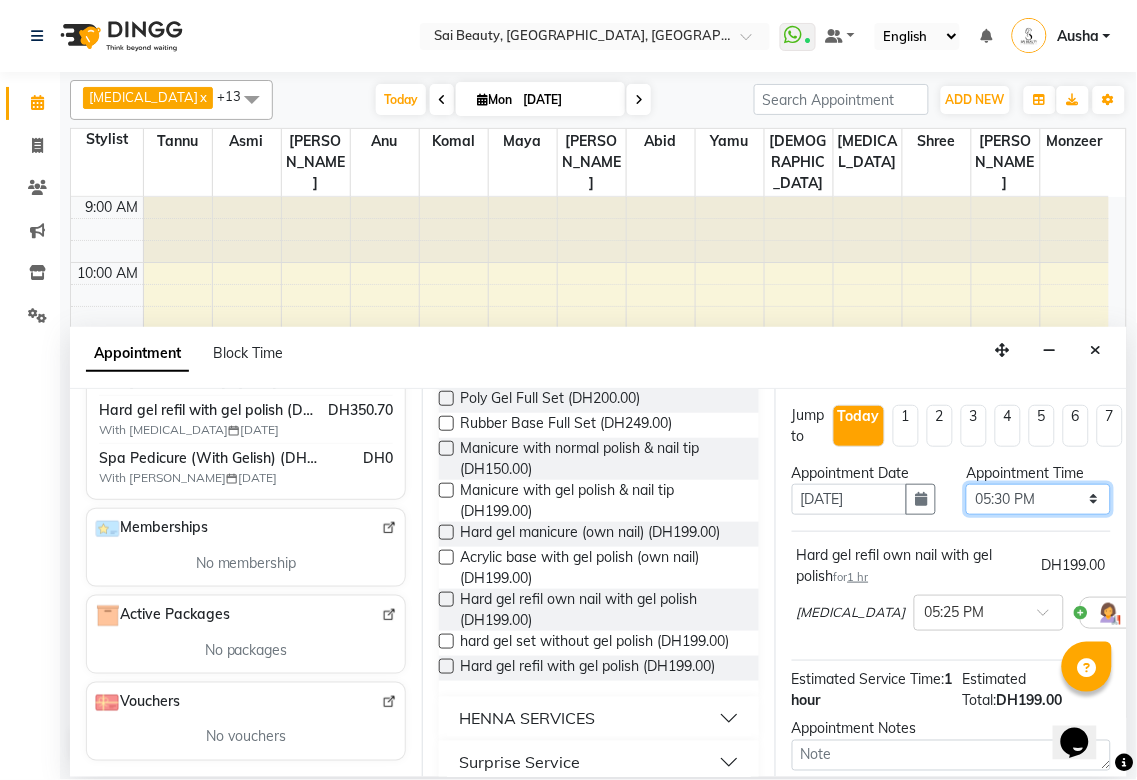 click on "Select 10:00 AM 10:05 AM 10:10 AM 10:15 AM 10:20 AM 10:25 AM 10:30 AM 10:35 AM 10:40 AM 10:45 AM 10:50 AM 10:55 AM 11:00 AM 11:05 AM 11:10 AM 11:15 AM 11:20 AM 11:25 AM 11:30 AM 11:35 AM 11:40 AM 11:45 AM 11:50 AM 11:55 AM 12:00 PM 12:05 PM 12:10 PM 12:15 PM 12:20 PM 12:25 PM 12:30 PM 12:35 PM 12:40 PM 12:45 PM 12:50 PM 12:55 PM 01:00 PM 01:05 PM 01:10 PM 01:15 PM 01:20 PM 01:25 PM 01:30 PM 01:35 PM 01:40 PM 01:45 PM 01:50 PM 01:55 PM 02:00 PM 02:05 PM 02:10 PM 02:15 PM 02:20 PM 02:25 PM 02:30 PM 02:35 PM 02:40 PM 02:45 PM 02:50 PM 02:55 PM 03:00 PM 03:05 PM 03:10 PM 03:15 PM 03:20 PM 03:25 PM 03:30 PM 03:35 PM 03:40 PM 03:45 PM 03:50 PM 03:55 PM 04:00 PM 04:05 PM 04:10 PM 04:15 PM 04:20 PM 04:25 PM 04:30 PM 04:35 PM 04:40 PM 04:45 PM 04:50 PM 04:55 PM 05:00 PM 05:05 PM 05:10 PM 05:15 PM 05:20 PM 05:25 PM 05:30 PM 05:35 PM 05:40 PM 05:45 PM 05:50 PM 05:55 PM 06:00 PM 06:05 PM 06:10 PM 06:15 PM 06:20 PM 06:25 PM 06:30 PM 06:35 PM 06:40 PM 06:45 PM 06:50 PM 06:55 PM 07:00 PM 07:05 PM 07:10 PM 07:15 PM 07:20 PM" at bounding box center (1038, 499) 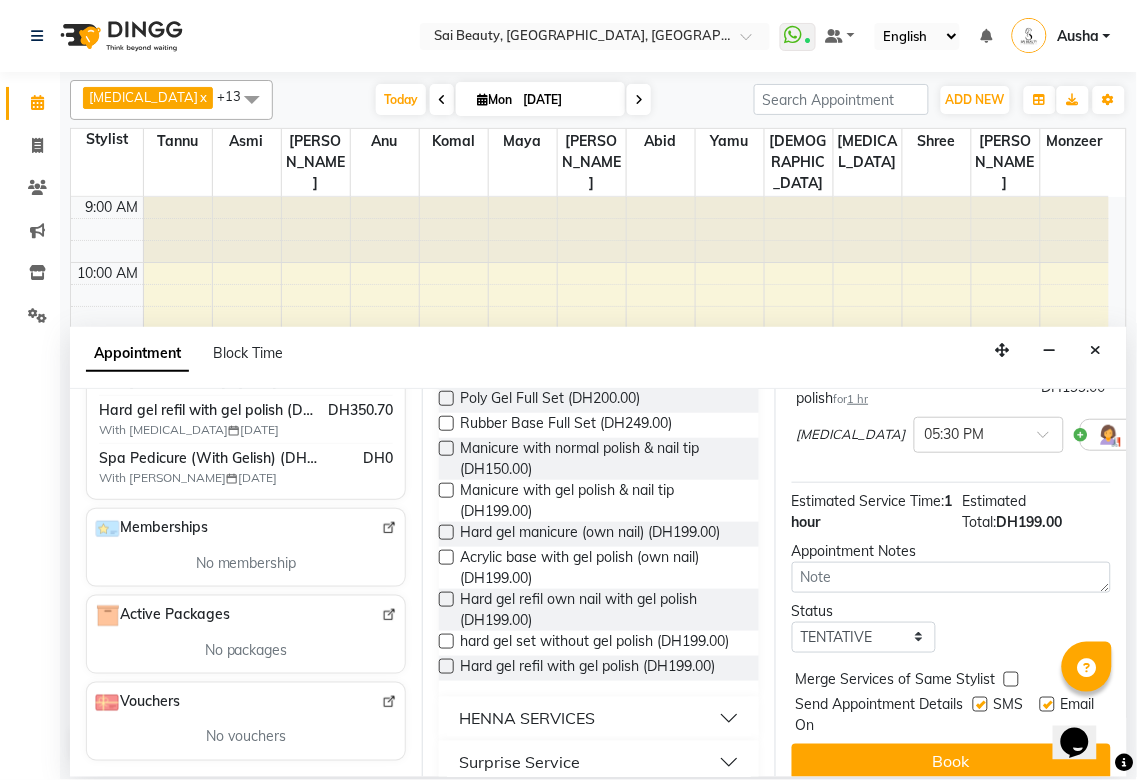 scroll, scrollTop: 214, scrollLeft: 0, axis: vertical 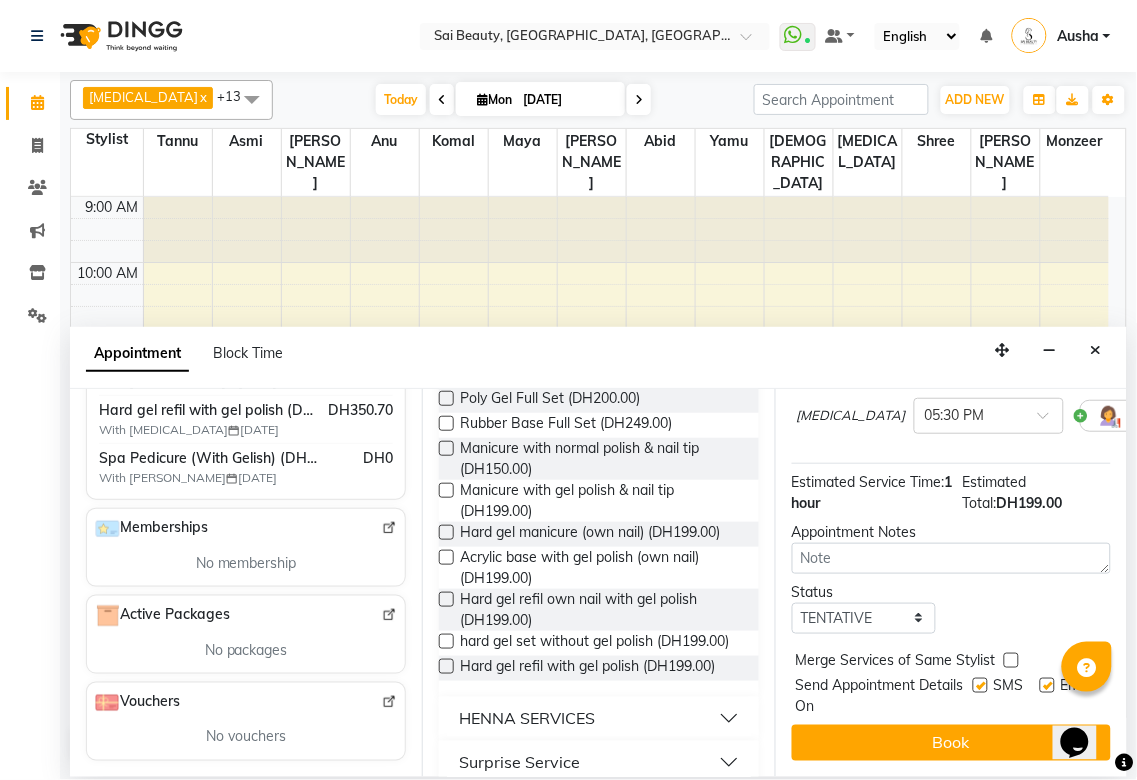 click at bounding box center [1011, 660] 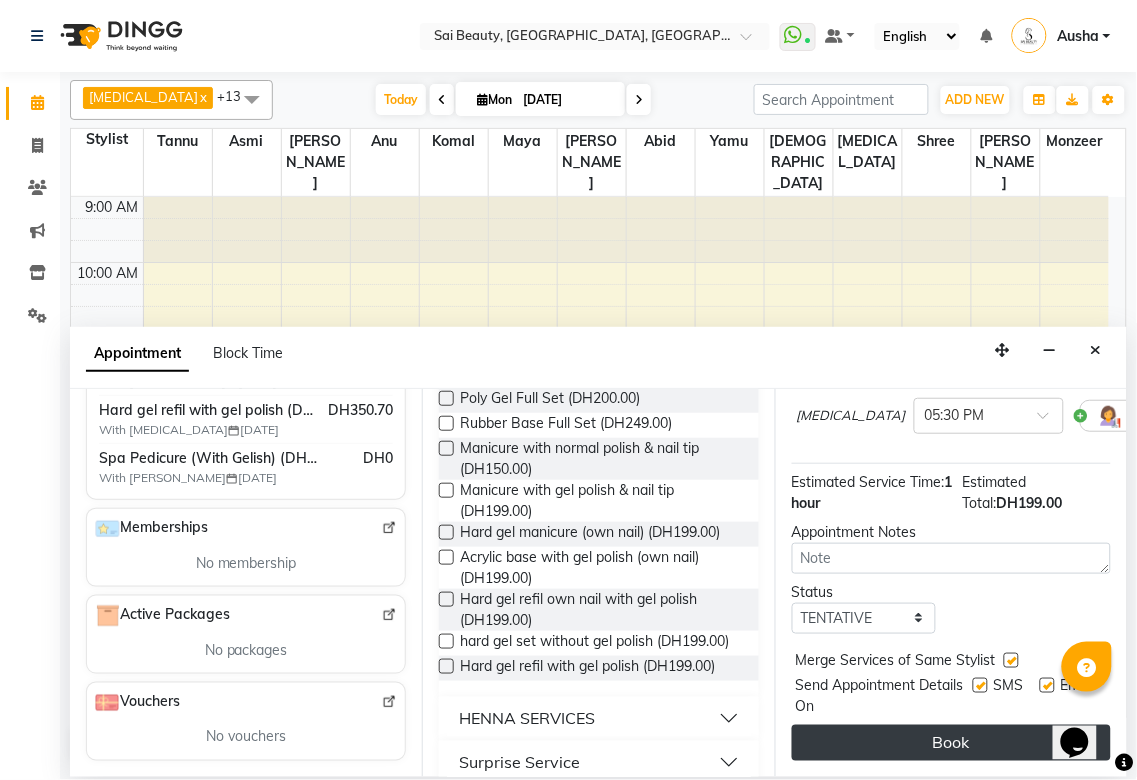 click on "Book" at bounding box center [951, 743] 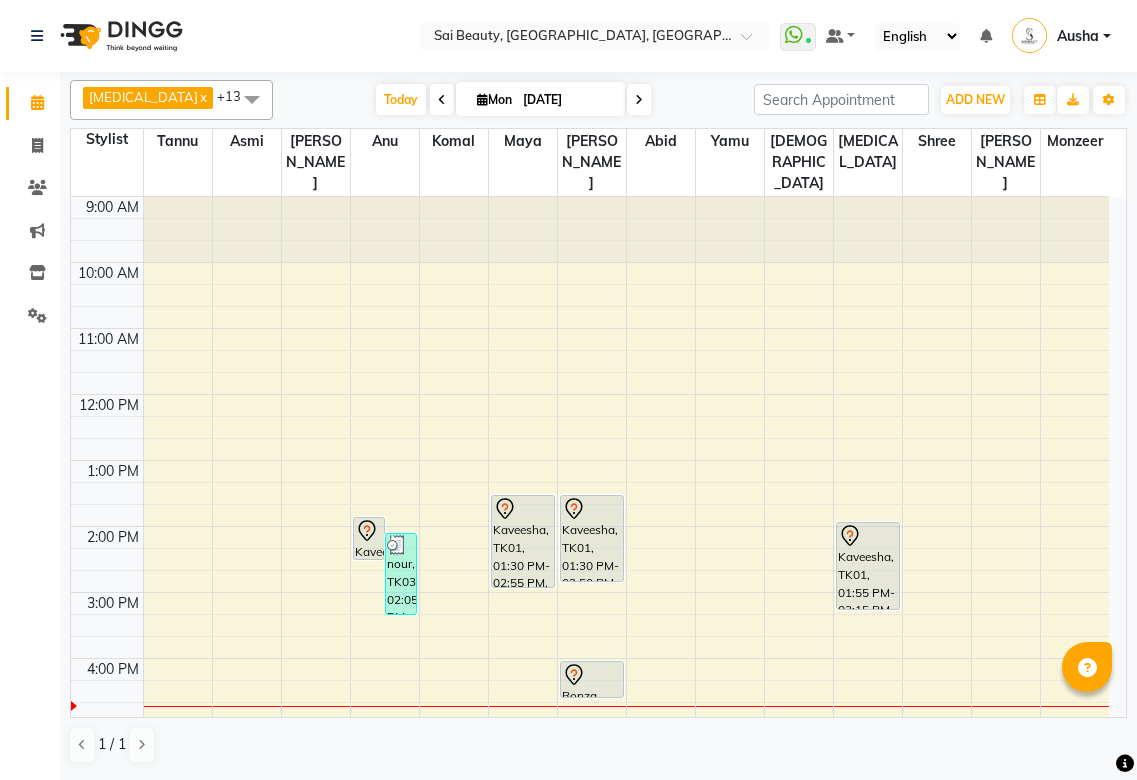 scroll, scrollTop: 0, scrollLeft: 0, axis: both 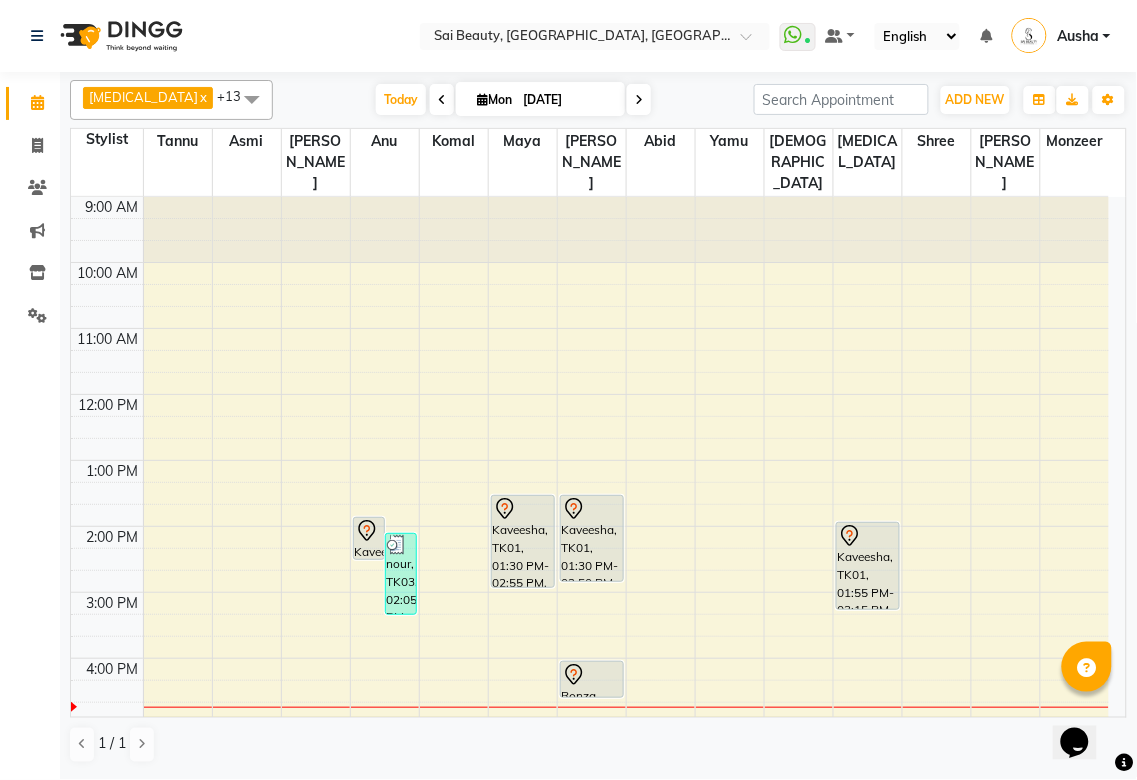click 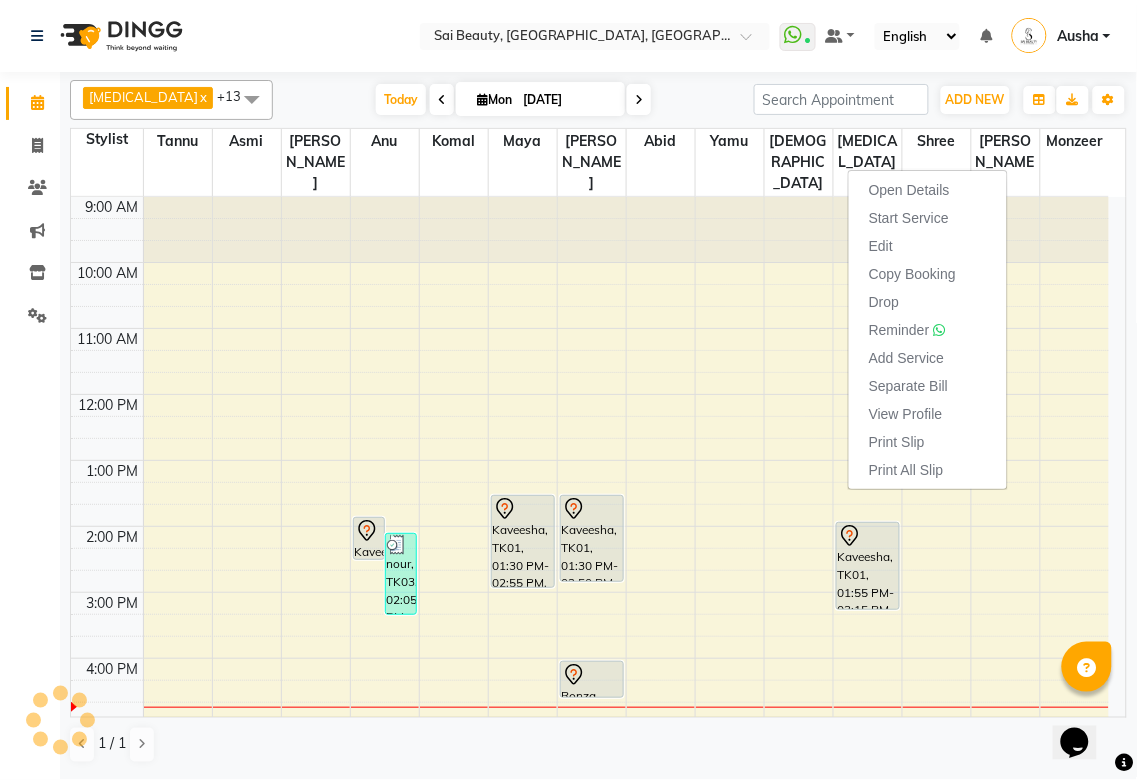 click at bounding box center [937, 230] 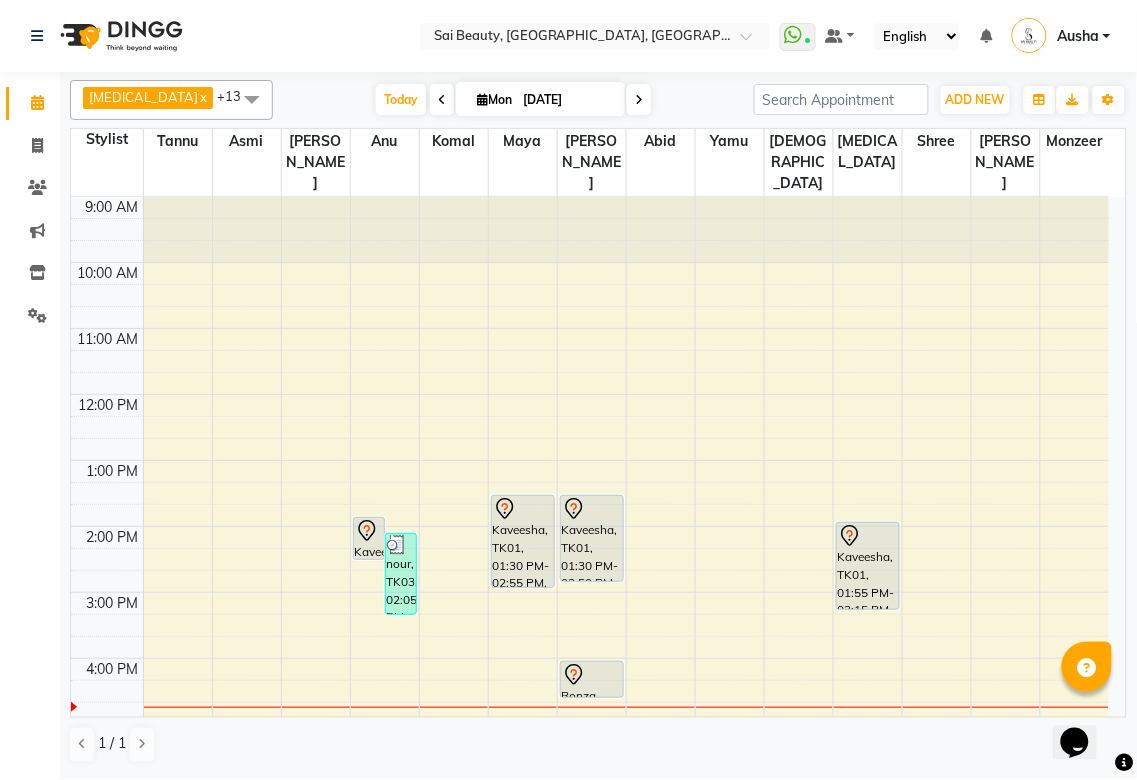 click at bounding box center (868, 536) 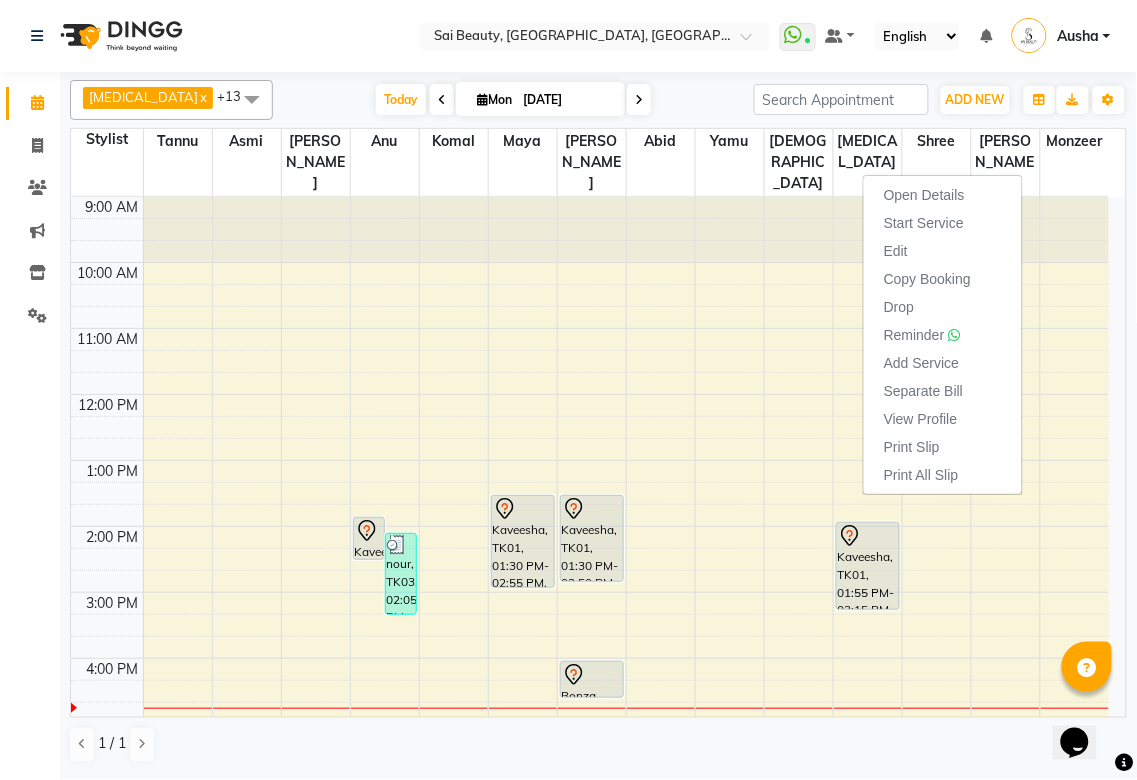 click 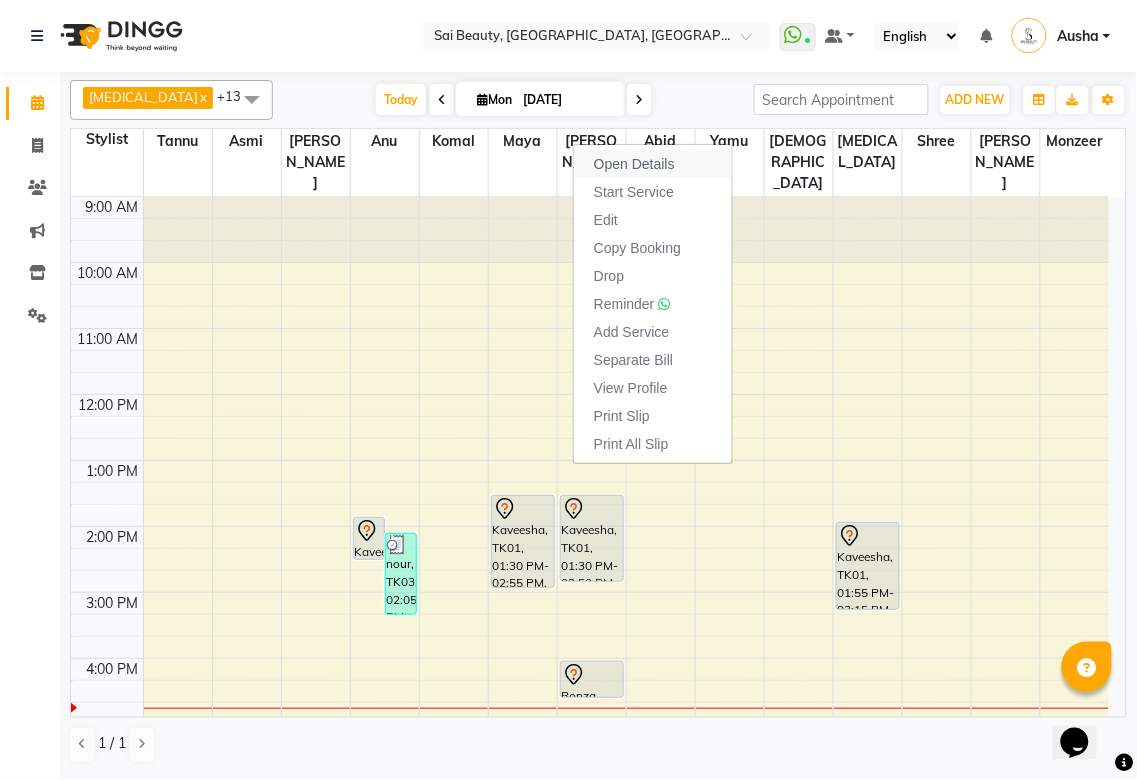 click on "Open Details" at bounding box center [634, 164] 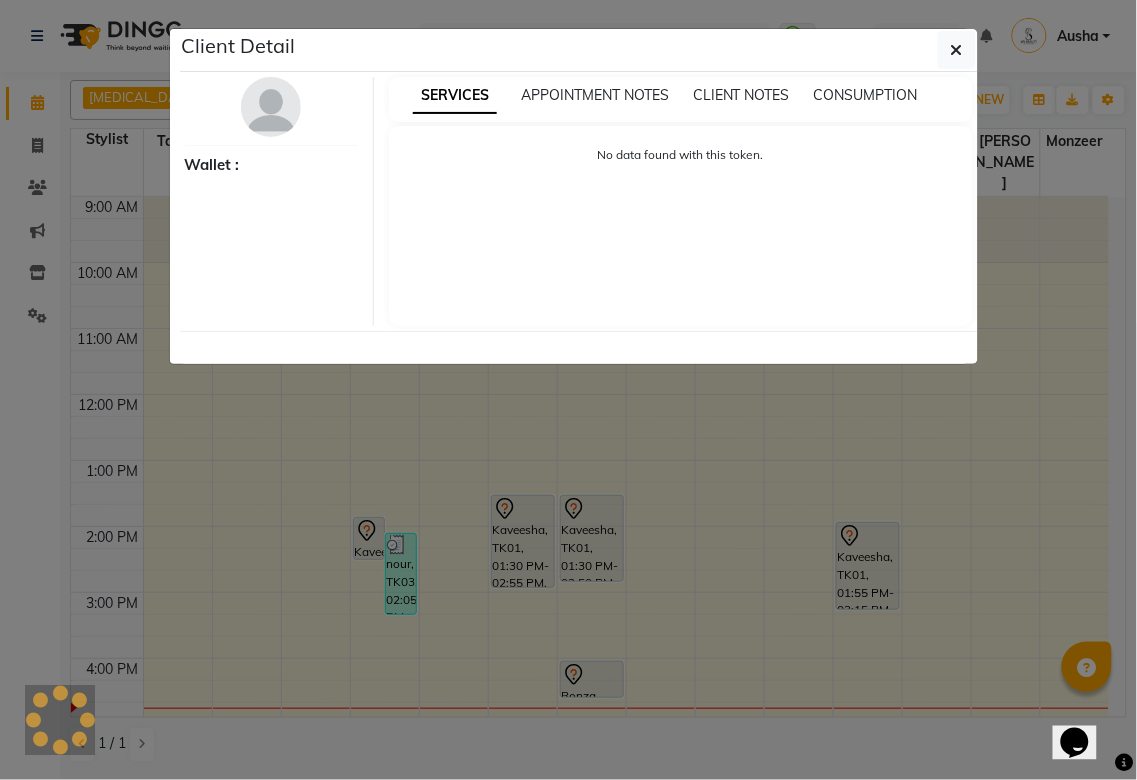 select on "7" 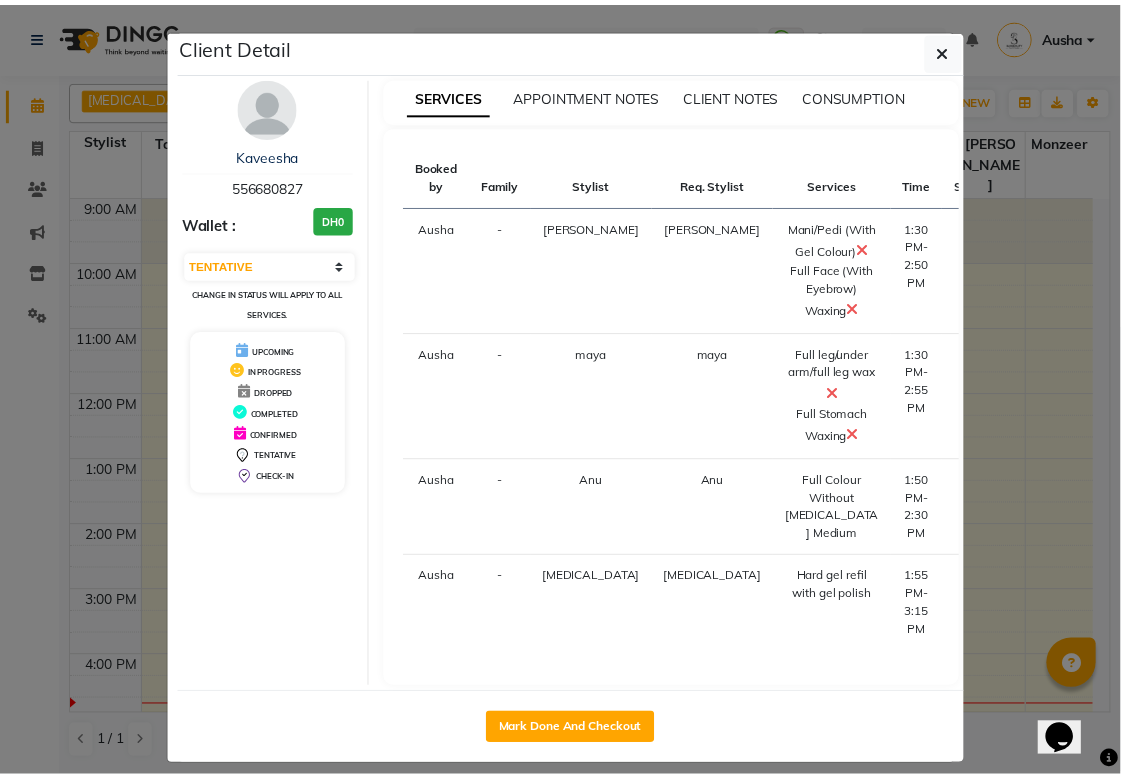 scroll, scrollTop: 90, scrollLeft: 0, axis: vertical 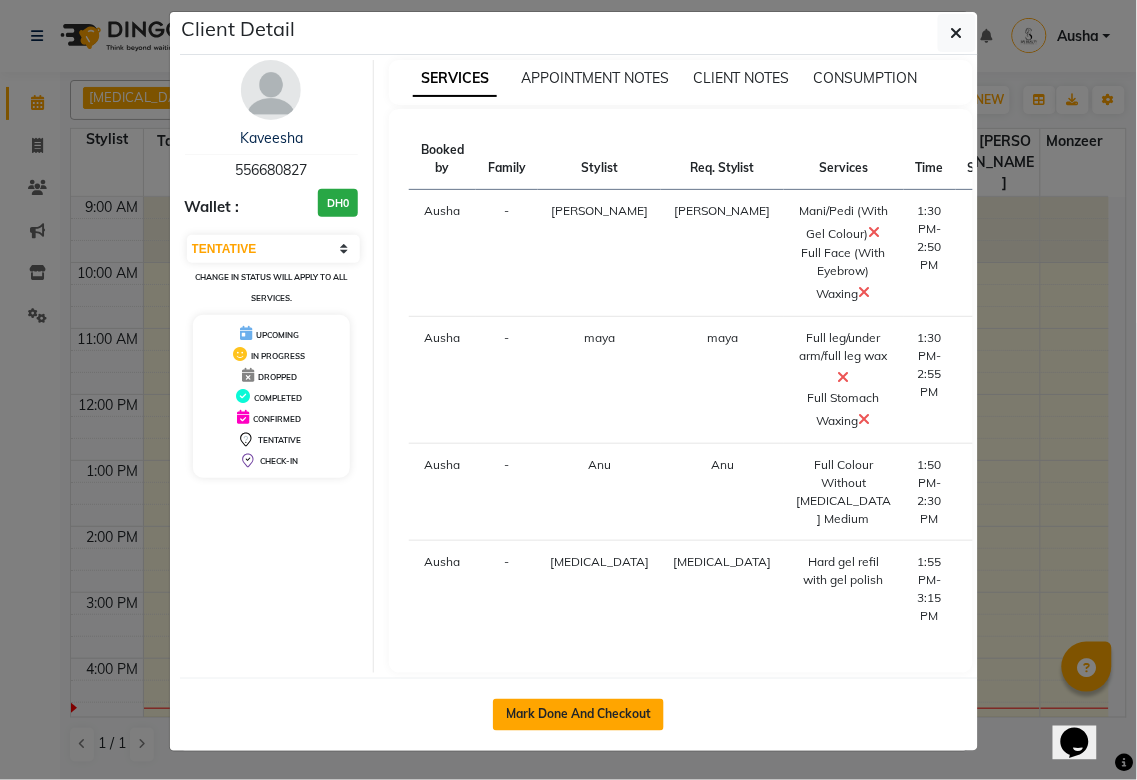 click on "Mark Done And Checkout" 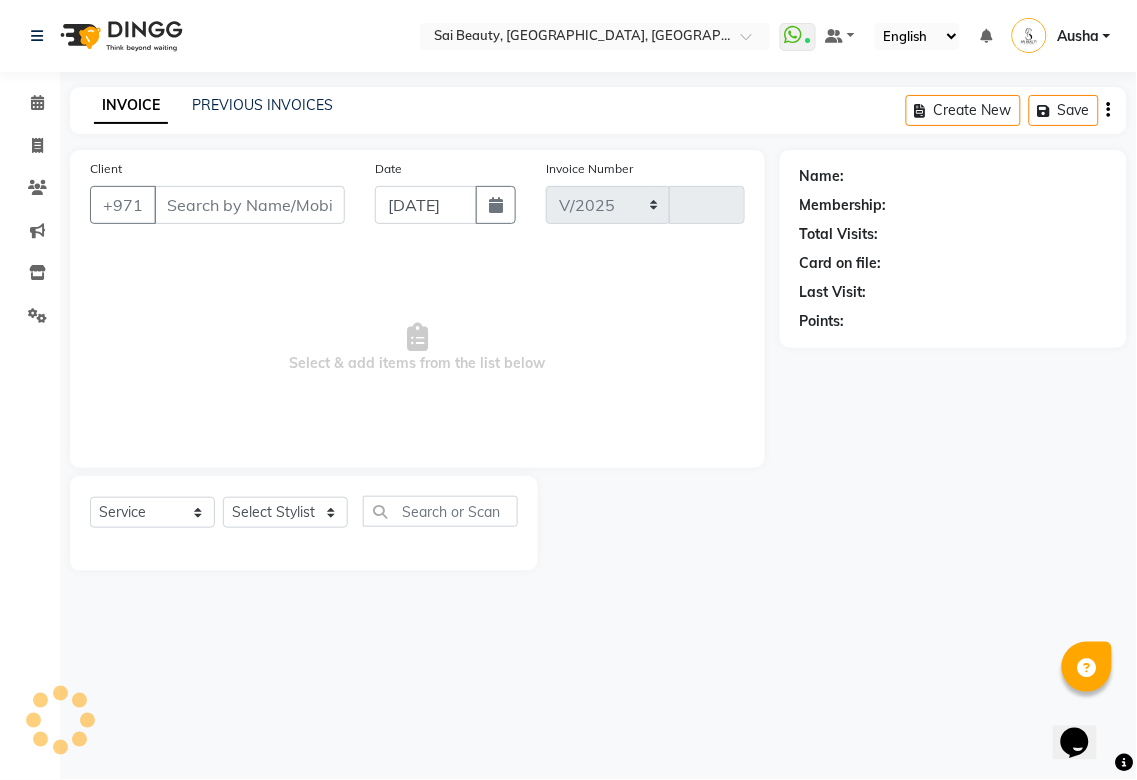 select on "5352" 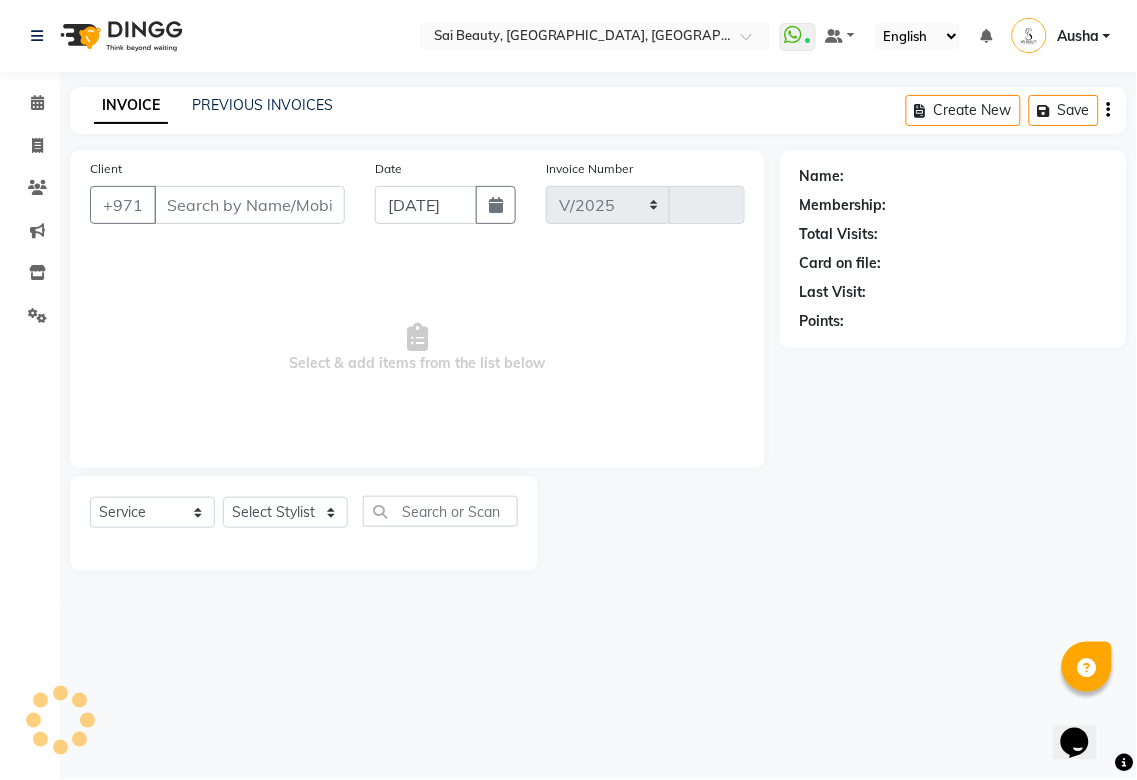 type on "2305" 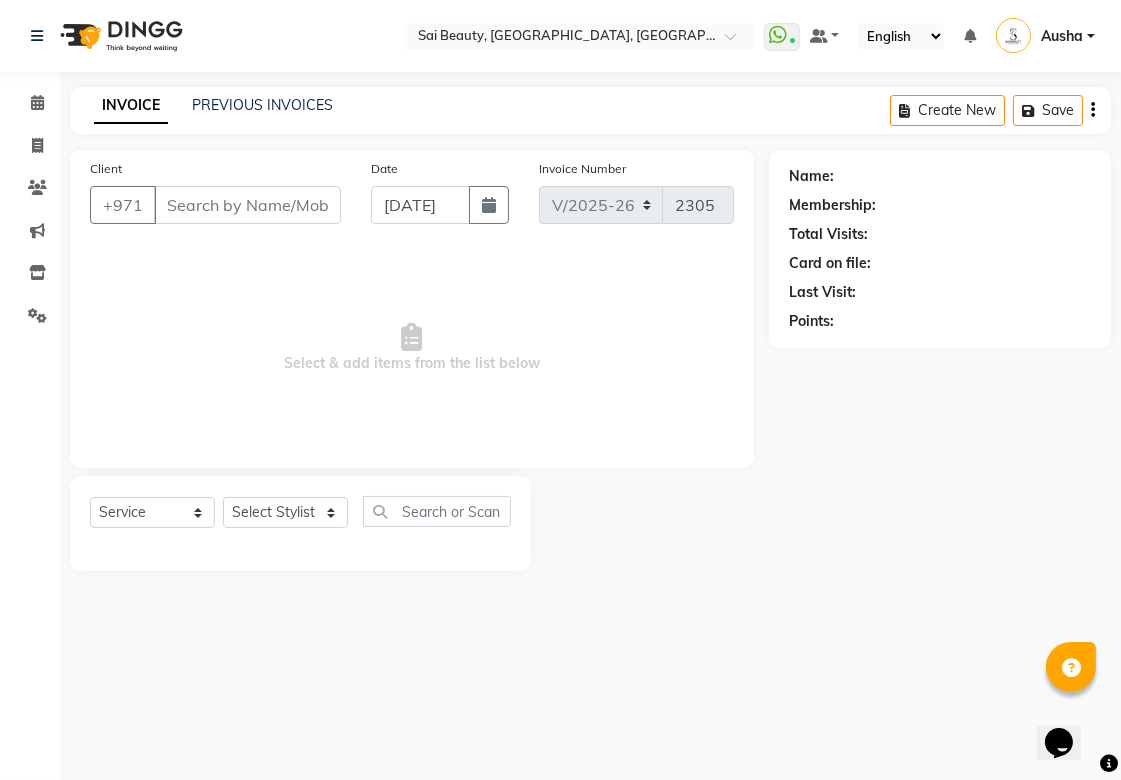 type on "556680827" 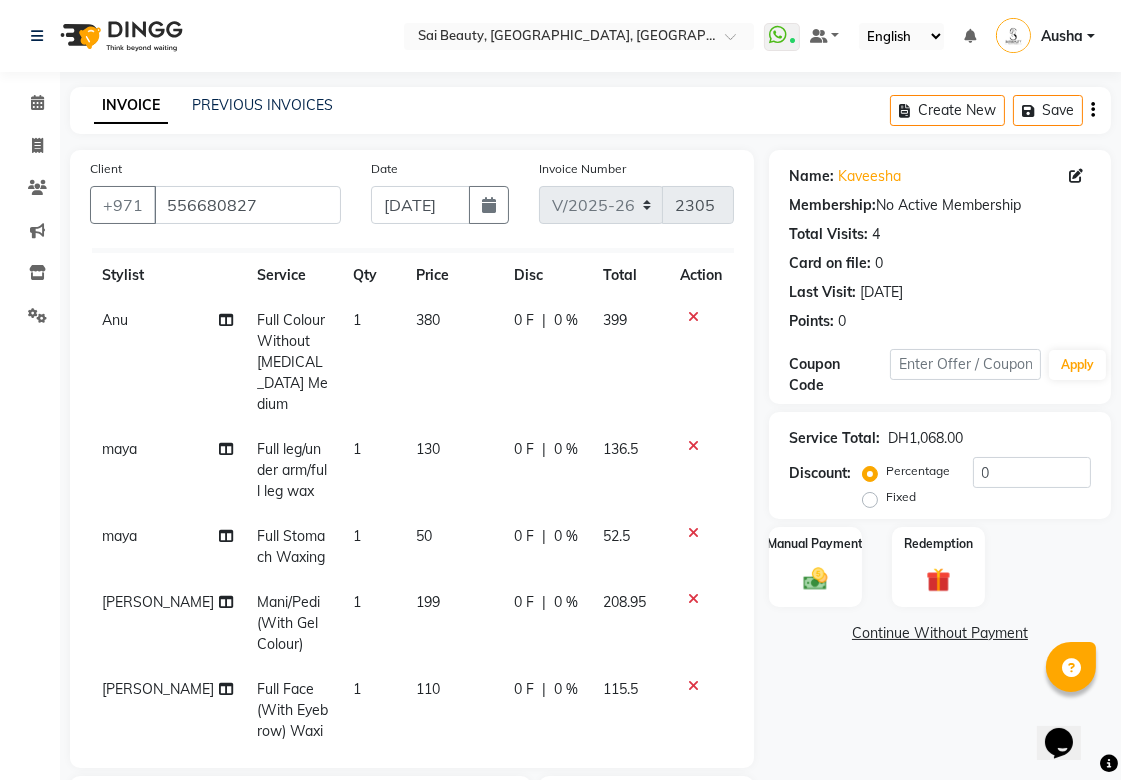 scroll, scrollTop: 0, scrollLeft: 0, axis: both 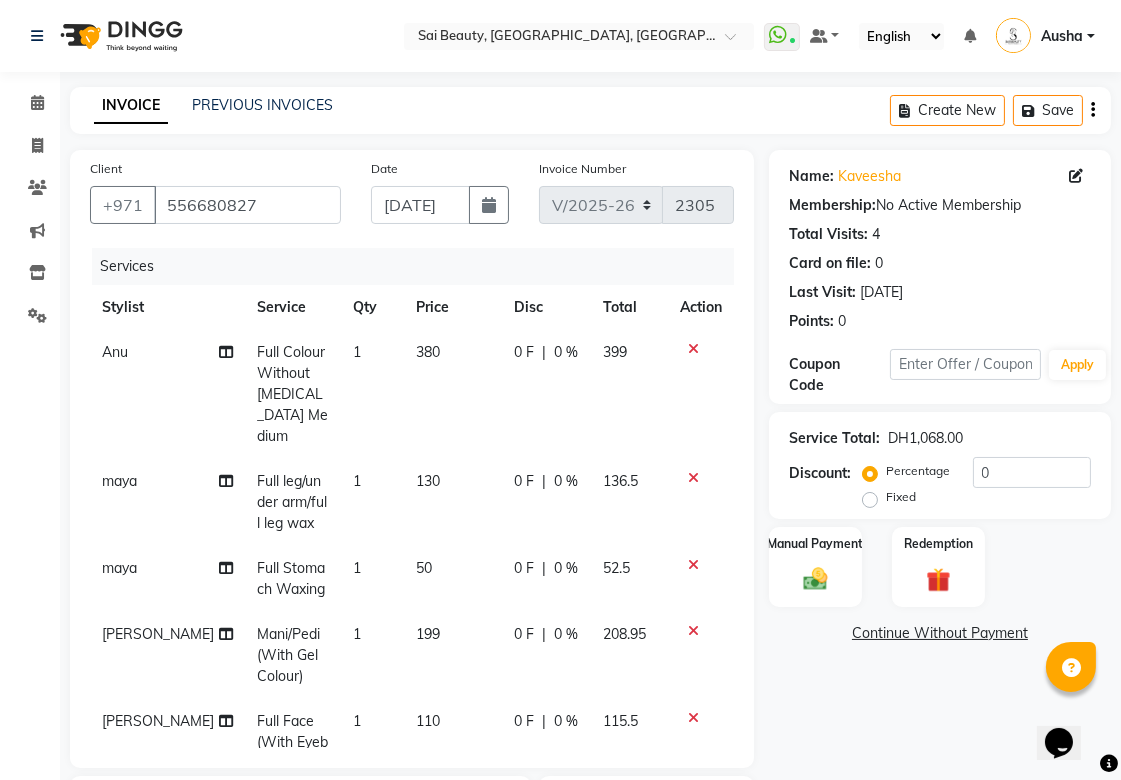 click 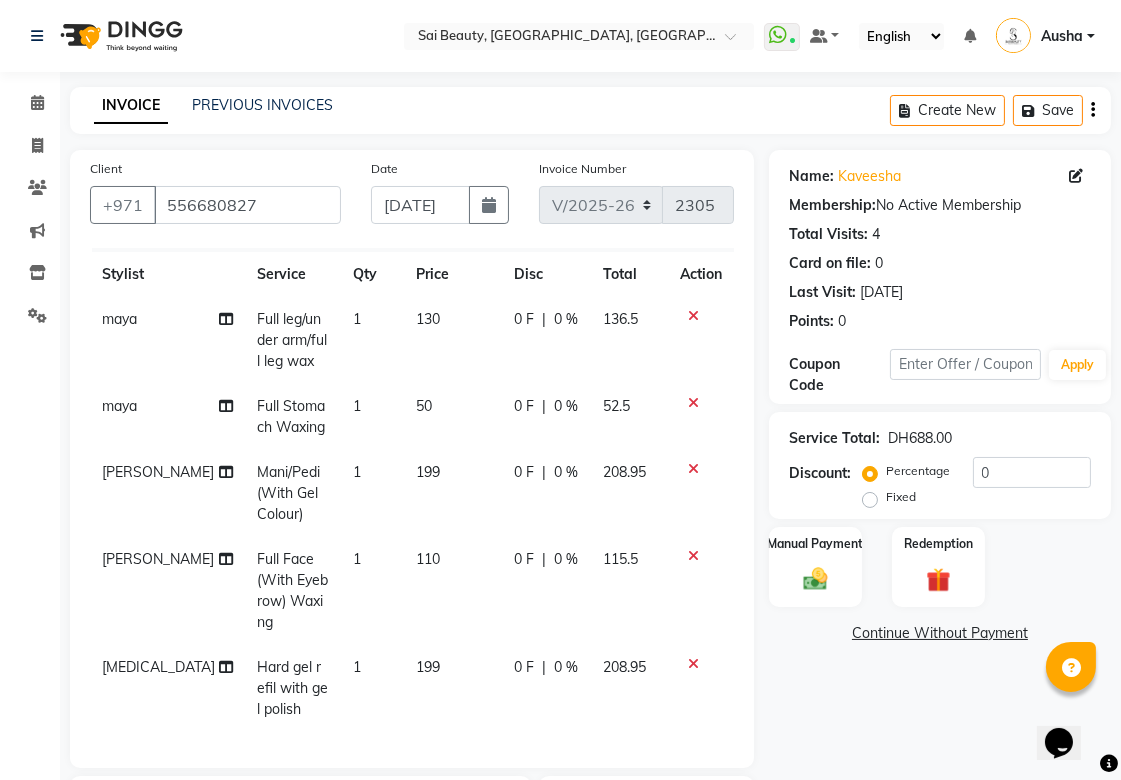 scroll, scrollTop: 48, scrollLeft: 0, axis: vertical 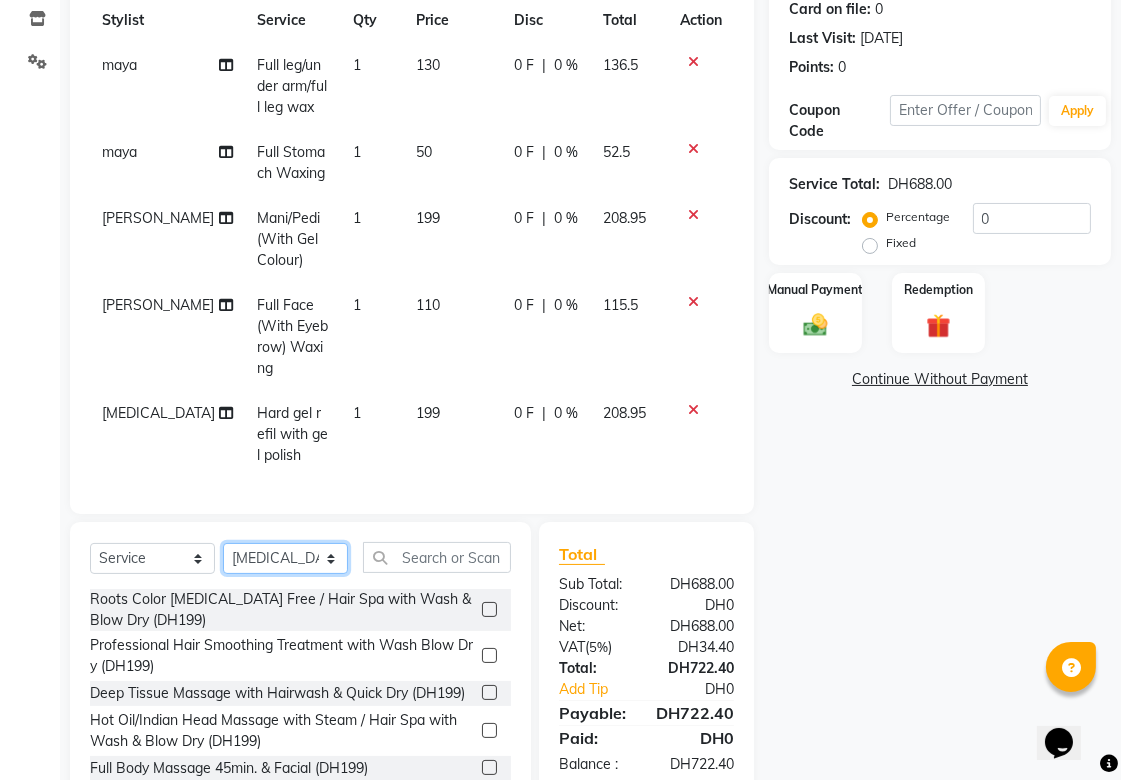 click on "Select Stylist [PERSON_NAME][MEDICAL_DATA] [PERSON_NAME] Asmi Ausha [PERSON_NAME] Gita [PERSON_NAME] Monzeer shree [PERSON_NAME] [PERSON_NAME] Surakcha [PERSON_NAME] Yamu" 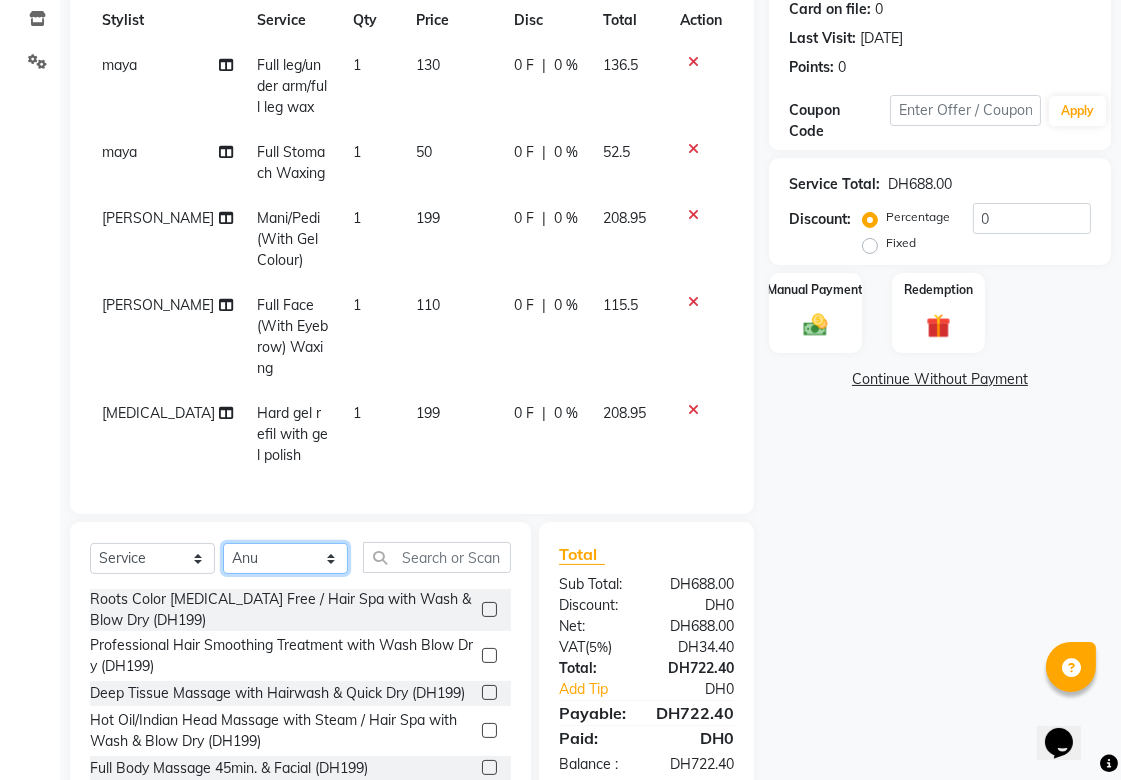 click on "Select Stylist [PERSON_NAME][MEDICAL_DATA] [PERSON_NAME] Asmi Ausha [PERSON_NAME] Gita [PERSON_NAME] Monzeer shree [PERSON_NAME] [PERSON_NAME] Surakcha [PERSON_NAME] Yamu" 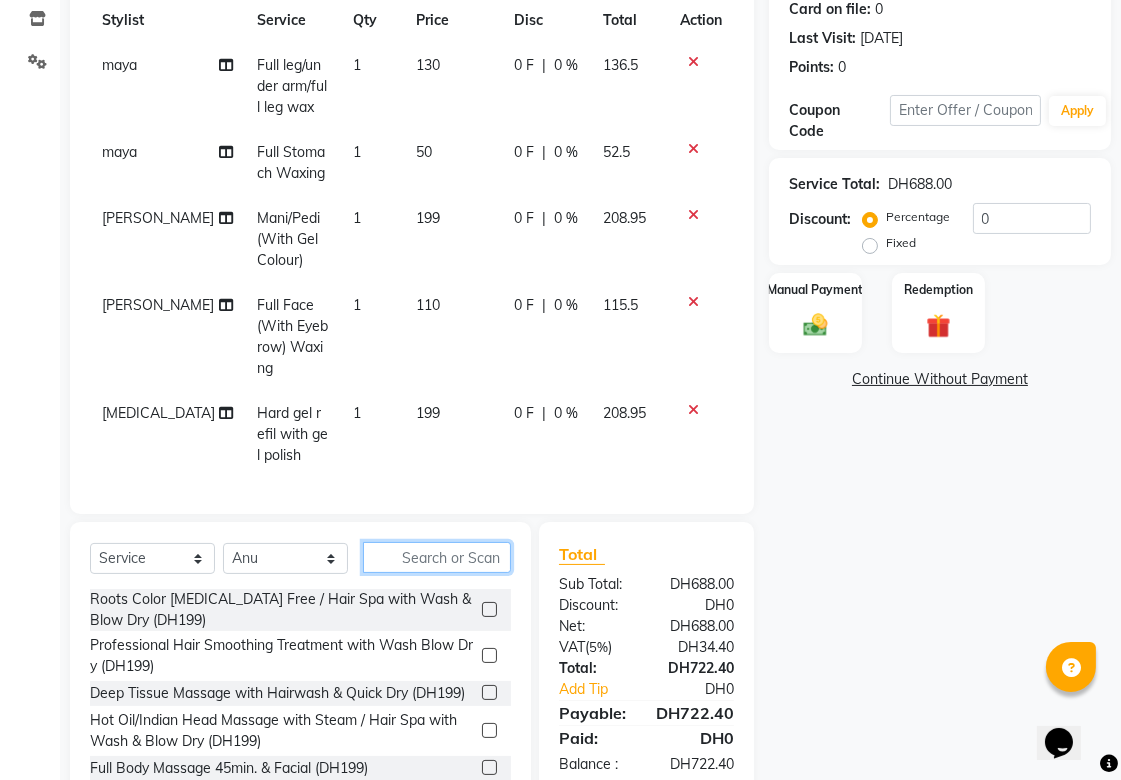click 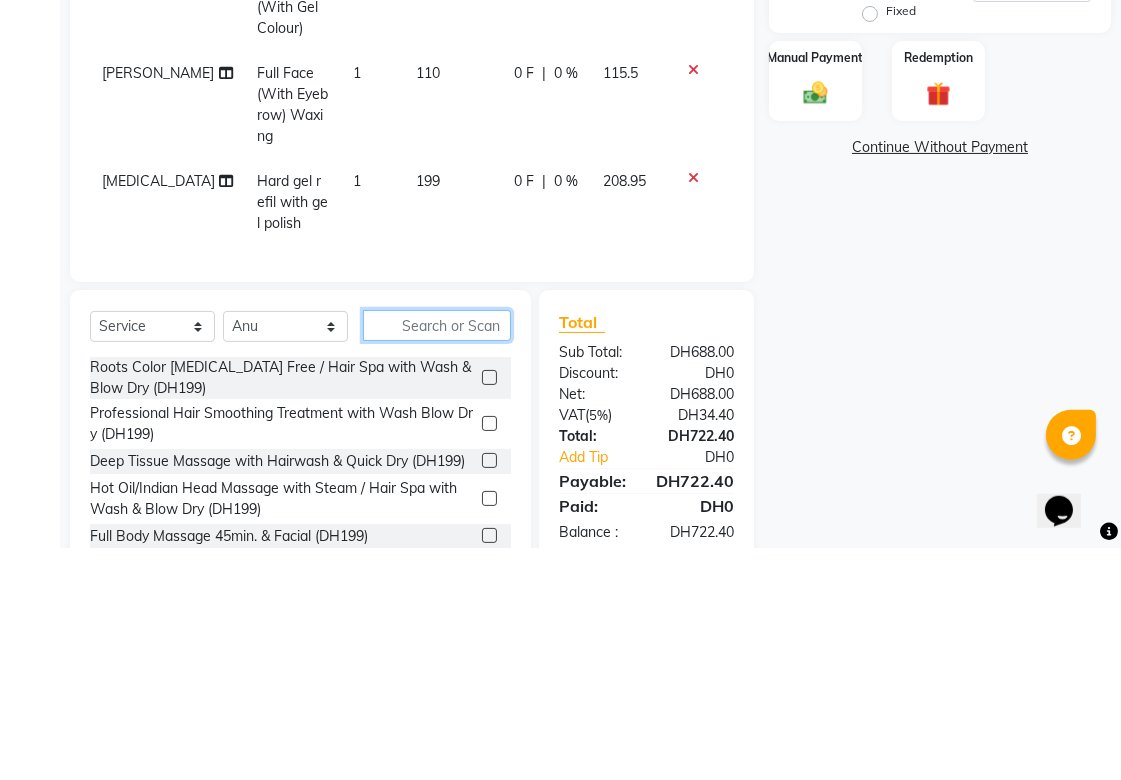 scroll, scrollTop: 302, scrollLeft: 0, axis: vertical 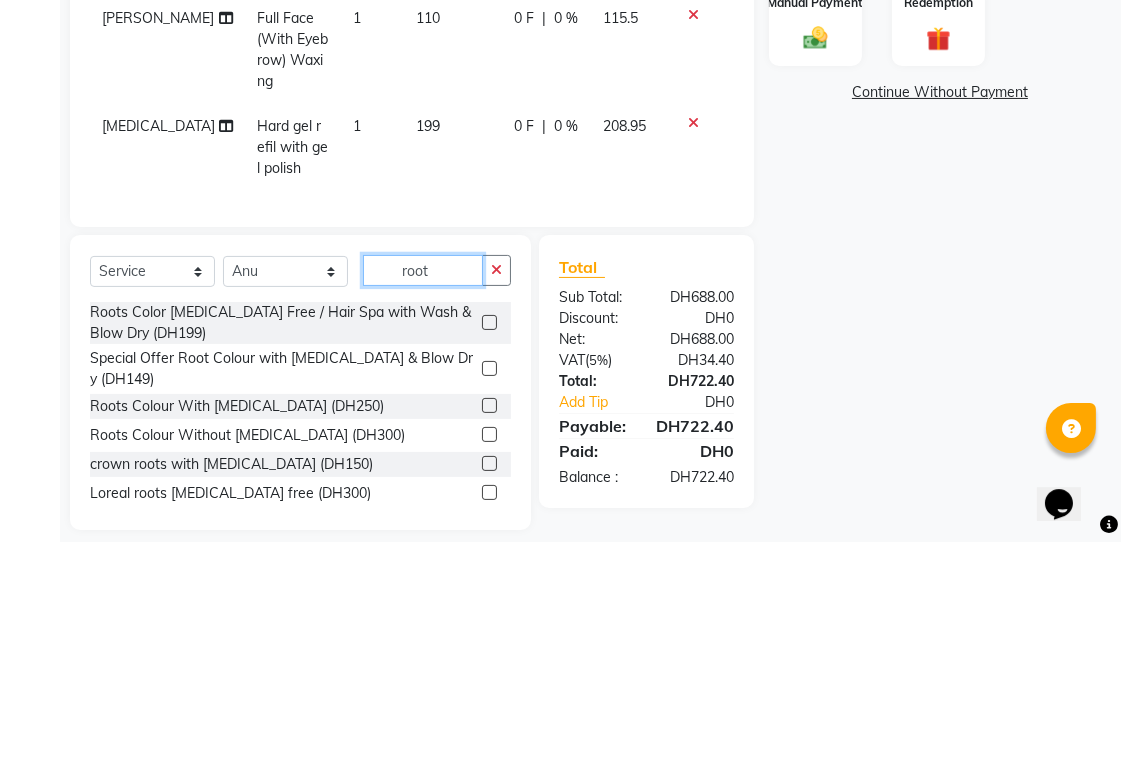 type on "root" 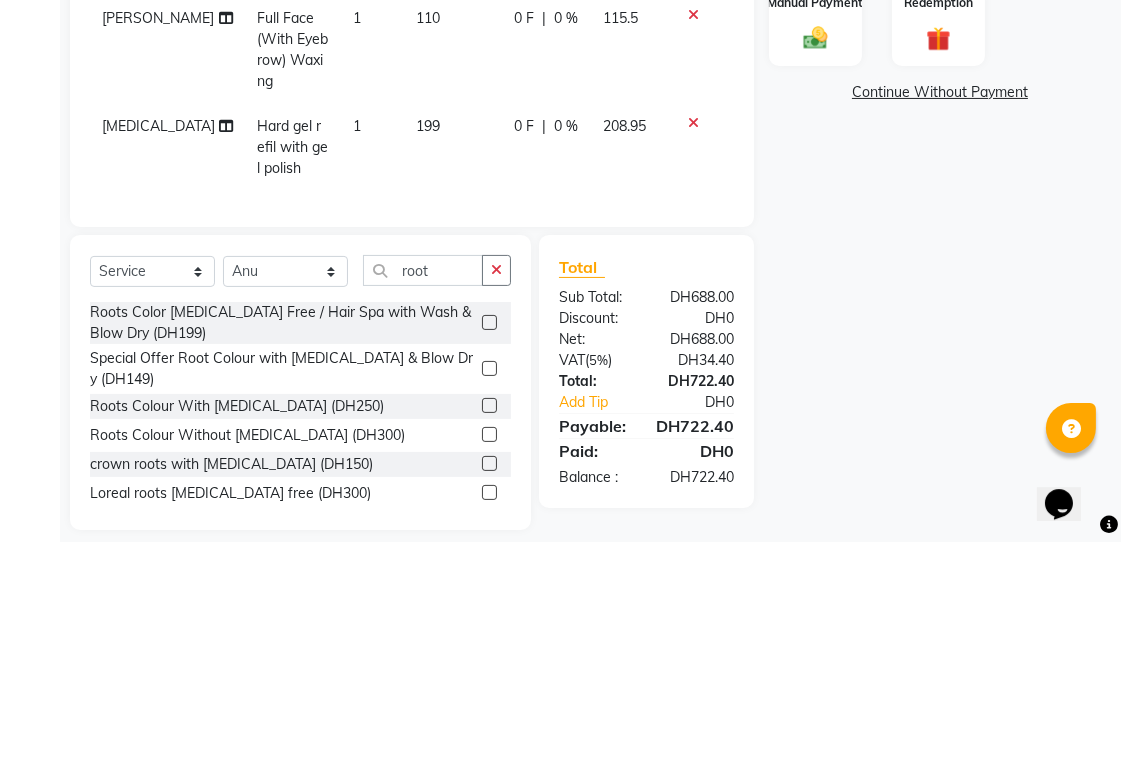 click 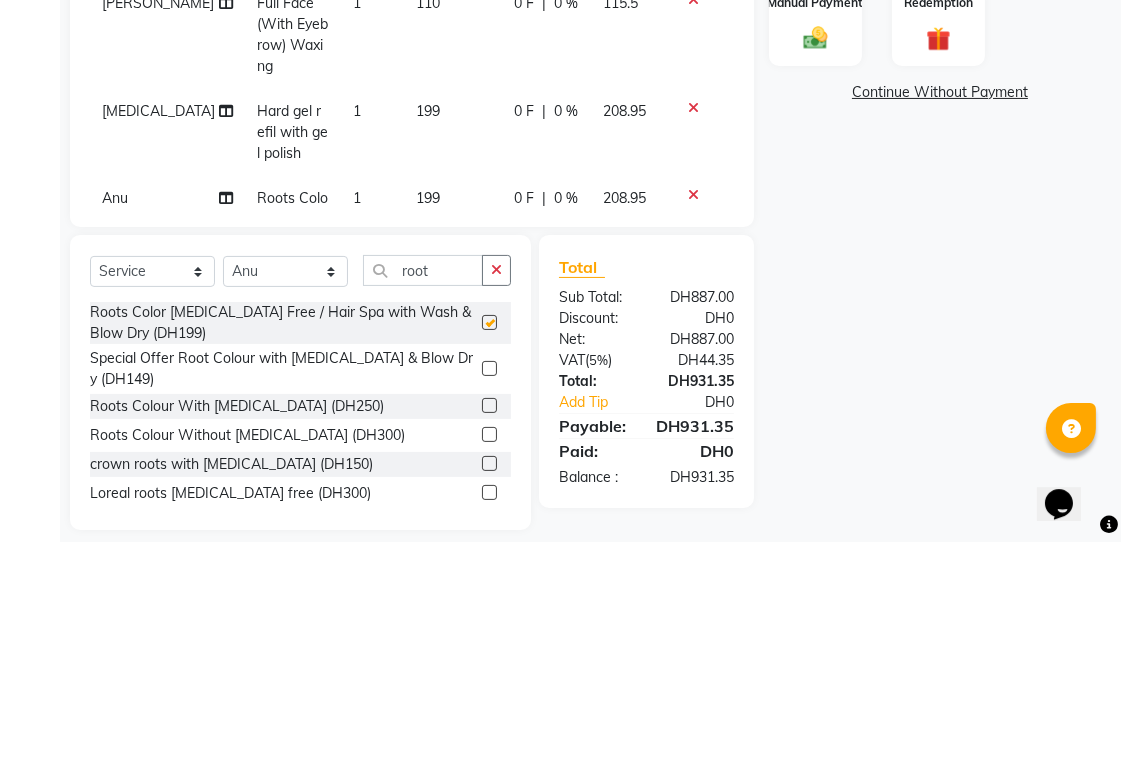 scroll, scrollTop: 302, scrollLeft: 0, axis: vertical 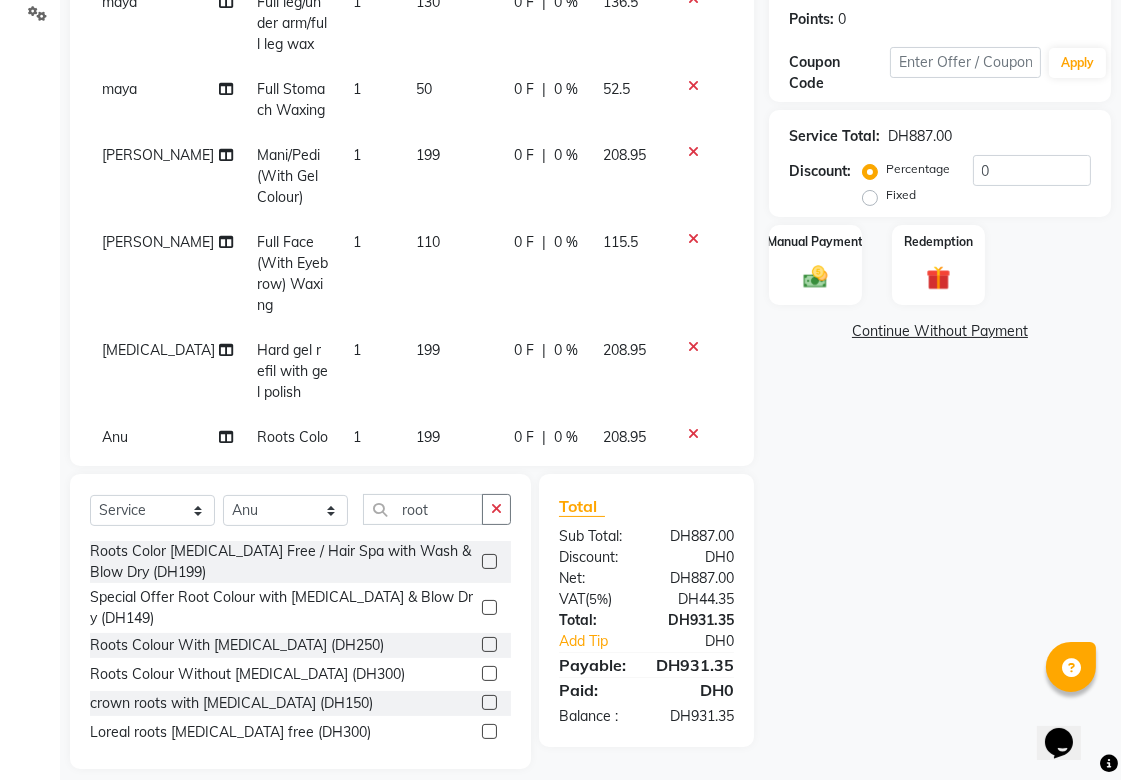 checkbox on "false" 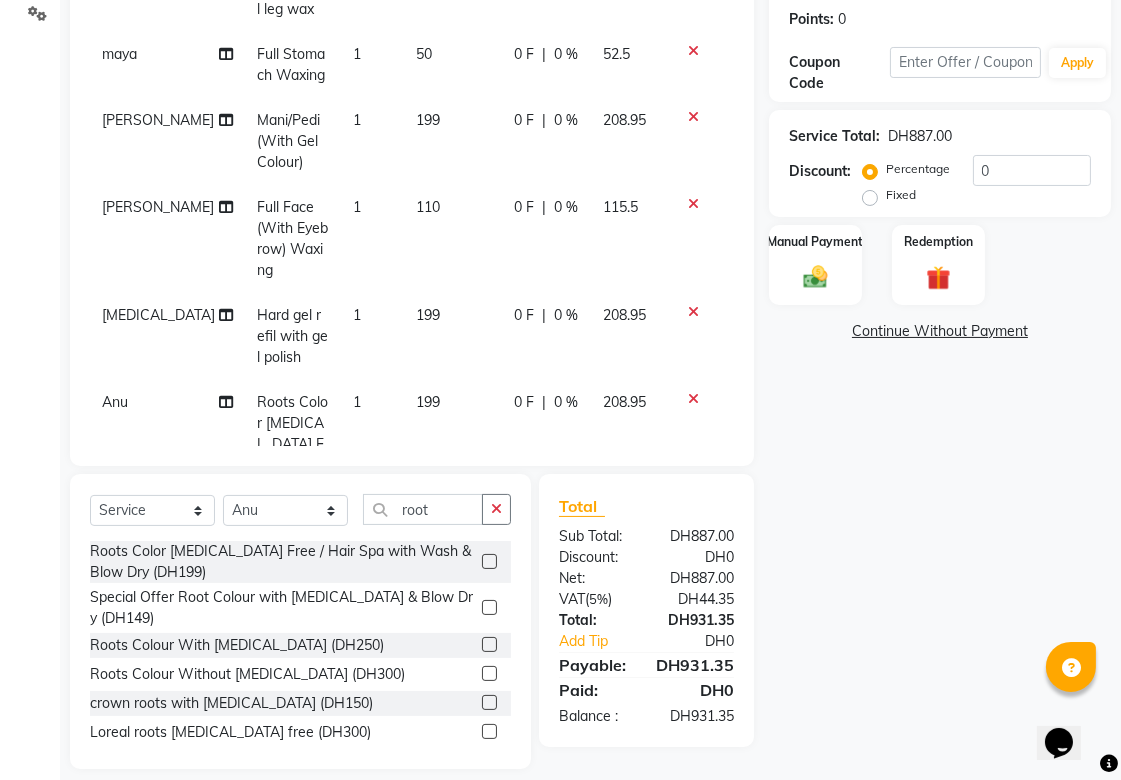 scroll, scrollTop: 68, scrollLeft: 0, axis: vertical 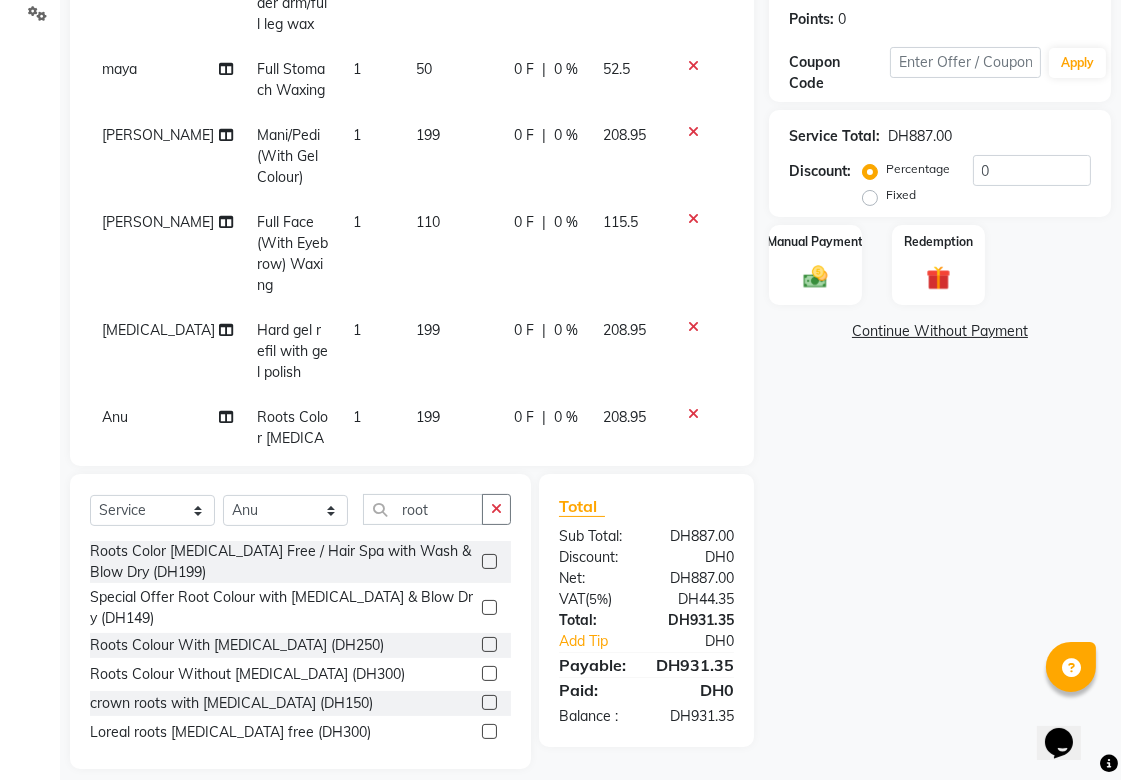 click 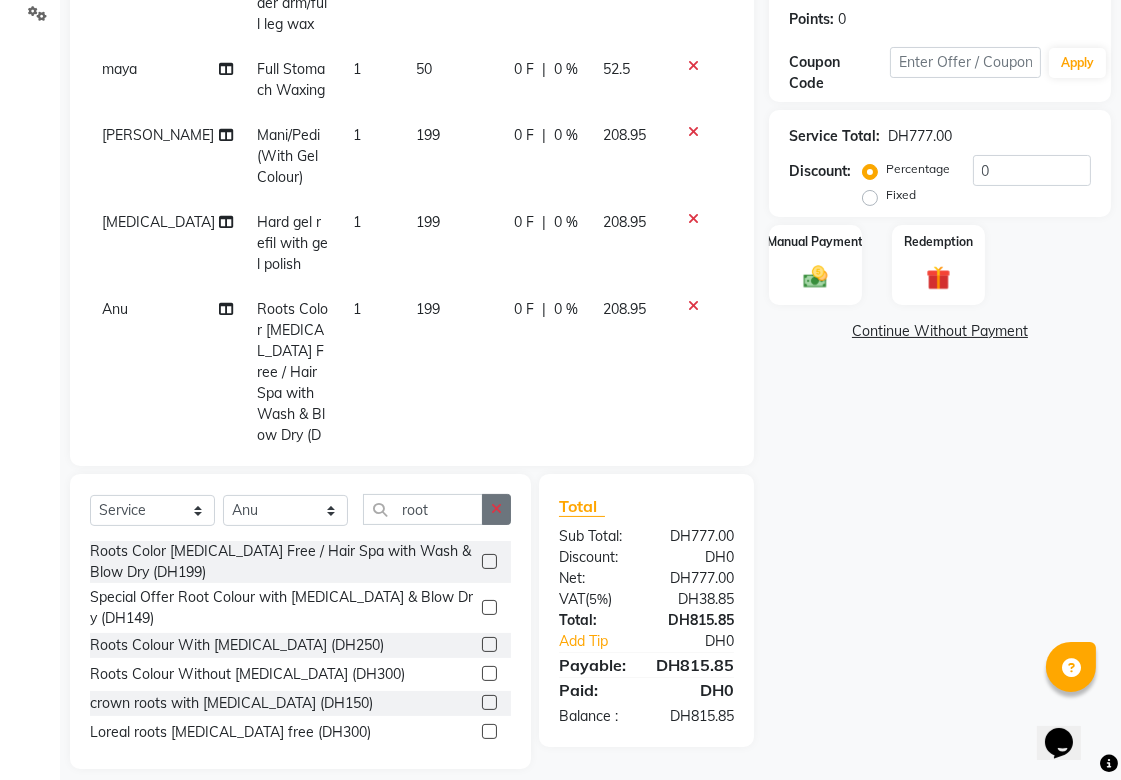 click 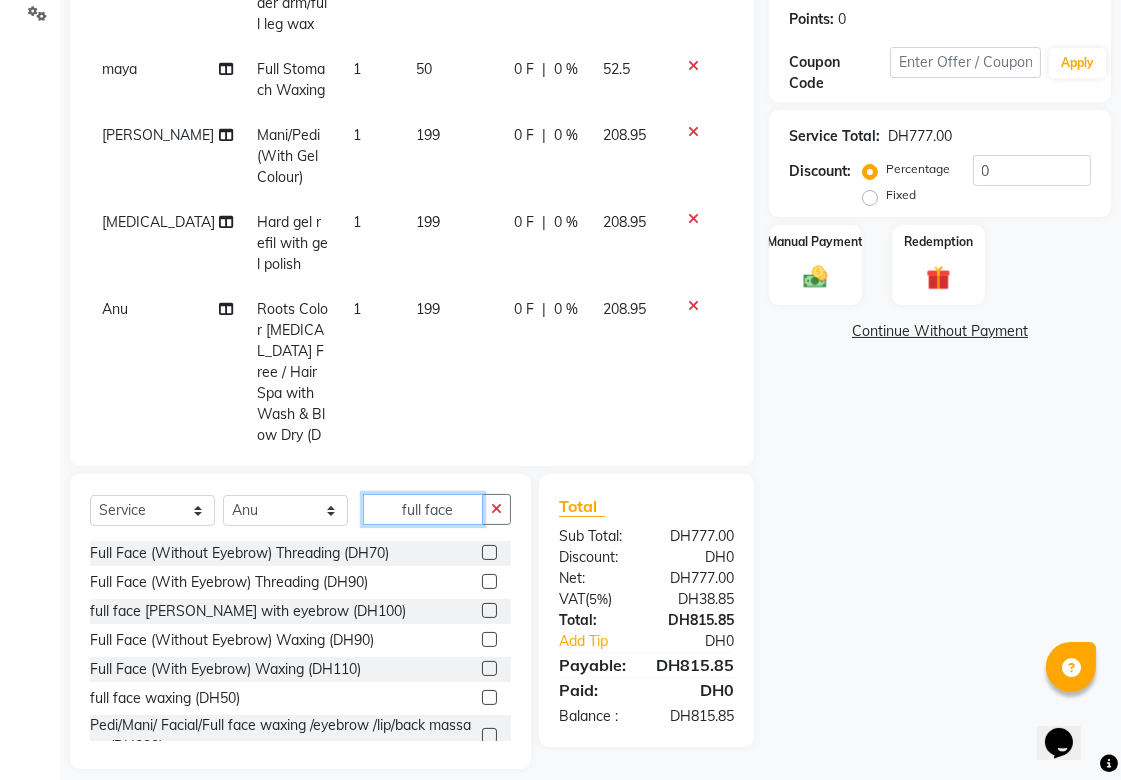 type on "full face" 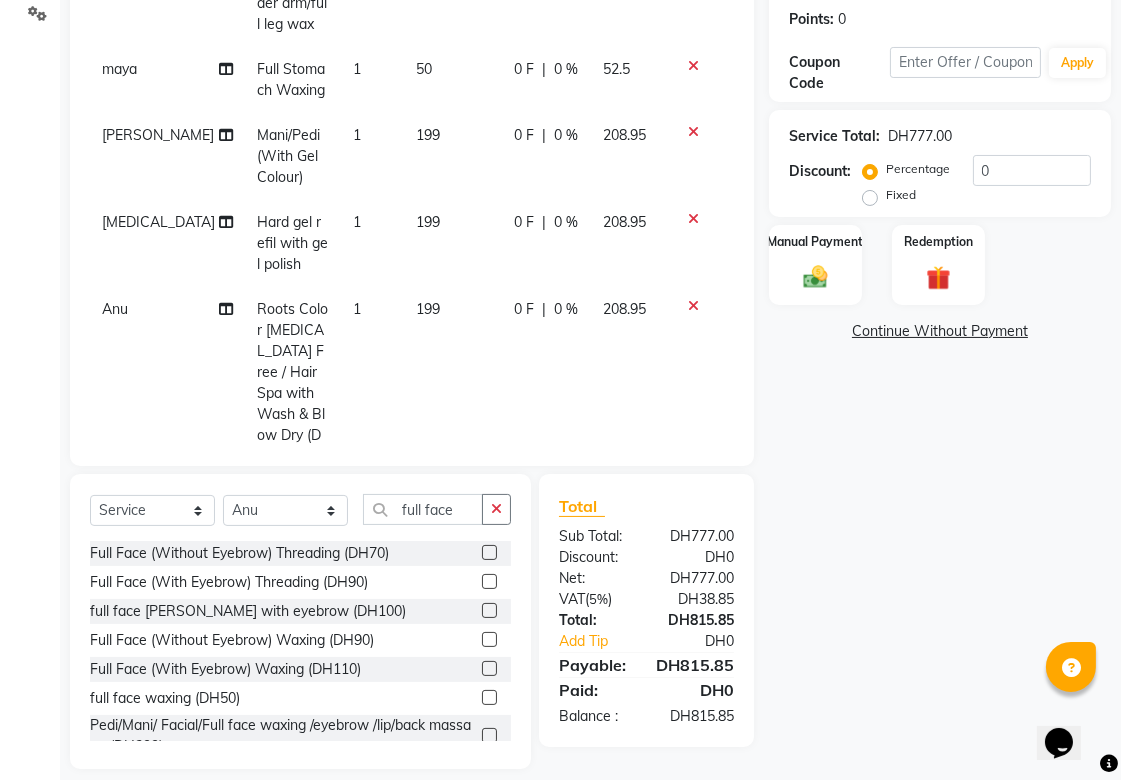 click 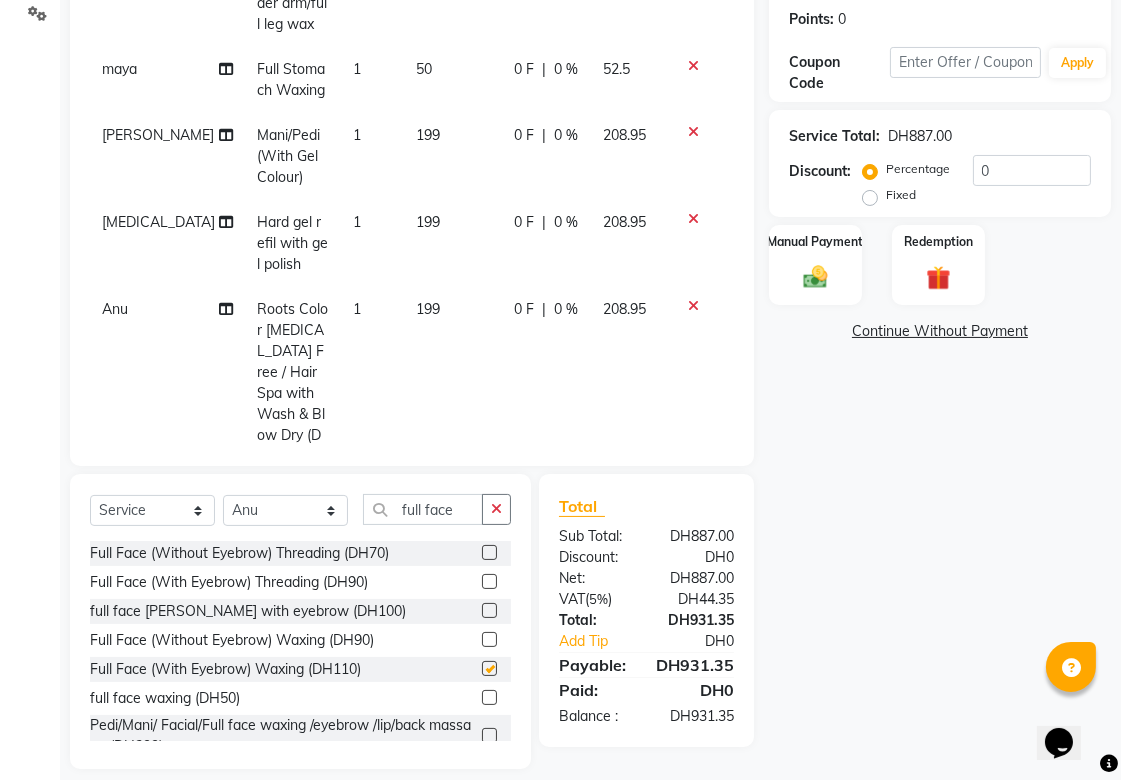 checkbox on "false" 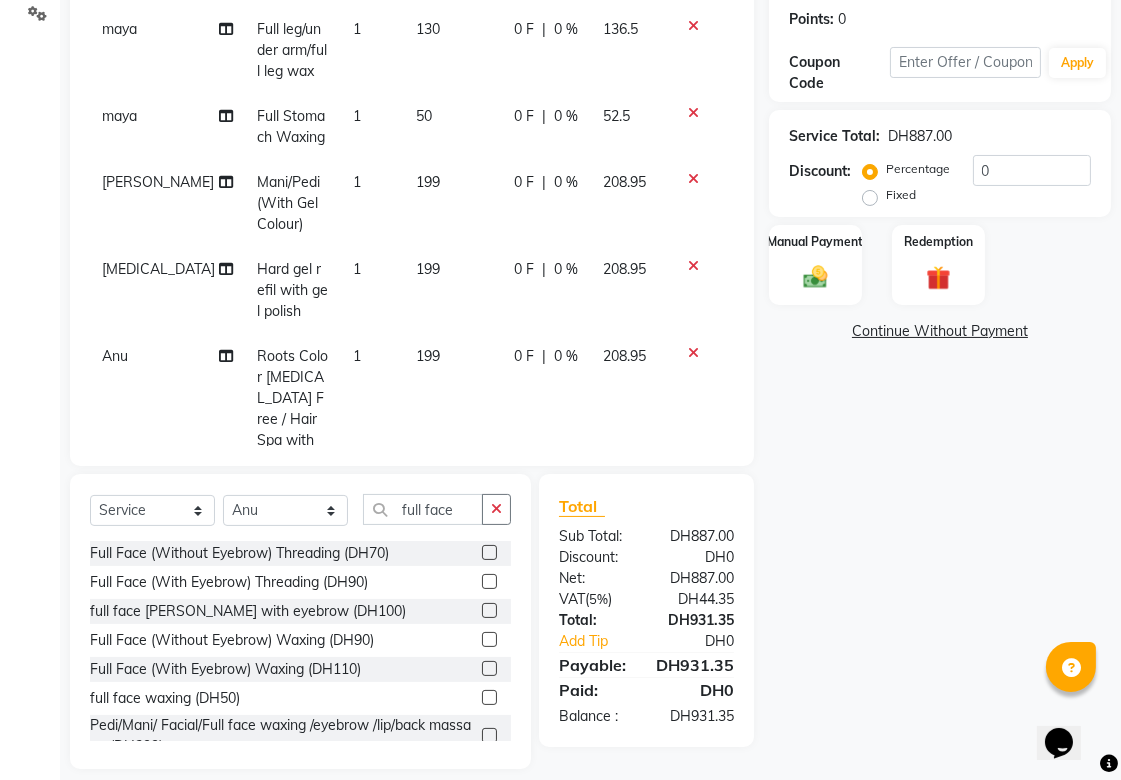 scroll, scrollTop: 20, scrollLeft: 0, axis: vertical 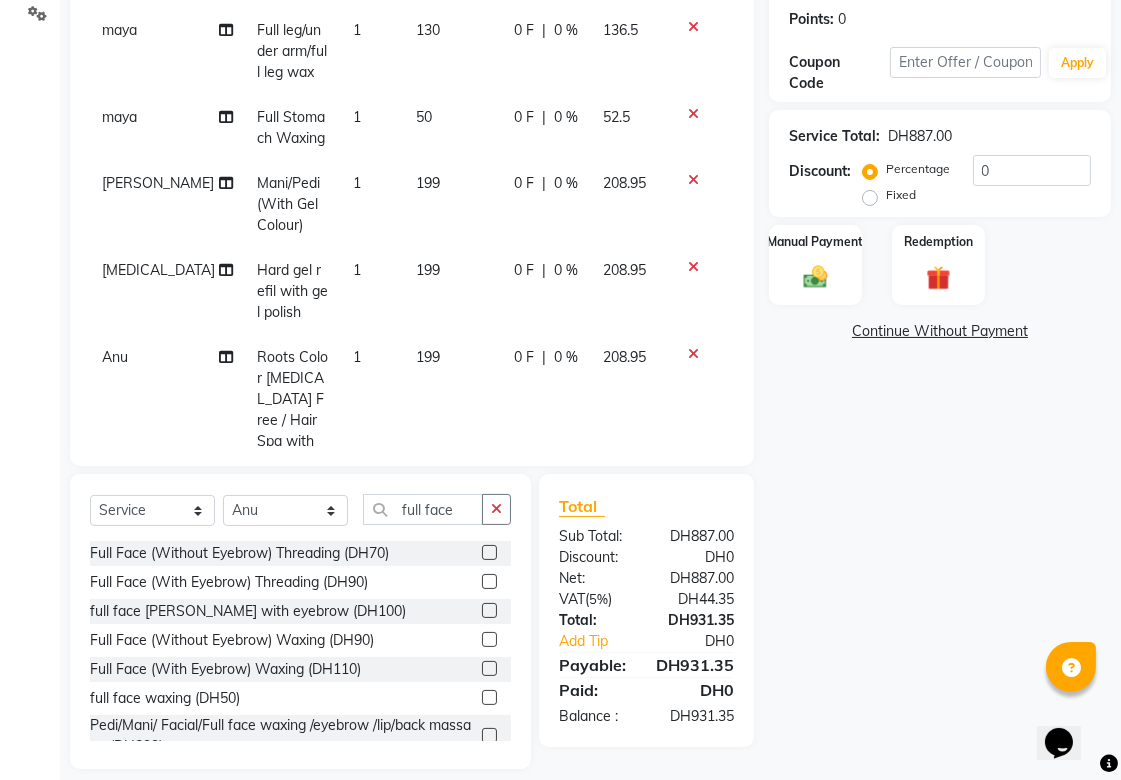 click 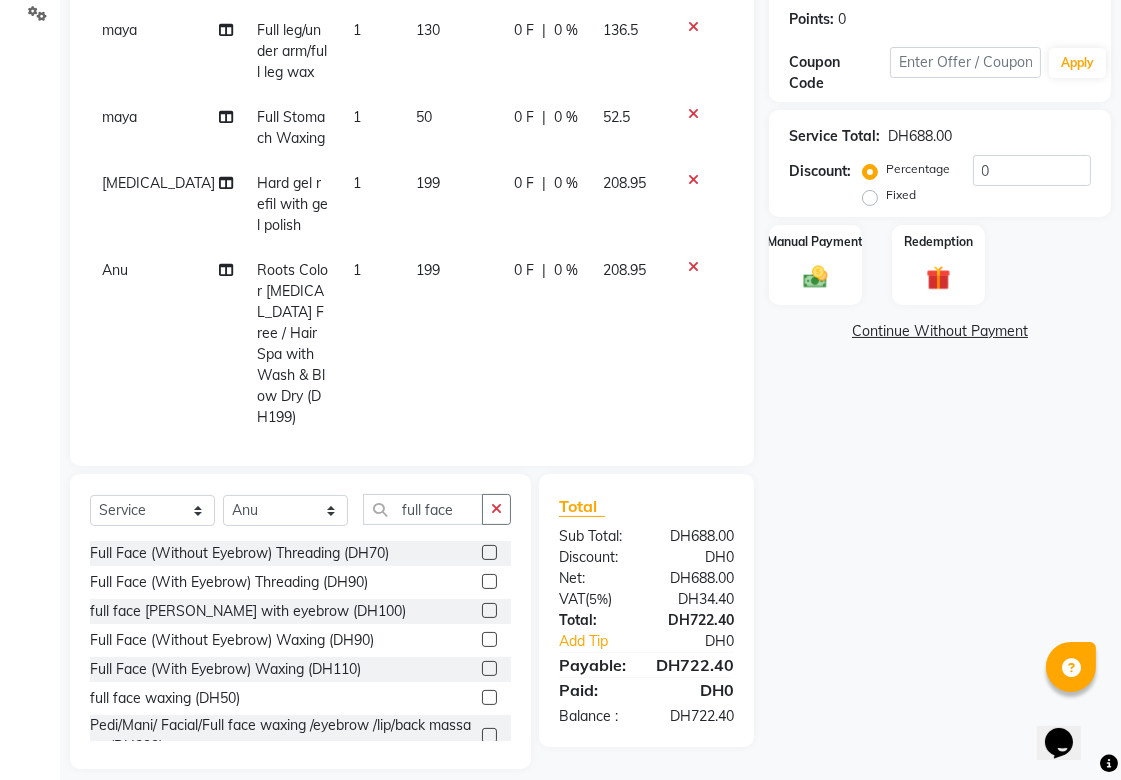 scroll, scrollTop: 0, scrollLeft: 0, axis: both 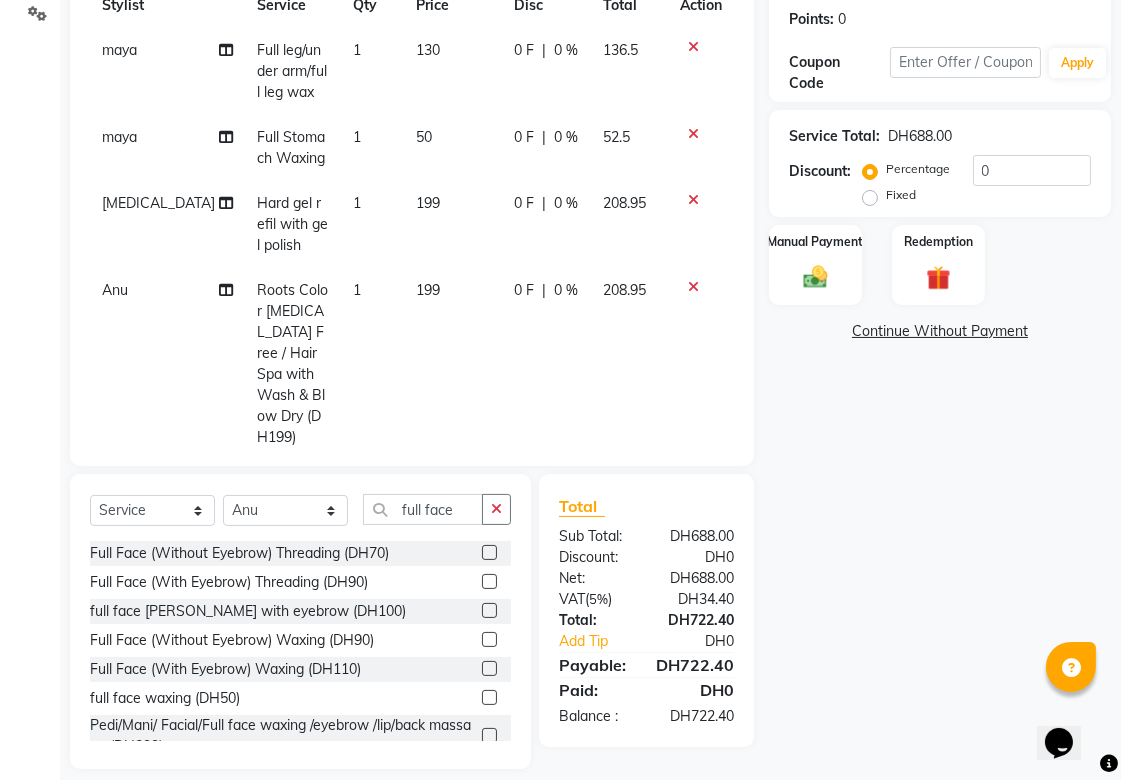 click 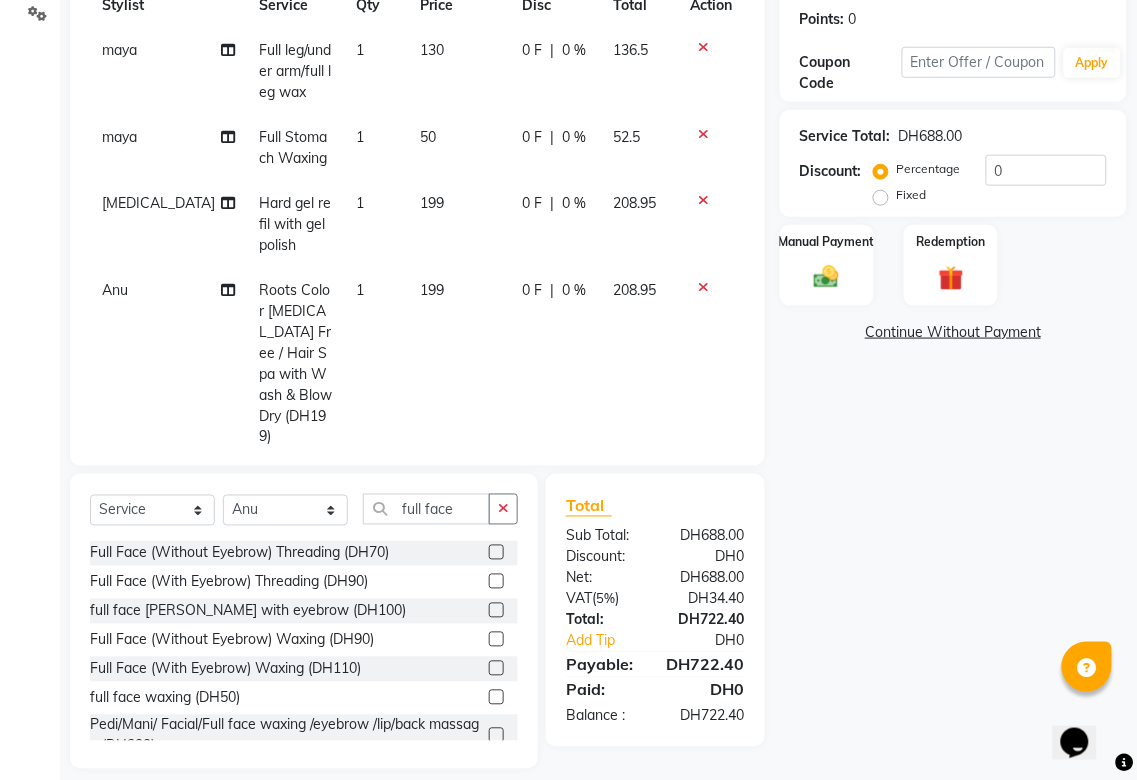 select on "52340" 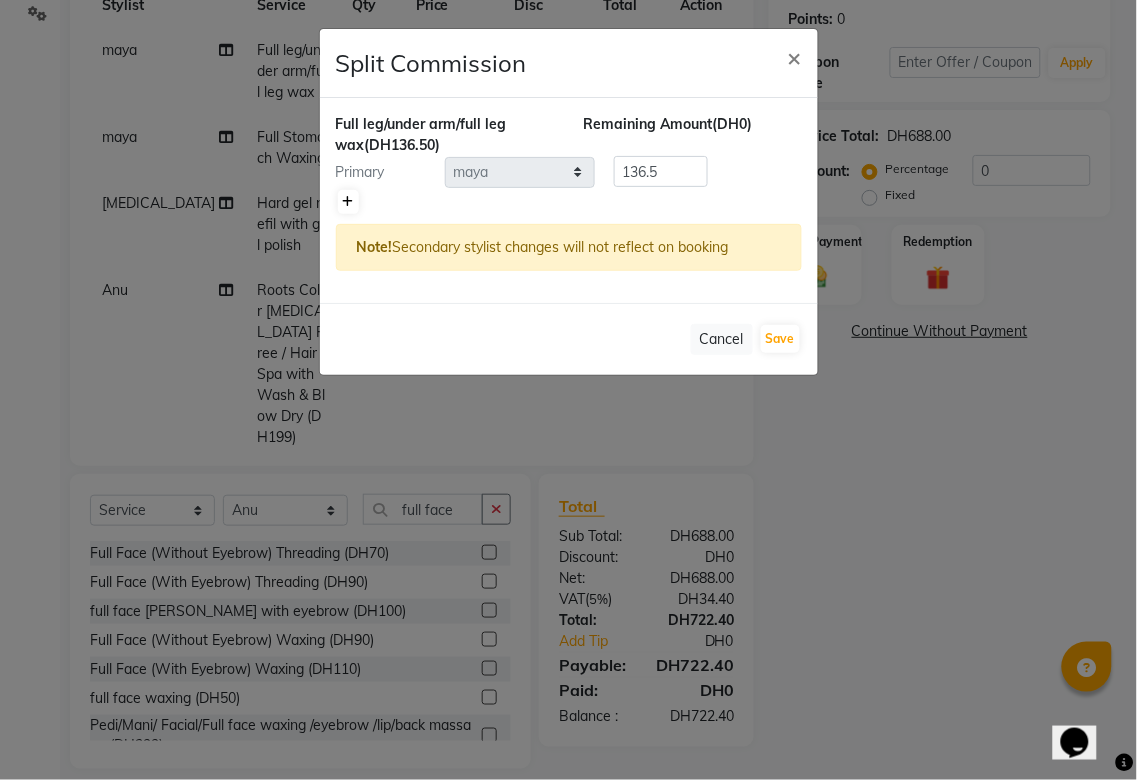click 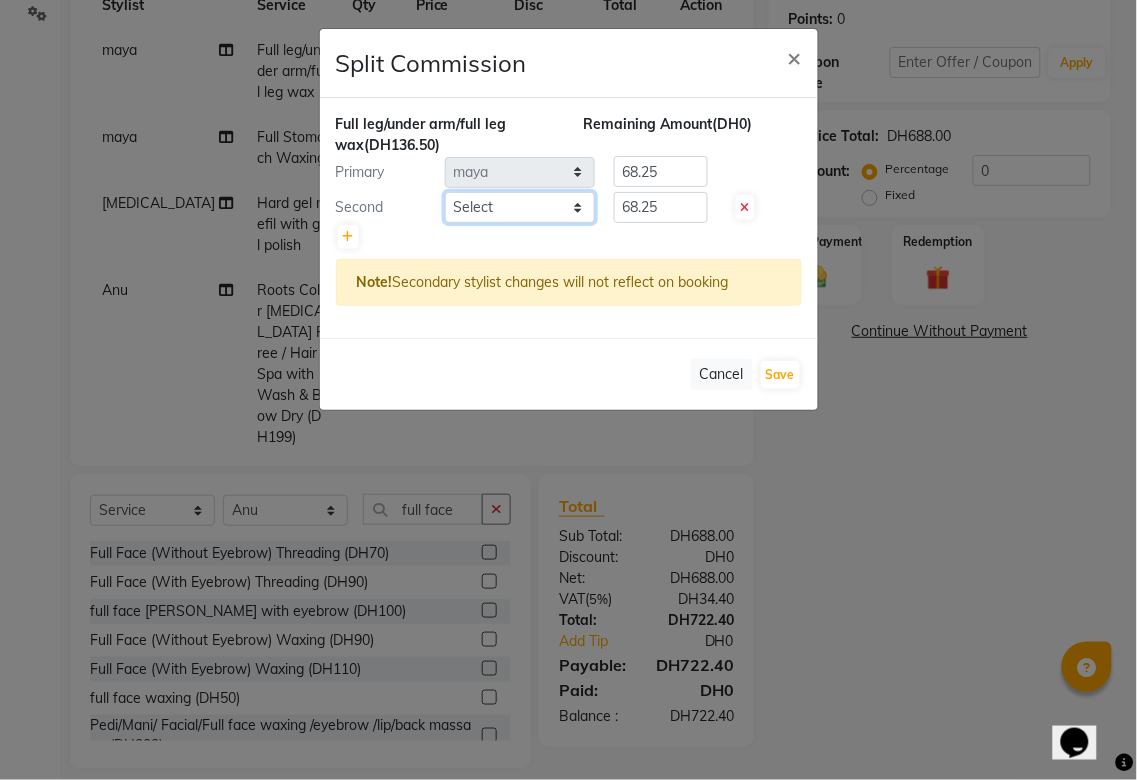 click on "Select  [PERSON_NAME][MEDICAL_DATA]   [PERSON_NAME]   Asmi   Ausha   [PERSON_NAME]   Gita   [PERSON_NAME]   Monzeer   shree   [PERSON_NAME]   [PERSON_NAME]   Surakcha   [PERSON_NAME]   Yamu" 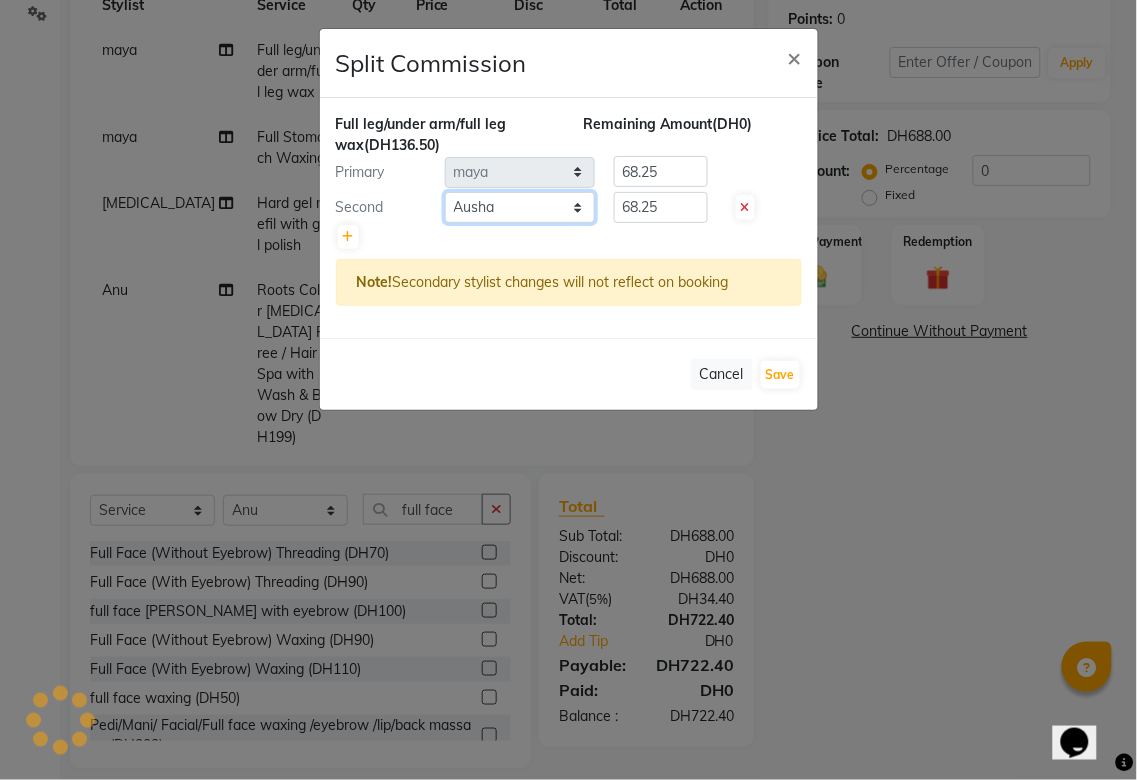 click on "Select  [PERSON_NAME][MEDICAL_DATA]   [PERSON_NAME]   Asmi   Ausha   [PERSON_NAME]   Gita   [PERSON_NAME]   Monzeer   shree   [PERSON_NAME]   [PERSON_NAME]   Surakcha   [PERSON_NAME]   Yamu" 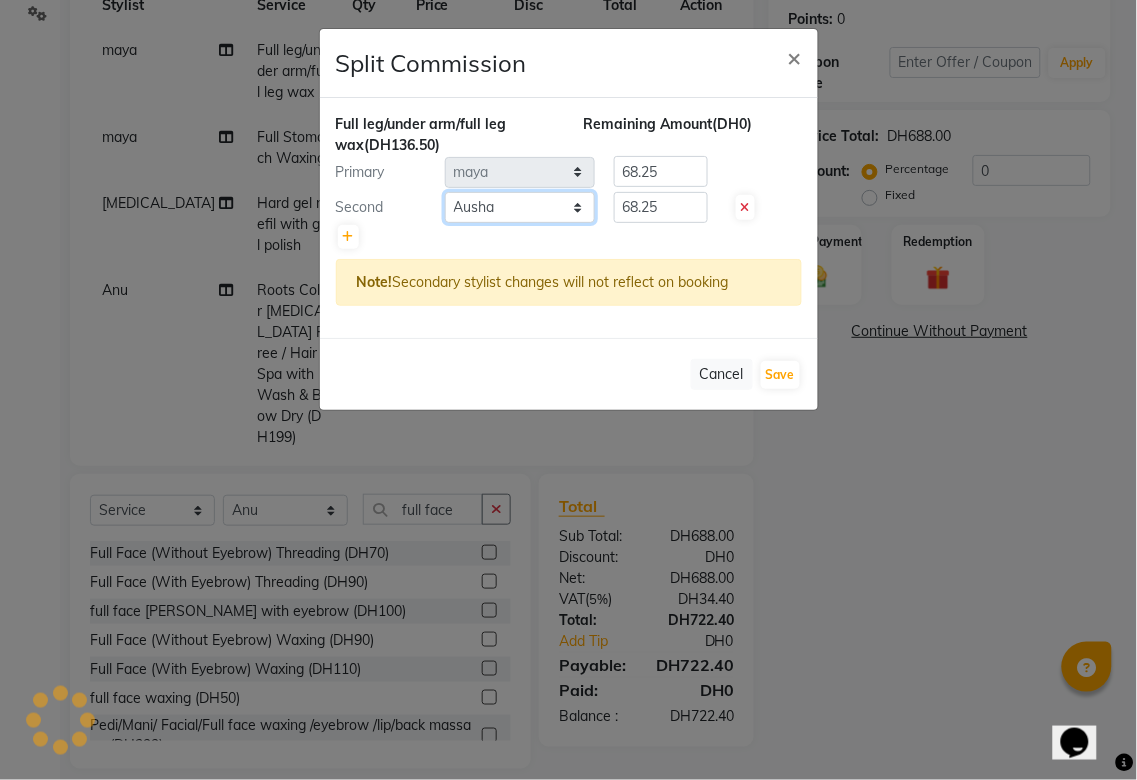 click on "Select  [PERSON_NAME][MEDICAL_DATA]   [PERSON_NAME]   Asmi   Ausha   [PERSON_NAME]   Gita   [PERSON_NAME]   Monzeer   shree   [PERSON_NAME]   [PERSON_NAME]   Surakcha   [PERSON_NAME]   Yamu" 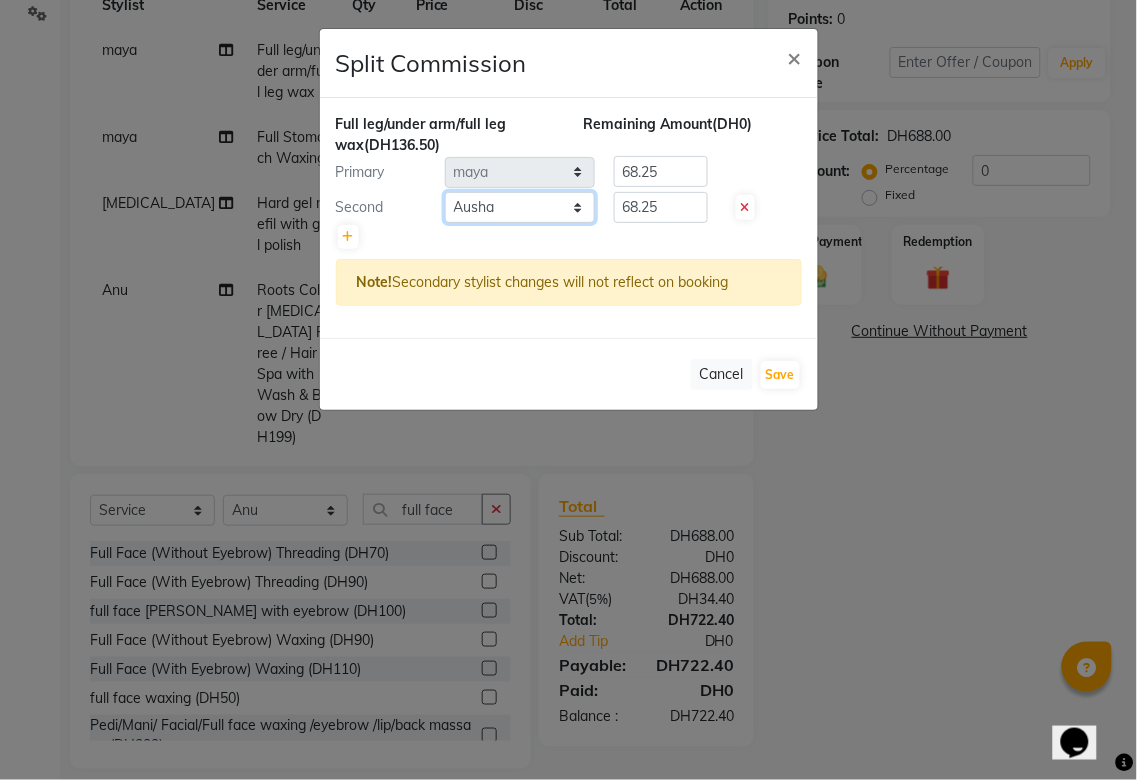 select on "57468" 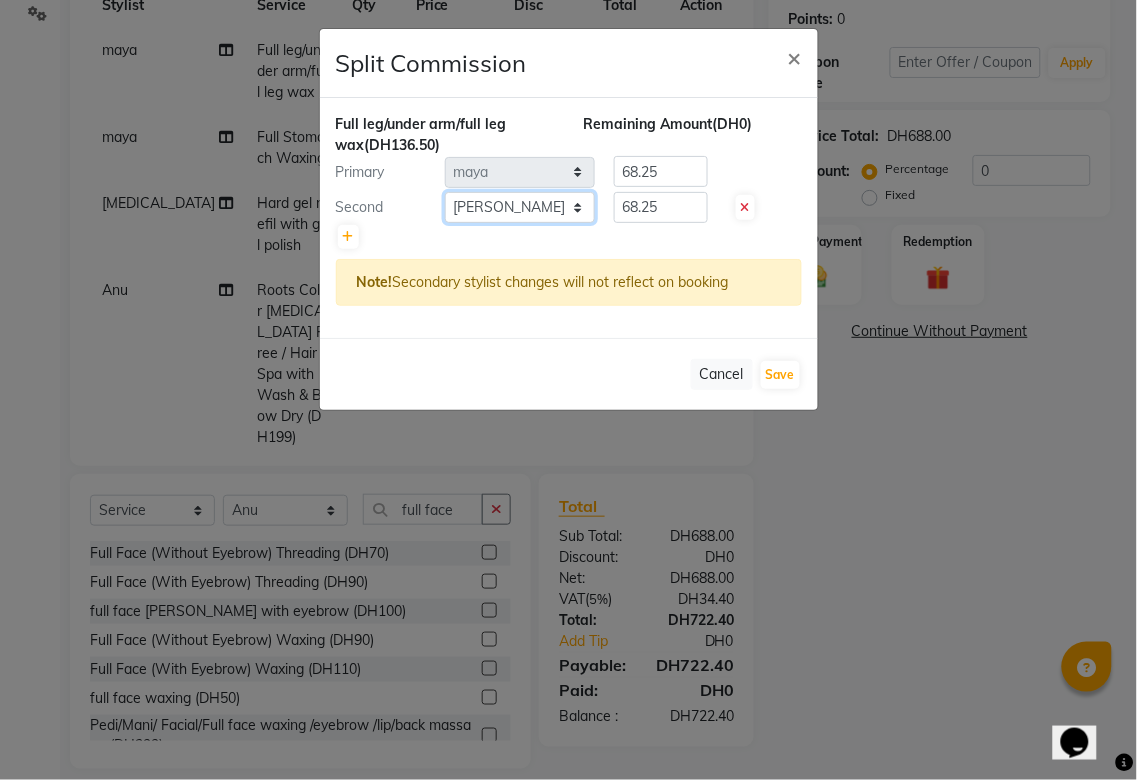 click on "Select  [PERSON_NAME][MEDICAL_DATA]   [PERSON_NAME]   Asmi   Ausha   [PERSON_NAME]   Gita   [PERSON_NAME]   Monzeer   shree   [PERSON_NAME]   [PERSON_NAME]   Surakcha   [PERSON_NAME]   Yamu" 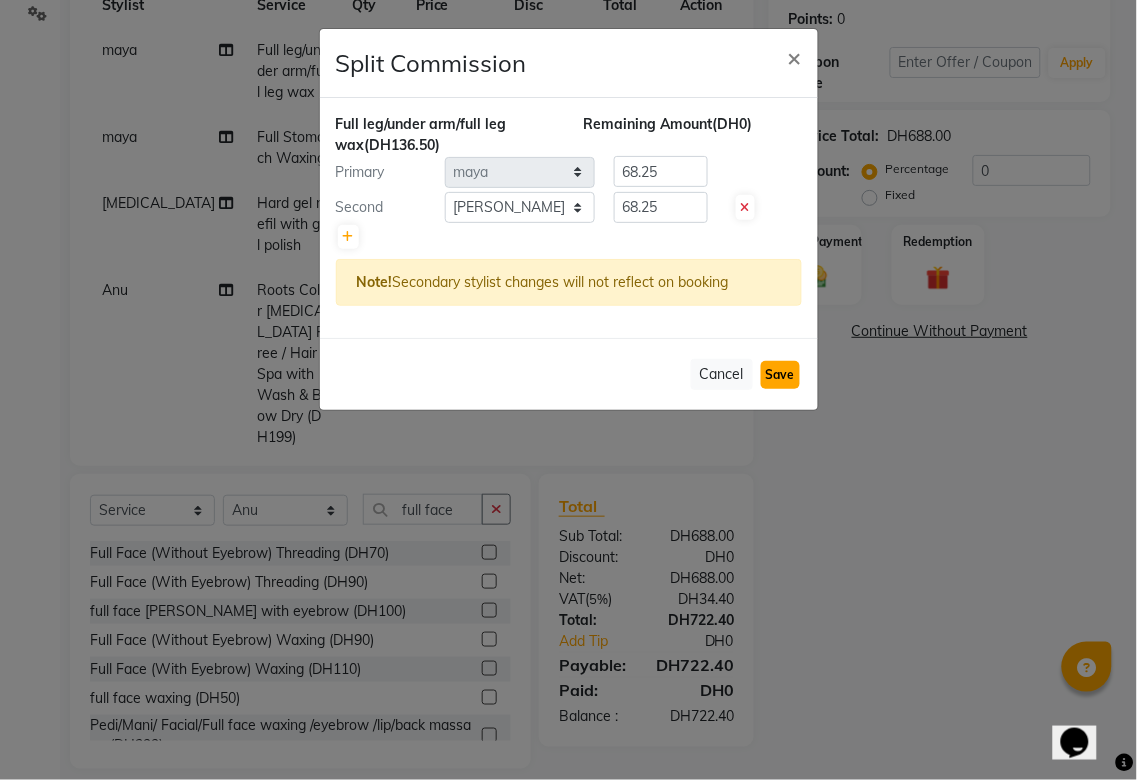 click on "Save" 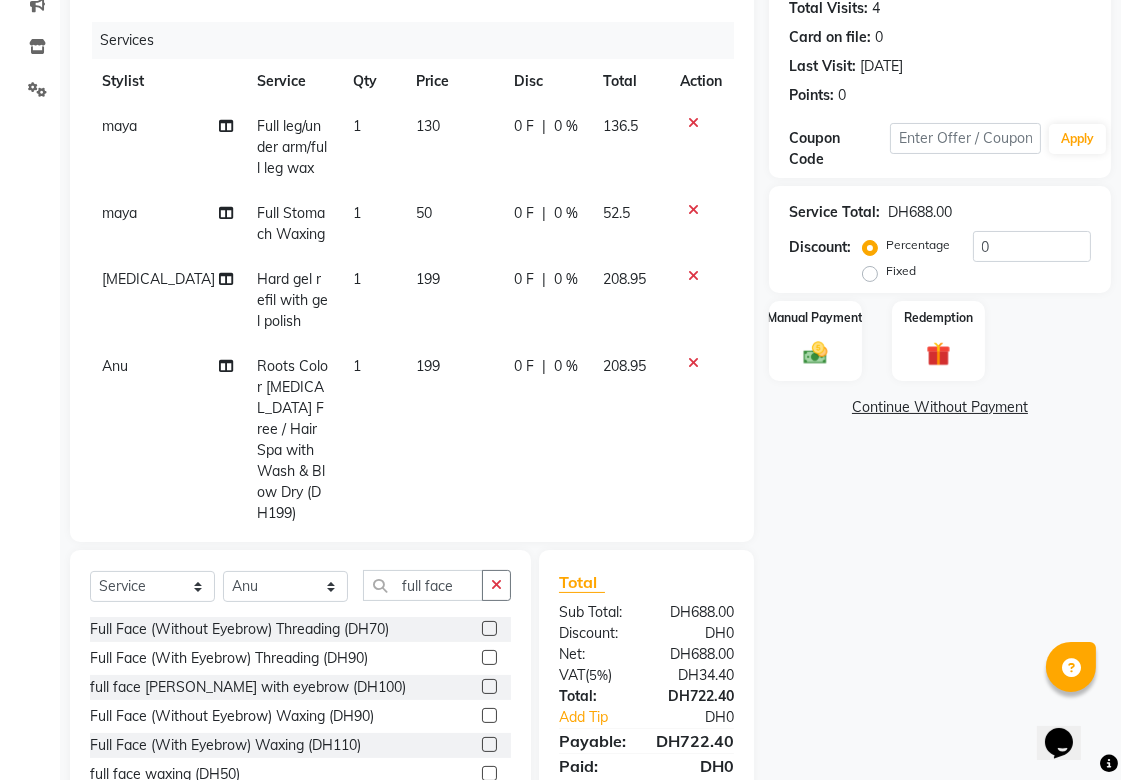 scroll, scrollTop: 321, scrollLeft: 0, axis: vertical 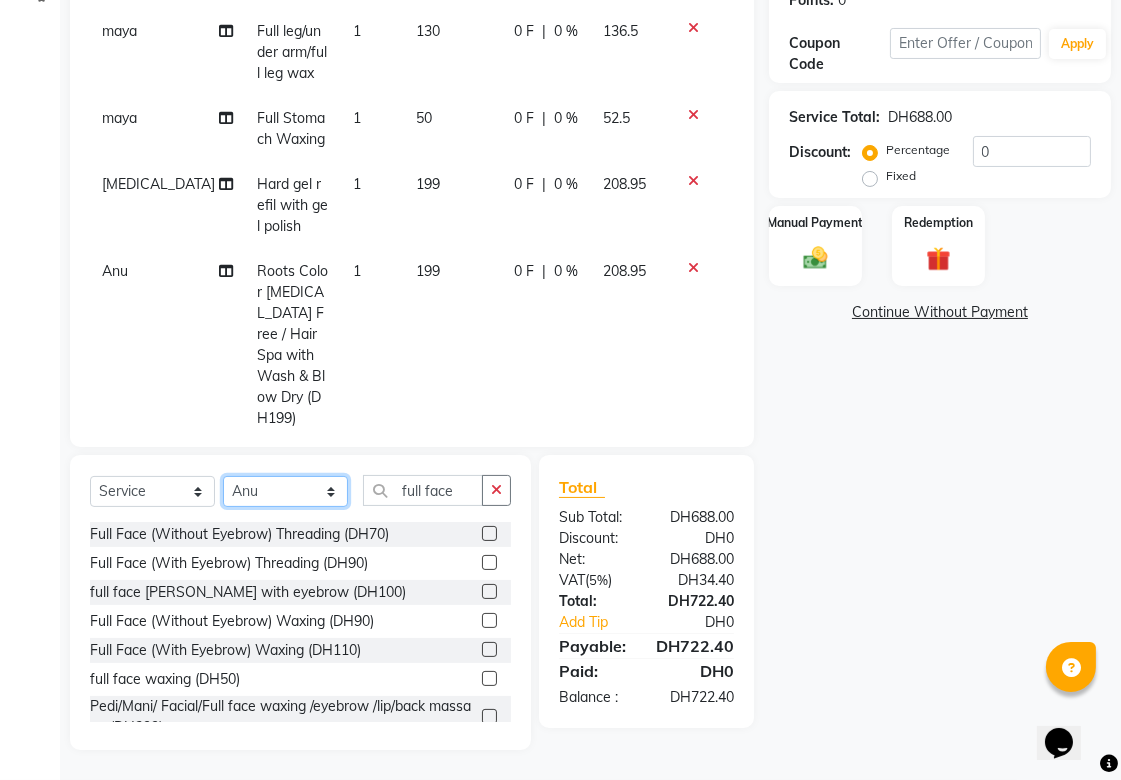 click on "Select Stylist [PERSON_NAME][MEDICAL_DATA] [PERSON_NAME] Asmi Ausha [PERSON_NAME] Gita [PERSON_NAME] Monzeer shree [PERSON_NAME] [PERSON_NAME] Surakcha [PERSON_NAME] Yamu" 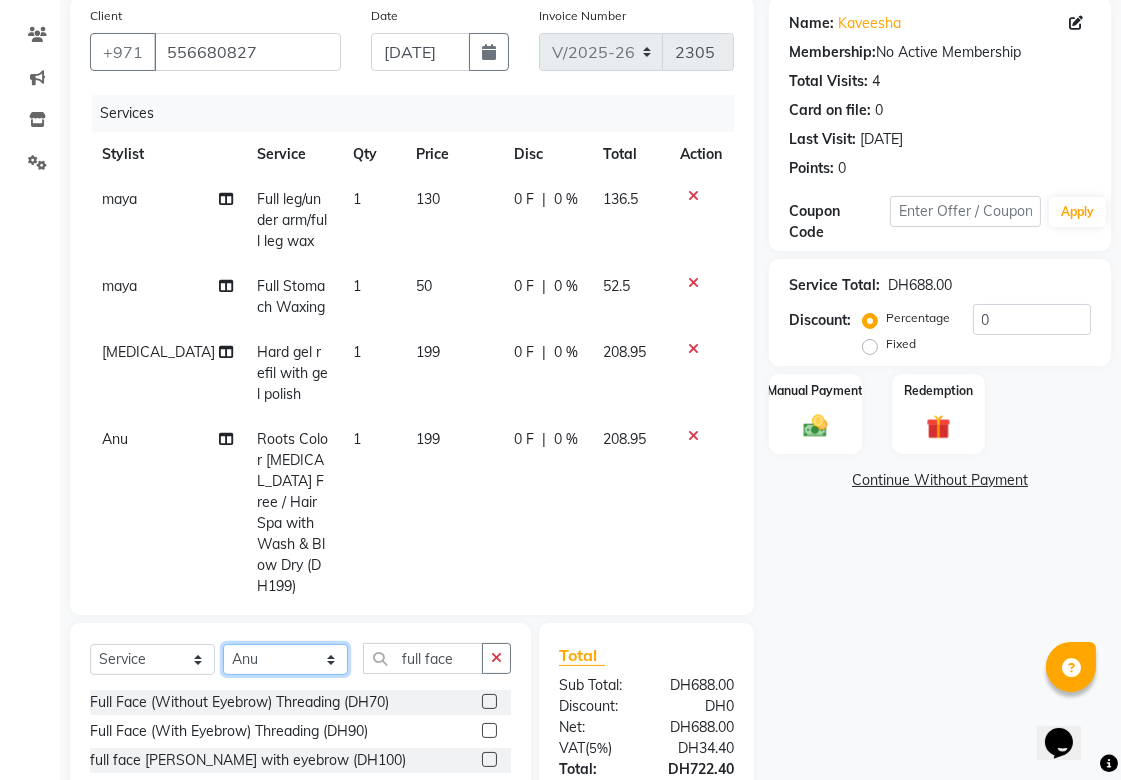 scroll, scrollTop: 94, scrollLeft: 0, axis: vertical 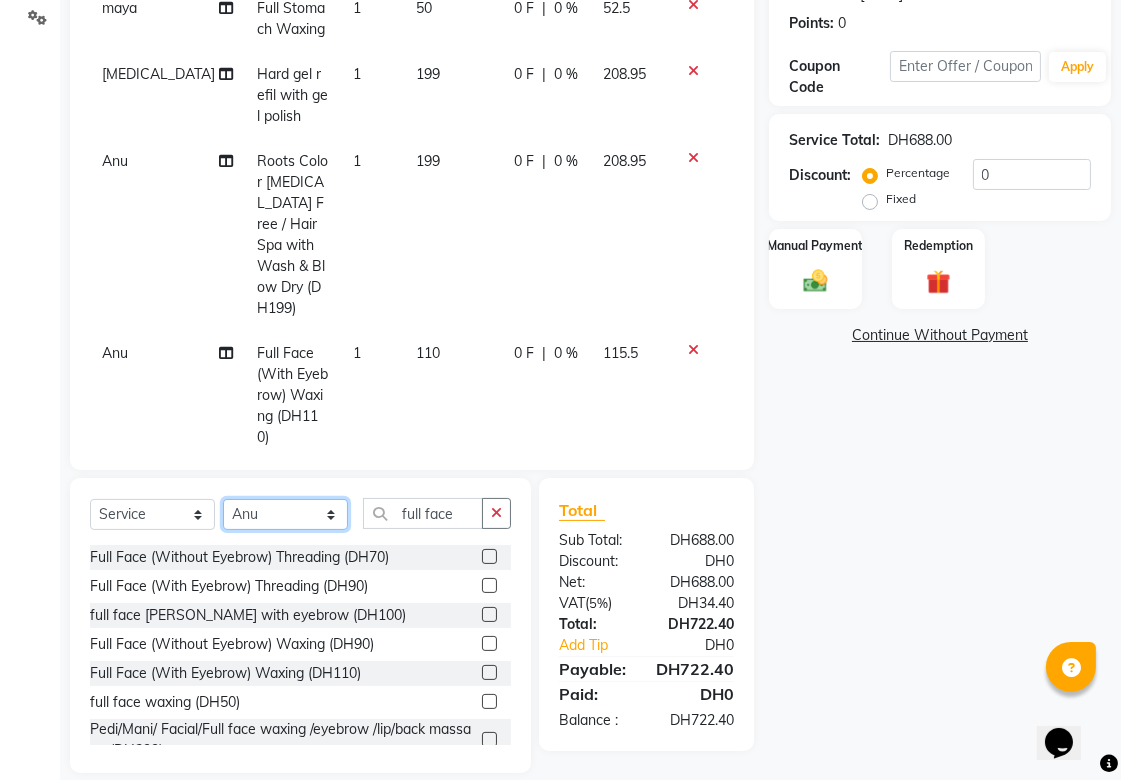 click on "Select Stylist [PERSON_NAME][MEDICAL_DATA] [PERSON_NAME] Asmi Ausha [PERSON_NAME] Gita [PERSON_NAME] Monzeer shree [PERSON_NAME] [PERSON_NAME] Surakcha [PERSON_NAME] Yamu" 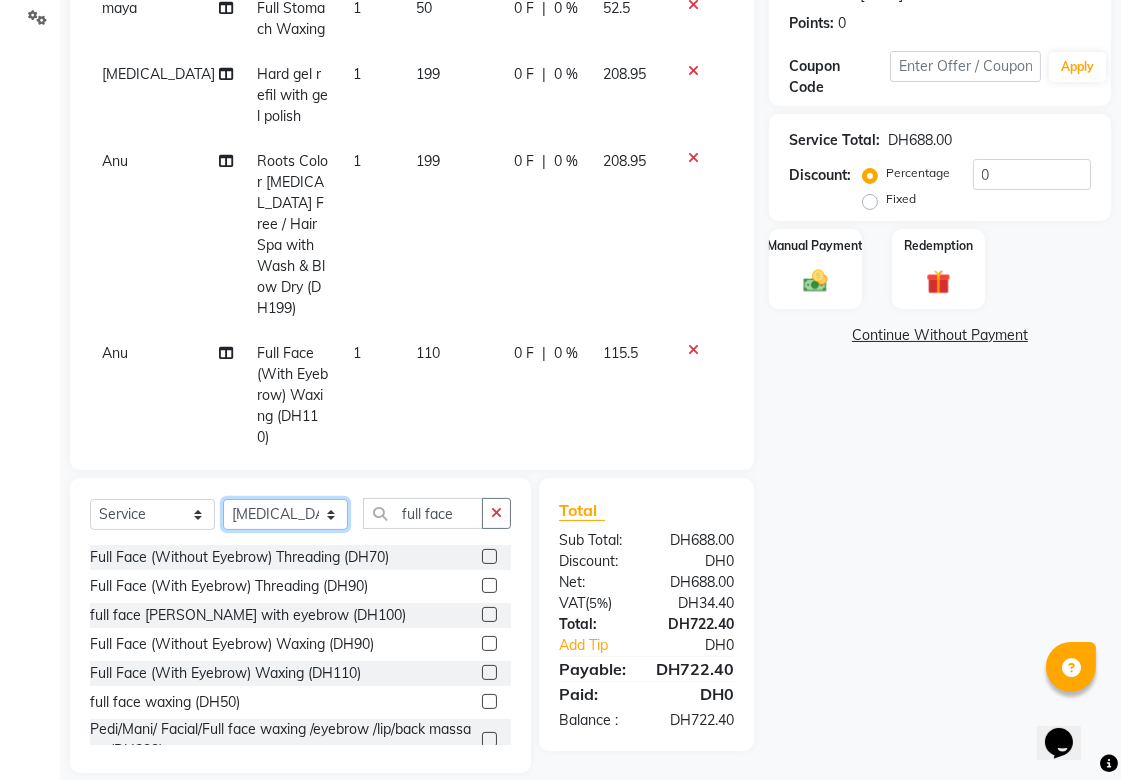 click on "Select Stylist [PERSON_NAME][MEDICAL_DATA] [PERSON_NAME] Asmi Ausha [PERSON_NAME] Gita [PERSON_NAME] Monzeer shree [PERSON_NAME] [PERSON_NAME] Surakcha [PERSON_NAME] Yamu" 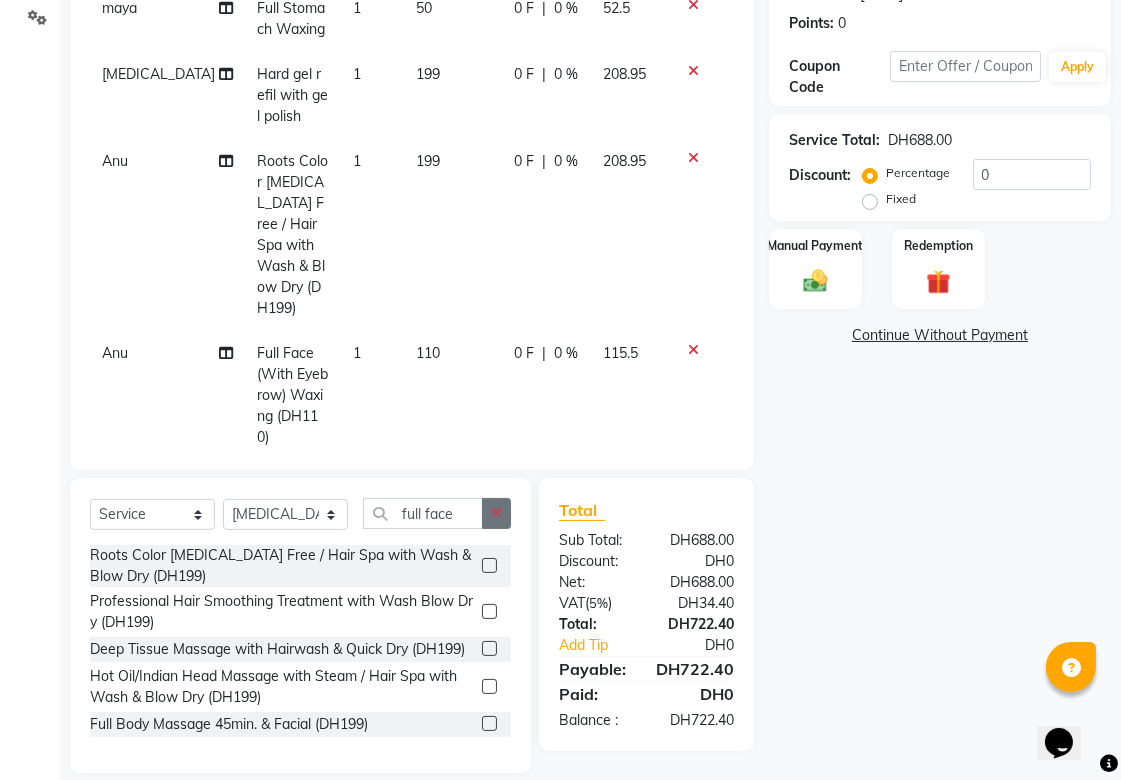 click 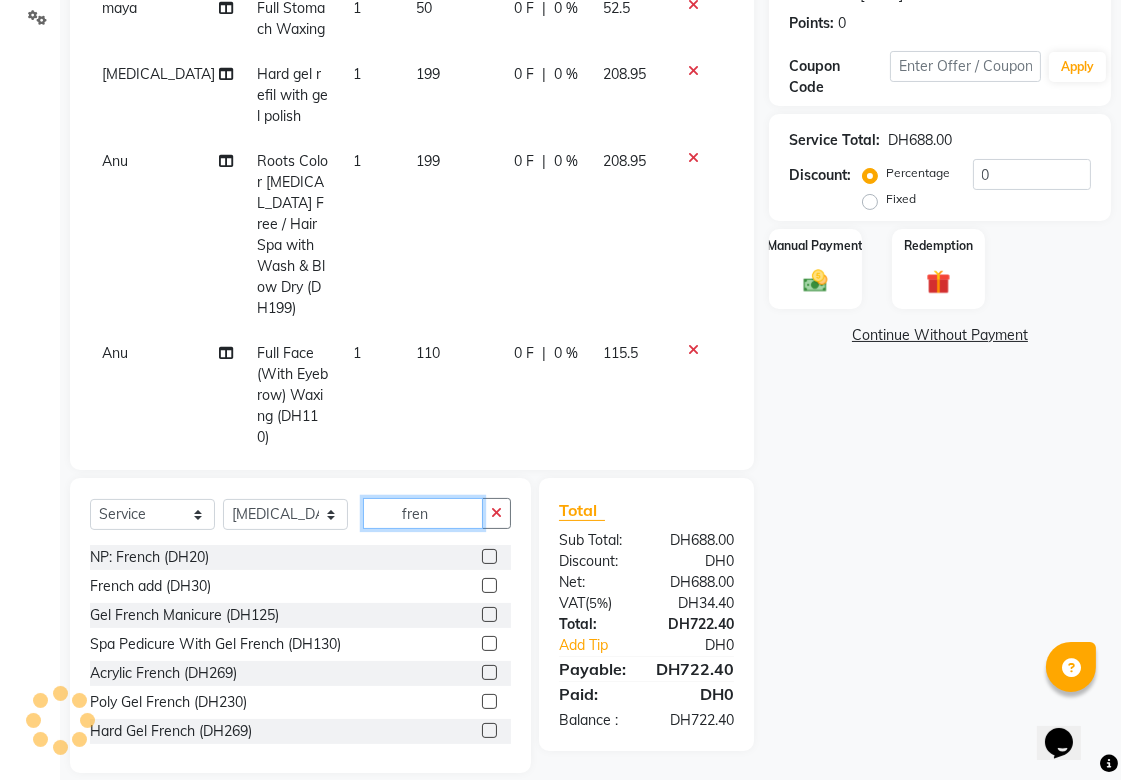 scroll, scrollTop: 3, scrollLeft: 0, axis: vertical 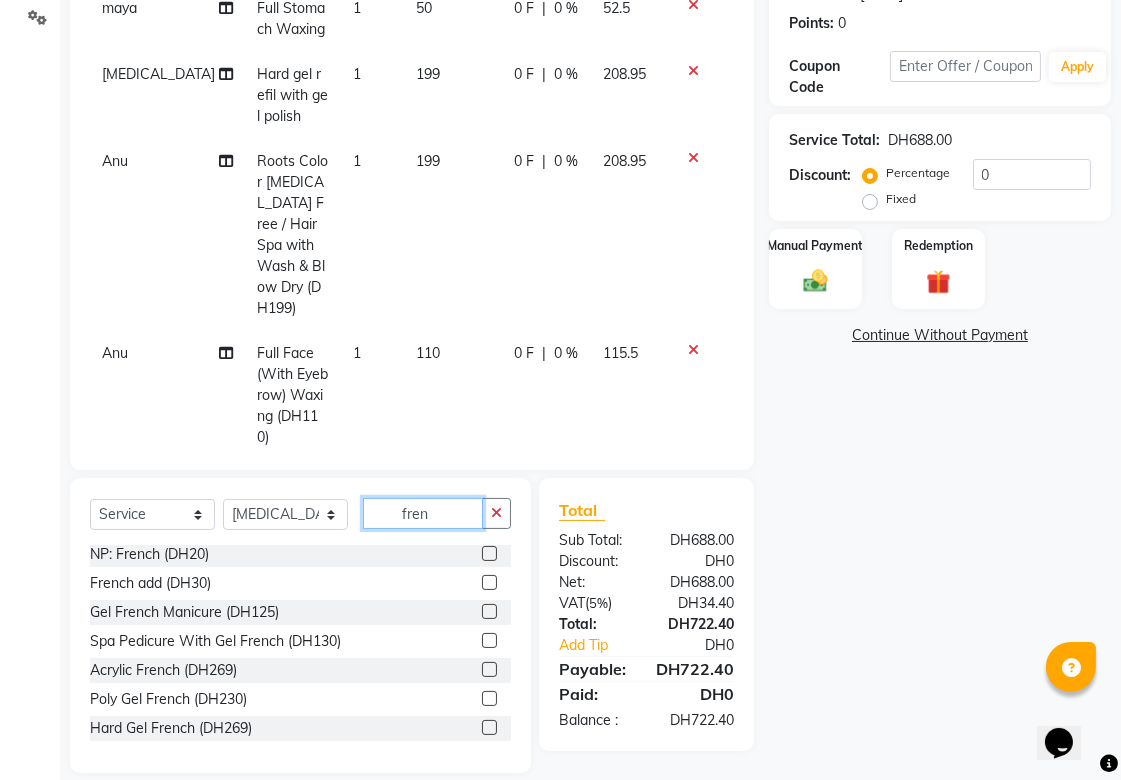 type on "fren" 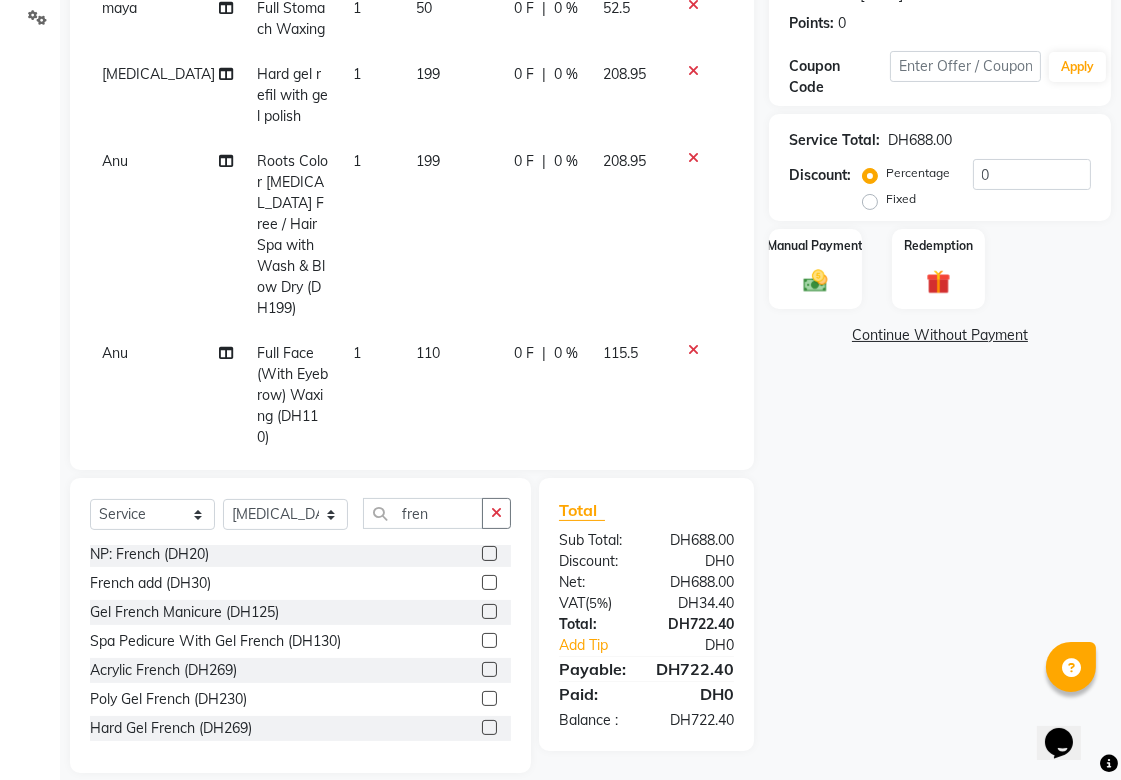 click 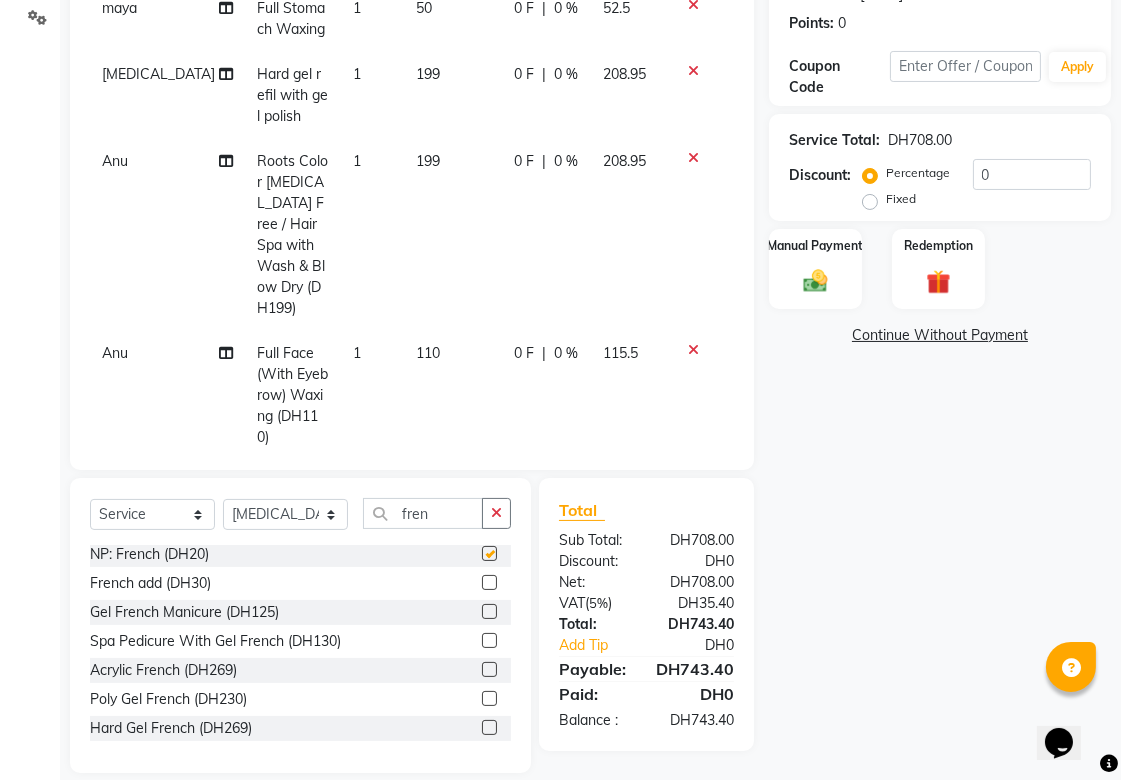 checkbox on "false" 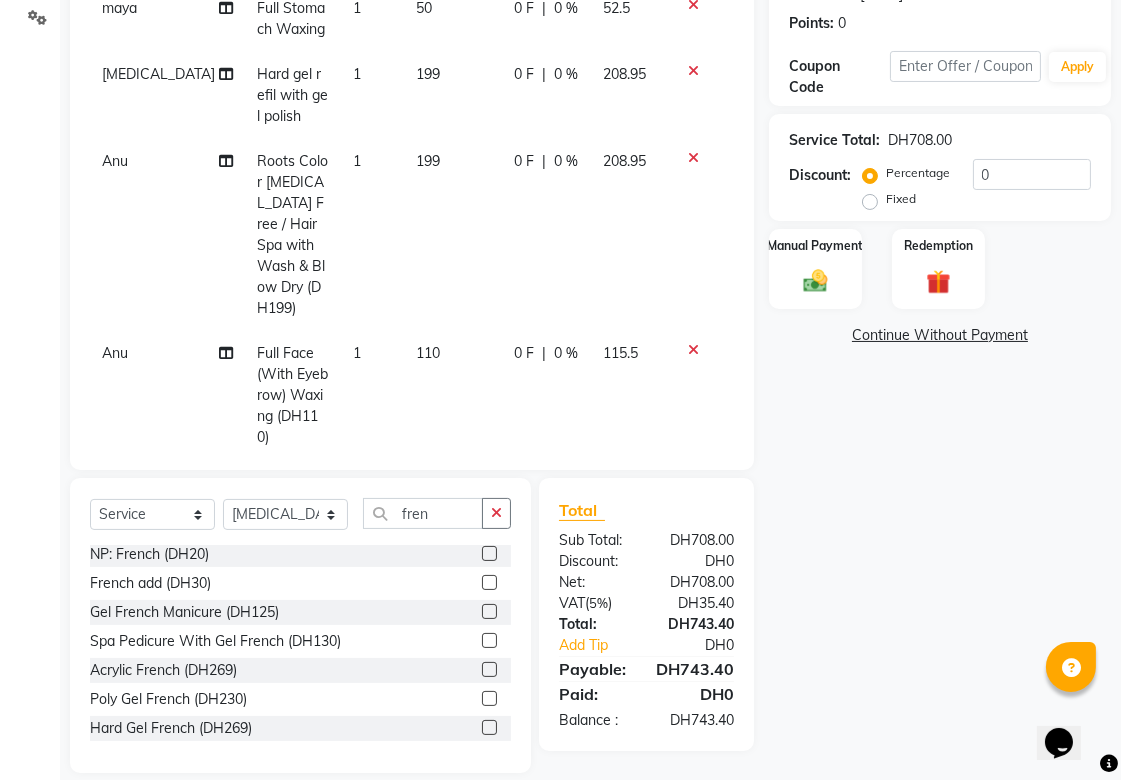 scroll, scrollTop: 198, scrollLeft: 0, axis: vertical 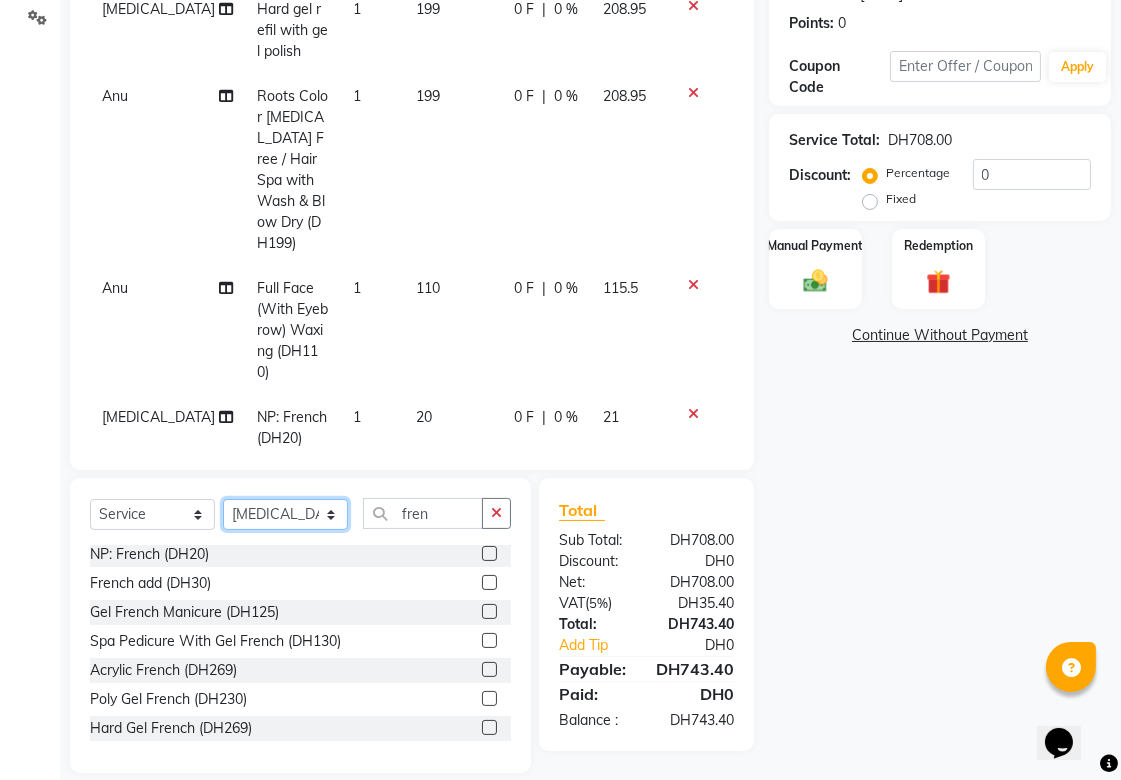 click on "Select Stylist [PERSON_NAME][MEDICAL_DATA] [PERSON_NAME] Asmi Ausha [PERSON_NAME] Gita [PERSON_NAME] Monzeer shree [PERSON_NAME] [PERSON_NAME] Surakcha [PERSON_NAME] Yamu" 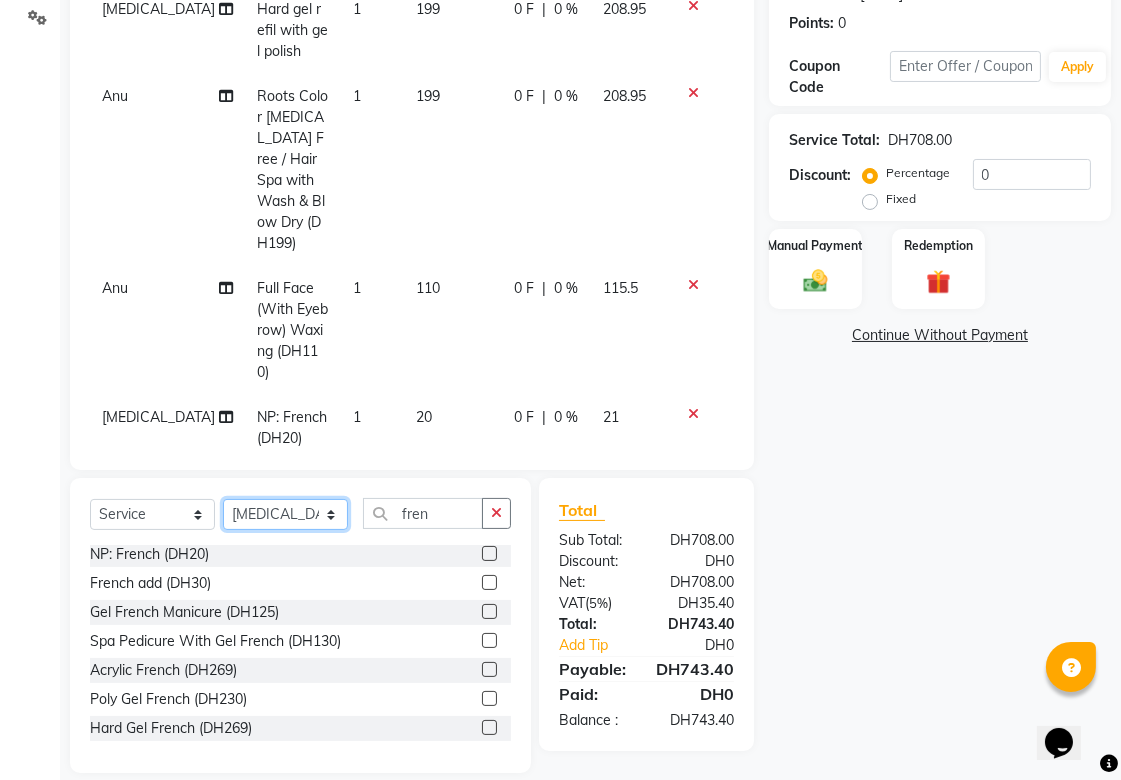select on "57468" 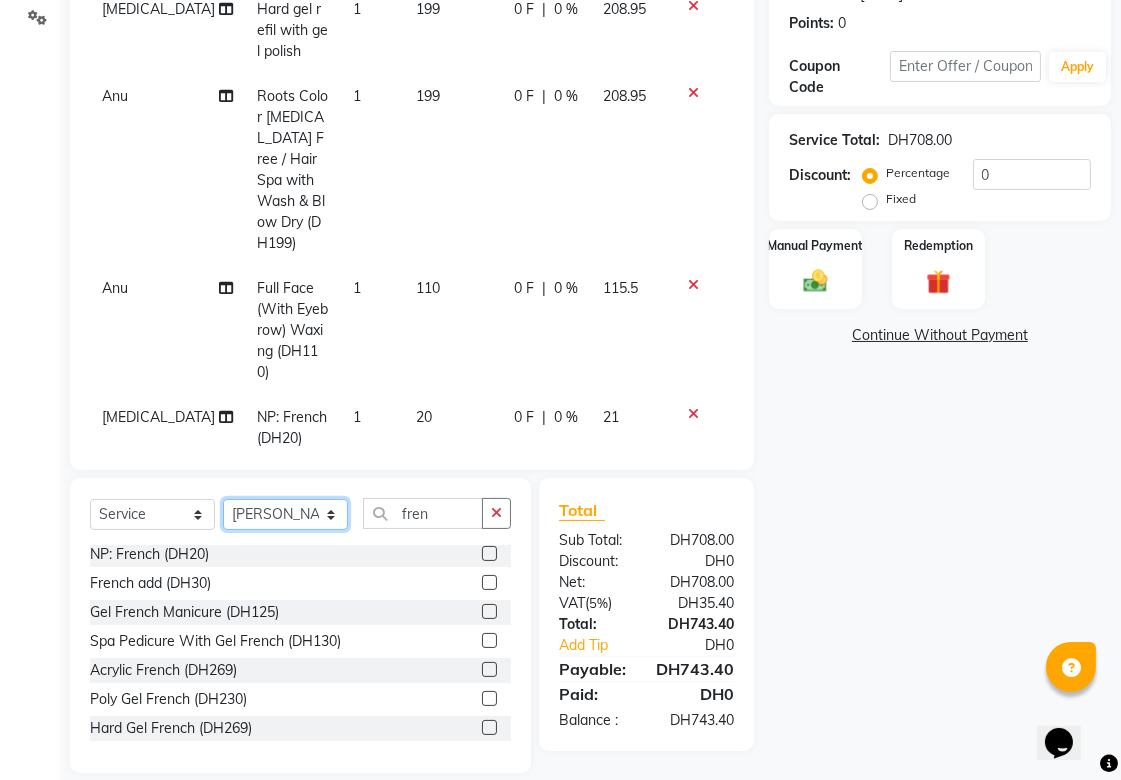 click on "Select Stylist [PERSON_NAME][MEDICAL_DATA] [PERSON_NAME] Asmi Ausha [PERSON_NAME] Gita [PERSON_NAME] Monzeer shree [PERSON_NAME] [PERSON_NAME] Surakcha [PERSON_NAME] Yamu" 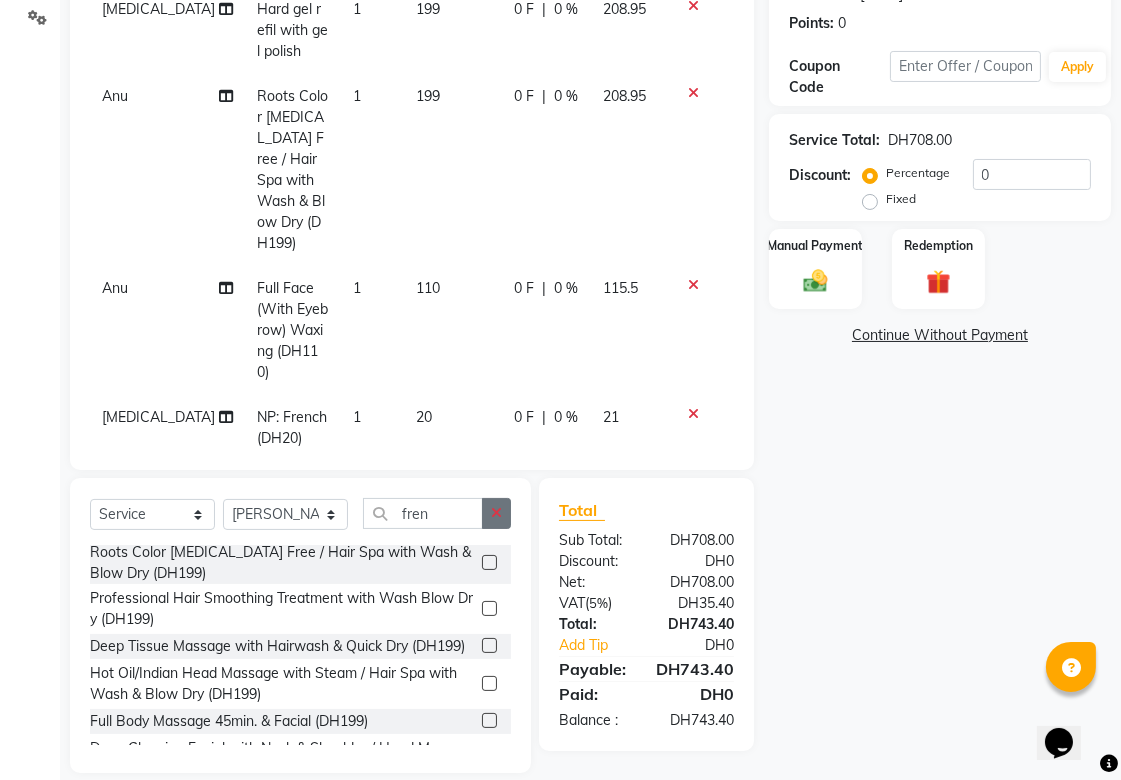 click 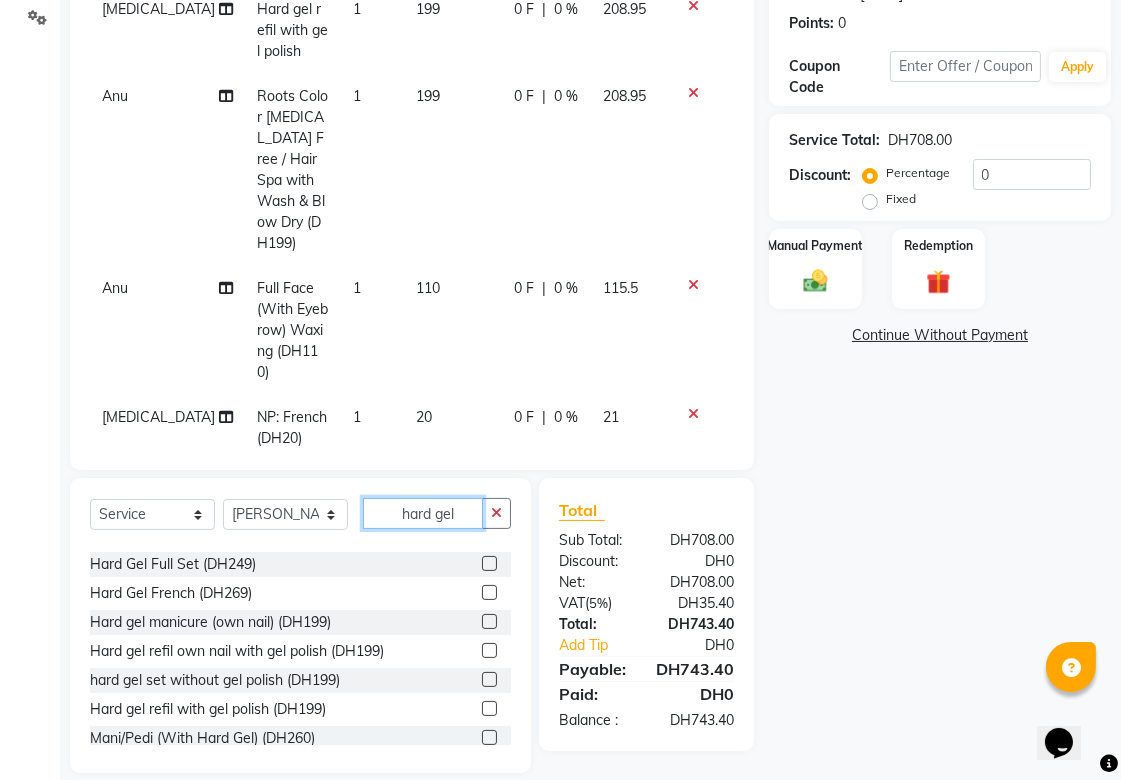 scroll, scrollTop: 61, scrollLeft: 0, axis: vertical 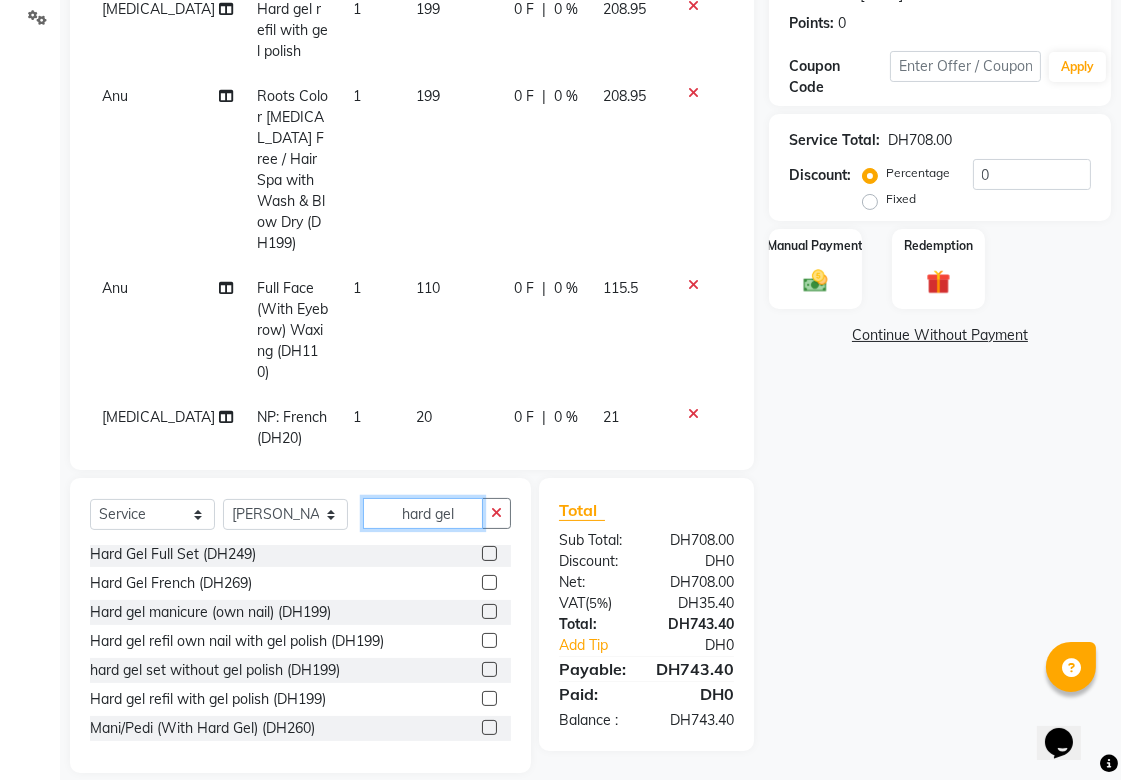 type on "hard gel" 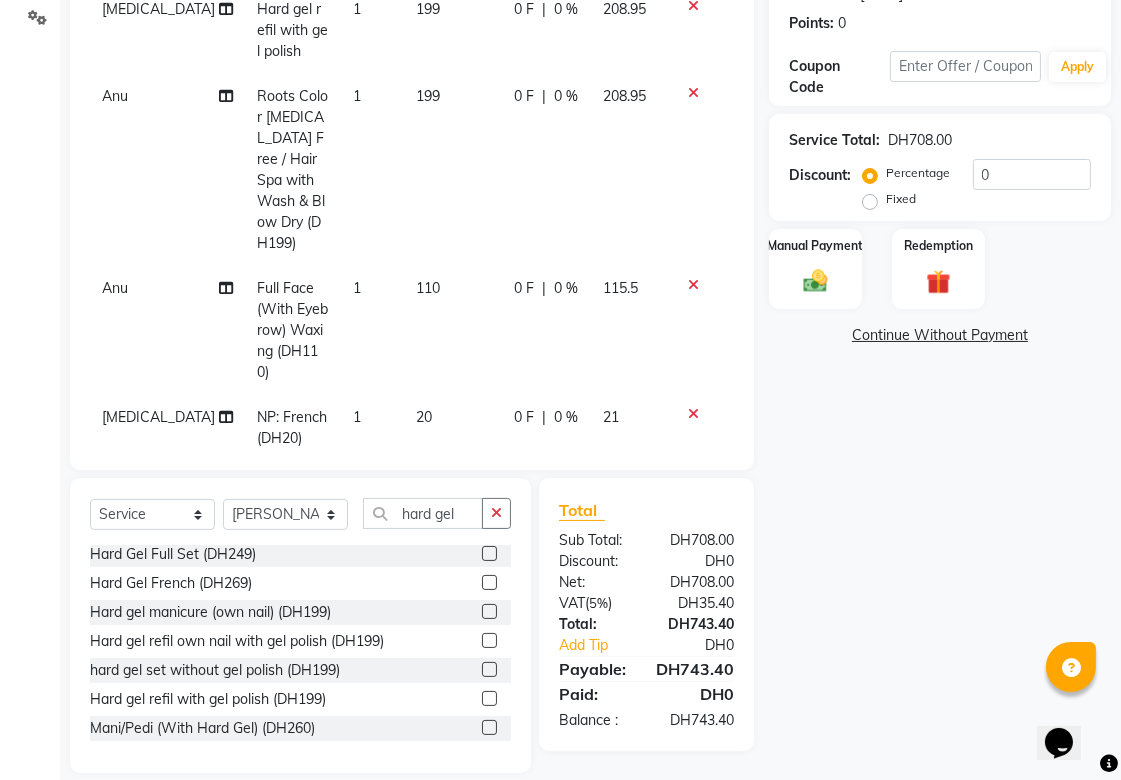 click 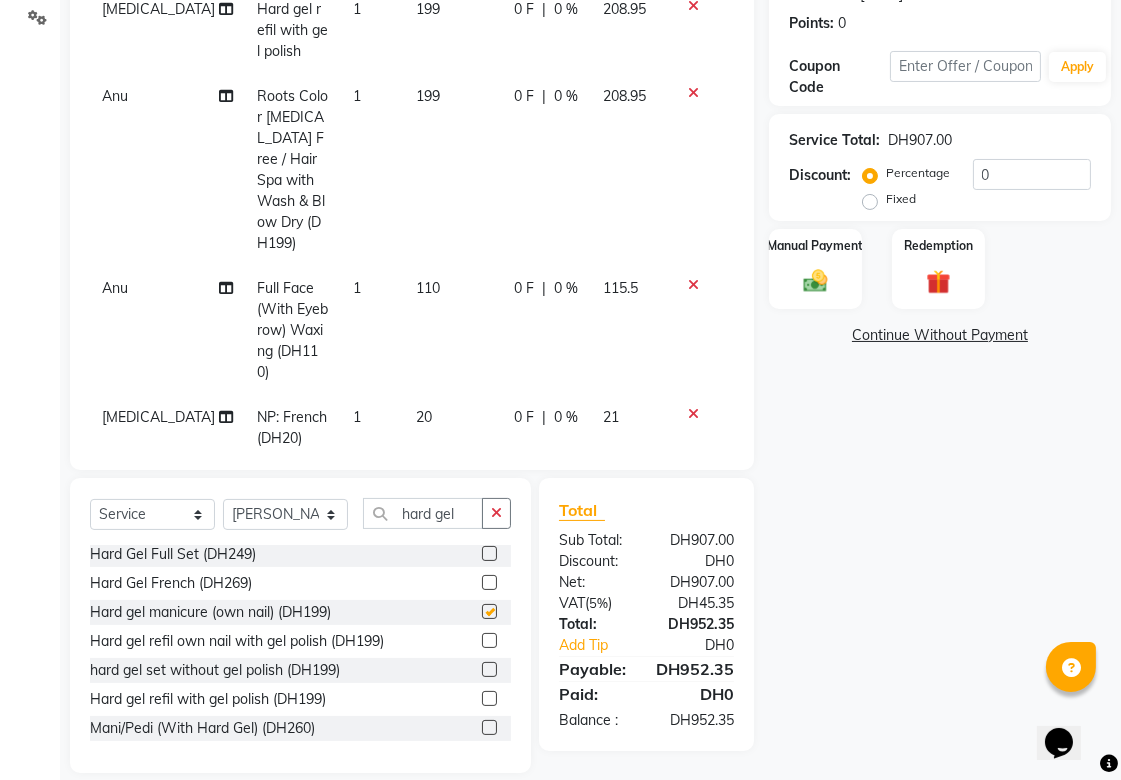 checkbox on "false" 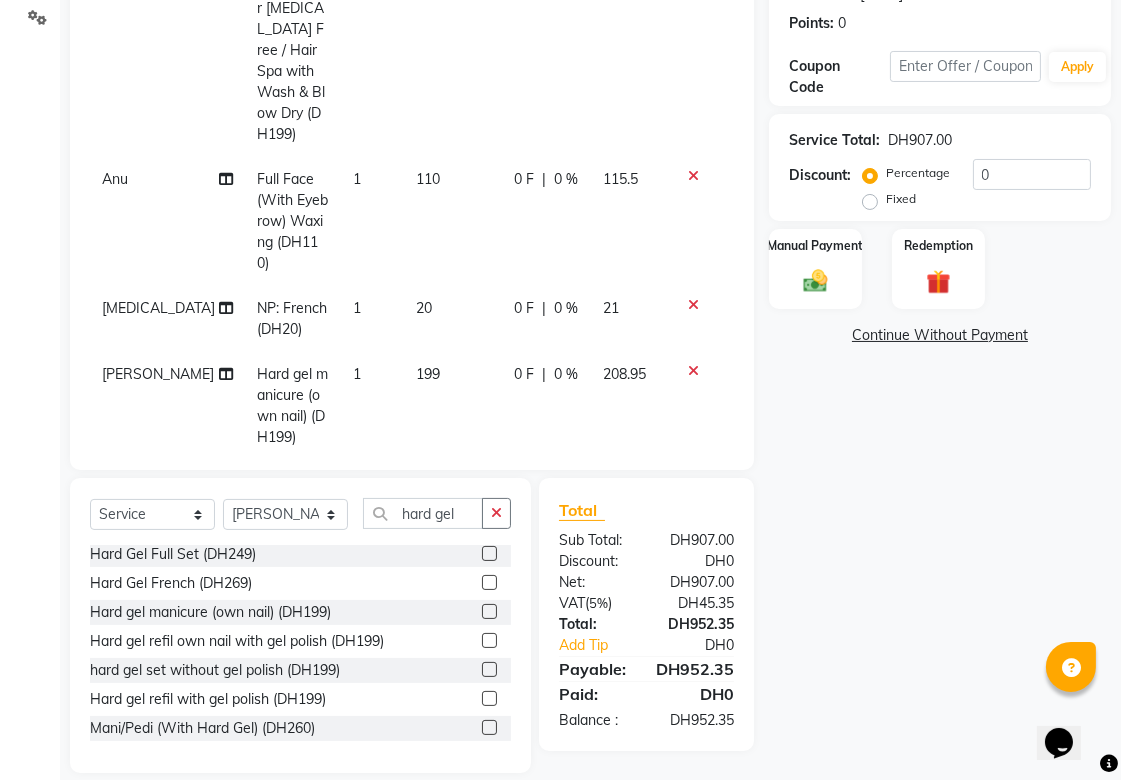 click on "0 F" 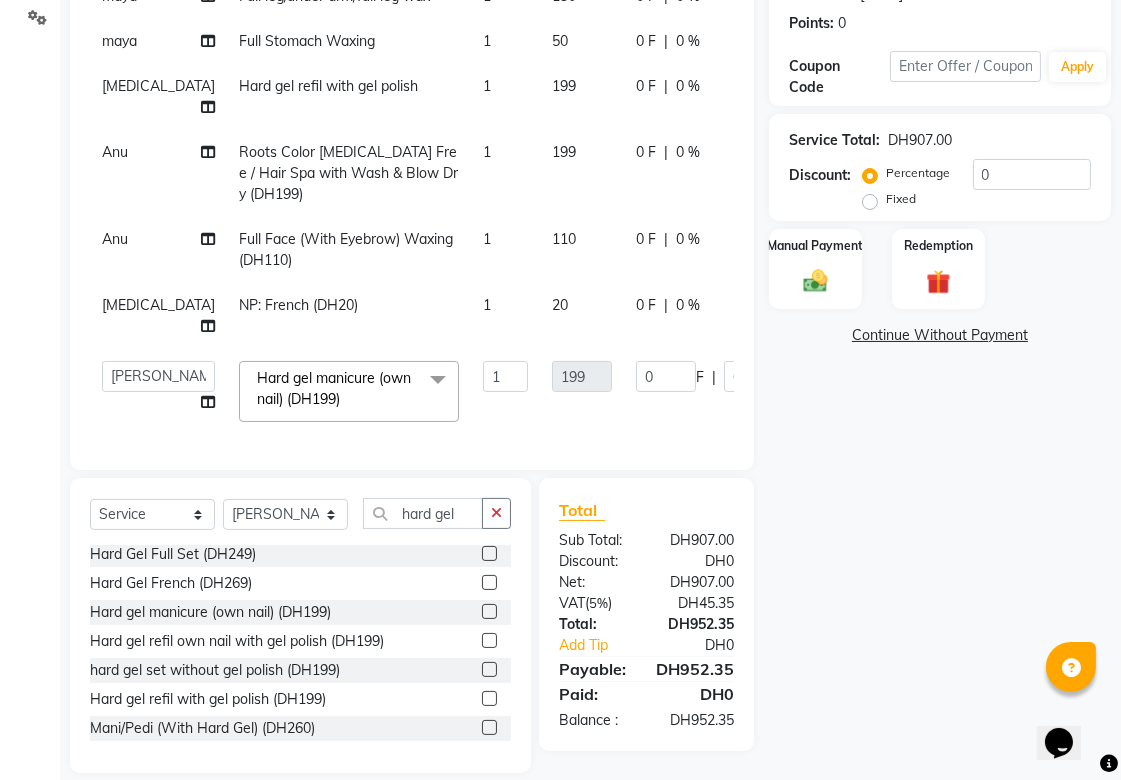 scroll, scrollTop: 116, scrollLeft: 0, axis: vertical 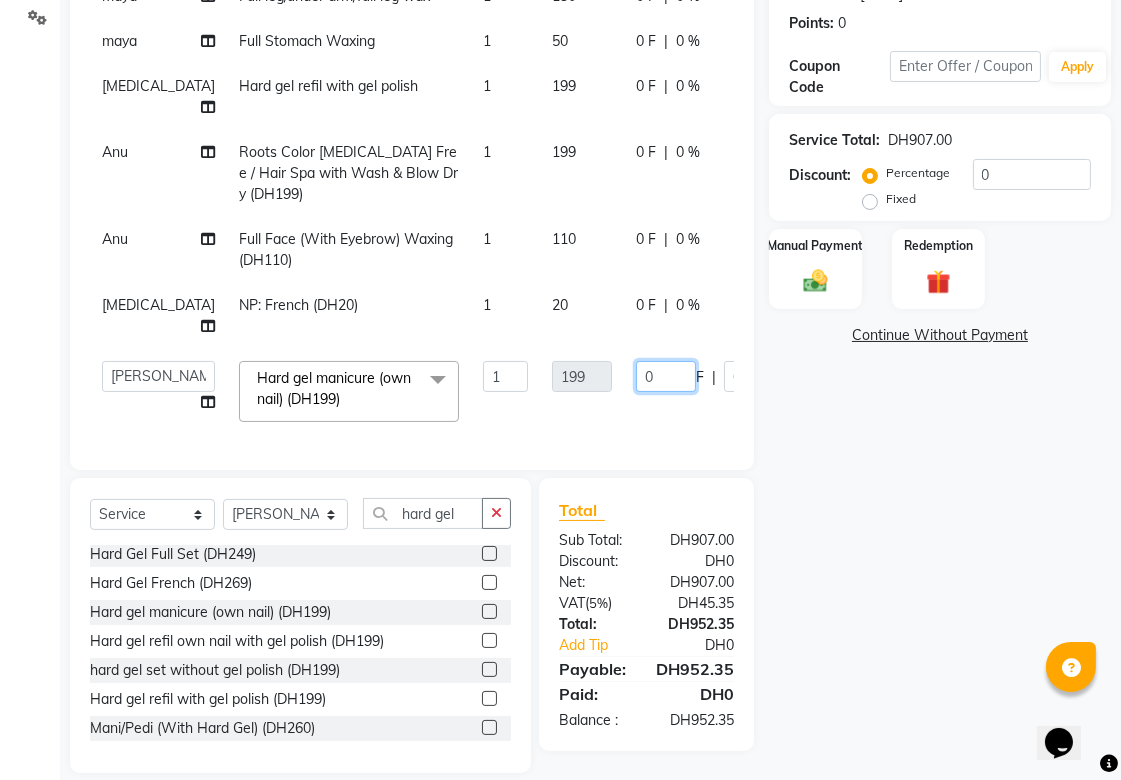 click on "0" 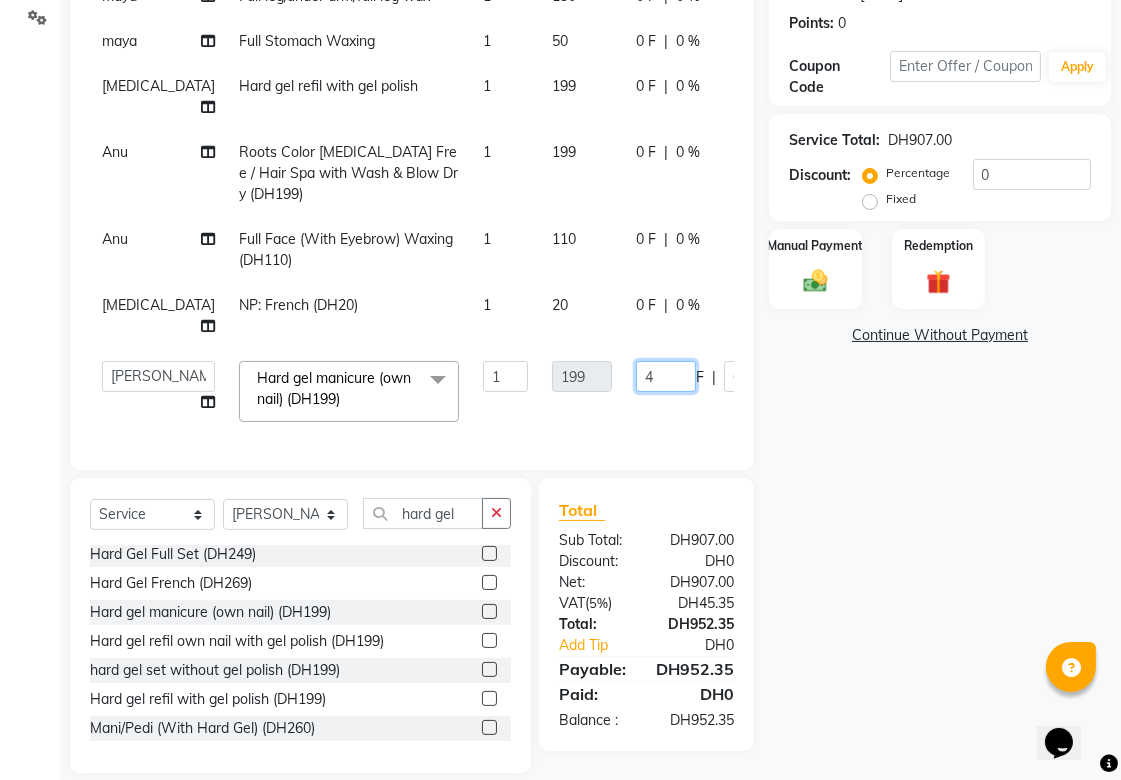 type on "49" 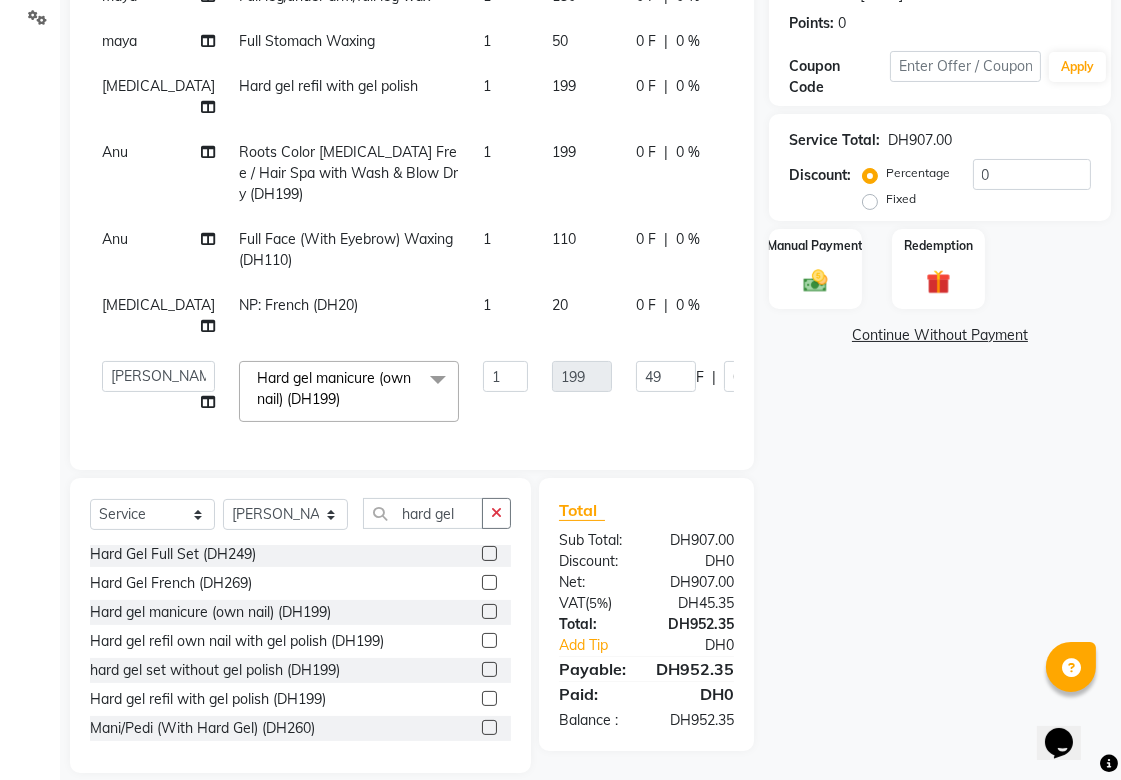click on "maya Full leg/under arm/full leg wax 1 130 0 F | 0 % 136.5 maya Full Stomach Waxing 1 50 0 F | 0 % 52.5 [MEDICAL_DATA] Hard gel refil with gel polish 1 199 0 F | 0 % 208.95 Anu Roots Color [MEDICAL_DATA] Free / Hair Spa with Wash & Blow Dry (DH199) 1 199 0 F | 0 % 208.95 Anu Full Face (With Eyebrow) Waxing (DH110) 1 110 0 F | 0 % 115.5 [MEDICAL_DATA] NP: French (DH20) 1 20 0 F | 0 % 21  [PERSON_NAME][MEDICAL_DATA]   [PERSON_NAME]   Asmi   Ausha   [PERSON_NAME]   Gita   [PERSON_NAME]   Monzeer   shree   [PERSON_NAME]   [PERSON_NAME]   Surakcha   [PERSON_NAME]   Yamu  Hard gel manicure  (own nail) (DH199)  x Roots Color [MEDICAL_DATA] Free / Hair Spa with Wash & Blow Dry (DH199) Professional Hair Smoothing Treatment with Wash Blow Dry (DH199) Deep Tissue Massage with Hairwash & Quick Dry (DH199) Hot Oil/Indian Head Massage with Steam / Hair Spa with Wash & Blow Dry (DH199) Full Body Massage 45min. & Facial (DH199) Deep Cleaning Facial with Neck & Shoulder / Head Massage & Collagen Mask (DH199) Hot Oil/Back Massage/Head Massage/Half Leg Half Arms Waxing (DH199) NP: French (DH20) 1 199 49" 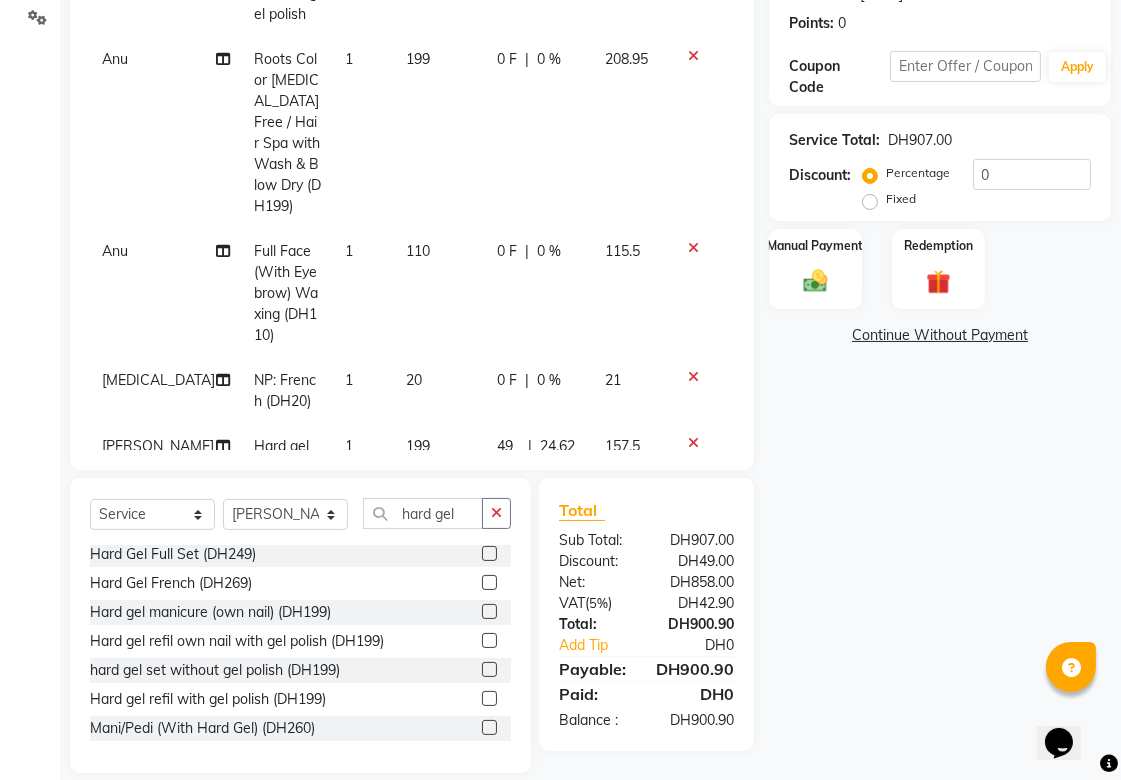 scroll, scrollTop: 327, scrollLeft: 0, axis: vertical 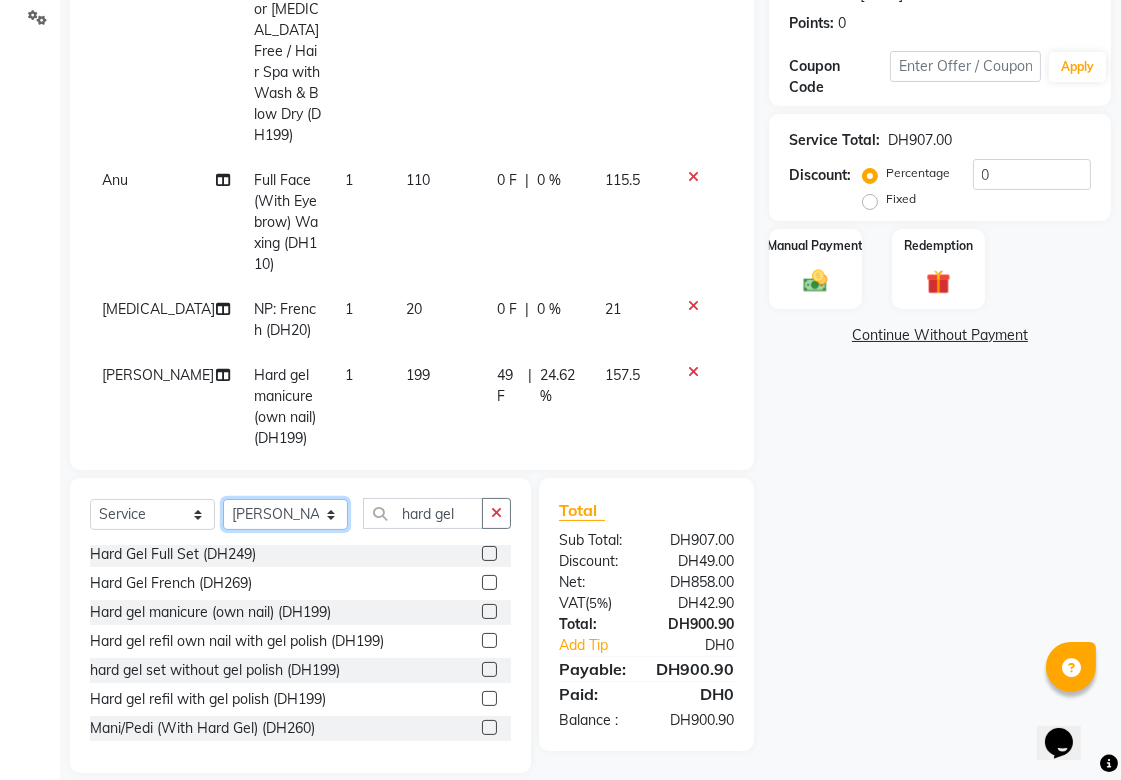click on "Select Stylist [PERSON_NAME][MEDICAL_DATA] [PERSON_NAME] Asmi Ausha [PERSON_NAME] Gita [PERSON_NAME] Monzeer shree [PERSON_NAME] [PERSON_NAME] Surakcha [PERSON_NAME] Yamu" 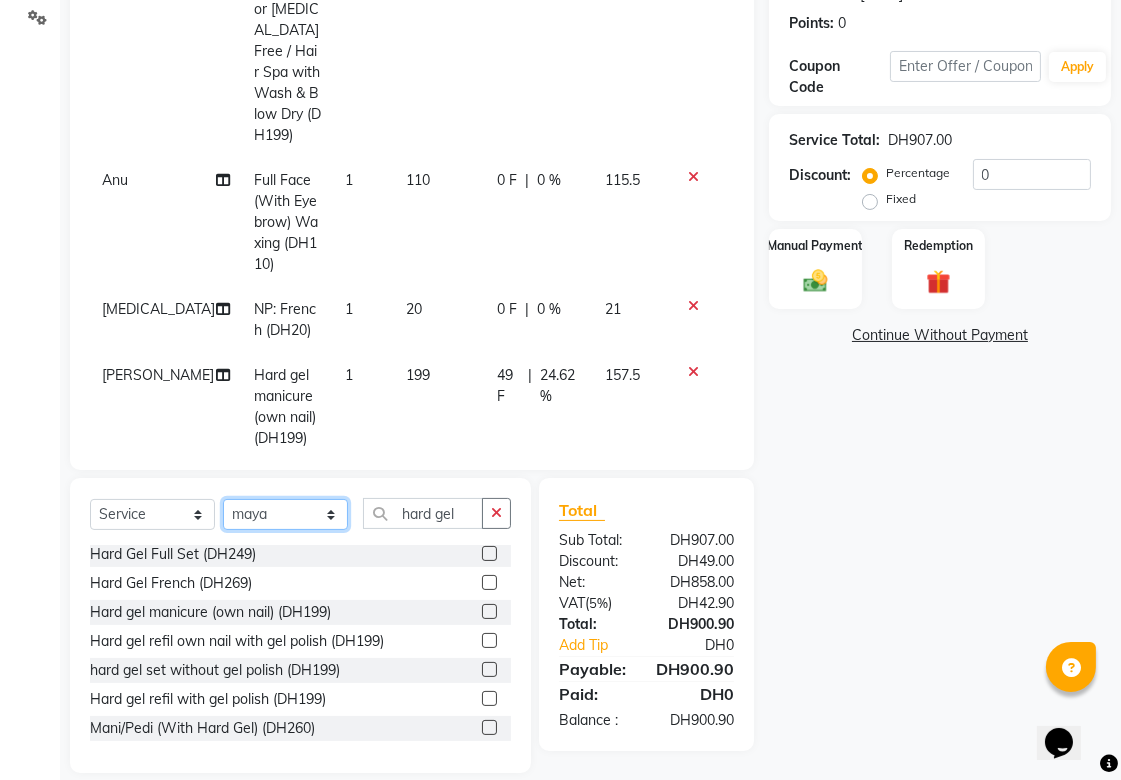 click on "Select Stylist [PERSON_NAME][MEDICAL_DATA] [PERSON_NAME] Asmi Ausha [PERSON_NAME] Gita [PERSON_NAME] Monzeer shree [PERSON_NAME] [PERSON_NAME] Surakcha [PERSON_NAME] Yamu" 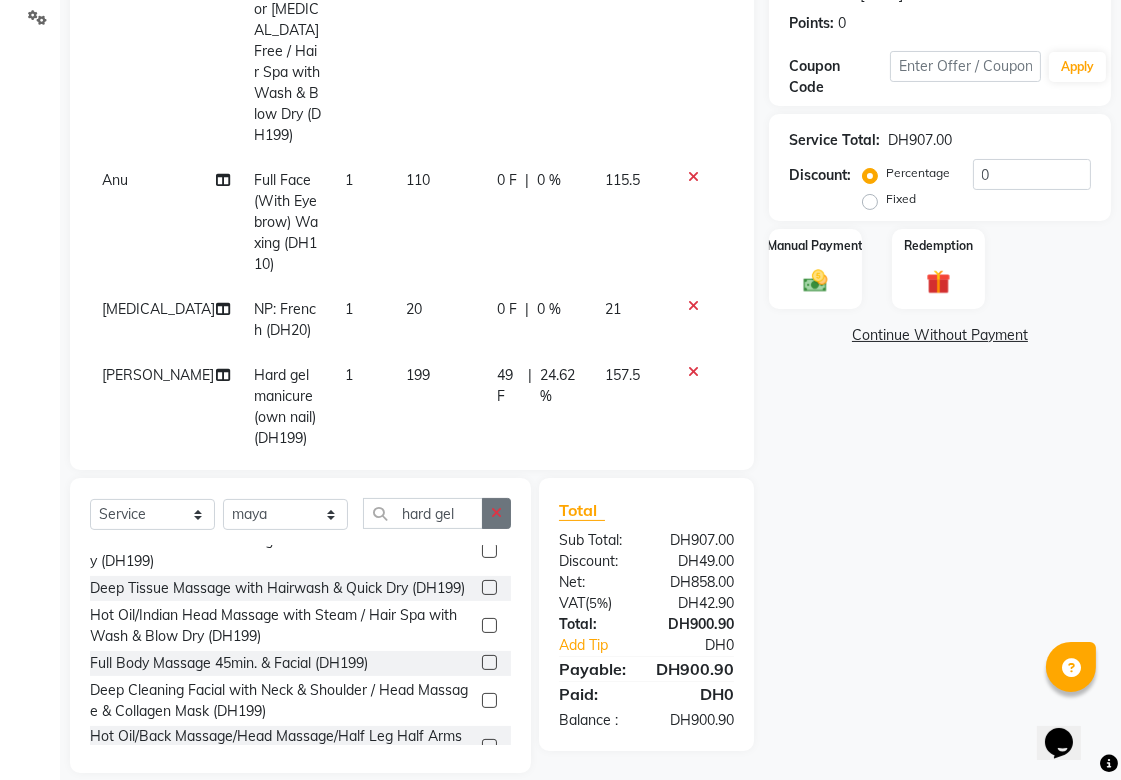 click 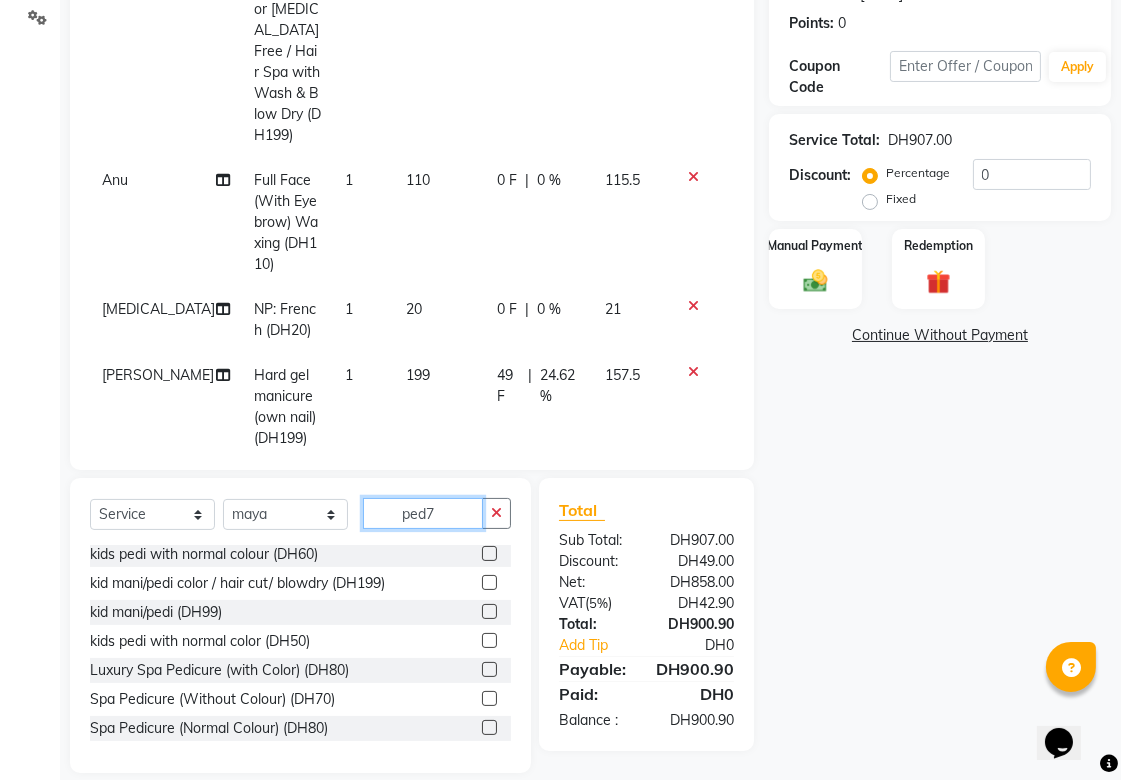 scroll, scrollTop: 0, scrollLeft: 0, axis: both 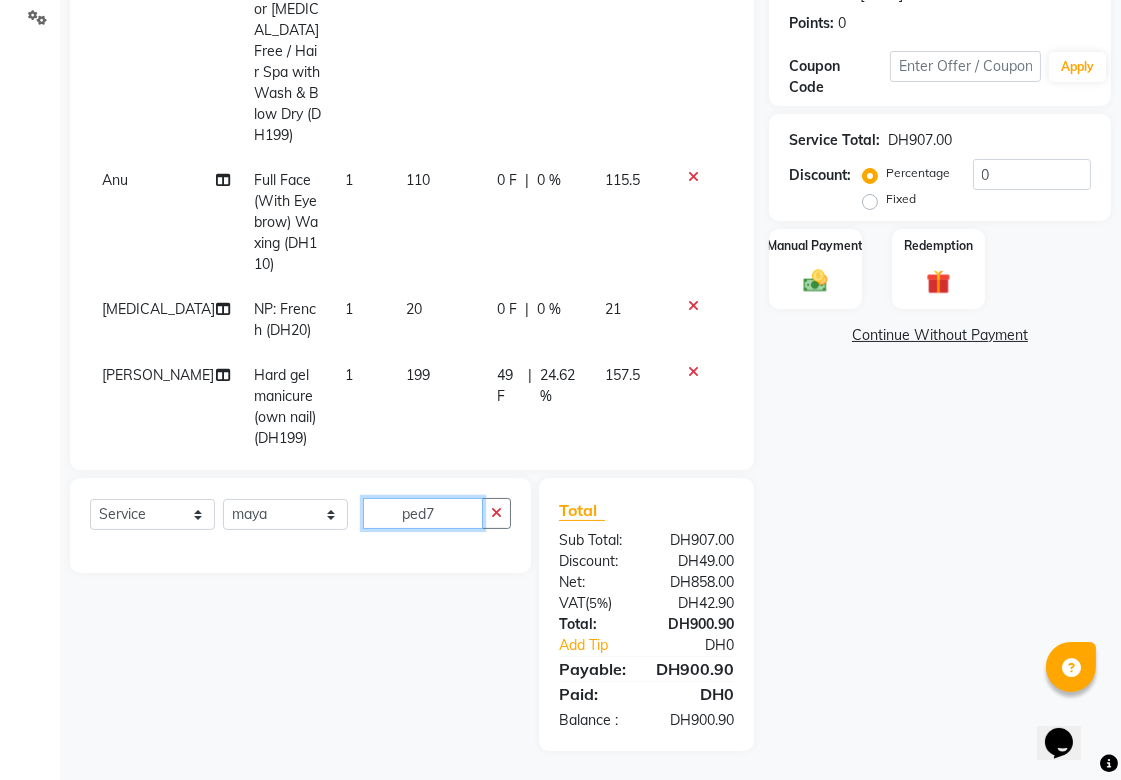 click on "ped7" 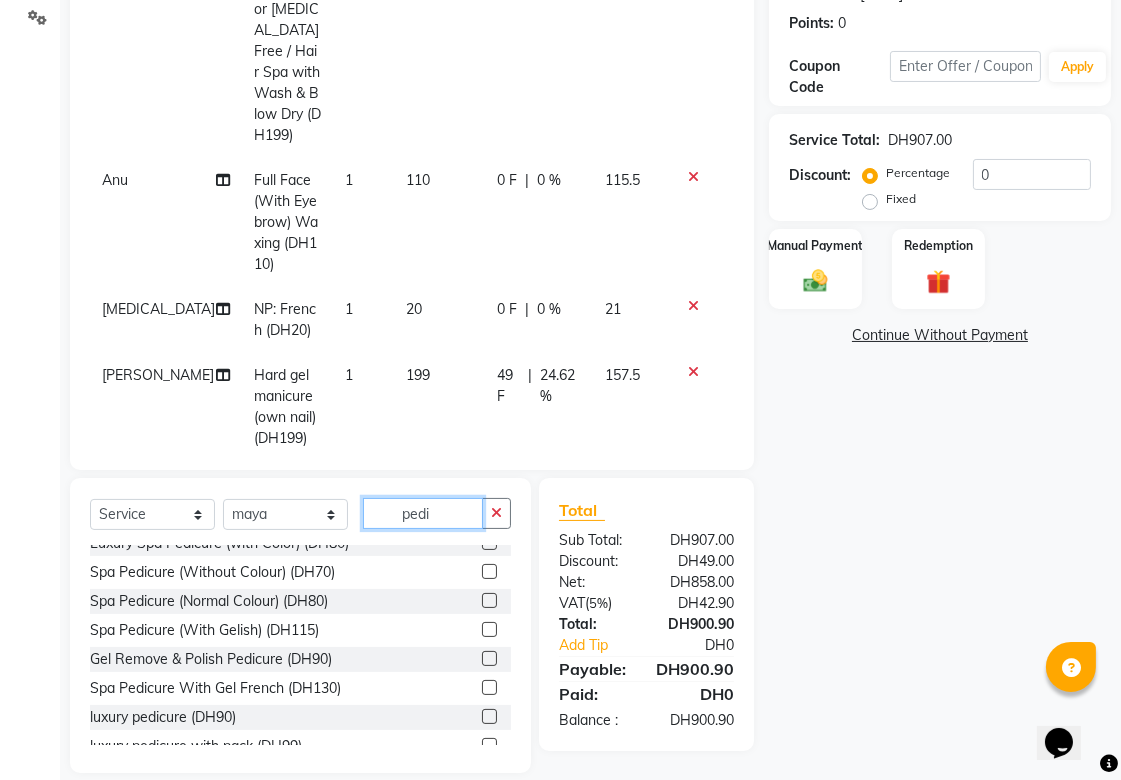 scroll, scrollTop: 194, scrollLeft: 0, axis: vertical 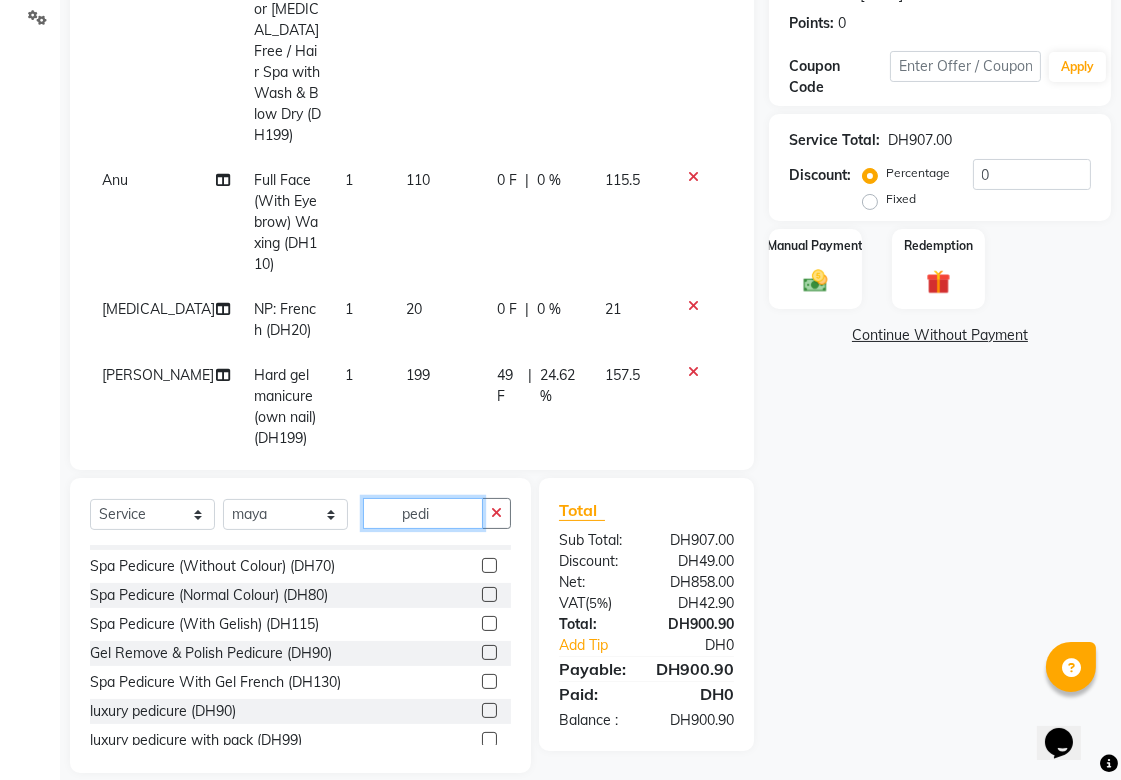 type on "pedi" 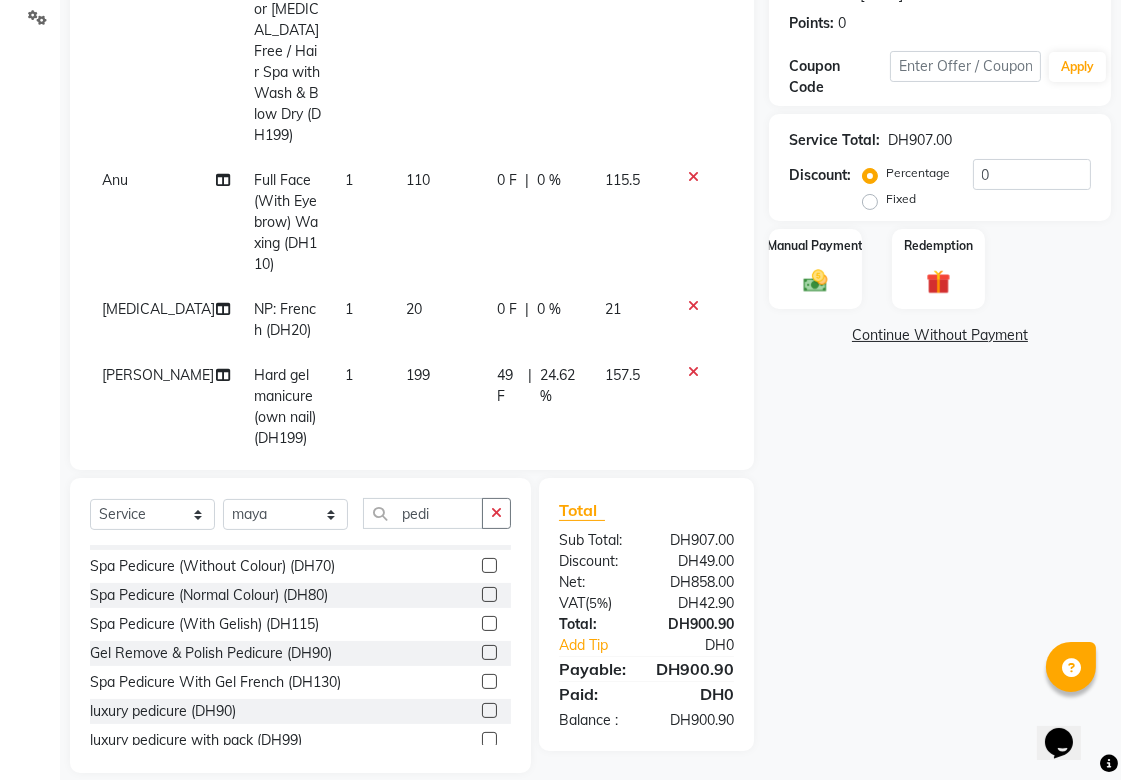 click 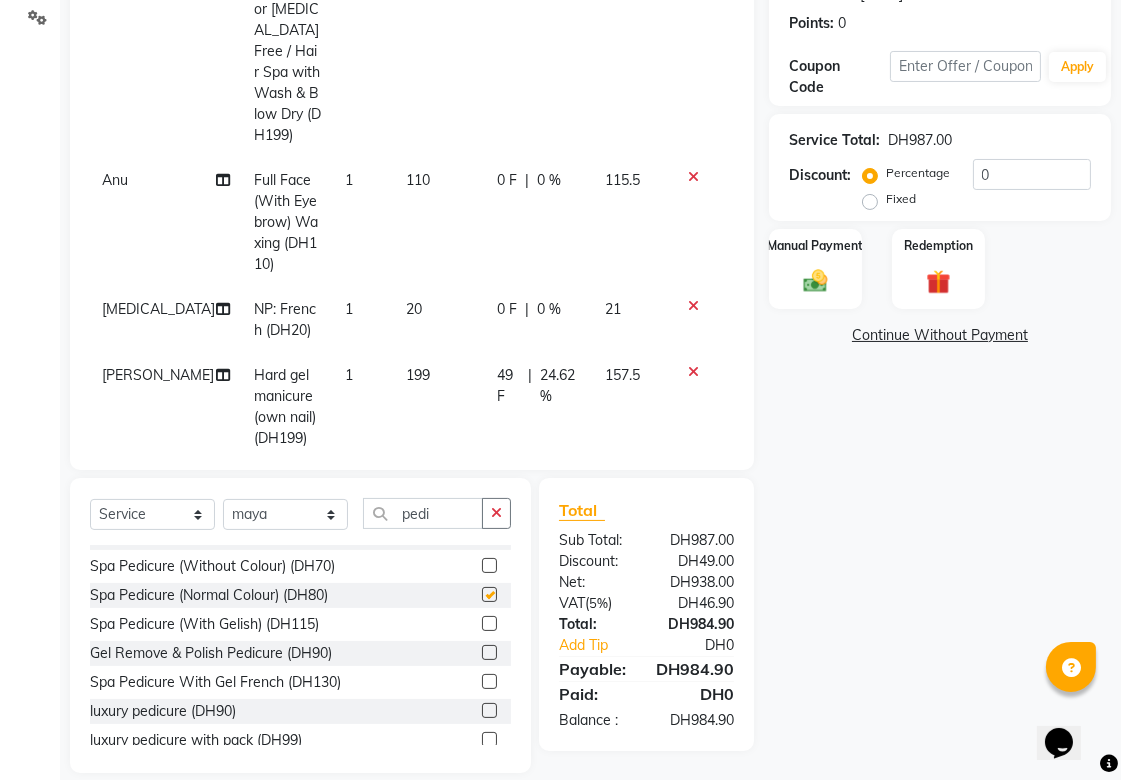 checkbox on "false" 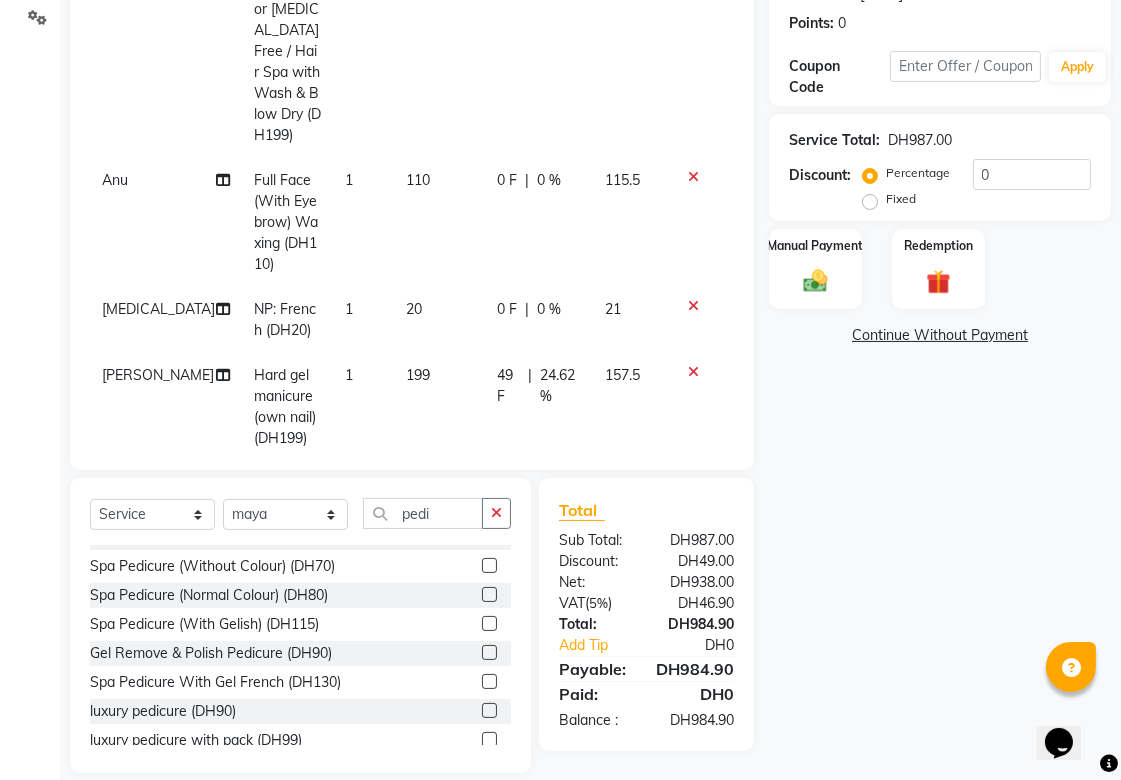 scroll, scrollTop: 436, scrollLeft: 0, axis: vertical 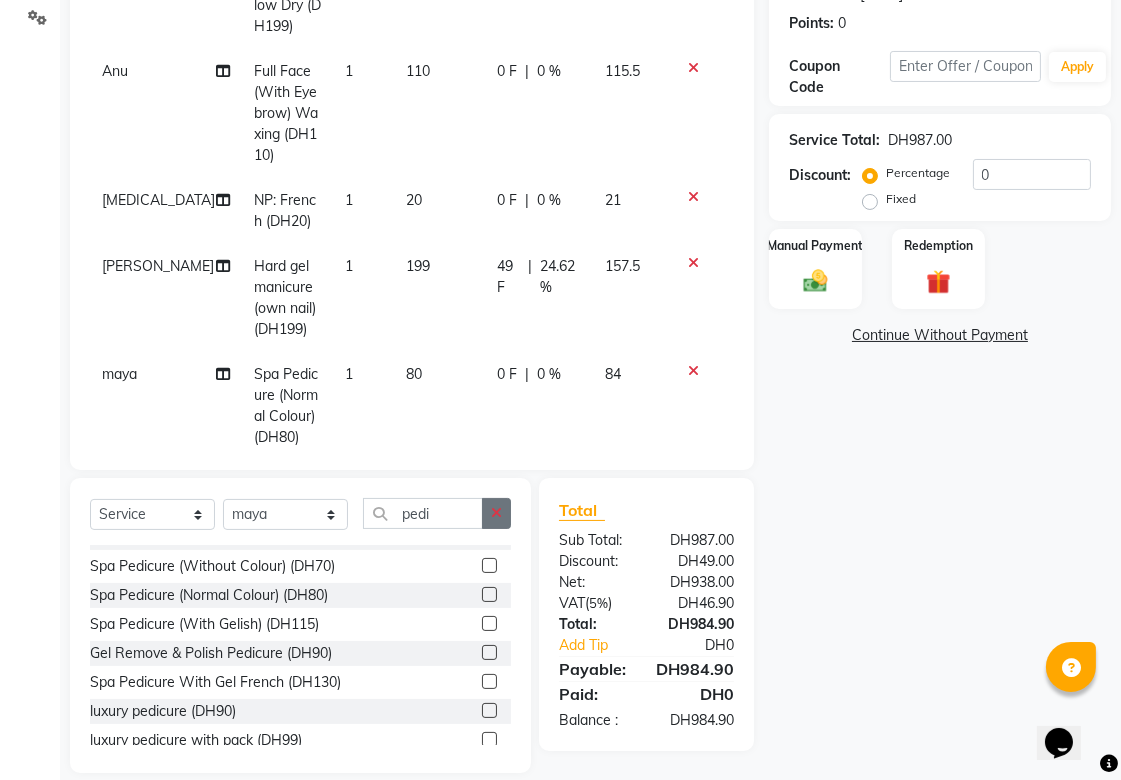 click 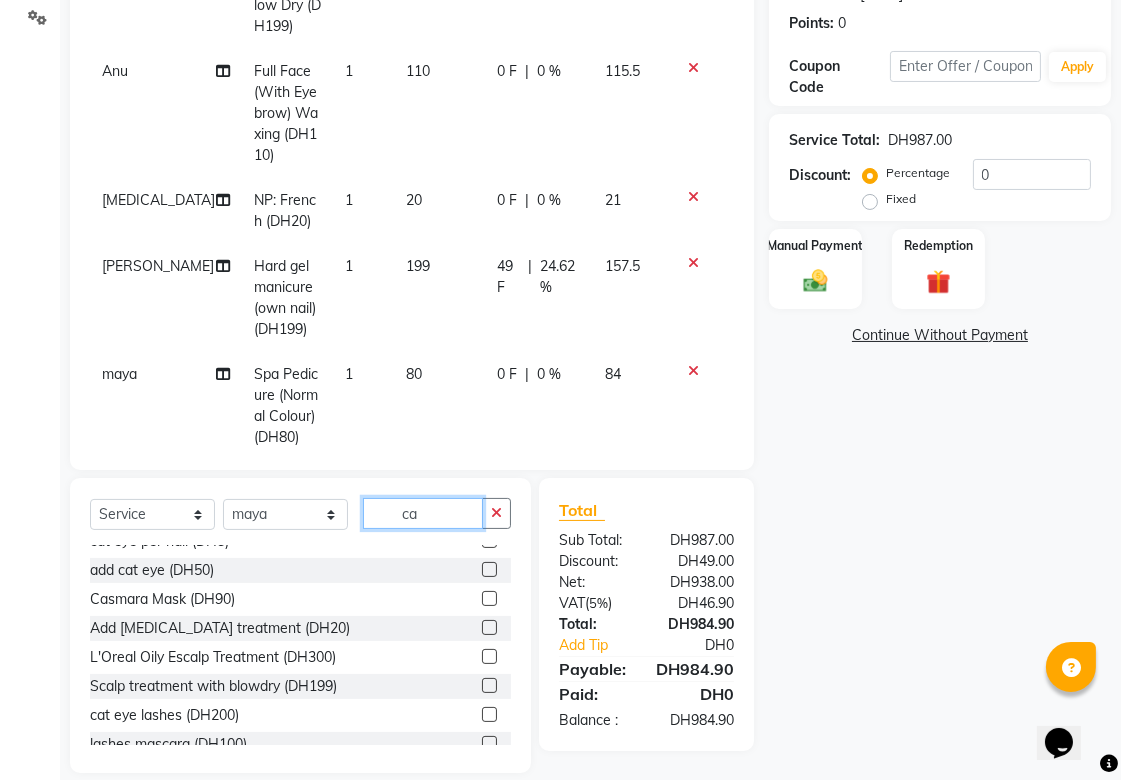 scroll, scrollTop: 0, scrollLeft: 0, axis: both 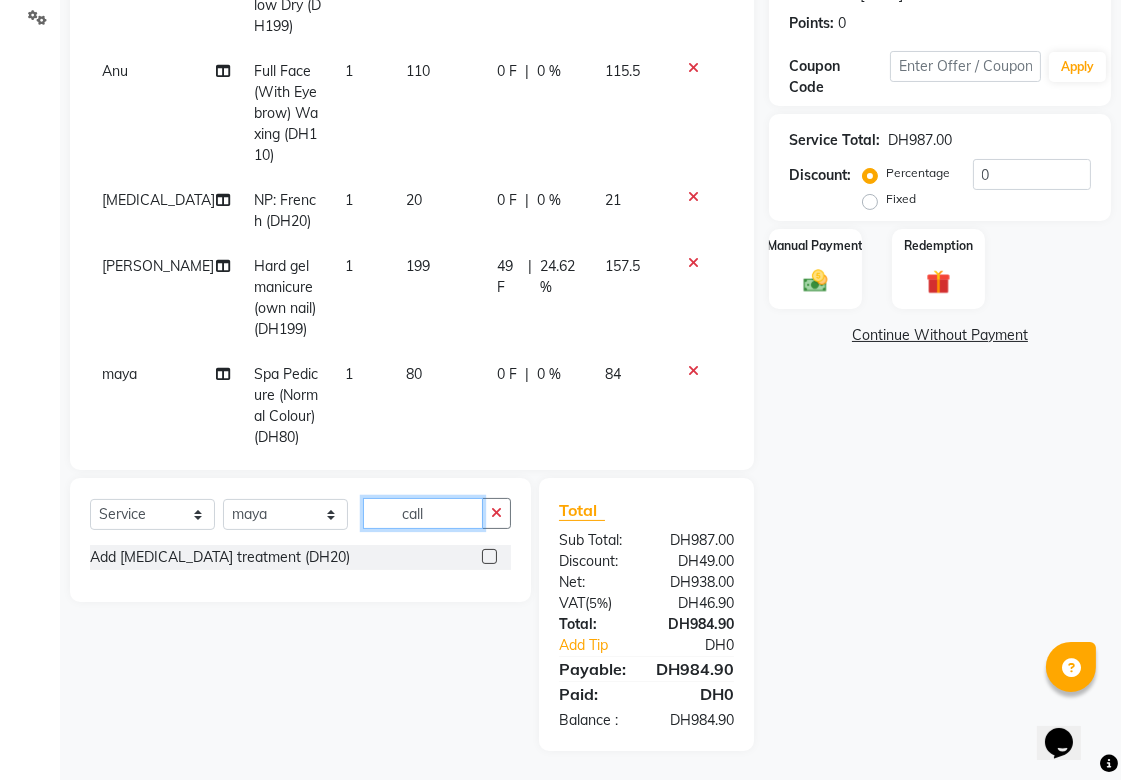 type on "call" 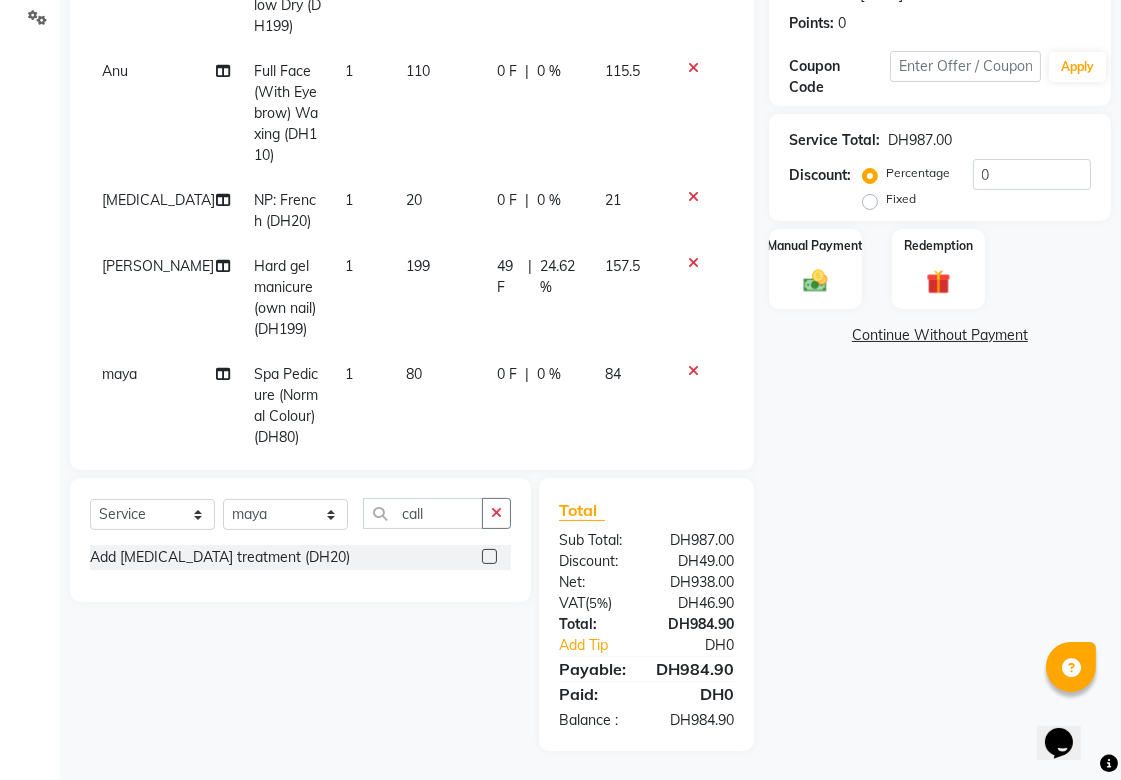 click on "Name: Kaveesha  Membership:  No Active Membership  Total Visits:  4 Card on file:  0 Last Visit:   [DATE] Points:   0  Coupon Code Apply Service Total:  DH987.00  Discount:  Percentage   Fixed  0 Manual Payment Redemption  Continue Without Payment" 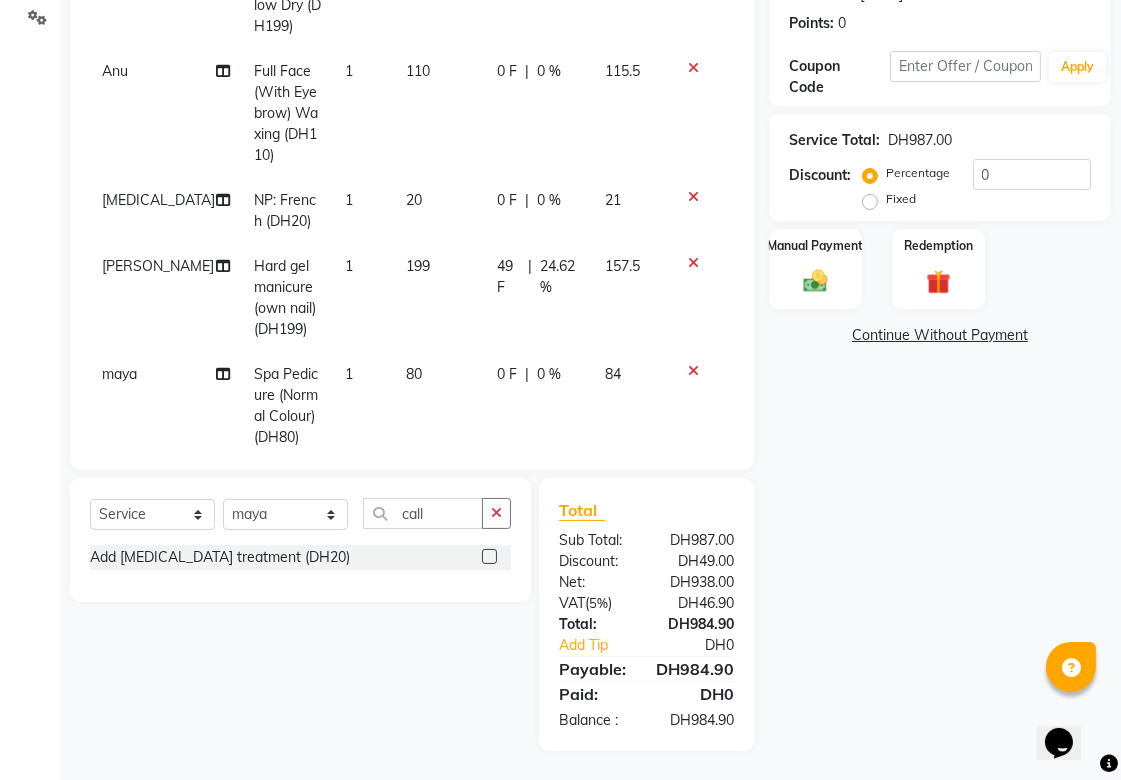 click 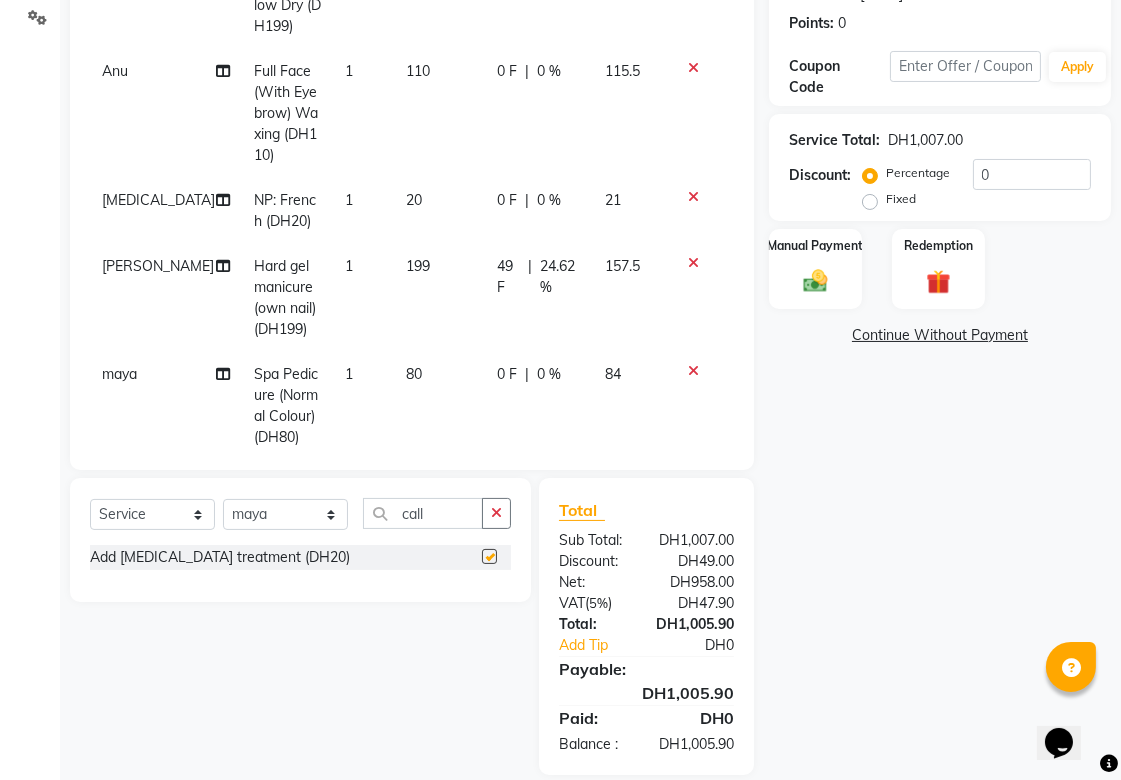 checkbox on "false" 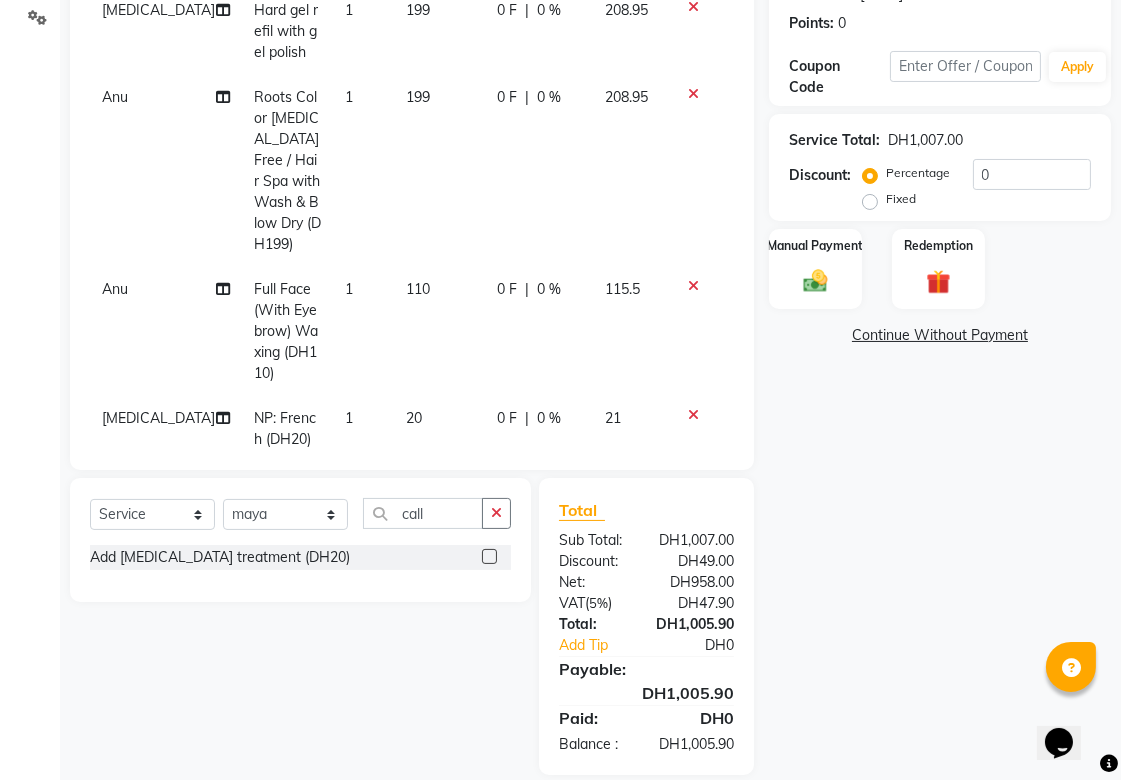 scroll, scrollTop: 0, scrollLeft: 0, axis: both 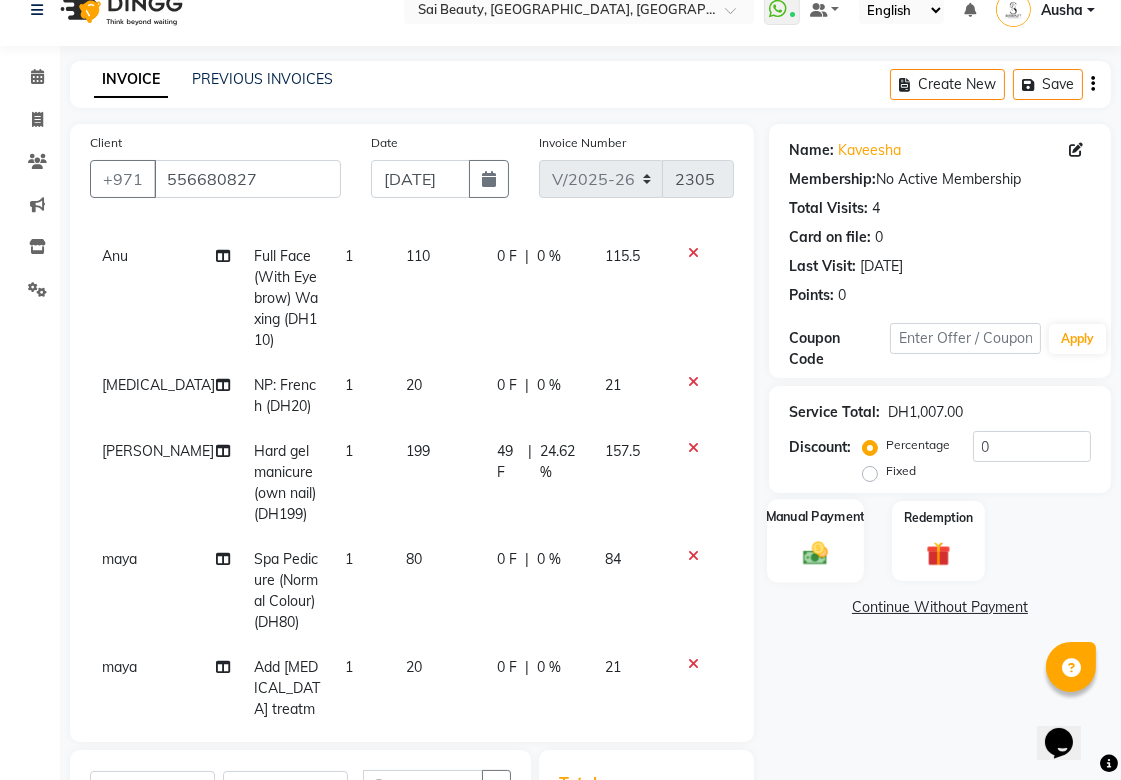 click 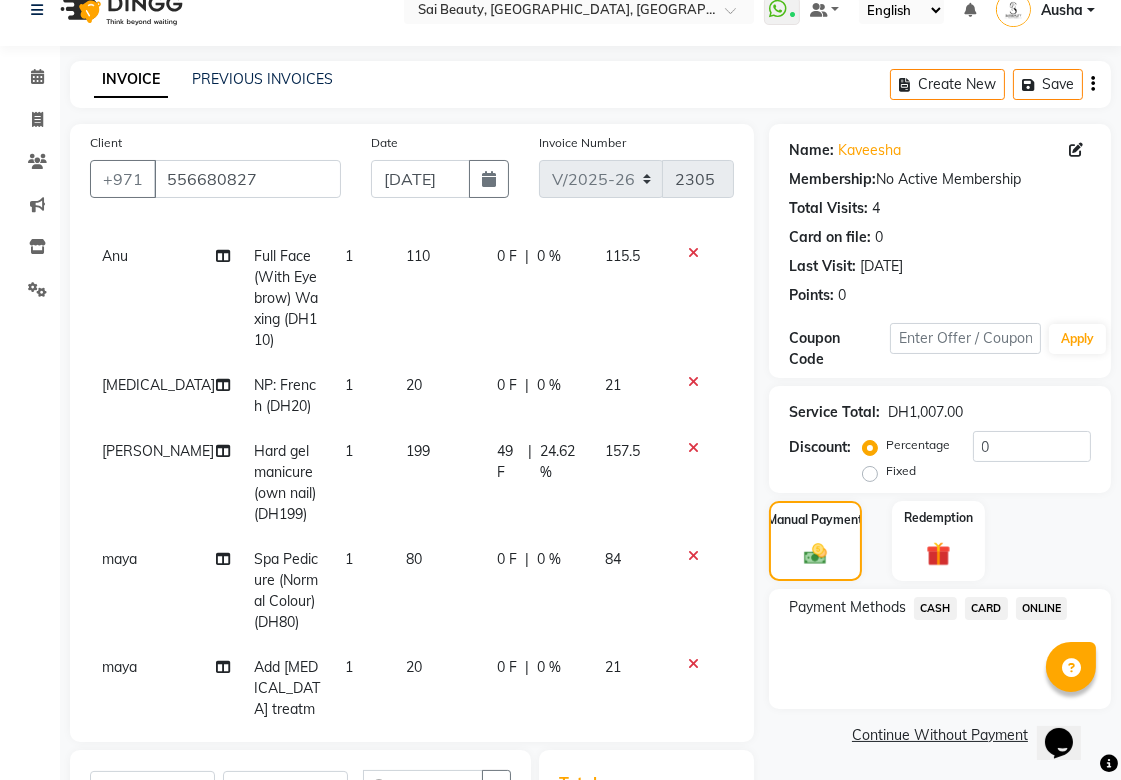 click on "CARD" 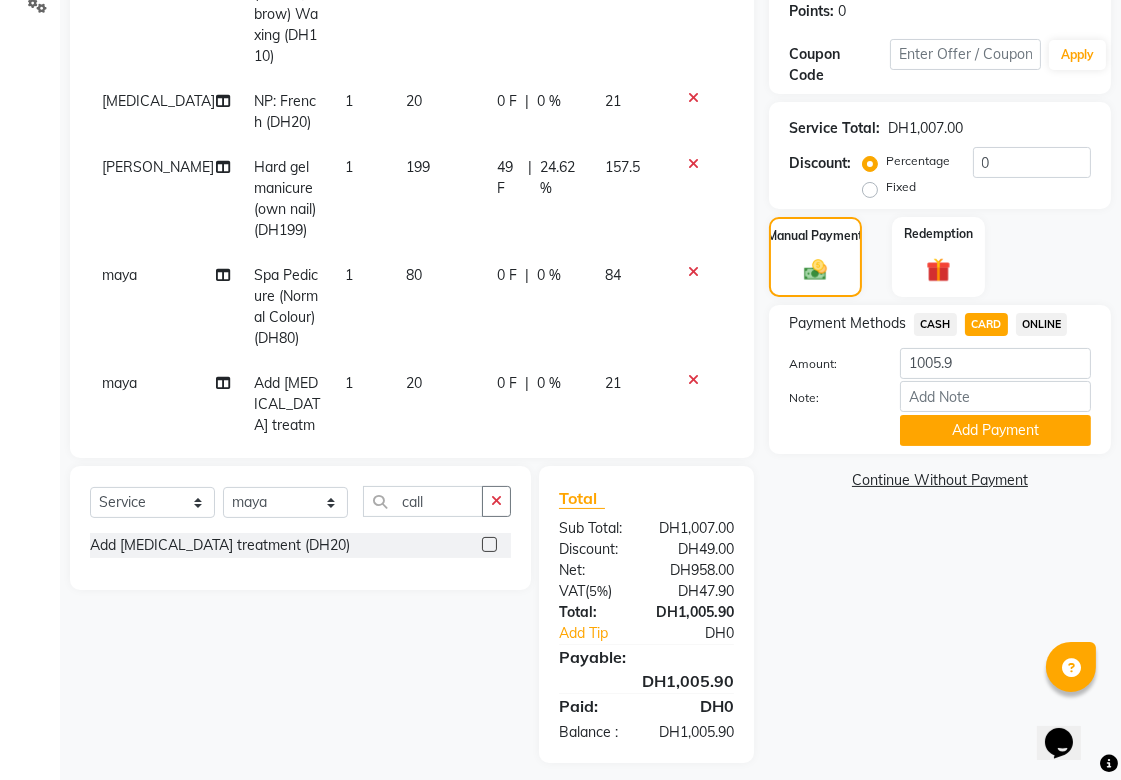 scroll, scrollTop: 323, scrollLeft: 0, axis: vertical 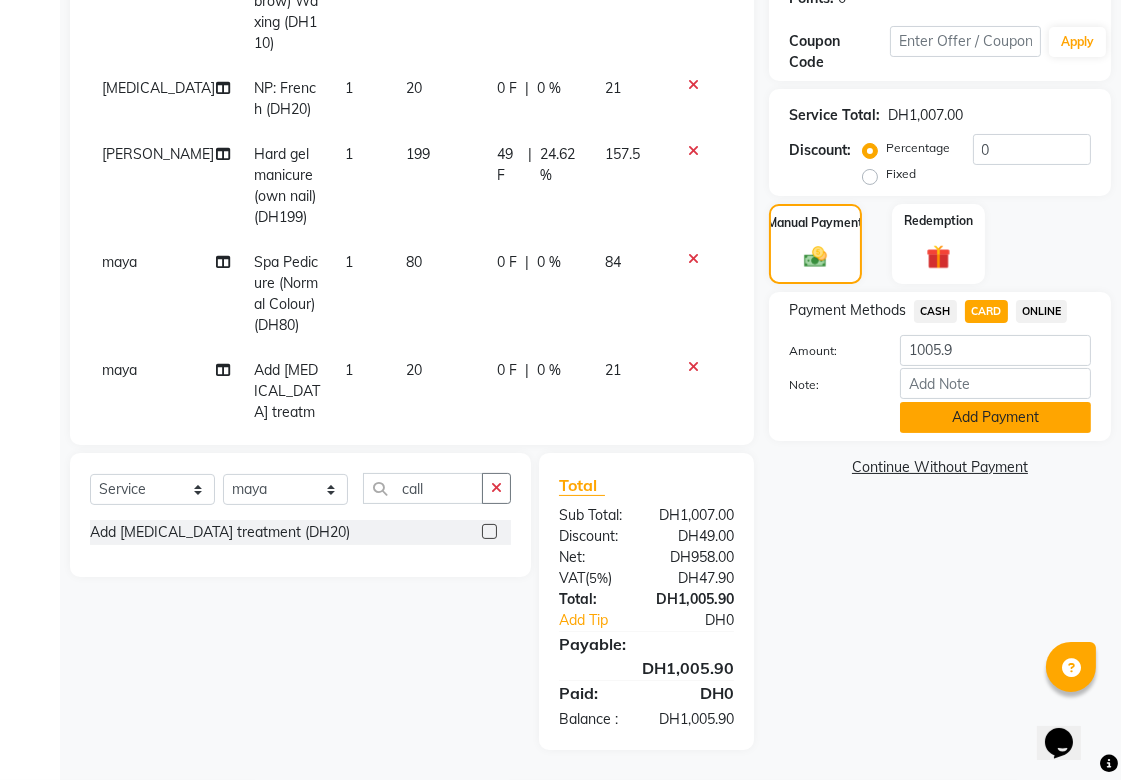 click on "Add Payment" 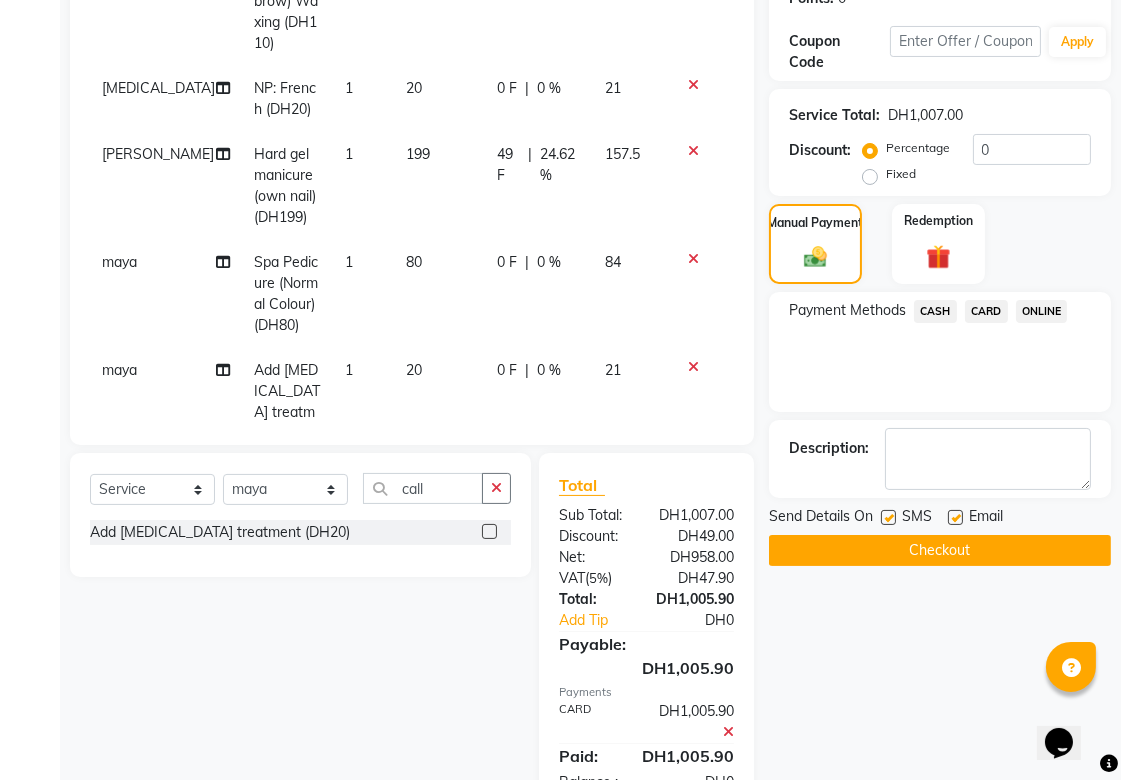 click on "Checkout" 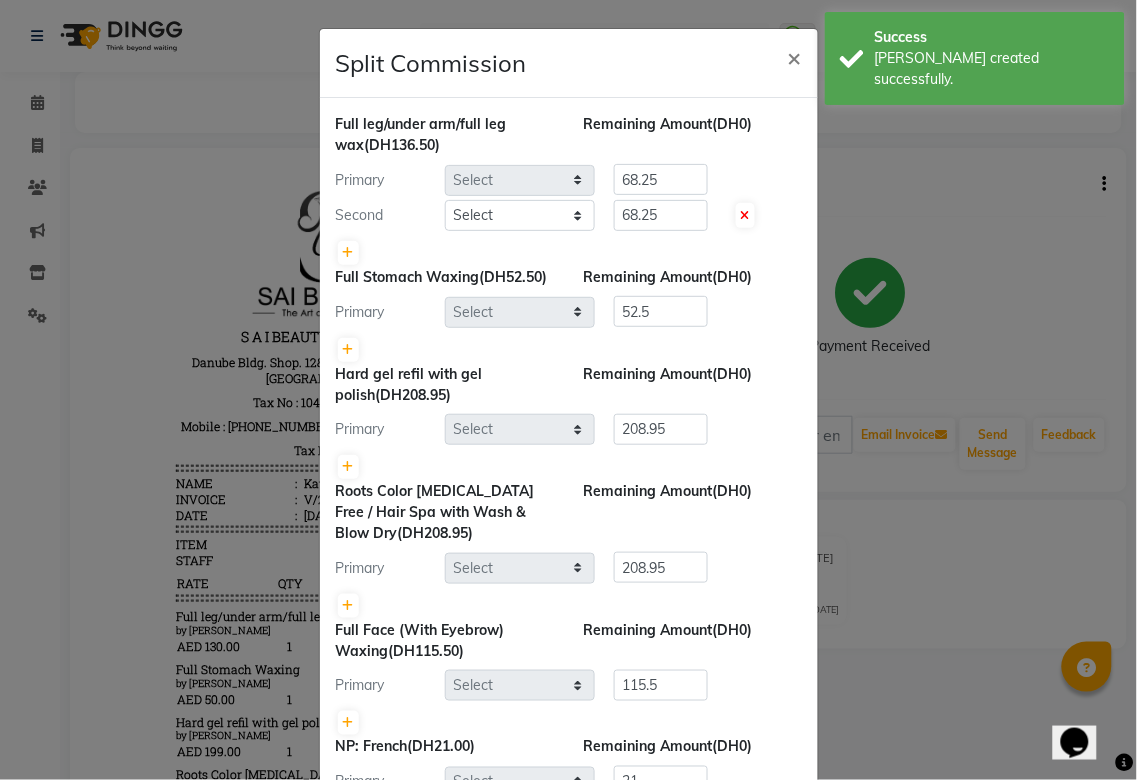 scroll, scrollTop: 0, scrollLeft: 0, axis: both 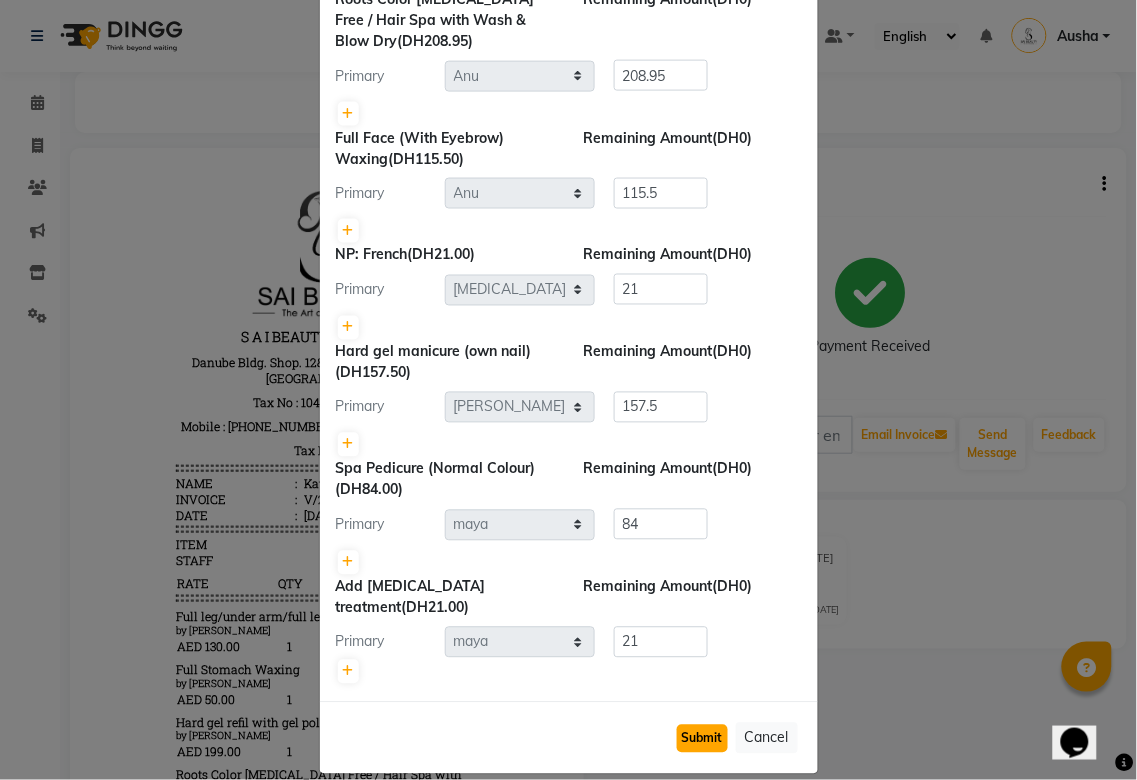 click on "Submit" 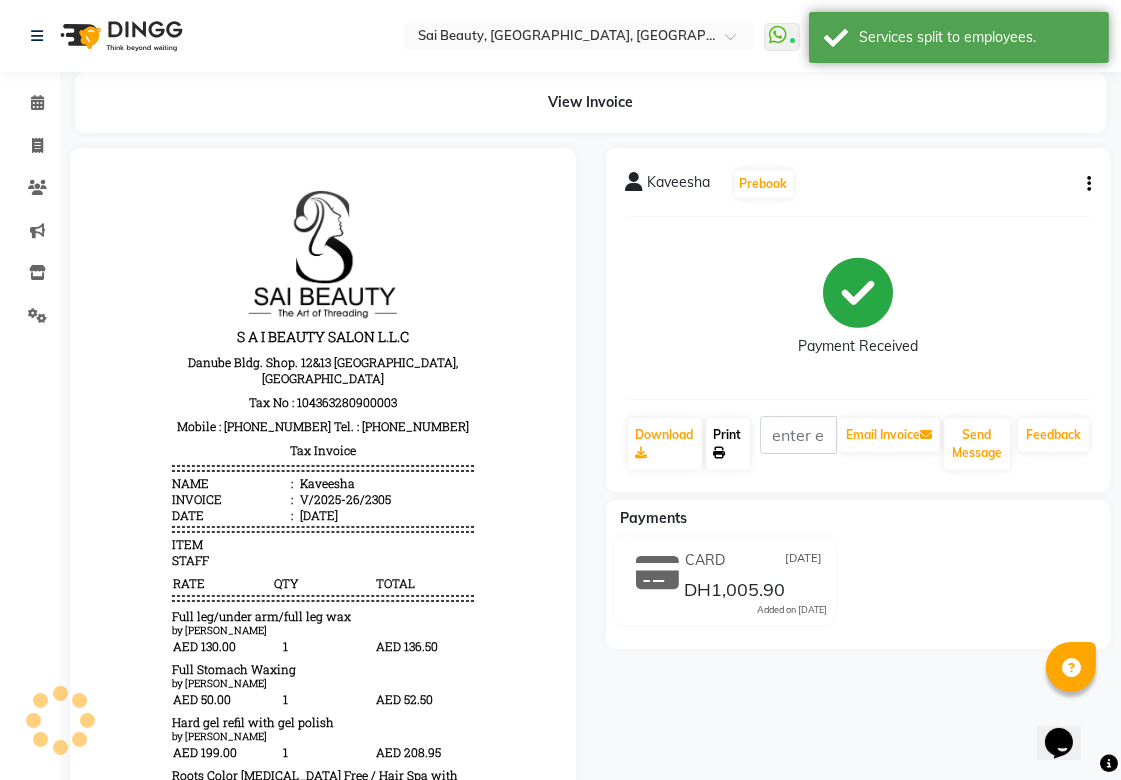 click on "Print" 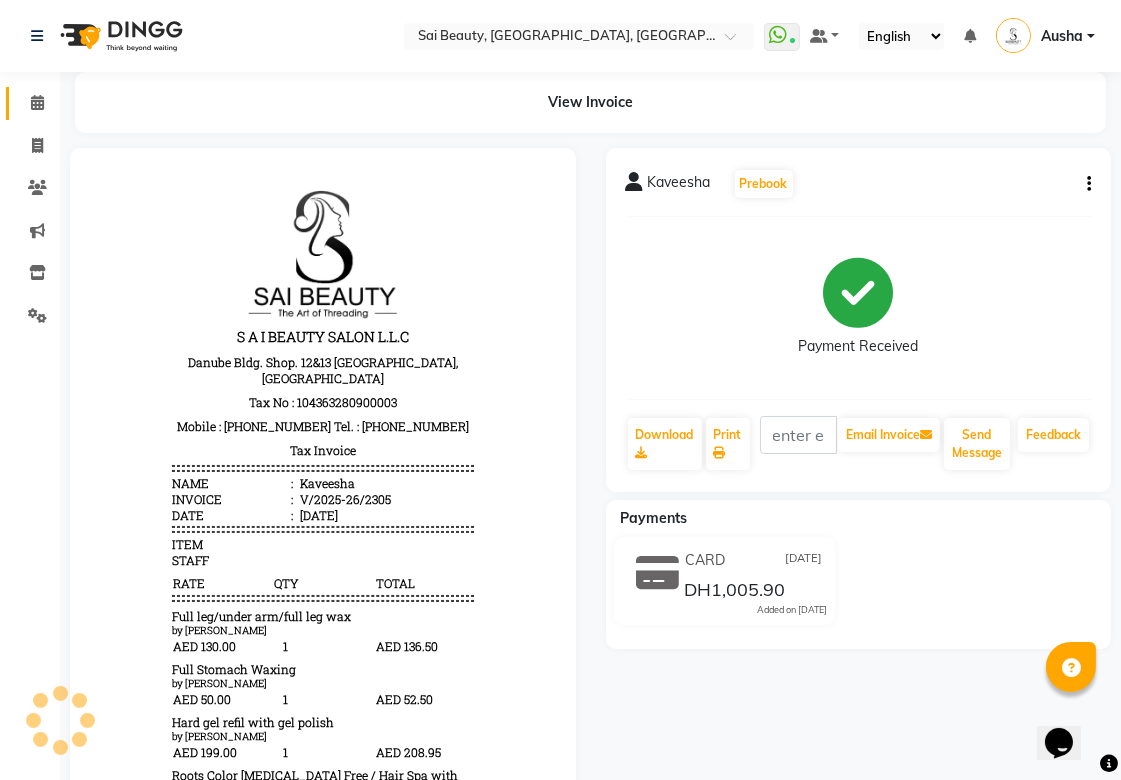 click 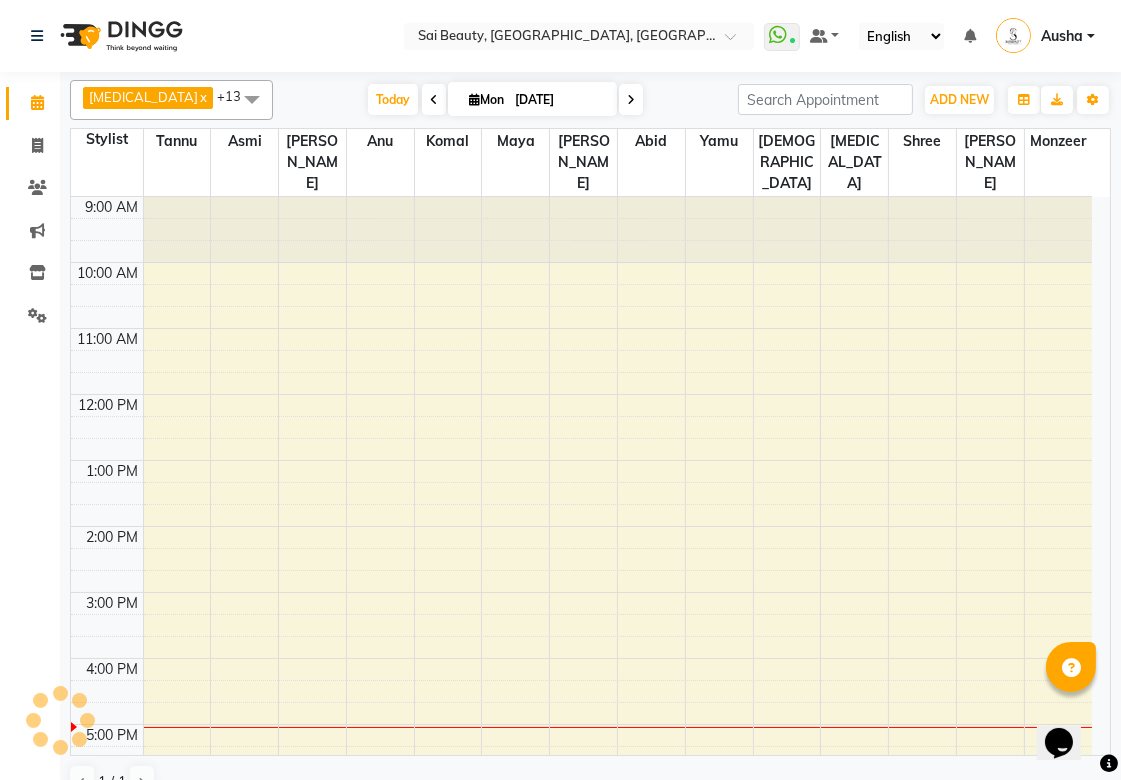 scroll, scrollTop: 0, scrollLeft: 0, axis: both 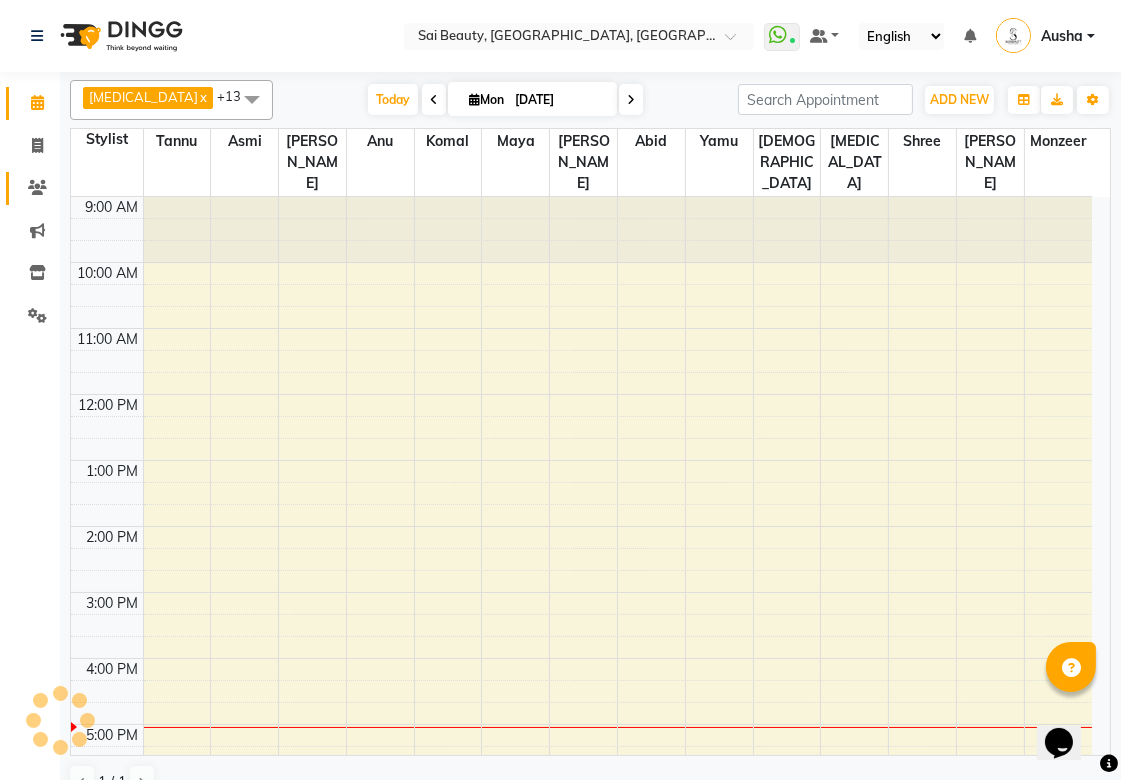 click 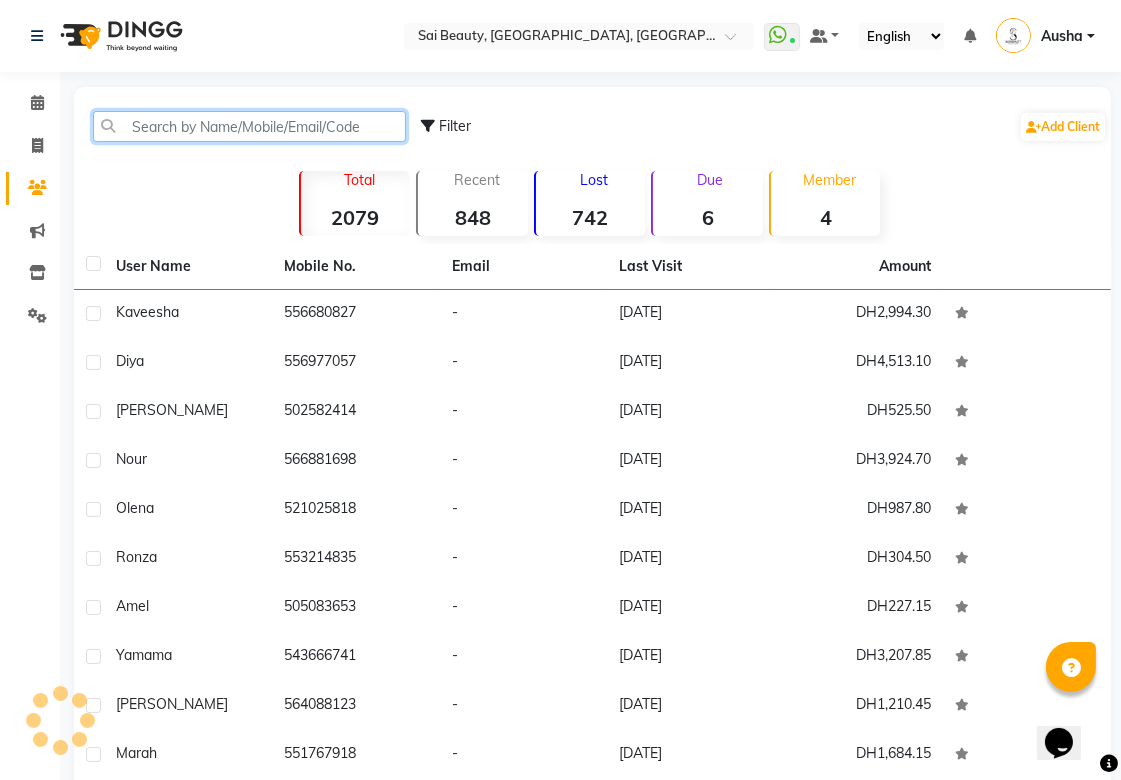 click 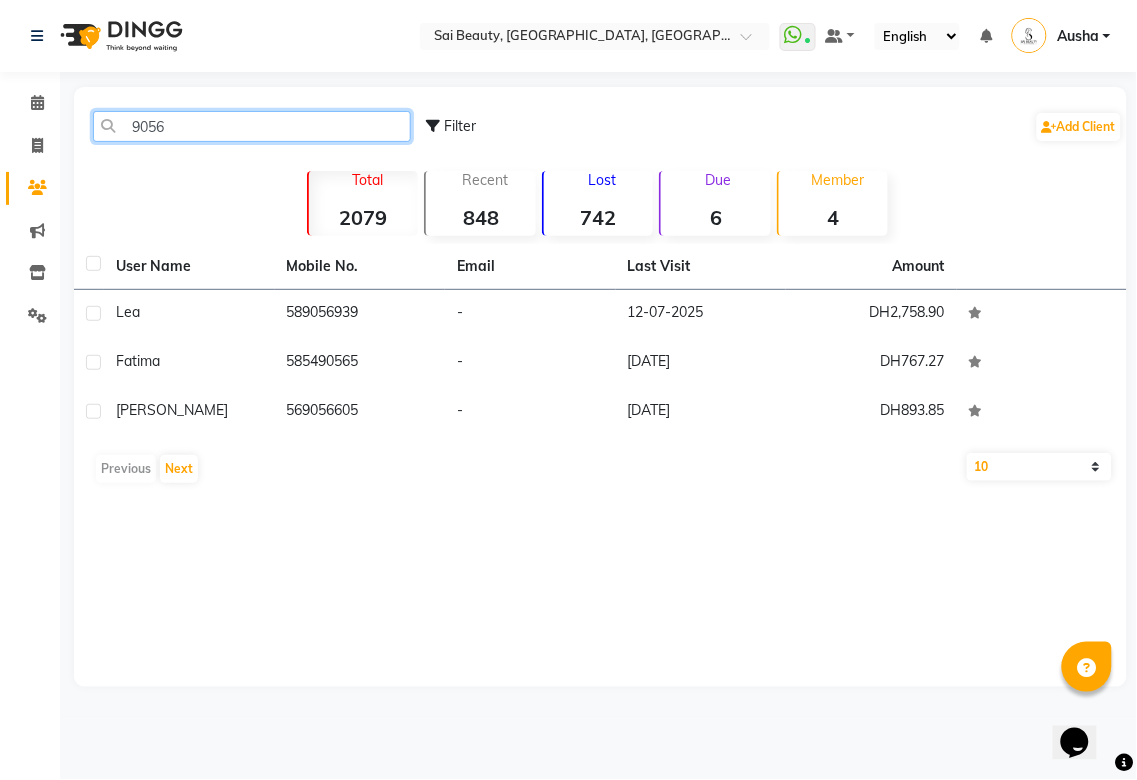 click on "9056" 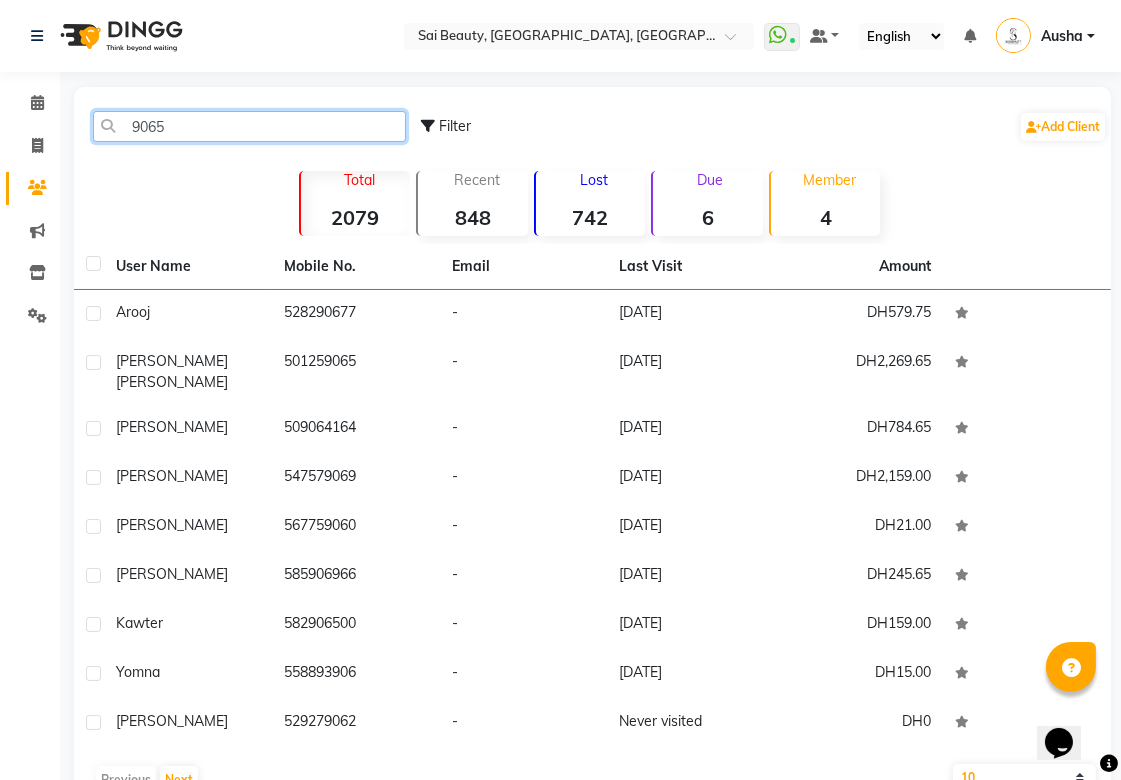 type on "9065" 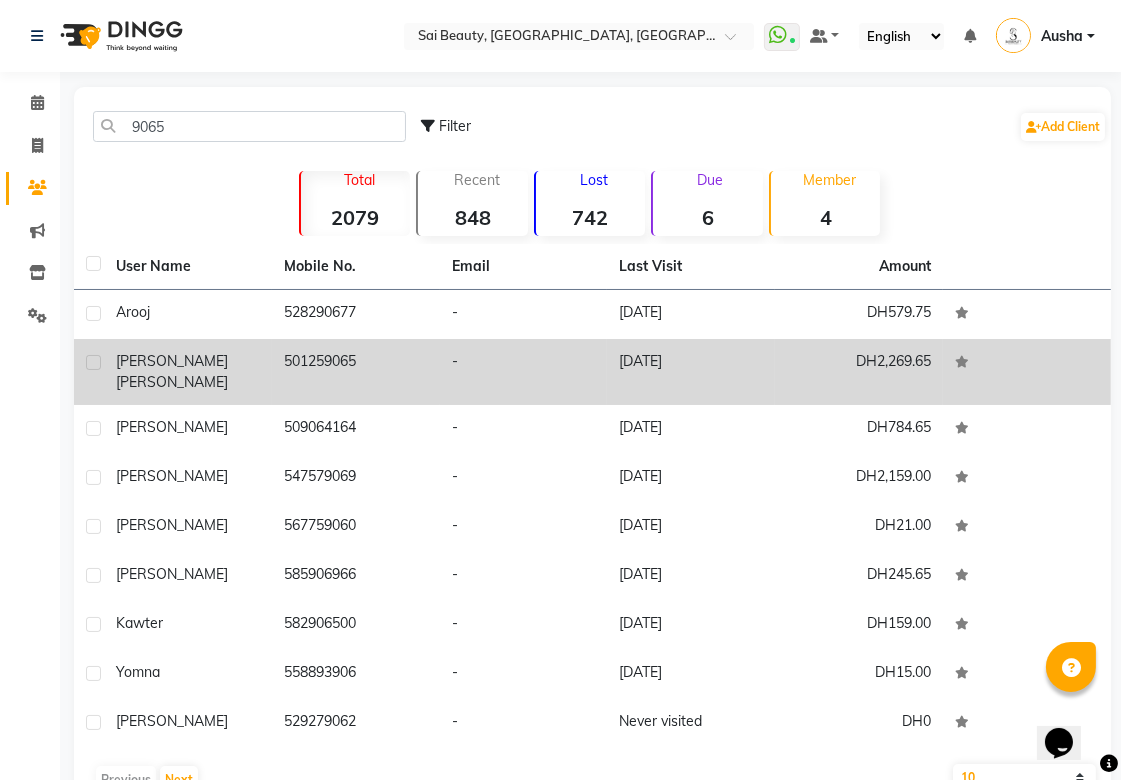 click on "[PERSON_NAME]" 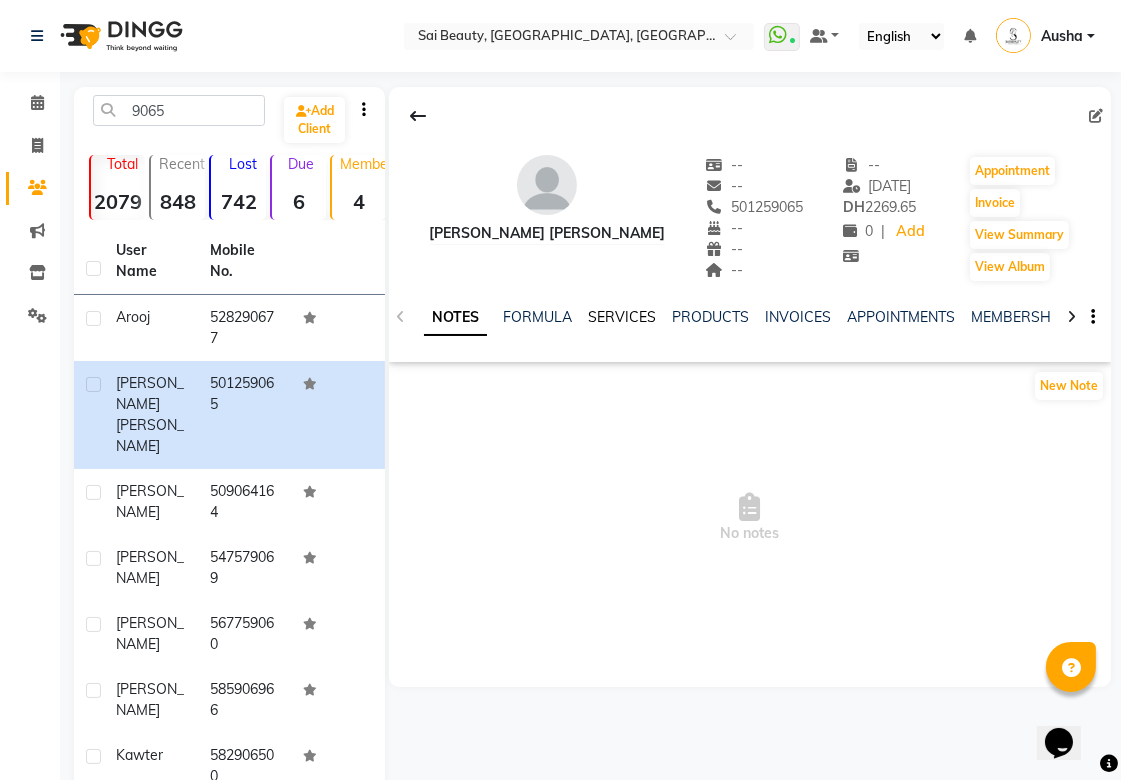 click on "SERVICES" 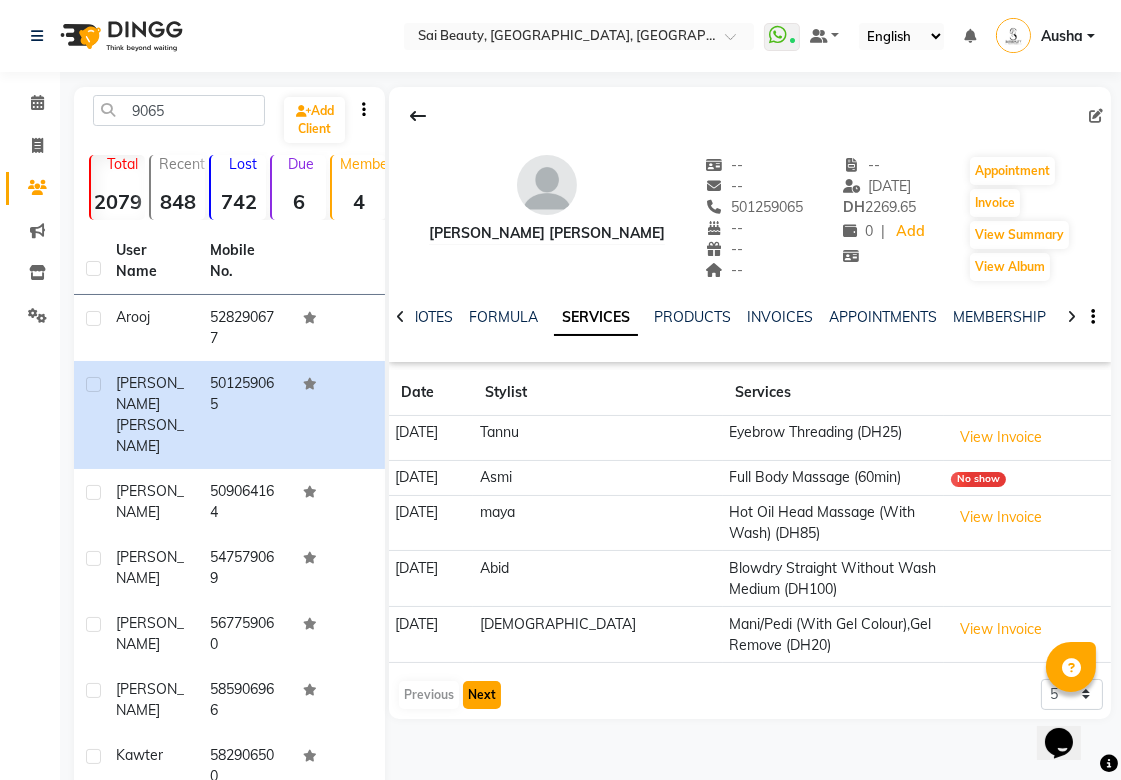 click on "Next" 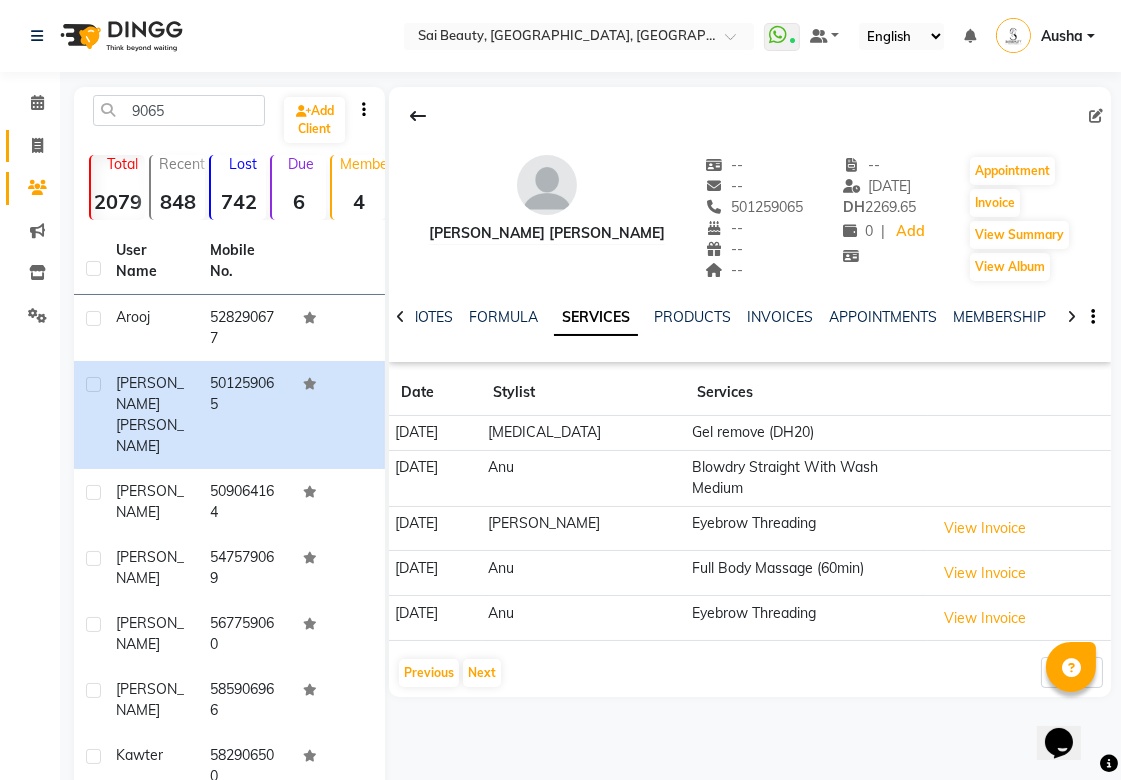 click 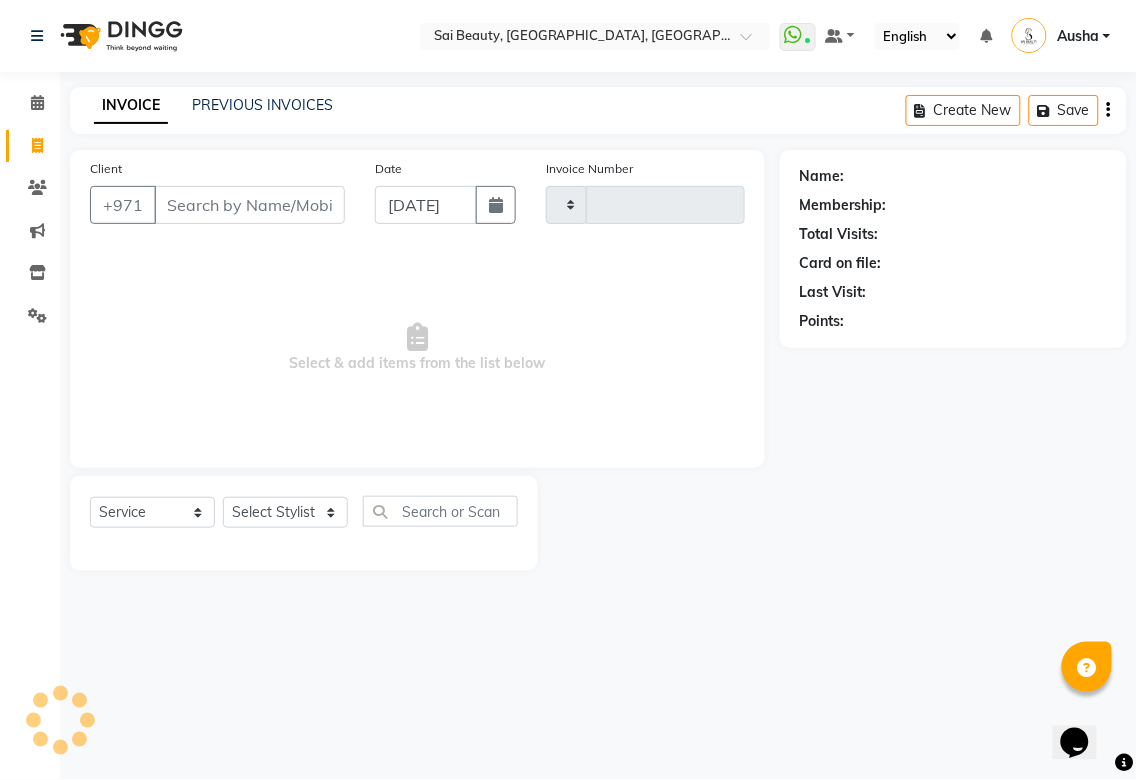 type on "2306" 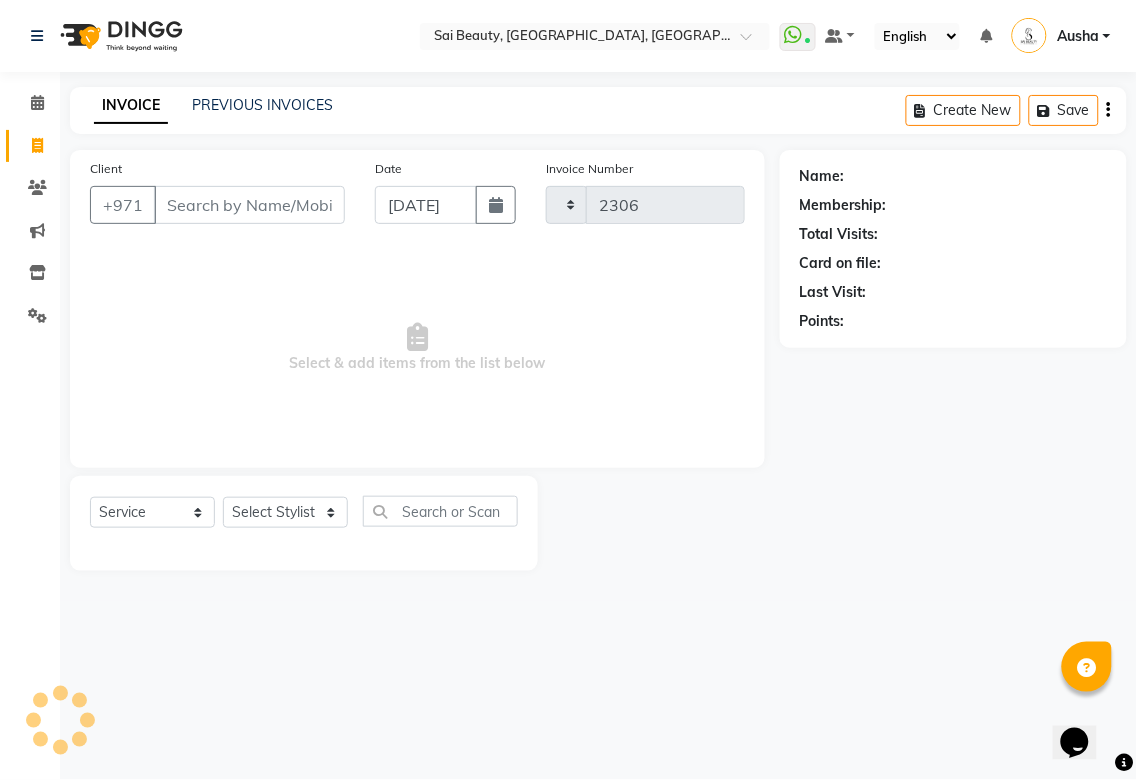 select on "5352" 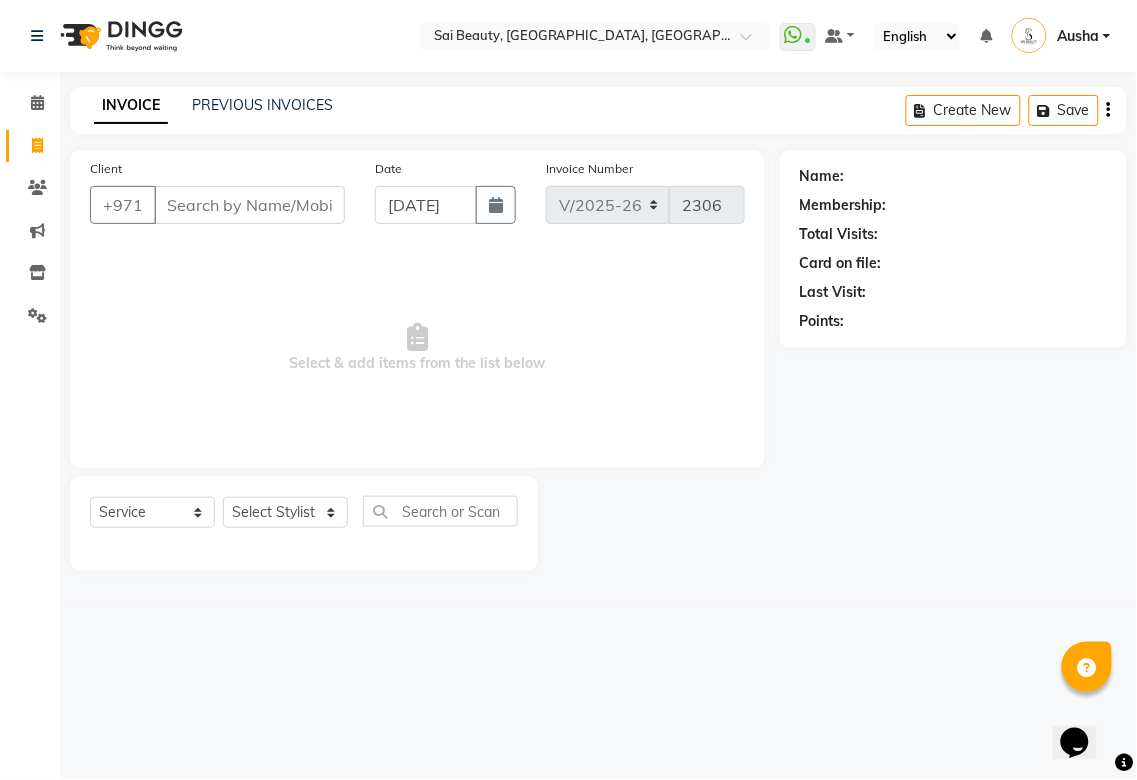 click on "Name: Membership: Total Visits: Card on file: Last Visit:  Points:" 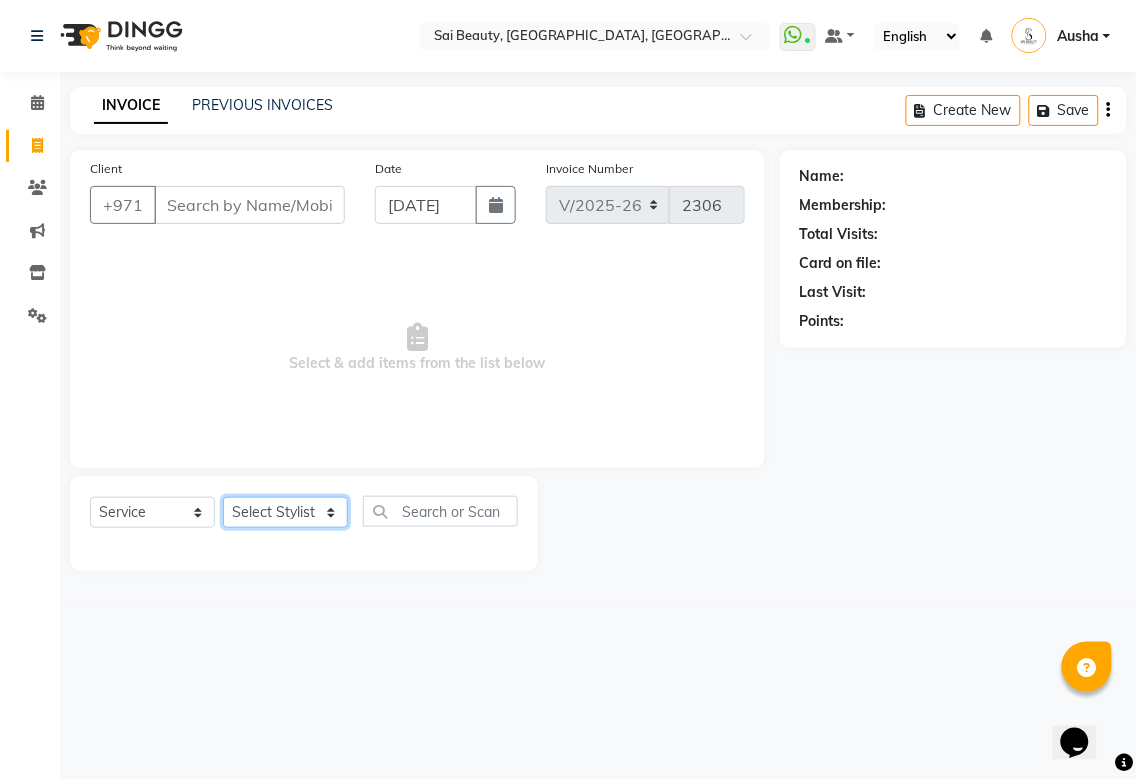 click on "Select Stylist [PERSON_NAME][MEDICAL_DATA] [PERSON_NAME] Asmi Ausha [PERSON_NAME] Gita [PERSON_NAME] Monzeer shree [PERSON_NAME] [PERSON_NAME] Surakcha [PERSON_NAME] Yamu" 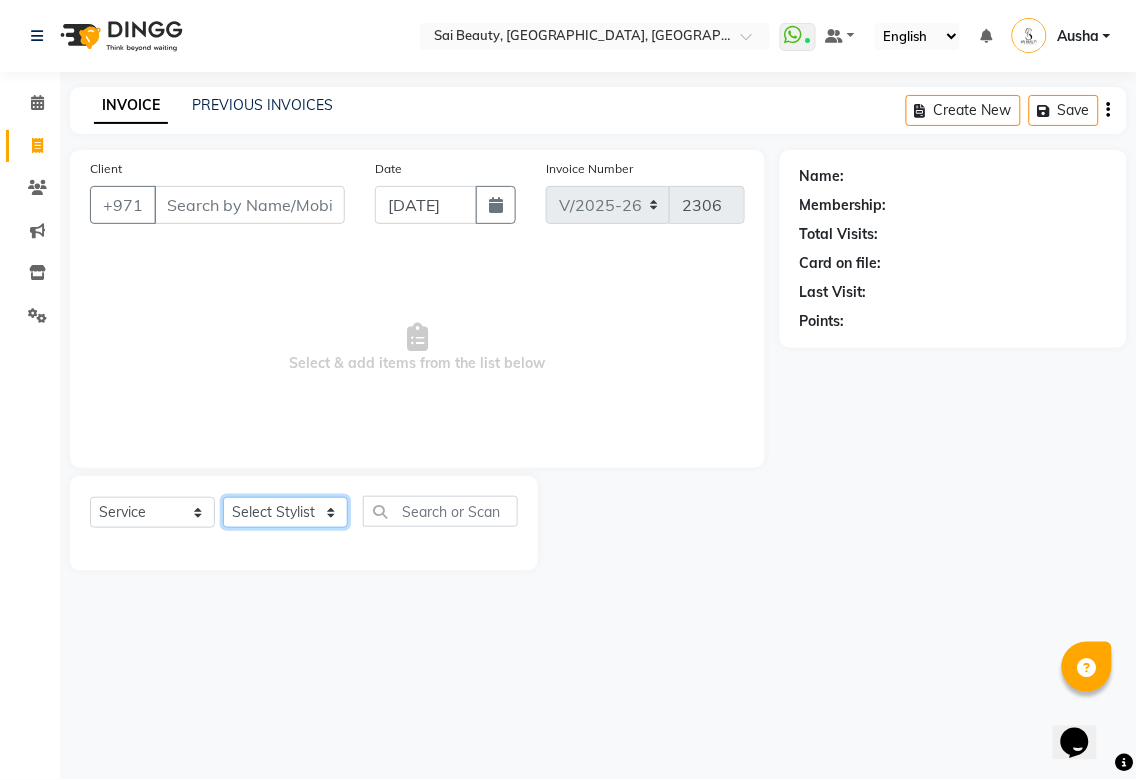 select on "52340" 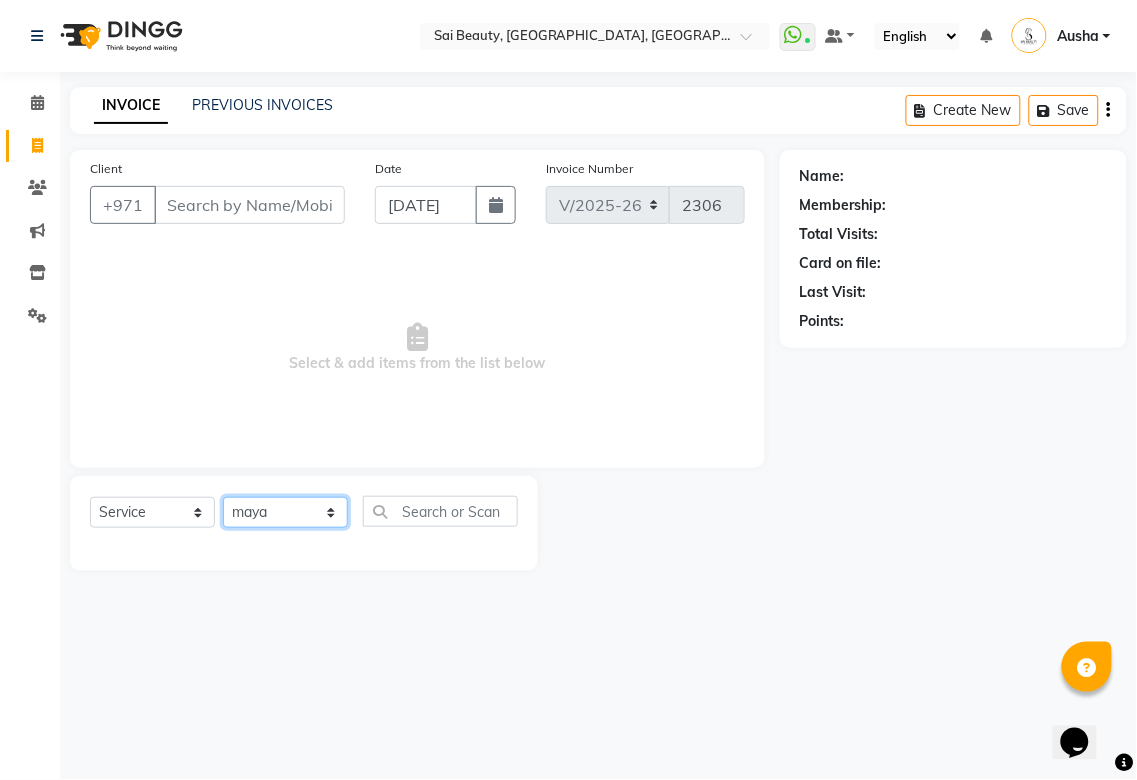 click on "Select Stylist [PERSON_NAME][MEDICAL_DATA] [PERSON_NAME] Asmi Ausha [PERSON_NAME] Gita [PERSON_NAME] Monzeer shree [PERSON_NAME] [PERSON_NAME] Surakcha [PERSON_NAME] Yamu" 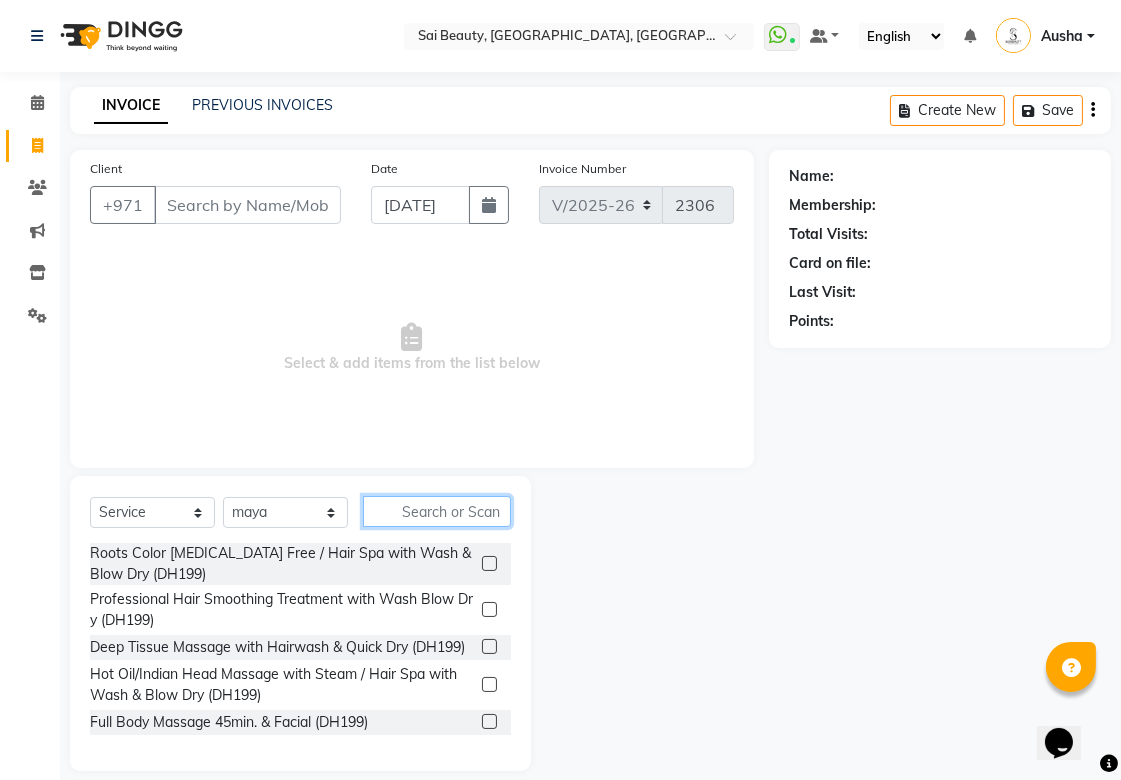 click 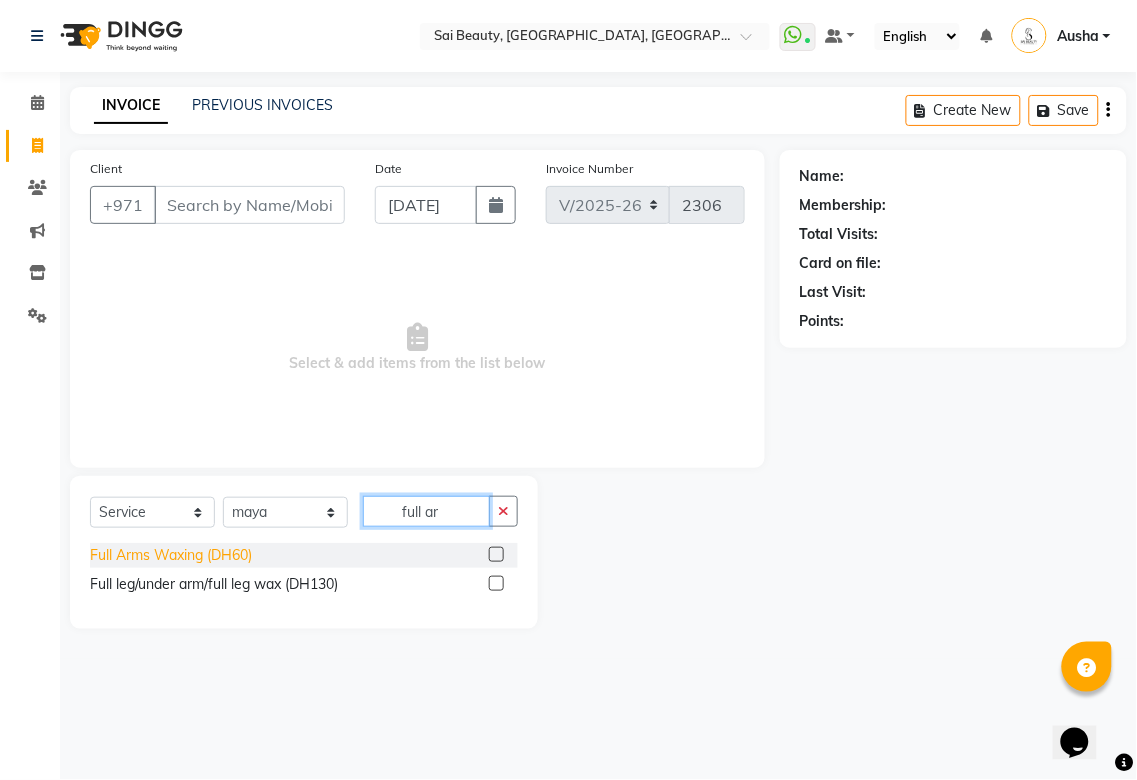 type on "full ar" 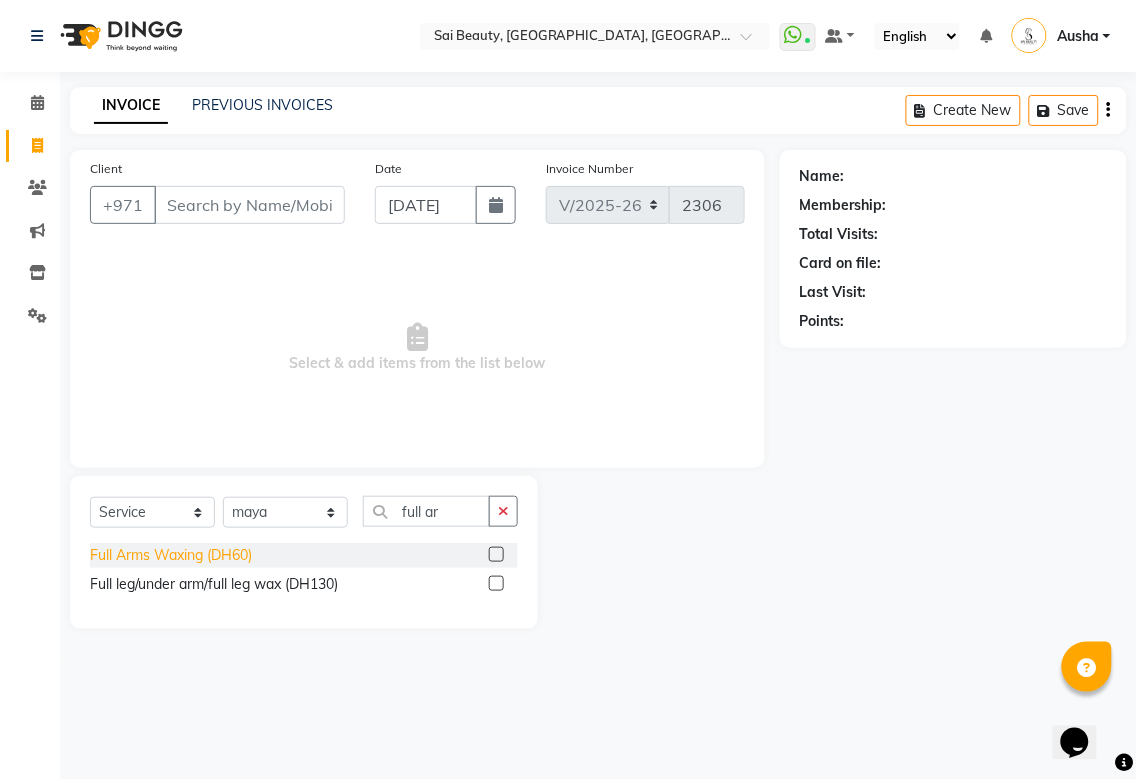 click on "Full Arms Waxing (DH60)" 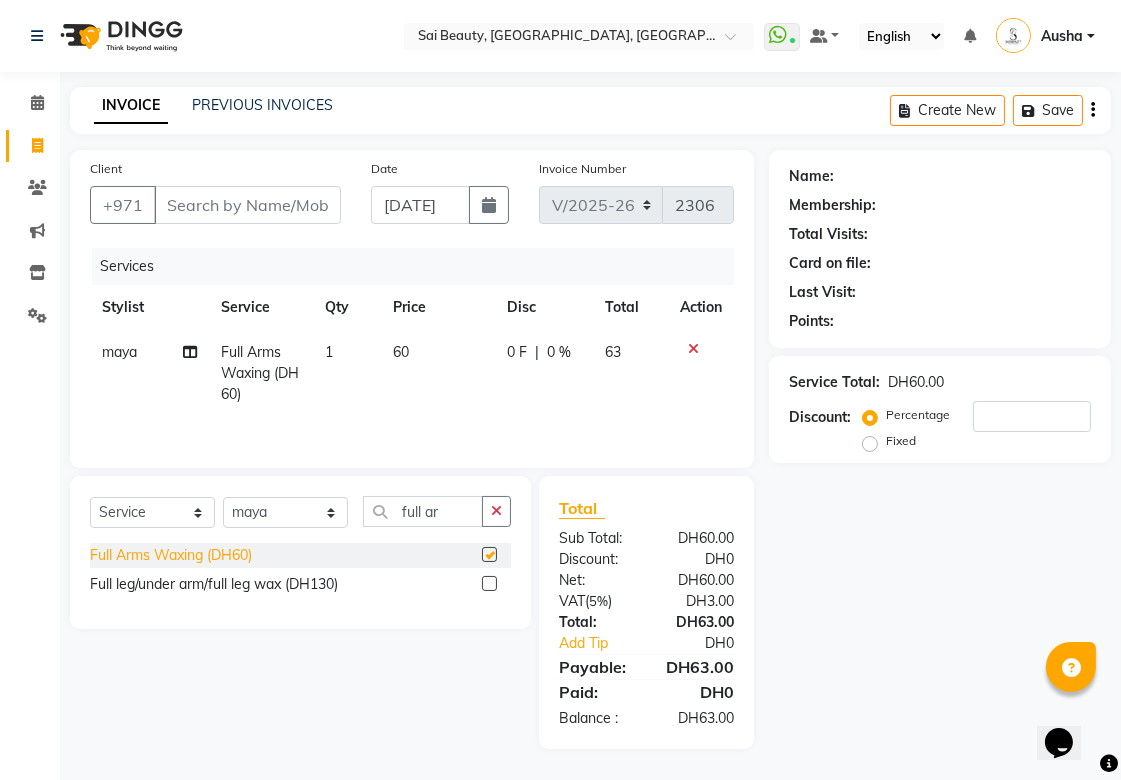 checkbox on "false" 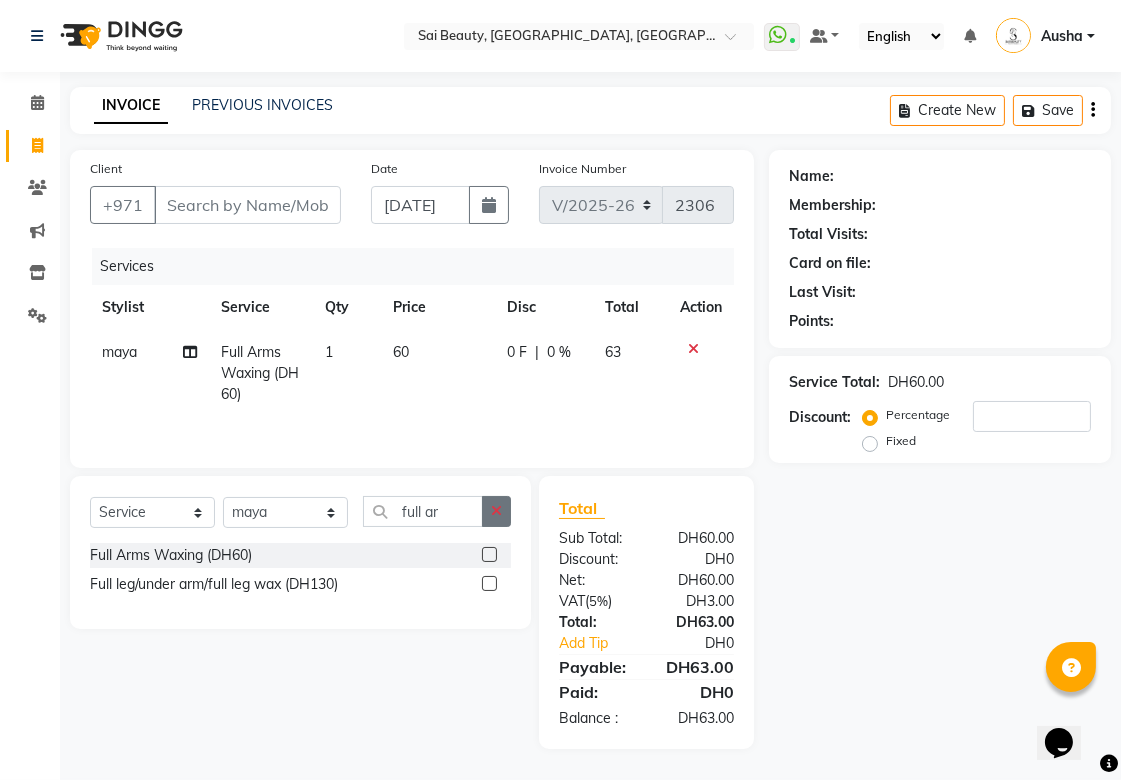 click 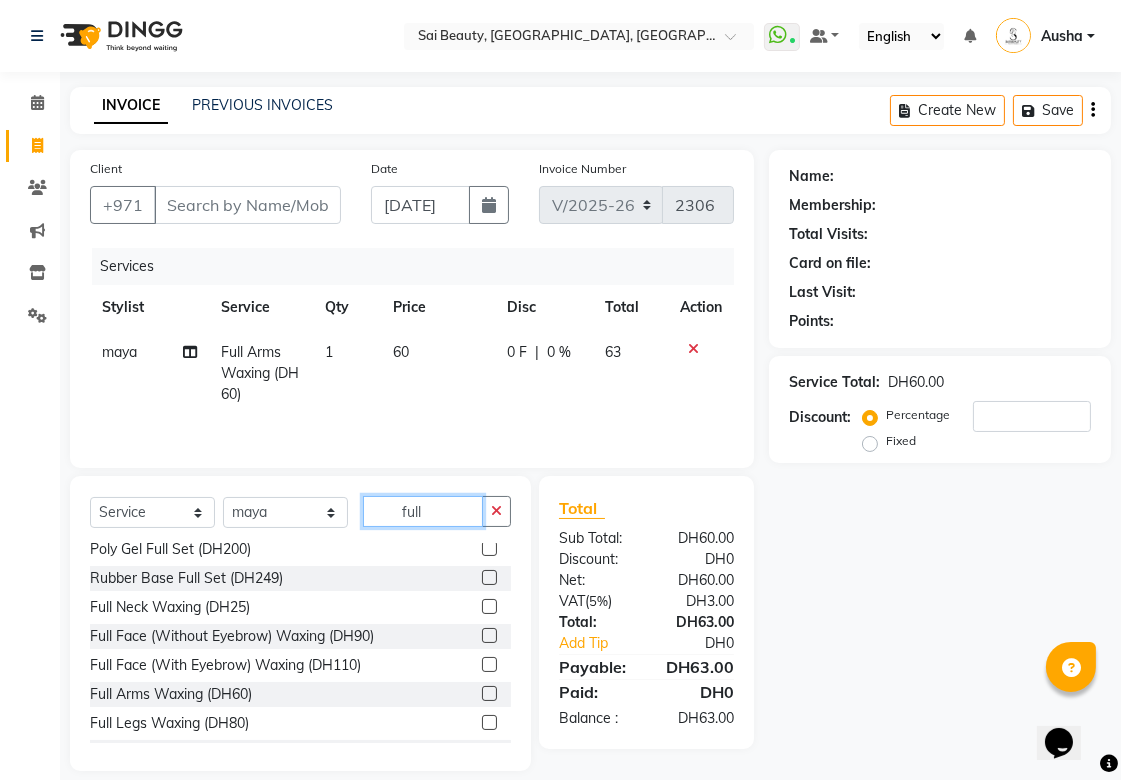 scroll, scrollTop: 328, scrollLeft: 0, axis: vertical 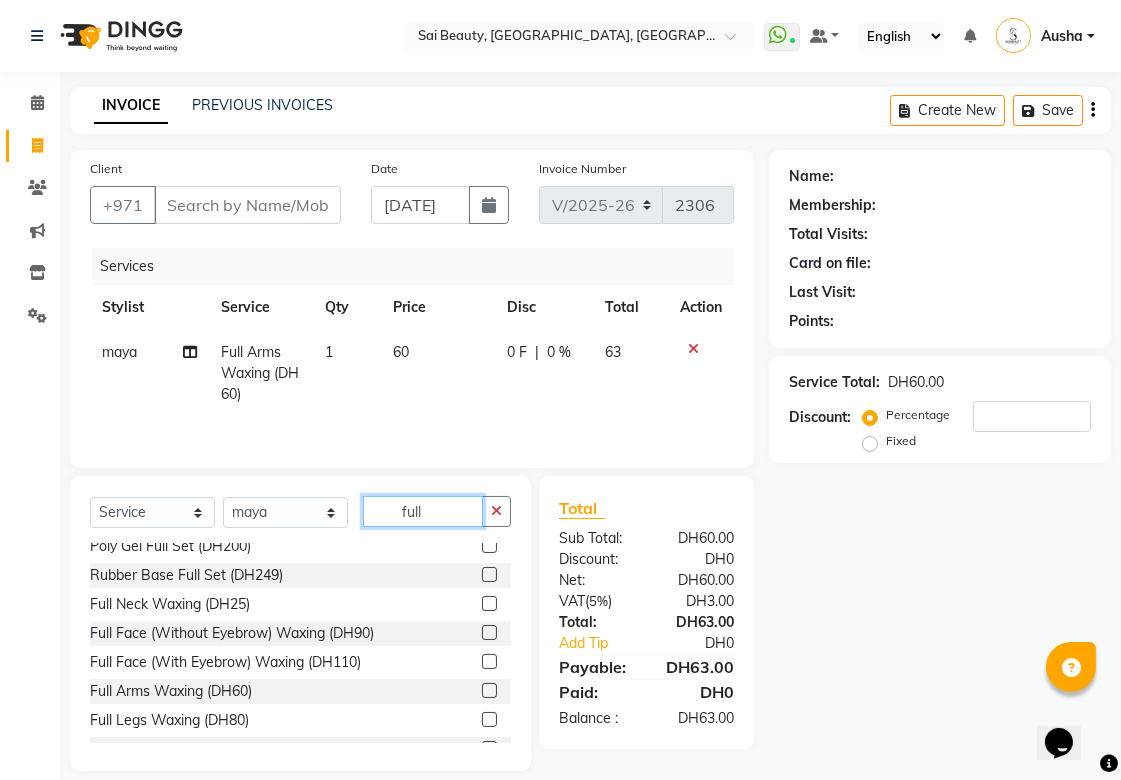 type on "full" 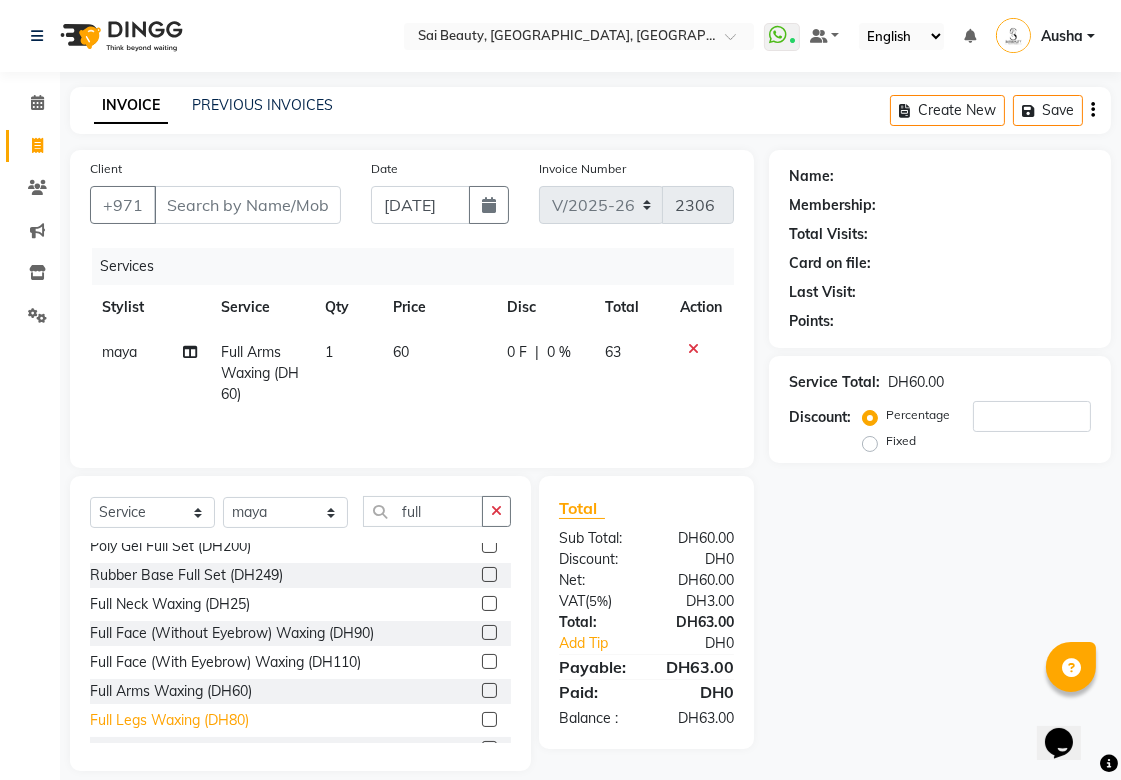 click on "Full Legs Waxing (DH80)" 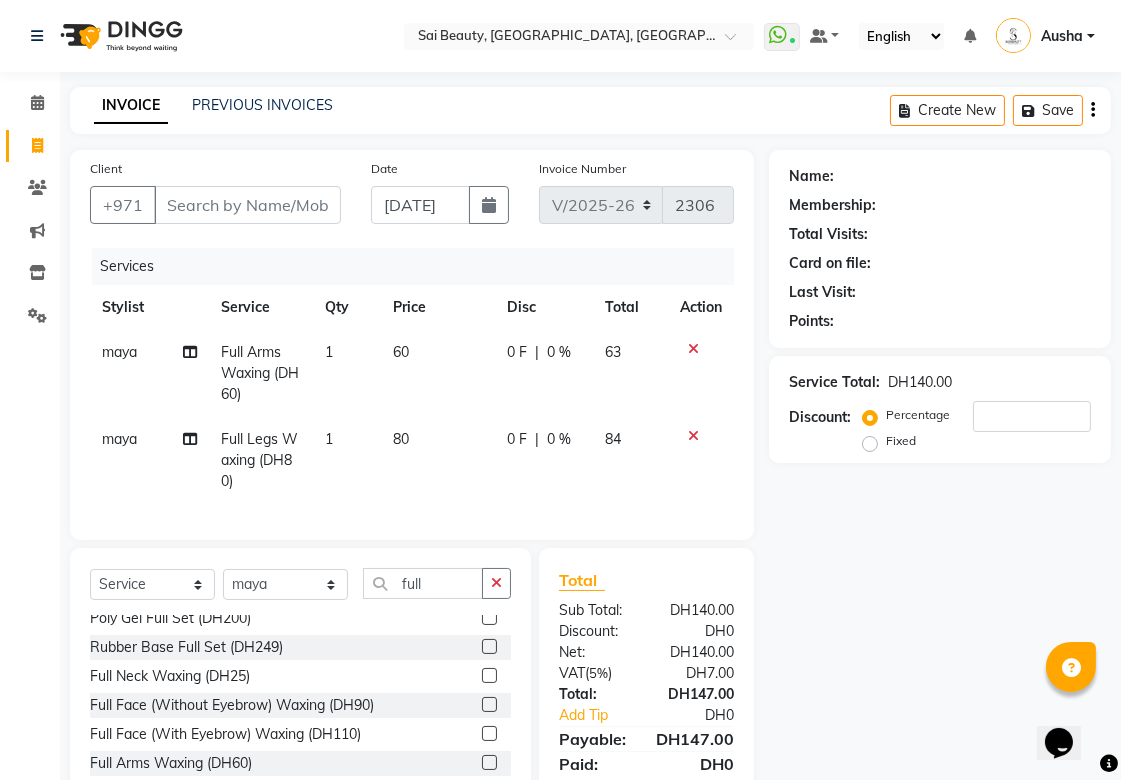 checkbox on "false" 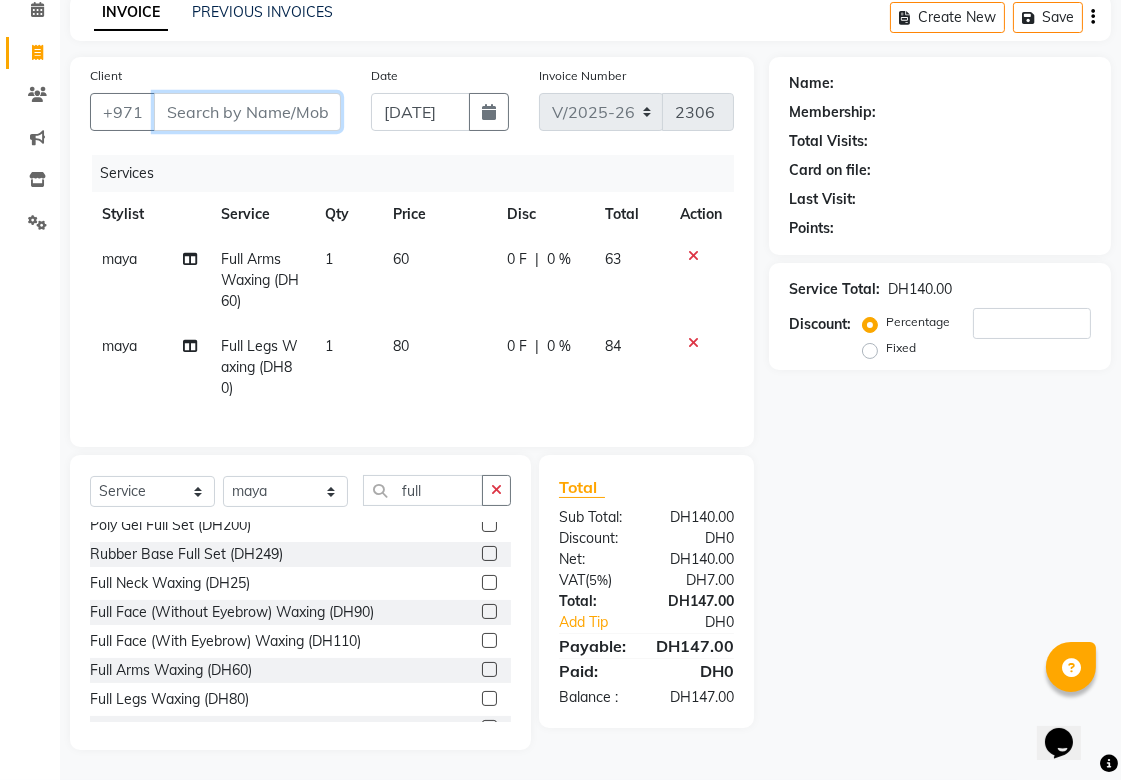 click on "Client" at bounding box center (247, 112) 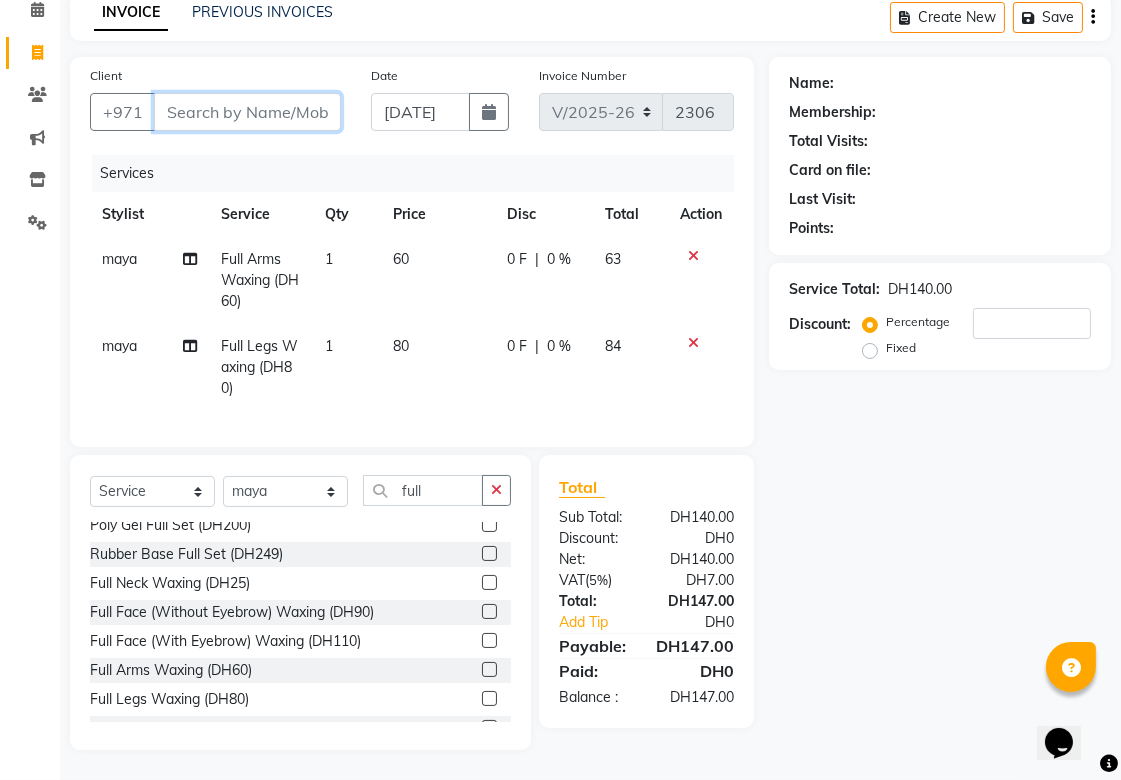 type on "5" 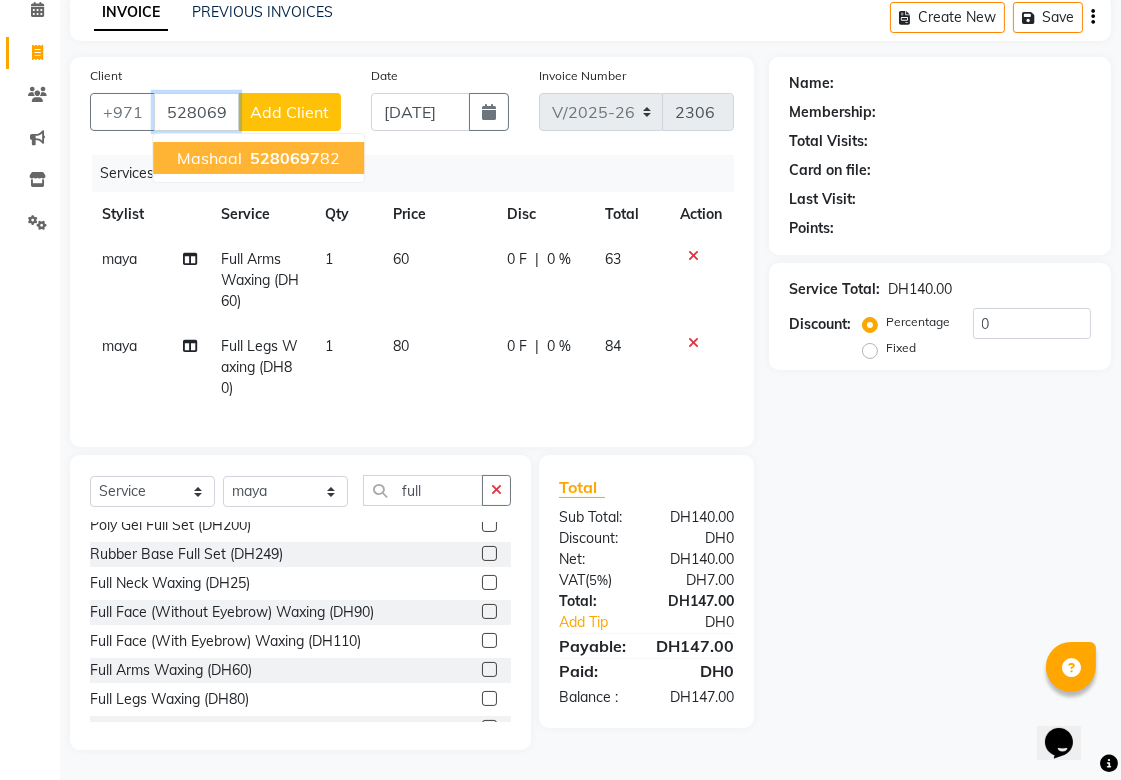 click on "5280697 82" at bounding box center [293, 158] 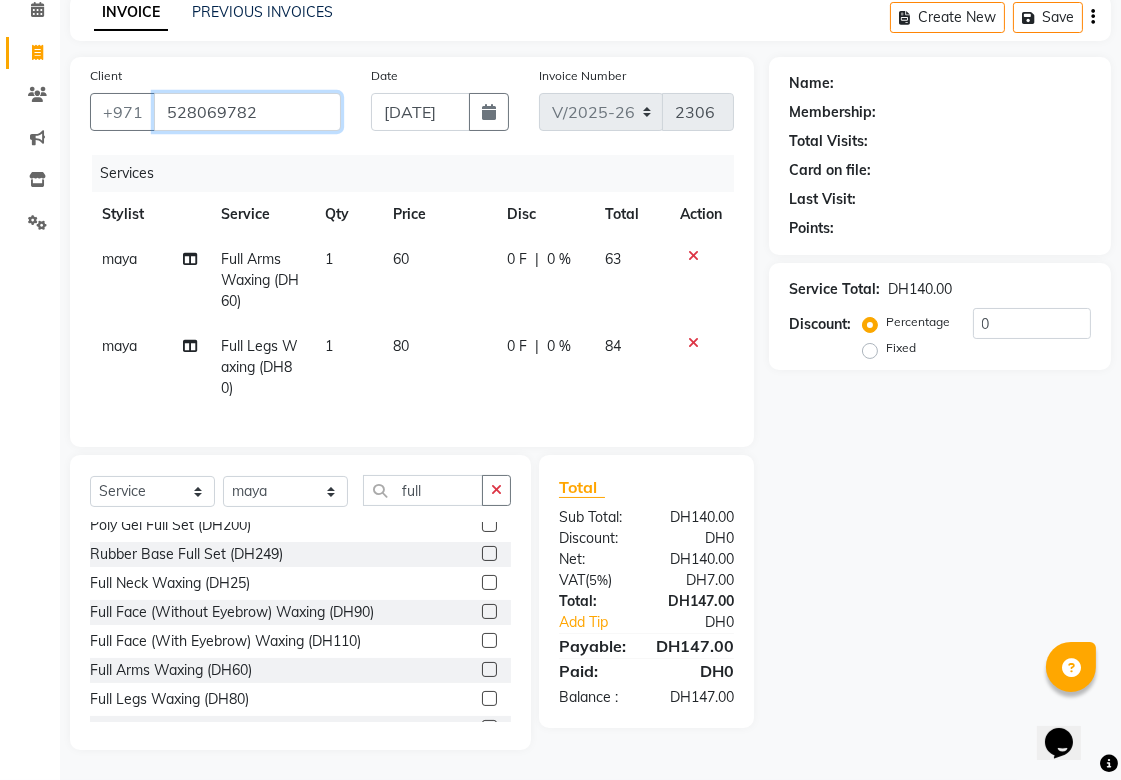 type on "528069782" 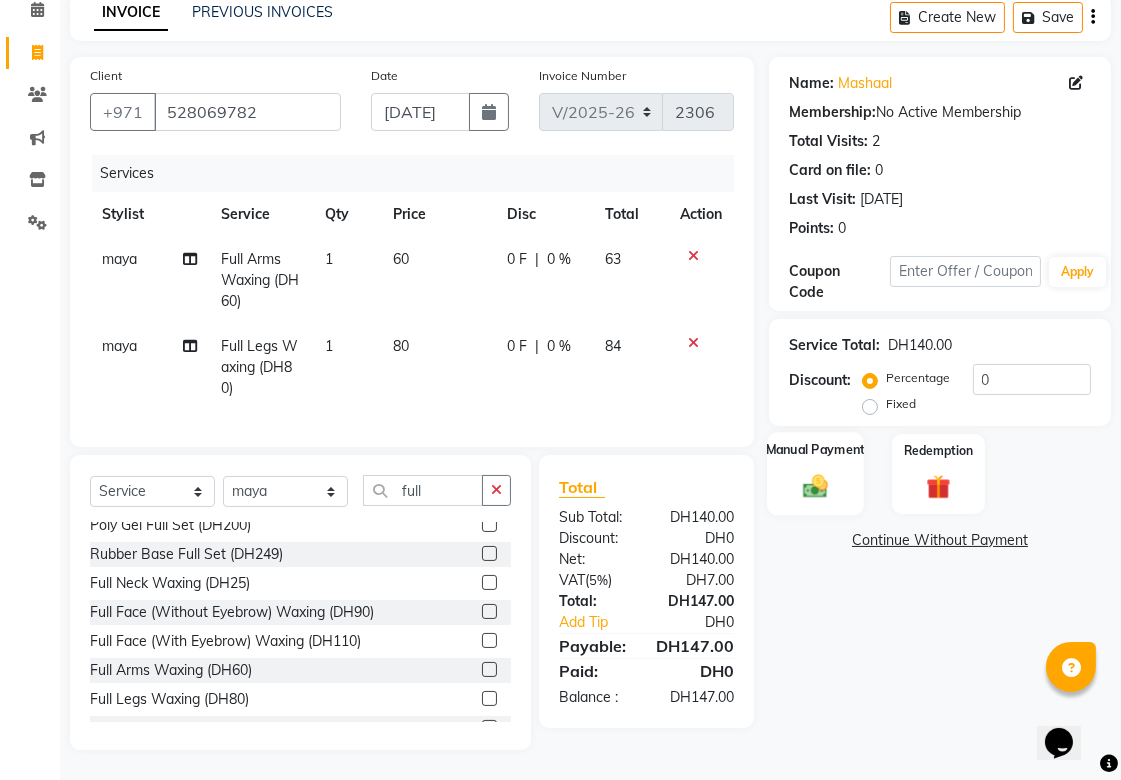 click 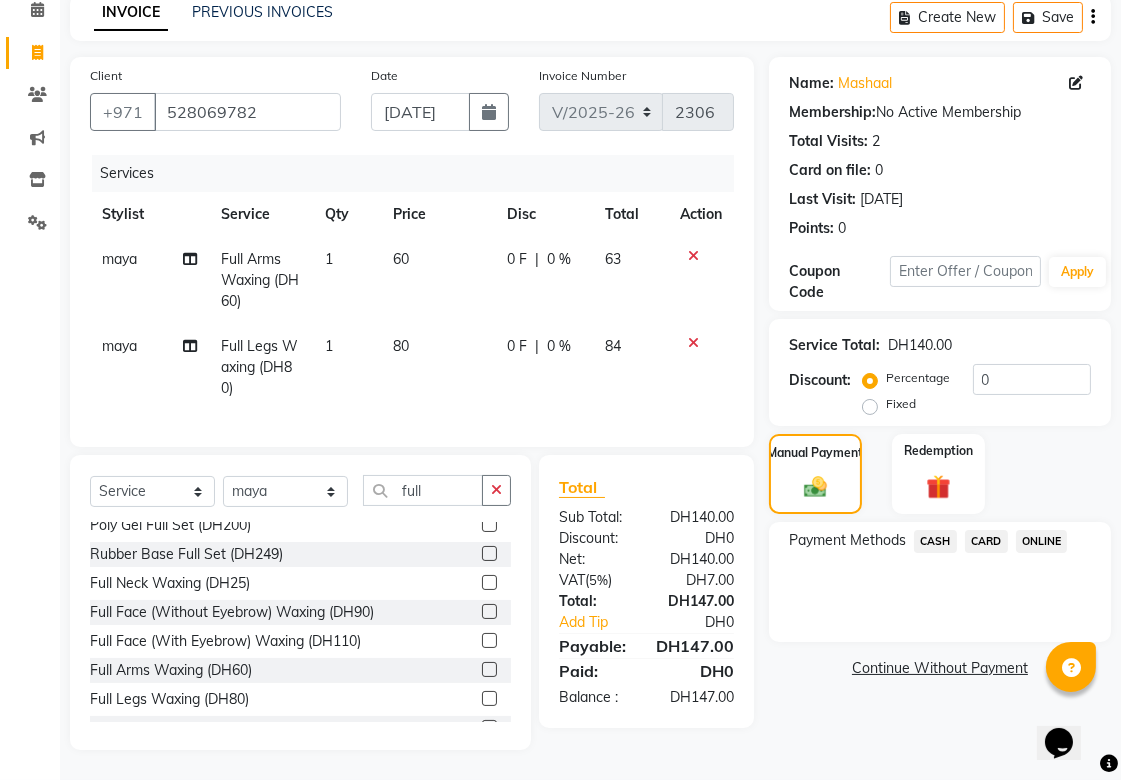 click on "CARD" 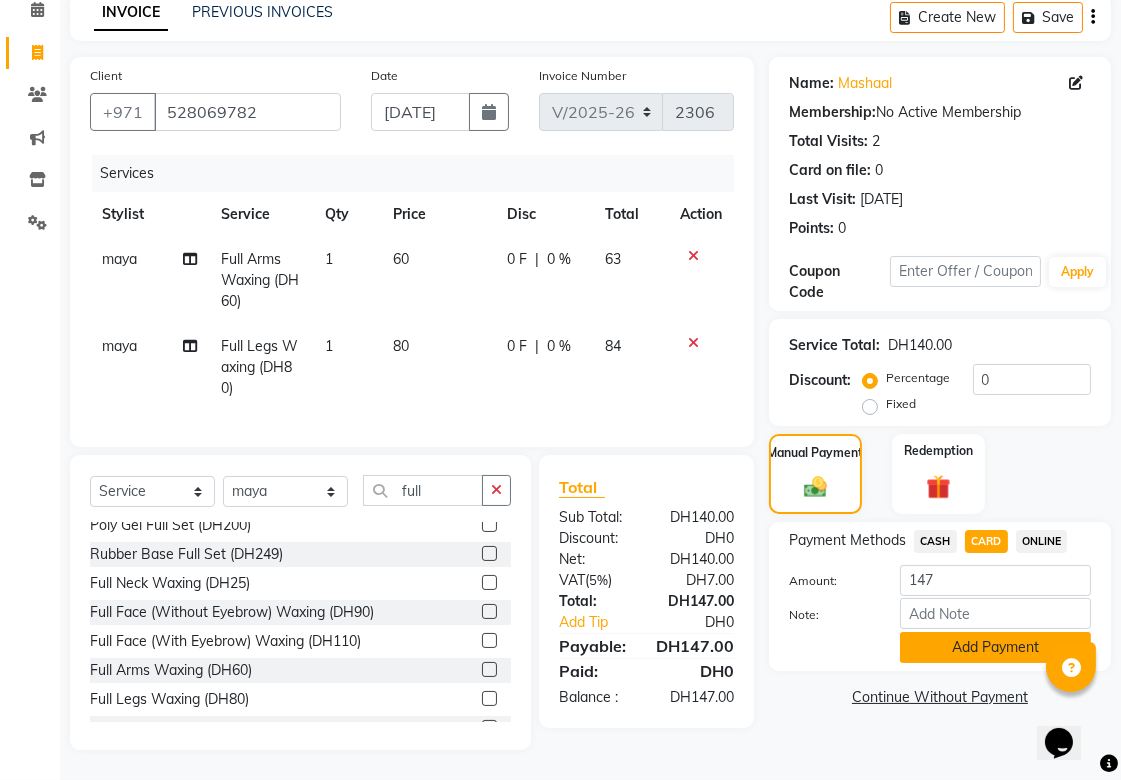 click on "Add Payment" 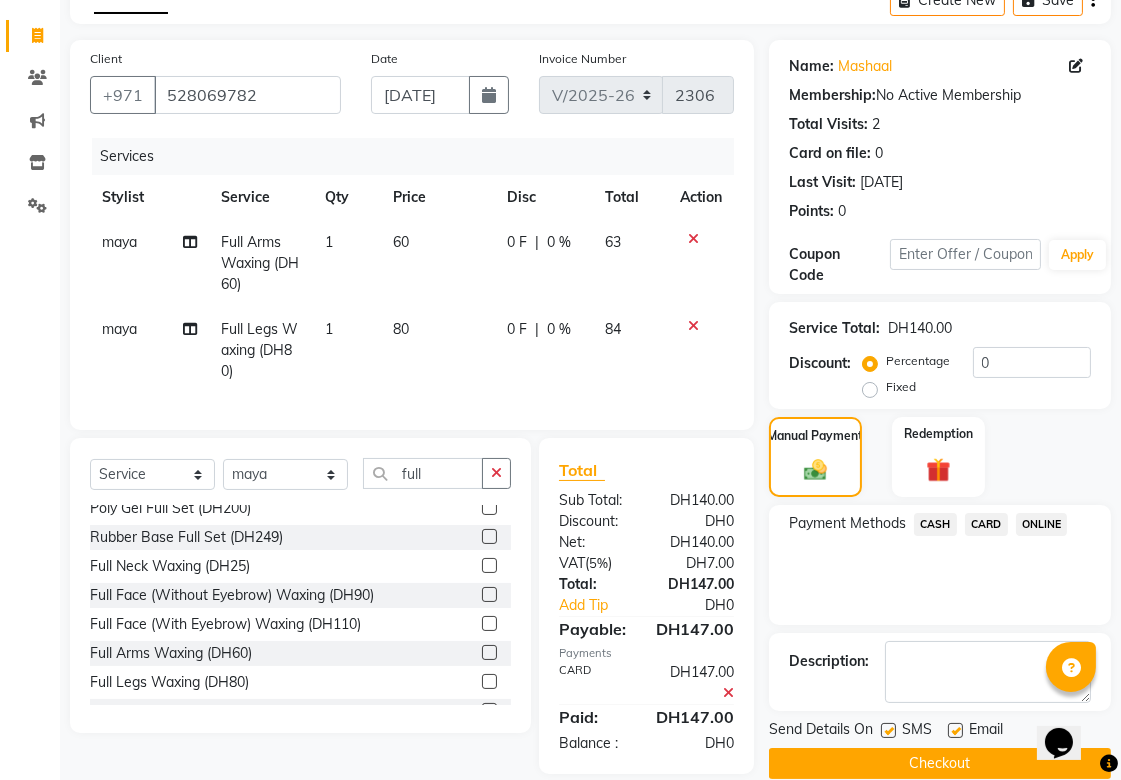scroll, scrollTop: 151, scrollLeft: 0, axis: vertical 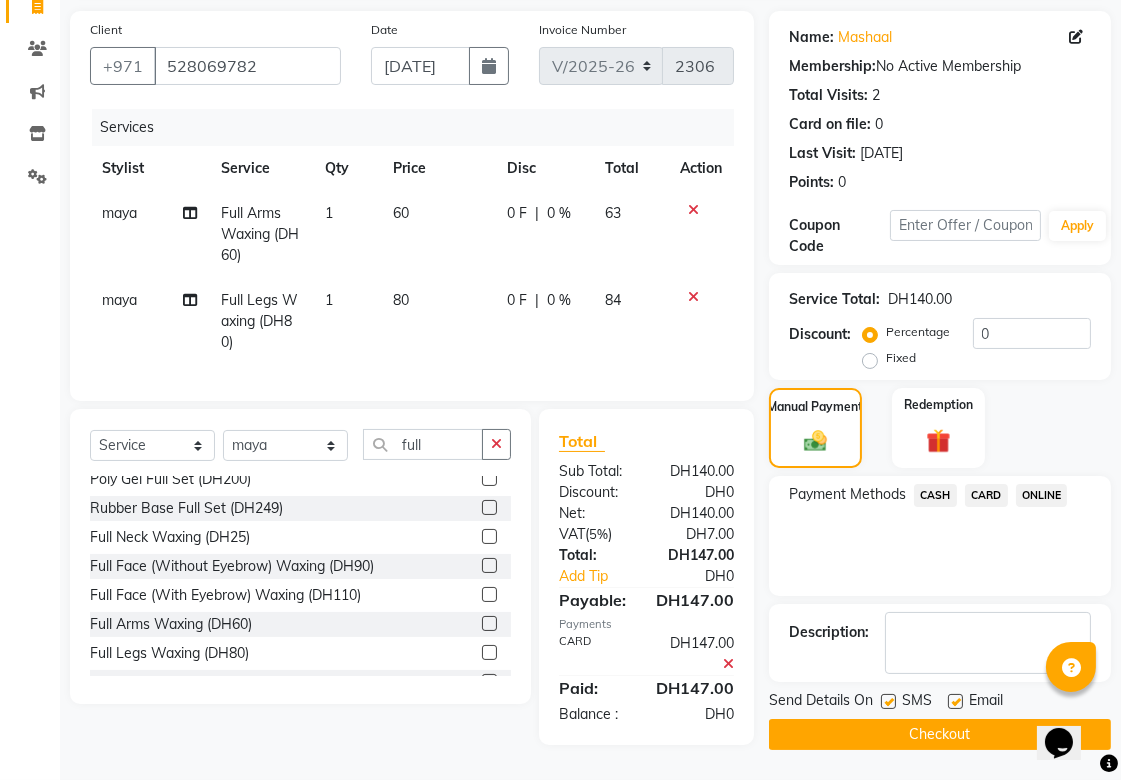 click on "Checkout" 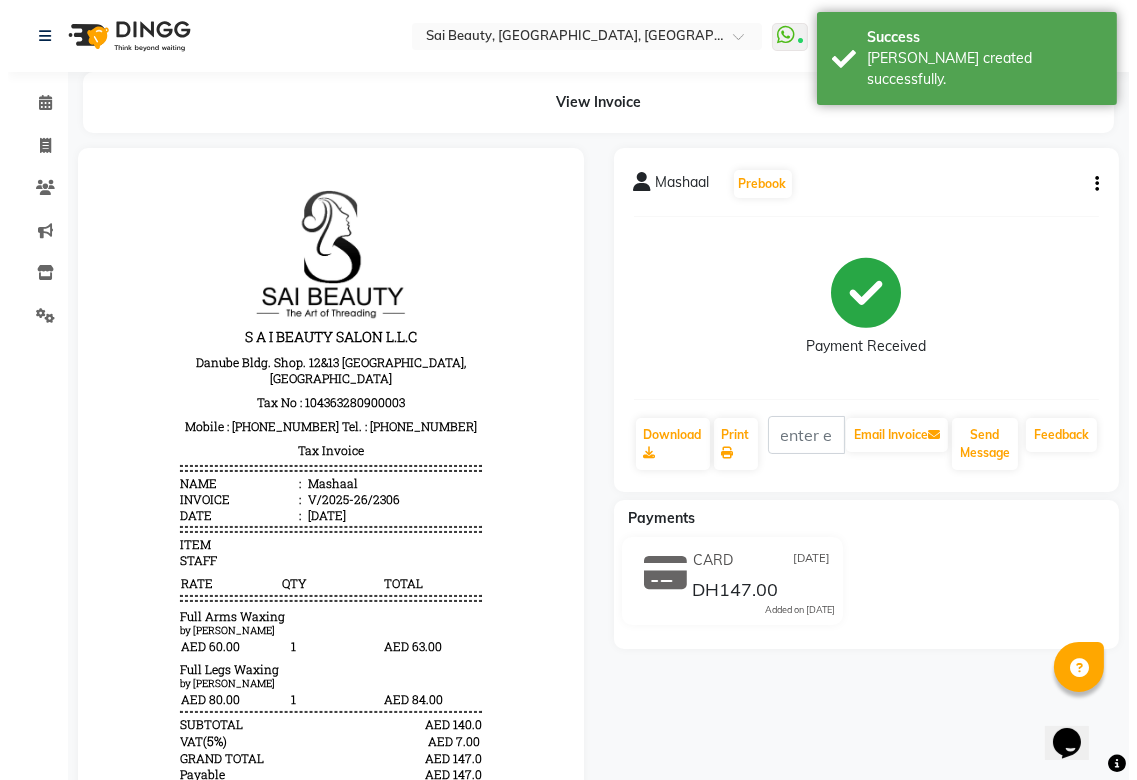 scroll, scrollTop: 0, scrollLeft: 0, axis: both 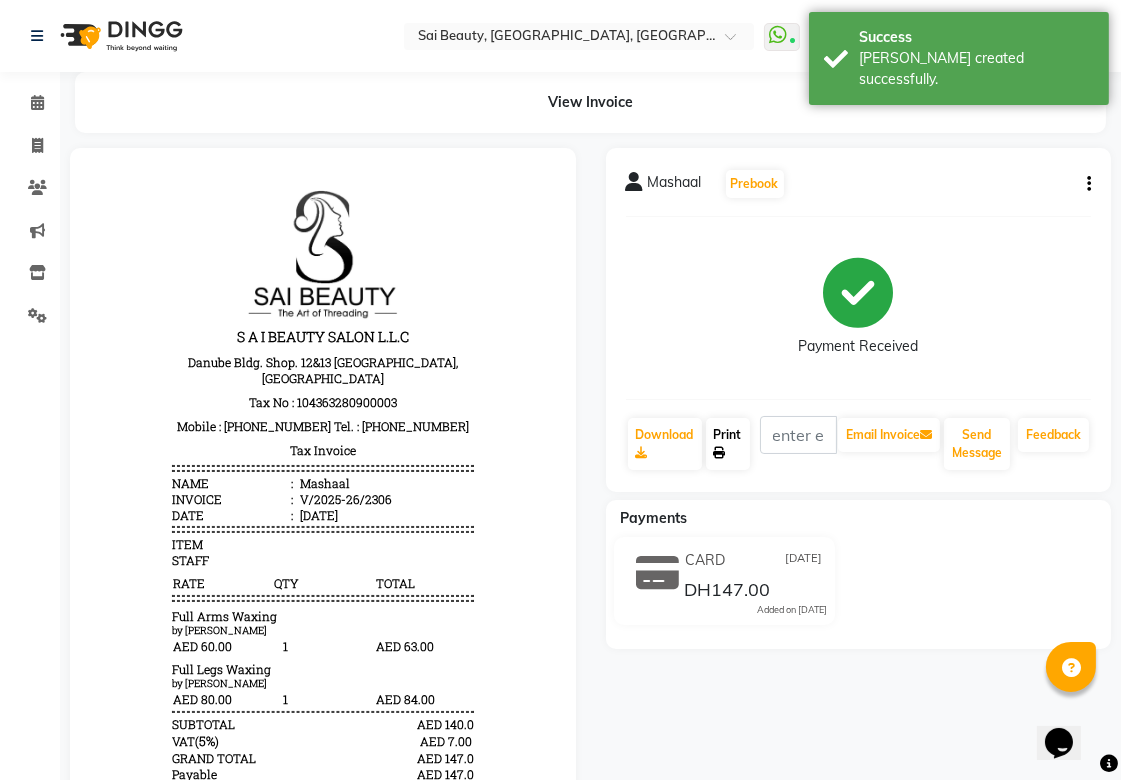 click on "Print" 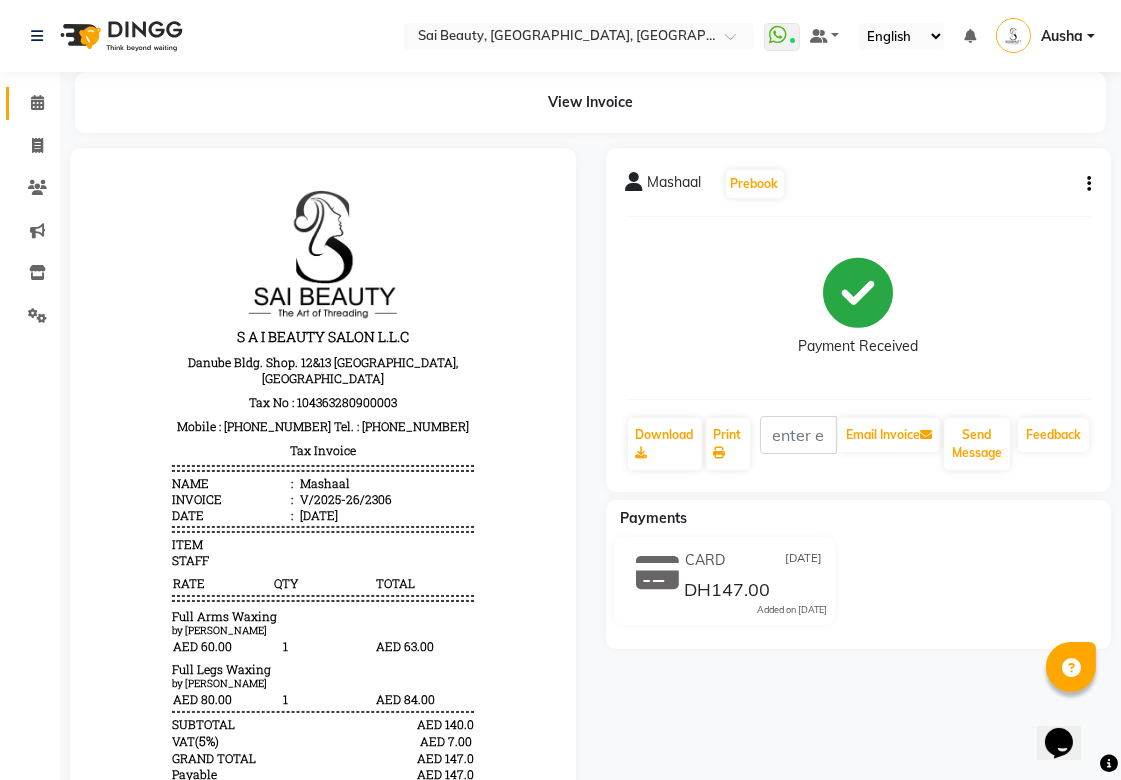 click 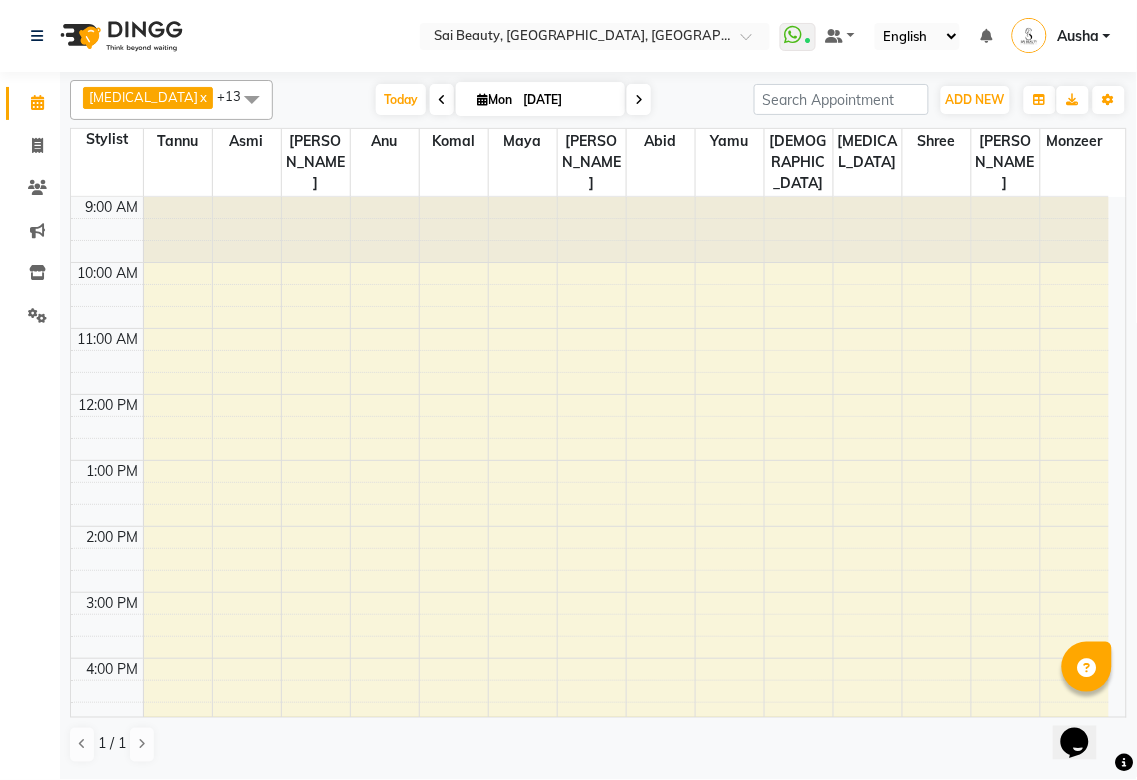 scroll, scrollTop: 0, scrollLeft: 0, axis: both 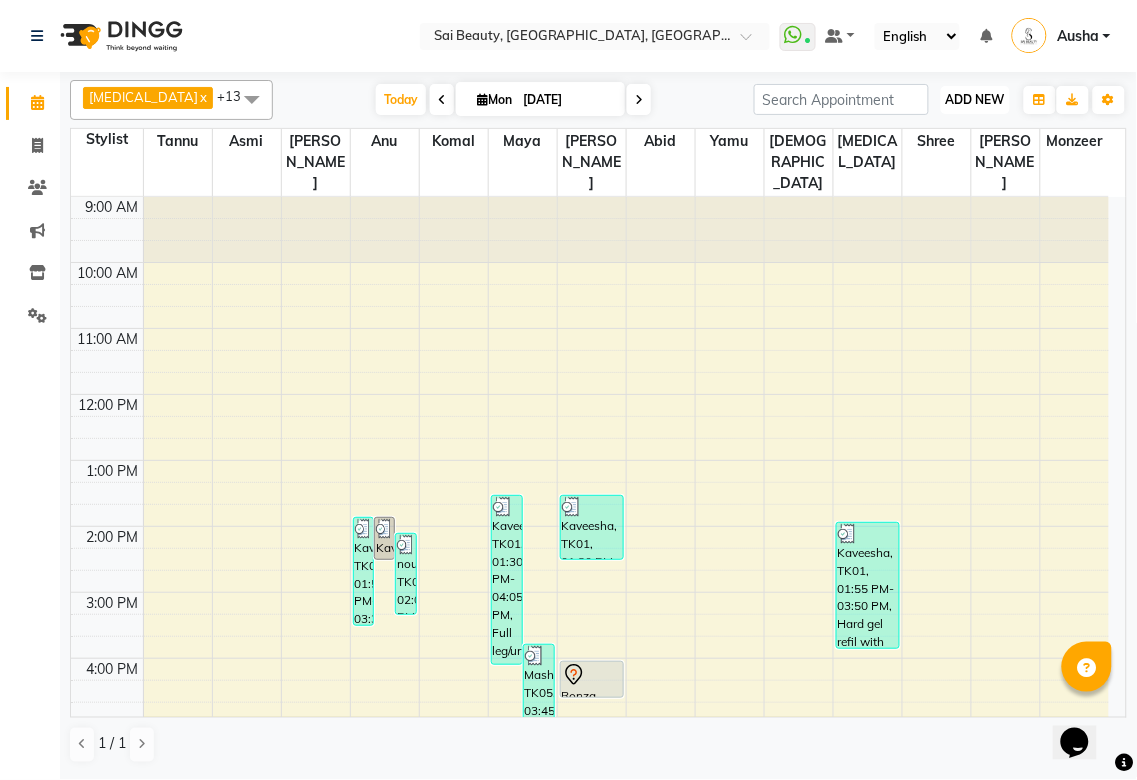 click on "ADD NEW" at bounding box center (975, 99) 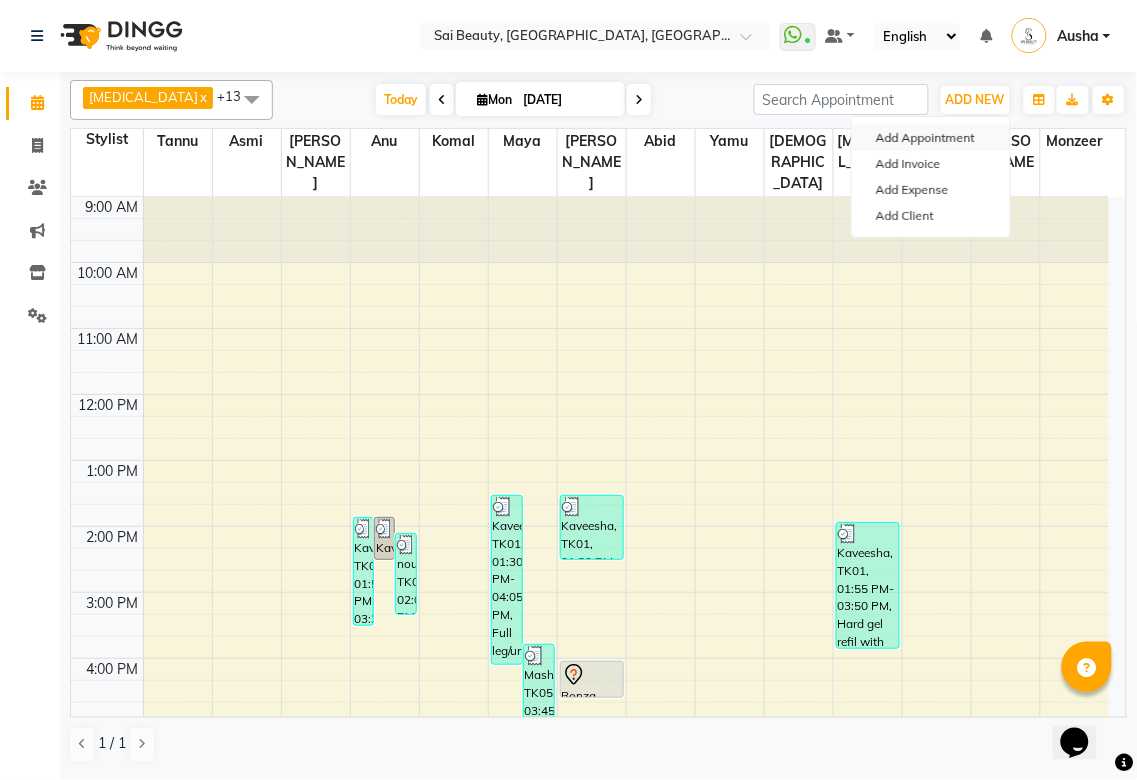 click on "Add Appointment" at bounding box center [931, 138] 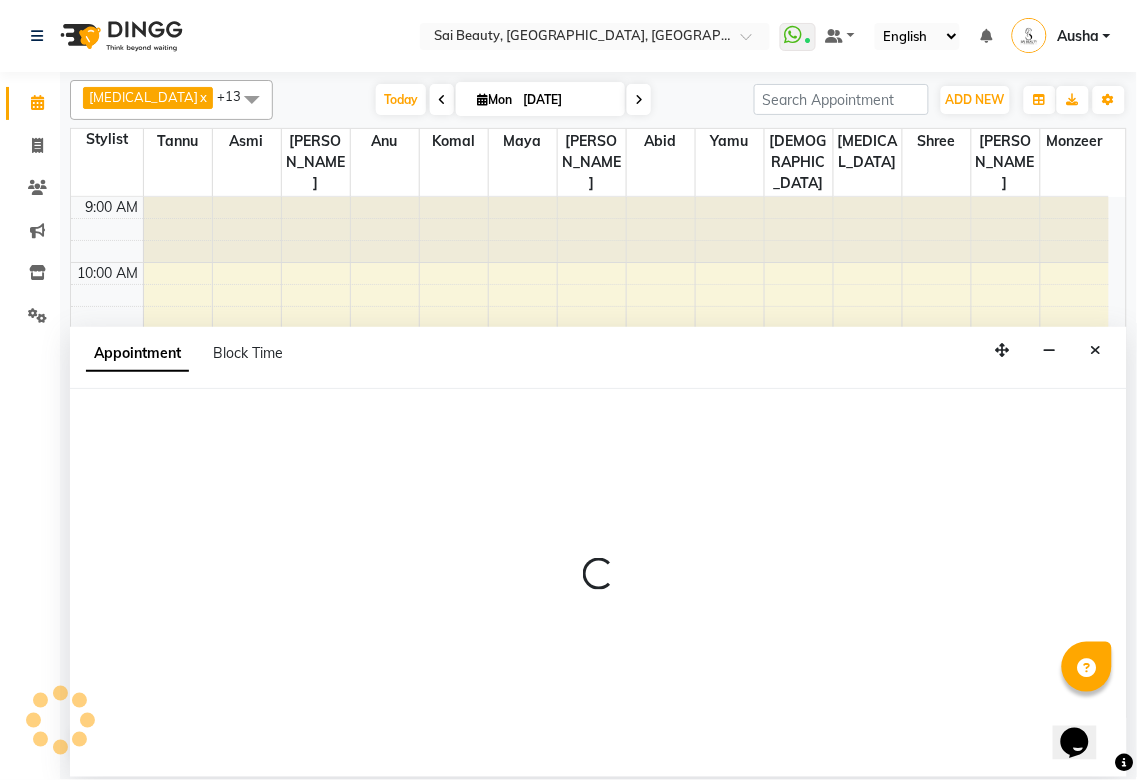 select on "tentative" 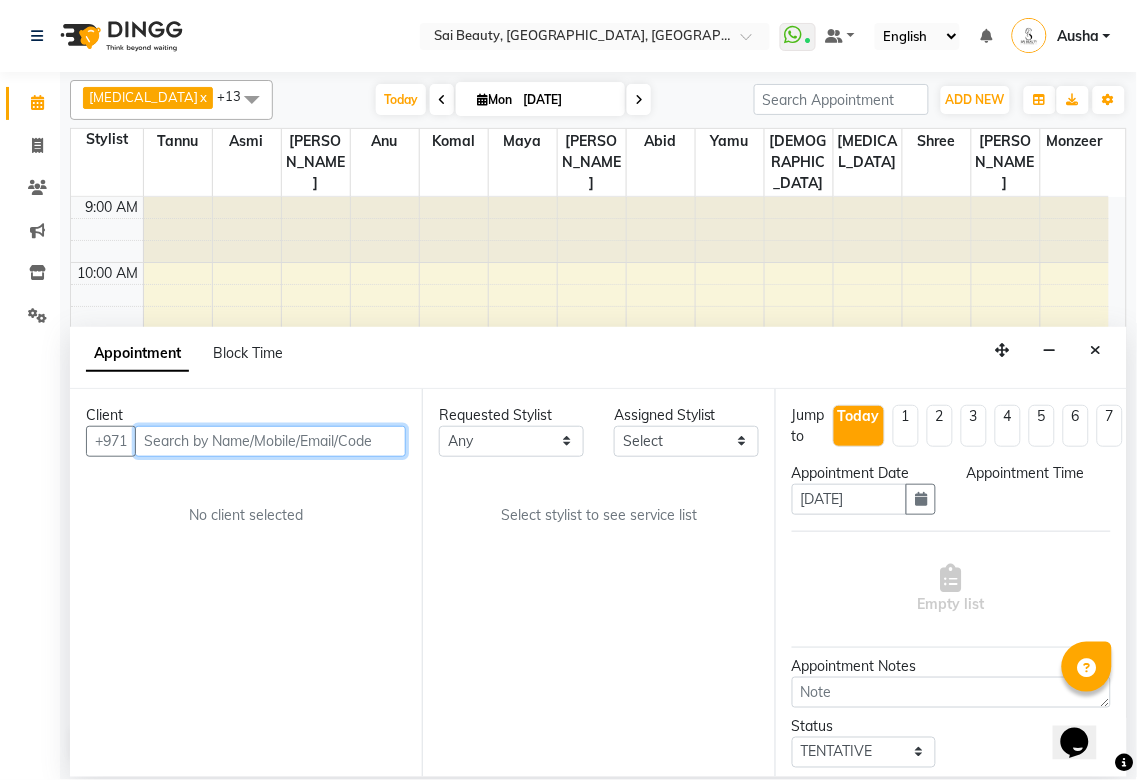 select on "600" 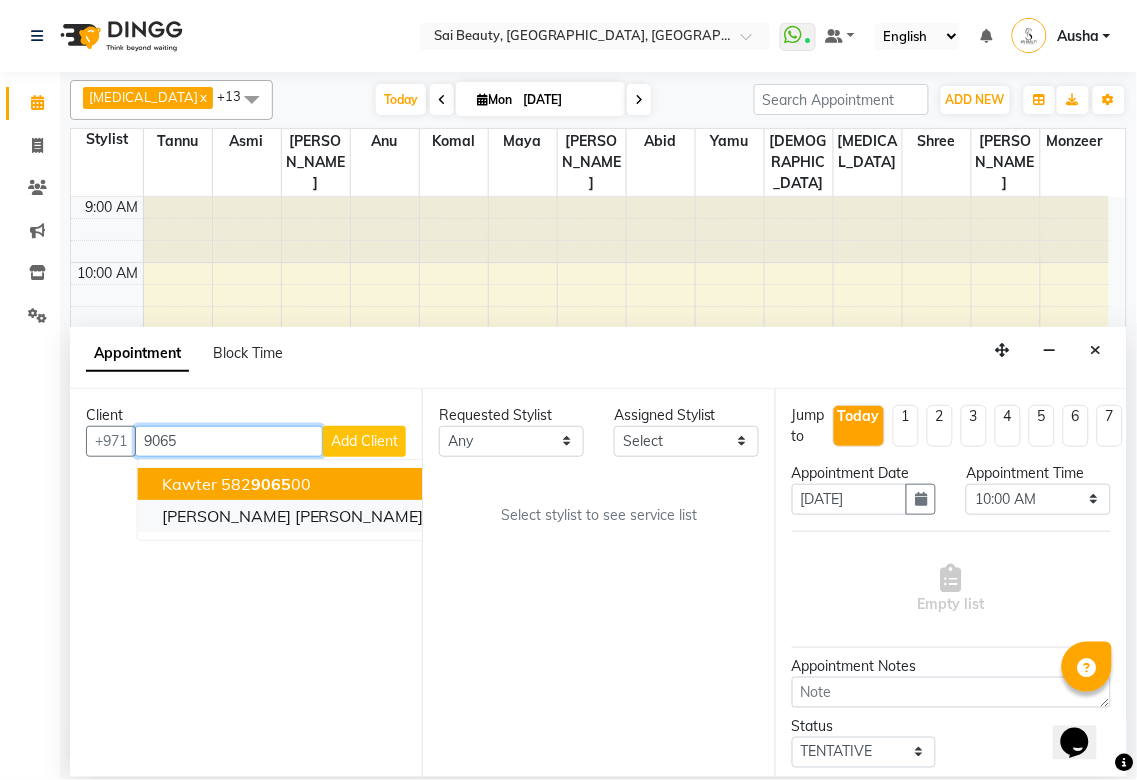 click on "50125 9065" at bounding box center (473, 516) 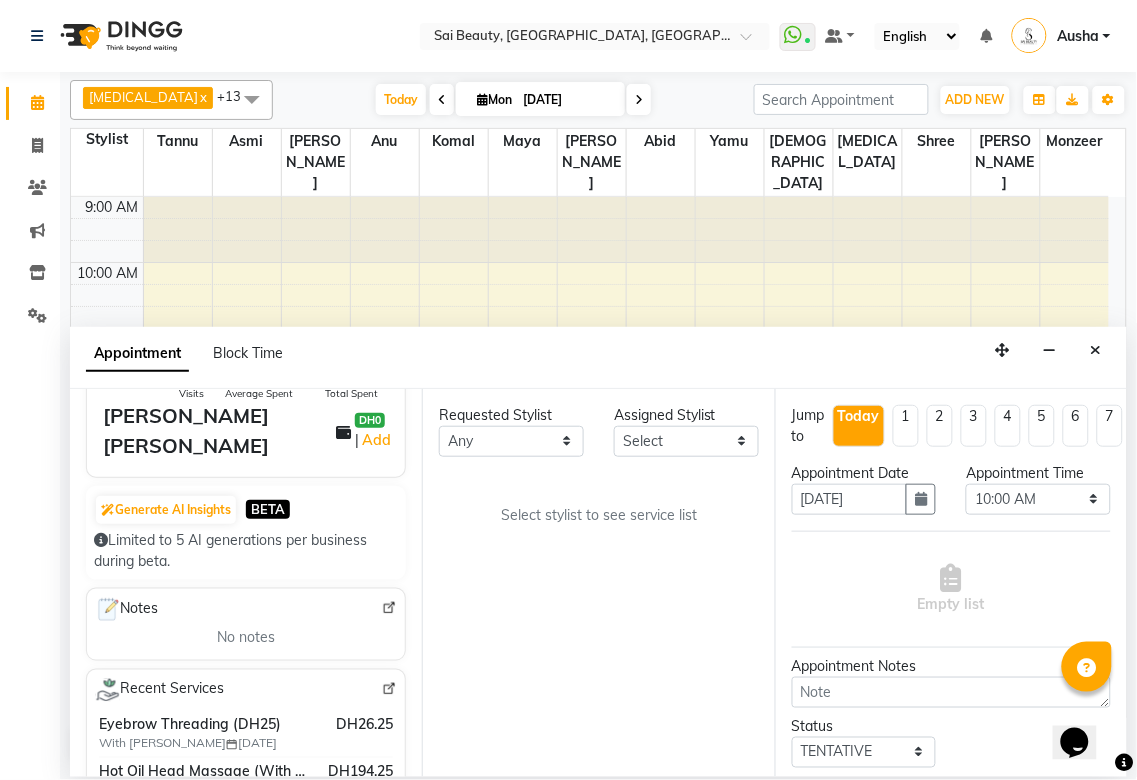 scroll, scrollTop: 270, scrollLeft: 0, axis: vertical 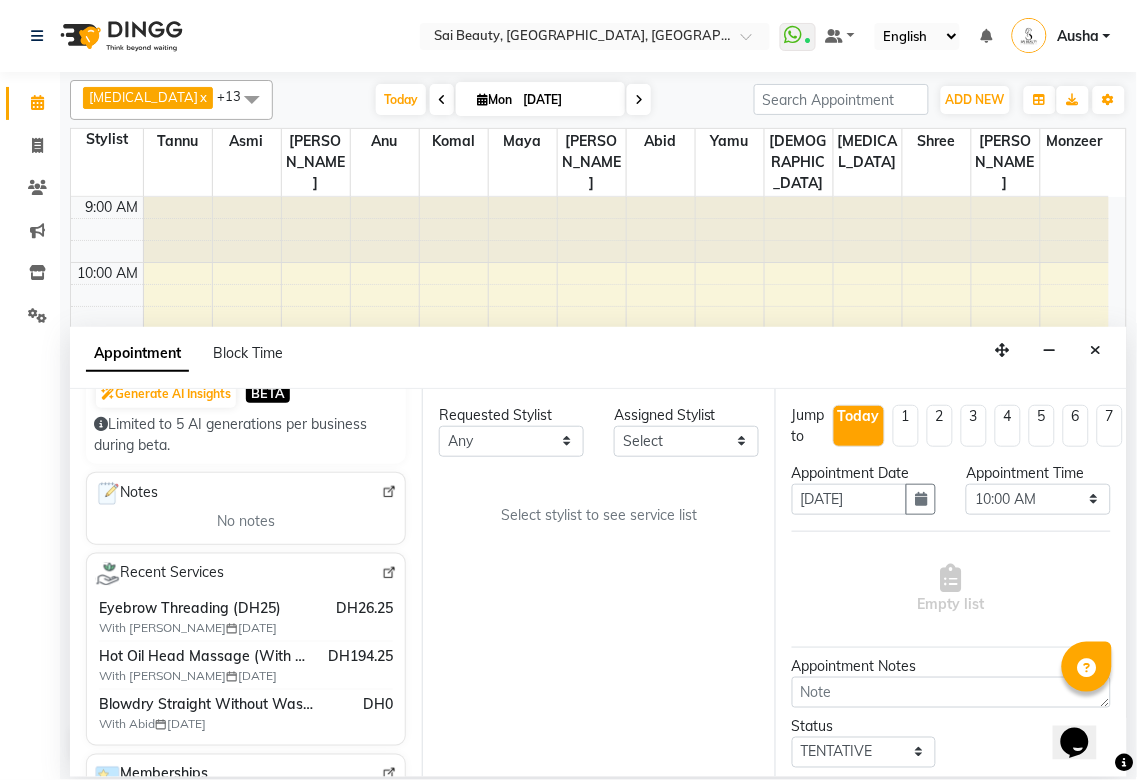 type on "501259065" 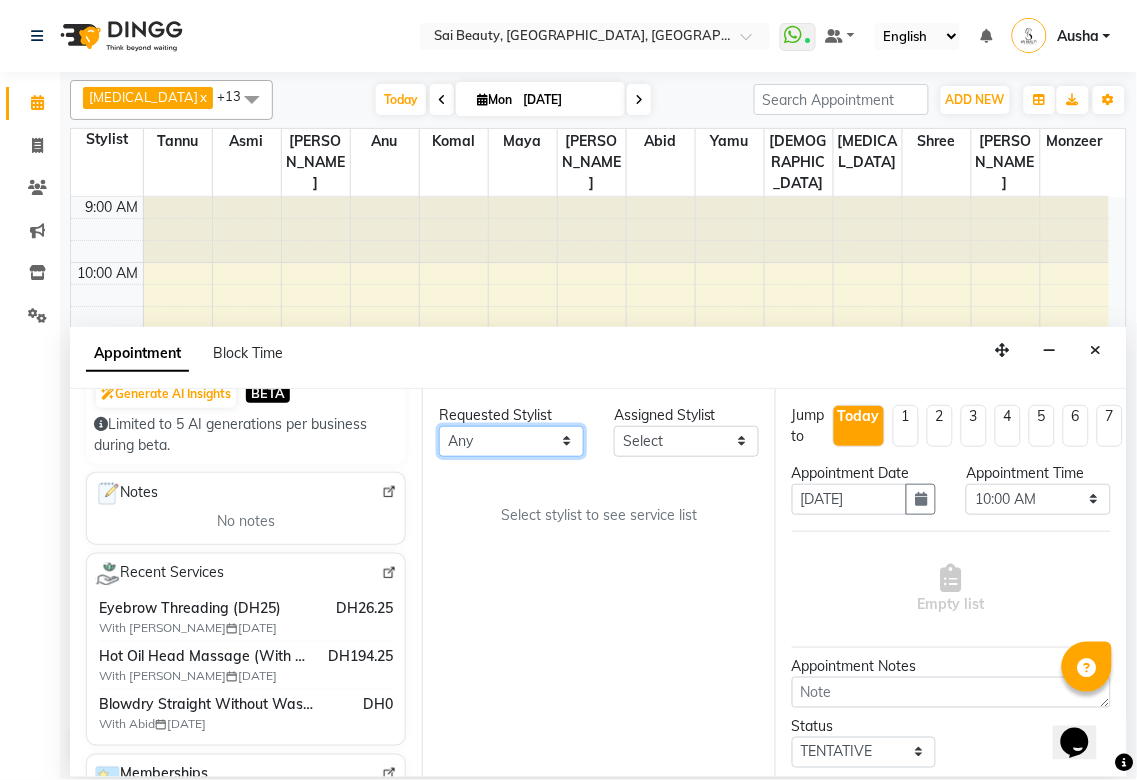 click on "Any [PERSON_NAME][MEDICAL_DATA] [PERSON_NAME] Asmi [PERSON_NAME] Gita [PERSON_NAME] Monzeer shree [PERSON_NAME] Surakcha [PERSON_NAME]" at bounding box center (511, 441) 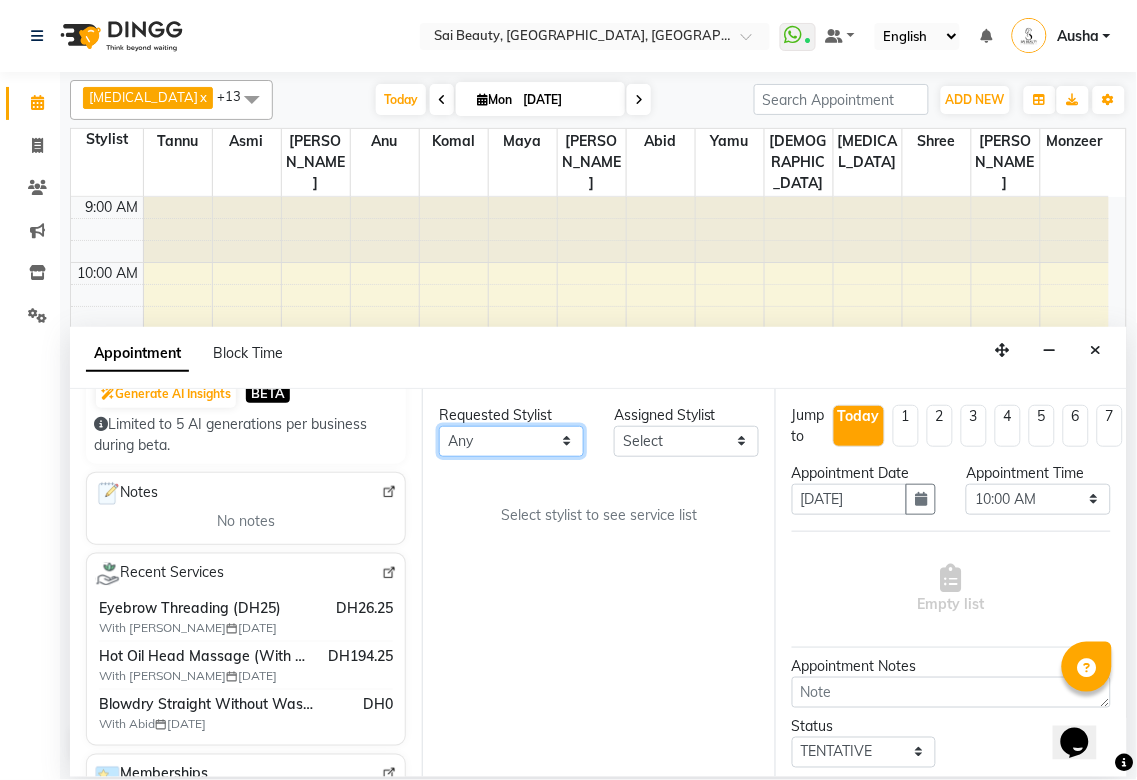 select on "45072" 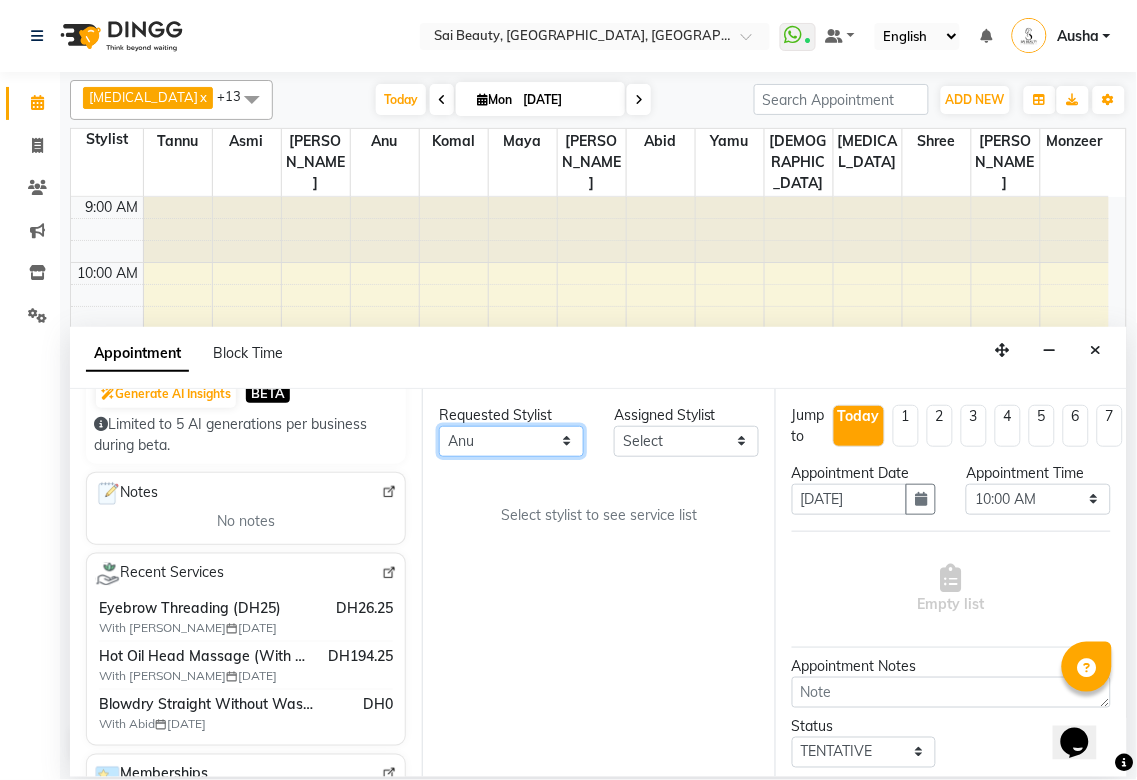click on "Any [PERSON_NAME][MEDICAL_DATA] [PERSON_NAME] Asmi [PERSON_NAME] Gita [PERSON_NAME] Monzeer shree [PERSON_NAME] Surakcha [PERSON_NAME]" at bounding box center [511, 441] 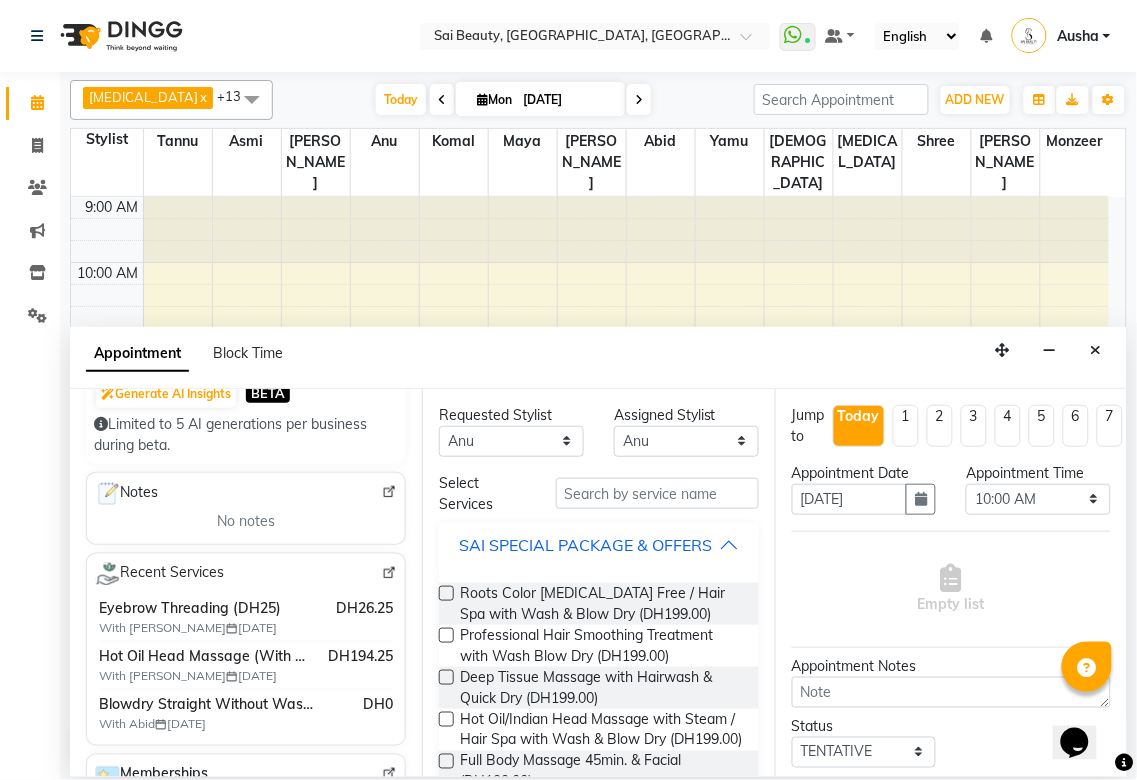 click on "SAI SPECIAL PACKAGE & OFFERS" at bounding box center (585, 545) 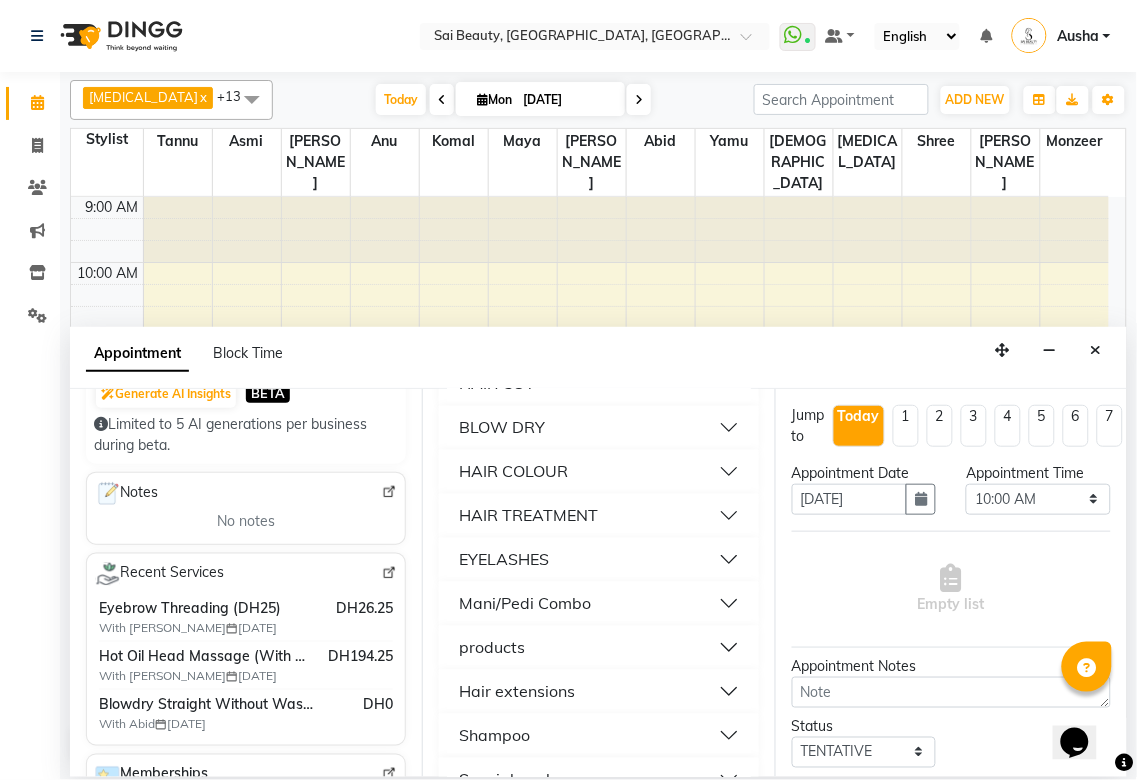 scroll, scrollTop: 844, scrollLeft: 0, axis: vertical 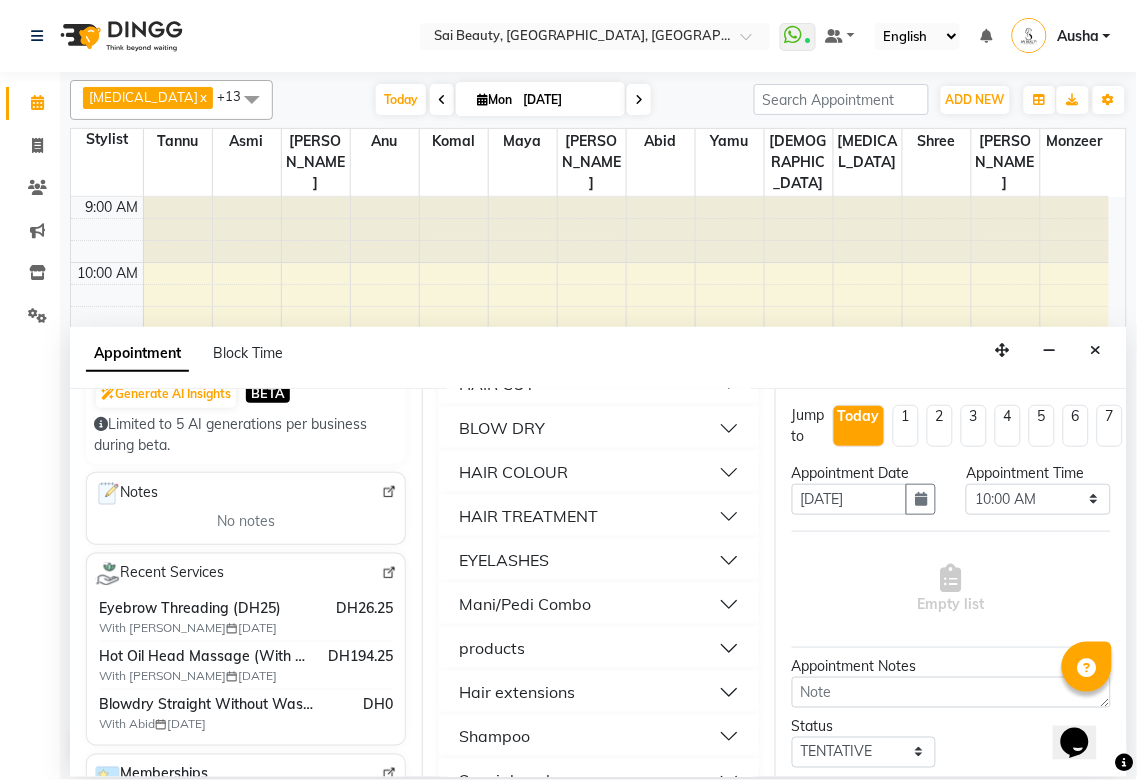 click on "HAIR CUT" at bounding box center [598, 385] 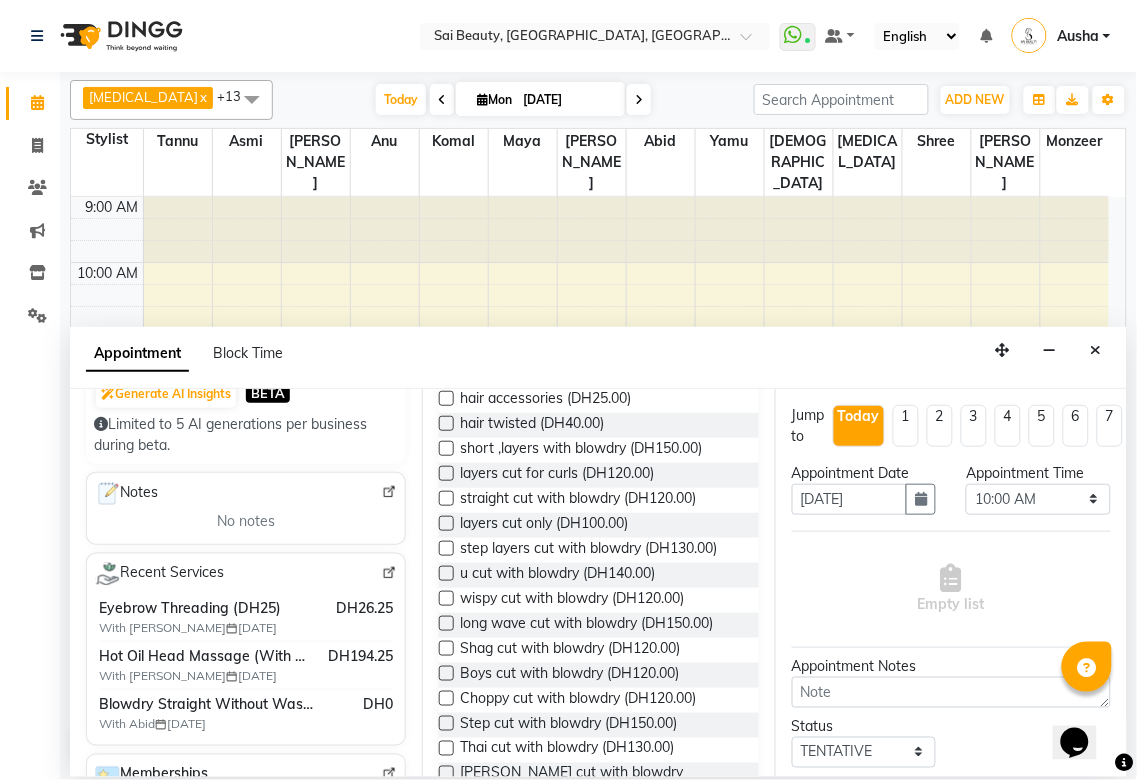 scroll, scrollTop: 1181, scrollLeft: 0, axis: vertical 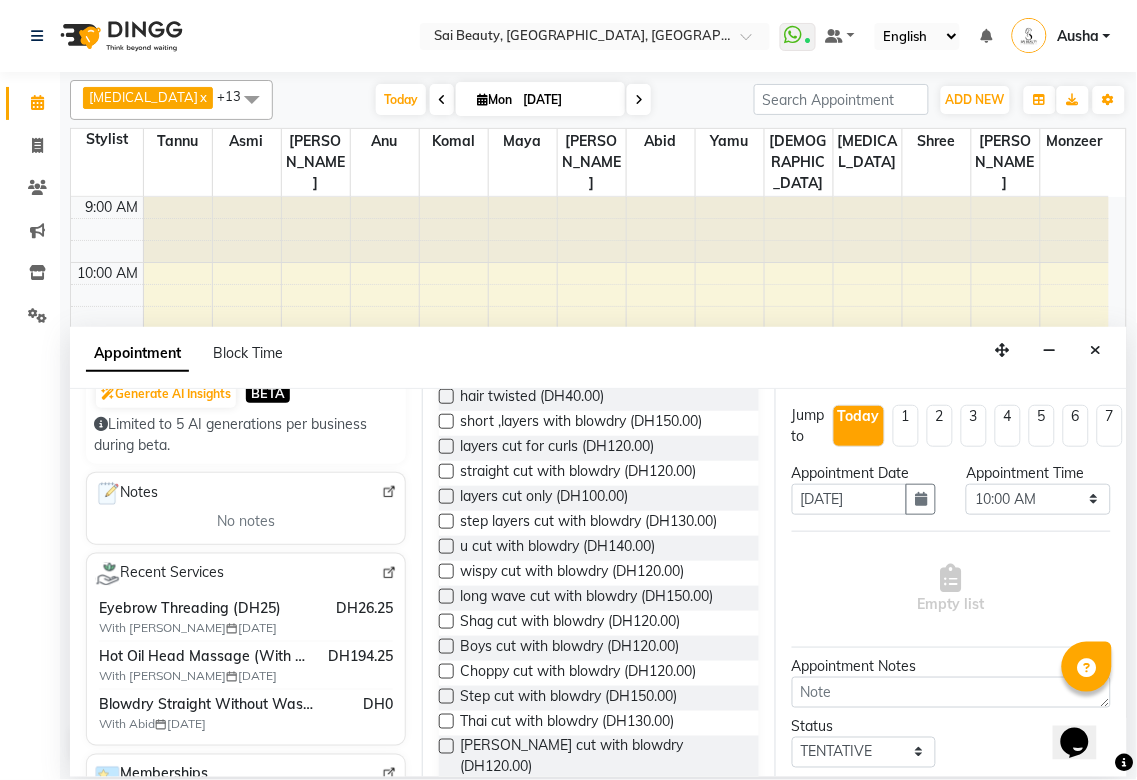 click at bounding box center (446, 596) 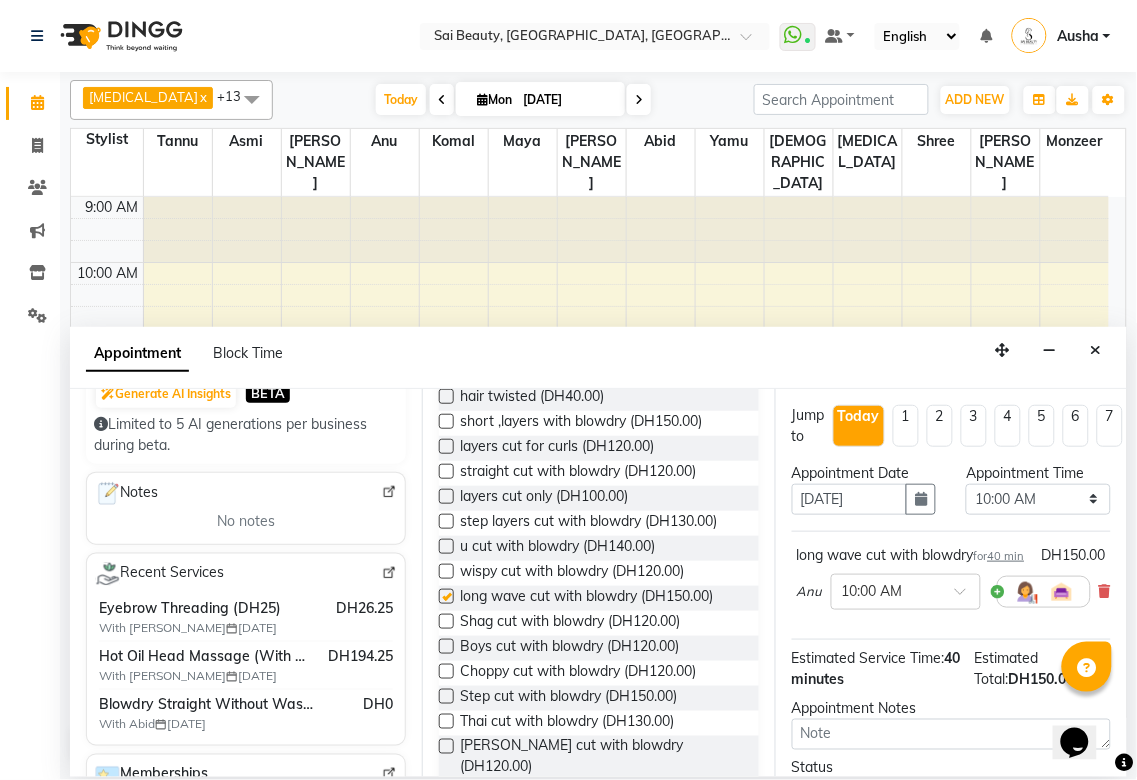 checkbox on "false" 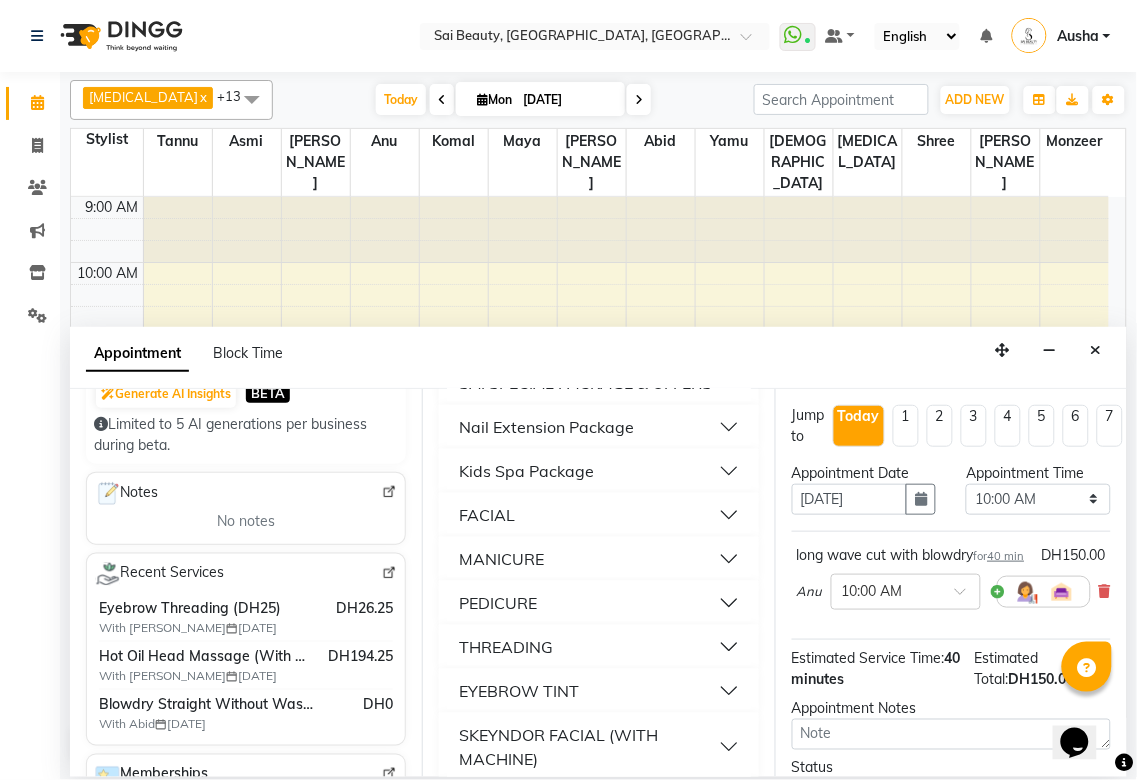 scroll, scrollTop: 0, scrollLeft: 0, axis: both 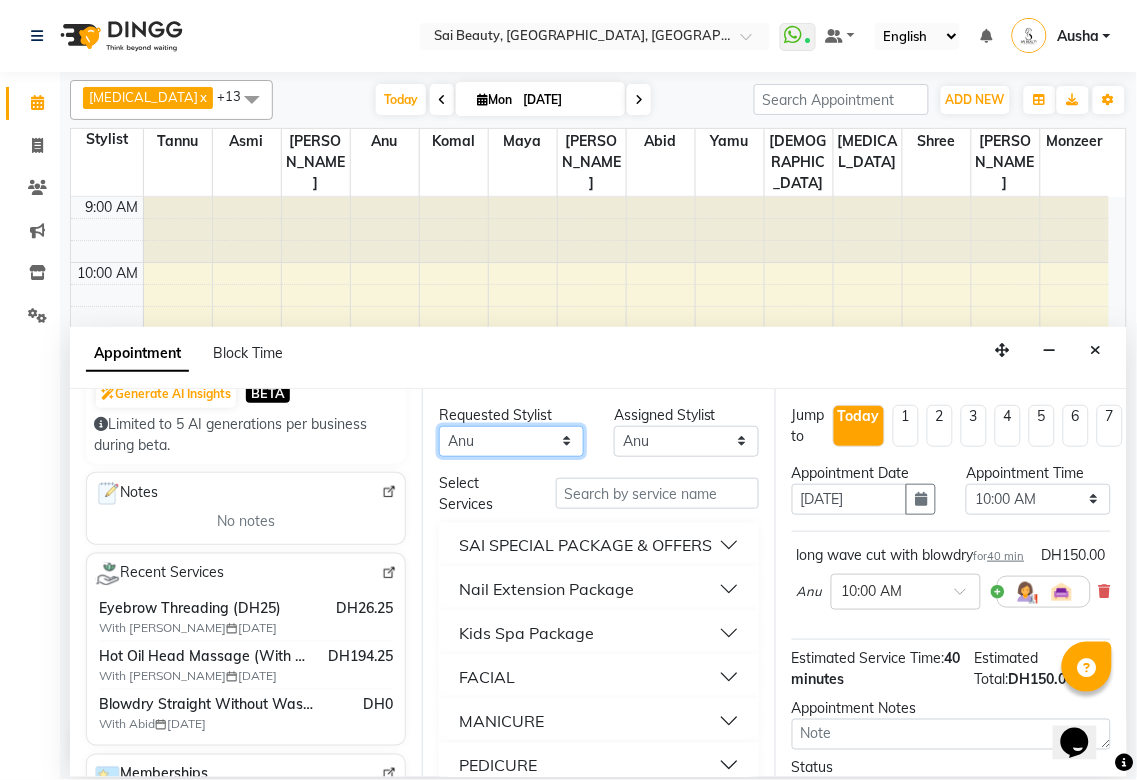 click on "Any [PERSON_NAME][MEDICAL_DATA] [PERSON_NAME] Asmi [PERSON_NAME] Gita [PERSON_NAME] Monzeer shree [PERSON_NAME] Surakcha [PERSON_NAME]" at bounding box center (511, 441) 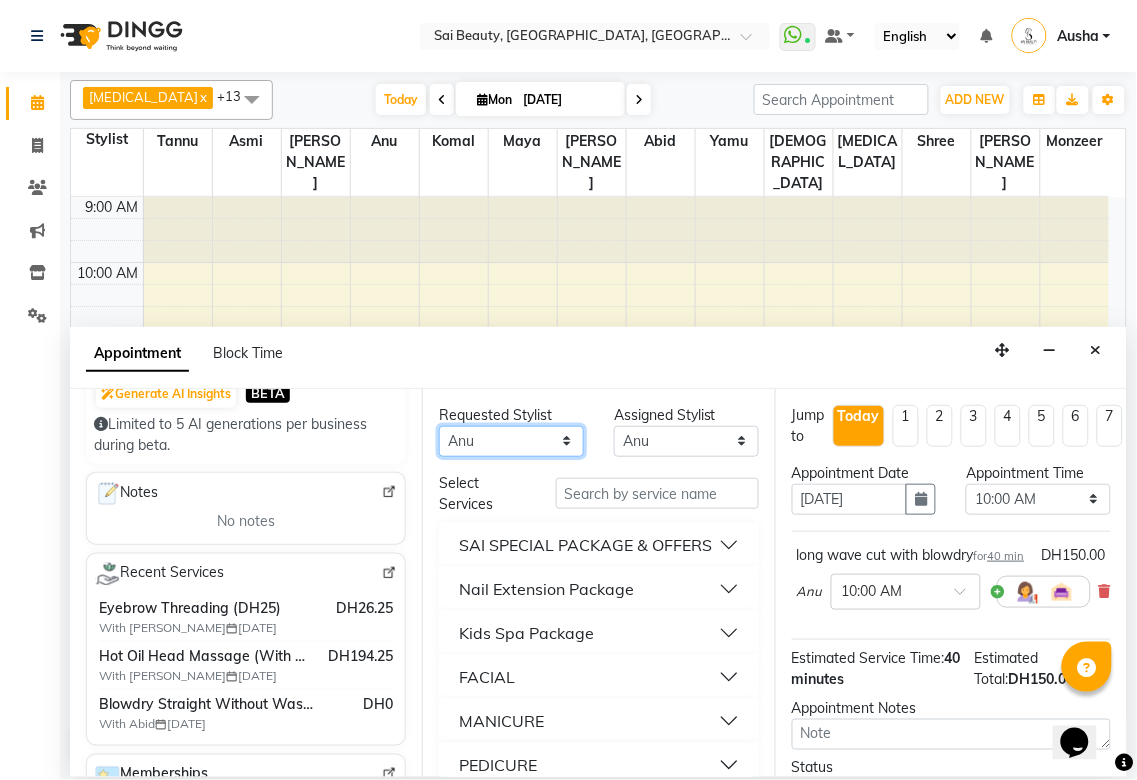 select on "63787" 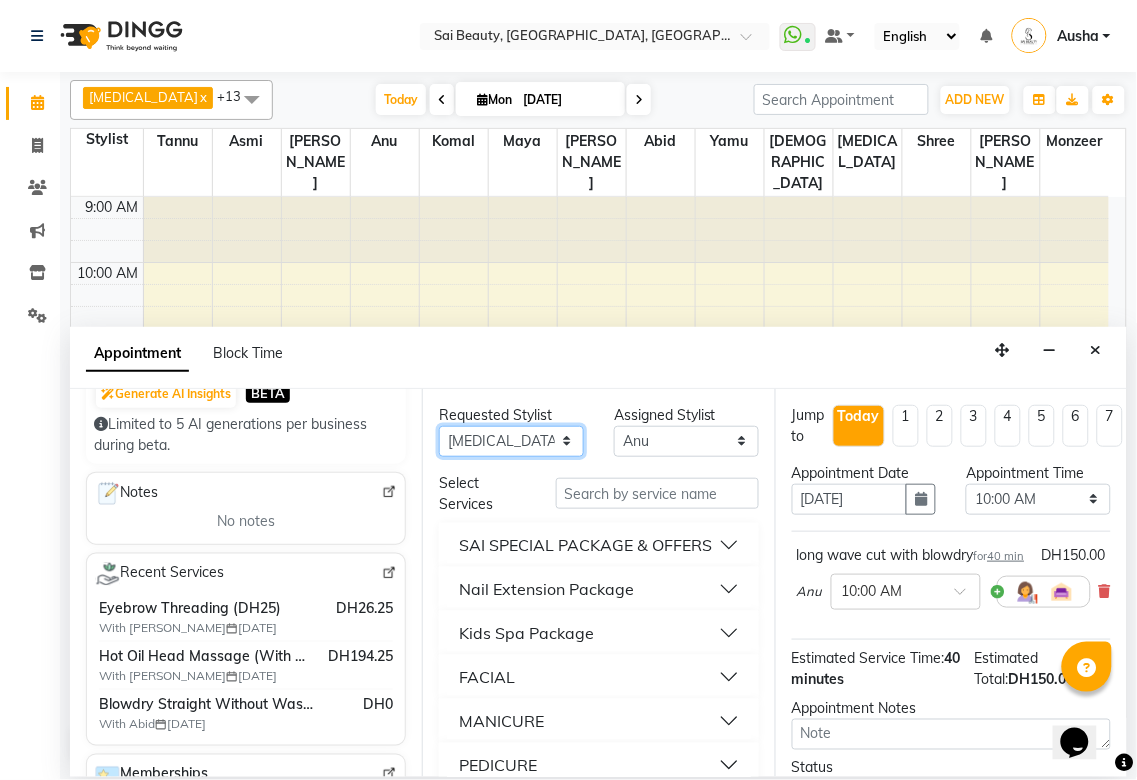 click on "Any [PERSON_NAME][MEDICAL_DATA] [PERSON_NAME] Asmi [PERSON_NAME] Gita [PERSON_NAME] Monzeer shree [PERSON_NAME] Surakcha [PERSON_NAME]" at bounding box center [511, 441] 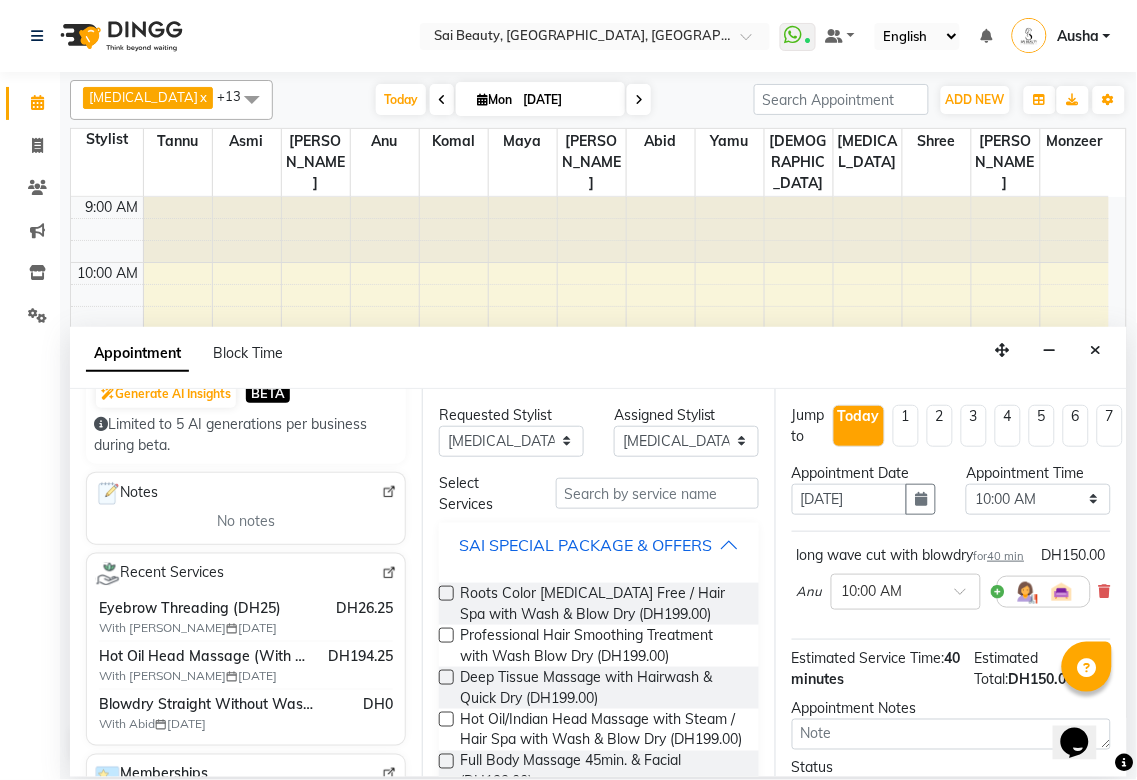 click on "SAI SPECIAL PACKAGE & OFFERS" at bounding box center (585, 545) 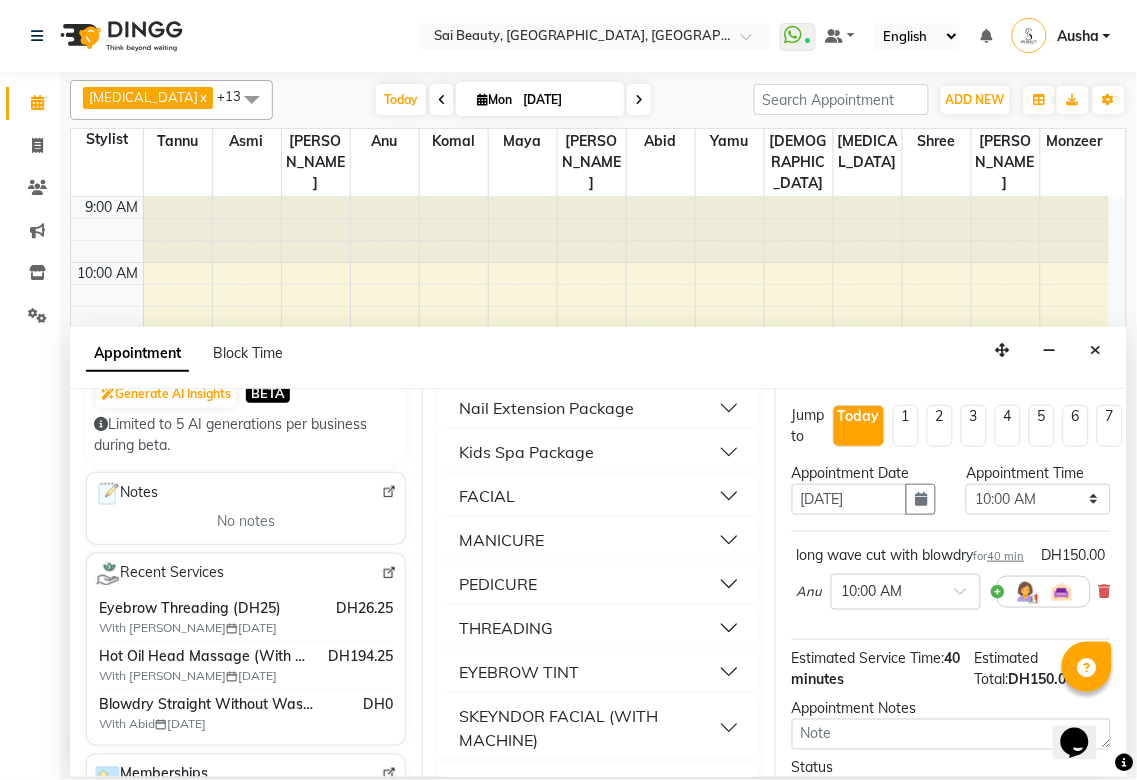scroll, scrollTop: 171, scrollLeft: 0, axis: vertical 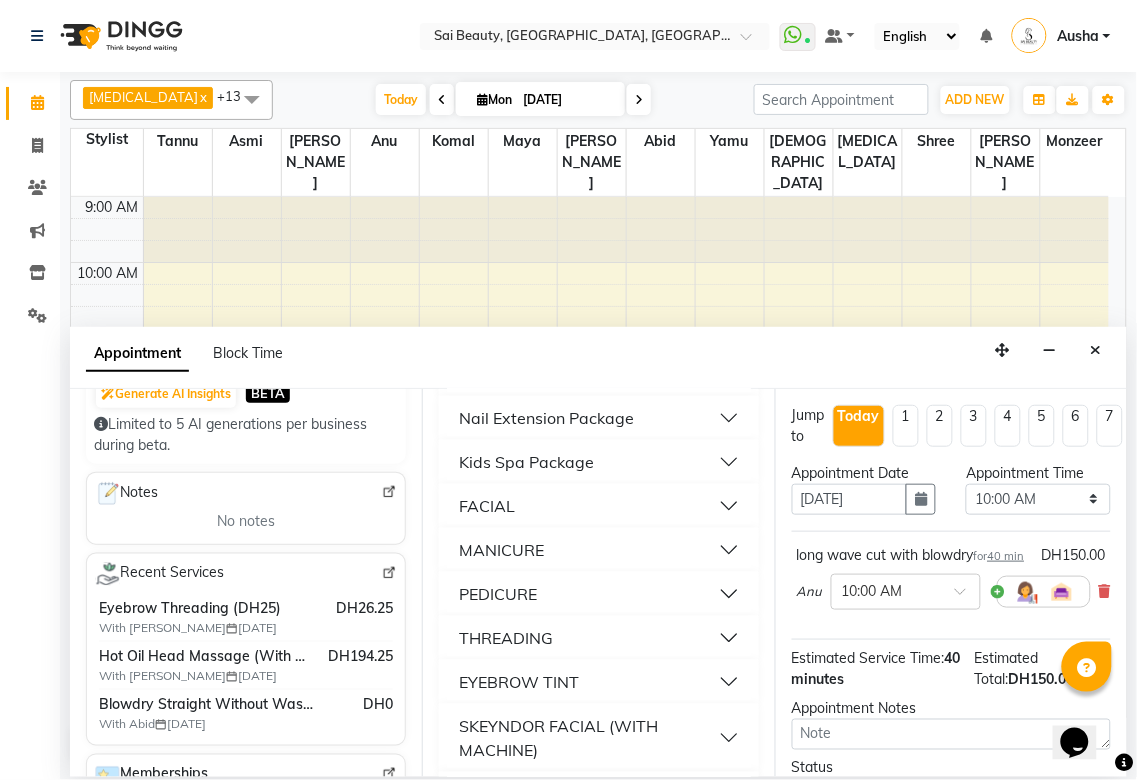 click on "MANICURE" at bounding box center [598, 550] 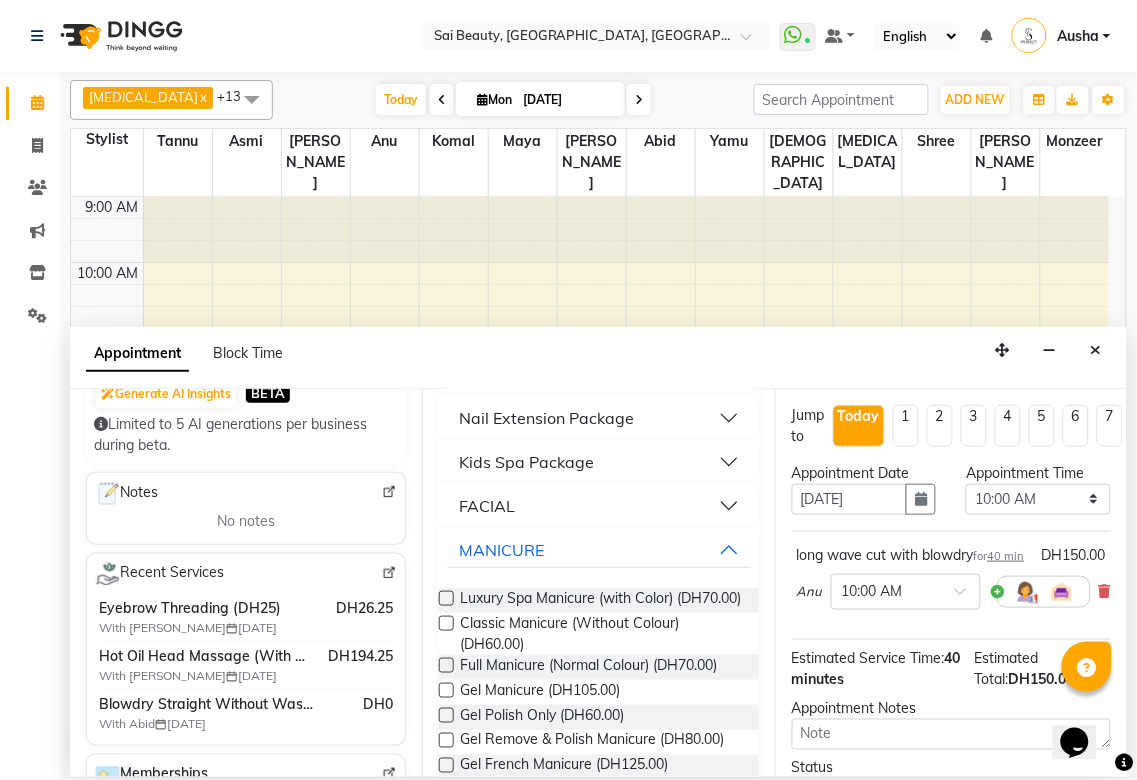 click at bounding box center (446, 690) 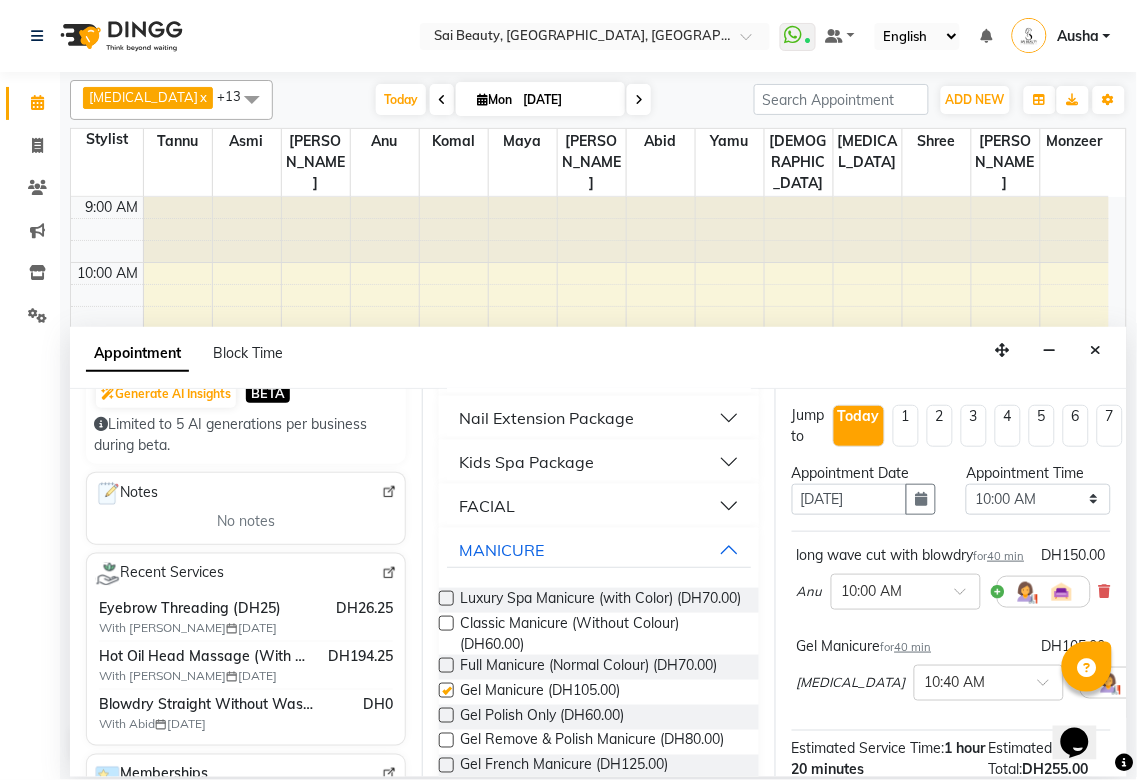 checkbox on "false" 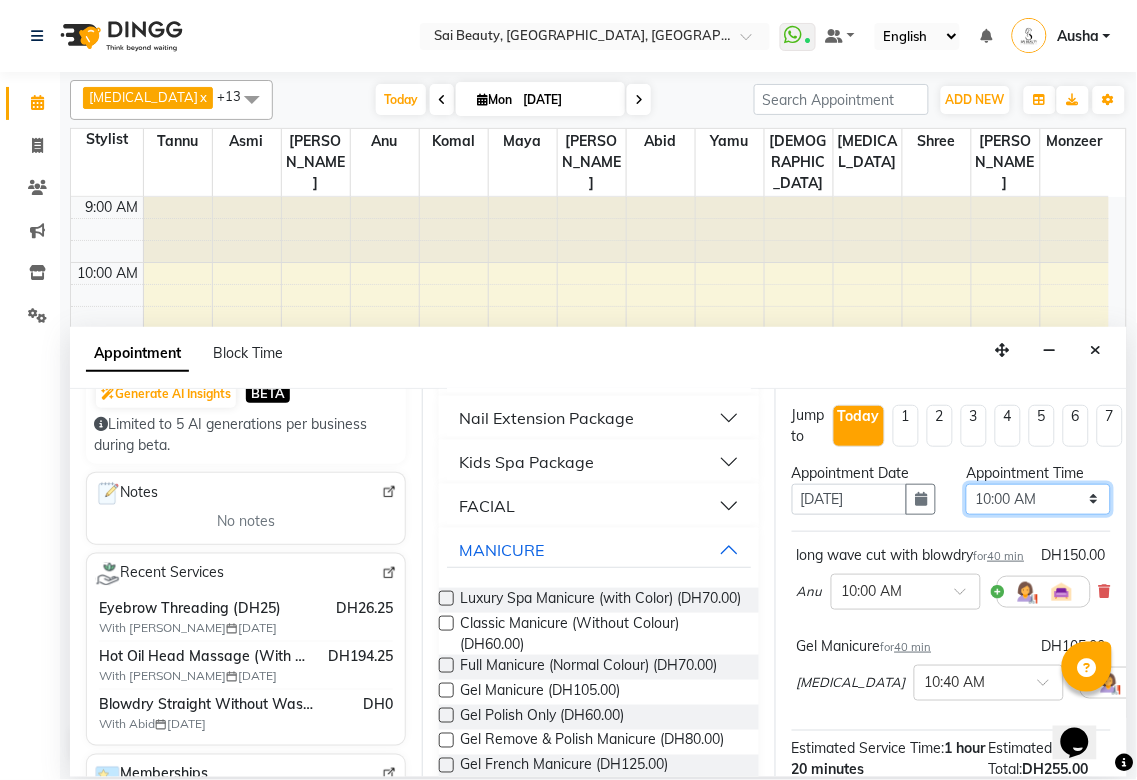 click on "Select 10:00 AM 10:05 AM 10:10 AM 10:15 AM 10:20 AM 10:25 AM 10:30 AM 10:35 AM 10:40 AM 10:45 AM 10:50 AM 10:55 AM 11:00 AM 11:05 AM 11:10 AM 11:15 AM 11:20 AM 11:25 AM 11:30 AM 11:35 AM 11:40 AM 11:45 AM 11:50 AM 11:55 AM 12:00 PM 12:05 PM 12:10 PM 12:15 PM 12:20 PM 12:25 PM 12:30 PM 12:35 PM 12:40 PM 12:45 PM 12:50 PM 12:55 PM 01:00 PM 01:05 PM 01:10 PM 01:15 PM 01:20 PM 01:25 PM 01:30 PM 01:35 PM 01:40 PM 01:45 PM 01:50 PM 01:55 PM 02:00 PM 02:05 PM 02:10 PM 02:15 PM 02:20 PM 02:25 PM 02:30 PM 02:35 PM 02:40 PM 02:45 PM 02:50 PM 02:55 PM 03:00 PM 03:05 PM 03:10 PM 03:15 PM 03:20 PM 03:25 PM 03:30 PM 03:35 PM 03:40 PM 03:45 PM 03:50 PM 03:55 PM 04:00 PM 04:05 PM 04:10 PM 04:15 PM 04:20 PM 04:25 PM 04:30 PM 04:35 PM 04:40 PM 04:45 PM 04:50 PM 04:55 PM 05:00 PM 05:05 PM 05:10 PM 05:15 PM 05:20 PM 05:25 PM 05:30 PM 05:35 PM 05:40 PM 05:45 PM 05:50 PM 05:55 PM 06:00 PM 06:05 PM 06:10 PM 06:15 PM 06:20 PM 06:25 PM 06:30 PM 06:35 PM 06:40 PM 06:45 PM 06:50 PM 06:55 PM 07:00 PM 07:05 PM 07:10 PM 07:15 PM 07:20 PM" at bounding box center [1038, 499] 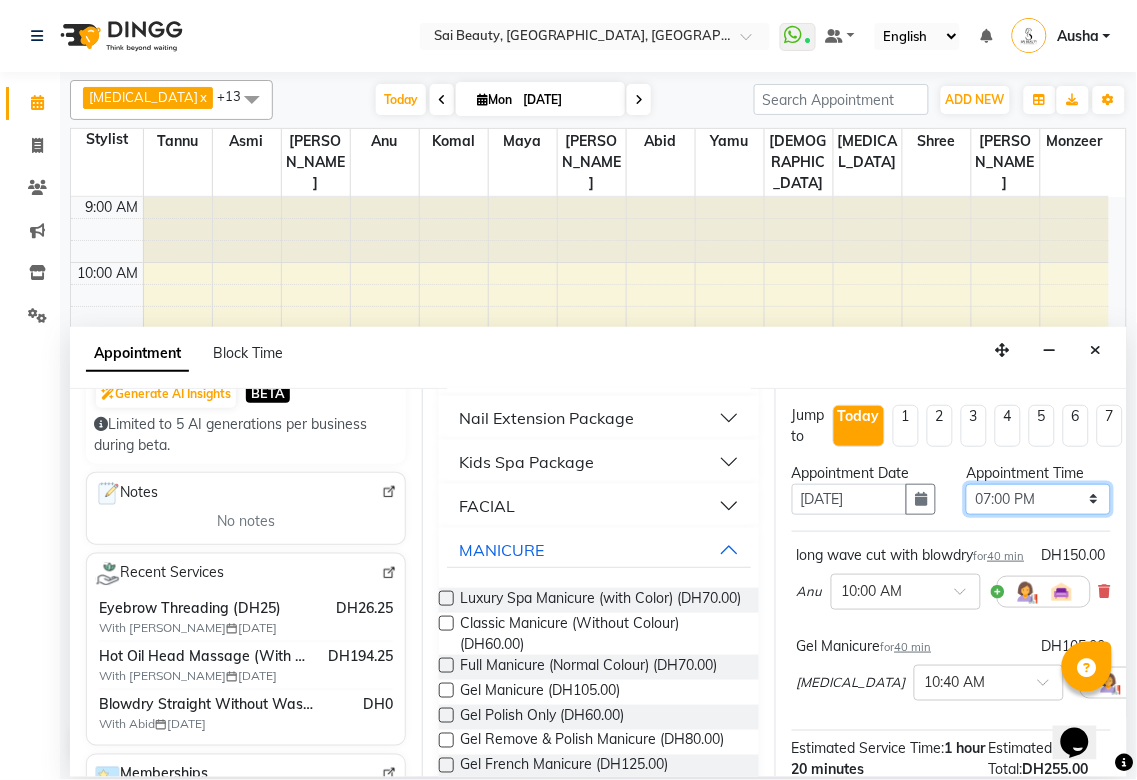 click on "Select 10:00 AM 10:05 AM 10:10 AM 10:15 AM 10:20 AM 10:25 AM 10:30 AM 10:35 AM 10:40 AM 10:45 AM 10:50 AM 10:55 AM 11:00 AM 11:05 AM 11:10 AM 11:15 AM 11:20 AM 11:25 AM 11:30 AM 11:35 AM 11:40 AM 11:45 AM 11:50 AM 11:55 AM 12:00 PM 12:05 PM 12:10 PM 12:15 PM 12:20 PM 12:25 PM 12:30 PM 12:35 PM 12:40 PM 12:45 PM 12:50 PM 12:55 PM 01:00 PM 01:05 PM 01:10 PM 01:15 PM 01:20 PM 01:25 PM 01:30 PM 01:35 PM 01:40 PM 01:45 PM 01:50 PM 01:55 PM 02:00 PM 02:05 PM 02:10 PM 02:15 PM 02:20 PM 02:25 PM 02:30 PM 02:35 PM 02:40 PM 02:45 PM 02:50 PM 02:55 PM 03:00 PM 03:05 PM 03:10 PM 03:15 PM 03:20 PM 03:25 PM 03:30 PM 03:35 PM 03:40 PM 03:45 PM 03:50 PM 03:55 PM 04:00 PM 04:05 PM 04:10 PM 04:15 PM 04:20 PM 04:25 PM 04:30 PM 04:35 PM 04:40 PM 04:45 PM 04:50 PM 04:55 PM 05:00 PM 05:05 PM 05:10 PM 05:15 PM 05:20 PM 05:25 PM 05:30 PM 05:35 PM 05:40 PM 05:45 PM 05:50 PM 05:55 PM 06:00 PM 06:05 PM 06:10 PM 06:15 PM 06:20 PM 06:25 PM 06:30 PM 06:35 PM 06:40 PM 06:45 PM 06:50 PM 06:55 PM 07:00 PM 07:05 PM 07:10 PM 07:15 PM 07:20 PM" at bounding box center (1038, 499) 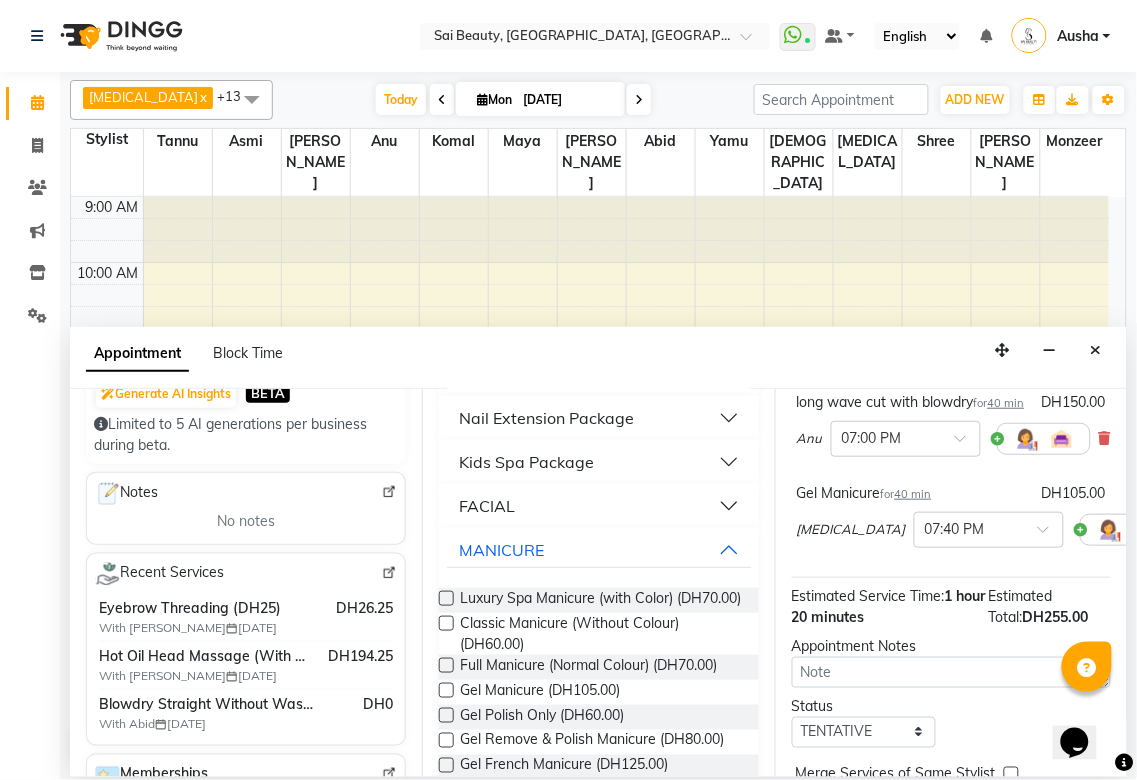 scroll, scrollTop: 305, scrollLeft: 0, axis: vertical 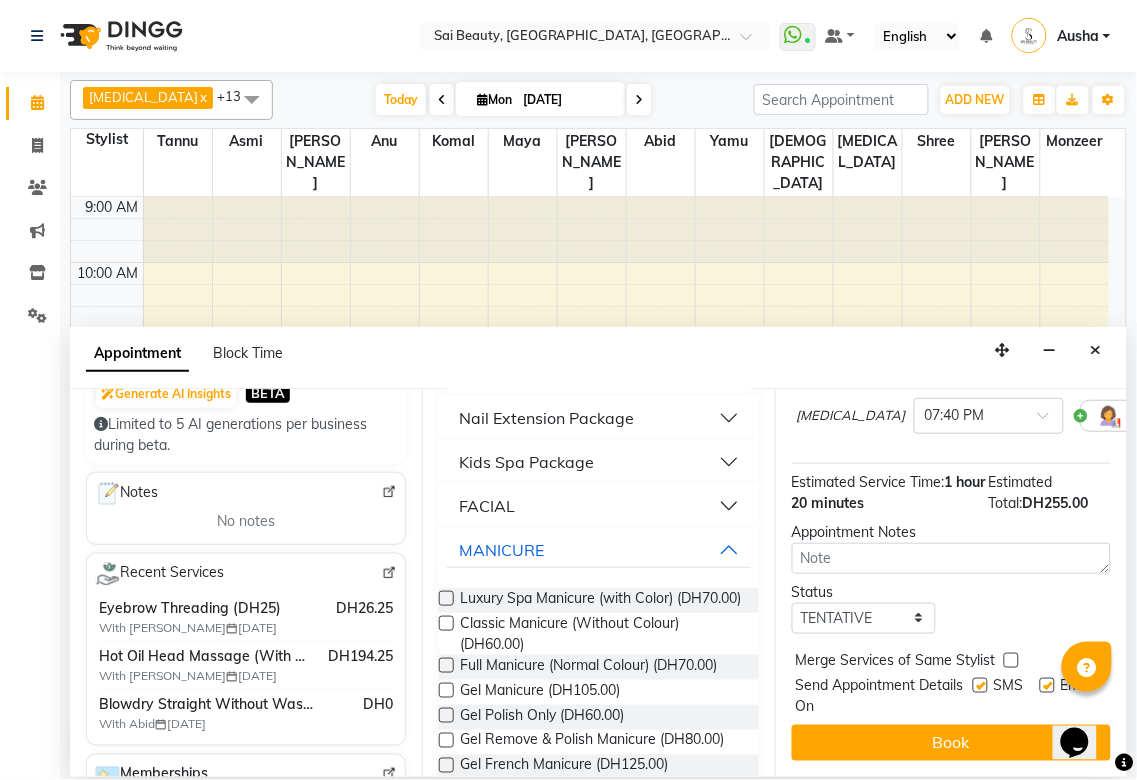 click at bounding box center [1011, 660] 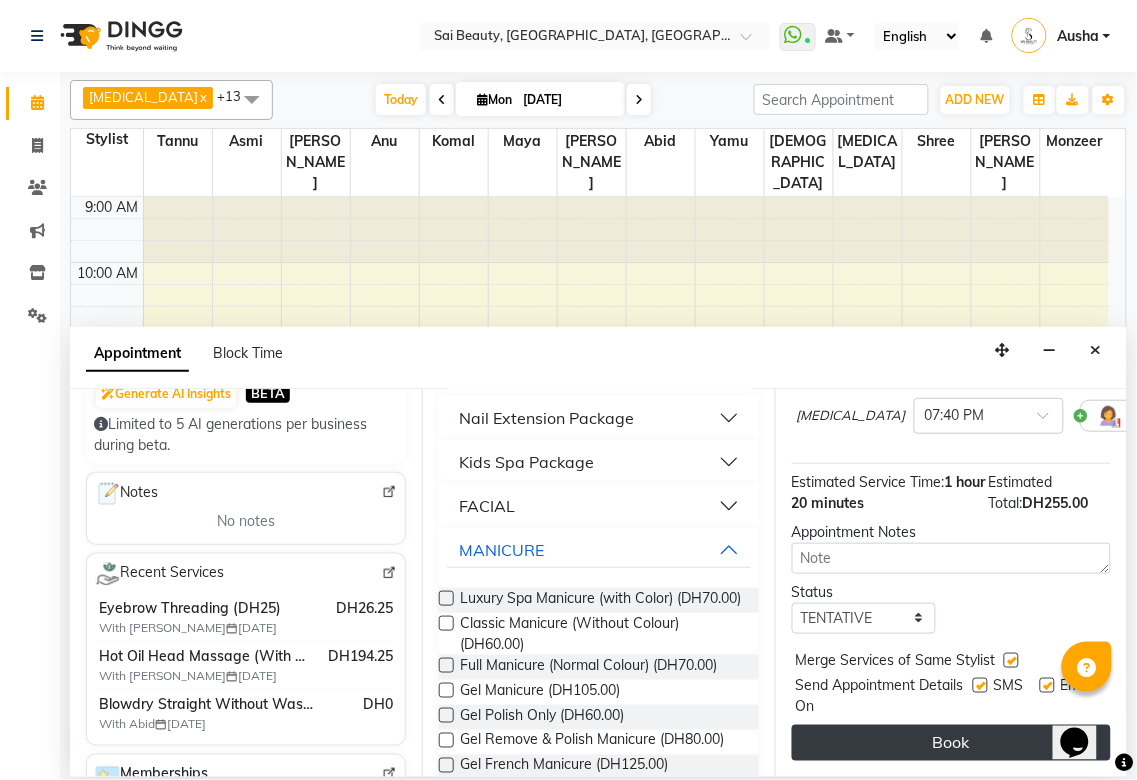 click on "Book" at bounding box center (951, 743) 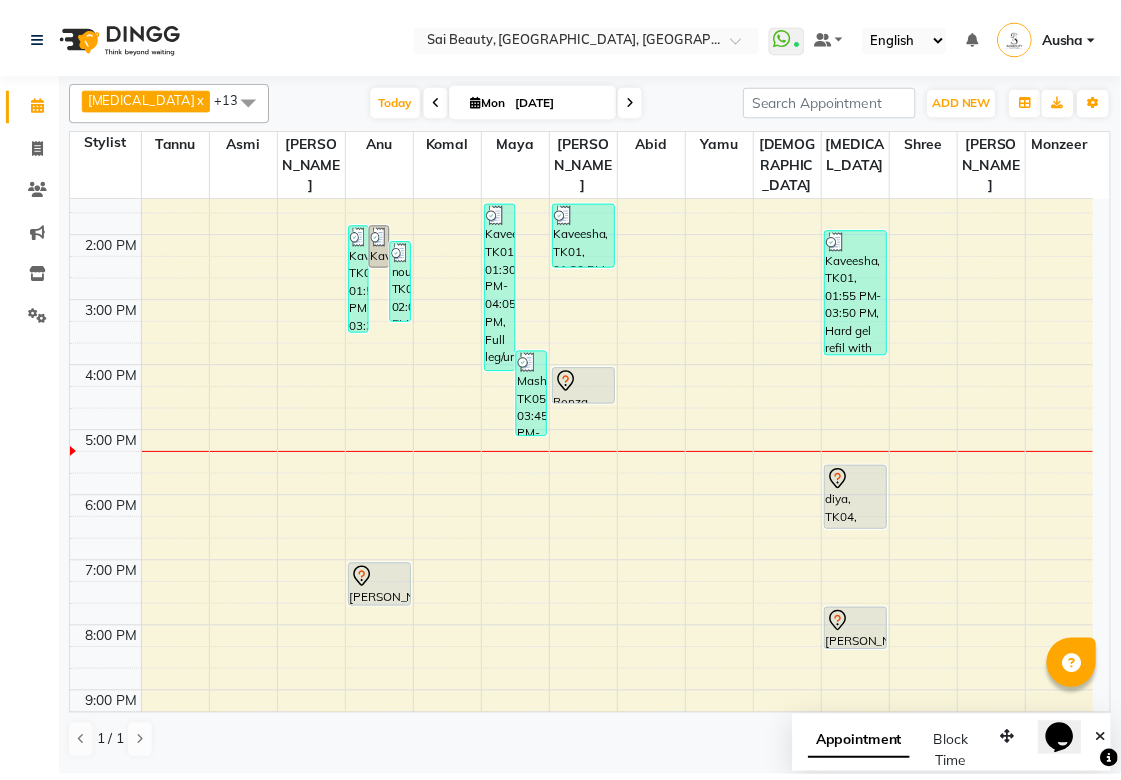 scroll, scrollTop: 294, scrollLeft: 0, axis: vertical 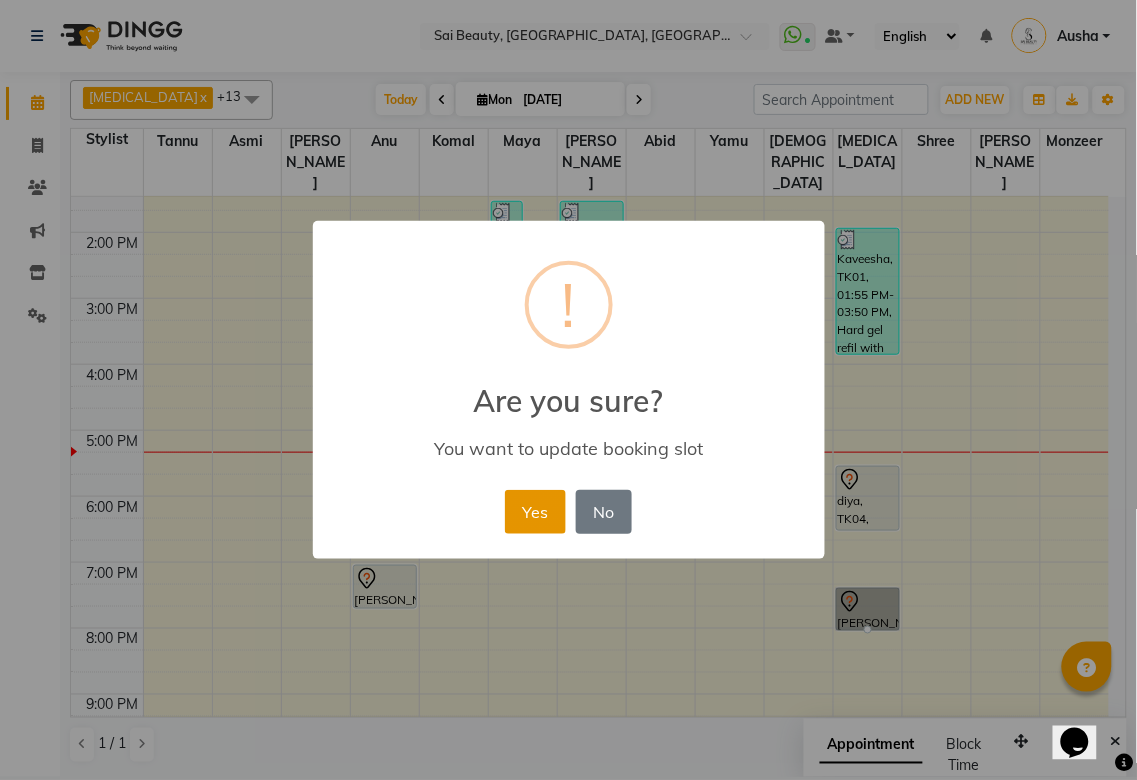 click on "Yes" at bounding box center (535, 512) 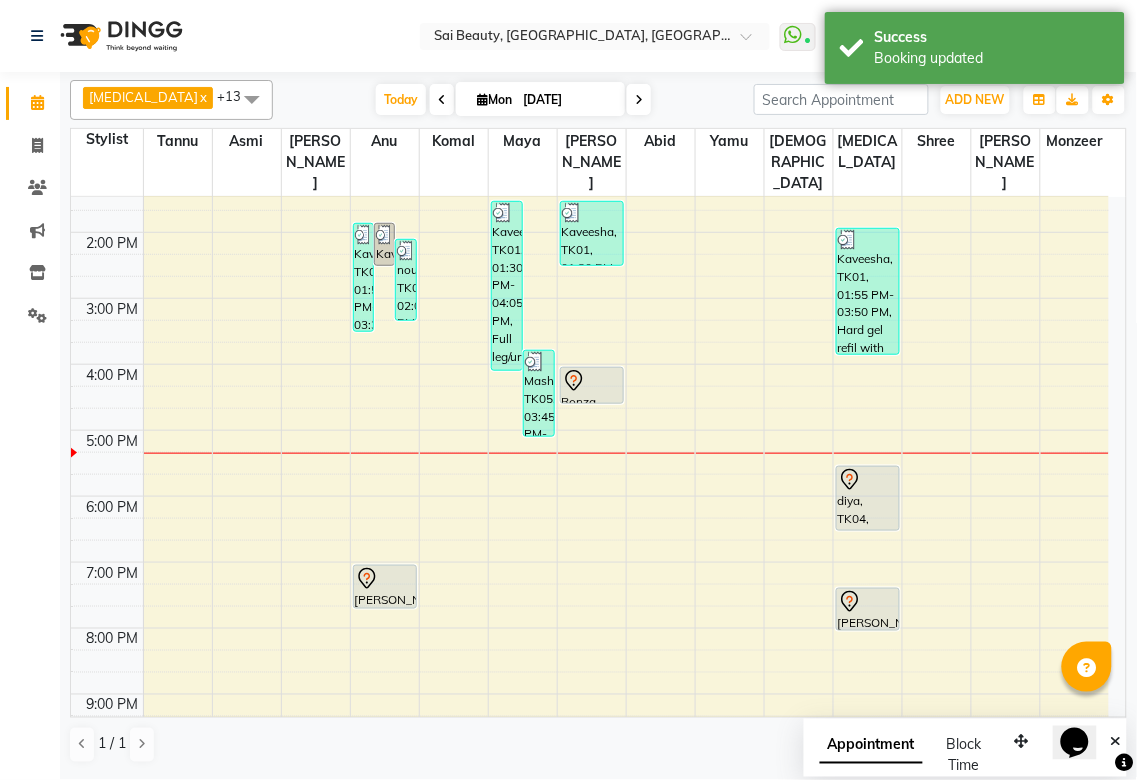 click 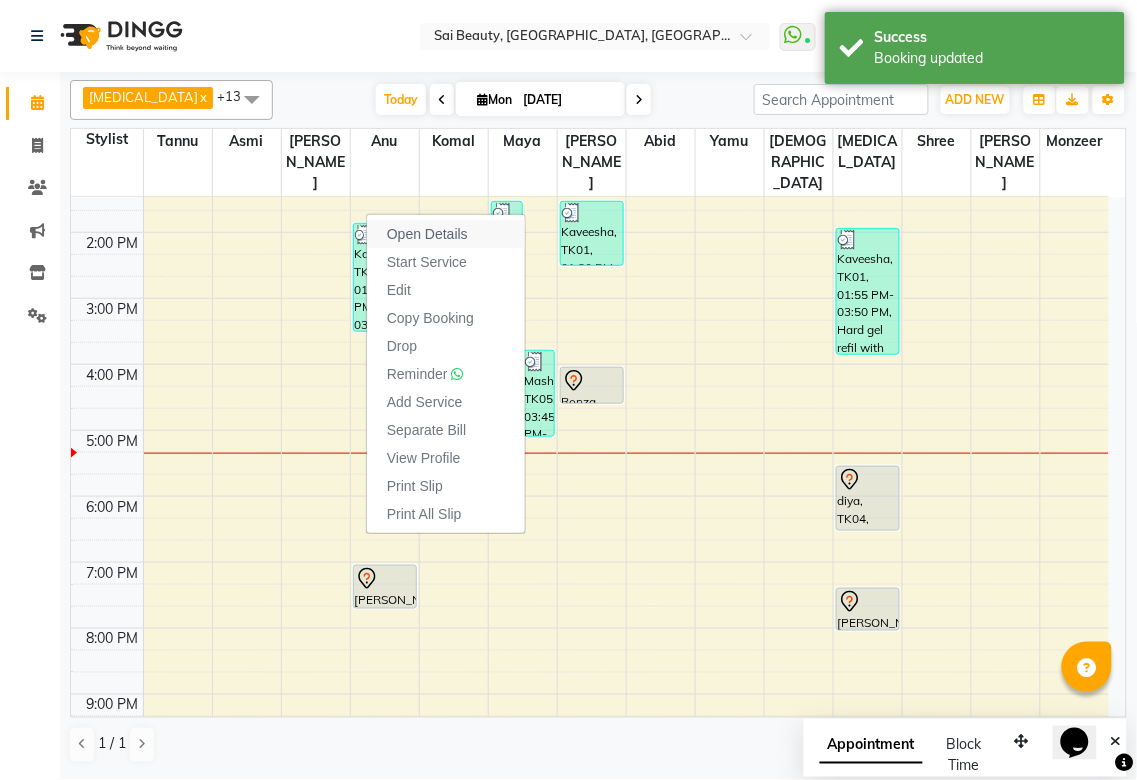 click on "Open Details" at bounding box center [427, 234] 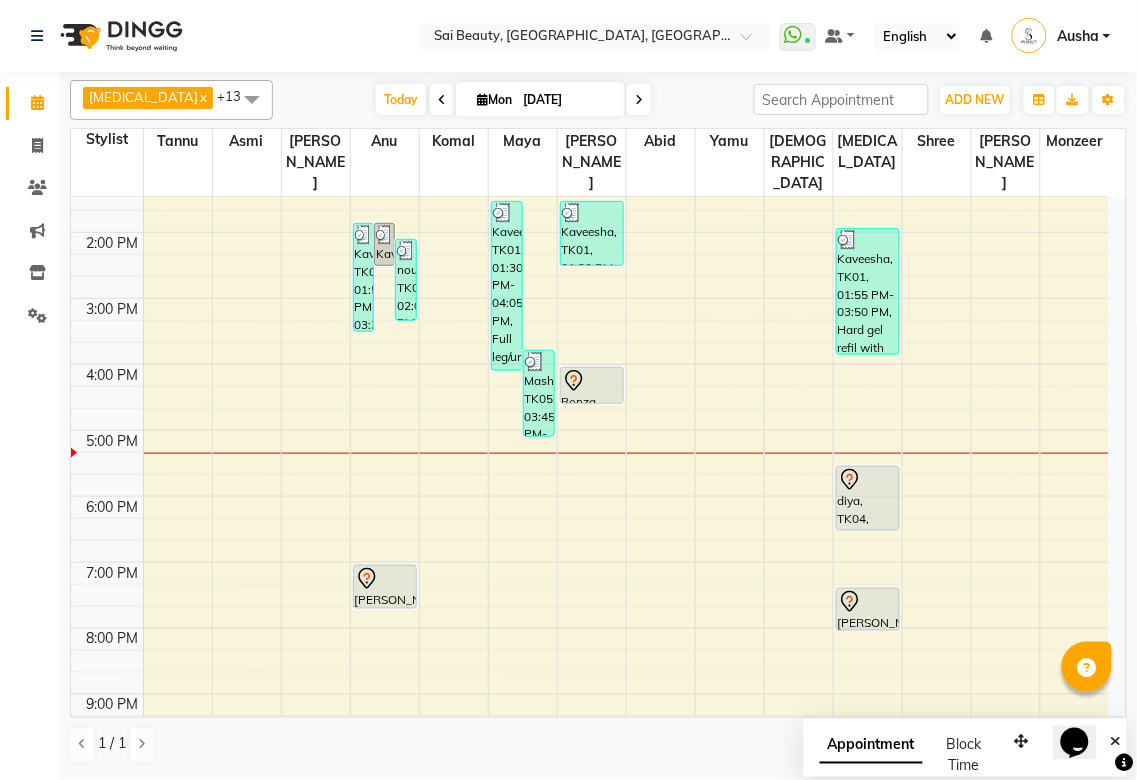 click 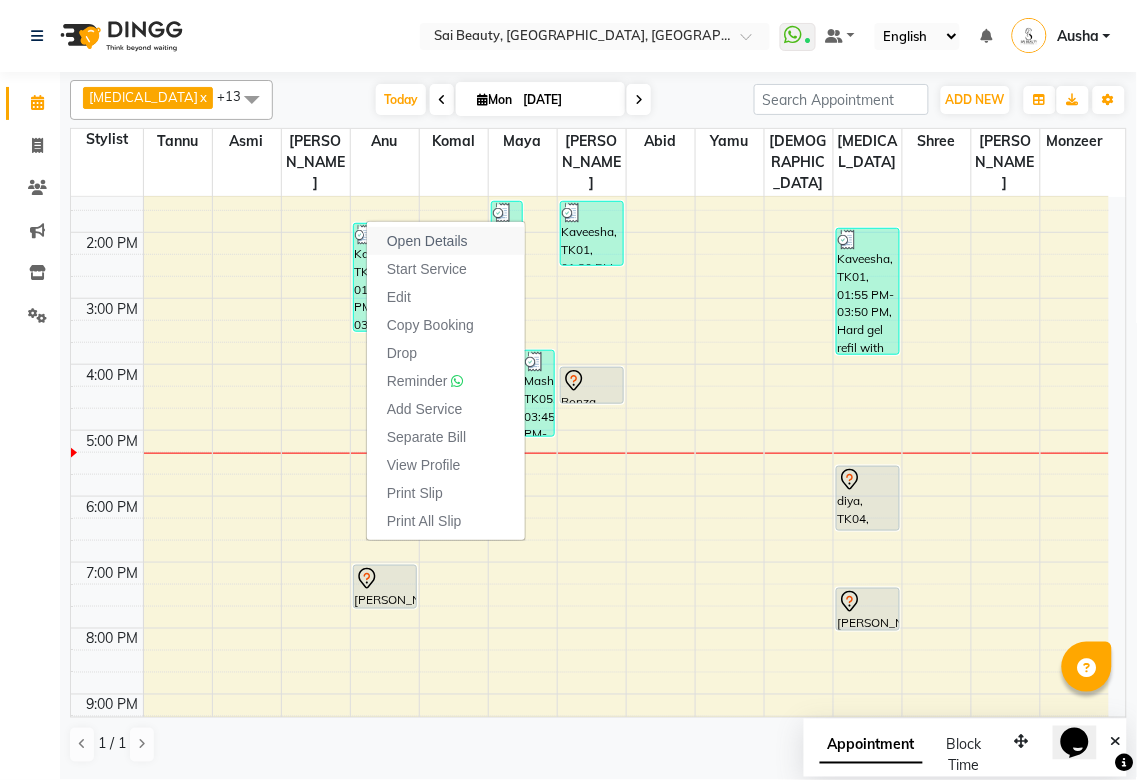 click on "Open Details" at bounding box center (427, 241) 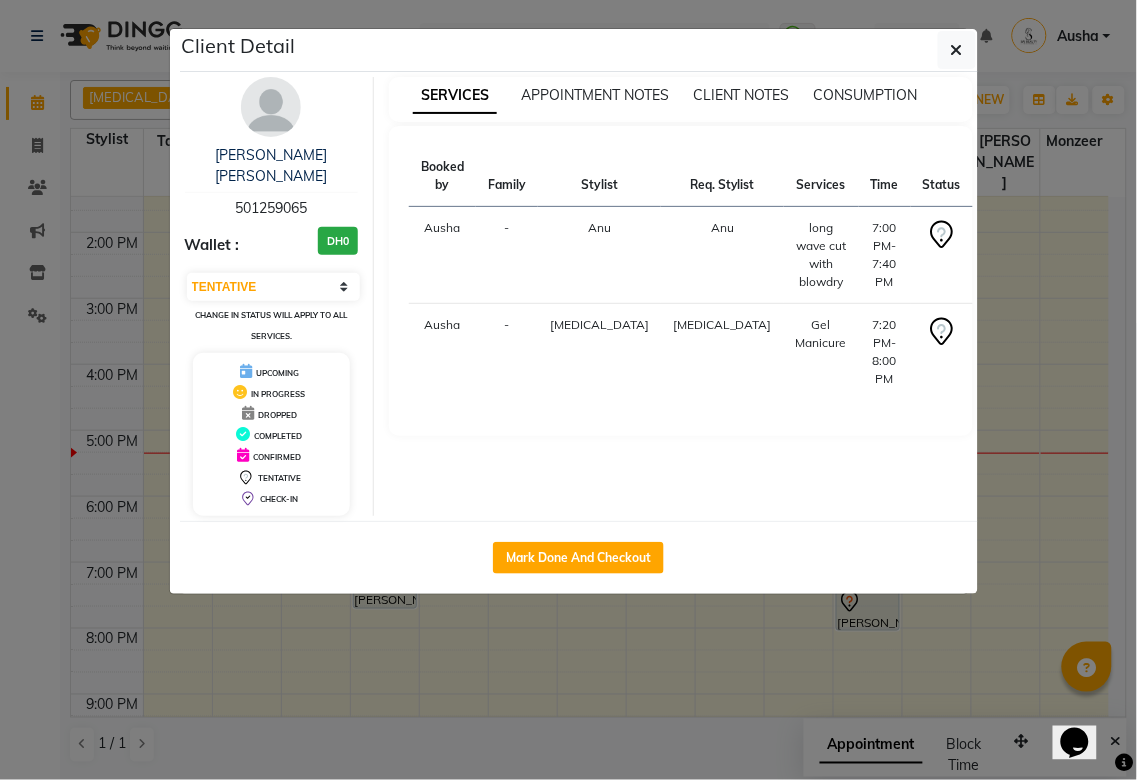 click on "Client Detail  [PERSON_NAME] [PERSON_NAME]   501259065 Wallet : DH0 Select IN SERVICE CONFIRMED TENTATIVE CHECK IN MARK DONE DROPPED UPCOMING Change in status will apply to all services. UPCOMING IN PROGRESS DROPPED COMPLETED CONFIRMED TENTATIVE CHECK-IN SERVICES APPOINTMENT NOTES CLIENT NOTES CONSUMPTION Booked by Family Stylist Req. Stylist Services Time Status  [PERSON_NAME] [PERSON_NAME] wave cut with blowdry   7:00 PM-7:40 PM   START   [PERSON_NAME][MEDICAL_DATA] [PERSON_NAME]  Gel Manicure   7:20 PM-8:00 PM   START   Mark Done And Checkout" 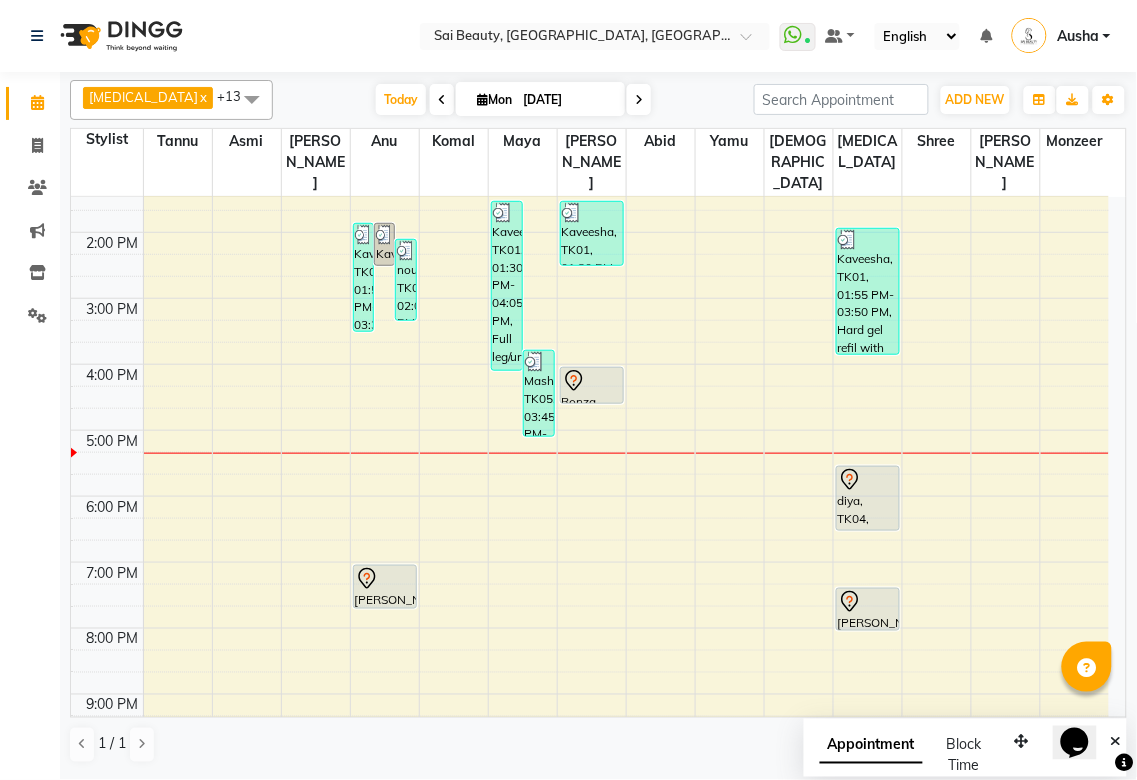 click 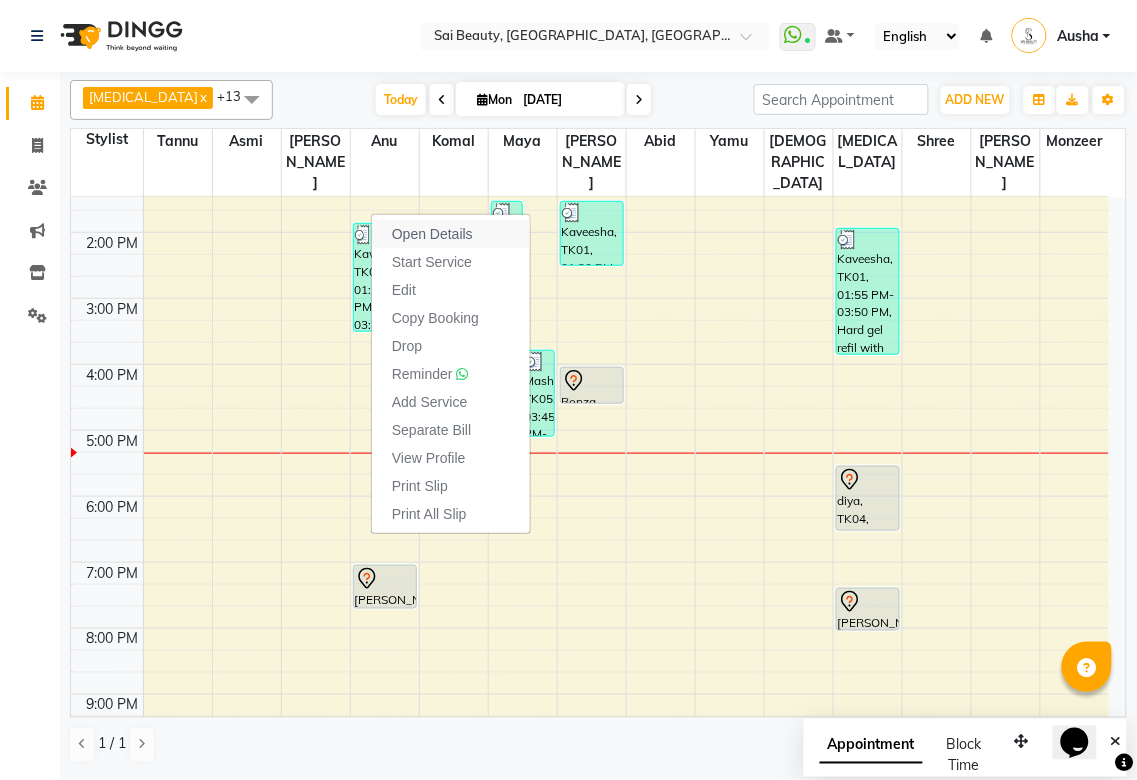click on "Open Details" at bounding box center (432, 234) 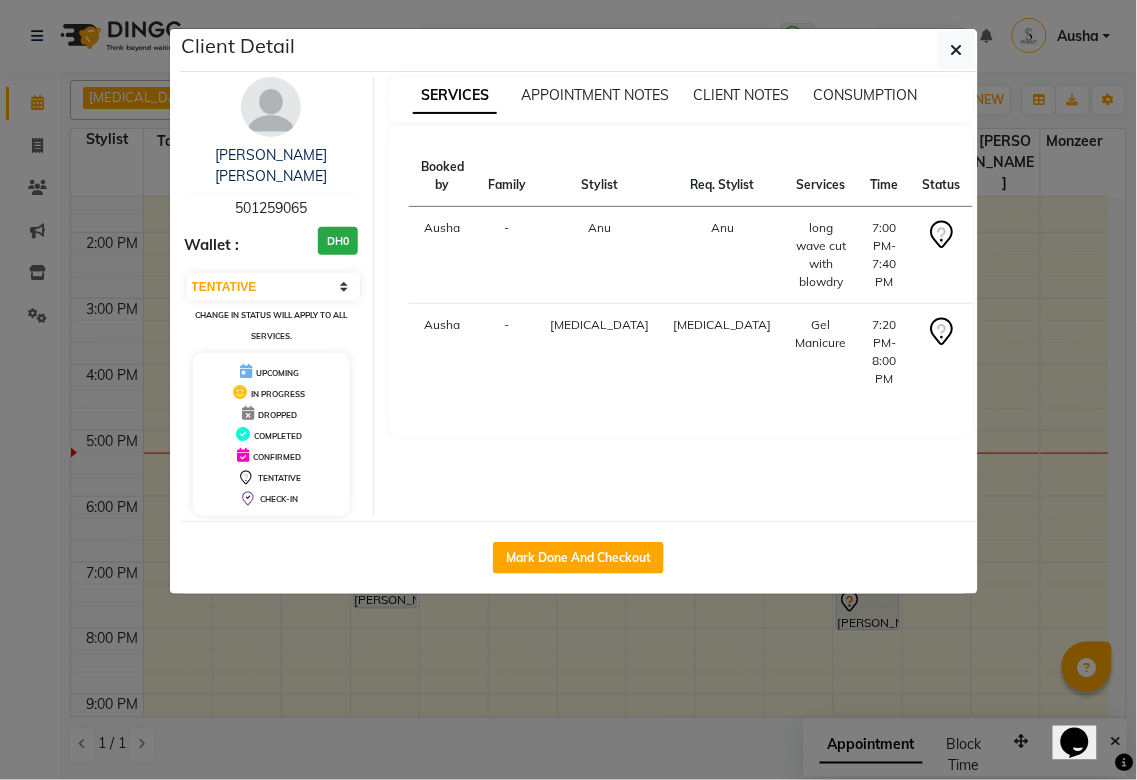 click on "Client Detail  [PERSON_NAME] [PERSON_NAME]   501259065 Wallet : DH0 Select IN SERVICE CONFIRMED TENTATIVE CHECK IN MARK DONE DROPPED UPCOMING Change in status will apply to all services. UPCOMING IN PROGRESS DROPPED COMPLETED CONFIRMED TENTATIVE CHECK-IN SERVICES APPOINTMENT NOTES CLIENT NOTES CONSUMPTION Booked by Family Stylist Req. Stylist Services Time Status  [PERSON_NAME] [PERSON_NAME] wave cut with blowdry   7:00 PM-7:40 PM   START   [PERSON_NAME][MEDICAL_DATA] [PERSON_NAME]  Gel Manicure   7:20 PM-8:00 PM   START   Mark Done And Checkout" 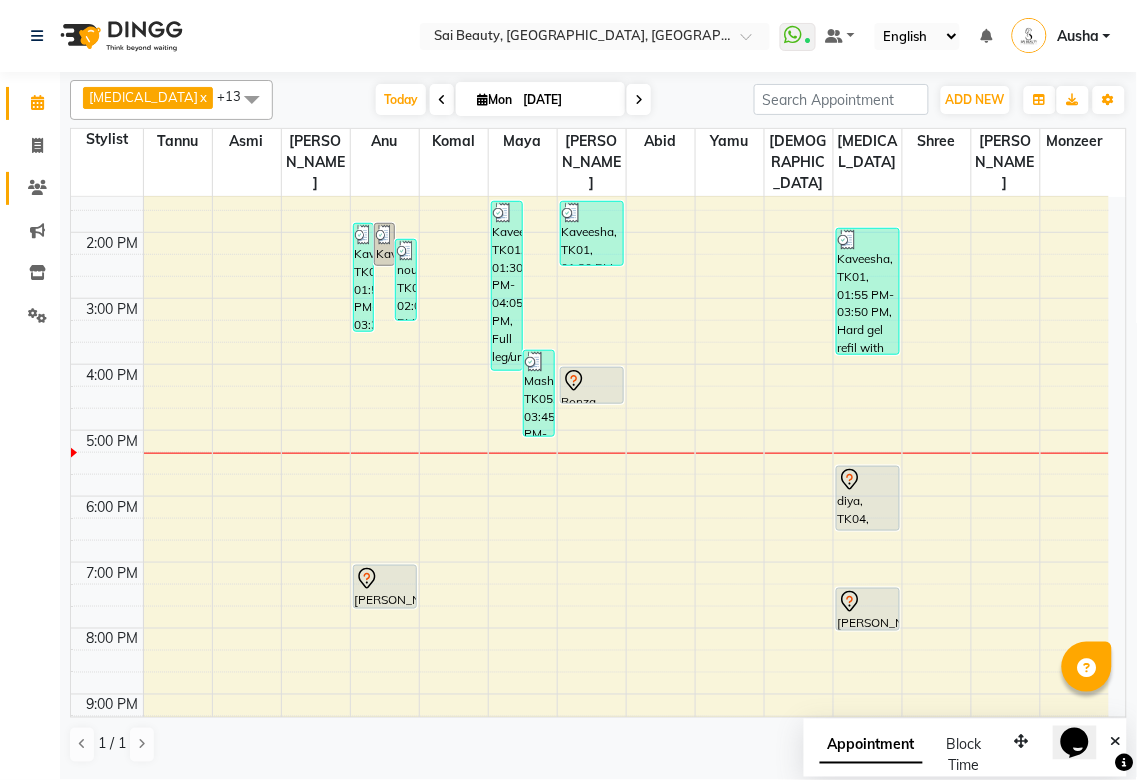 click on "Clients" 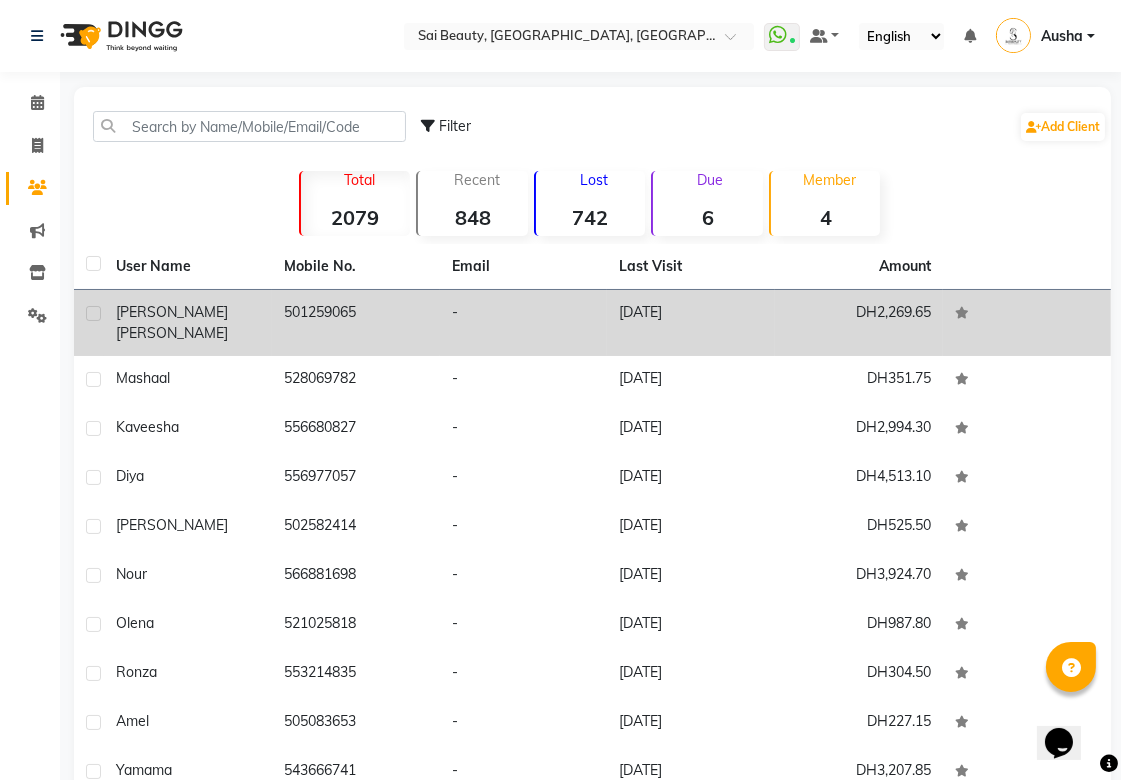 click on "[PERSON_NAME]" 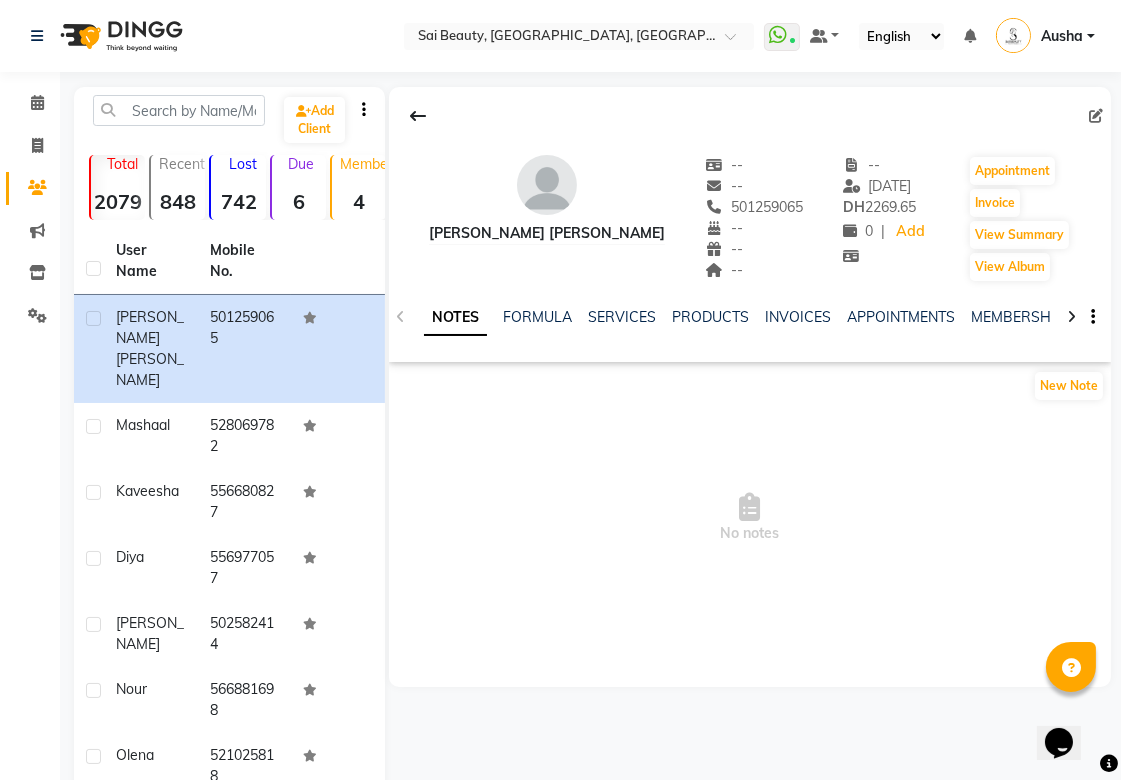 click 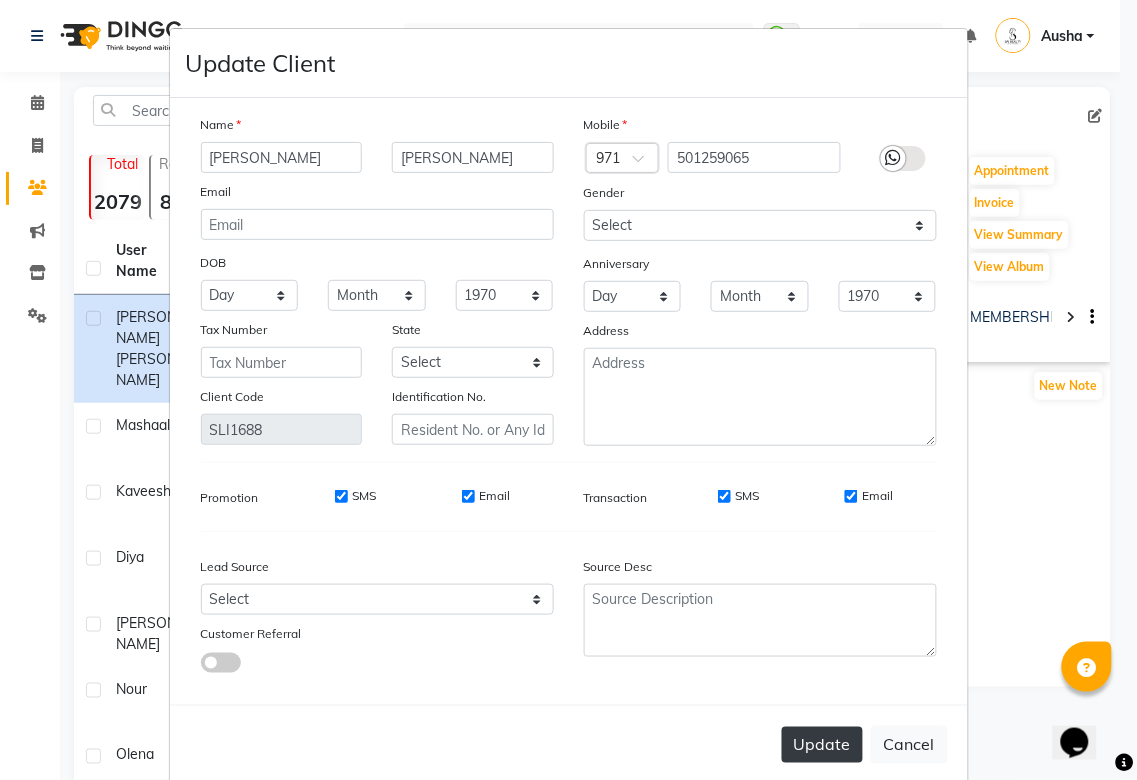 click on "Update" at bounding box center (822, 745) 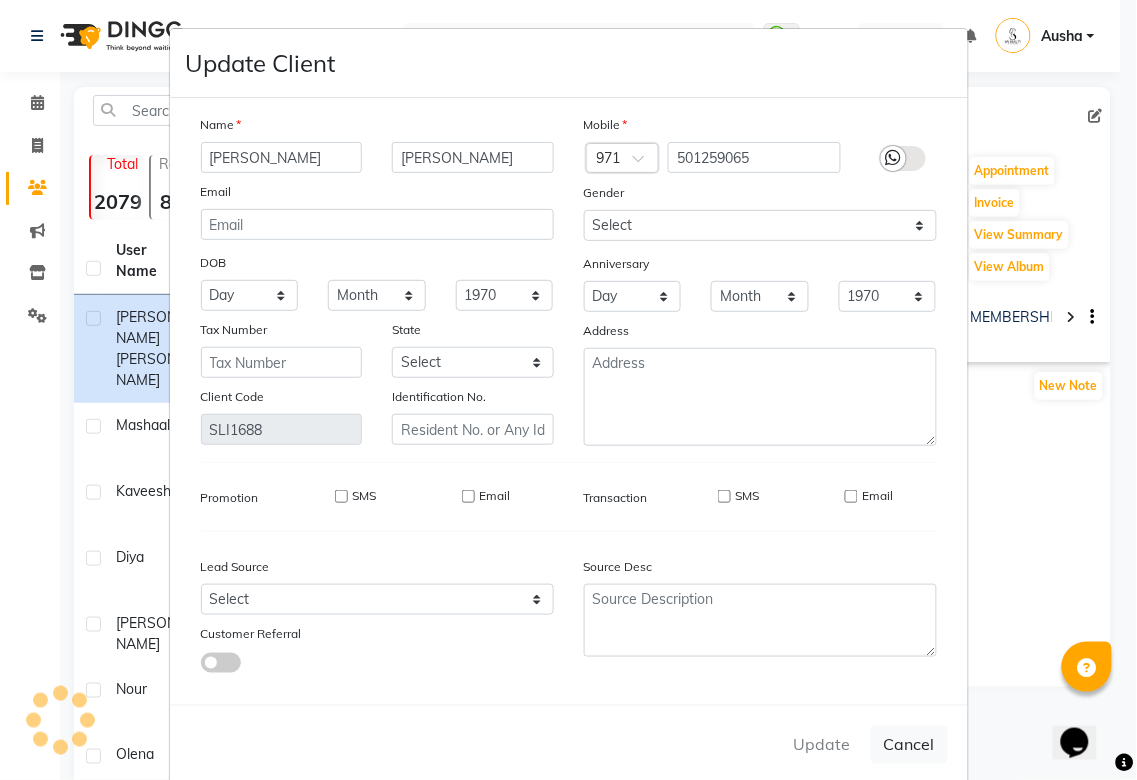 type 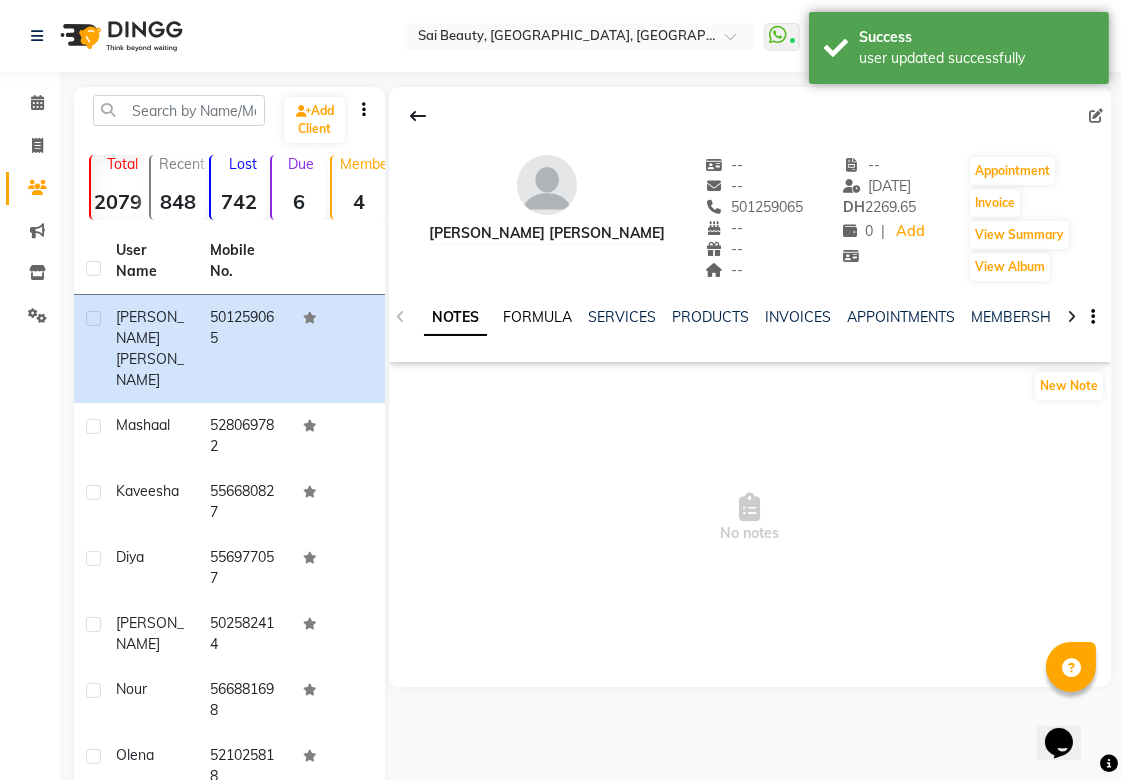 click on "FORMULA" 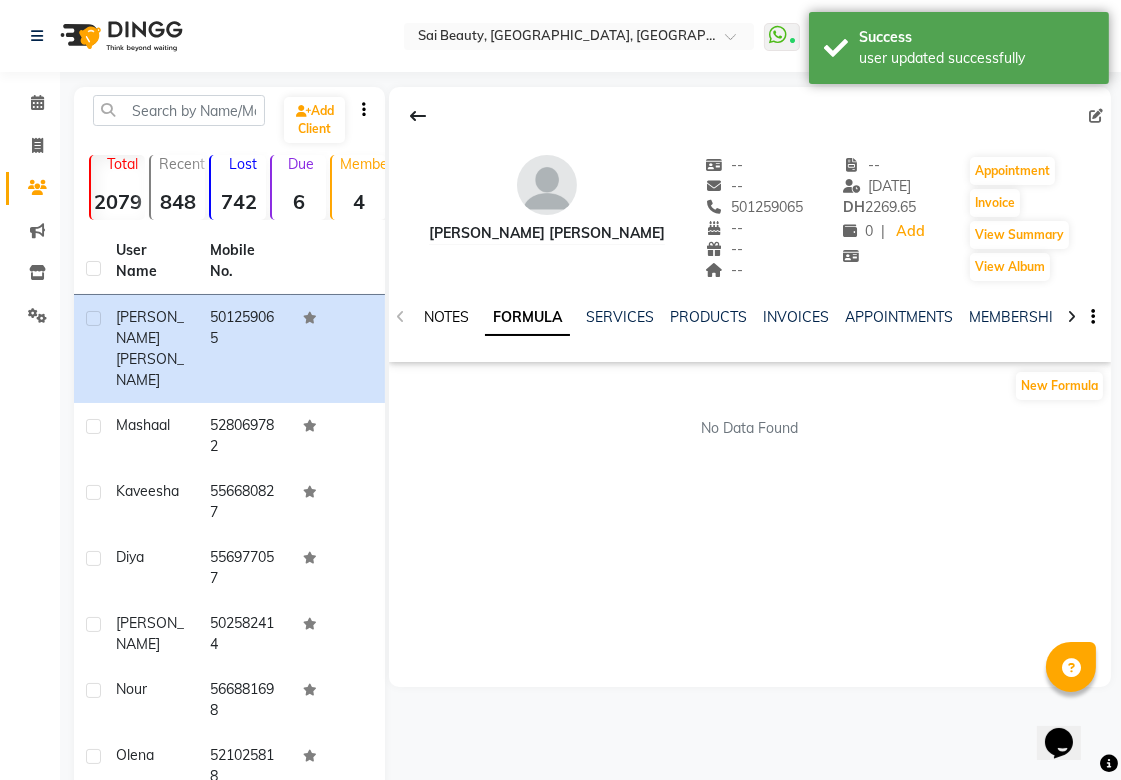 click on "NOTES" 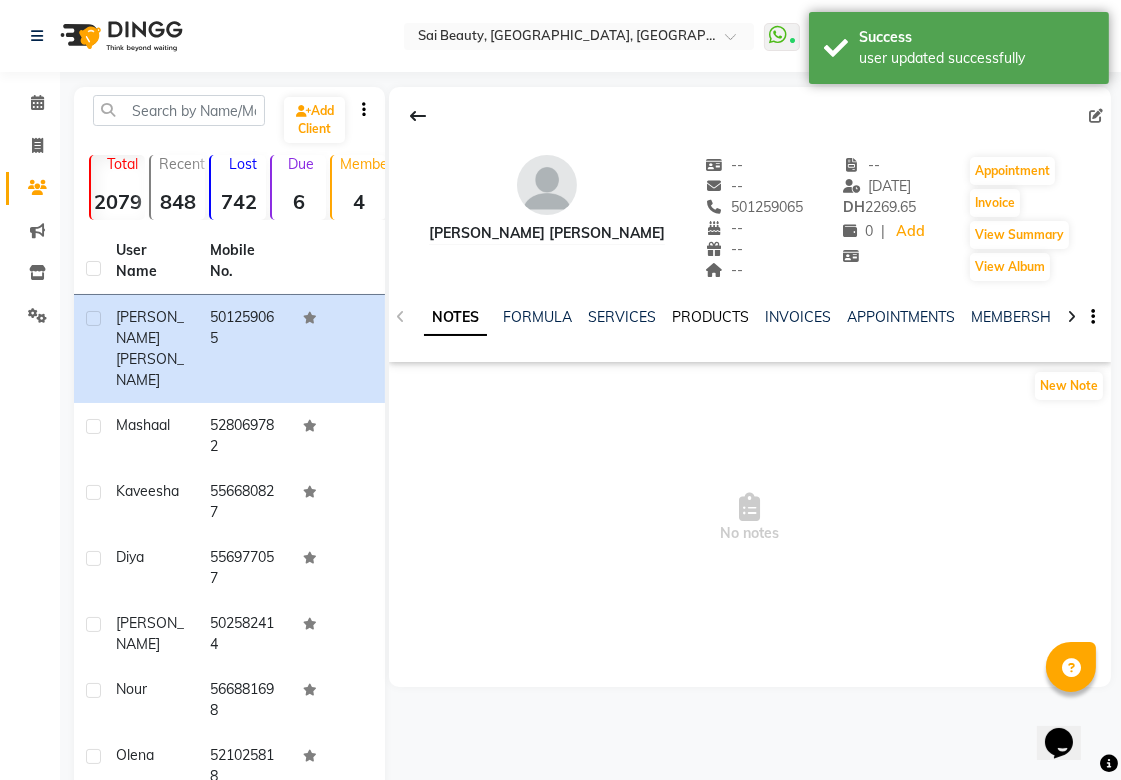 click on "PRODUCTS" 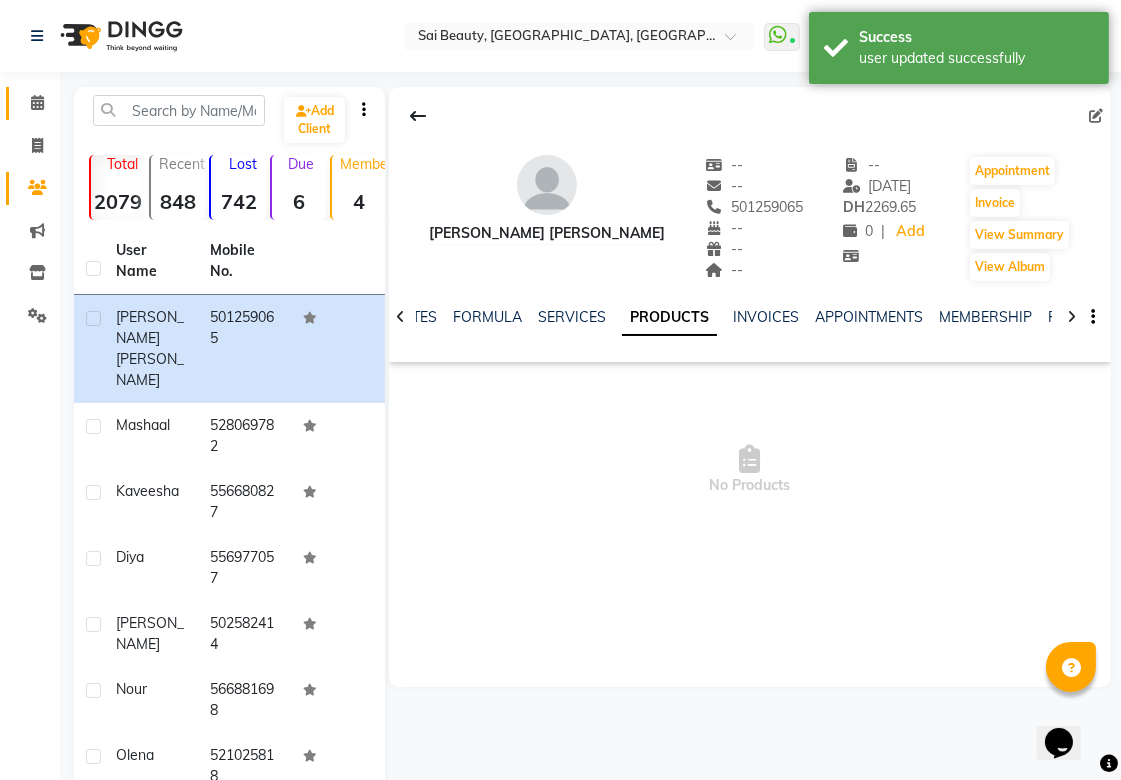 click 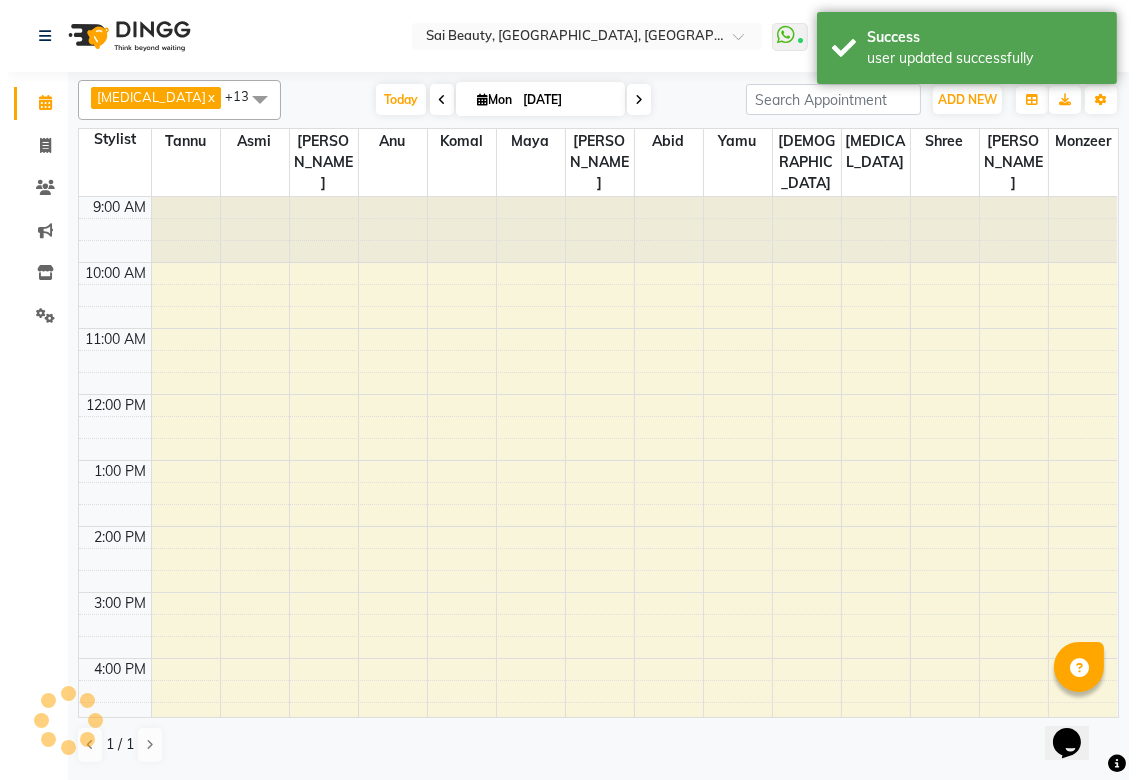 scroll, scrollTop: 0, scrollLeft: 0, axis: both 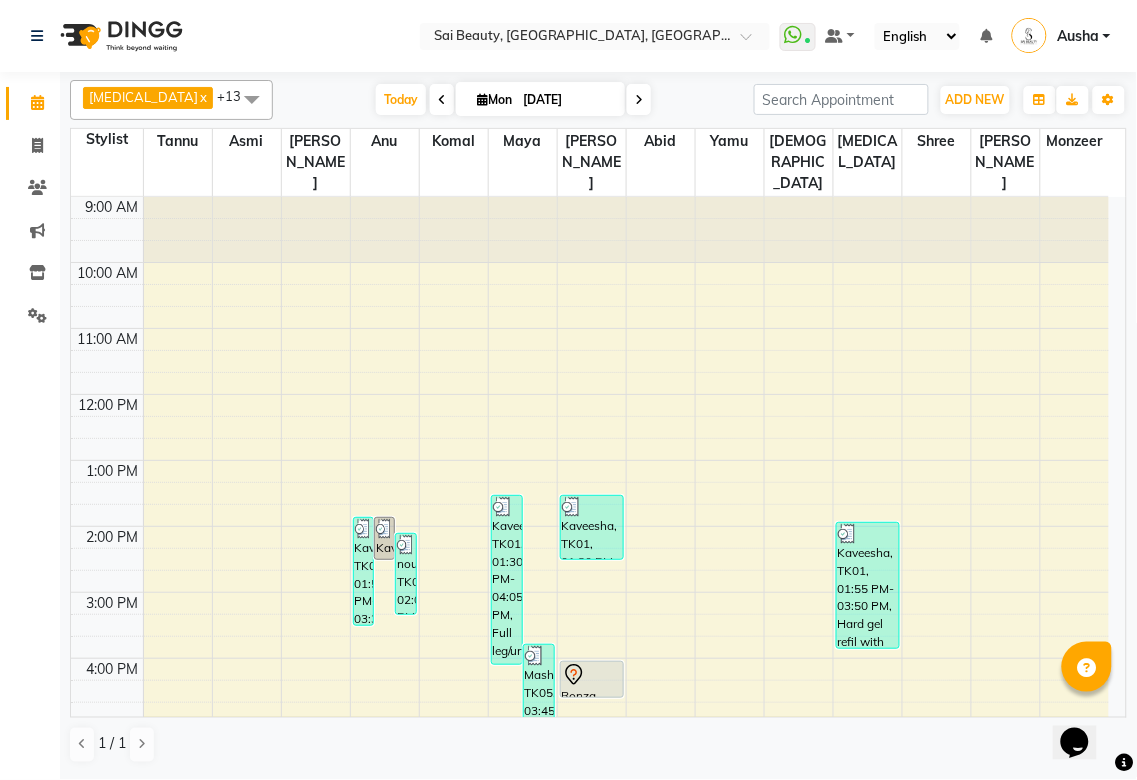click 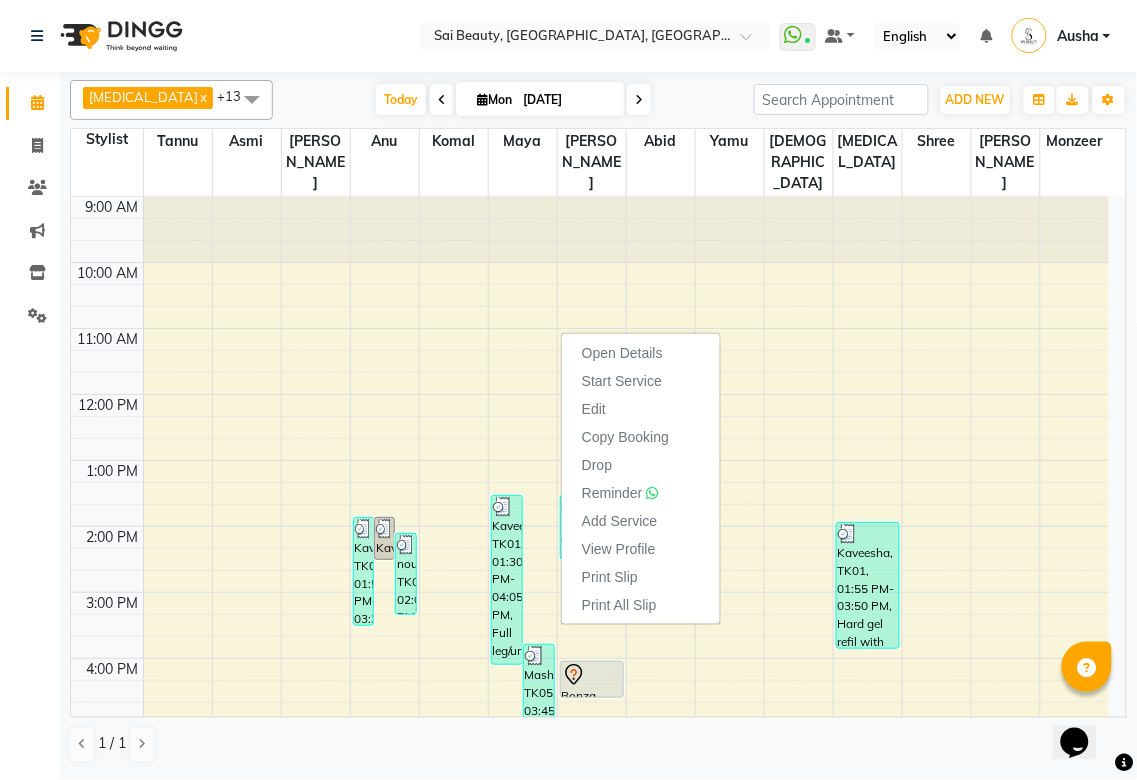 click at bounding box center [626, 713] 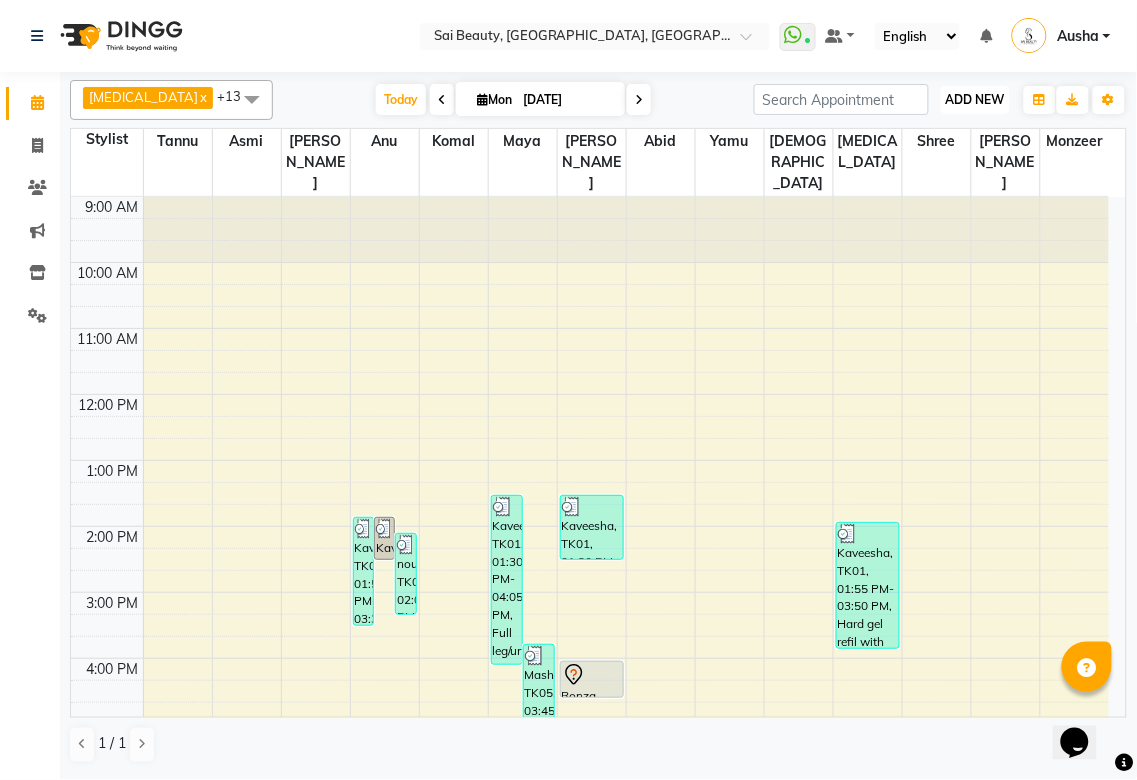 click on "ADD NEW" at bounding box center (975, 99) 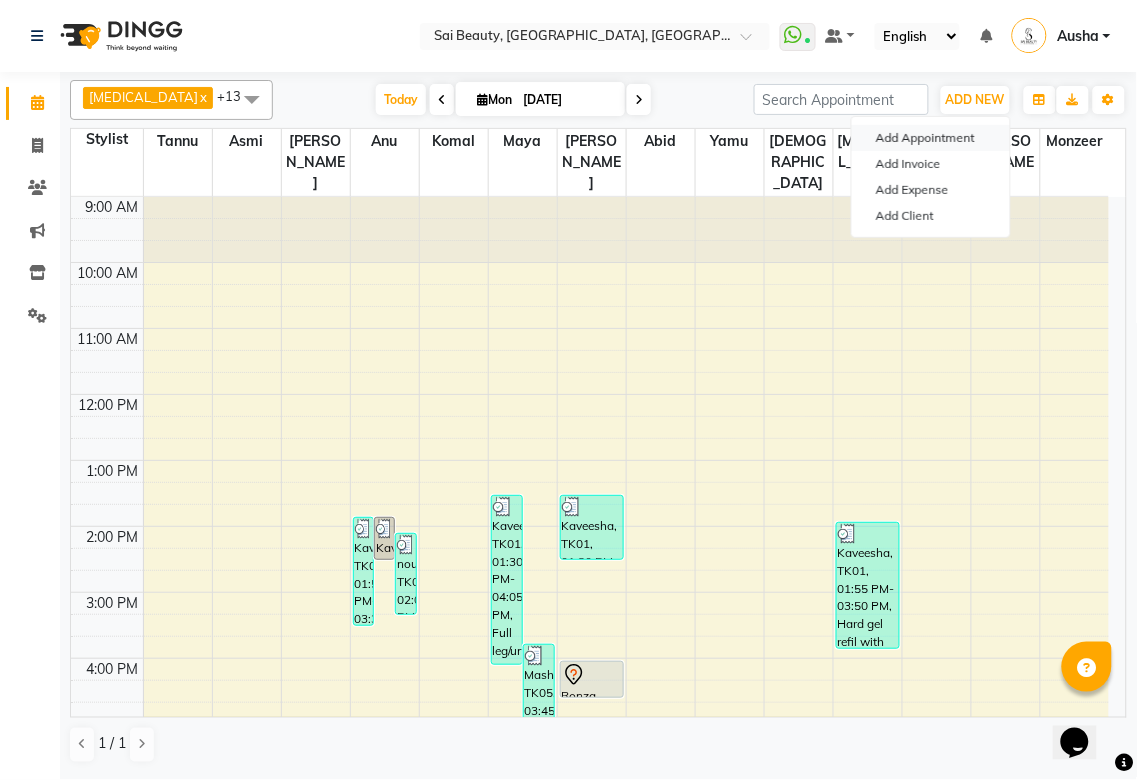 click on "Add Appointment" at bounding box center (931, 138) 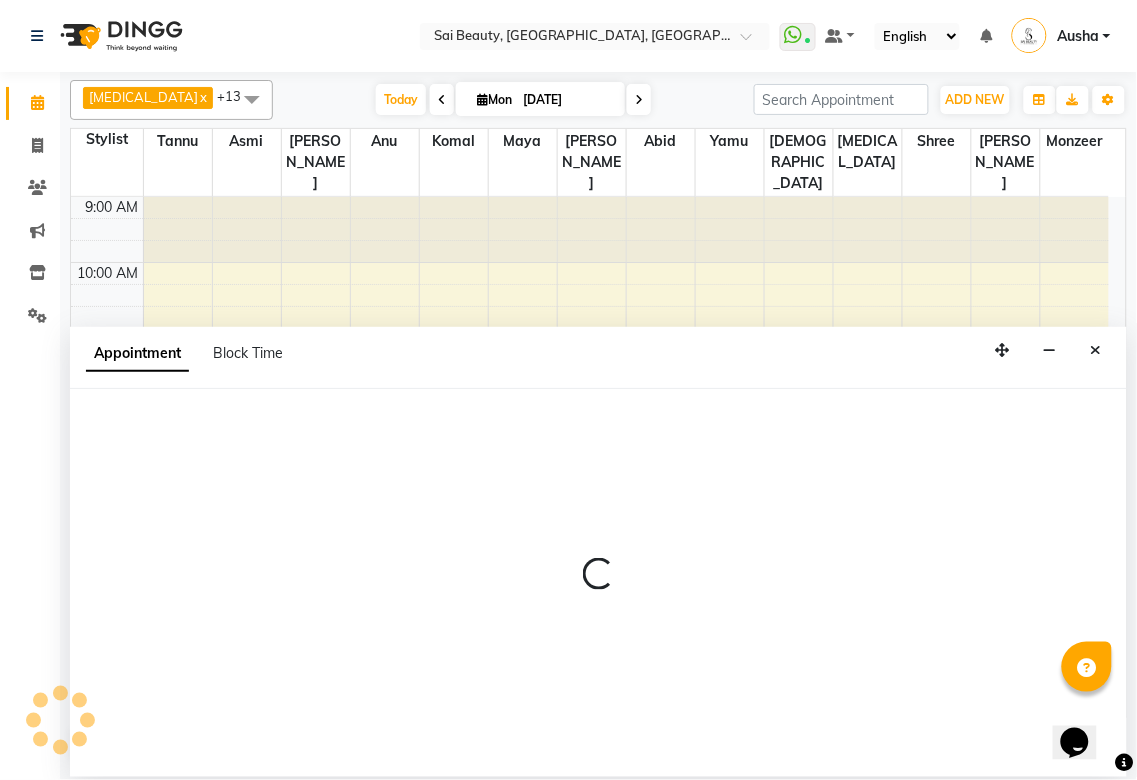 select on "600" 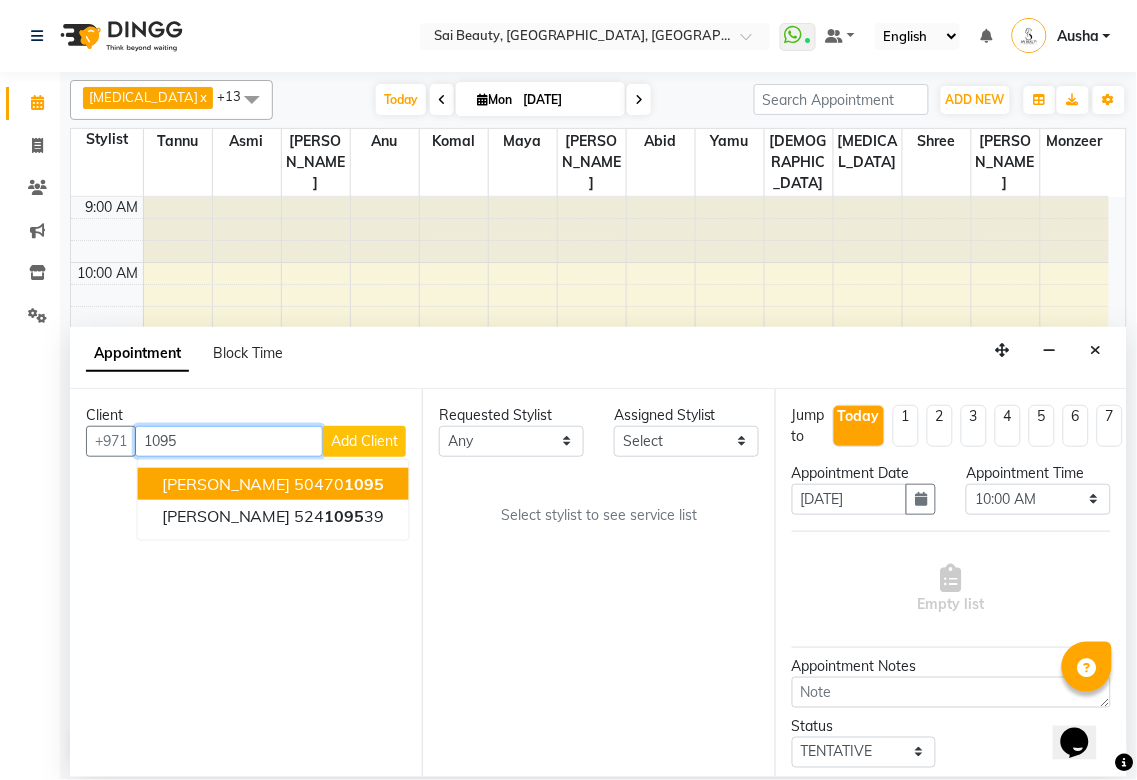 click on "1095" at bounding box center [365, 484] 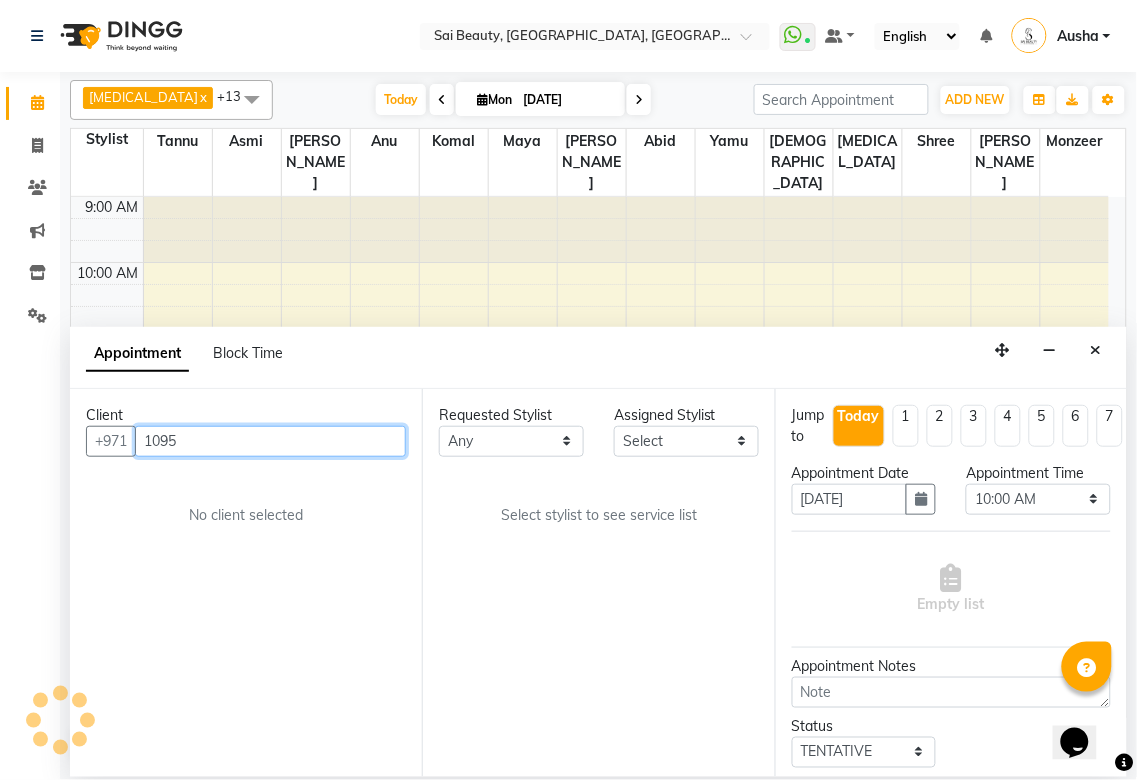 type on "504701095" 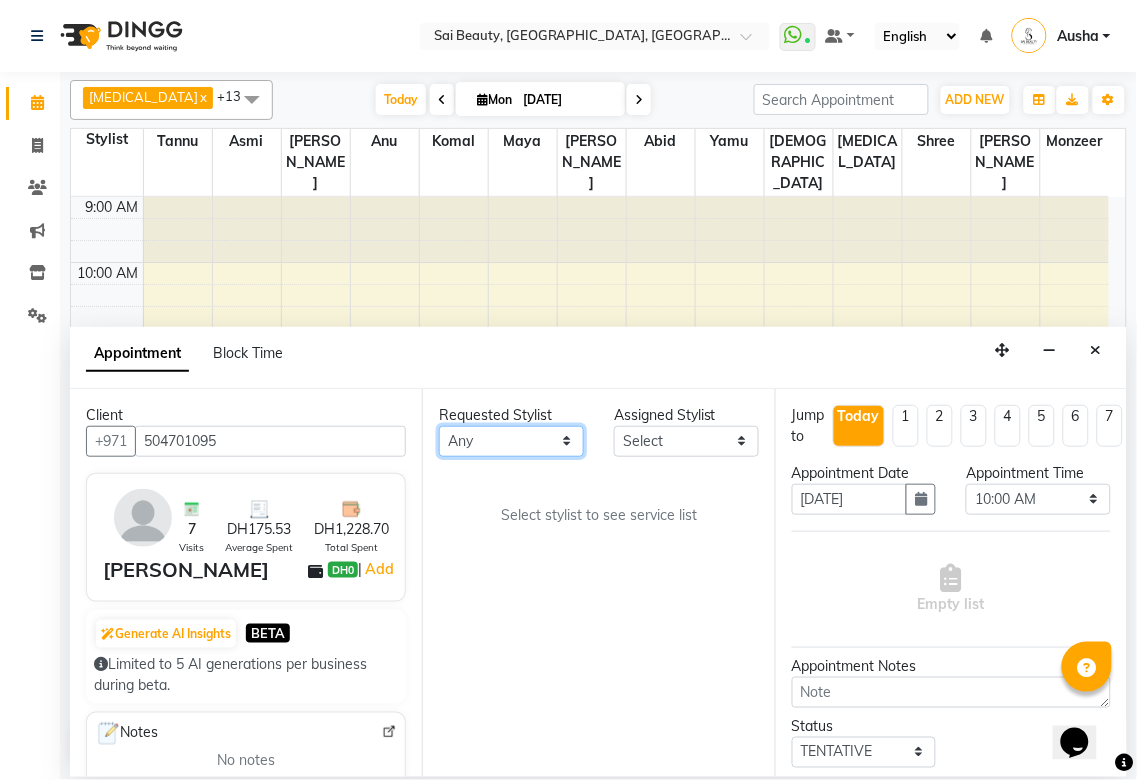 click on "Any [PERSON_NAME][MEDICAL_DATA] [PERSON_NAME] Asmi [PERSON_NAME] Gita [PERSON_NAME] Monzeer shree [PERSON_NAME] Surakcha [PERSON_NAME]" at bounding box center (511, 441) 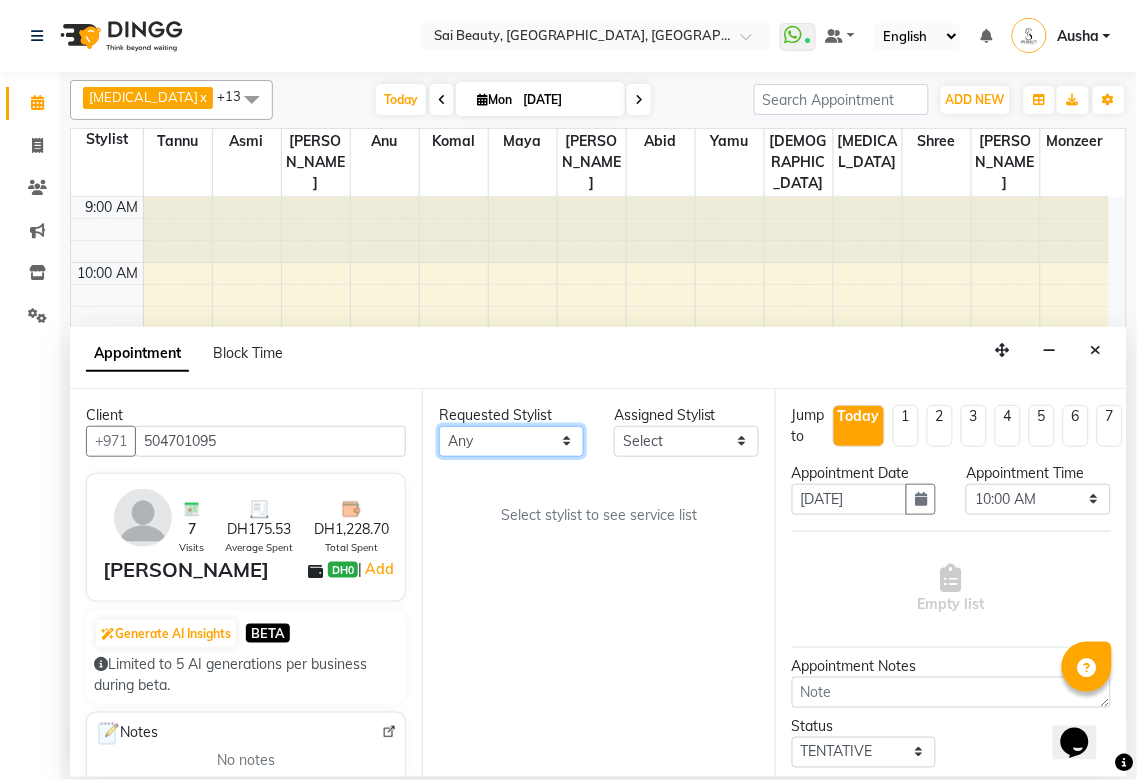 select on "52340" 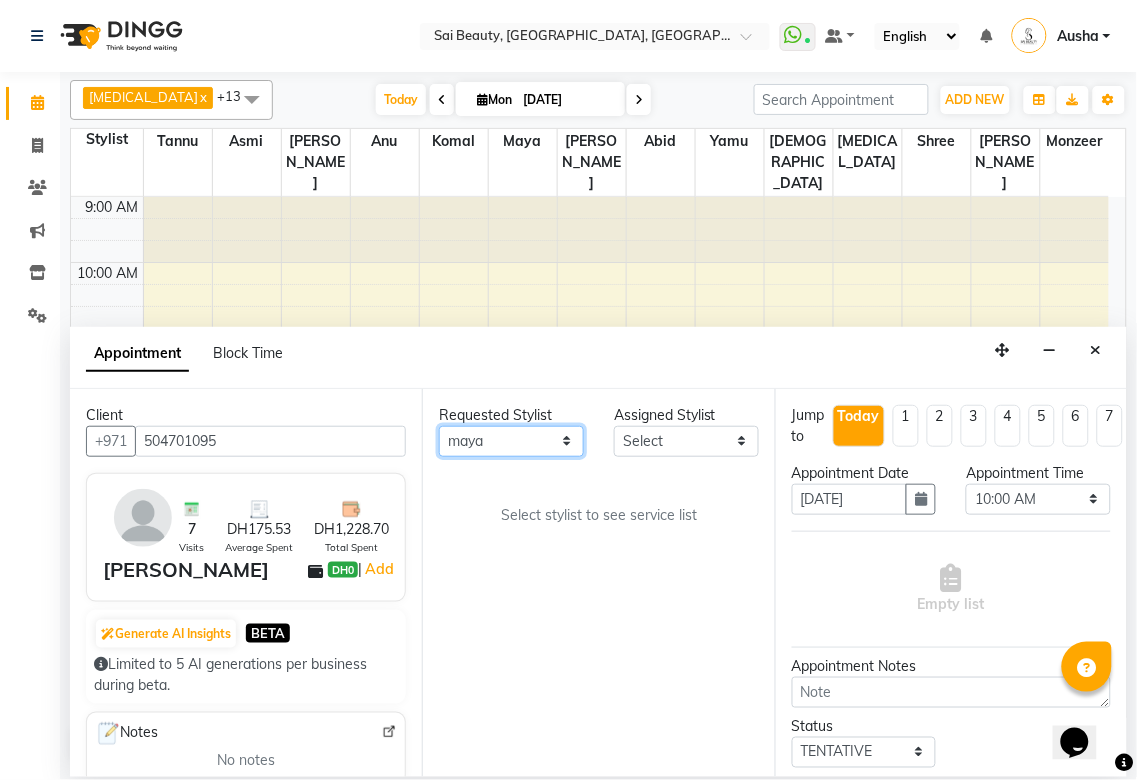 click on "Any [PERSON_NAME][MEDICAL_DATA] [PERSON_NAME] Asmi [PERSON_NAME] Gita [PERSON_NAME] Monzeer shree [PERSON_NAME] Surakcha [PERSON_NAME]" at bounding box center (511, 441) 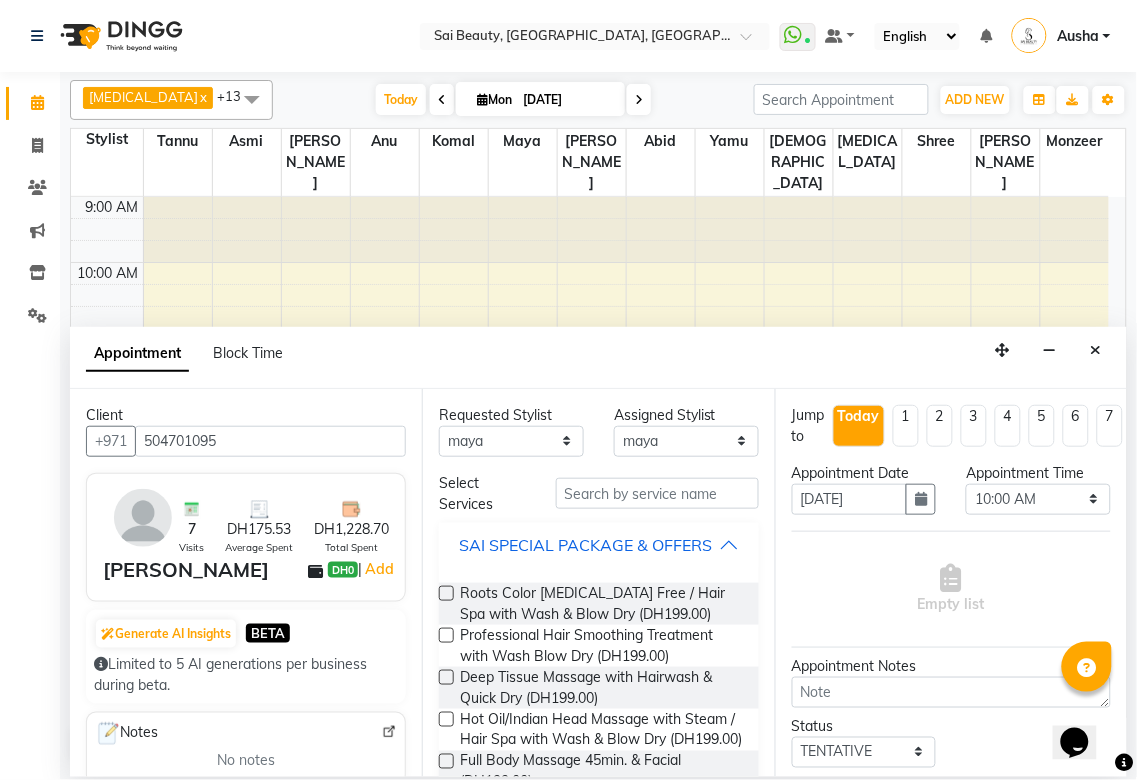 click on "SAI SPECIAL PACKAGE & OFFERS" at bounding box center [585, 545] 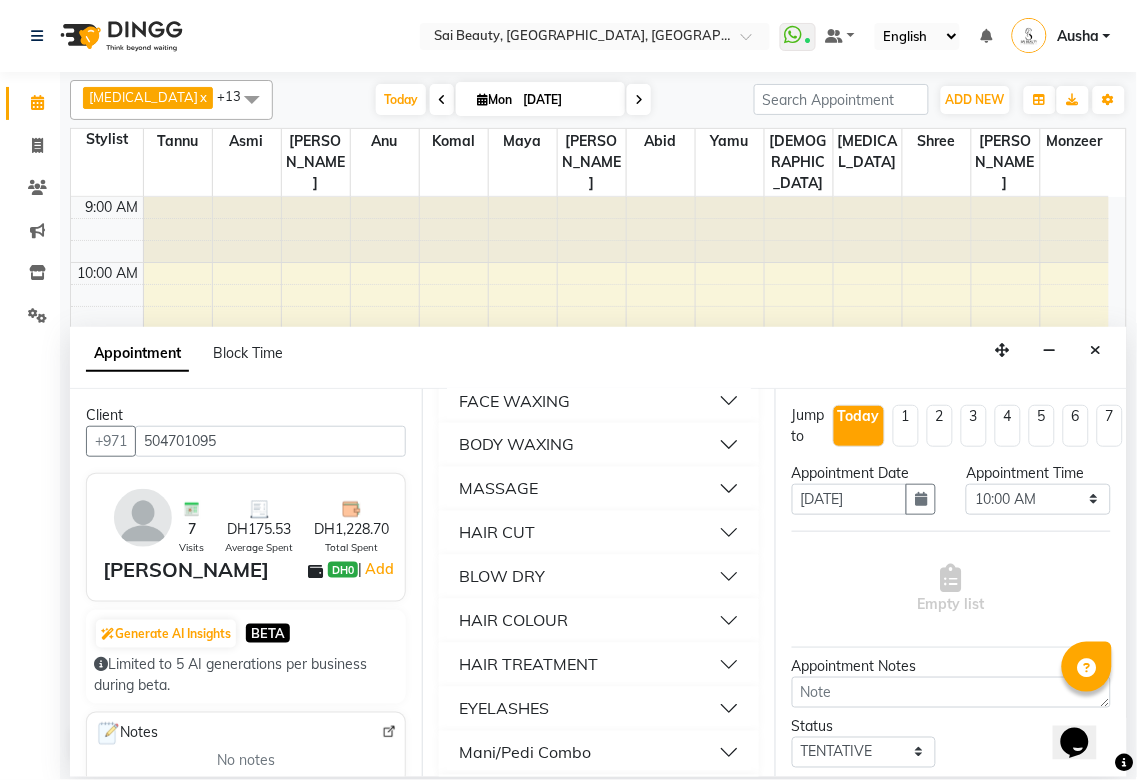 scroll, scrollTop: 1041, scrollLeft: 0, axis: vertical 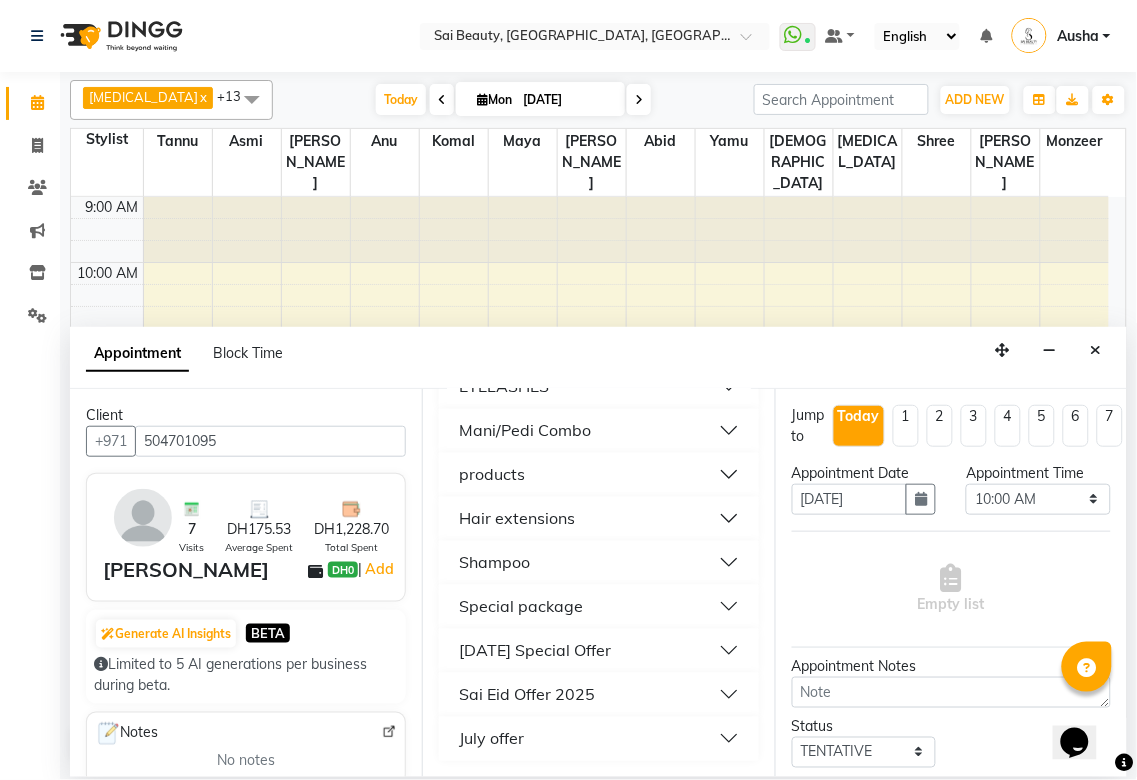 click on "July offer" at bounding box center [598, 739] 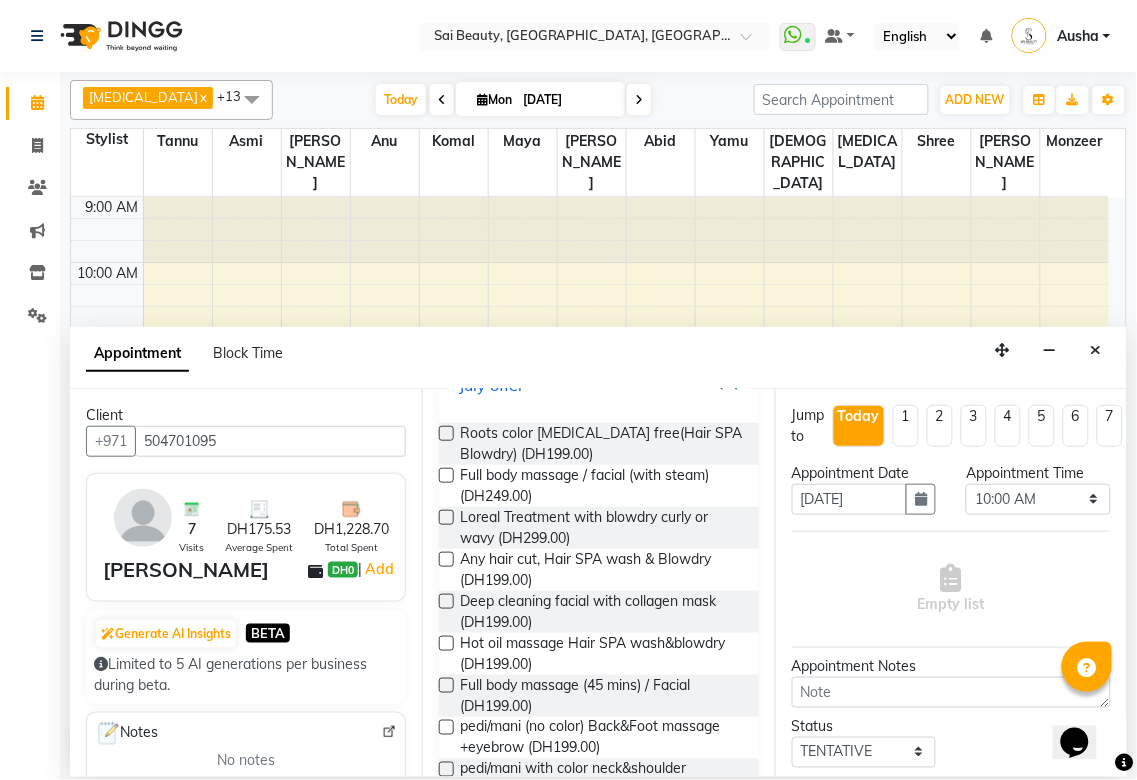 scroll, scrollTop: 1371, scrollLeft: 0, axis: vertical 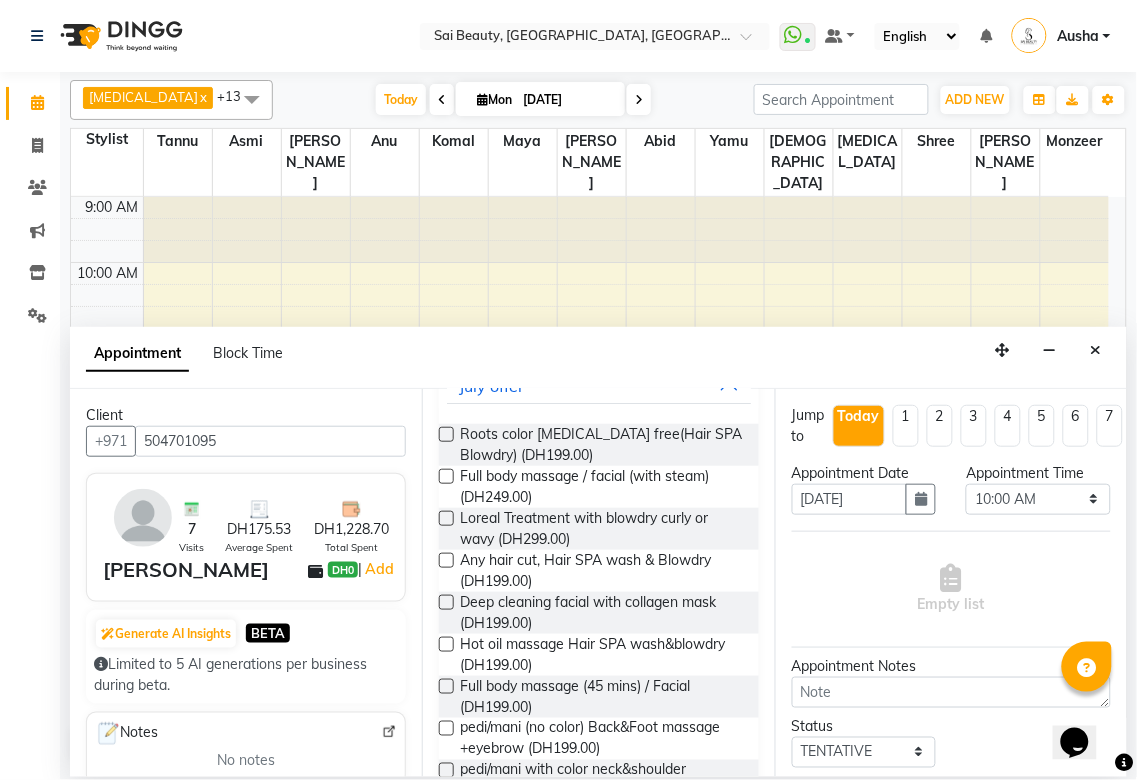 click on "Full body massage / facial (with steam) (DH249.00)" at bounding box center (598, 487) 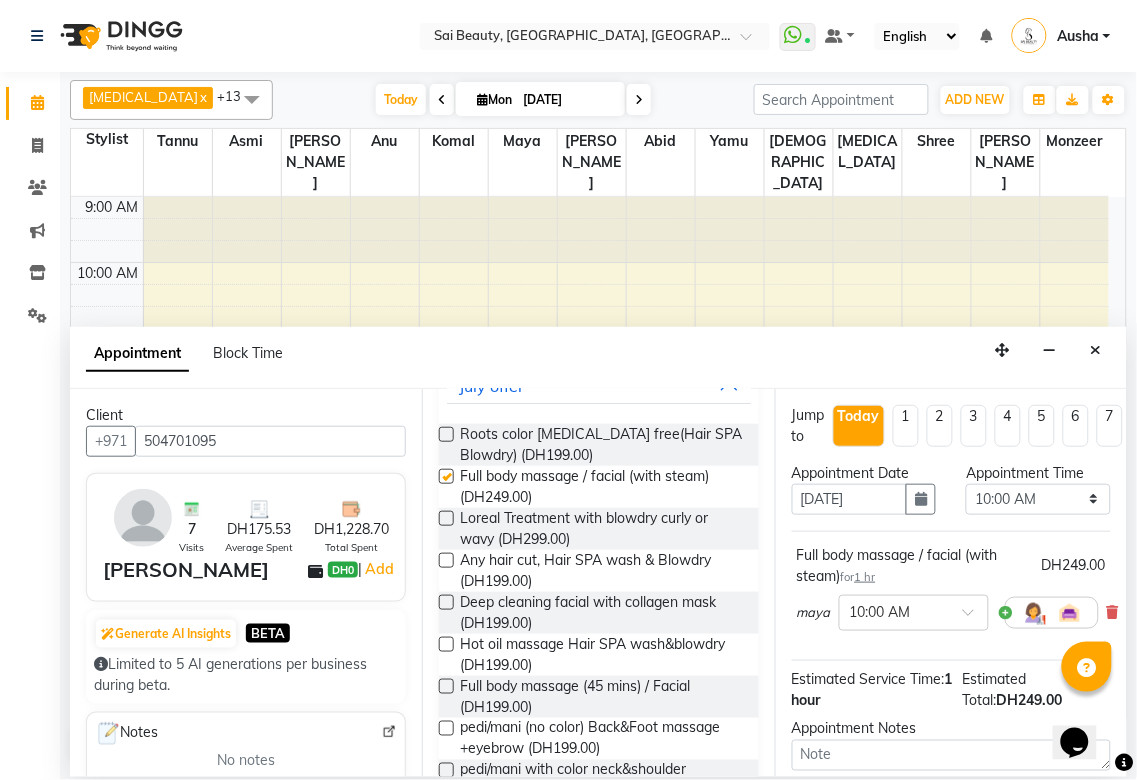 checkbox on "false" 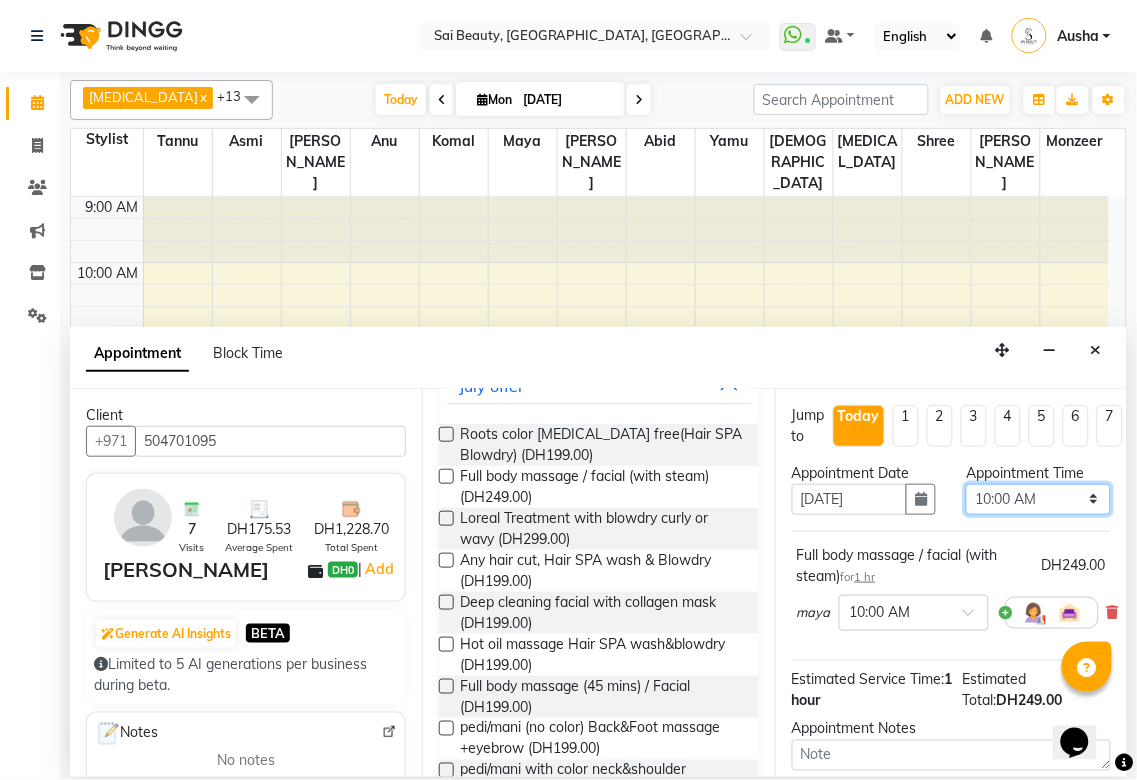 click on "Select 10:00 AM 10:05 AM 10:10 AM 10:15 AM 10:20 AM 10:25 AM 10:30 AM 10:35 AM 10:40 AM 10:45 AM 10:50 AM 10:55 AM 11:00 AM 11:05 AM 11:10 AM 11:15 AM 11:20 AM 11:25 AM 11:30 AM 11:35 AM 11:40 AM 11:45 AM 11:50 AM 11:55 AM 12:00 PM 12:05 PM 12:10 PM 12:15 PM 12:20 PM 12:25 PM 12:30 PM 12:35 PM 12:40 PM 12:45 PM 12:50 PM 12:55 PM 01:00 PM 01:05 PM 01:10 PM 01:15 PM 01:20 PM 01:25 PM 01:30 PM 01:35 PM 01:40 PM 01:45 PM 01:50 PM 01:55 PM 02:00 PM 02:05 PM 02:10 PM 02:15 PM 02:20 PM 02:25 PM 02:30 PM 02:35 PM 02:40 PM 02:45 PM 02:50 PM 02:55 PM 03:00 PM 03:05 PM 03:10 PM 03:15 PM 03:20 PM 03:25 PM 03:30 PM 03:35 PM 03:40 PM 03:45 PM 03:50 PM 03:55 PM 04:00 PM 04:05 PM 04:10 PM 04:15 PM 04:20 PM 04:25 PM 04:30 PM 04:35 PM 04:40 PM 04:45 PM 04:50 PM 04:55 PM 05:00 PM 05:05 PM 05:10 PM 05:15 PM 05:20 PM 05:25 PM 05:30 PM 05:35 PM 05:40 PM 05:45 PM 05:50 PM 05:55 PM 06:00 PM 06:05 PM 06:10 PM 06:15 PM 06:20 PM 06:25 PM 06:30 PM 06:35 PM 06:40 PM 06:45 PM 06:50 PM 06:55 PM 07:00 PM 07:05 PM 07:10 PM 07:15 PM 07:20 PM" at bounding box center (1038, 499) 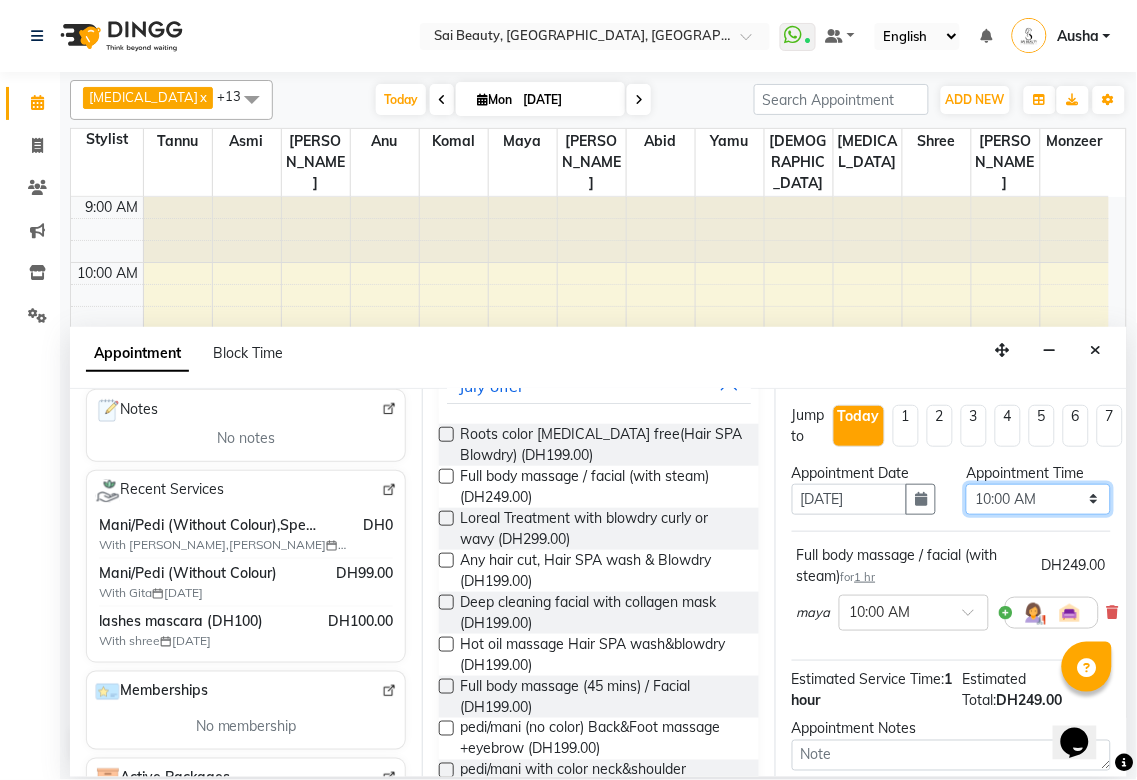 scroll, scrollTop: 326, scrollLeft: 0, axis: vertical 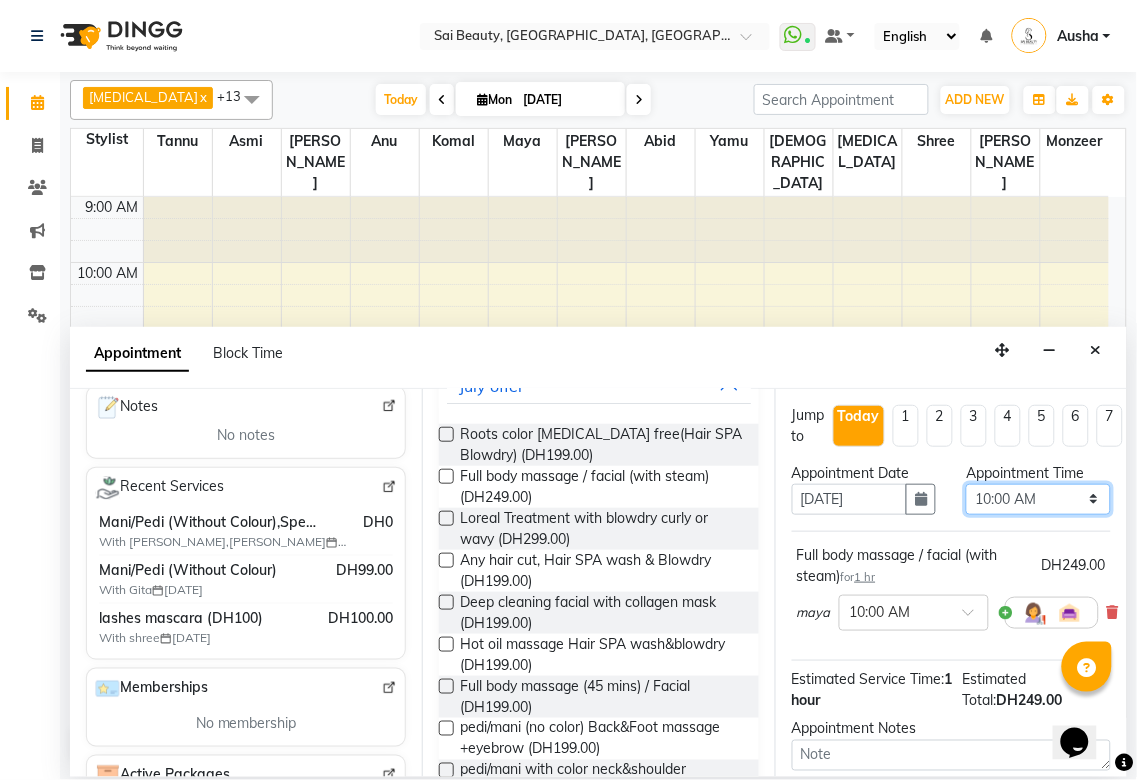 click on "Select 10:00 AM 10:05 AM 10:10 AM 10:15 AM 10:20 AM 10:25 AM 10:30 AM 10:35 AM 10:40 AM 10:45 AM 10:50 AM 10:55 AM 11:00 AM 11:05 AM 11:10 AM 11:15 AM 11:20 AM 11:25 AM 11:30 AM 11:35 AM 11:40 AM 11:45 AM 11:50 AM 11:55 AM 12:00 PM 12:05 PM 12:10 PM 12:15 PM 12:20 PM 12:25 PM 12:30 PM 12:35 PM 12:40 PM 12:45 PM 12:50 PM 12:55 PM 01:00 PM 01:05 PM 01:10 PM 01:15 PM 01:20 PM 01:25 PM 01:30 PM 01:35 PM 01:40 PM 01:45 PM 01:50 PM 01:55 PM 02:00 PM 02:05 PM 02:10 PM 02:15 PM 02:20 PM 02:25 PM 02:30 PM 02:35 PM 02:40 PM 02:45 PM 02:50 PM 02:55 PM 03:00 PM 03:05 PM 03:10 PM 03:15 PM 03:20 PM 03:25 PM 03:30 PM 03:35 PM 03:40 PM 03:45 PM 03:50 PM 03:55 PM 04:00 PM 04:05 PM 04:10 PM 04:15 PM 04:20 PM 04:25 PM 04:30 PM 04:35 PM 04:40 PM 04:45 PM 04:50 PM 04:55 PM 05:00 PM 05:05 PM 05:10 PM 05:15 PM 05:20 PM 05:25 PM 05:30 PM 05:35 PM 05:40 PM 05:45 PM 05:50 PM 05:55 PM 06:00 PM 06:05 PM 06:10 PM 06:15 PM 06:20 PM 06:25 PM 06:30 PM 06:35 PM 06:40 PM 06:45 PM 06:50 PM 06:55 PM 07:00 PM 07:05 PM 07:10 PM 07:15 PM 07:20 PM" at bounding box center (1038, 499) 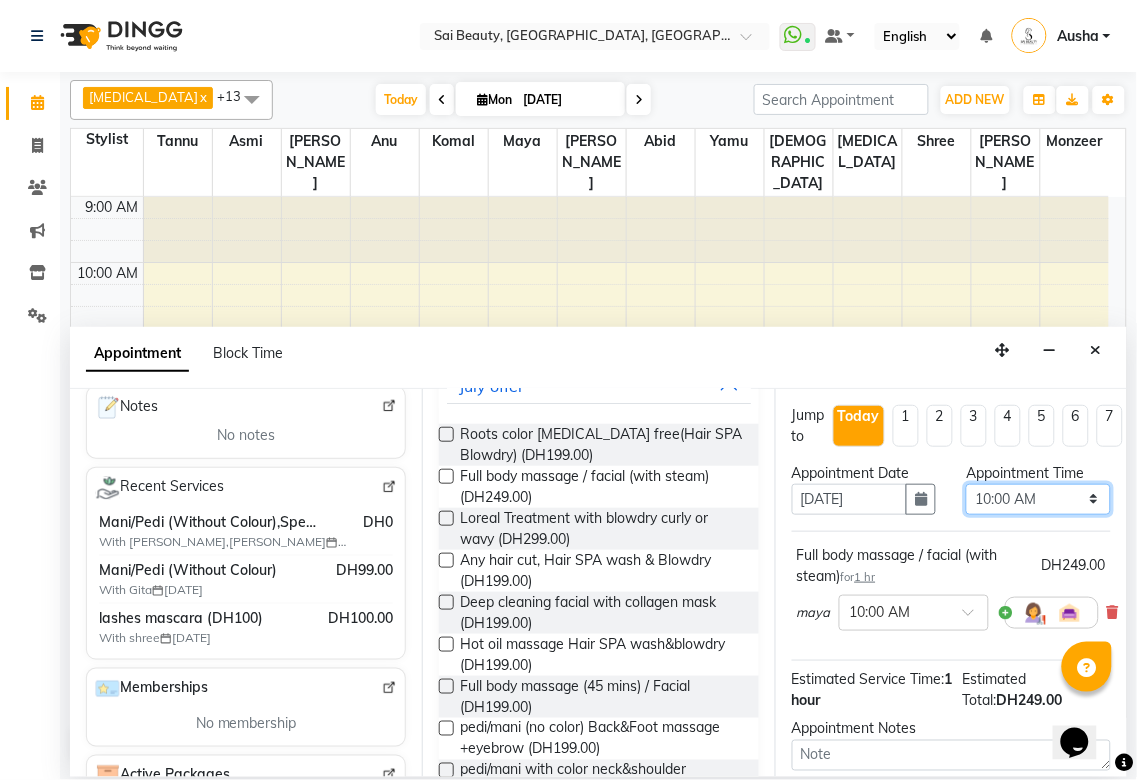 select on "1170" 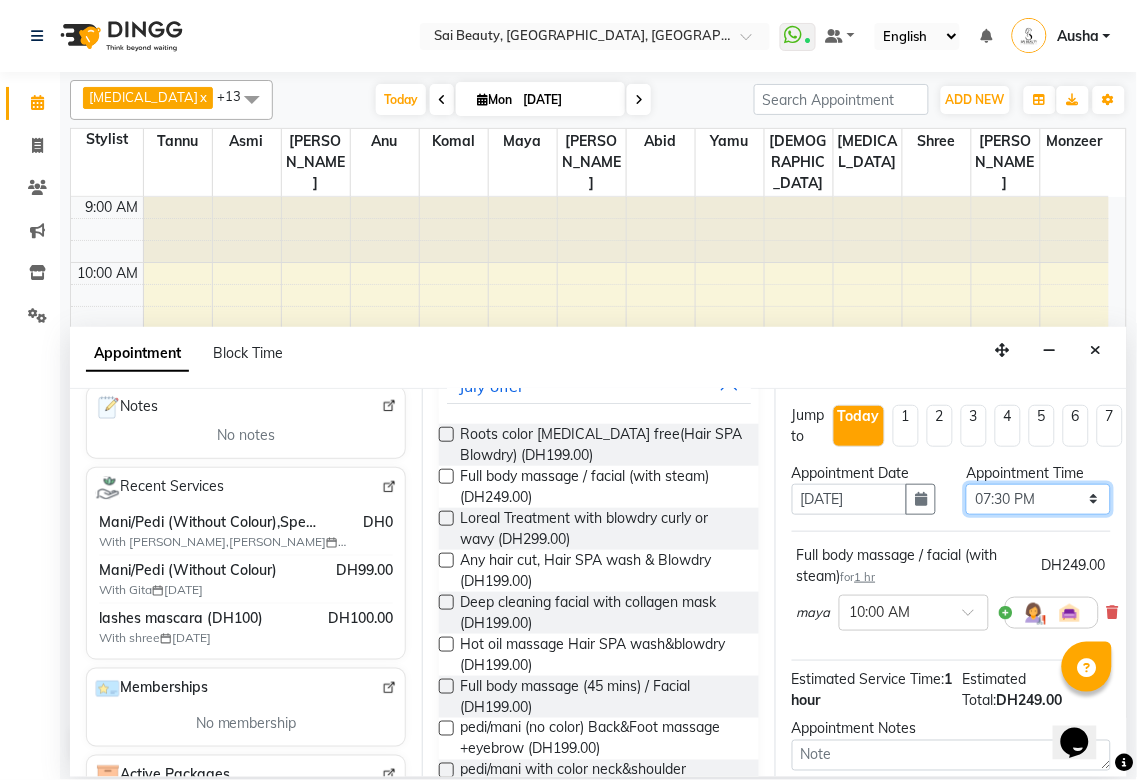click on "Select 10:00 AM 10:05 AM 10:10 AM 10:15 AM 10:20 AM 10:25 AM 10:30 AM 10:35 AM 10:40 AM 10:45 AM 10:50 AM 10:55 AM 11:00 AM 11:05 AM 11:10 AM 11:15 AM 11:20 AM 11:25 AM 11:30 AM 11:35 AM 11:40 AM 11:45 AM 11:50 AM 11:55 AM 12:00 PM 12:05 PM 12:10 PM 12:15 PM 12:20 PM 12:25 PM 12:30 PM 12:35 PM 12:40 PM 12:45 PM 12:50 PM 12:55 PM 01:00 PM 01:05 PM 01:10 PM 01:15 PM 01:20 PM 01:25 PM 01:30 PM 01:35 PM 01:40 PM 01:45 PM 01:50 PM 01:55 PM 02:00 PM 02:05 PM 02:10 PM 02:15 PM 02:20 PM 02:25 PM 02:30 PM 02:35 PM 02:40 PM 02:45 PM 02:50 PM 02:55 PM 03:00 PM 03:05 PM 03:10 PM 03:15 PM 03:20 PM 03:25 PM 03:30 PM 03:35 PM 03:40 PM 03:45 PM 03:50 PM 03:55 PM 04:00 PM 04:05 PM 04:10 PM 04:15 PM 04:20 PM 04:25 PM 04:30 PM 04:35 PM 04:40 PM 04:45 PM 04:50 PM 04:55 PM 05:00 PM 05:05 PM 05:10 PM 05:15 PM 05:20 PM 05:25 PM 05:30 PM 05:35 PM 05:40 PM 05:45 PM 05:50 PM 05:55 PM 06:00 PM 06:05 PM 06:10 PM 06:15 PM 06:20 PM 06:25 PM 06:30 PM 06:35 PM 06:40 PM 06:45 PM 06:50 PM 06:55 PM 07:00 PM 07:05 PM 07:10 PM 07:15 PM 07:20 PM" at bounding box center (1038, 499) 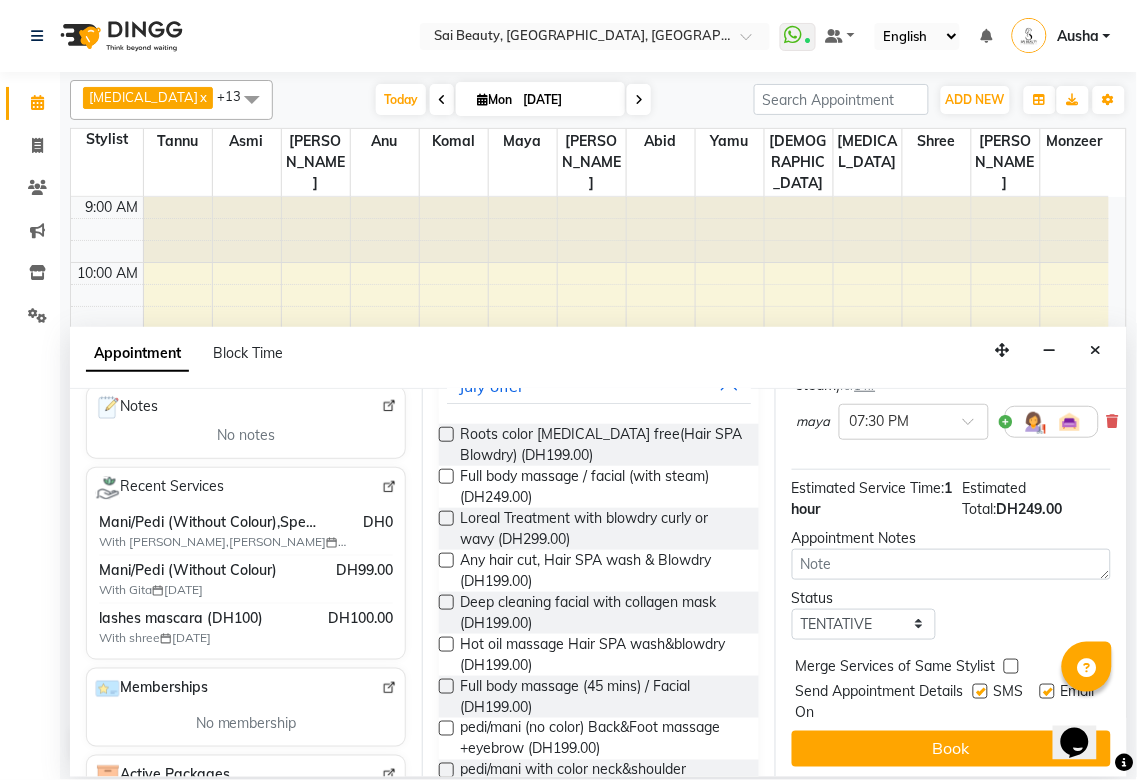 scroll, scrollTop: 214, scrollLeft: 0, axis: vertical 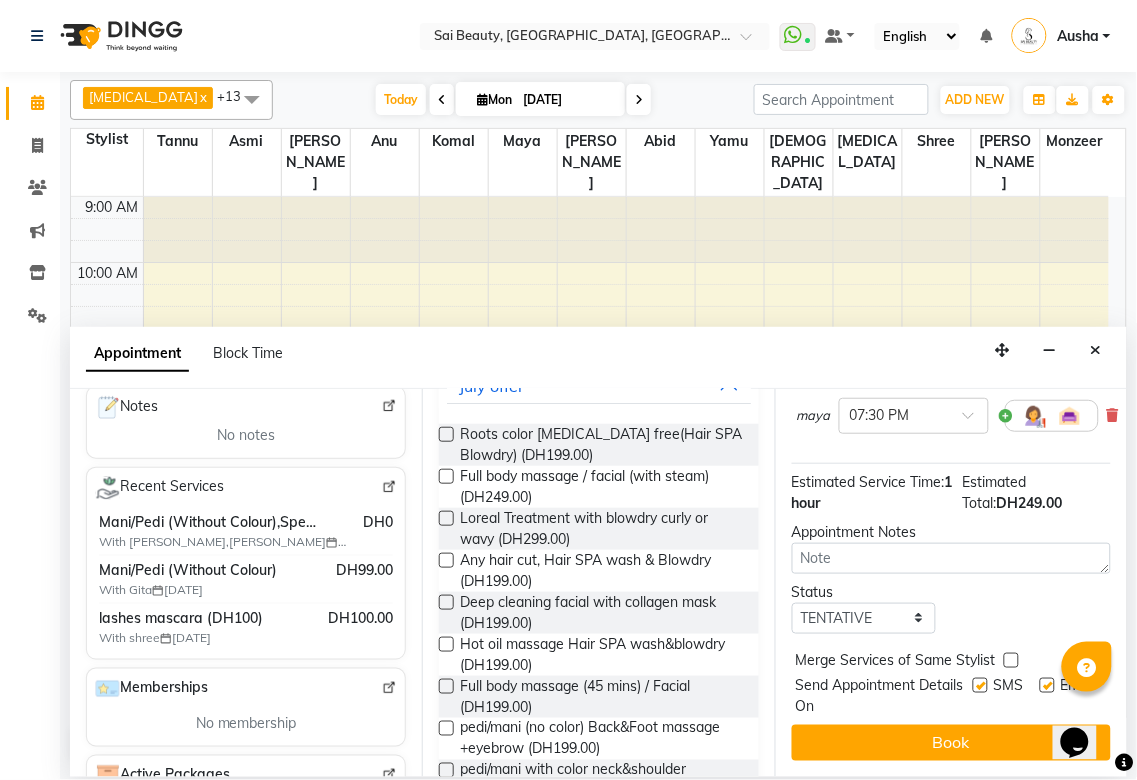 click at bounding box center (1011, 660) 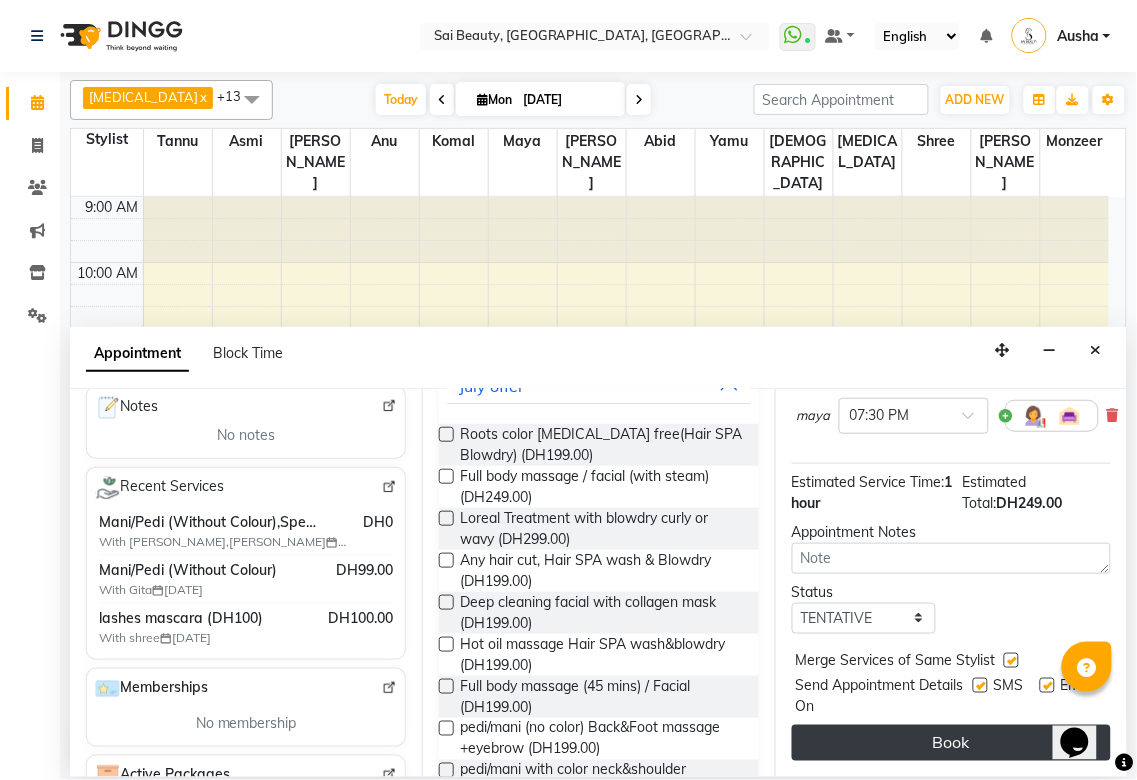 click on "Book" at bounding box center (951, 743) 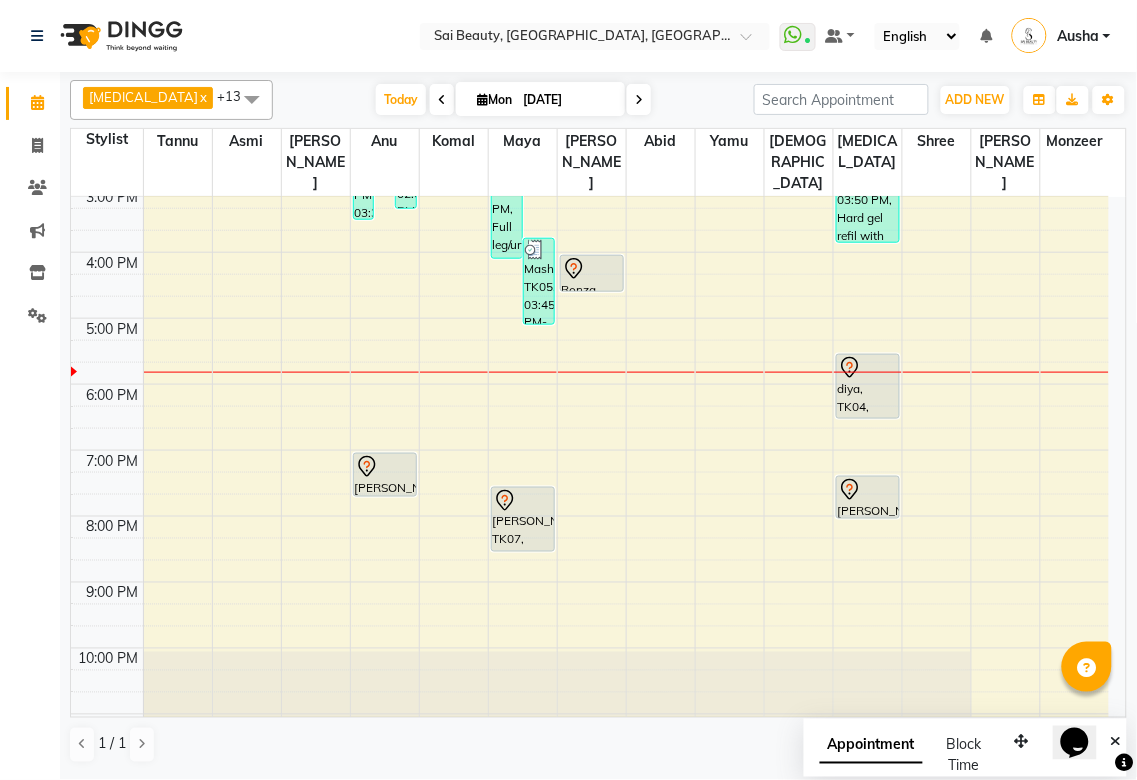 scroll, scrollTop: 432, scrollLeft: 0, axis: vertical 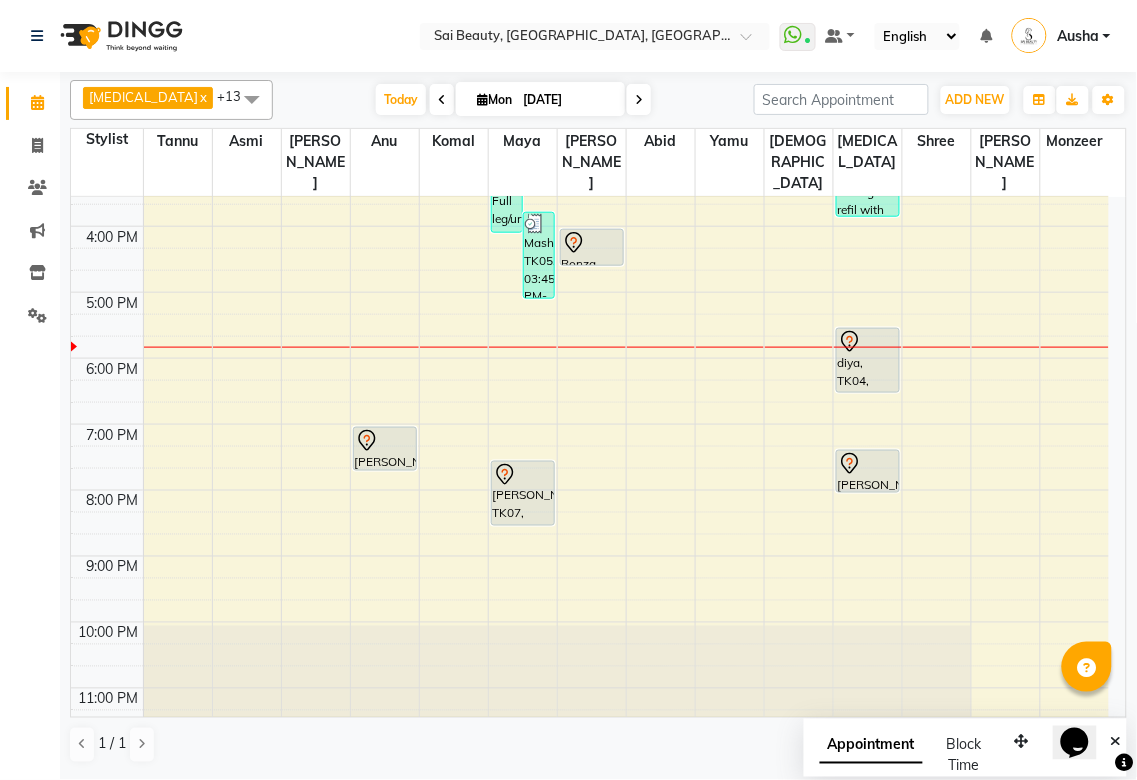 click at bounding box center (639, 100) 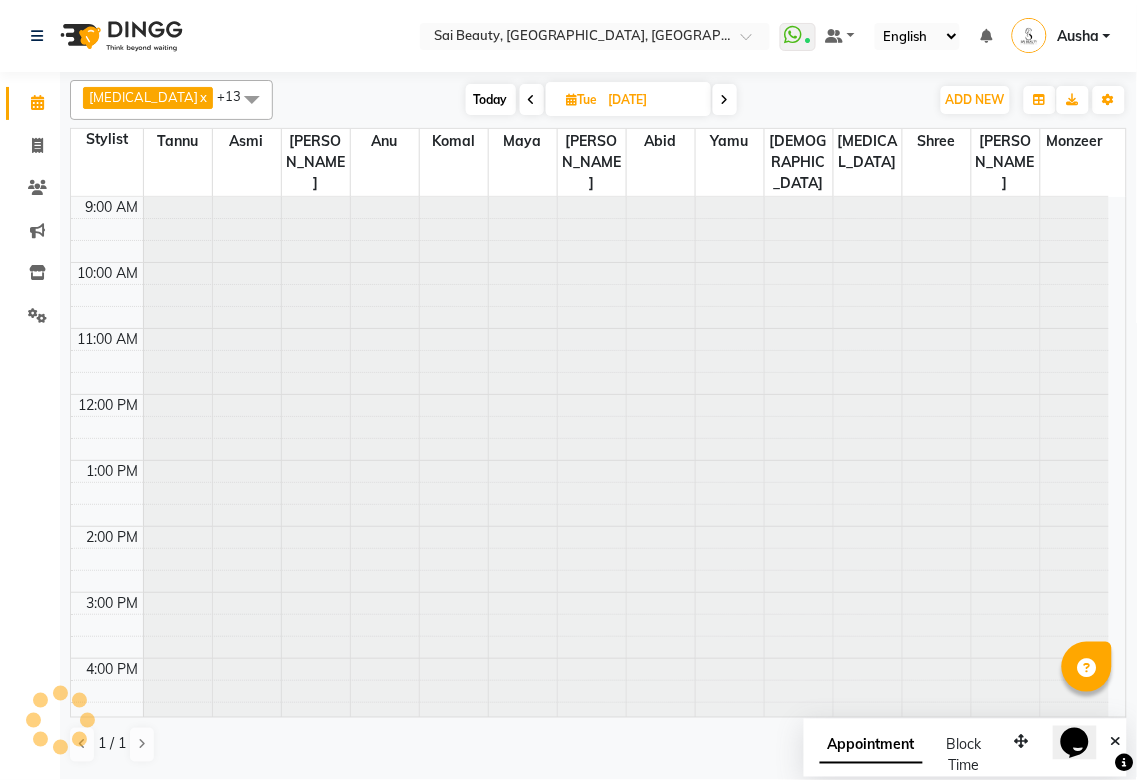 scroll, scrollTop: 432, scrollLeft: 0, axis: vertical 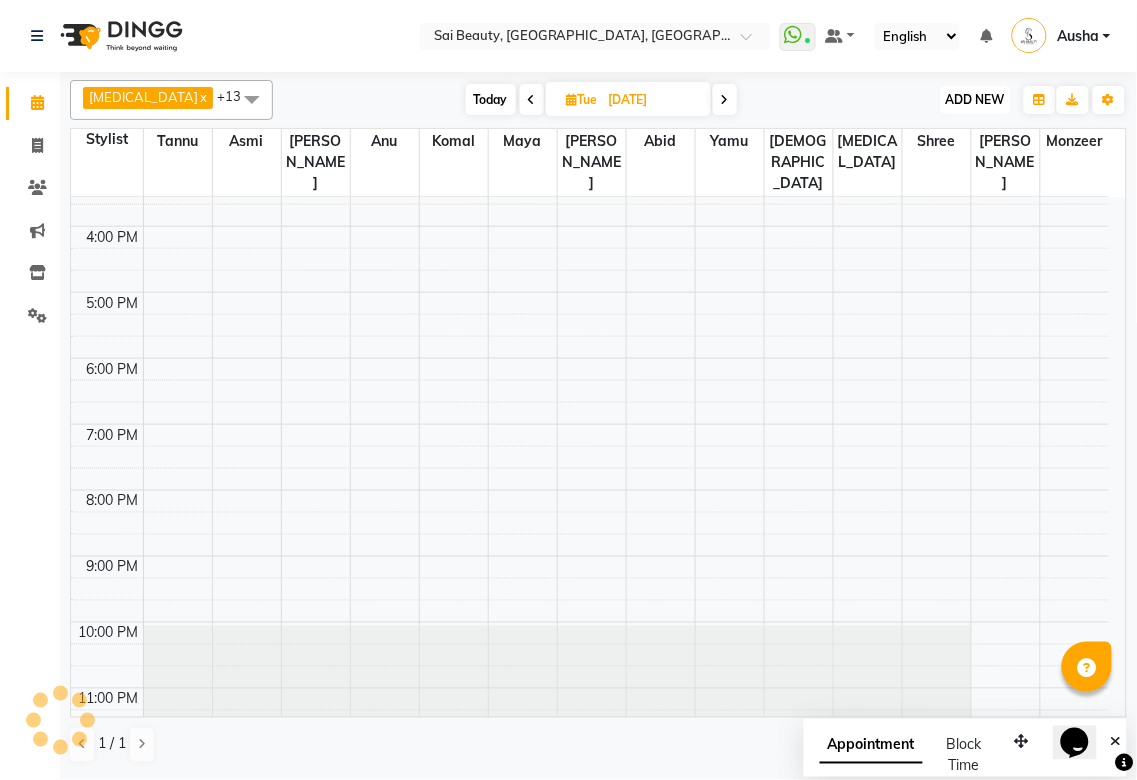 click on "ADD NEW" at bounding box center (975, 99) 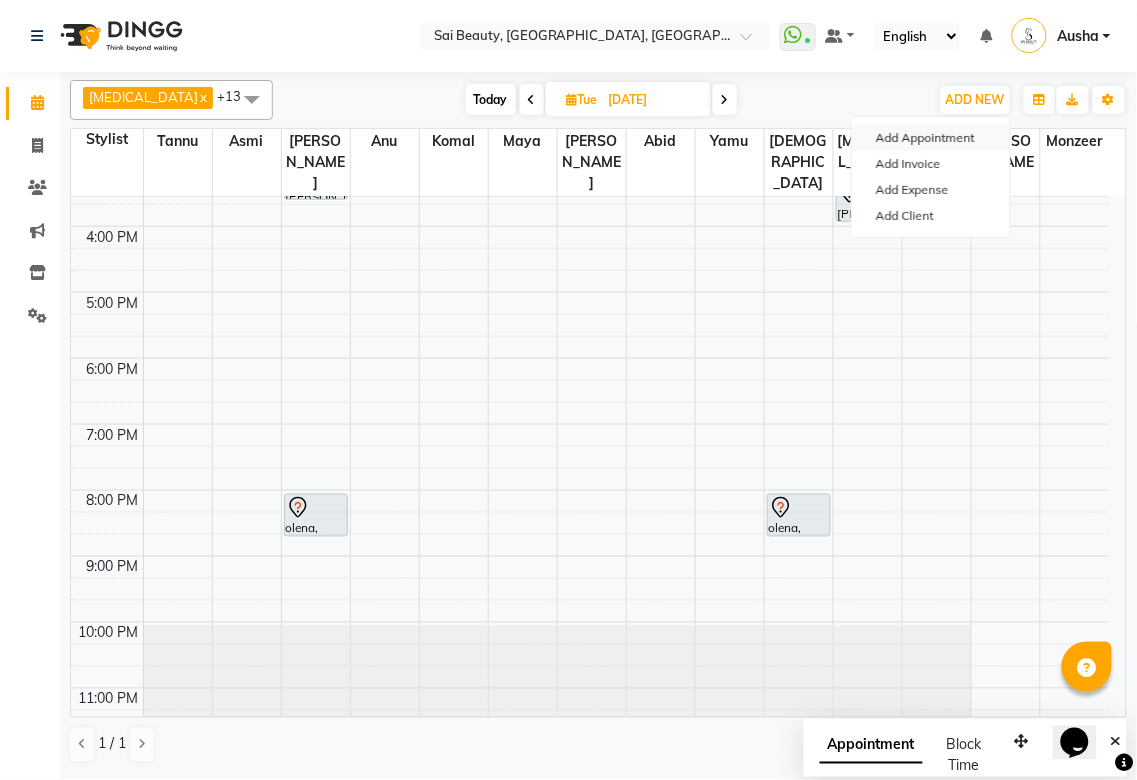 click on "Add Appointment" at bounding box center (931, 138) 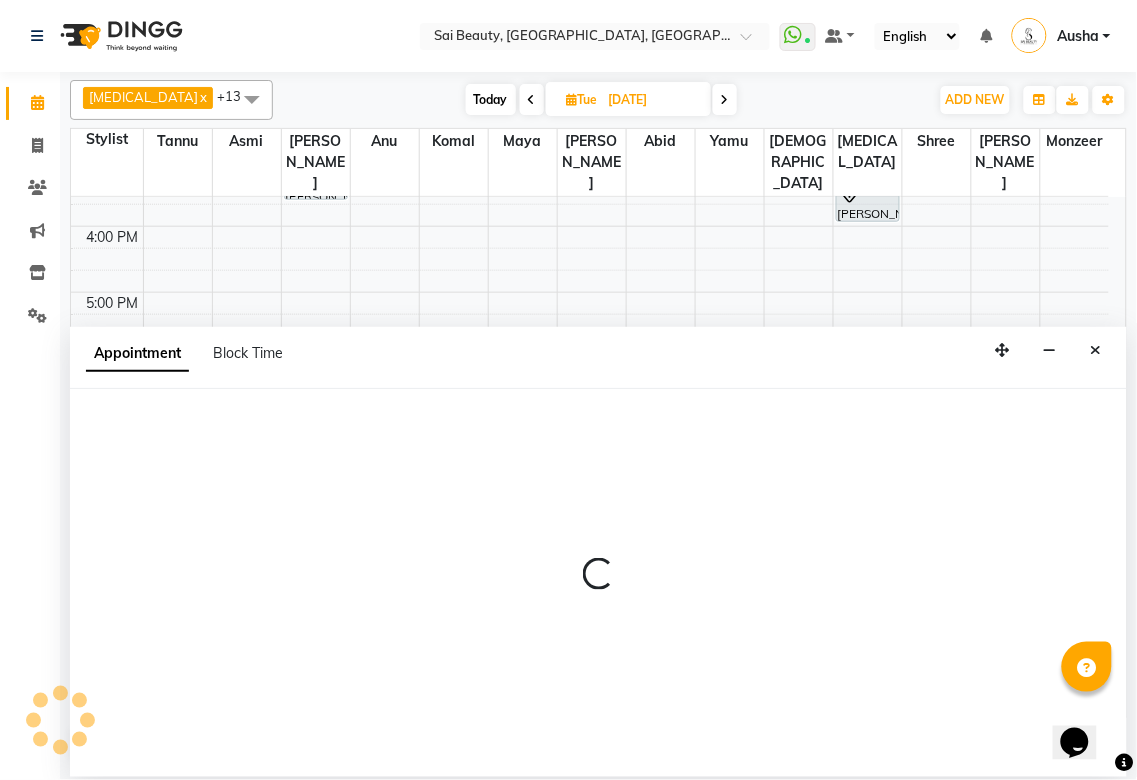 select on "tentative" 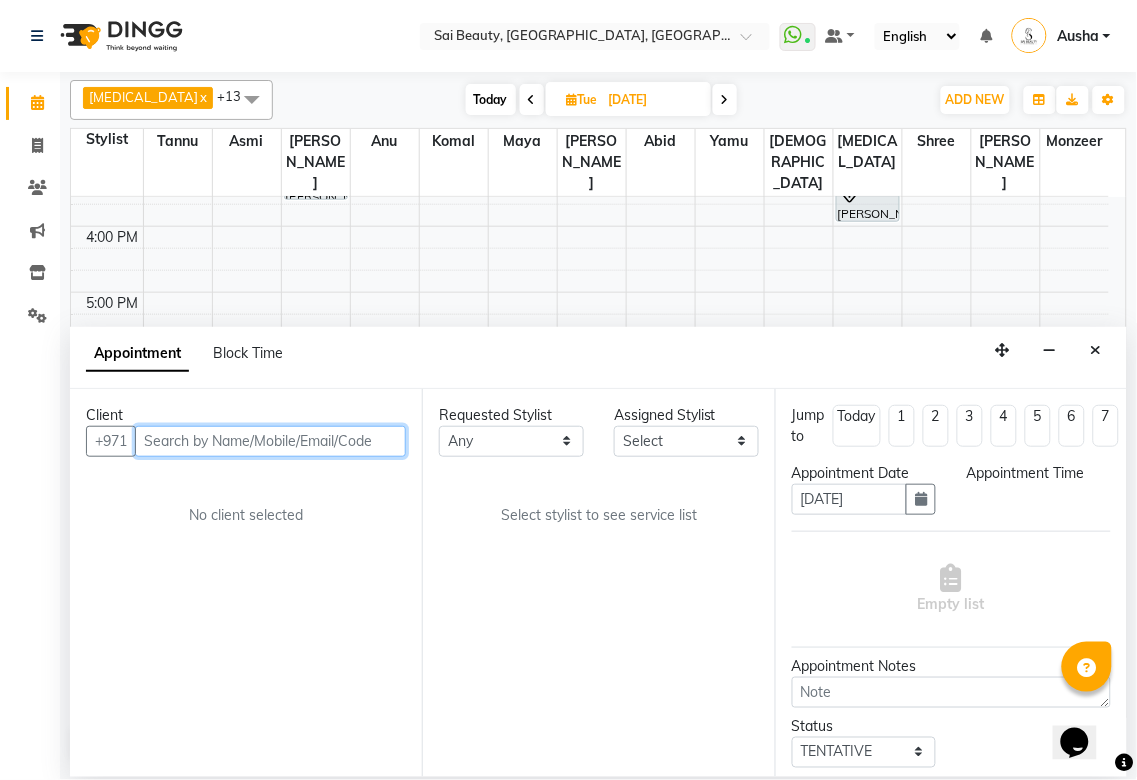select on "600" 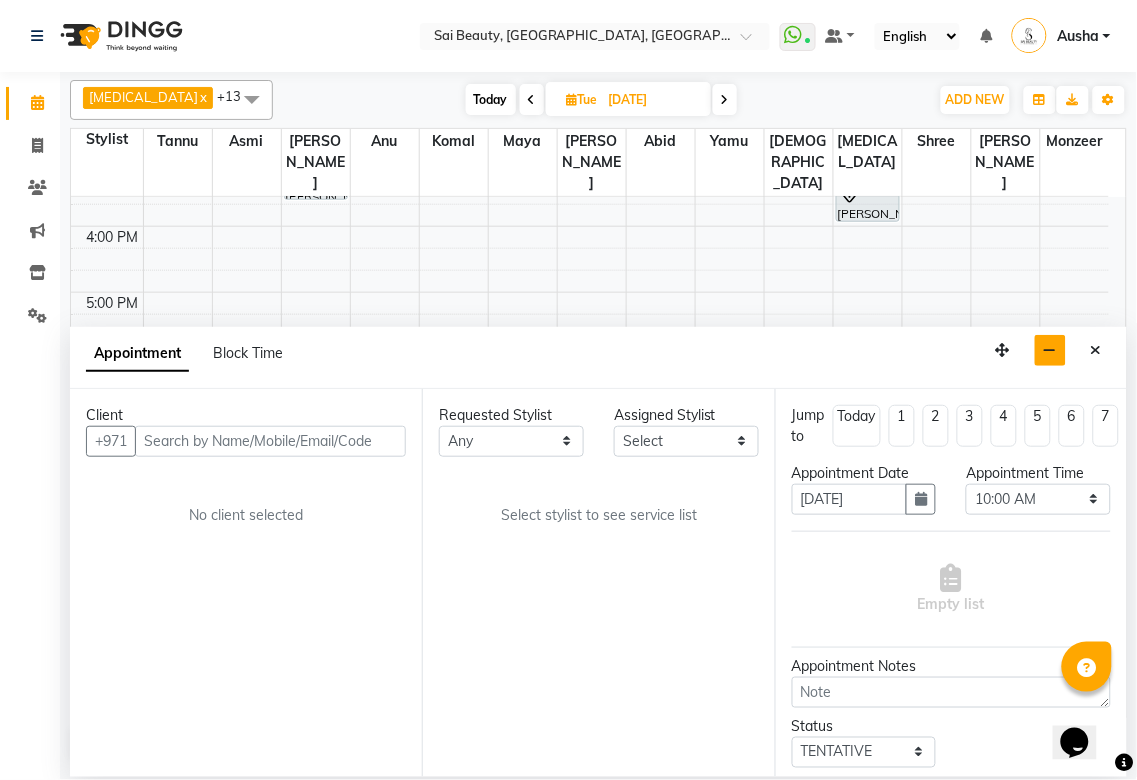 click at bounding box center [1050, 350] 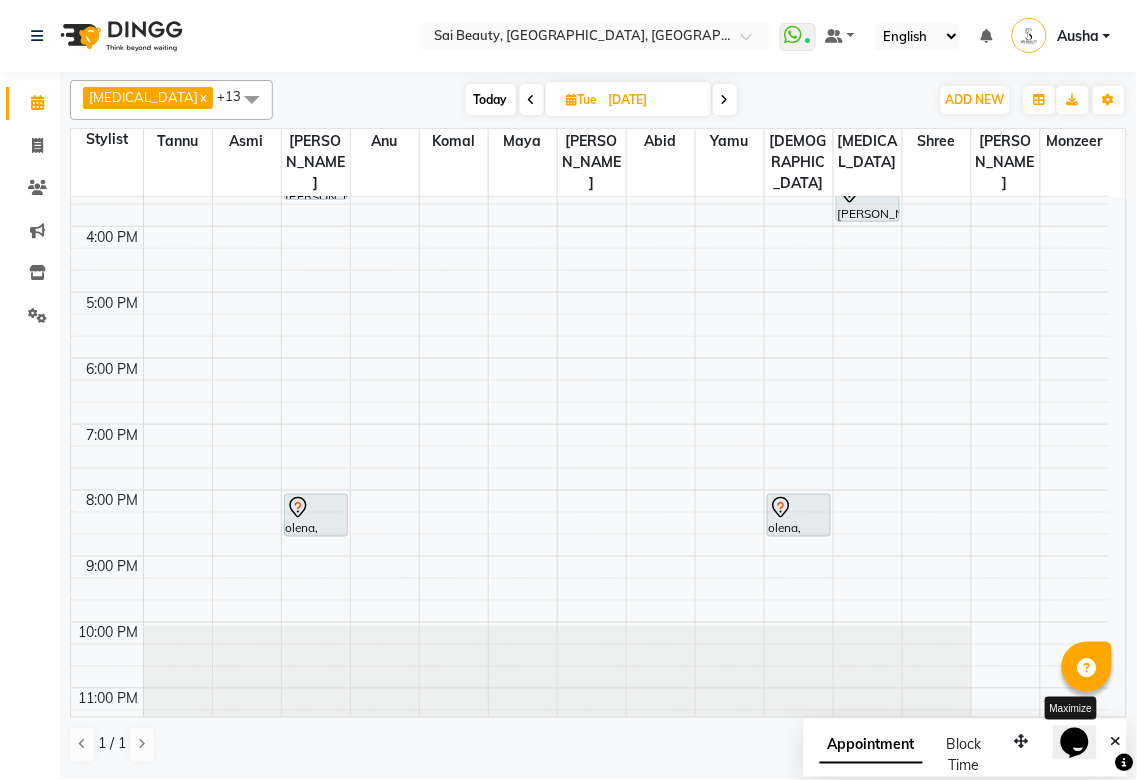 scroll, scrollTop: 184, scrollLeft: 0, axis: vertical 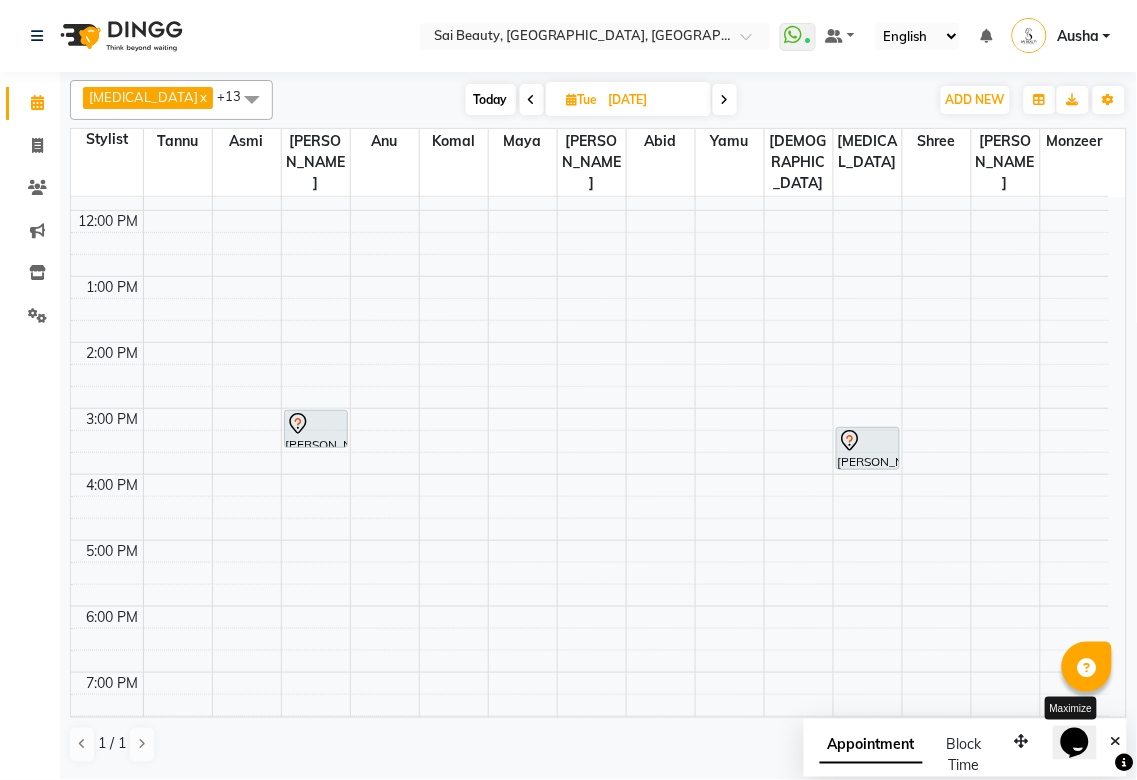 click at bounding box center [532, 100] 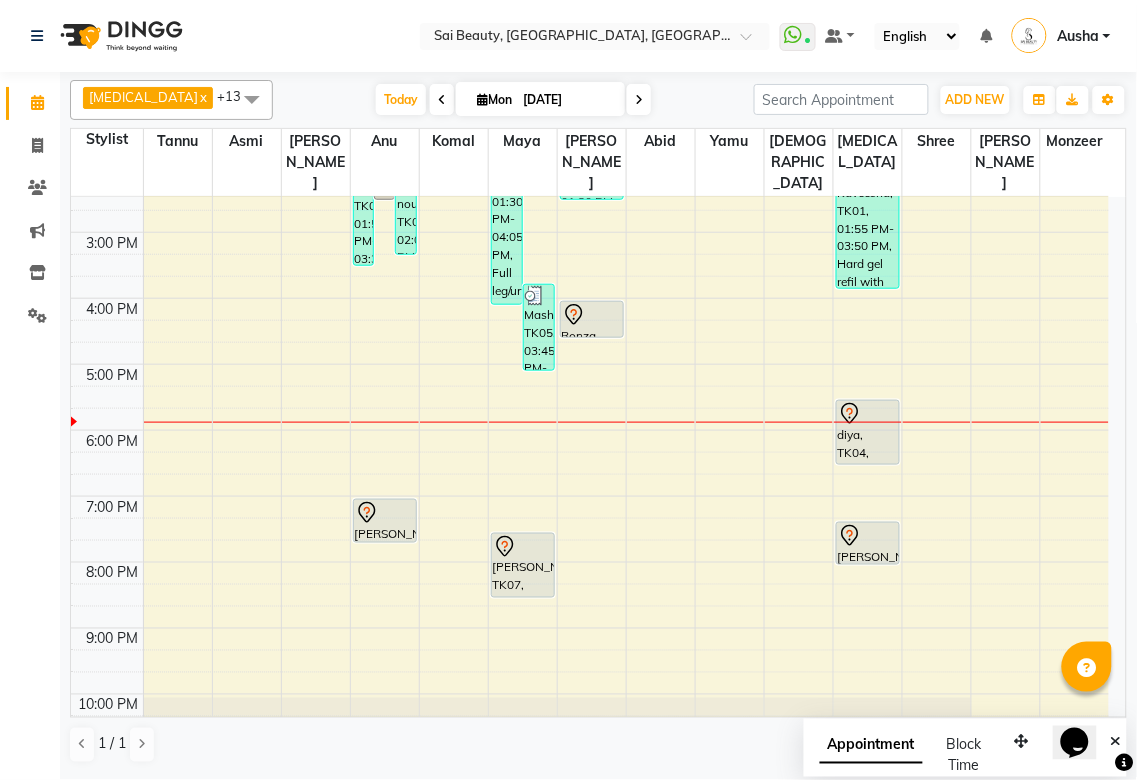 scroll, scrollTop: 332, scrollLeft: 0, axis: vertical 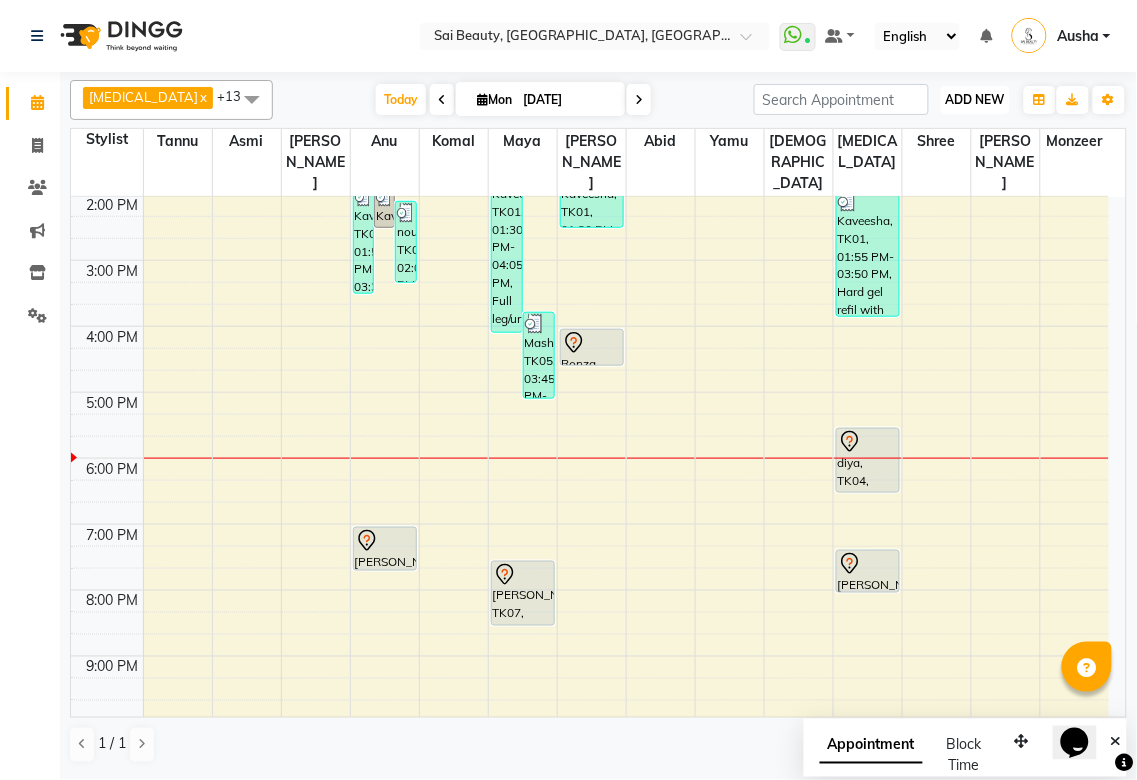click on "ADD NEW" at bounding box center (975, 99) 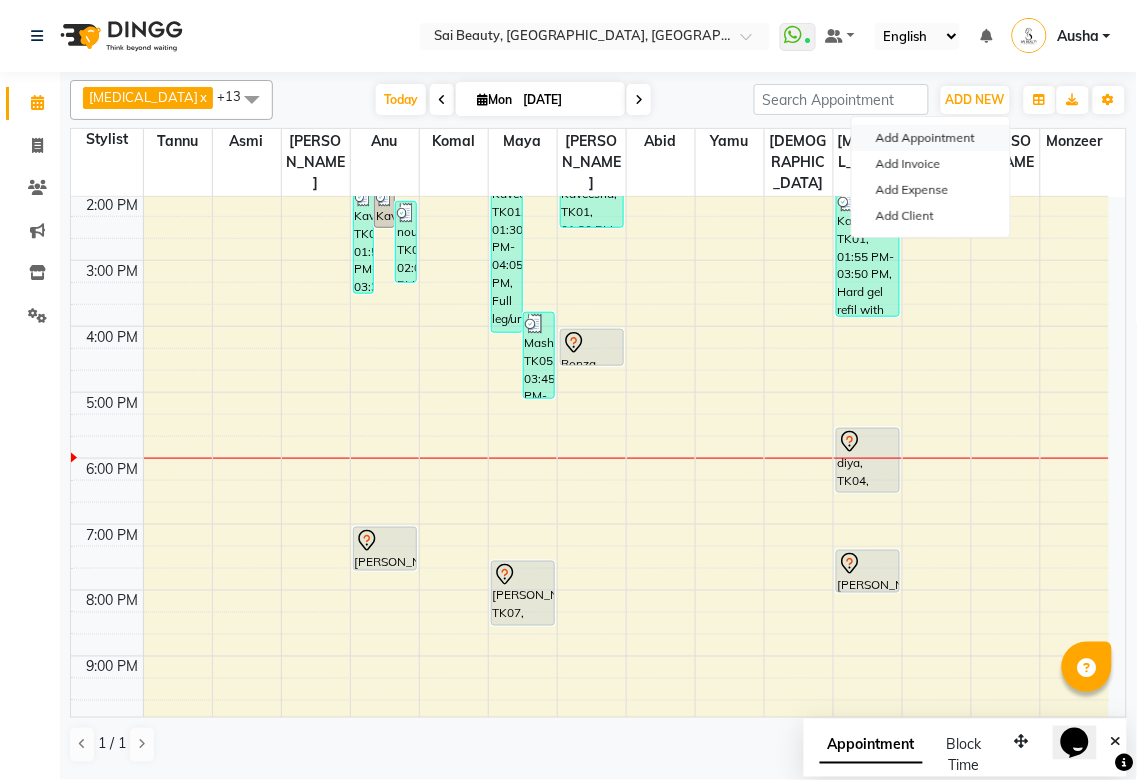 click on "Add Appointment" at bounding box center (931, 138) 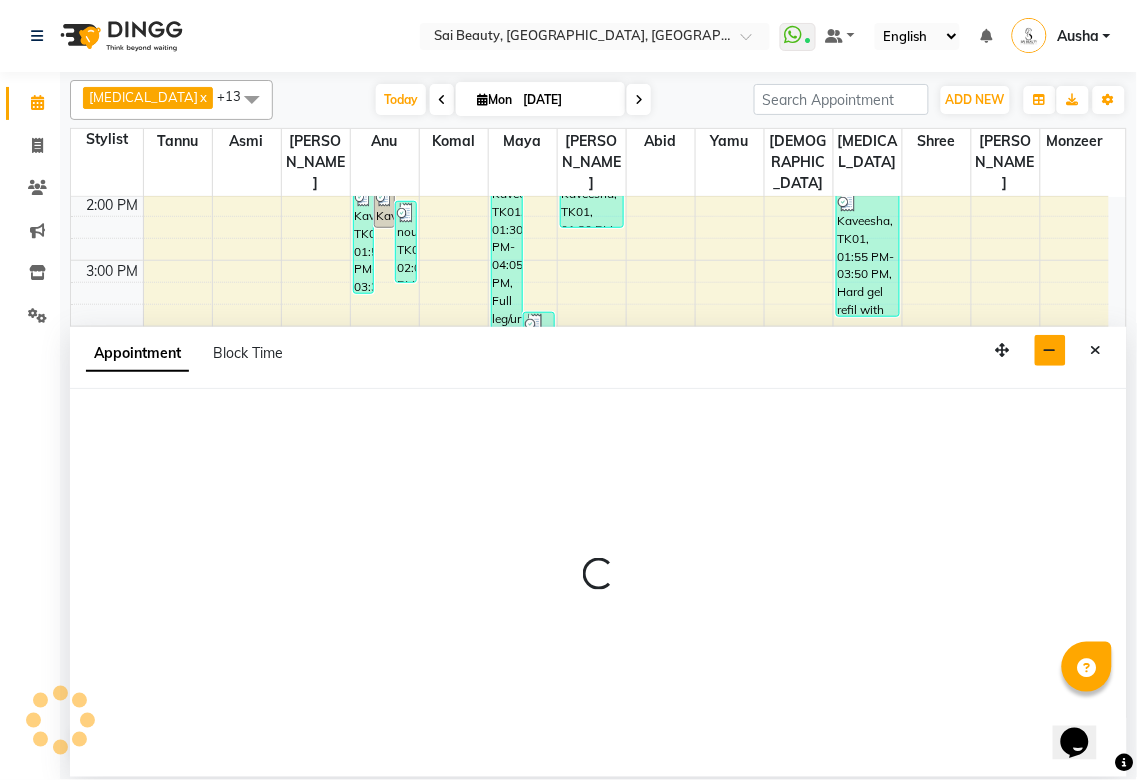 select on "600" 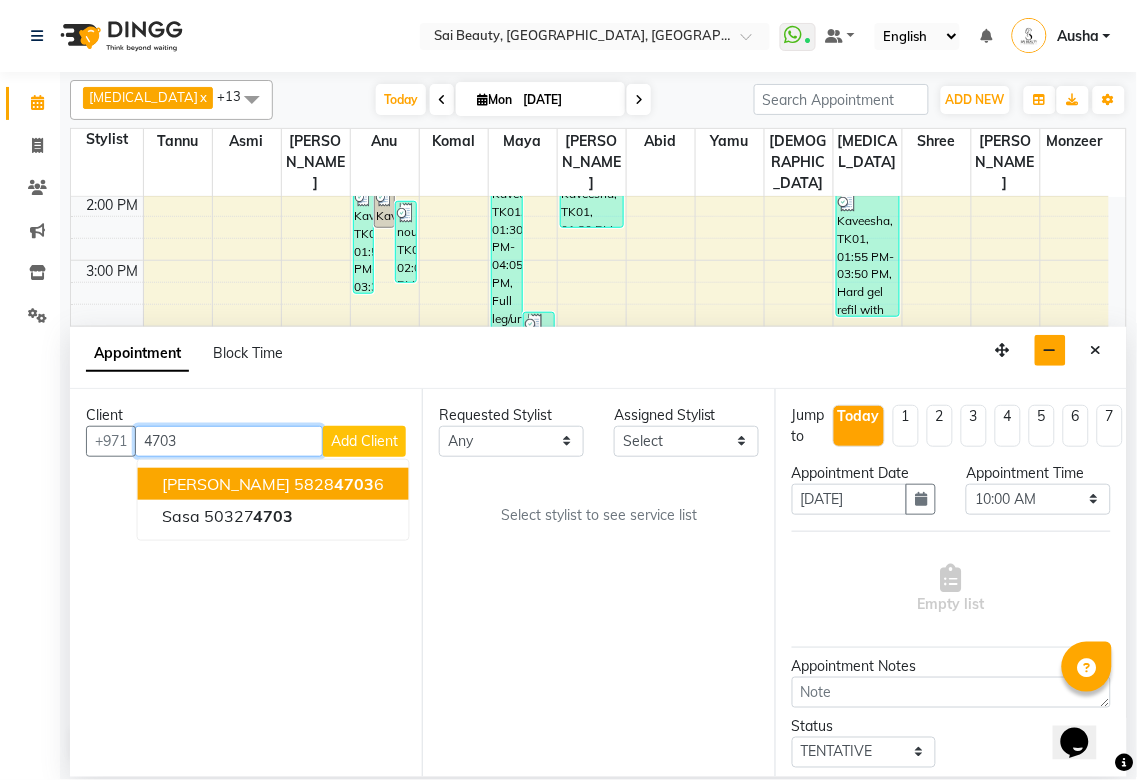 type on "4703" 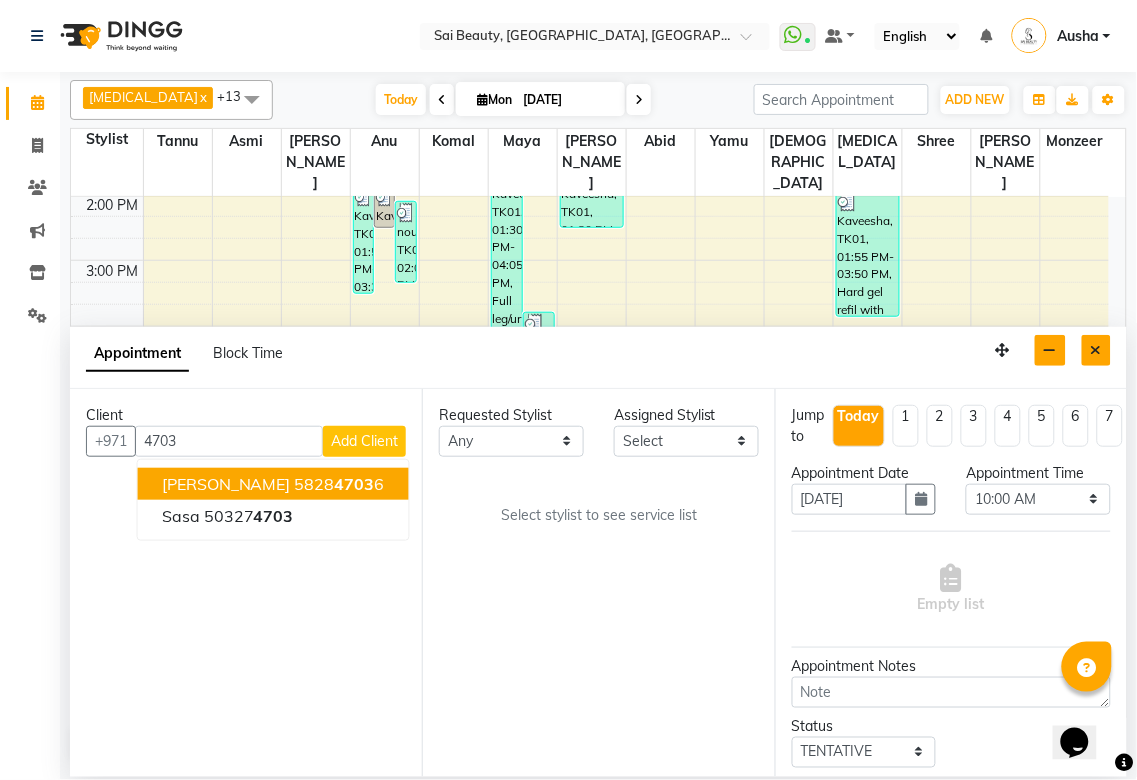 click at bounding box center [1096, 350] 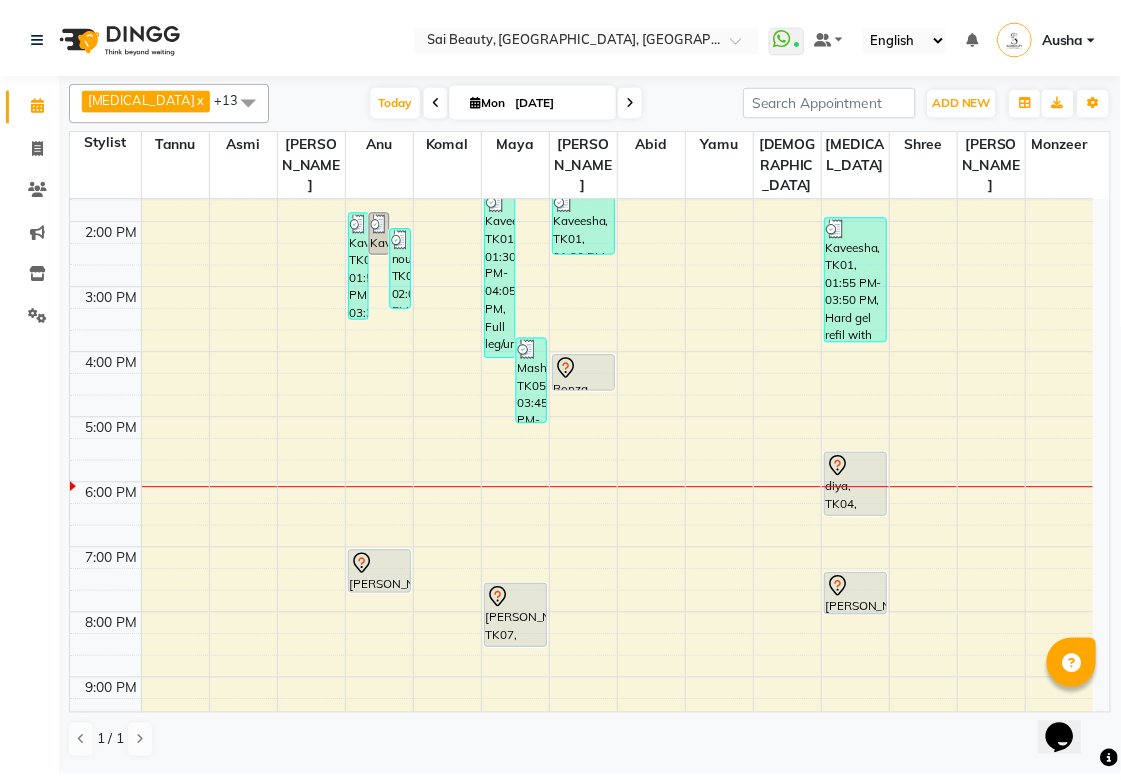 scroll, scrollTop: 308, scrollLeft: 0, axis: vertical 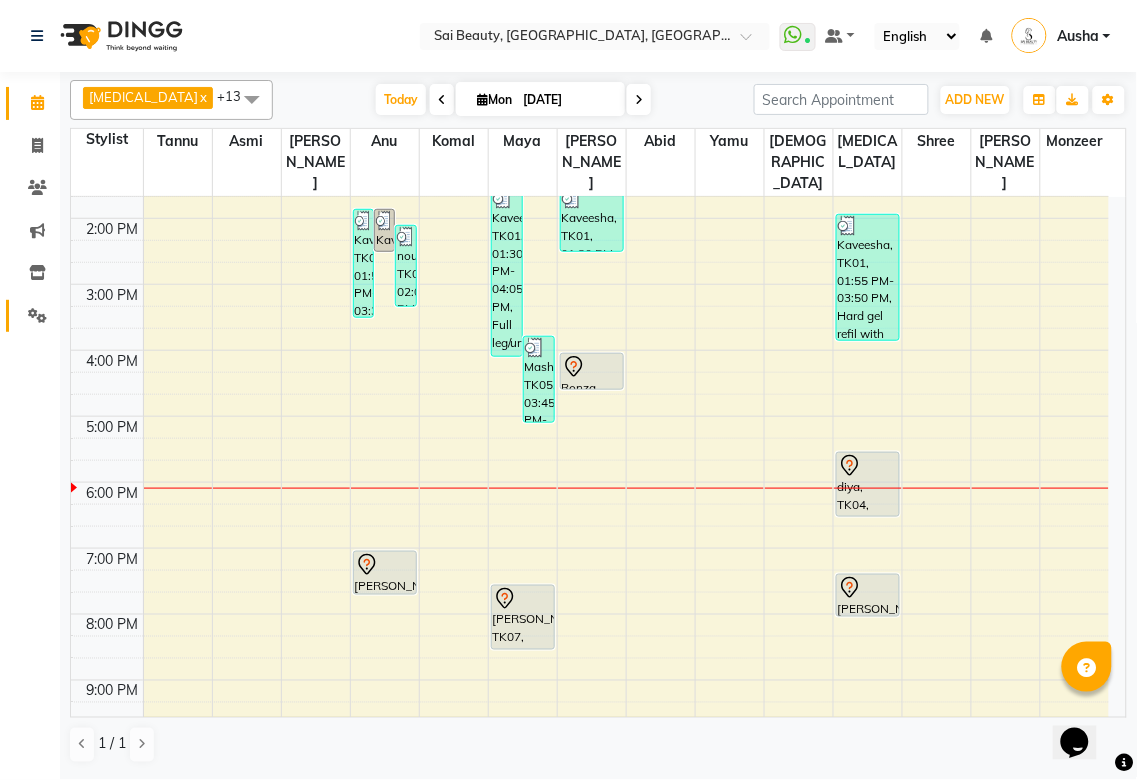 click 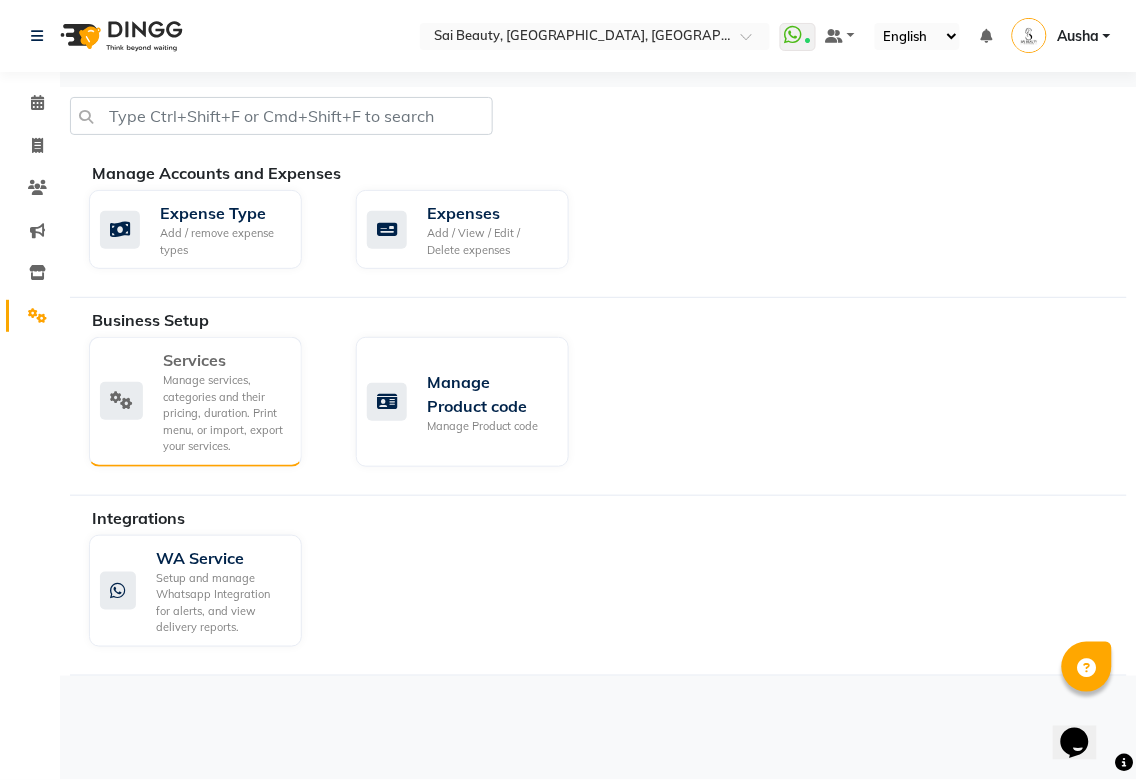 click on "Manage services, categories and their pricing, duration. Print menu, or import, export your services." 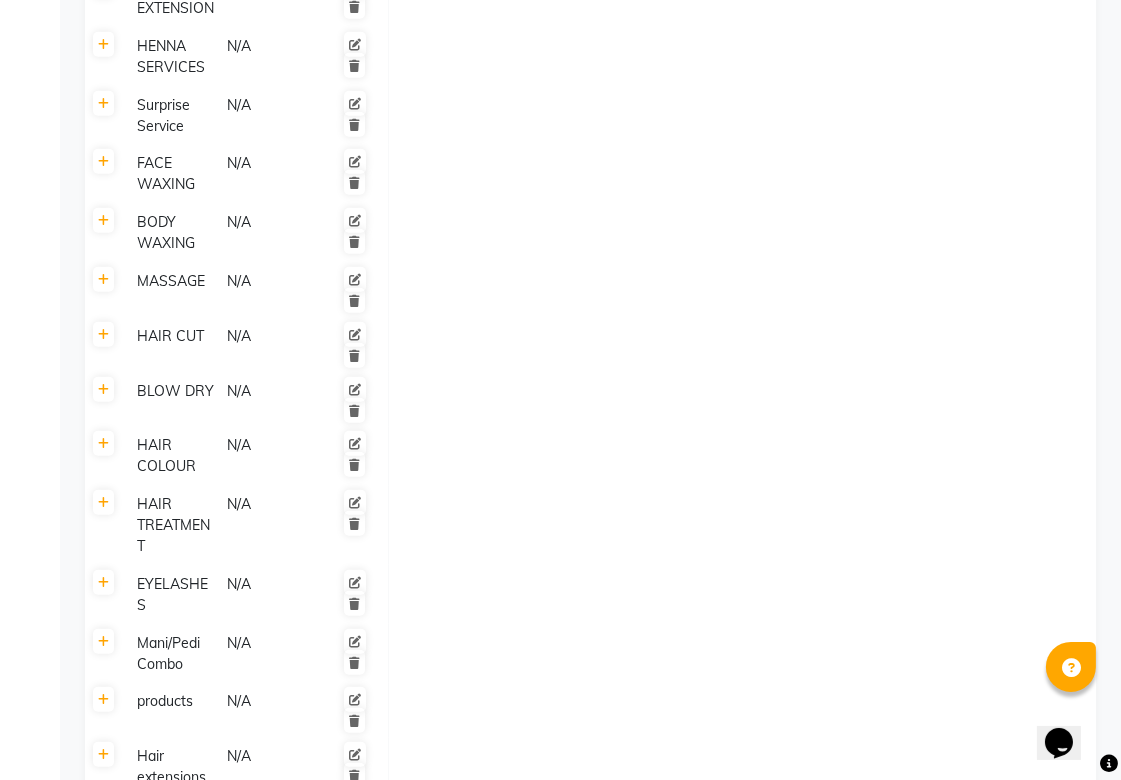 scroll, scrollTop: 1920, scrollLeft: 0, axis: vertical 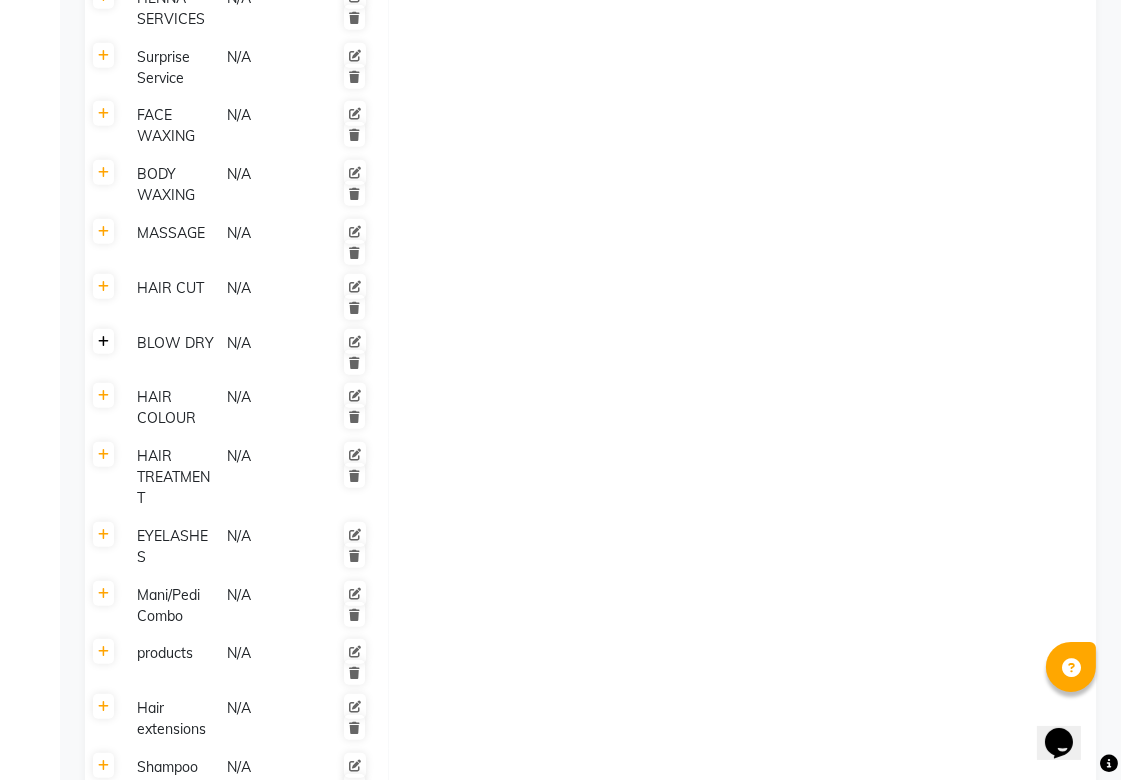 click 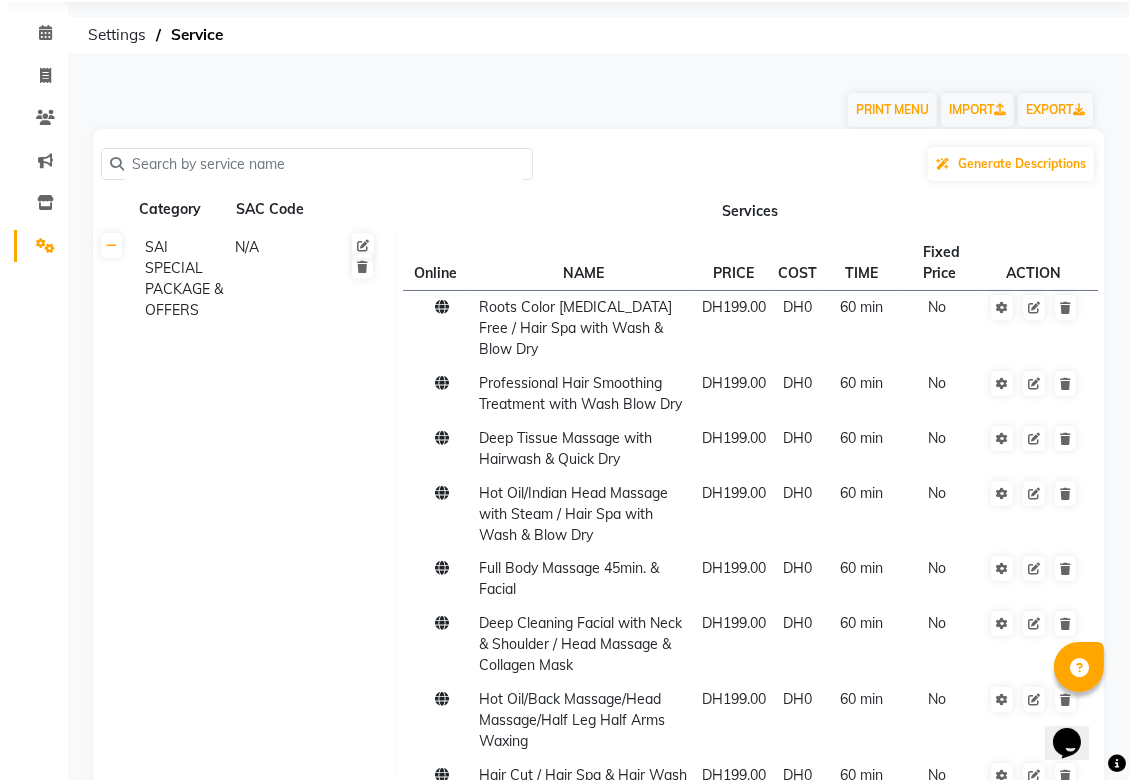 scroll, scrollTop: 0, scrollLeft: 0, axis: both 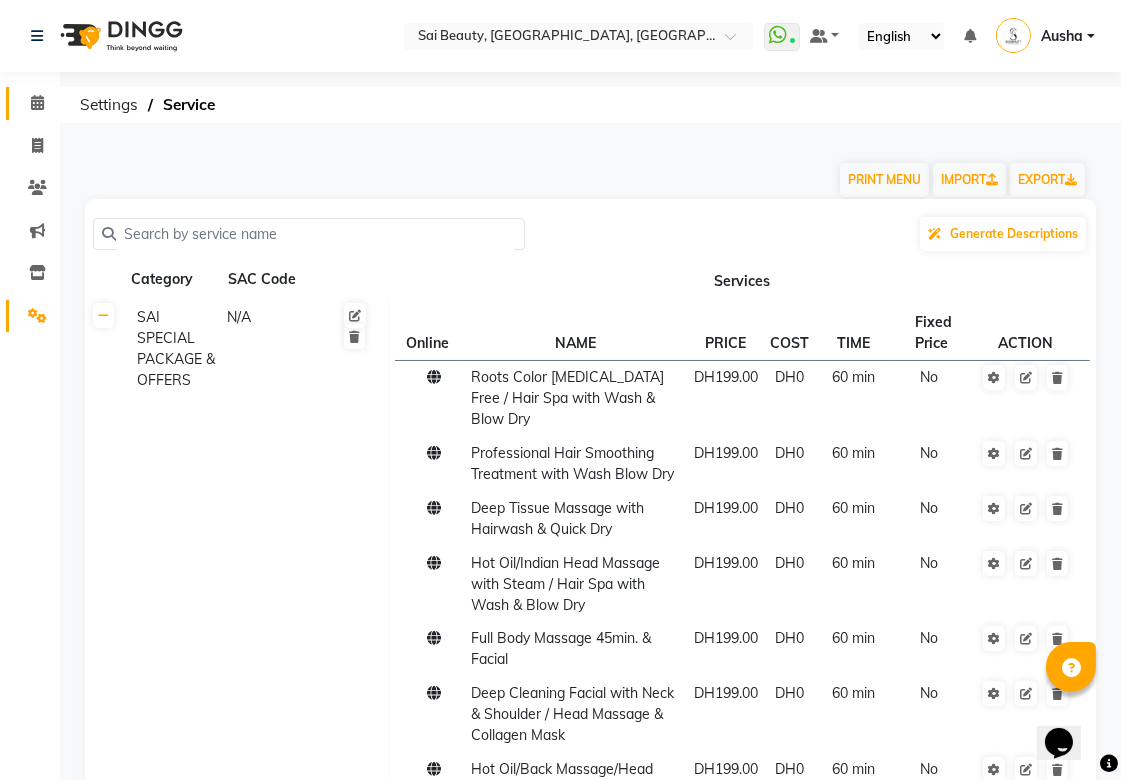 click 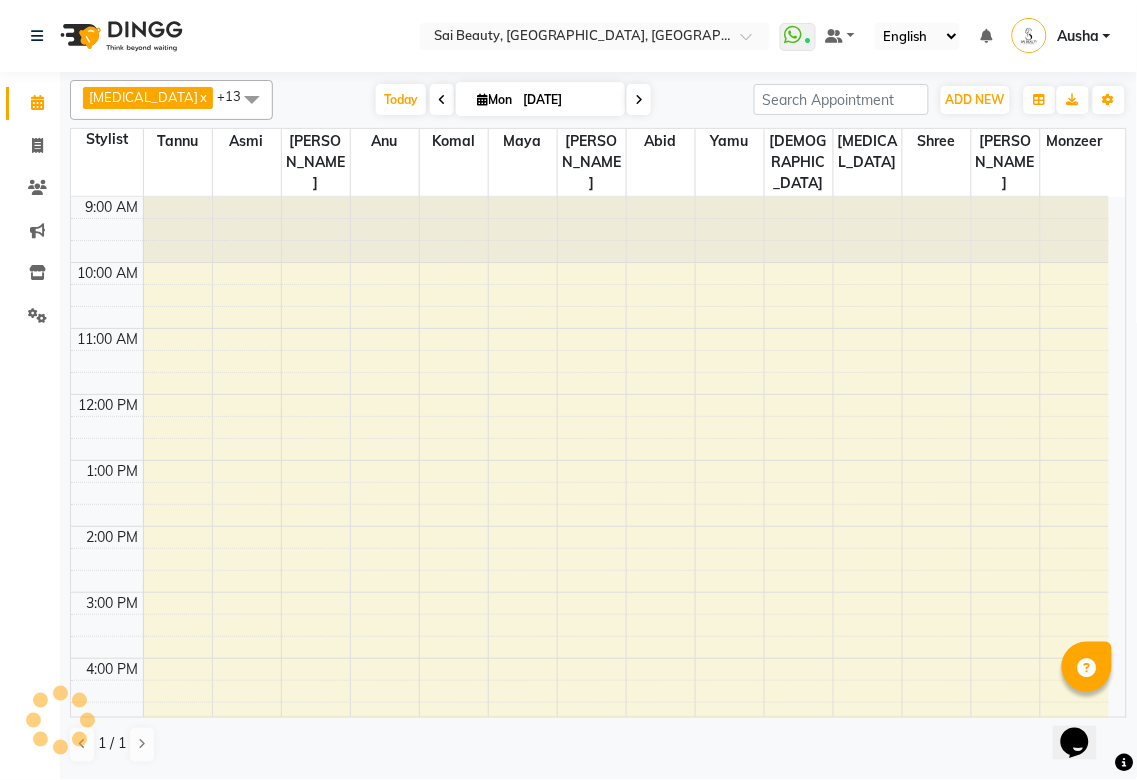 scroll, scrollTop: 0, scrollLeft: 0, axis: both 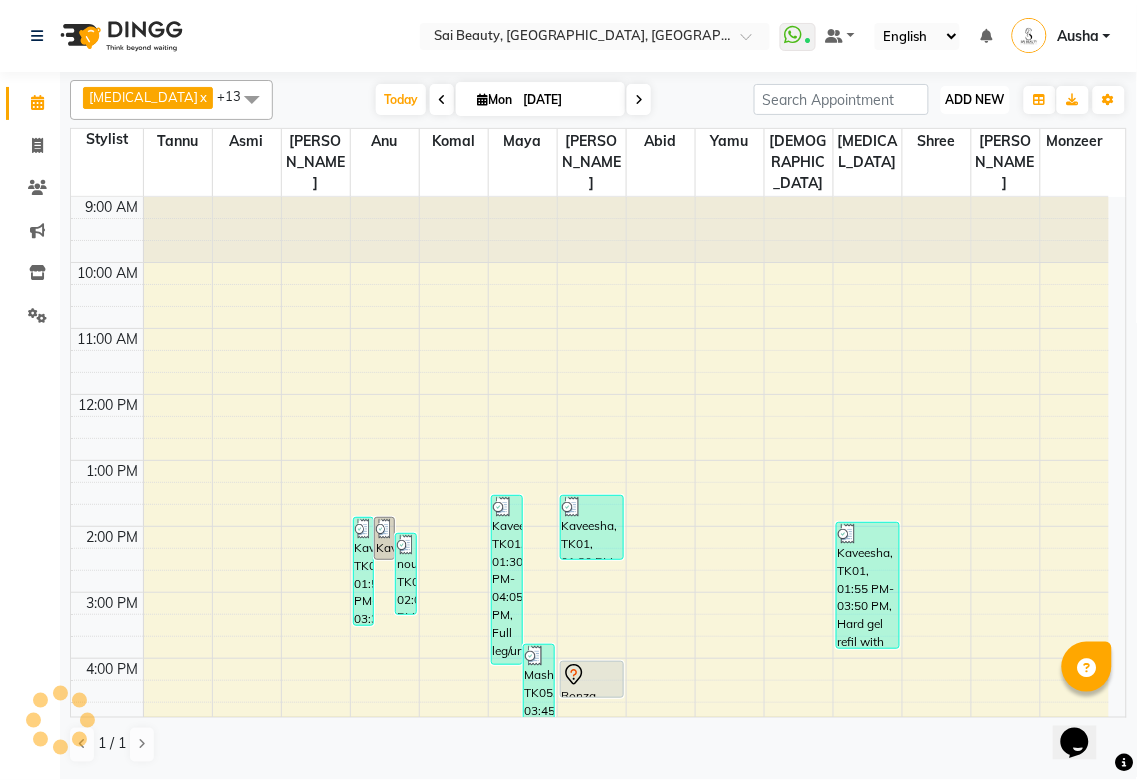 click on "ADD NEW" at bounding box center (975, 99) 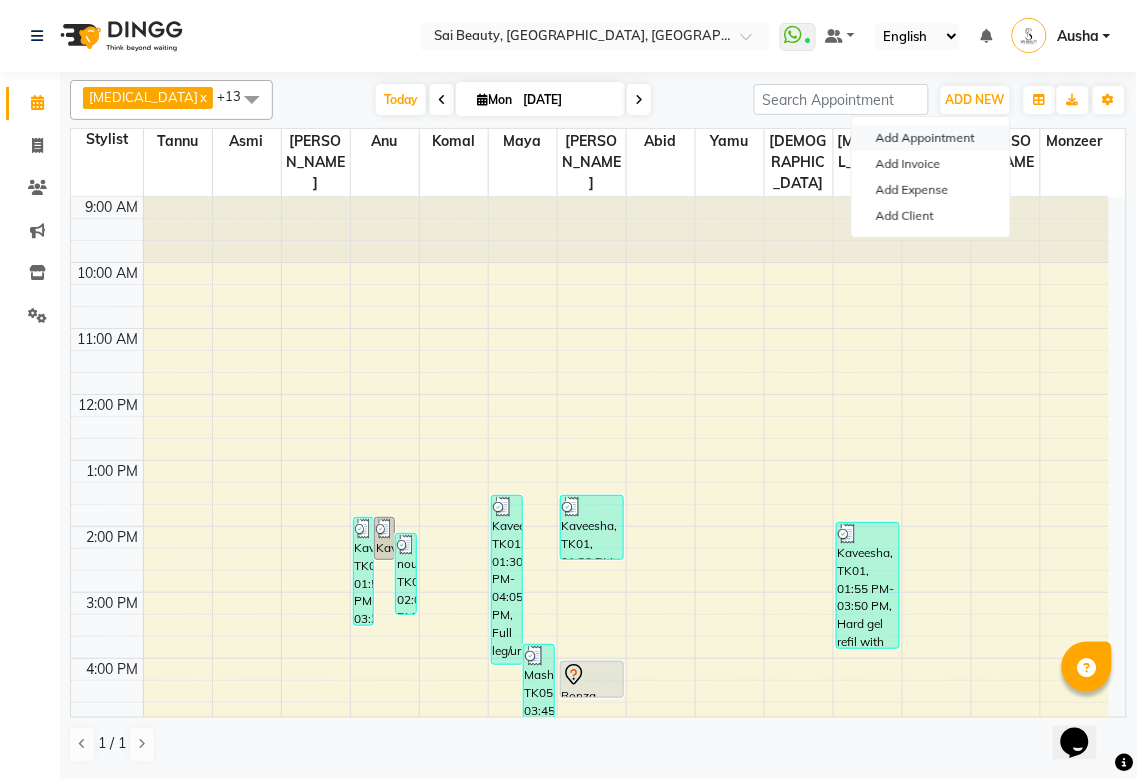 click on "Add Appointment" at bounding box center (931, 138) 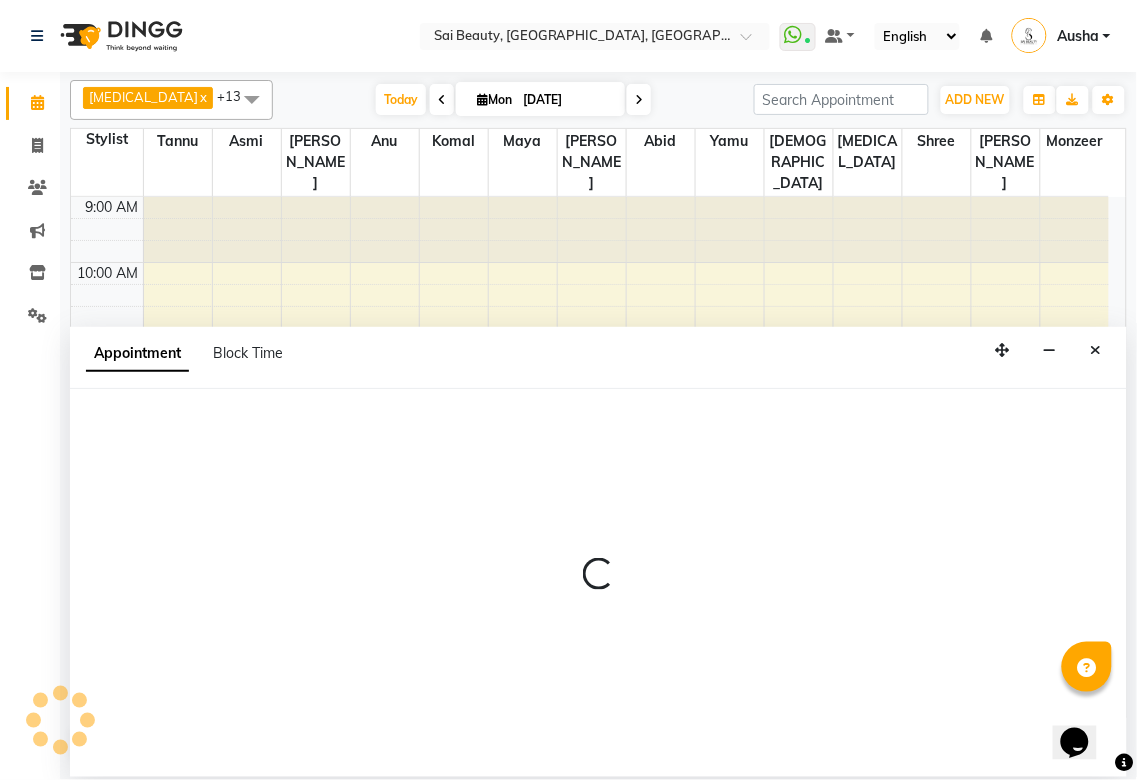 select on "600" 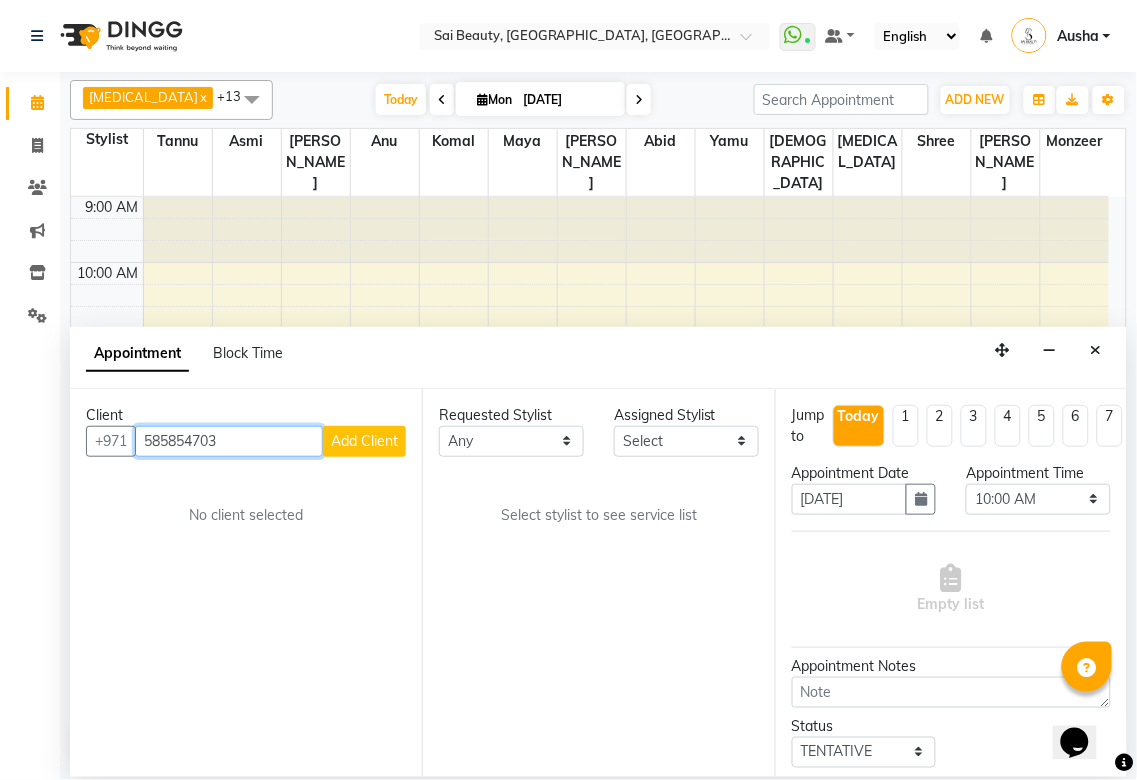 type on "585854703" 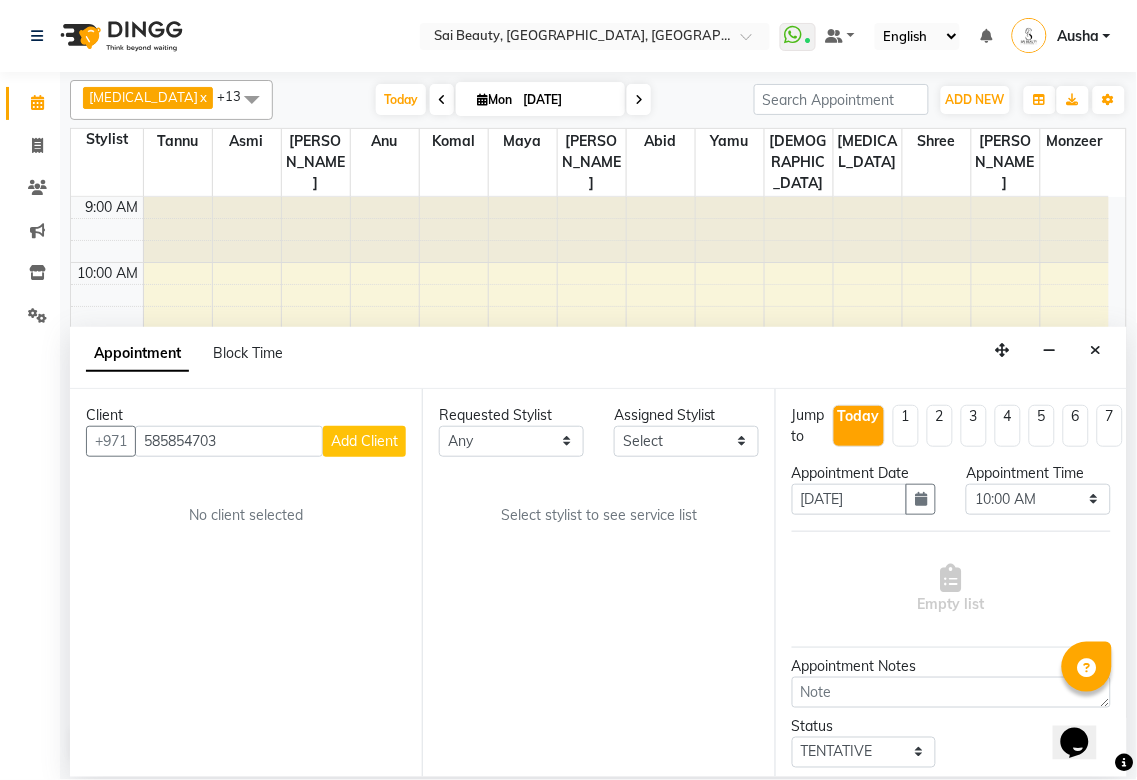 click on "Add Client" at bounding box center (364, 441) 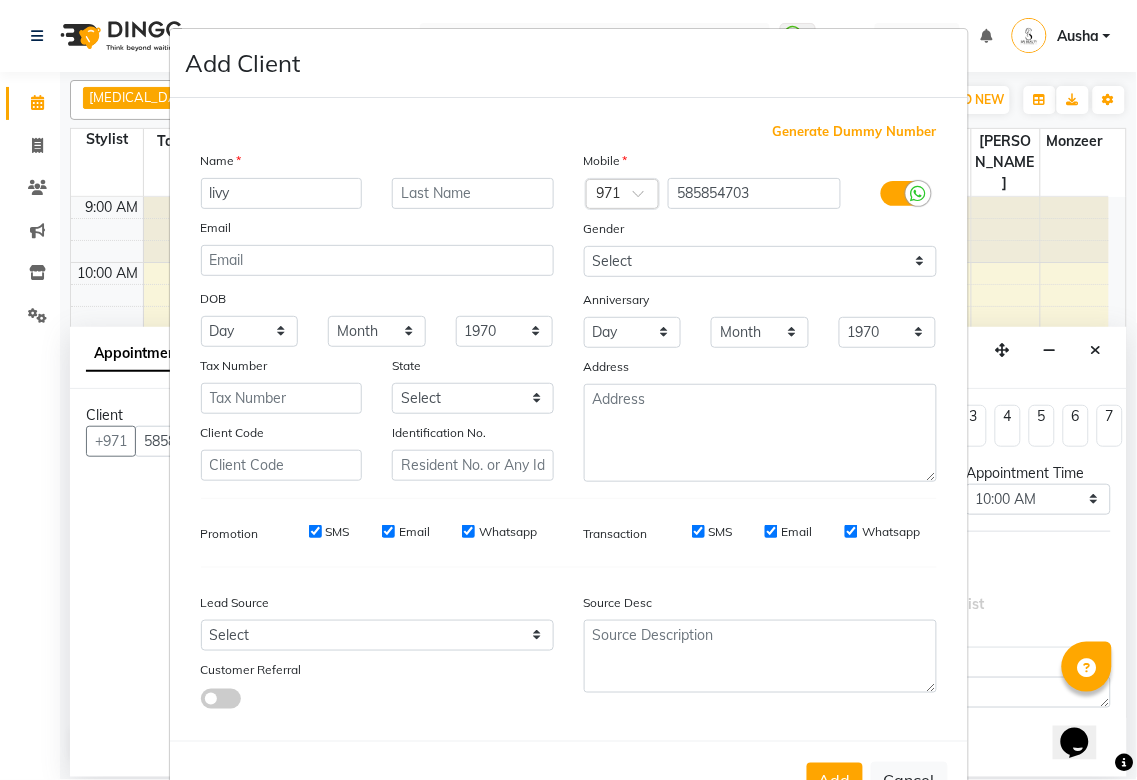 scroll, scrollTop: 71, scrollLeft: 0, axis: vertical 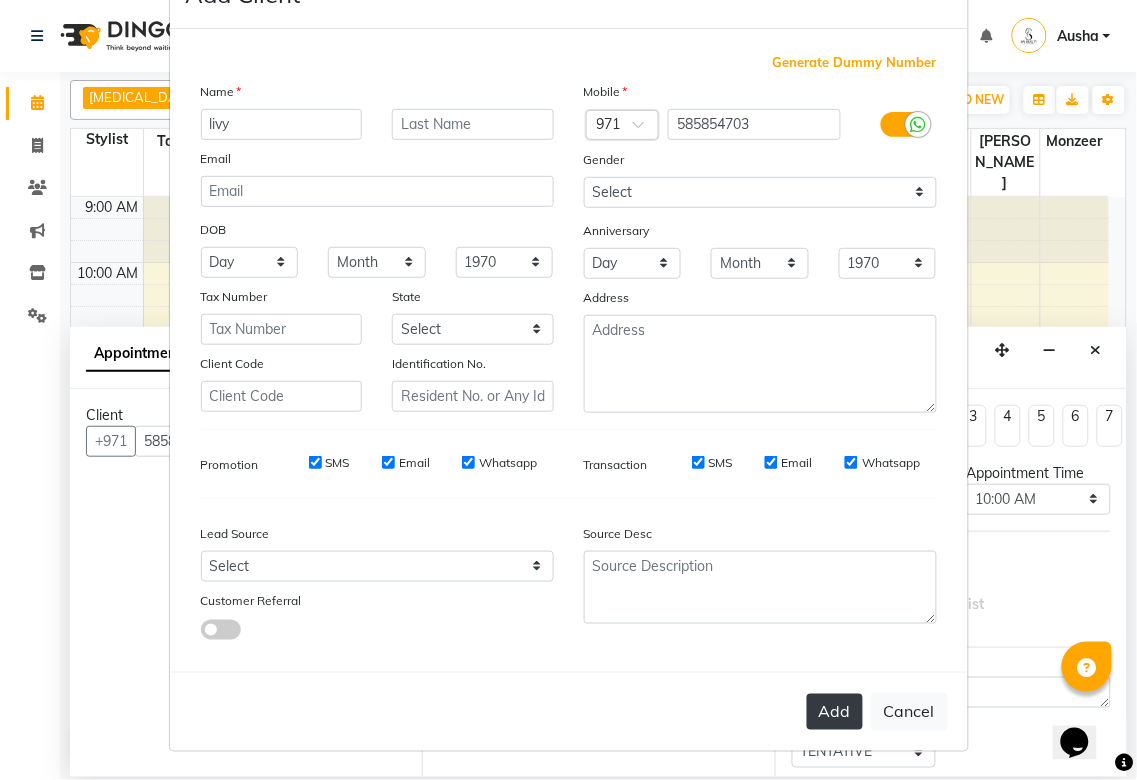 type on "livy" 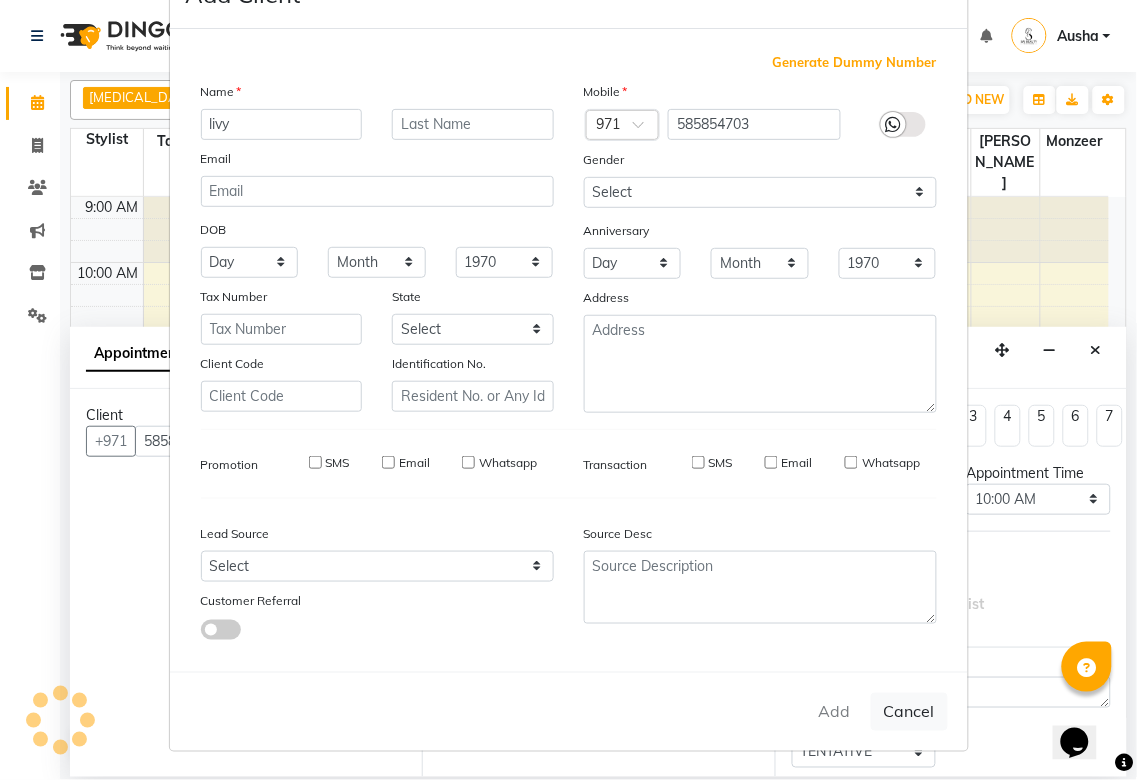 type 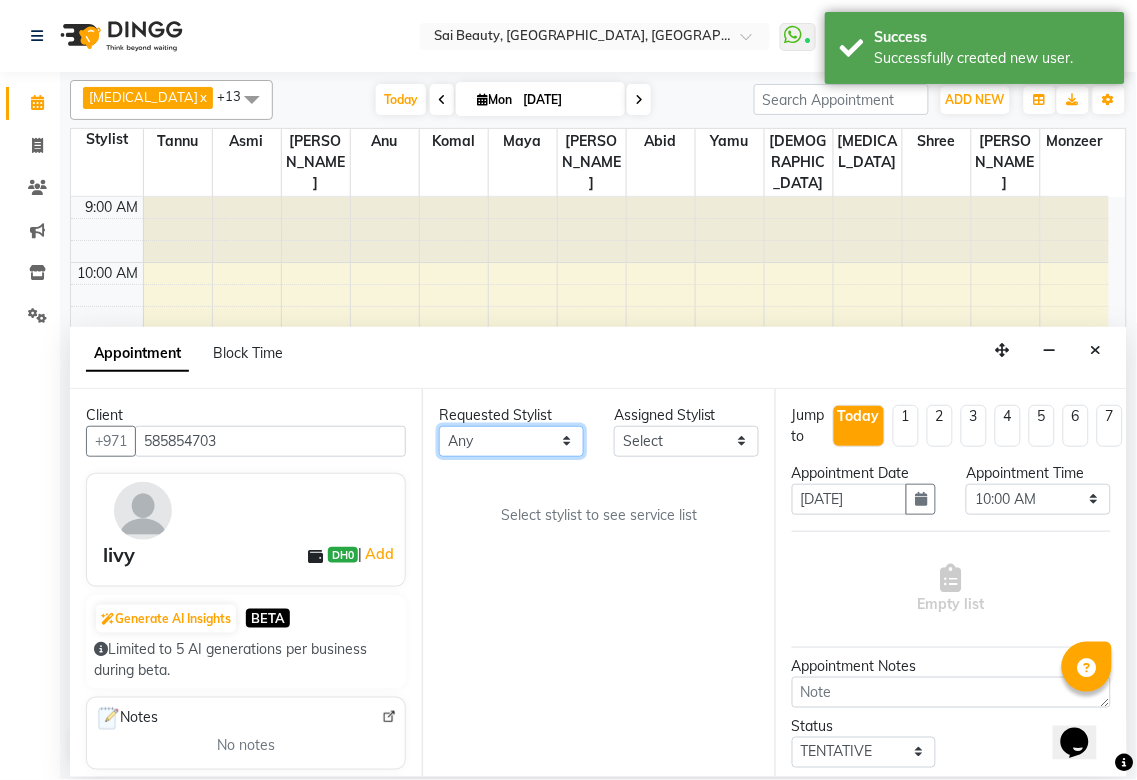 click on "Any [PERSON_NAME][MEDICAL_DATA] [PERSON_NAME] Asmi [PERSON_NAME] Gita [PERSON_NAME] Monzeer shree [PERSON_NAME] Surakcha [PERSON_NAME]" at bounding box center [511, 441] 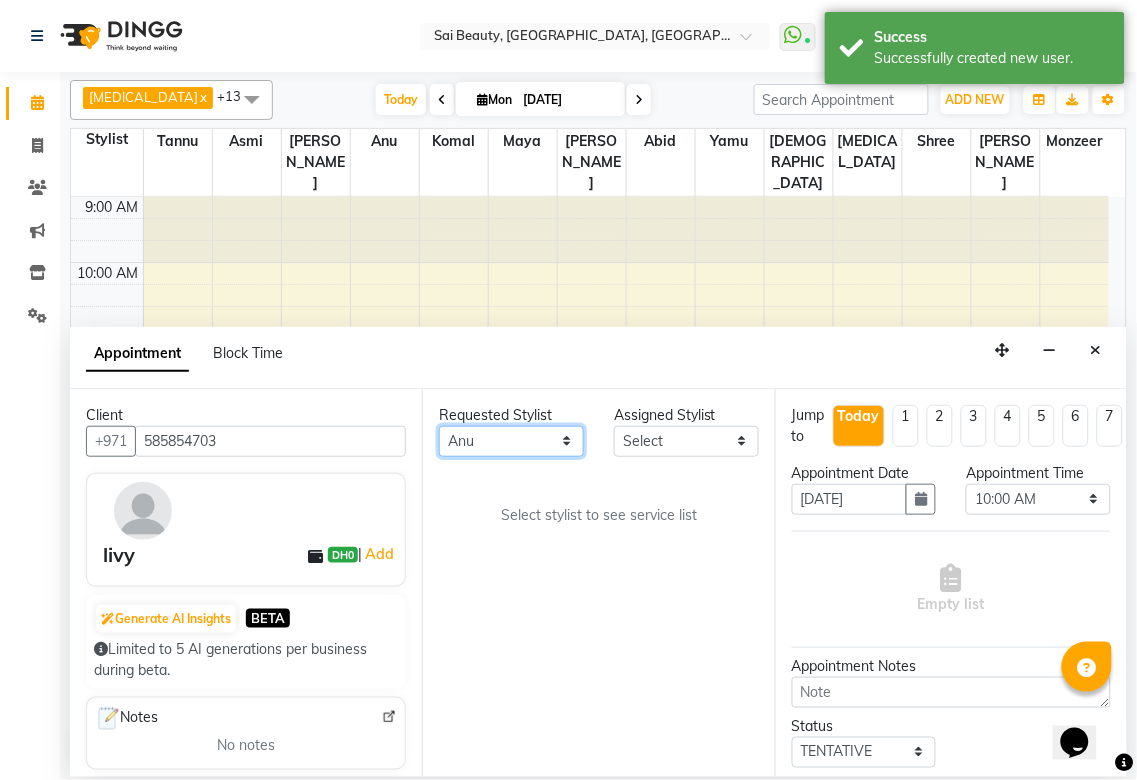 click on "Any [PERSON_NAME][MEDICAL_DATA] [PERSON_NAME] Asmi [PERSON_NAME] Gita [PERSON_NAME] Monzeer shree [PERSON_NAME] Surakcha [PERSON_NAME]" at bounding box center (511, 441) 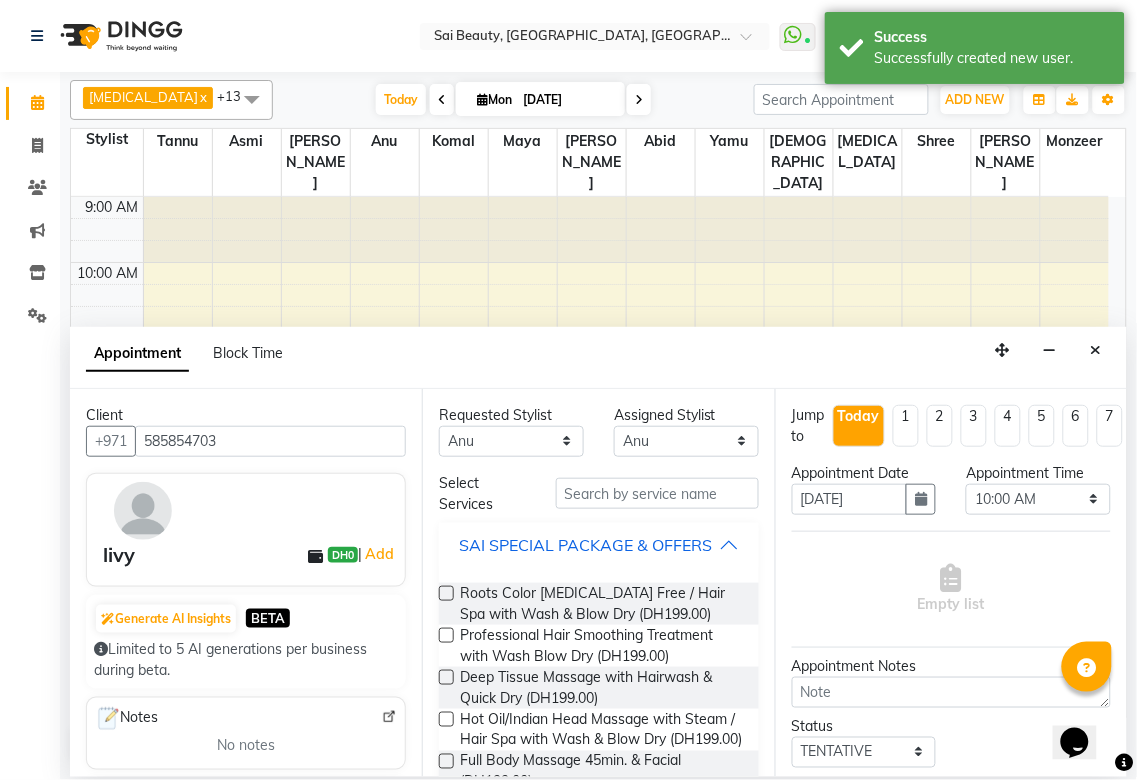 click on "SAI SPECIAL PACKAGE & OFFERS" at bounding box center [598, 545] 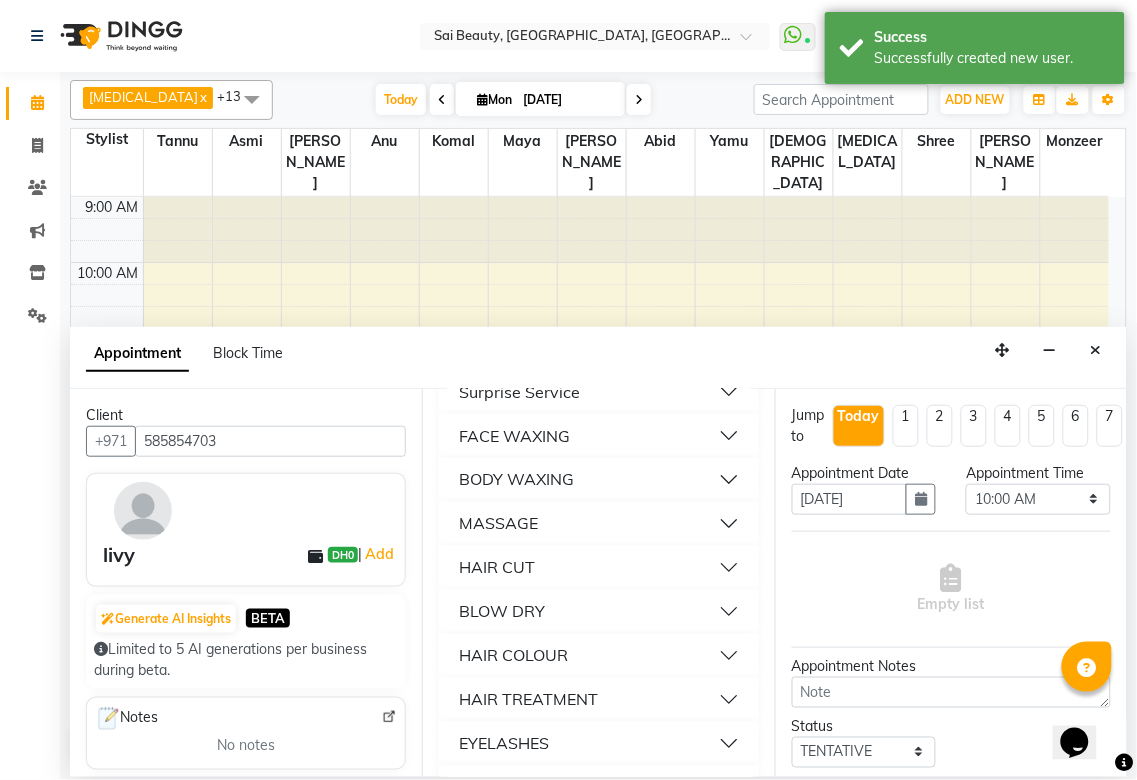 scroll, scrollTop: 700, scrollLeft: 0, axis: vertical 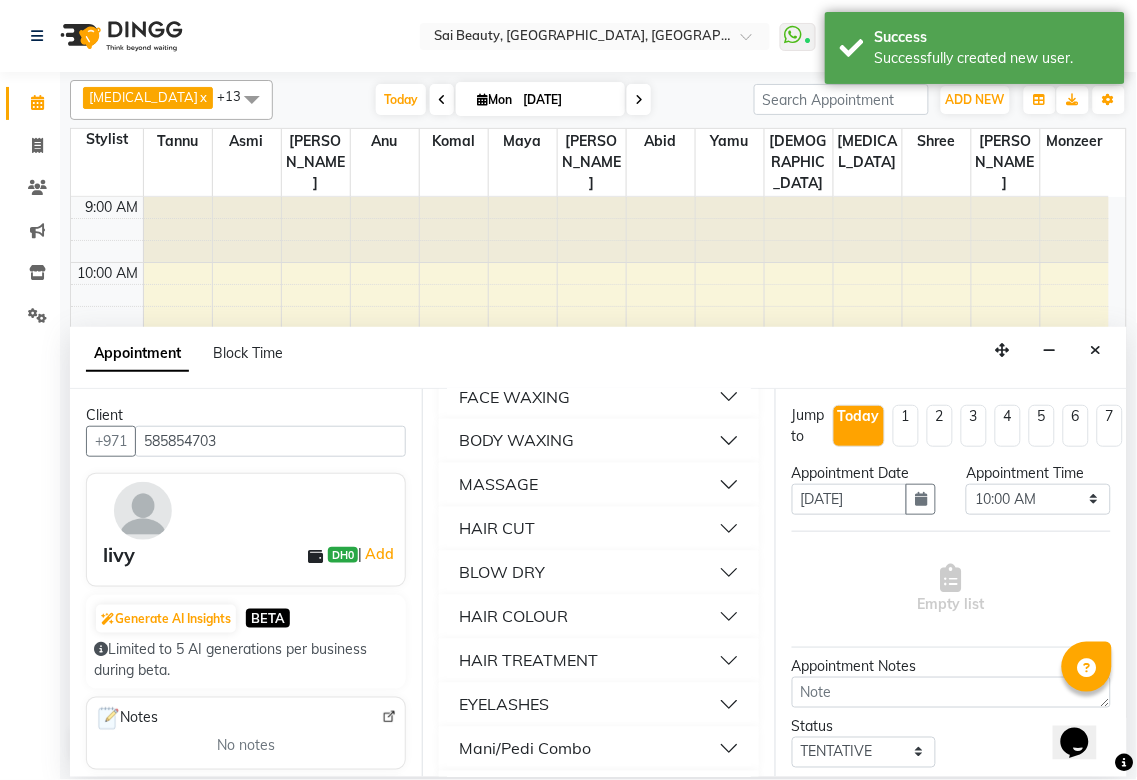 click on "BLOW DRY" at bounding box center (598, 573) 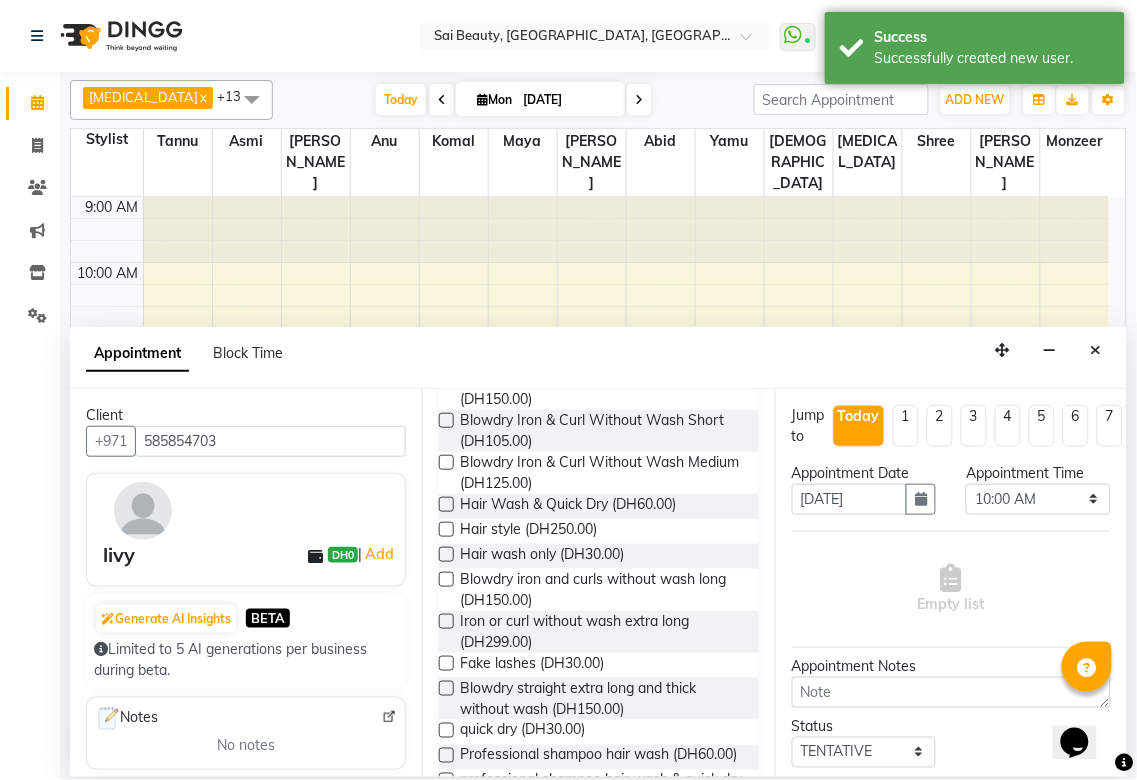 scroll, scrollTop: 1154, scrollLeft: 0, axis: vertical 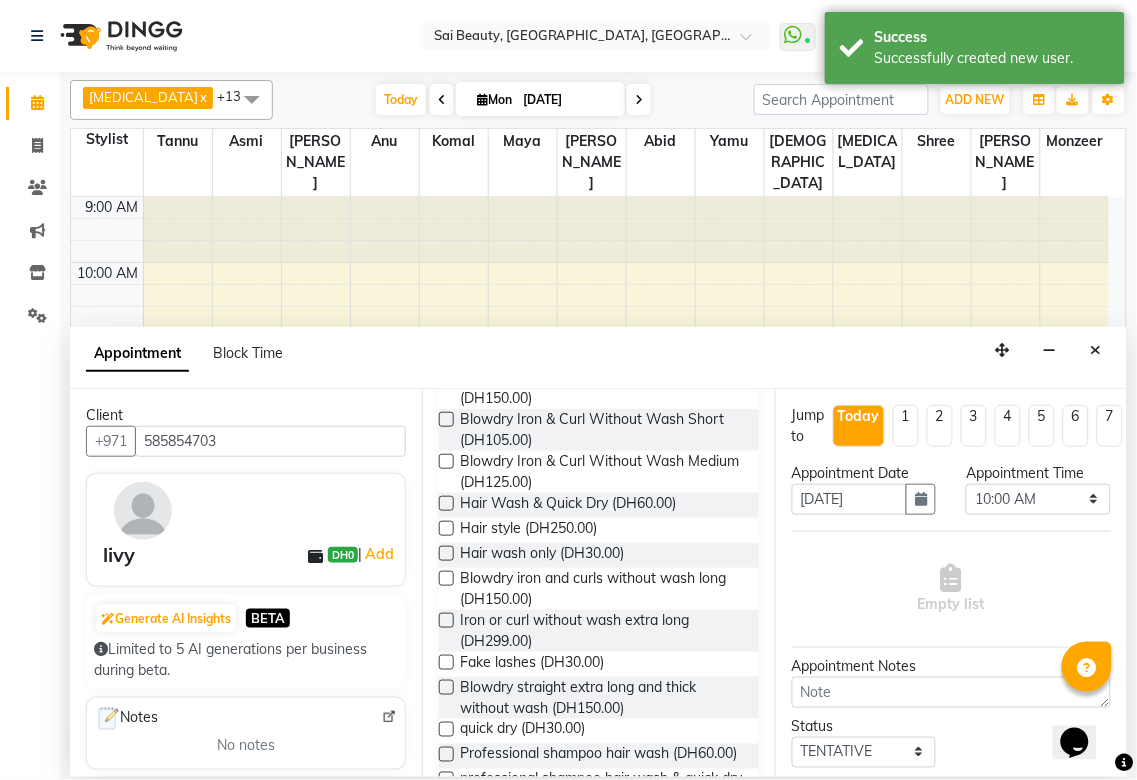 click on "Blowdry iron and curls without  wash long (DH150.00)" at bounding box center (598, 589) 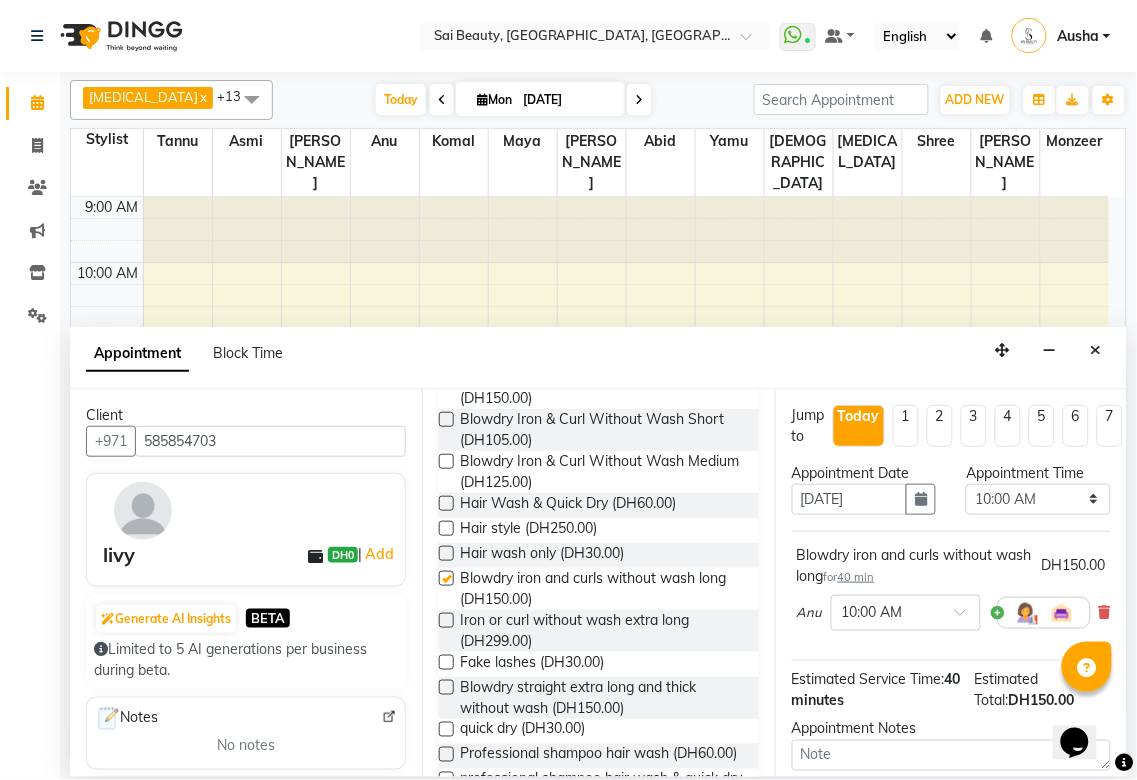 checkbox on "false" 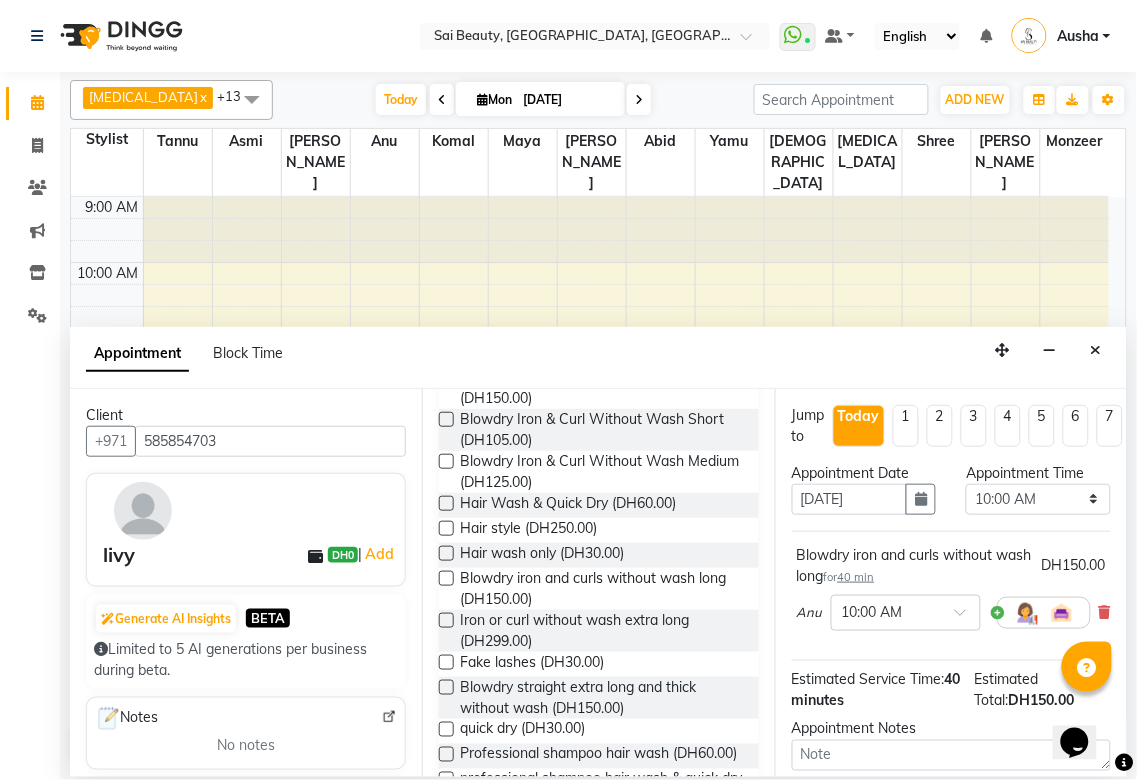 click at bounding box center (446, 553) 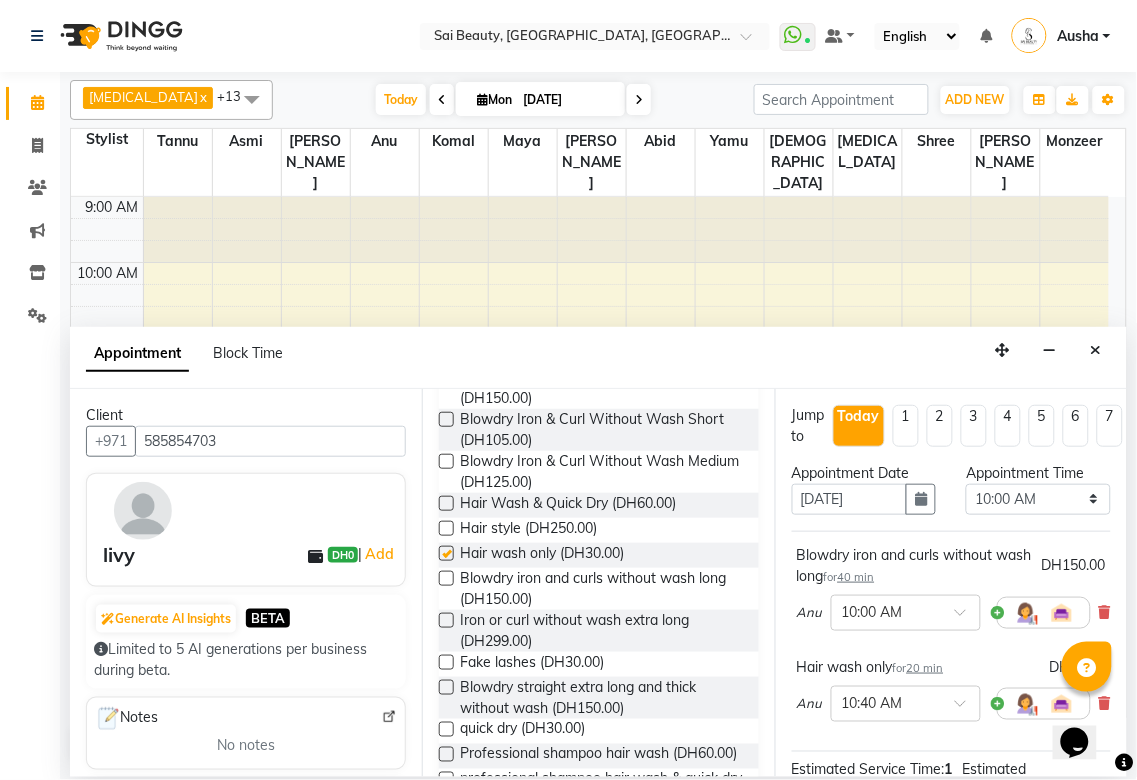 checkbox on "false" 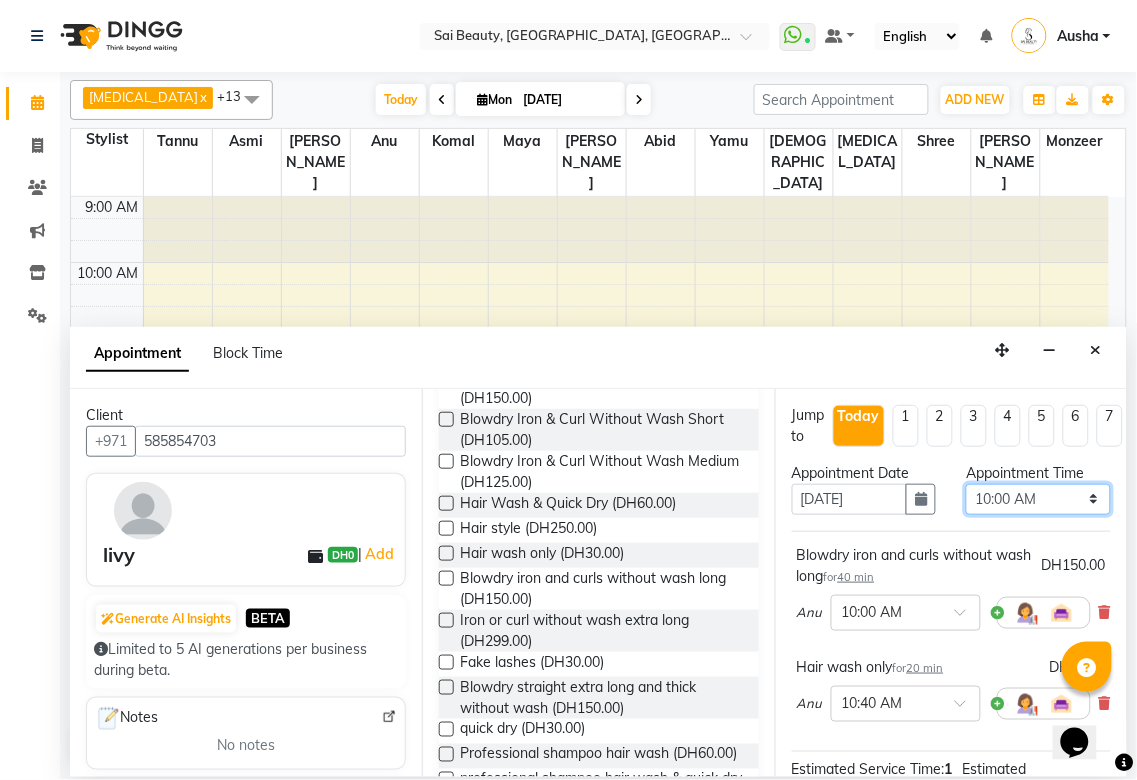 click on "Select 10:00 AM 10:05 AM 10:10 AM 10:15 AM 10:20 AM 10:25 AM 10:30 AM 10:35 AM 10:40 AM 10:45 AM 10:50 AM 10:55 AM 11:00 AM 11:05 AM 11:10 AM 11:15 AM 11:20 AM 11:25 AM 11:30 AM 11:35 AM 11:40 AM 11:45 AM 11:50 AM 11:55 AM 12:00 PM 12:05 PM 12:10 PM 12:15 PM 12:20 PM 12:25 PM 12:30 PM 12:35 PM 12:40 PM 12:45 PM 12:50 PM 12:55 PM 01:00 PM 01:05 PM 01:10 PM 01:15 PM 01:20 PM 01:25 PM 01:30 PM 01:35 PM 01:40 PM 01:45 PM 01:50 PM 01:55 PM 02:00 PM 02:05 PM 02:10 PM 02:15 PM 02:20 PM 02:25 PM 02:30 PM 02:35 PM 02:40 PM 02:45 PM 02:50 PM 02:55 PM 03:00 PM 03:05 PM 03:10 PM 03:15 PM 03:20 PM 03:25 PM 03:30 PM 03:35 PM 03:40 PM 03:45 PM 03:50 PM 03:55 PM 04:00 PM 04:05 PM 04:10 PM 04:15 PM 04:20 PM 04:25 PM 04:30 PM 04:35 PM 04:40 PM 04:45 PM 04:50 PM 04:55 PM 05:00 PM 05:05 PM 05:10 PM 05:15 PM 05:20 PM 05:25 PM 05:30 PM 05:35 PM 05:40 PM 05:45 PM 05:50 PM 05:55 PM 06:00 PM 06:05 PM 06:10 PM 06:15 PM 06:20 PM 06:25 PM 06:30 PM 06:35 PM 06:40 PM 06:45 PM 06:50 PM 06:55 PM 07:00 PM 07:05 PM 07:10 PM 07:15 PM 07:20 PM" at bounding box center [1038, 499] 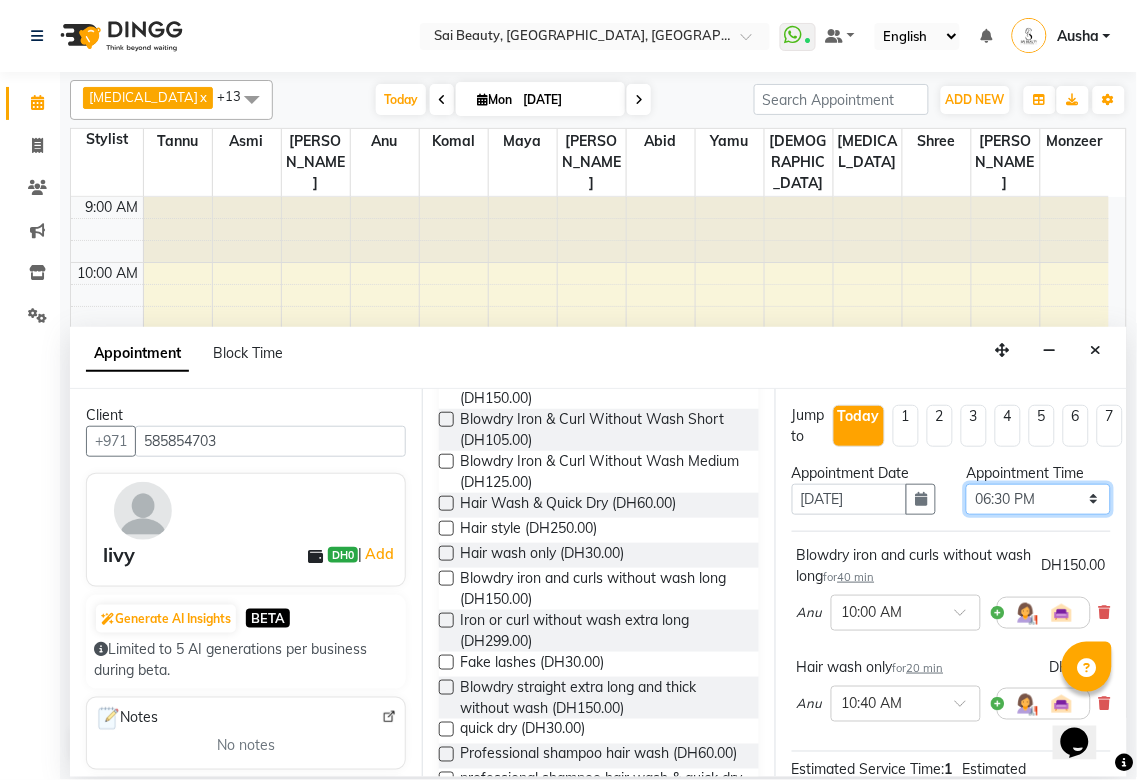 click on "Select 10:00 AM 10:05 AM 10:10 AM 10:15 AM 10:20 AM 10:25 AM 10:30 AM 10:35 AM 10:40 AM 10:45 AM 10:50 AM 10:55 AM 11:00 AM 11:05 AM 11:10 AM 11:15 AM 11:20 AM 11:25 AM 11:30 AM 11:35 AM 11:40 AM 11:45 AM 11:50 AM 11:55 AM 12:00 PM 12:05 PM 12:10 PM 12:15 PM 12:20 PM 12:25 PM 12:30 PM 12:35 PM 12:40 PM 12:45 PM 12:50 PM 12:55 PM 01:00 PM 01:05 PM 01:10 PM 01:15 PM 01:20 PM 01:25 PM 01:30 PM 01:35 PM 01:40 PM 01:45 PM 01:50 PM 01:55 PM 02:00 PM 02:05 PM 02:10 PM 02:15 PM 02:20 PM 02:25 PM 02:30 PM 02:35 PM 02:40 PM 02:45 PM 02:50 PM 02:55 PM 03:00 PM 03:05 PM 03:10 PM 03:15 PM 03:20 PM 03:25 PM 03:30 PM 03:35 PM 03:40 PM 03:45 PM 03:50 PM 03:55 PM 04:00 PM 04:05 PM 04:10 PM 04:15 PM 04:20 PM 04:25 PM 04:30 PM 04:35 PM 04:40 PM 04:45 PM 04:50 PM 04:55 PM 05:00 PM 05:05 PM 05:10 PM 05:15 PM 05:20 PM 05:25 PM 05:30 PM 05:35 PM 05:40 PM 05:45 PM 05:50 PM 05:55 PM 06:00 PM 06:05 PM 06:10 PM 06:15 PM 06:20 PM 06:25 PM 06:30 PM 06:35 PM 06:40 PM 06:45 PM 06:50 PM 06:55 PM 07:00 PM 07:05 PM 07:10 PM 07:15 PM 07:20 PM" at bounding box center (1038, 499) 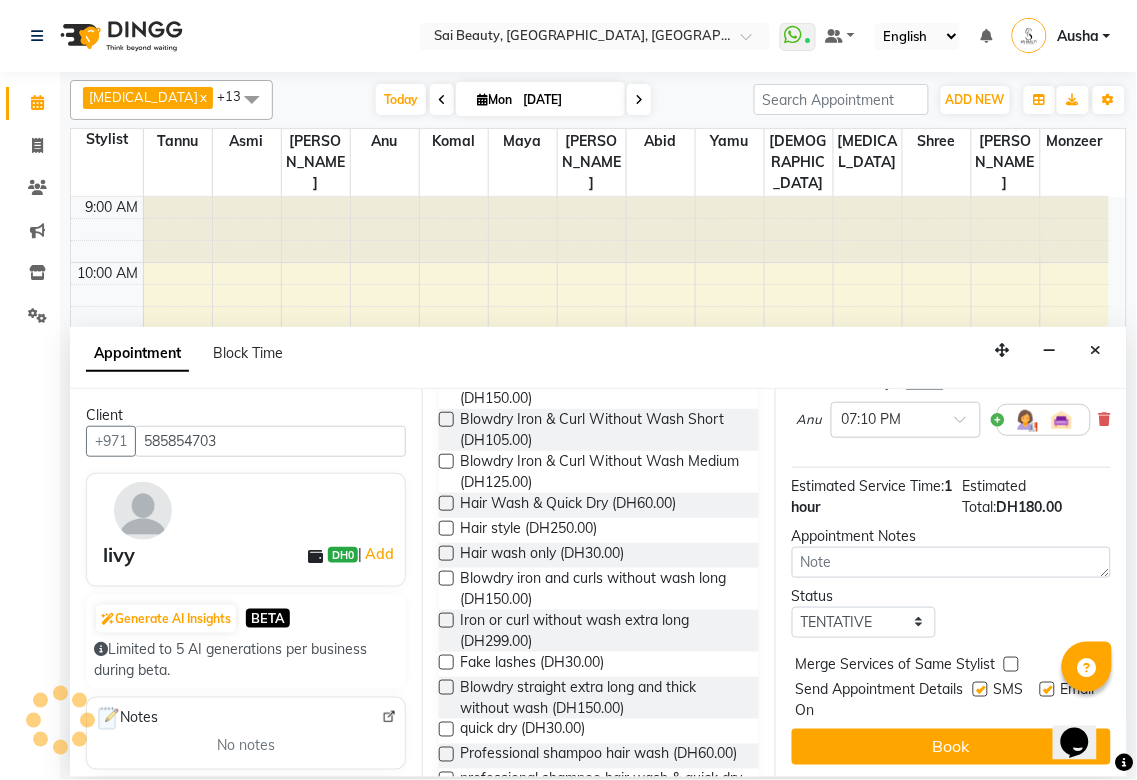 scroll, scrollTop: 325, scrollLeft: 0, axis: vertical 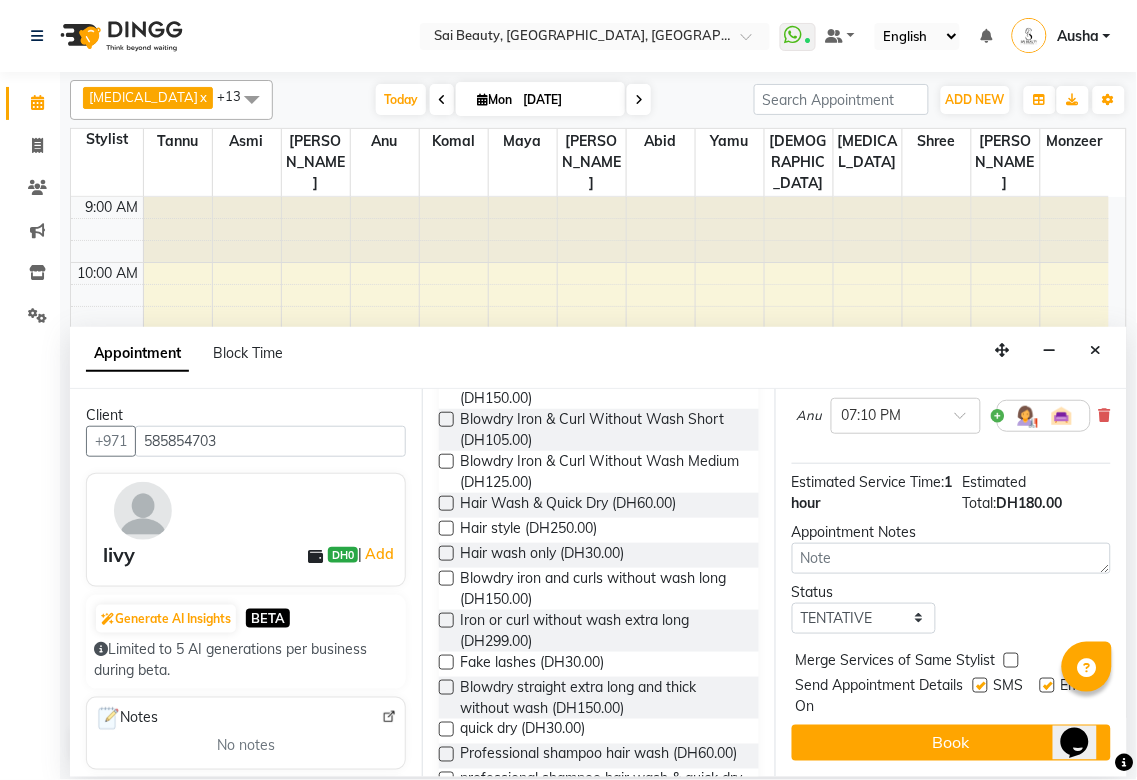 click at bounding box center (1011, 660) 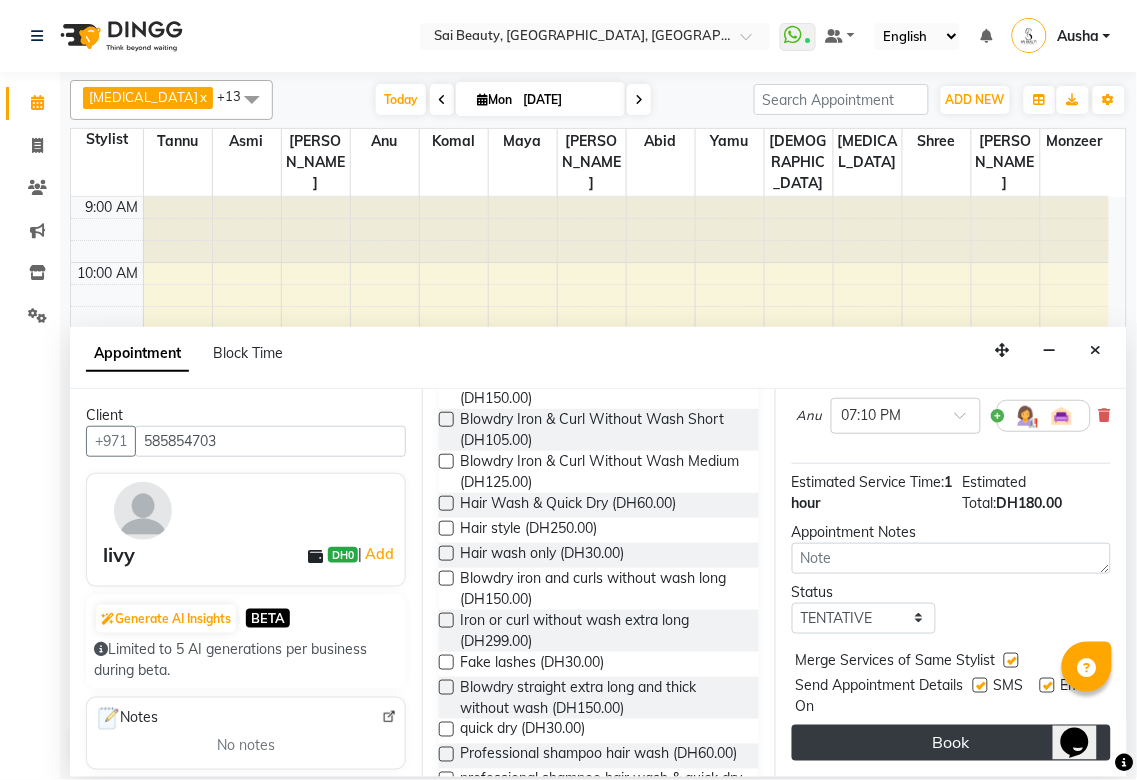 click on "Book" at bounding box center [951, 743] 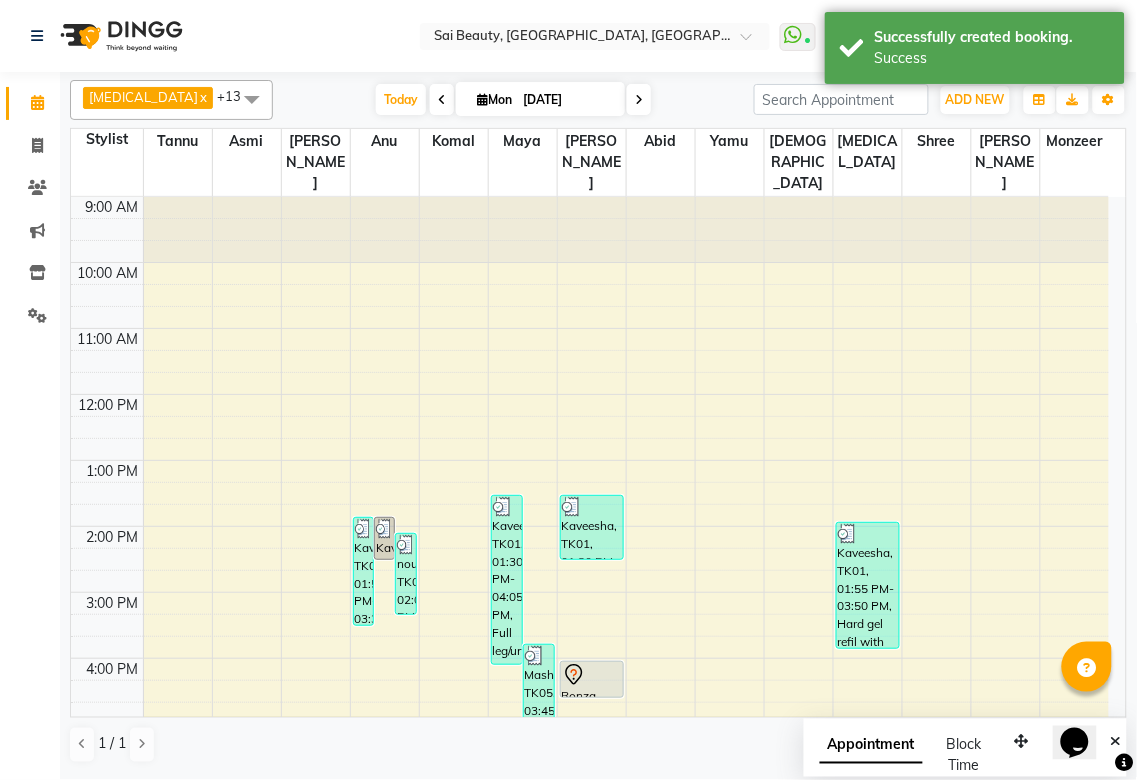 click at bounding box center (592, 675) 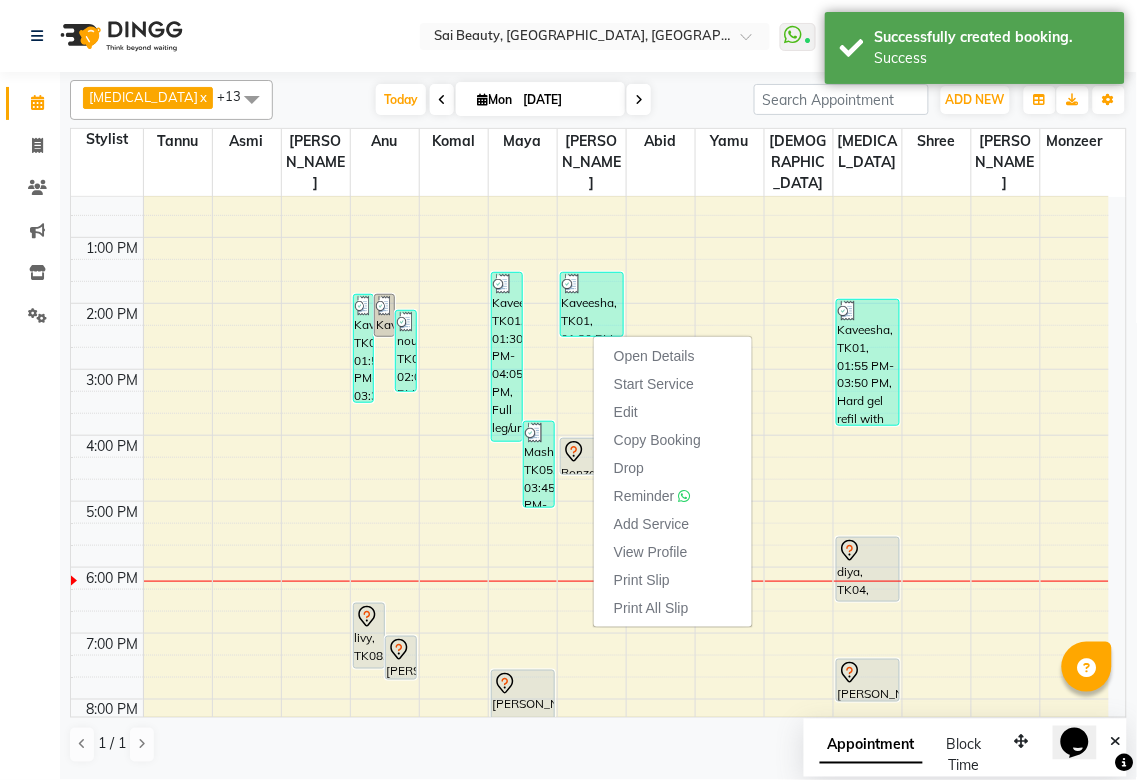 scroll, scrollTop: 271, scrollLeft: 0, axis: vertical 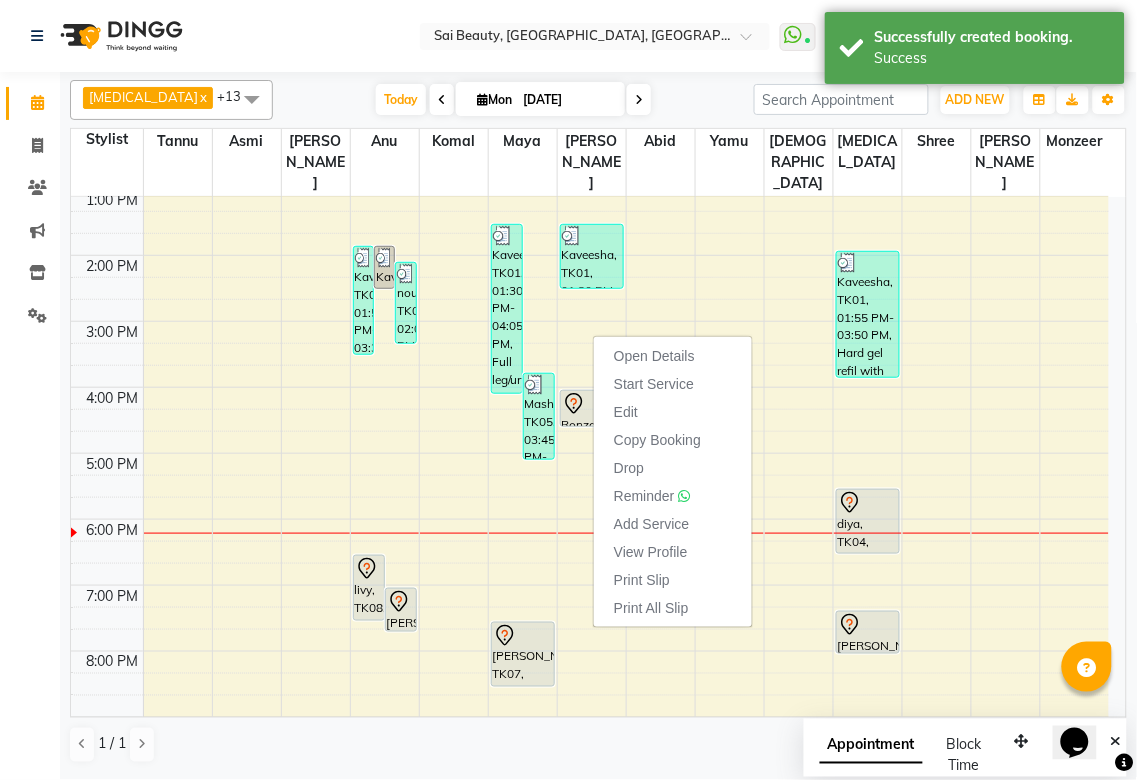 click 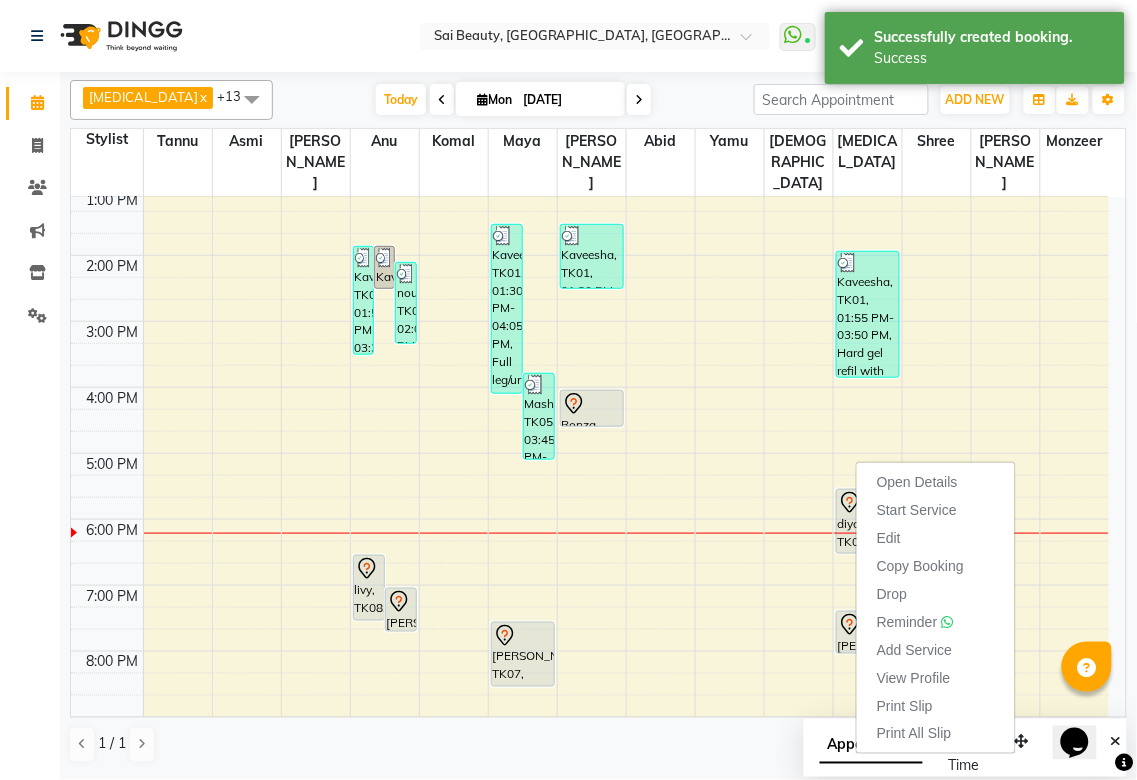 click at bounding box center [626, 508] 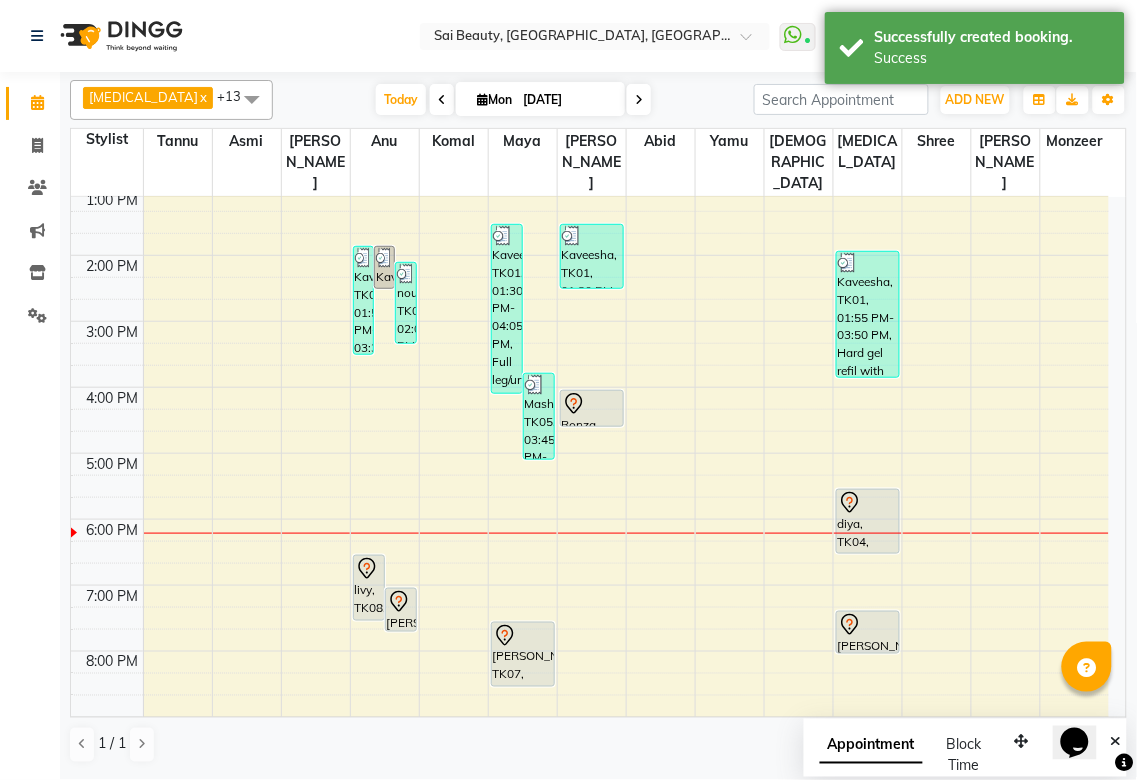 click 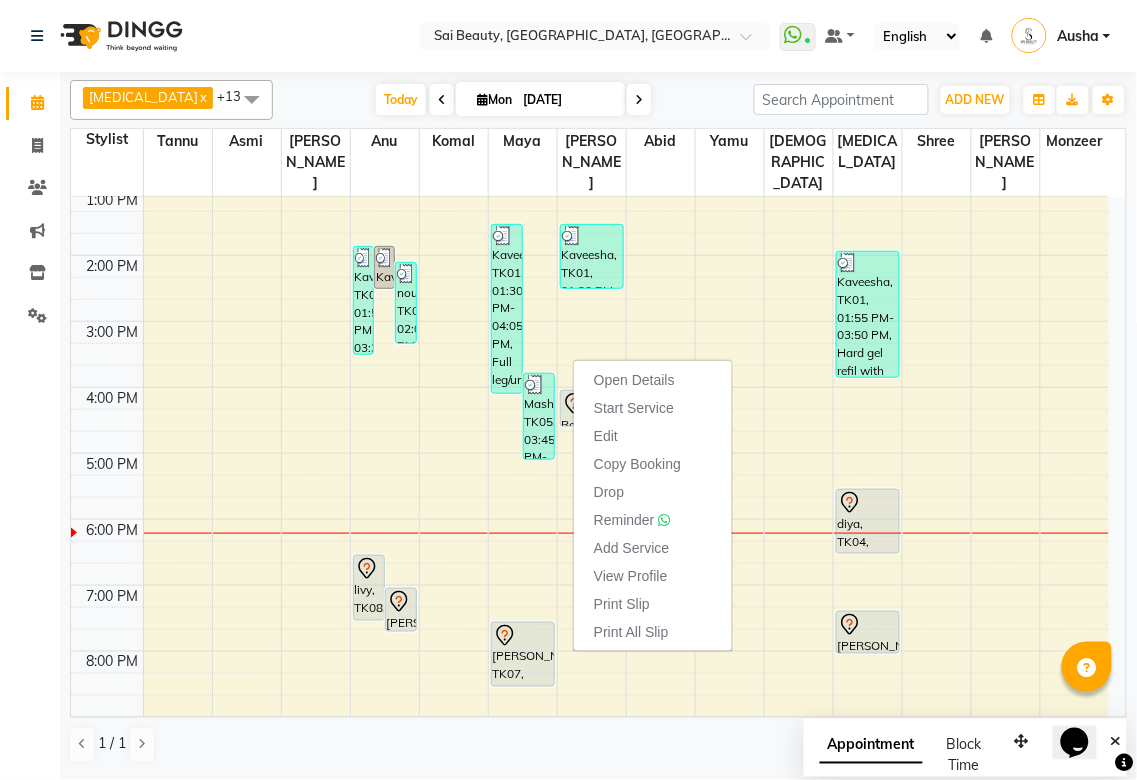 click at bounding box center [626, 486] 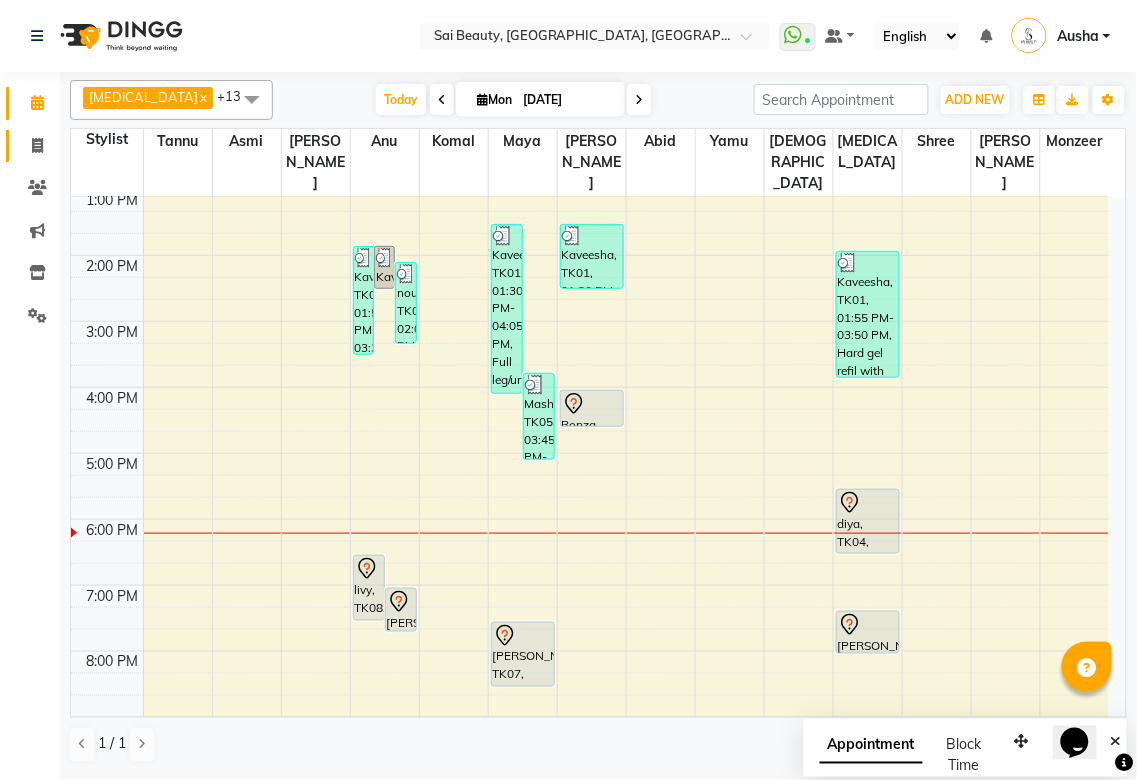 click 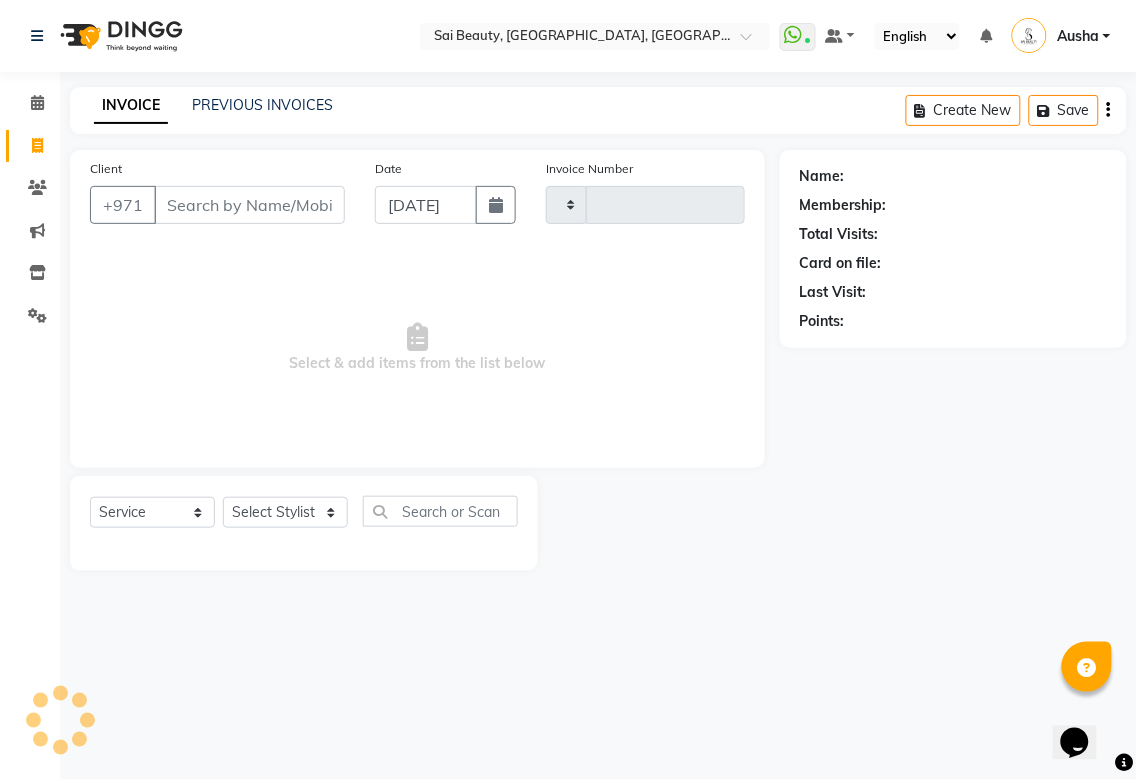 type on "2307" 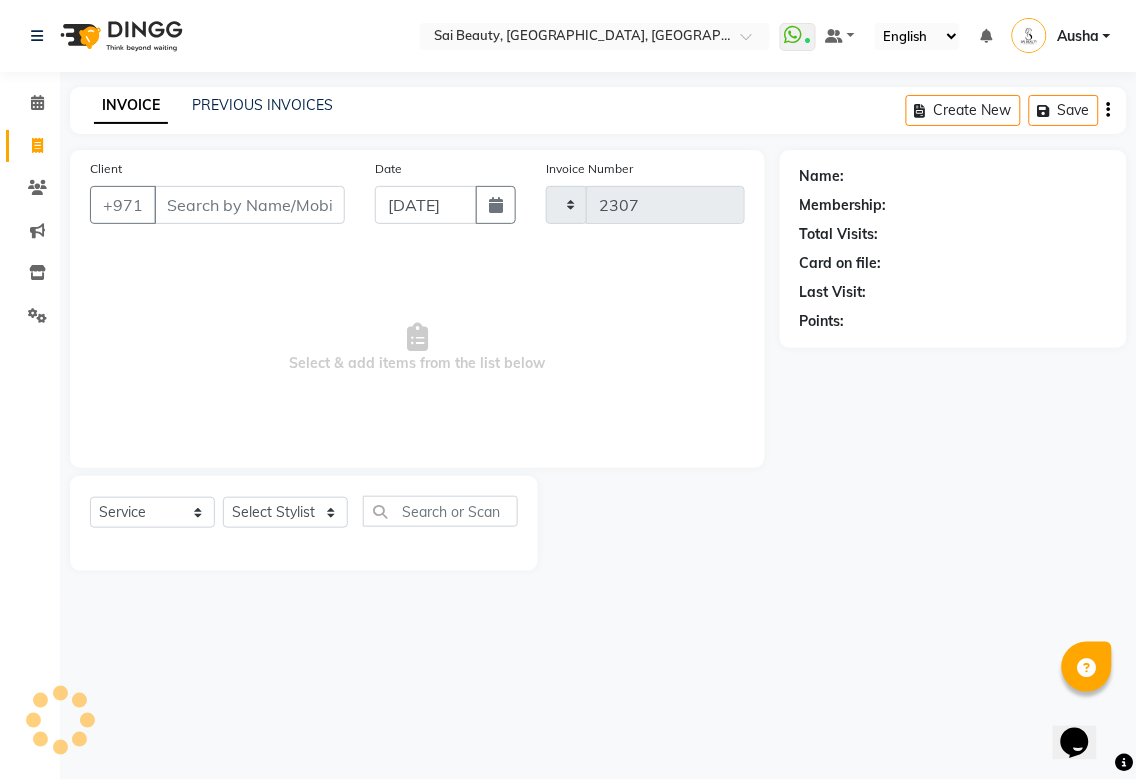 select on "5352" 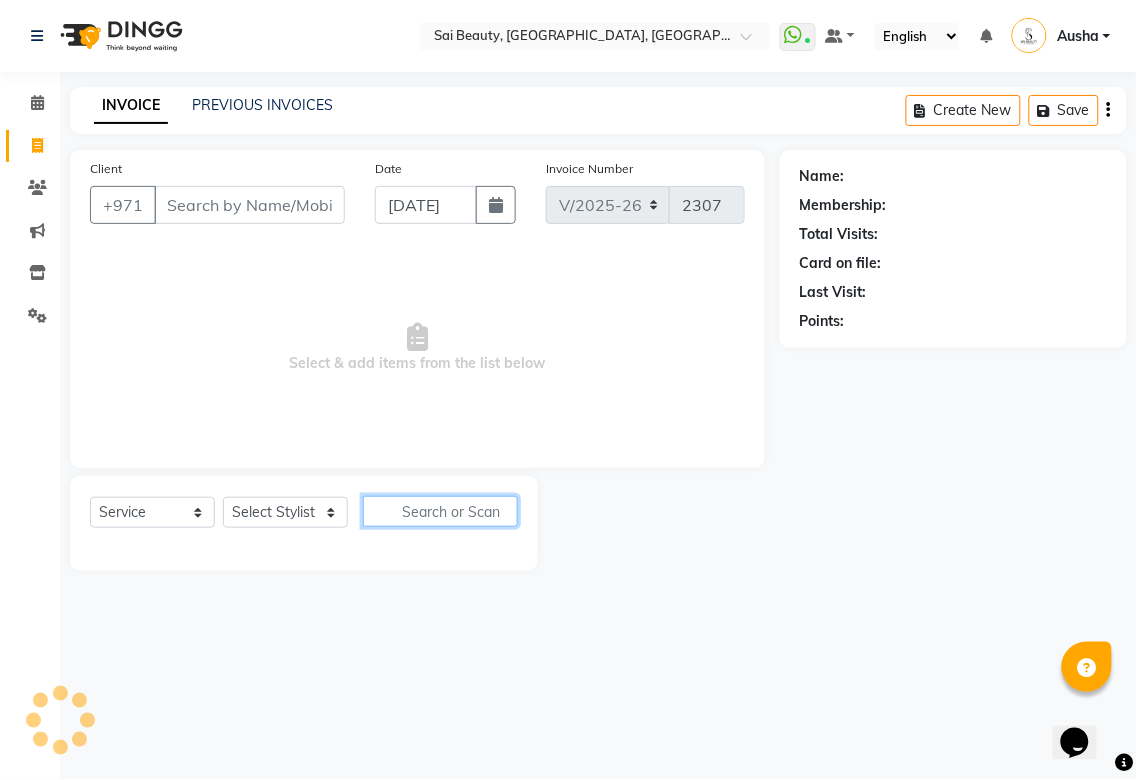 click 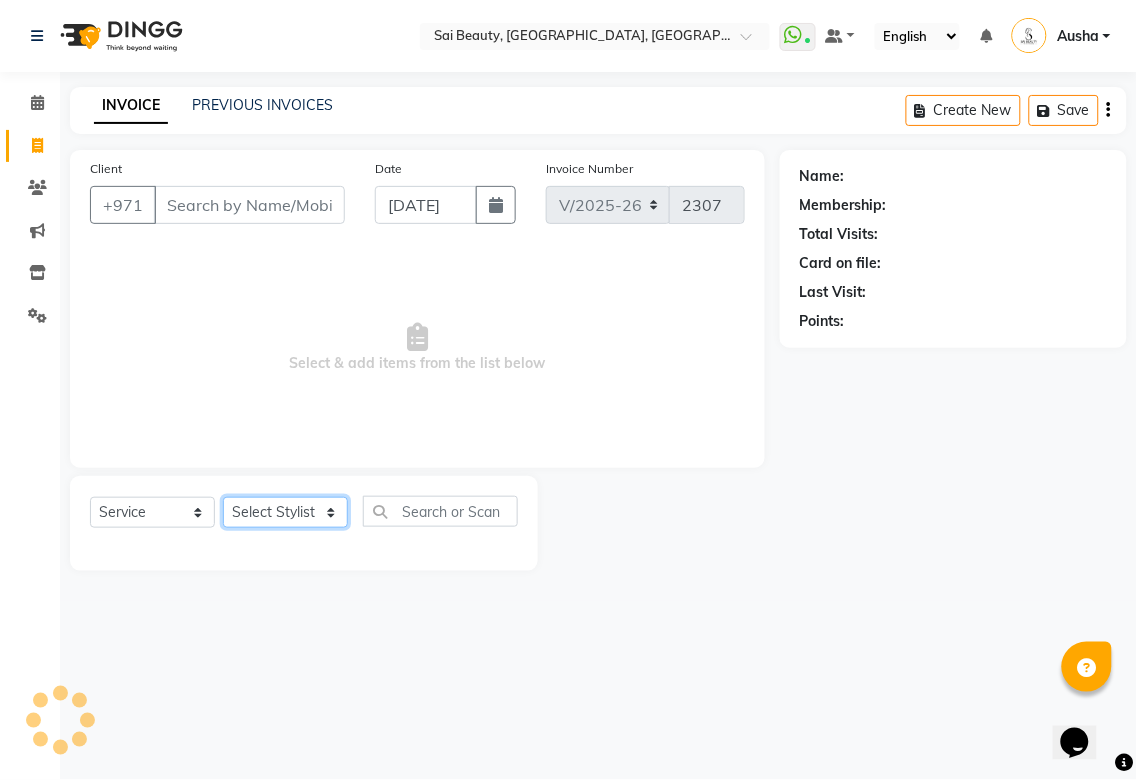 click on "Select Stylist" 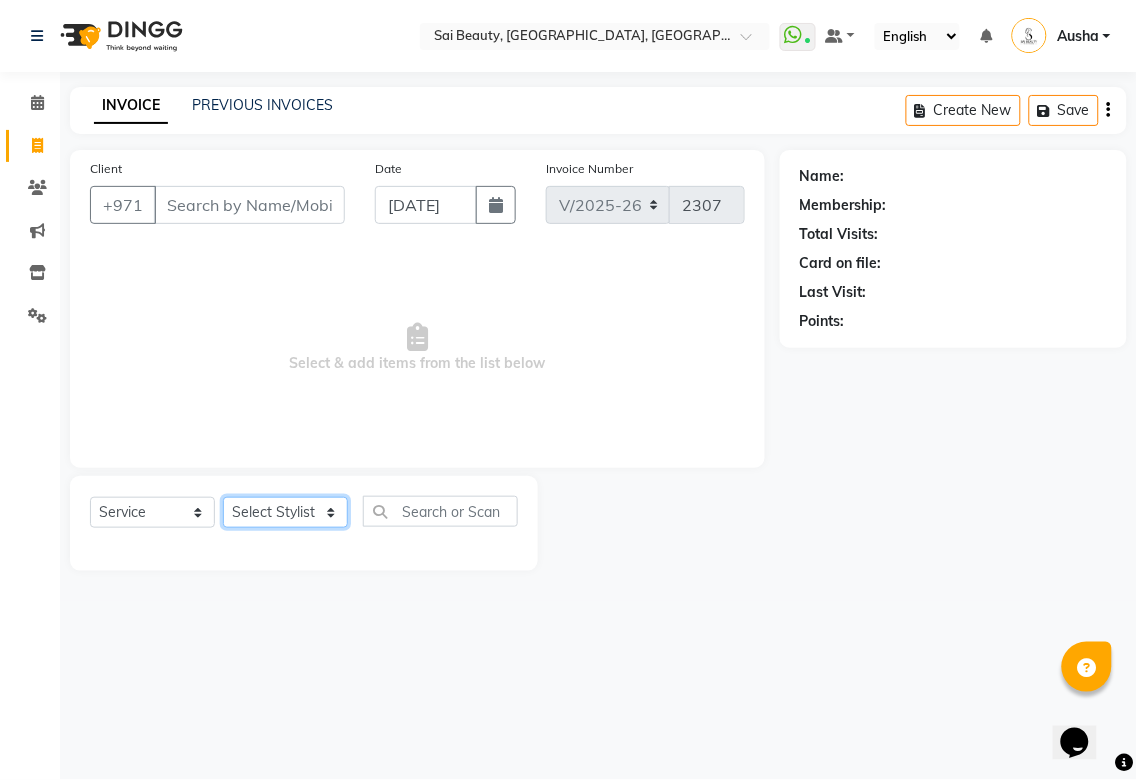 select on "57468" 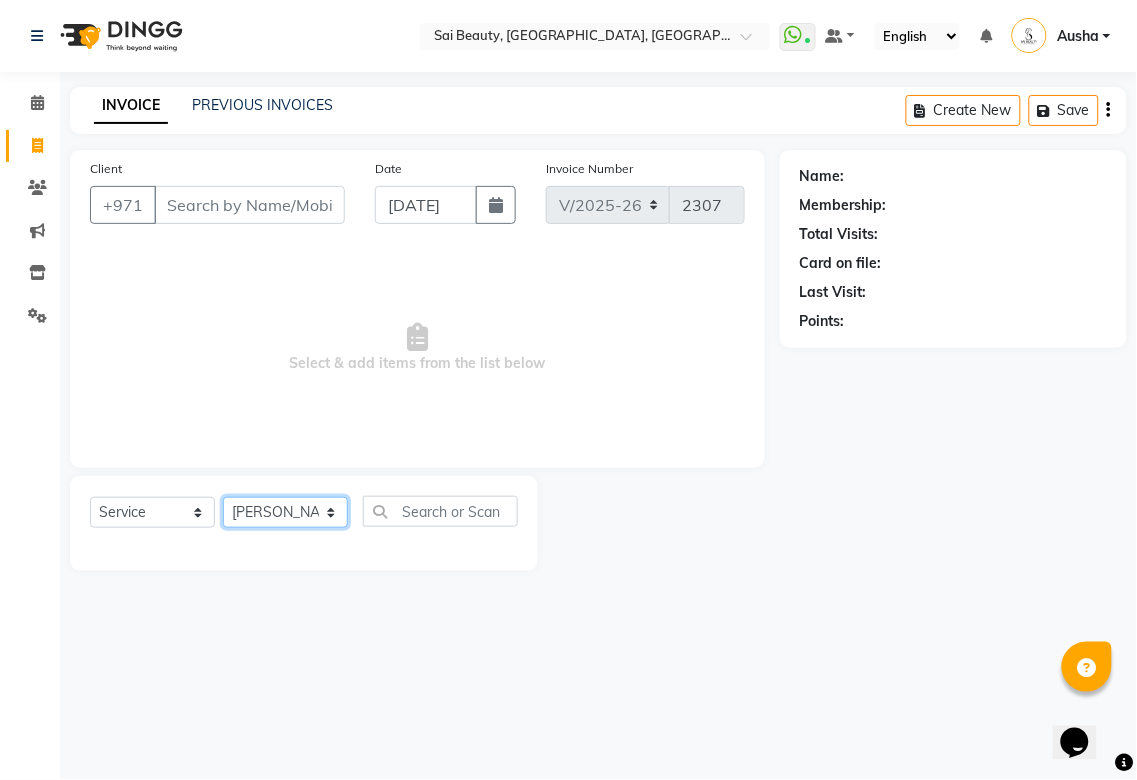 click on "Select Stylist [PERSON_NAME][MEDICAL_DATA] [PERSON_NAME] Asmi Ausha [PERSON_NAME] Gita [PERSON_NAME] Monzeer shree [PERSON_NAME] [PERSON_NAME] Surakcha [PERSON_NAME] Yamu" 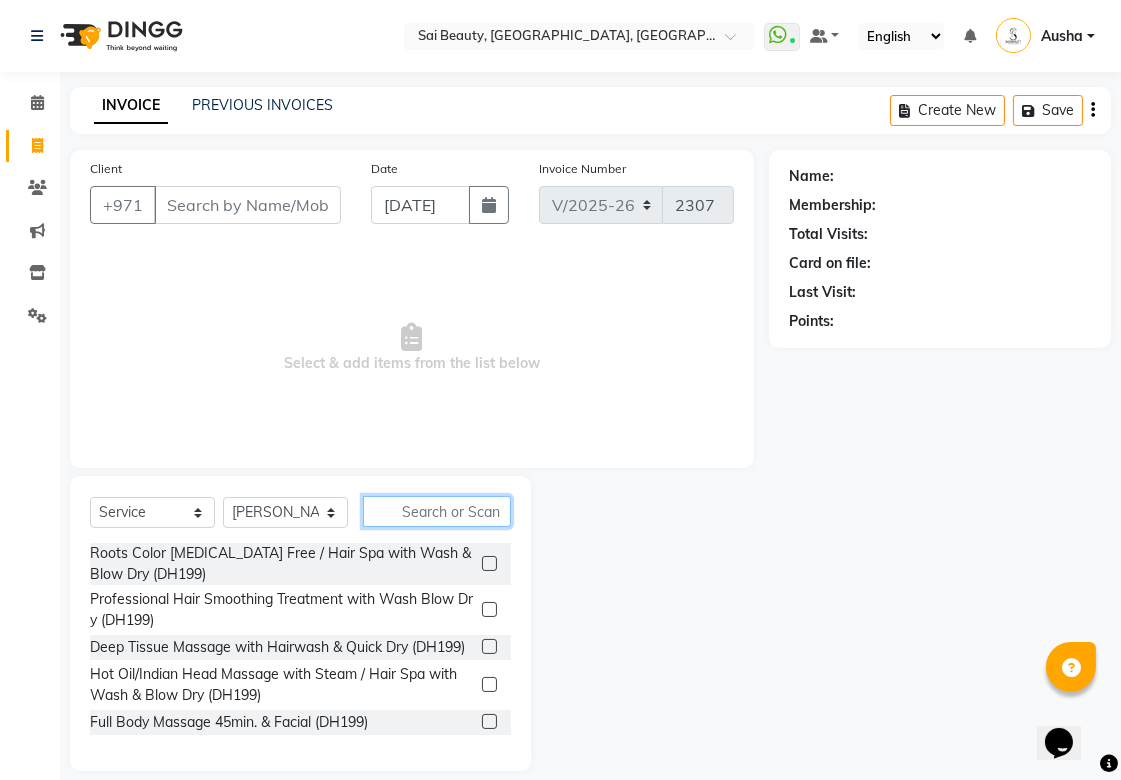 click 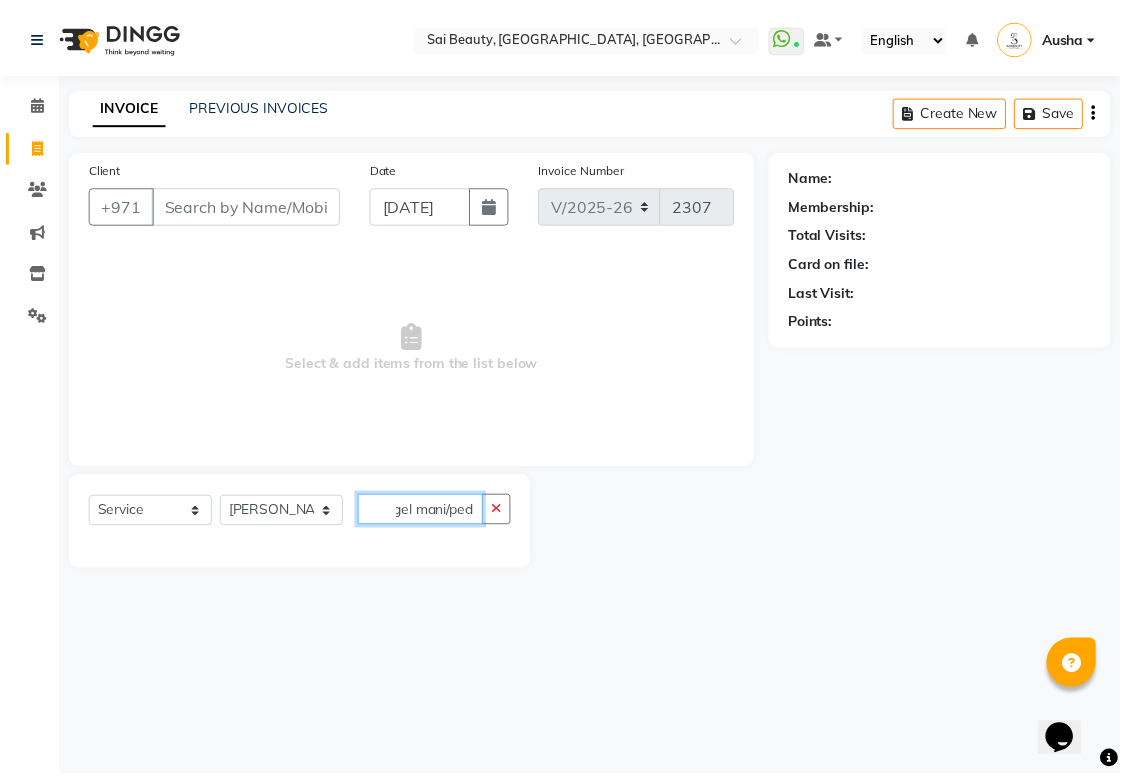 scroll, scrollTop: 0, scrollLeft: 6, axis: horizontal 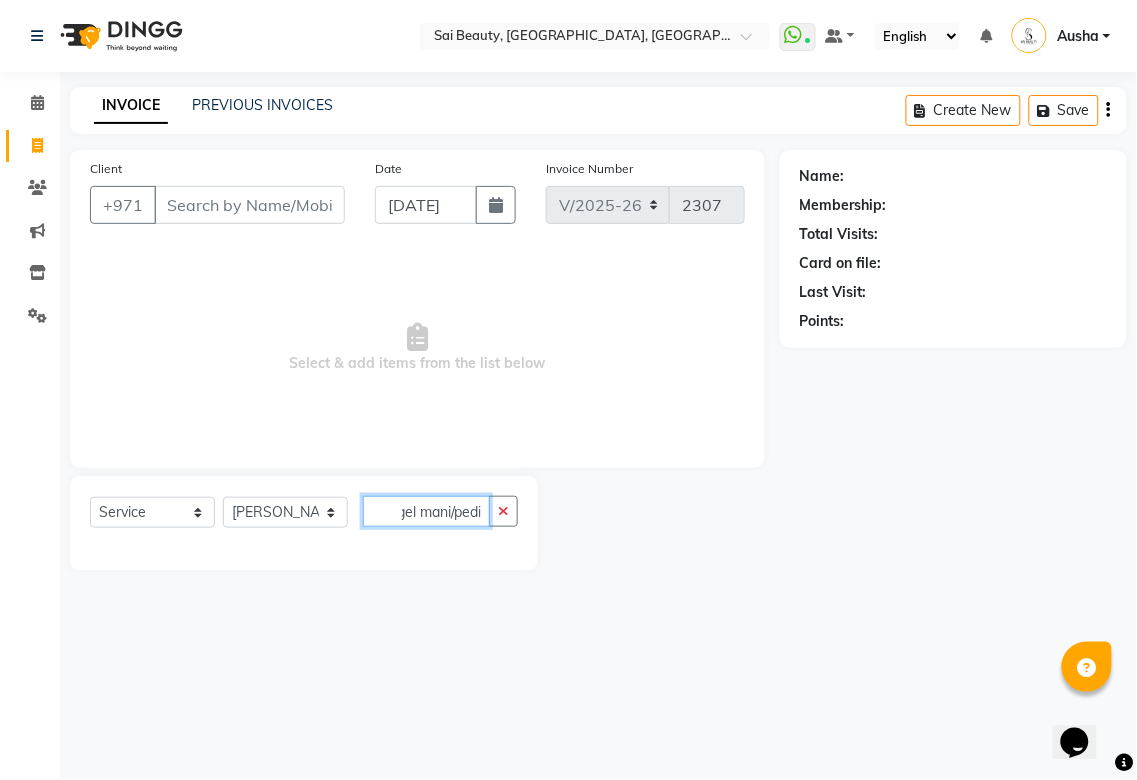 type on "gel mani/pedi" 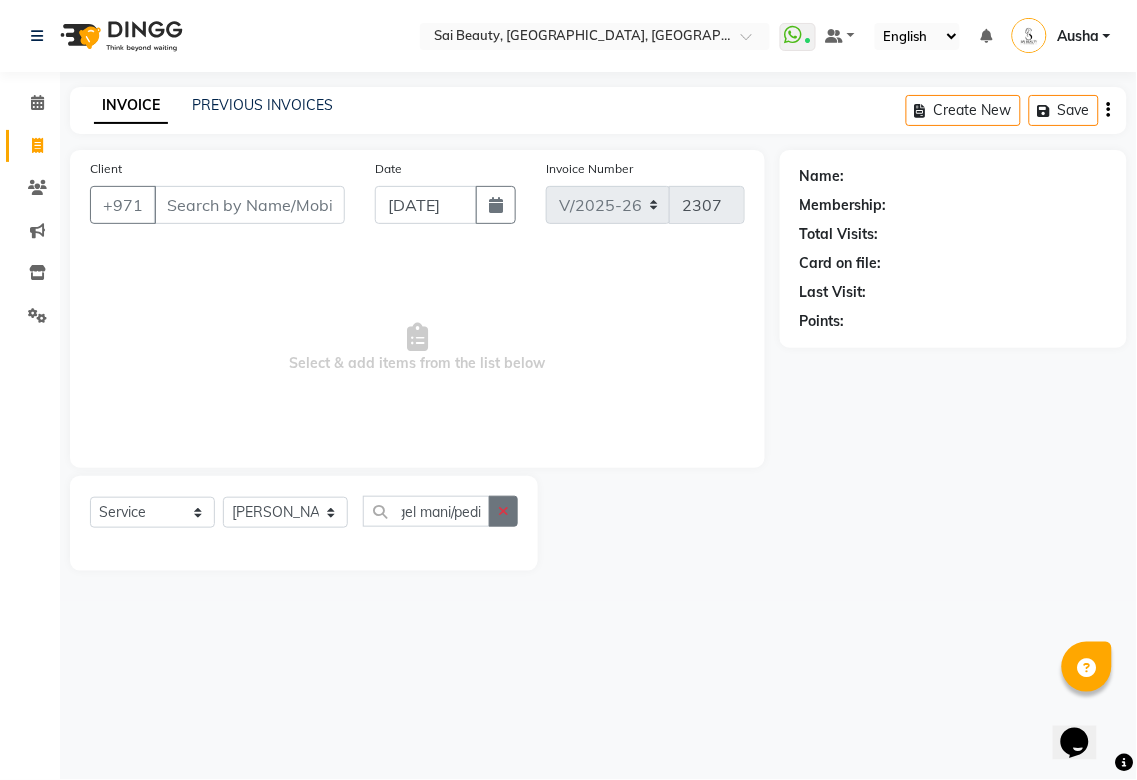 click 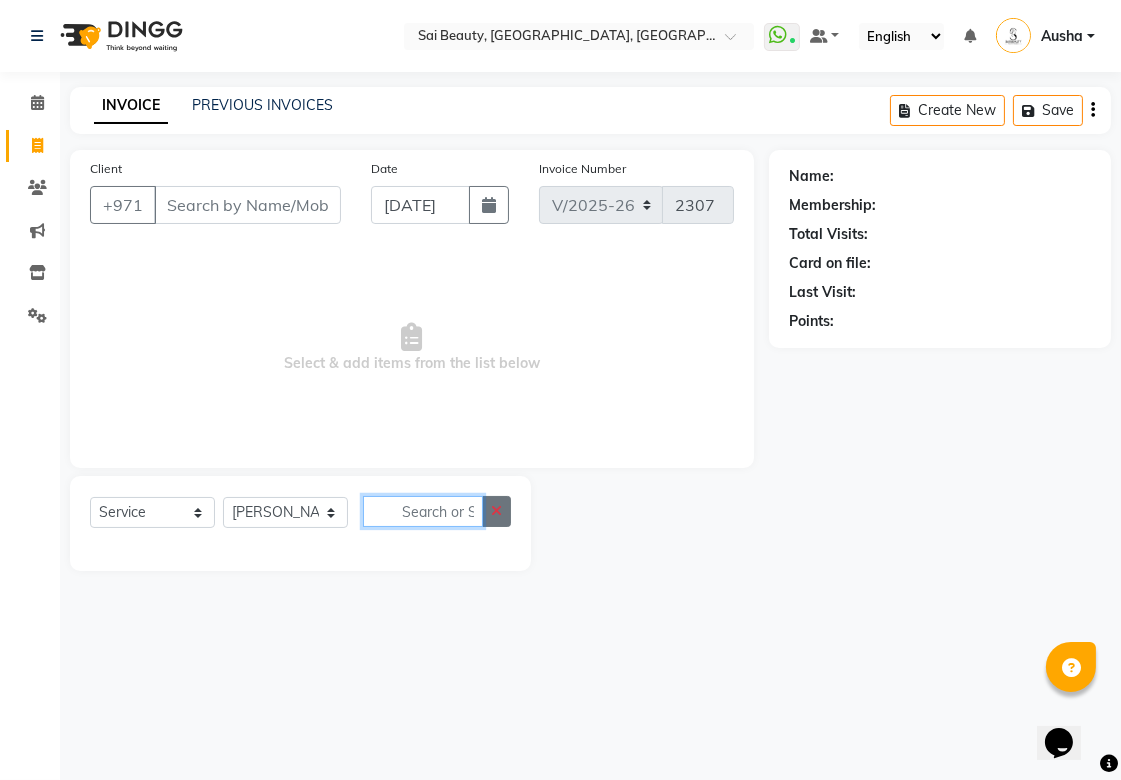 scroll, scrollTop: 0, scrollLeft: 0, axis: both 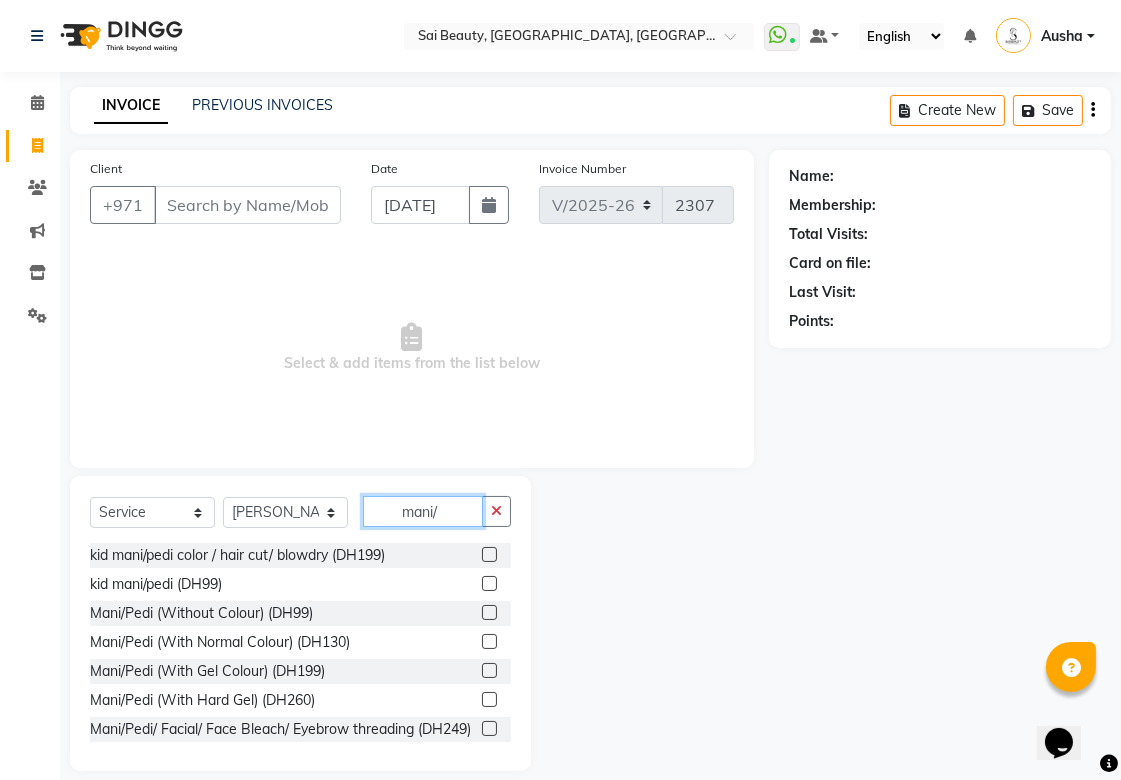 type on "mani/" 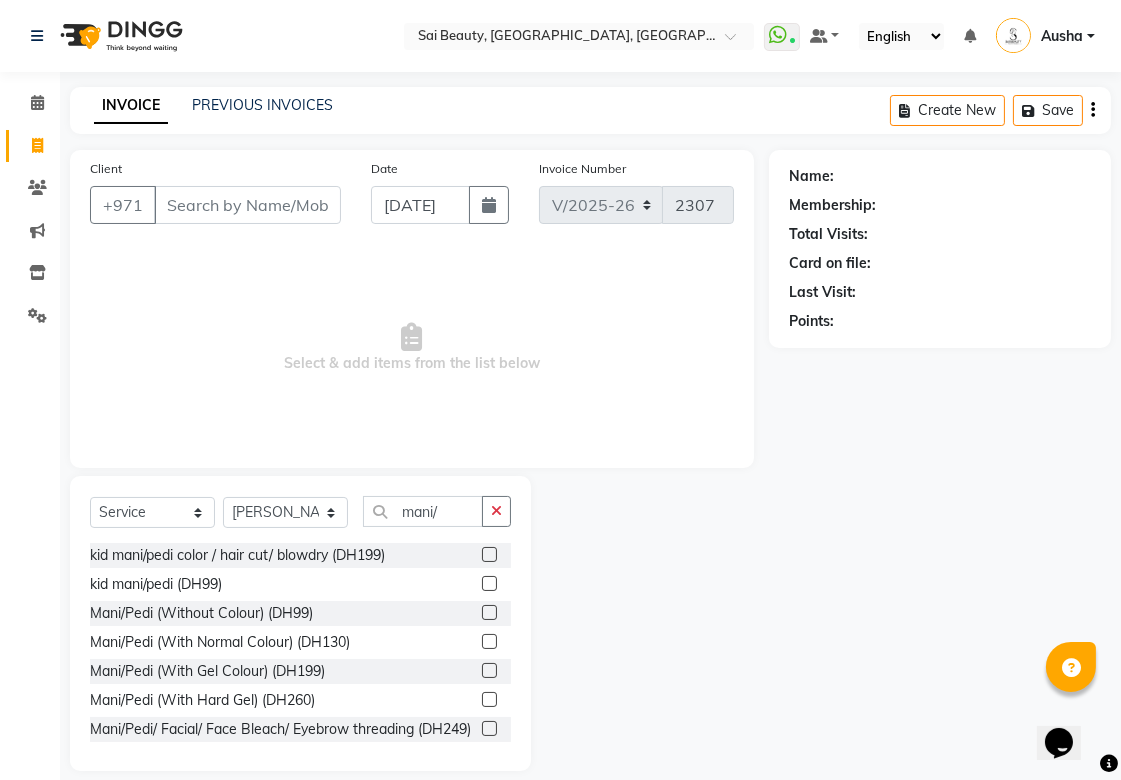 click 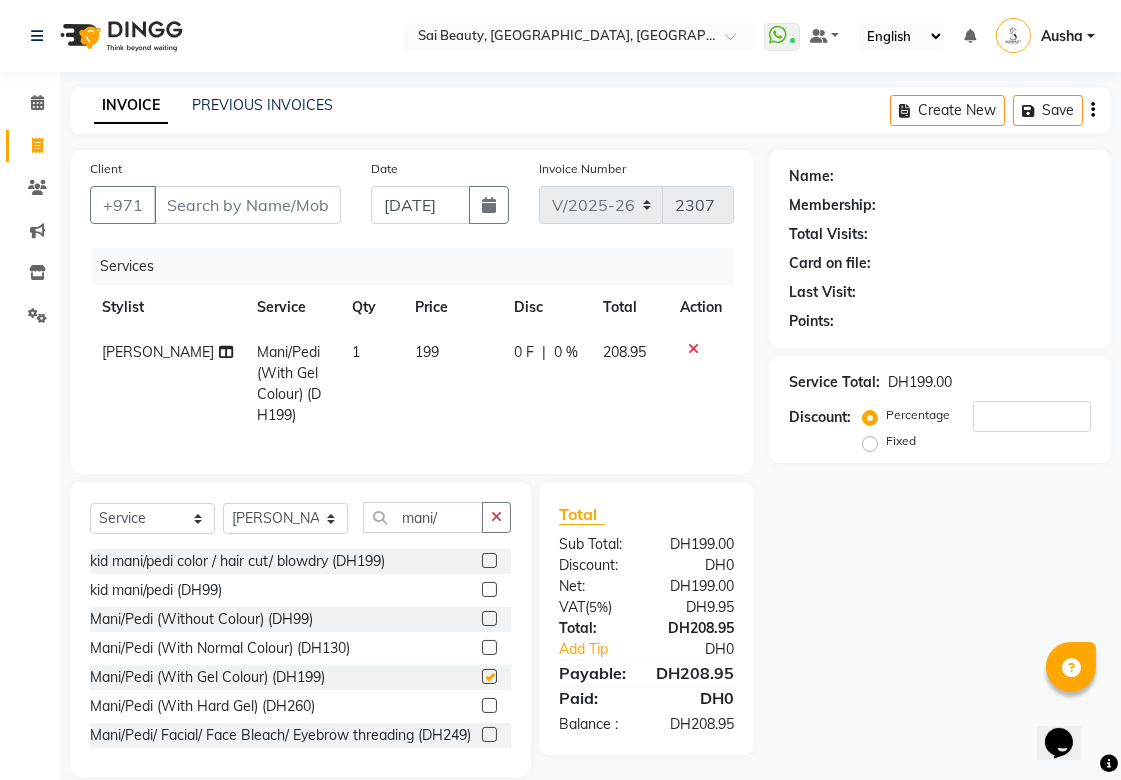 checkbox on "false" 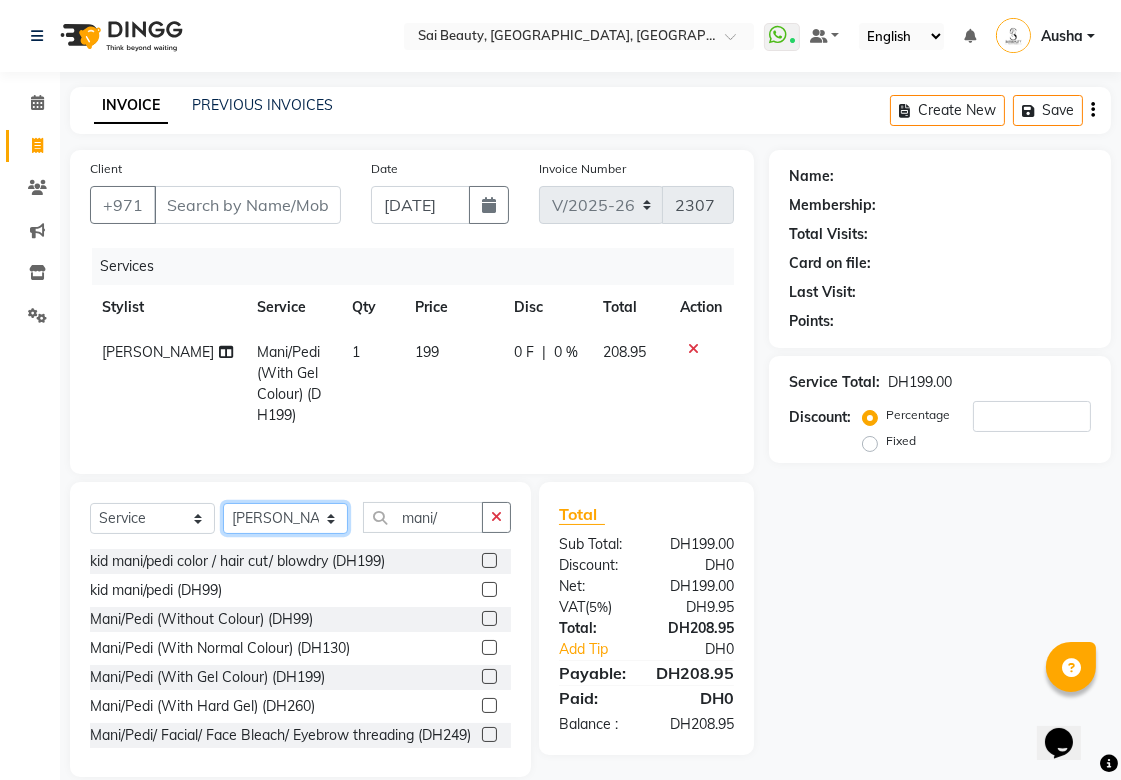click on "Select Stylist [PERSON_NAME][MEDICAL_DATA] [PERSON_NAME] Asmi Ausha [PERSON_NAME] Gita [PERSON_NAME] Monzeer shree [PERSON_NAME] [PERSON_NAME] Surakcha [PERSON_NAME] Yamu" 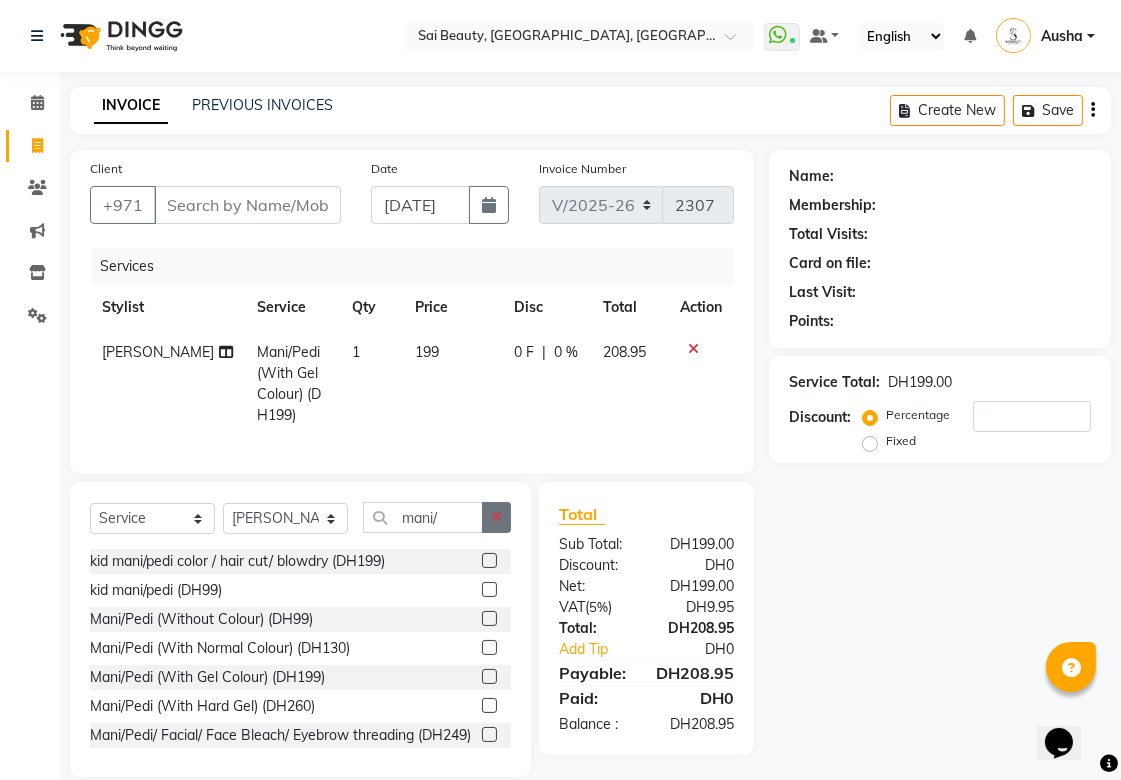 click 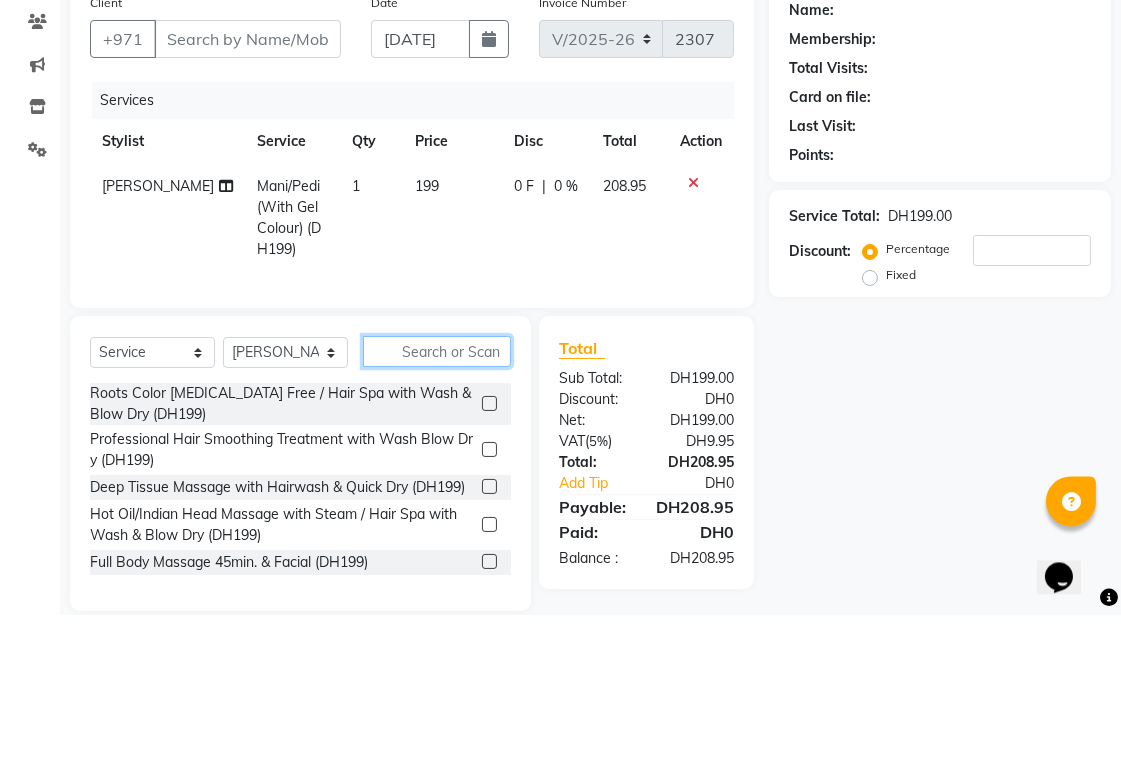 scroll, scrollTop: 24, scrollLeft: 0, axis: vertical 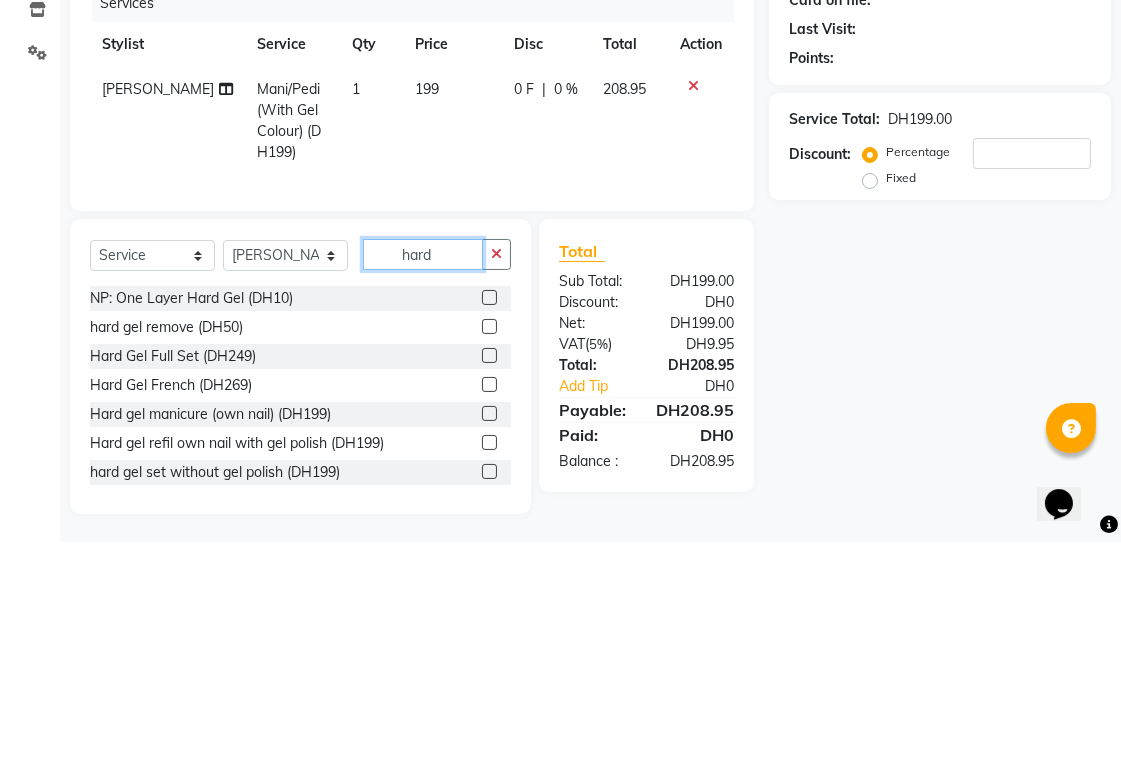 type on "hard" 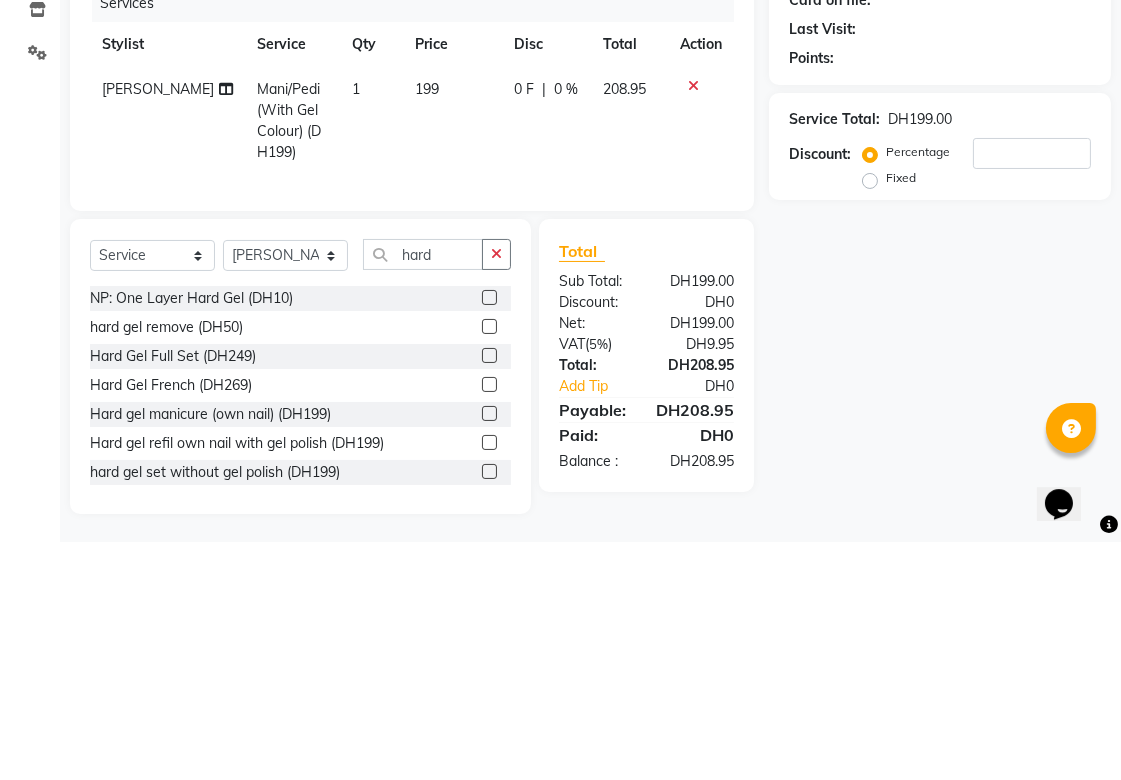 click 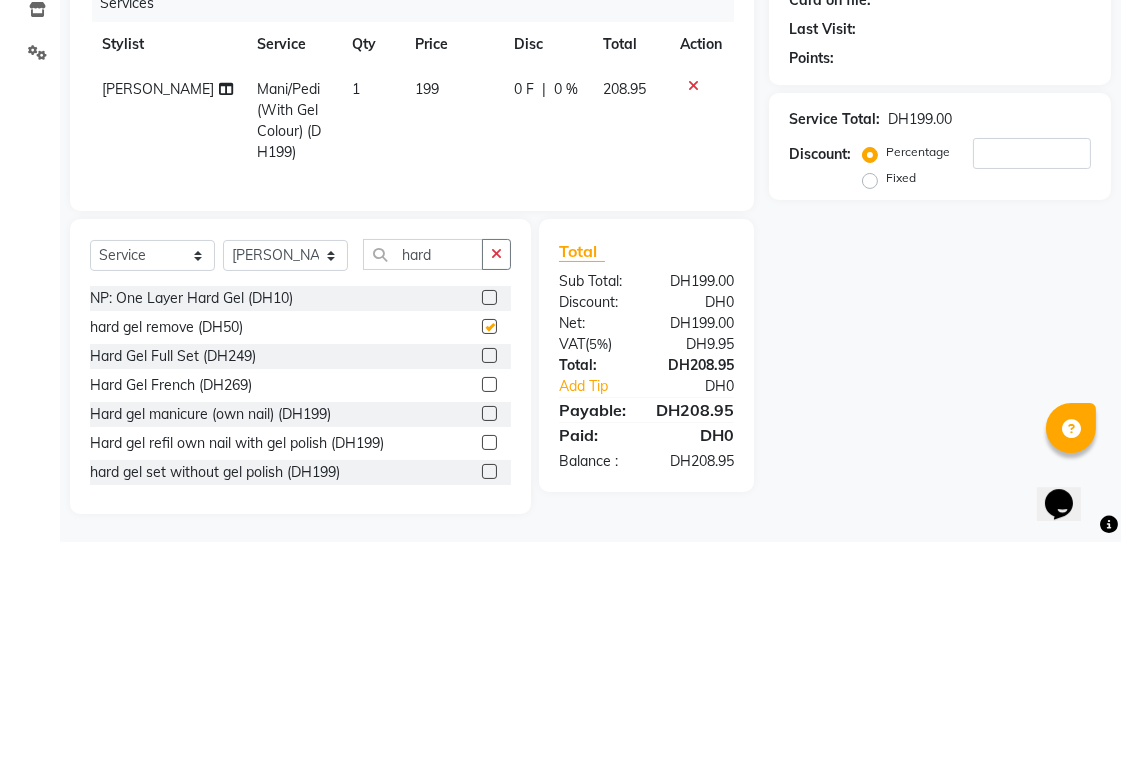 scroll, scrollTop: 24, scrollLeft: 0, axis: vertical 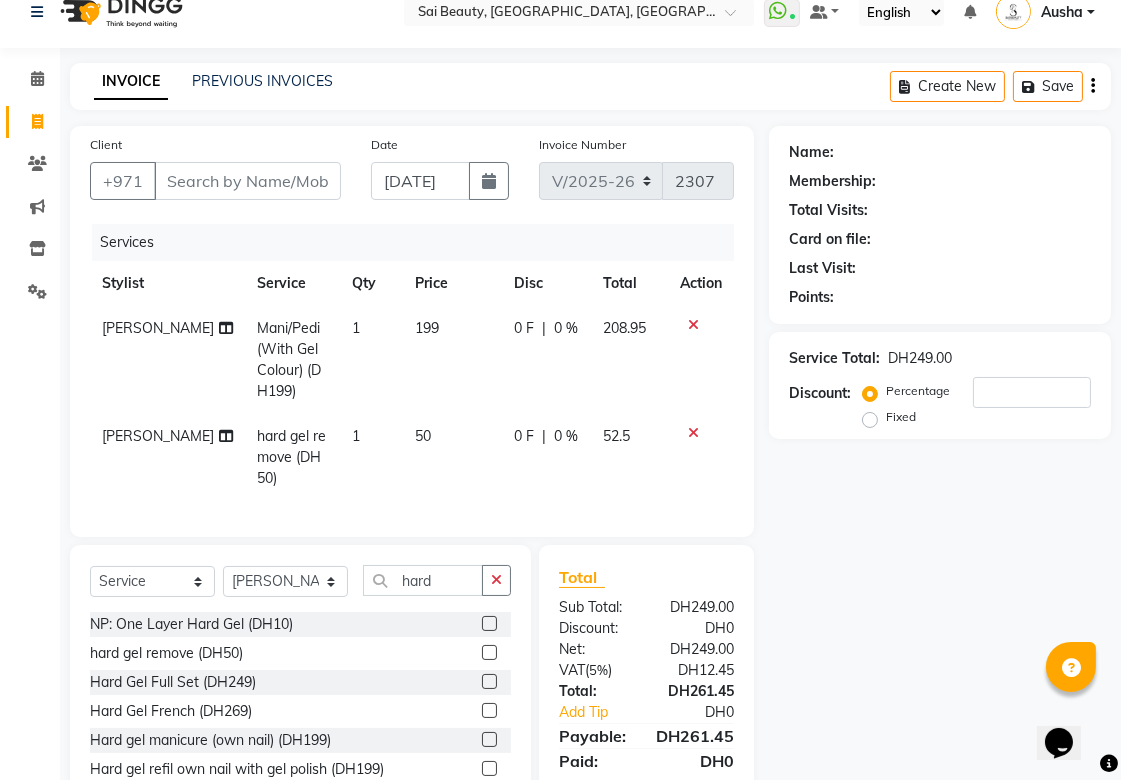checkbox on "false" 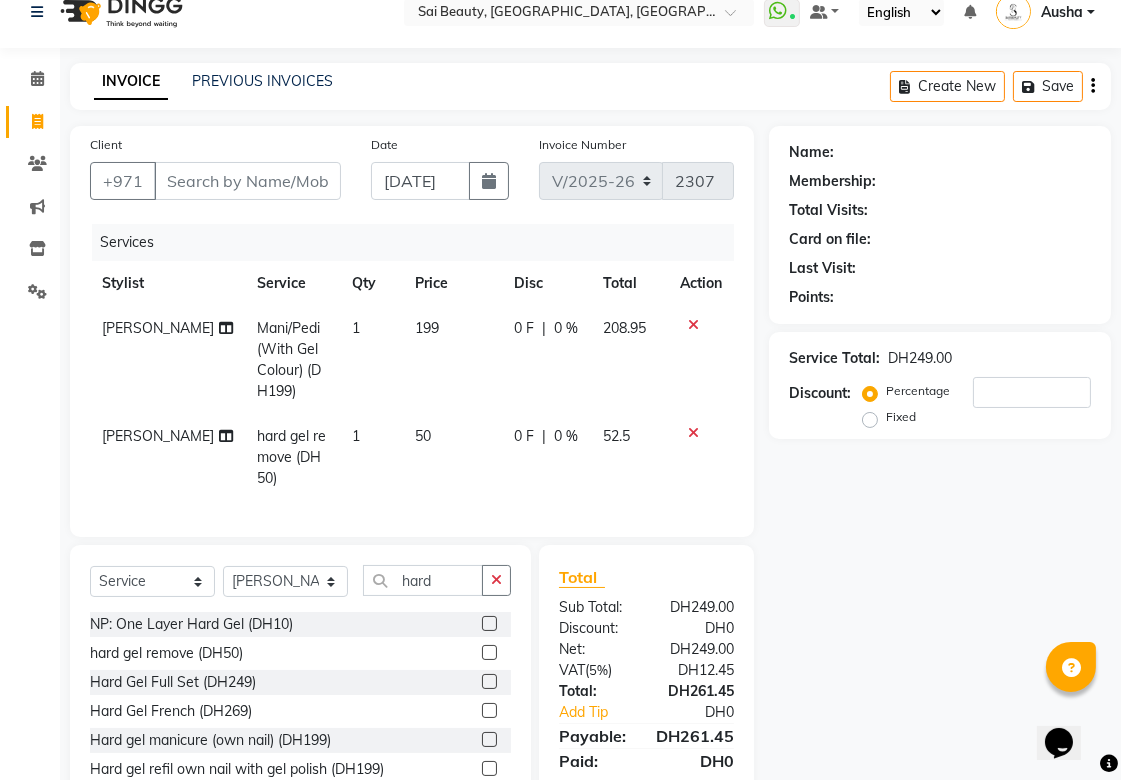 click on "0 F | 0 %" 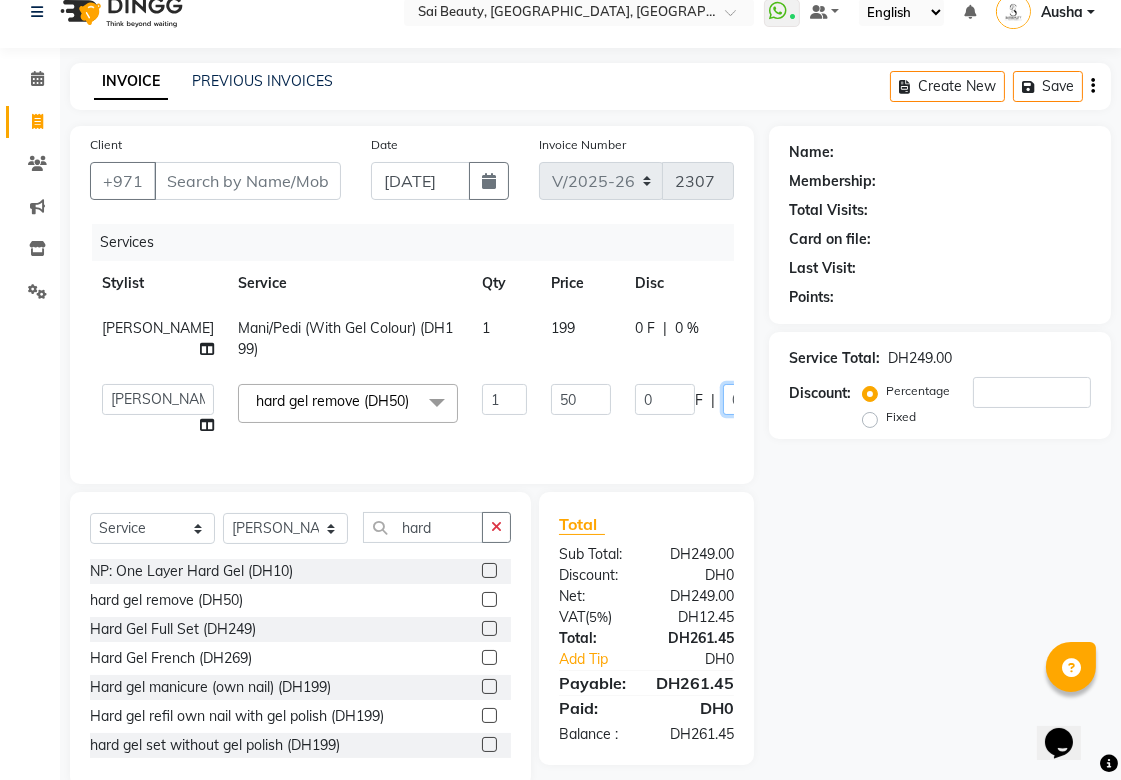click on "0" 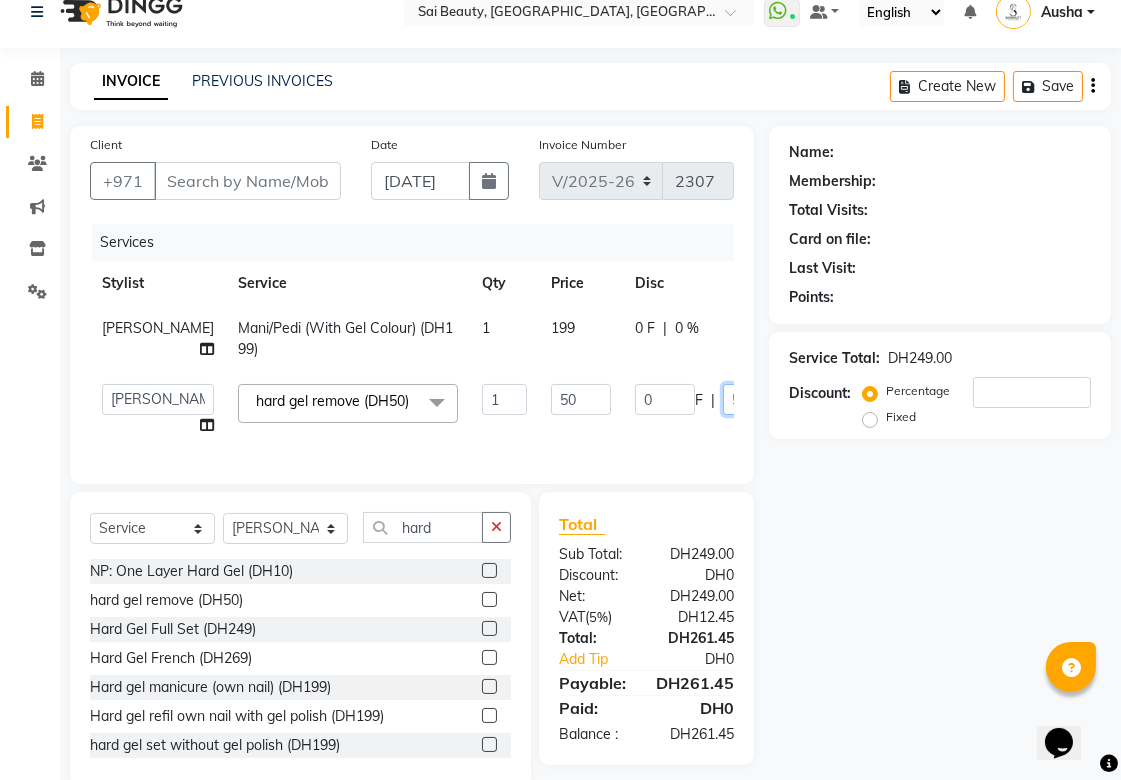 type on "50" 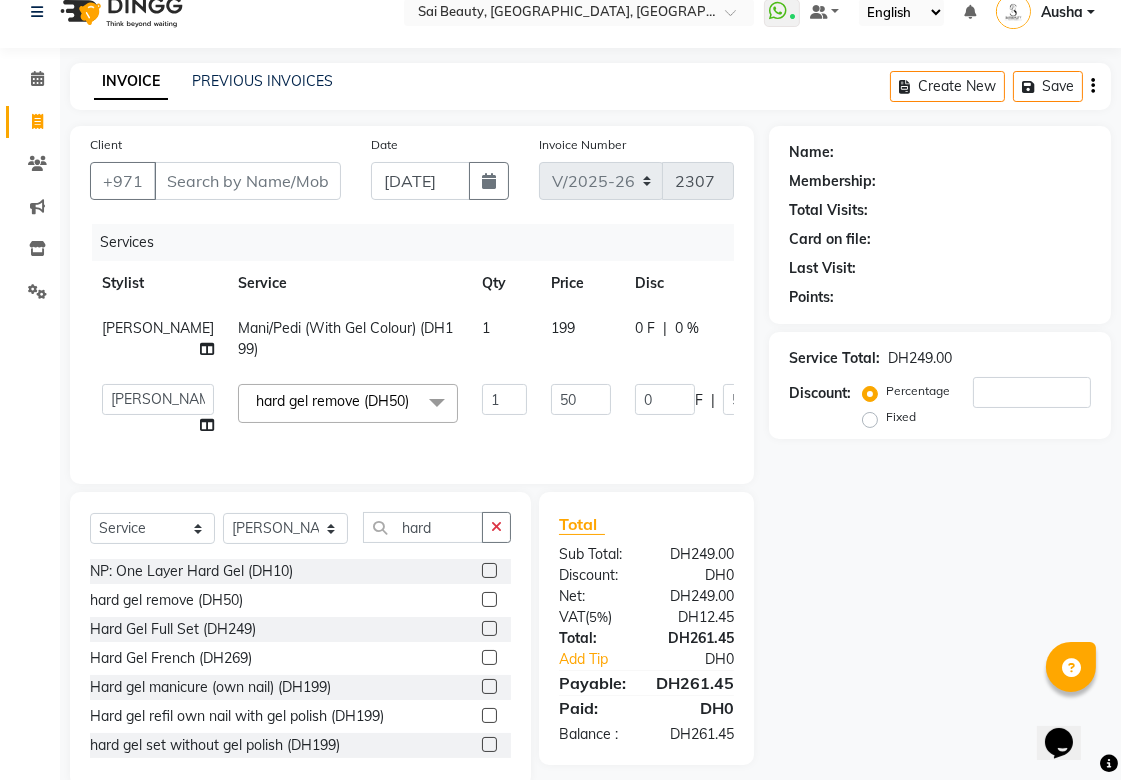 click on "[PERSON_NAME][MEDICAL_DATA]   [PERSON_NAME]   Asmi   Ausha   [PERSON_NAME]   Gita   [PERSON_NAME]   Monzeer   shree   [PERSON_NAME]   [PERSON_NAME]   Surakcha   [PERSON_NAME]   Yamu  hard gel remove  (DH50)  x Roots Color [MEDICAL_DATA] Free / Hair Spa with Wash & Blow Dry (DH199) Professional Hair Smoothing Treatment with Wash Blow Dry (DH199) Deep Tissue Massage with Hairwash & Quick Dry (DH199) Hot Oil/Indian Head Massage with Steam / Hair Spa with Wash & Blow Dry (DH199) Full Body Massage 45min. & Facial (DH199) Deep Cleaning Facial with Neck & Shoulder / Head Massage & Collagen Mask (DH199) Hot Oil/Back Massage/Head Massage/Half Leg Half Arms Waxing (DH199) Hair Cut / Hair Spa & Hair Wash (DH199) Scalp Scrub with Hair Spa with Wash & Blow Dry (DH199) hair wash and blowdry curl  (DH599) Special Offer Hair Blowdry with Curl (DH99) Special Offer Root Colour with [MEDICAL_DATA] & Blow Dry (DH149) Special Offer Full Body Massage & Facial (DH199) Special Offer Full Body Massage (45min) (DH99) Special Service : Body Massage (DH99.5) Special Service : Facial (DH99.5) 1" 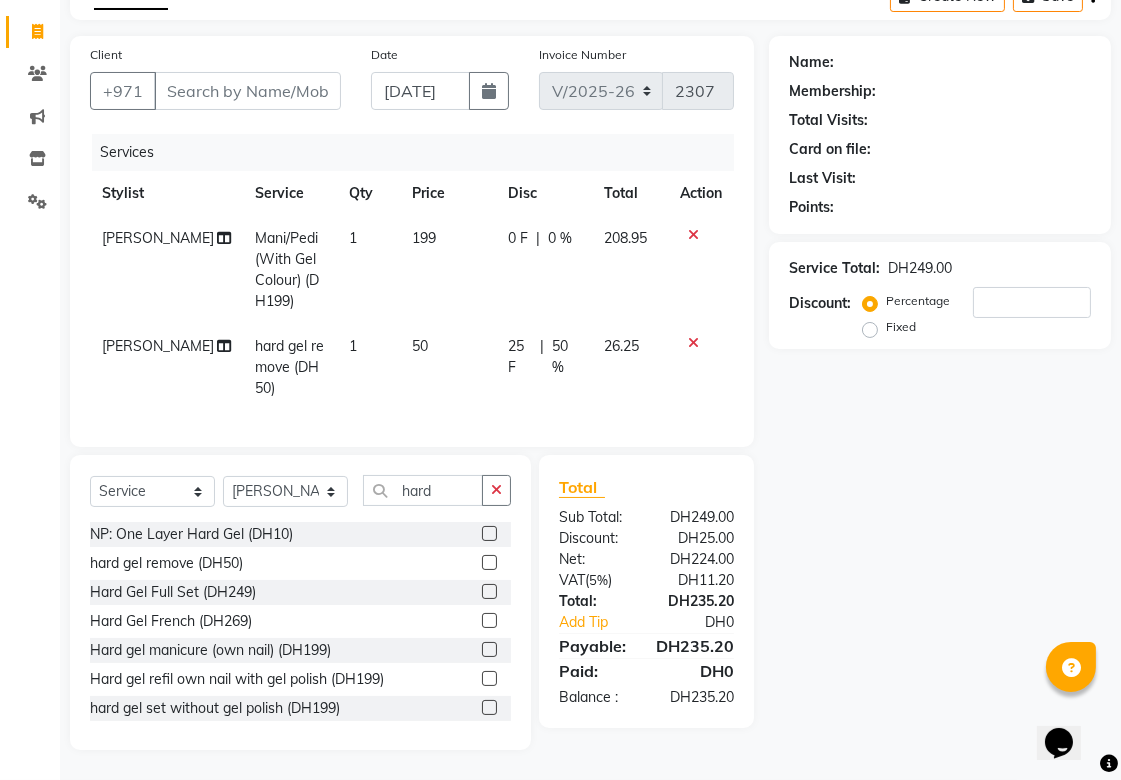 scroll, scrollTop: 131, scrollLeft: 0, axis: vertical 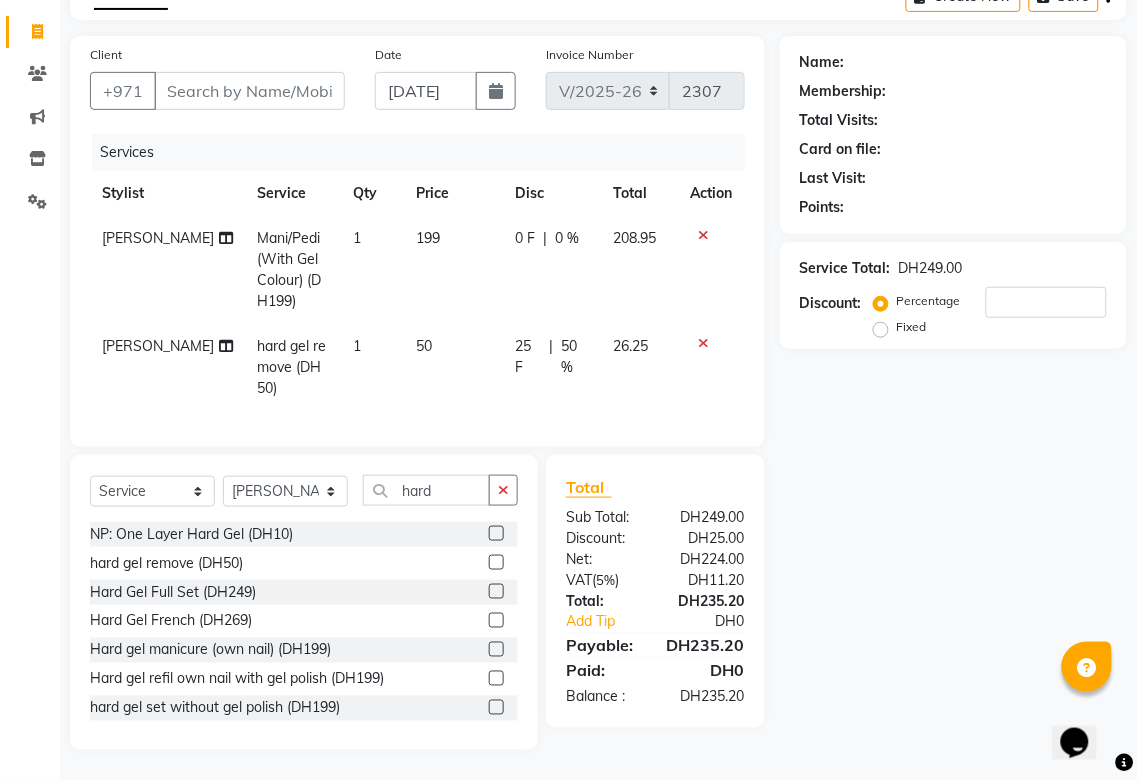 select on "57468" 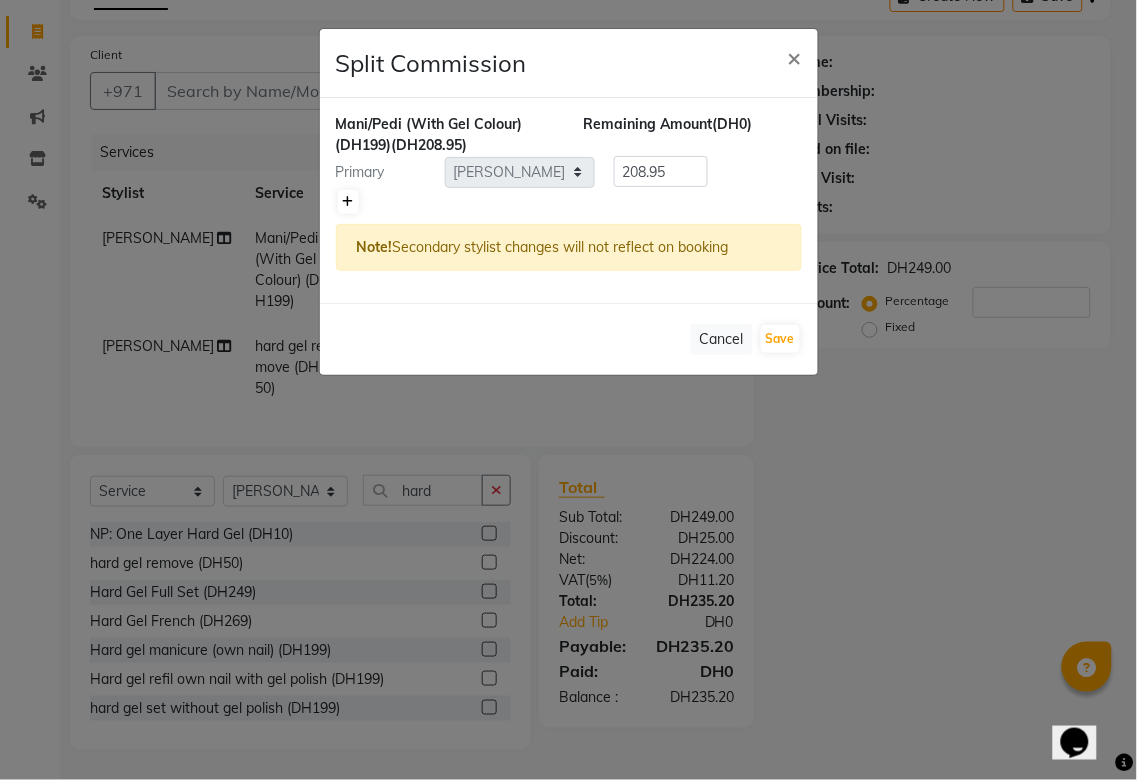 click 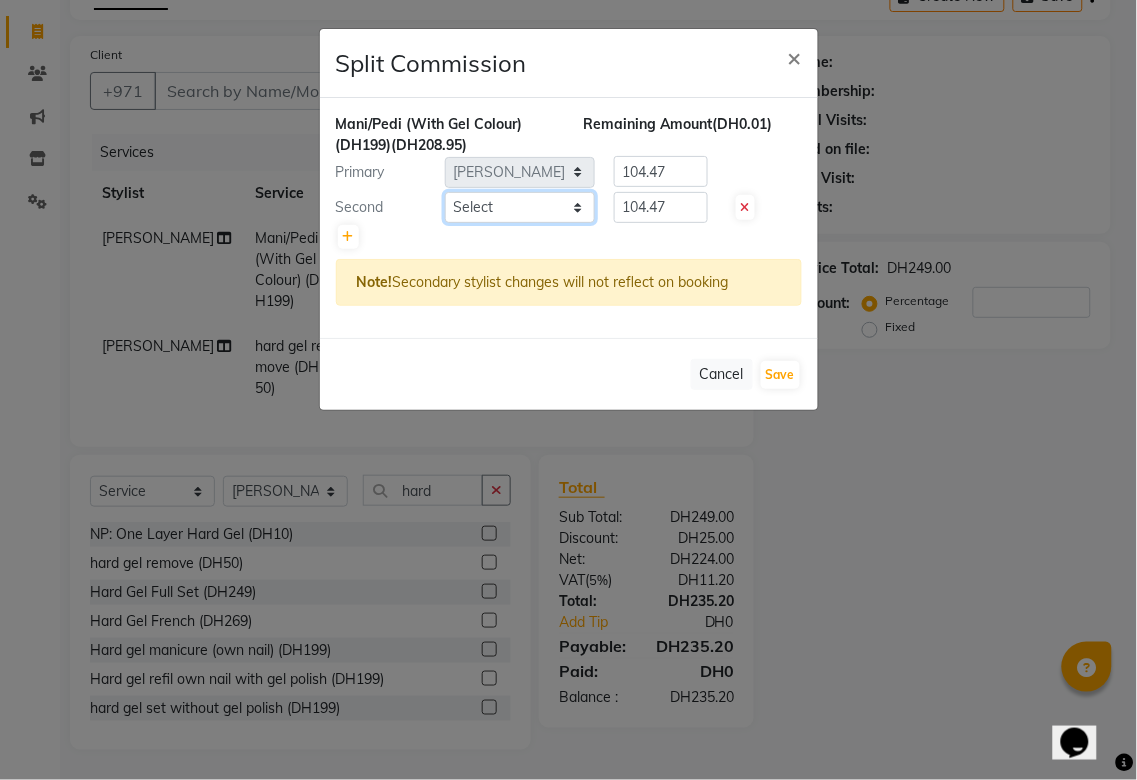 click on "Select  [PERSON_NAME][MEDICAL_DATA]   [PERSON_NAME]   Asmi   Ausha   [PERSON_NAME]   Gita   [PERSON_NAME]   Monzeer   shree   [PERSON_NAME]   [PERSON_NAME]   Surakcha   [PERSON_NAME]   Yamu" 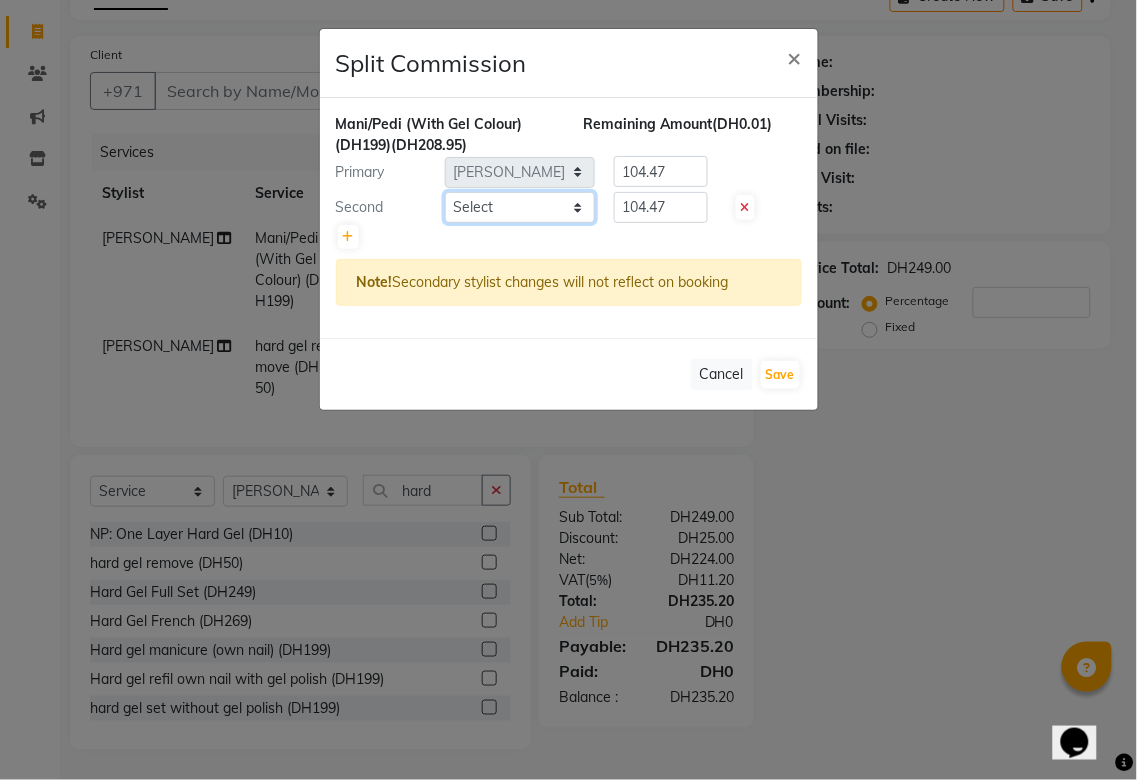 select on "63787" 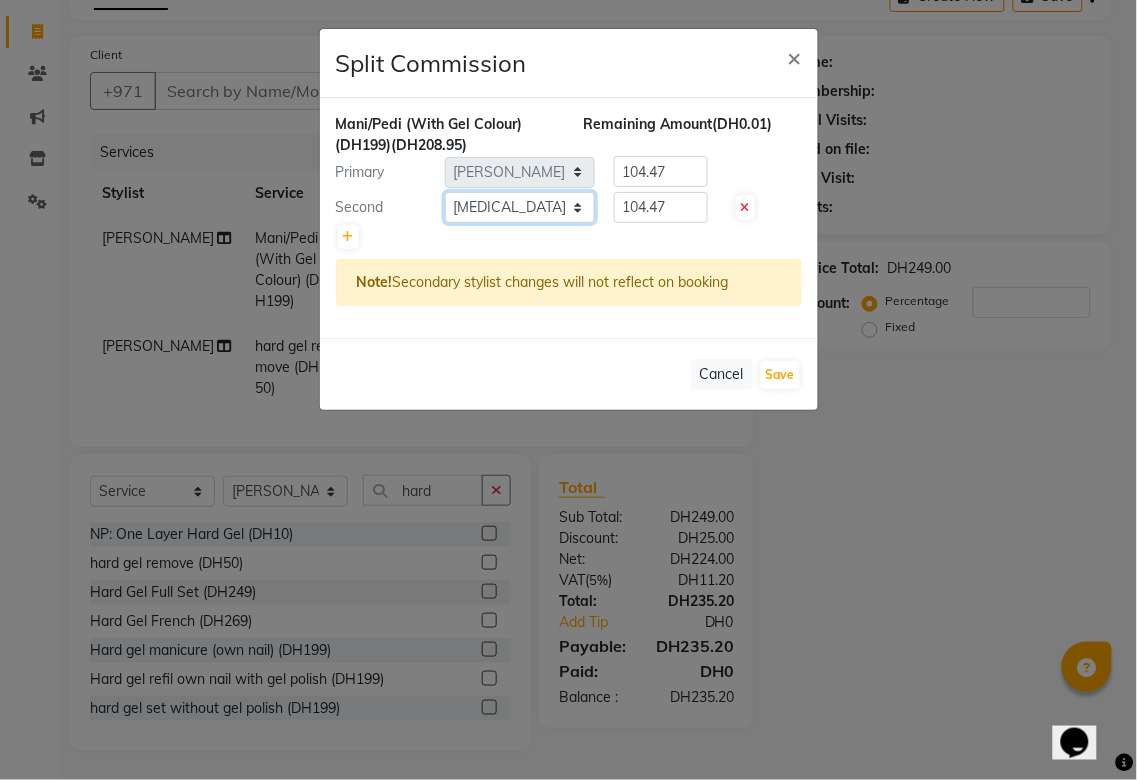 click on "Select  [PERSON_NAME][MEDICAL_DATA]   [PERSON_NAME]   Asmi   Ausha   [PERSON_NAME]   Gita   [PERSON_NAME]   Monzeer   shree   [PERSON_NAME]   [PERSON_NAME]   Surakcha   [PERSON_NAME]   Yamu" 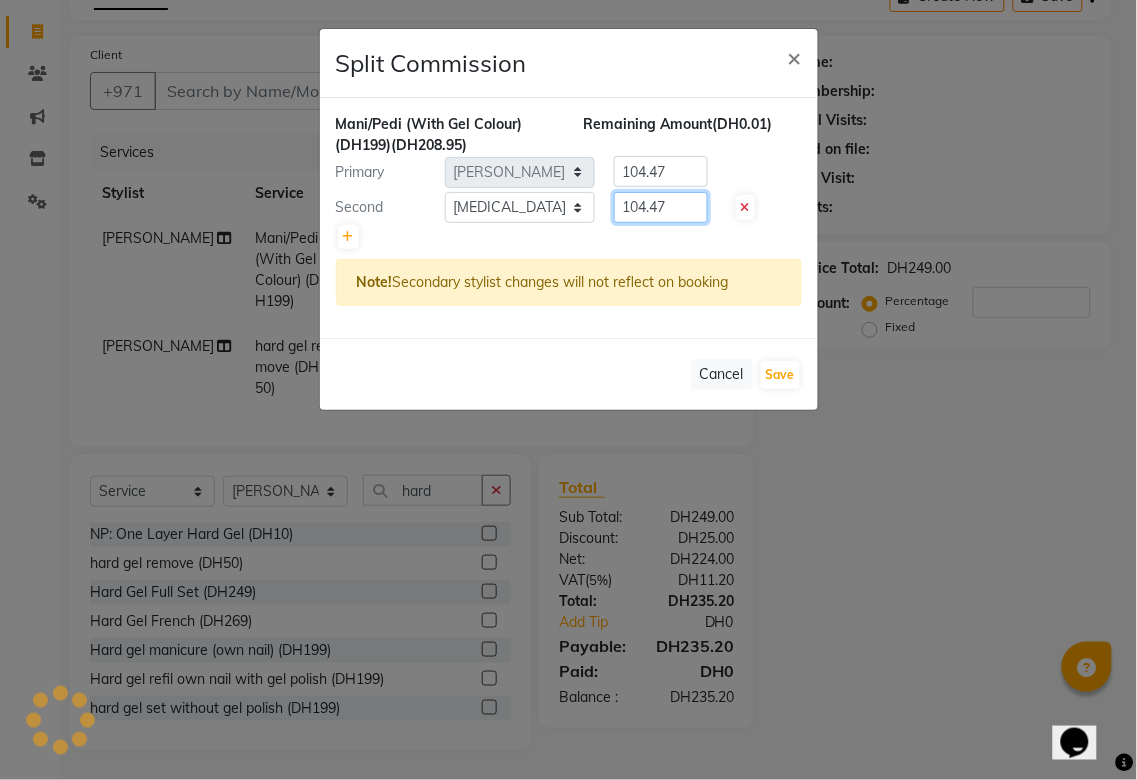 click on "104.47" 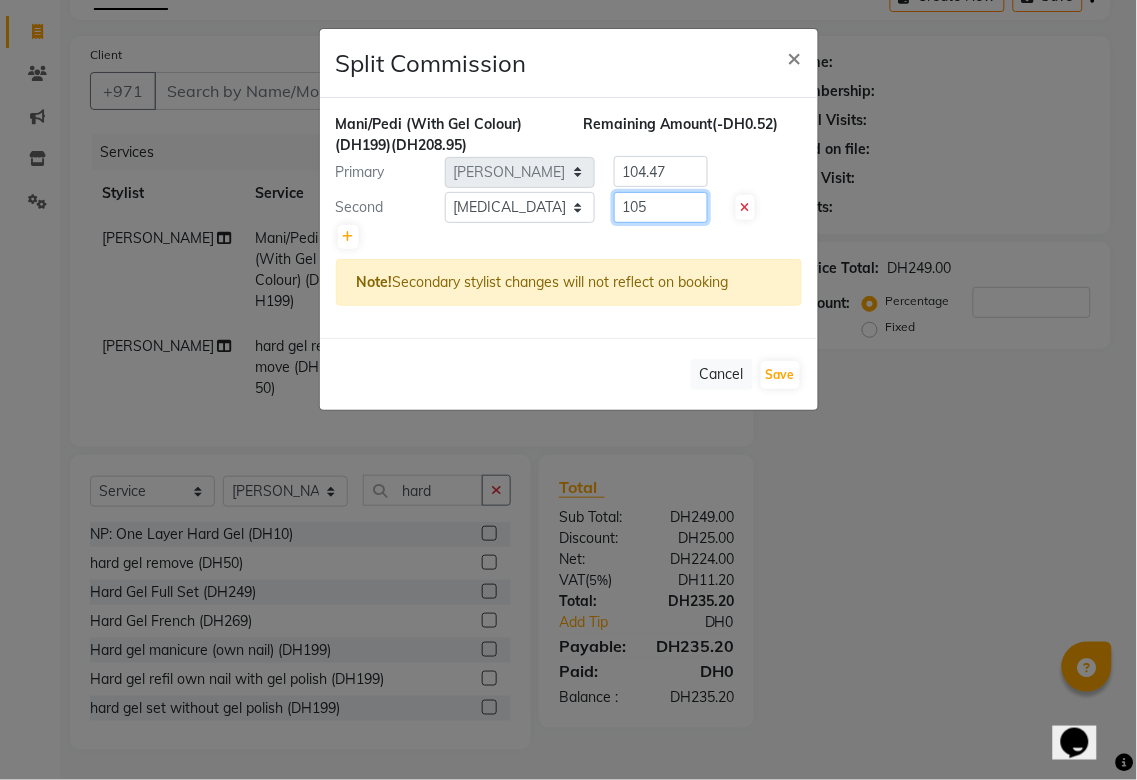type on "105" 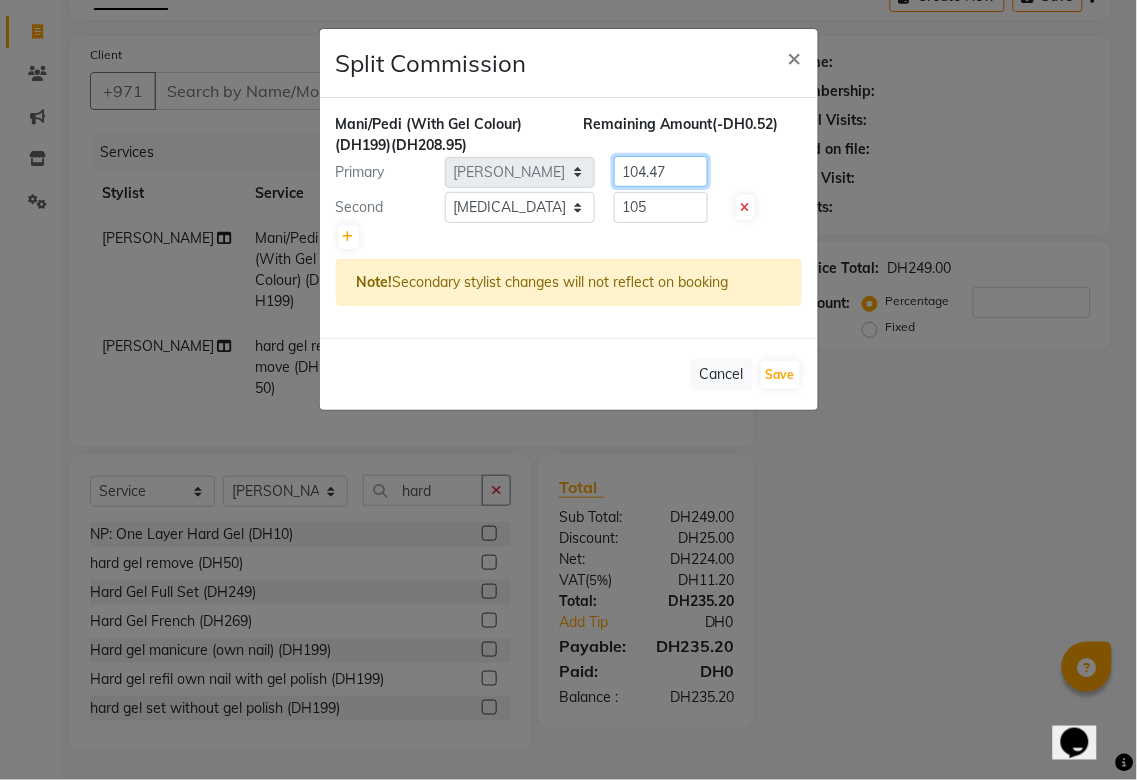 click on "104.47" 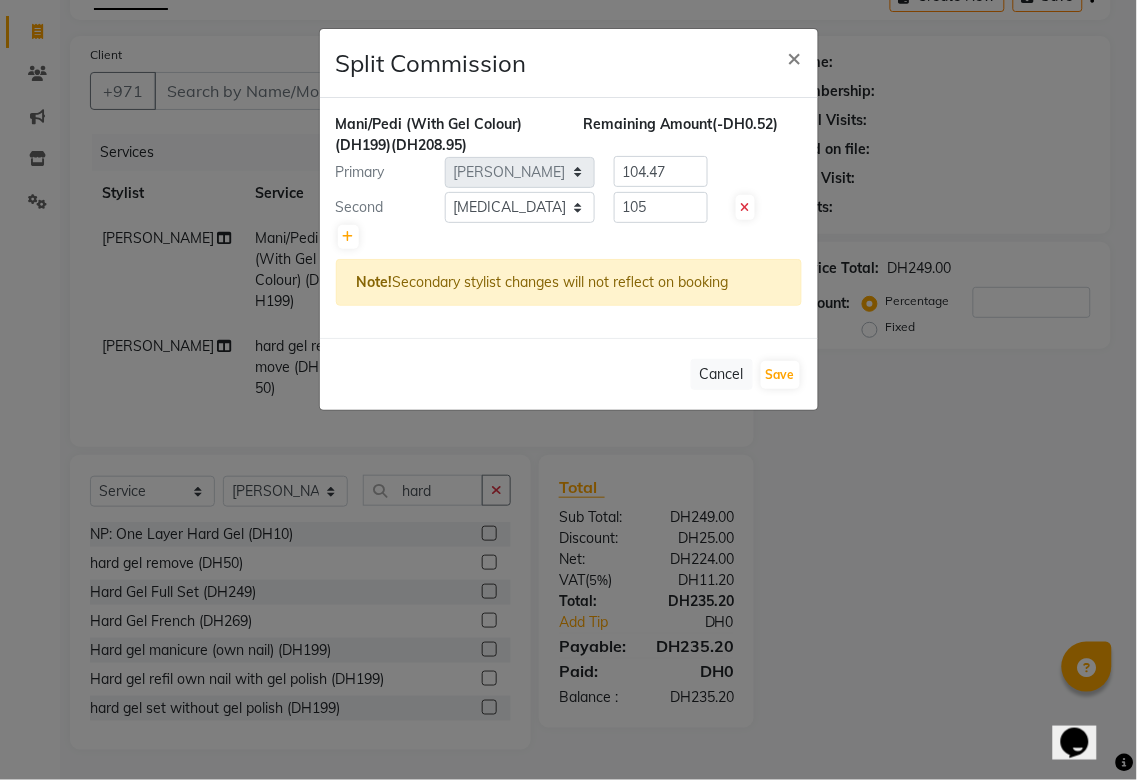 click on "Split Commission × Mani/Pedi (With Gel Colour) (DH199)  (DH208.95) Remaining Amount  (-DH0.52) Primary Select  [PERSON_NAME][MEDICAL_DATA]   [PERSON_NAME]   Asmi   Ausha   [PERSON_NAME]   Gita   [PERSON_NAME]   Monzeer   shree   [PERSON_NAME]   [PERSON_NAME]   Surakcha   [PERSON_NAME]   Yamu  104.47 Second Select  [PERSON_NAME][MEDICAL_DATA]   [PERSON_NAME]   Asmi   Ausha   [PERSON_NAME]   Gita   [PERSON_NAME]   Monzeer   shree   [PERSON_NAME]   [PERSON_NAME]   Surakcha   [PERSON_NAME]   Yamu  105 Note!  Secondary stylist changes will not reflect on booking   Cancel   Save" 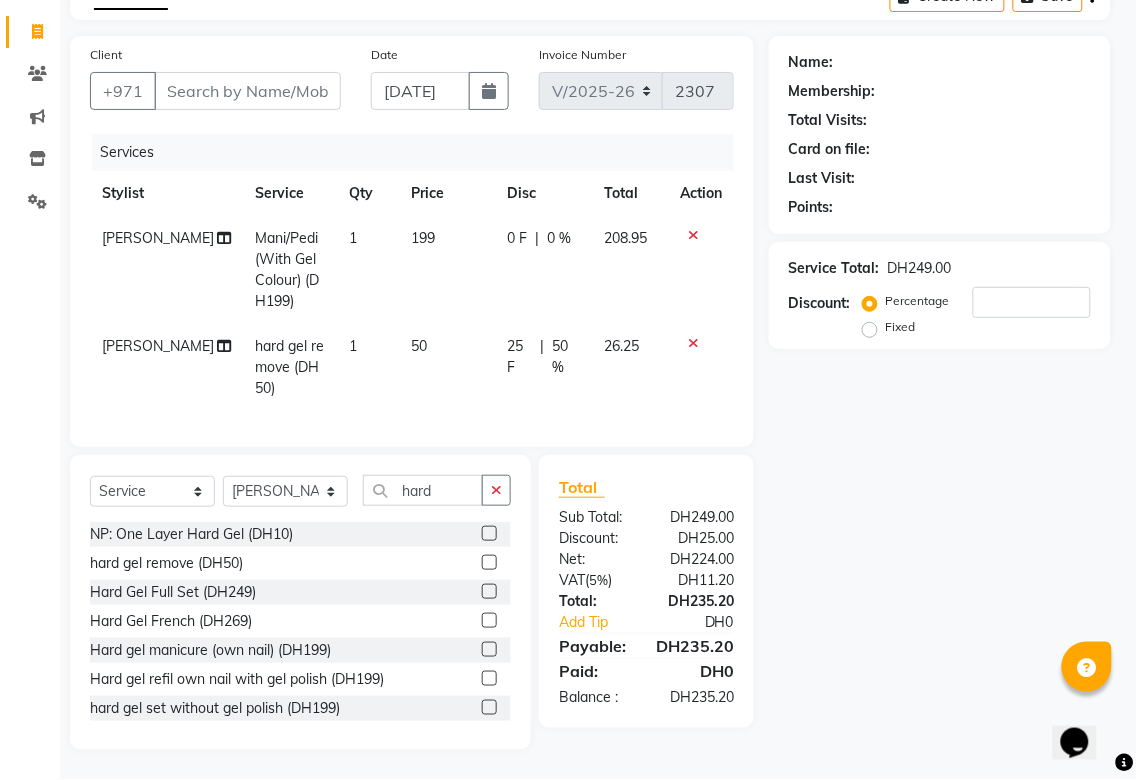 click on "Split Commission × Mani/Pedi (With Gel Colour) (DH199)  (DH208.95) Remaining Amount  (-DH0.52) Primary Select  [PERSON_NAME][MEDICAL_DATA]   [PERSON_NAME]   Asmi   Ausha   [PERSON_NAME]   Gita   [PERSON_NAME]   Monzeer   shree   [PERSON_NAME]   [PERSON_NAME]   Surakcha   [PERSON_NAME]   Yamu  104.47 Second Select  [PERSON_NAME][MEDICAL_DATA]   [PERSON_NAME]   Asmi   Ausha   [PERSON_NAME]   Gita   [PERSON_NAME]   Monzeer   shree   [PERSON_NAME]   [PERSON_NAME]   Surakcha   [PERSON_NAME]   Yamu  105 Note!  Secondary stylist changes will not reflect on booking   Cancel   Save" 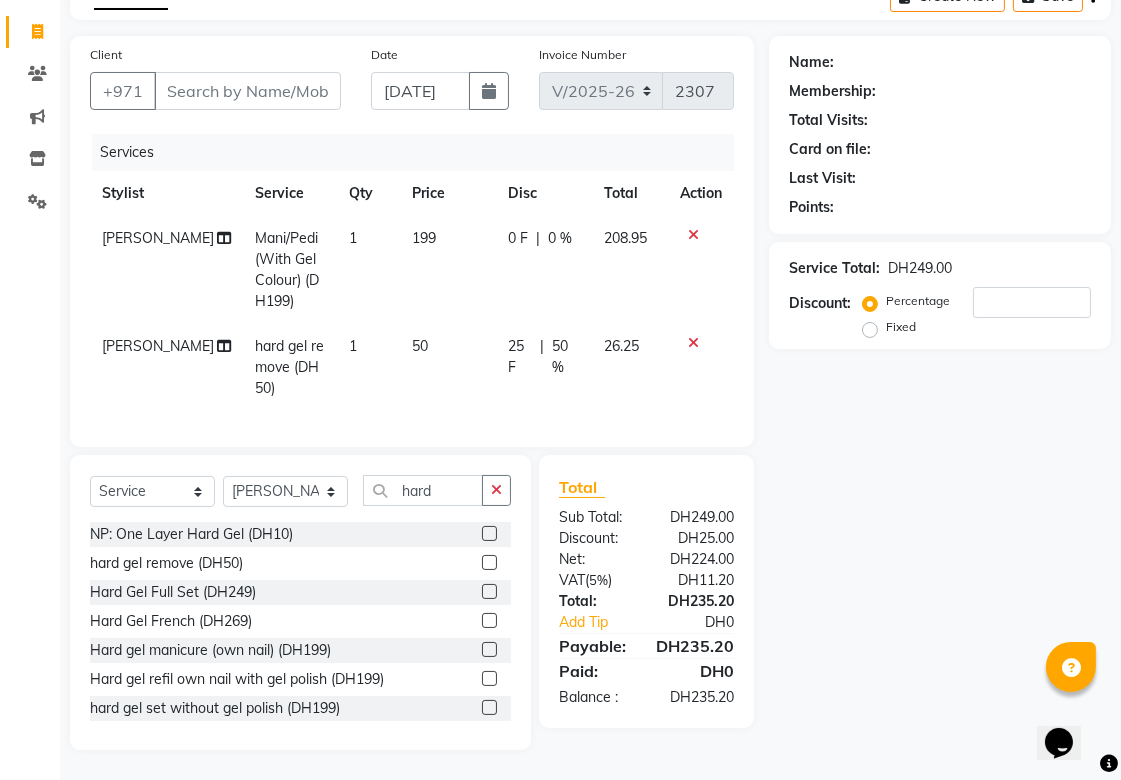 click 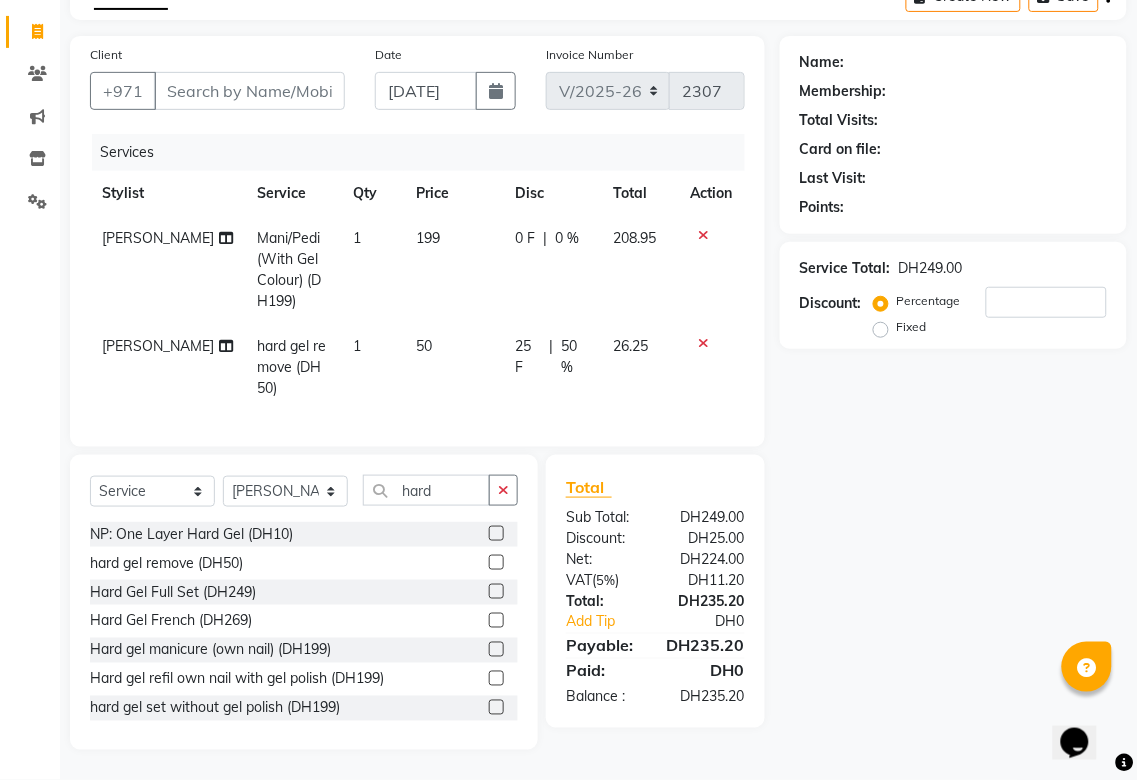 select on "57468" 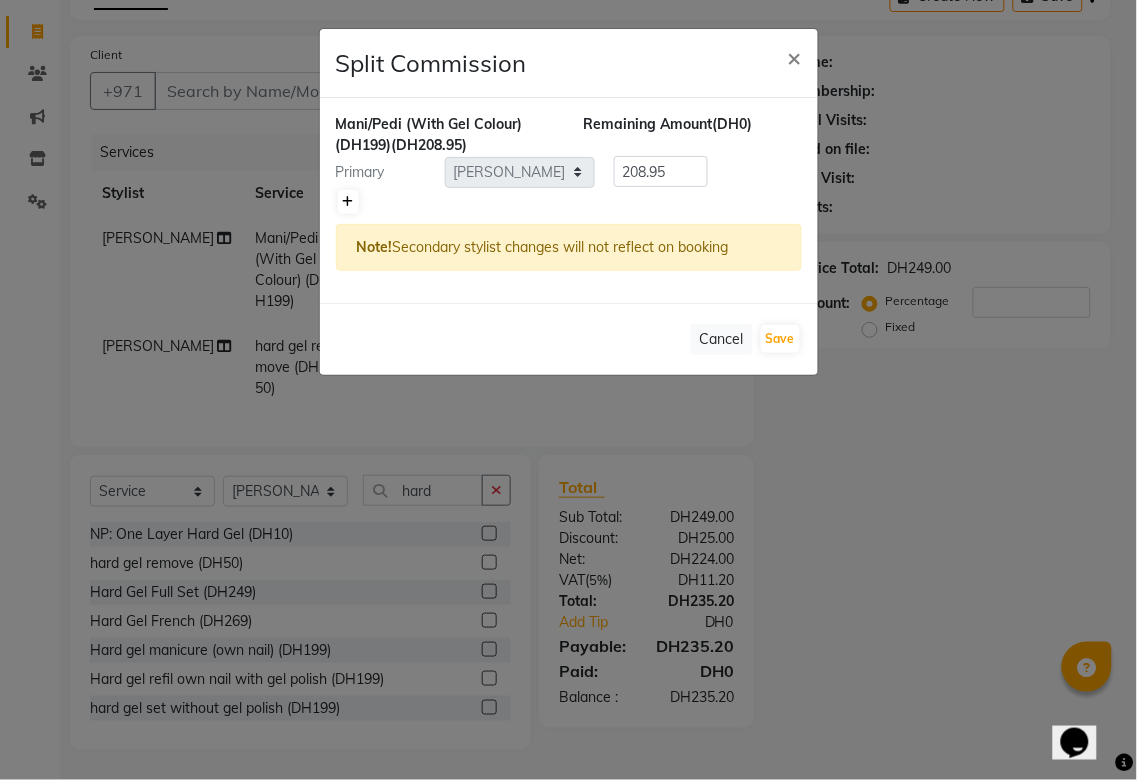 click 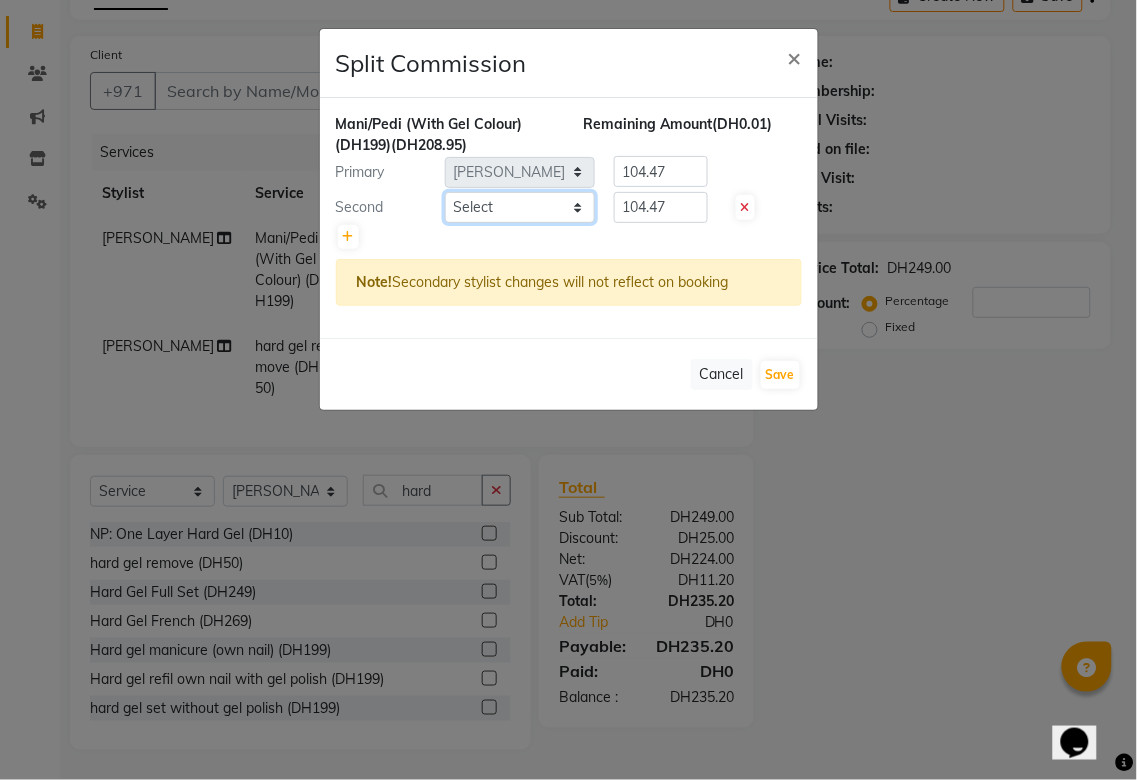 click on "Select  [PERSON_NAME][MEDICAL_DATA]   [PERSON_NAME]   Asmi   Ausha   [PERSON_NAME]   Gita   [PERSON_NAME]   Monzeer   shree   [PERSON_NAME]   [PERSON_NAME]   Surakcha   [PERSON_NAME]   Yamu" 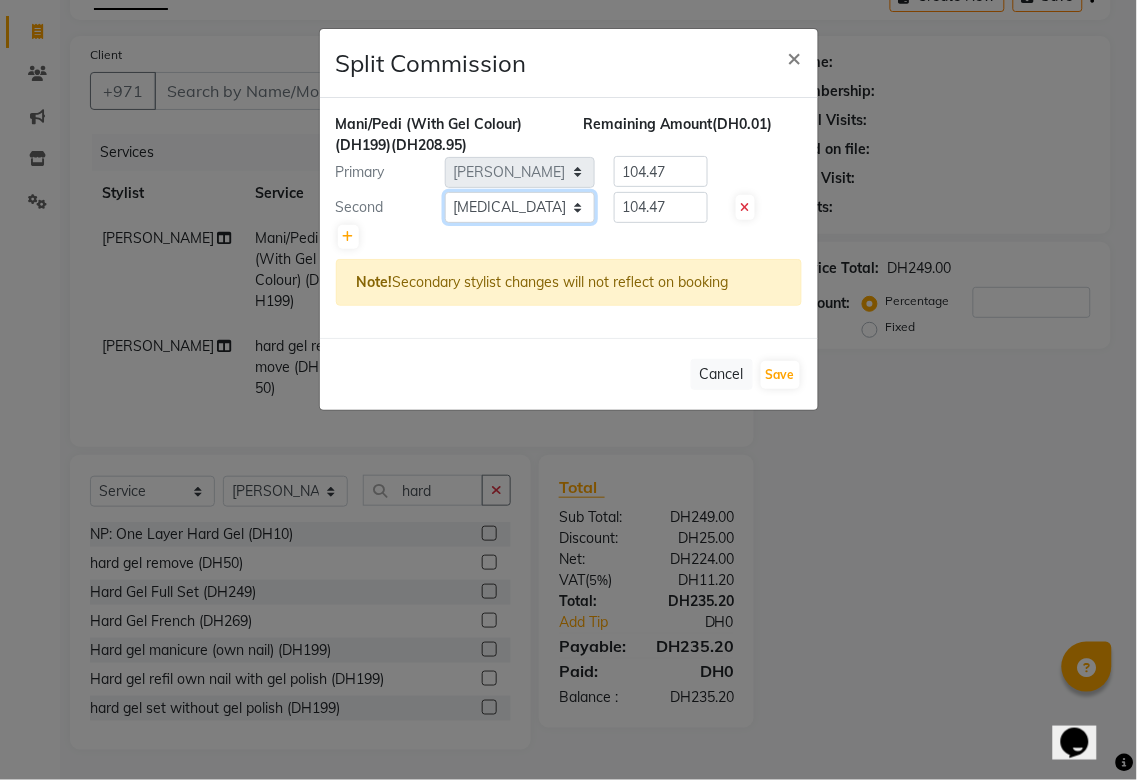 click on "Select  [PERSON_NAME][MEDICAL_DATA]   [PERSON_NAME]   Asmi   Ausha   [PERSON_NAME]   Gita   [PERSON_NAME]   Monzeer   shree   [PERSON_NAME]   [PERSON_NAME]   Surakcha   [PERSON_NAME]   Yamu" 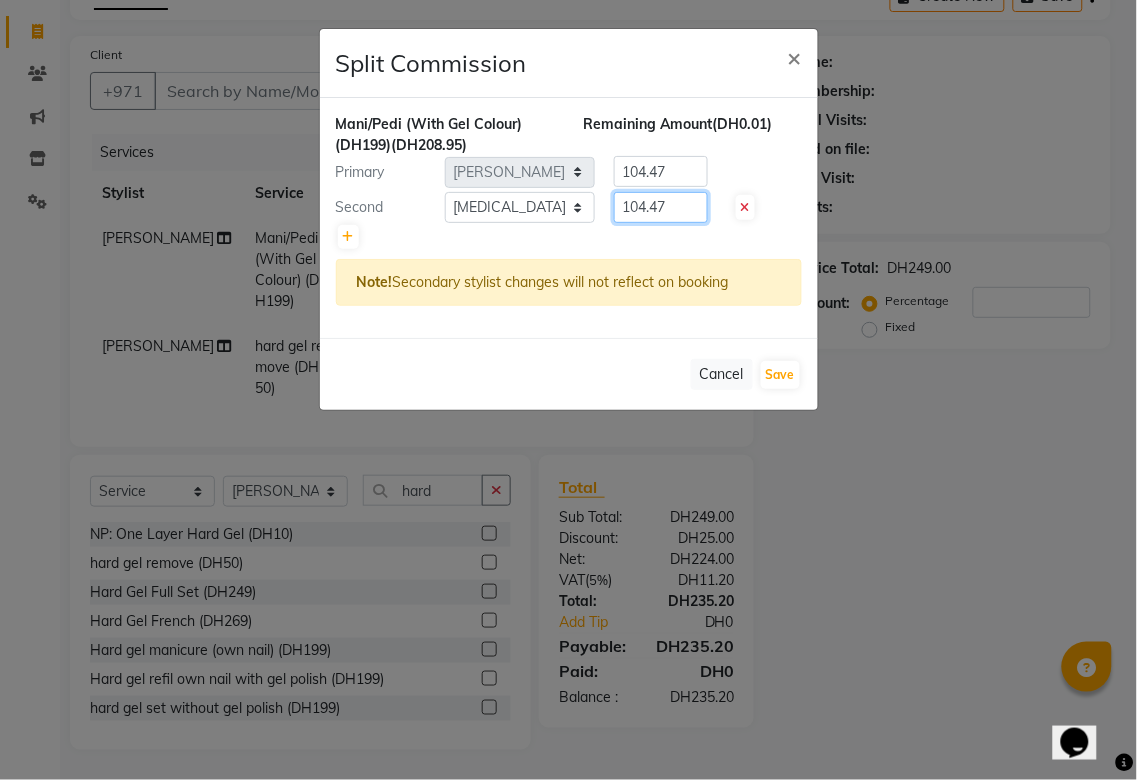 click on "104.47" 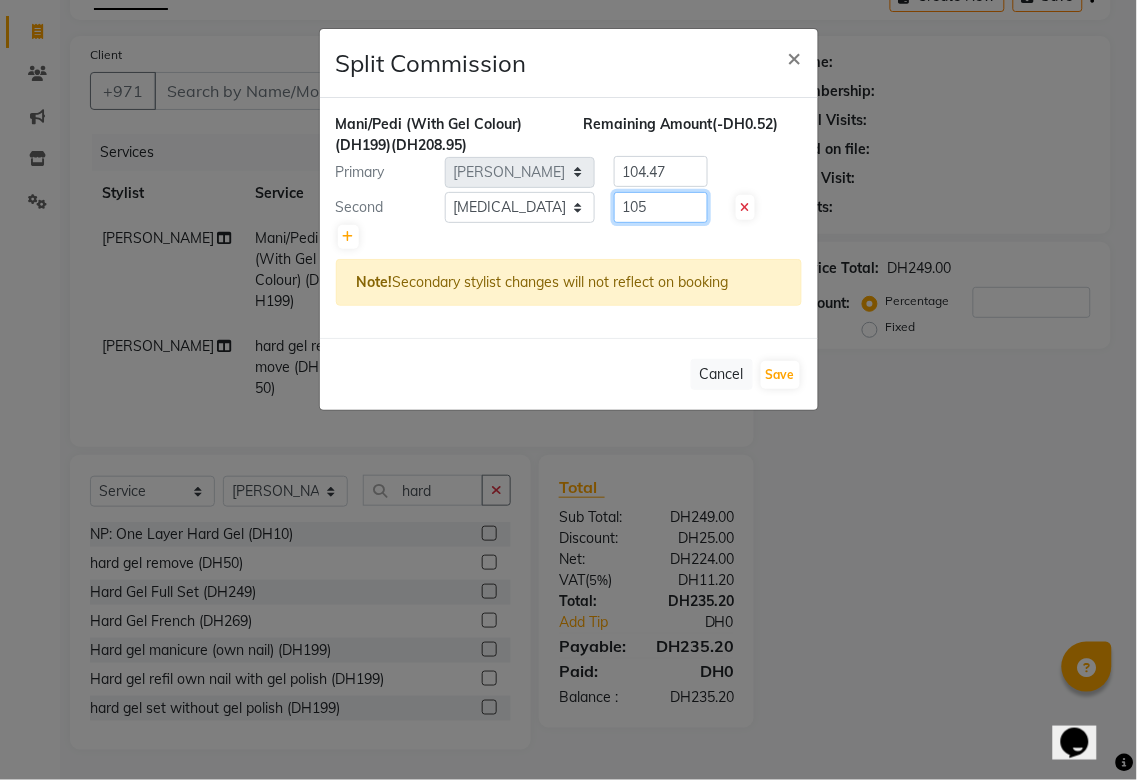 type on "105" 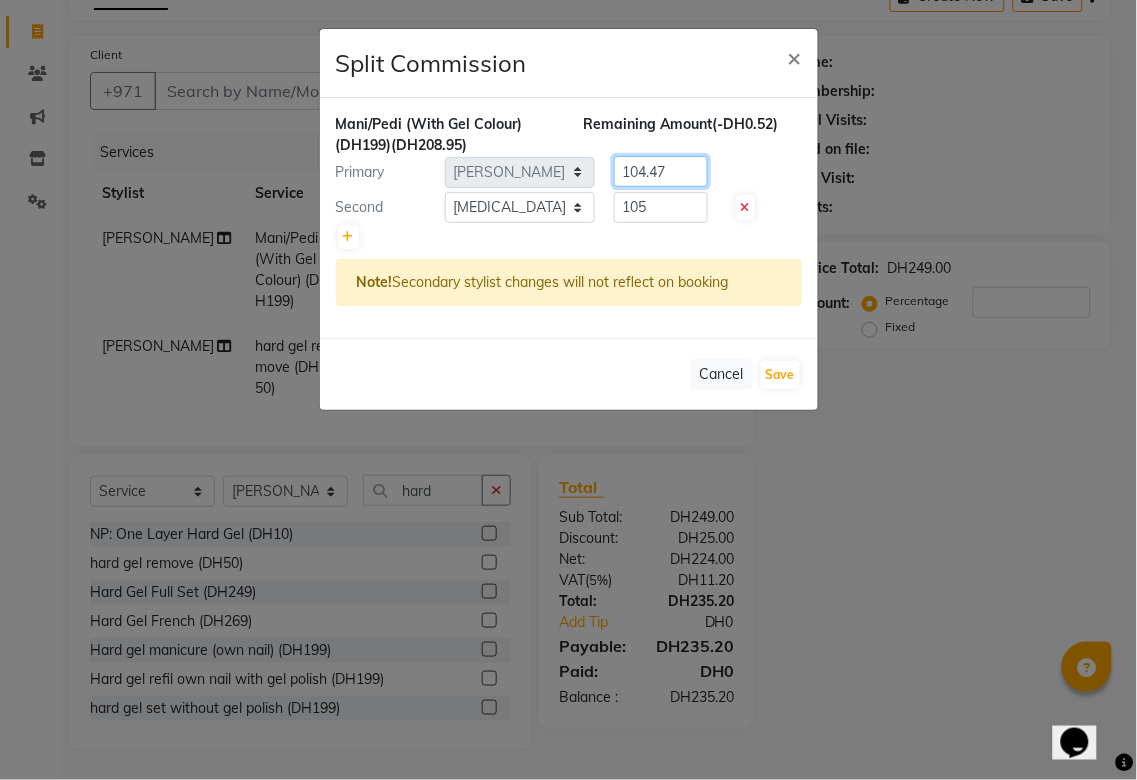click on "104.47" 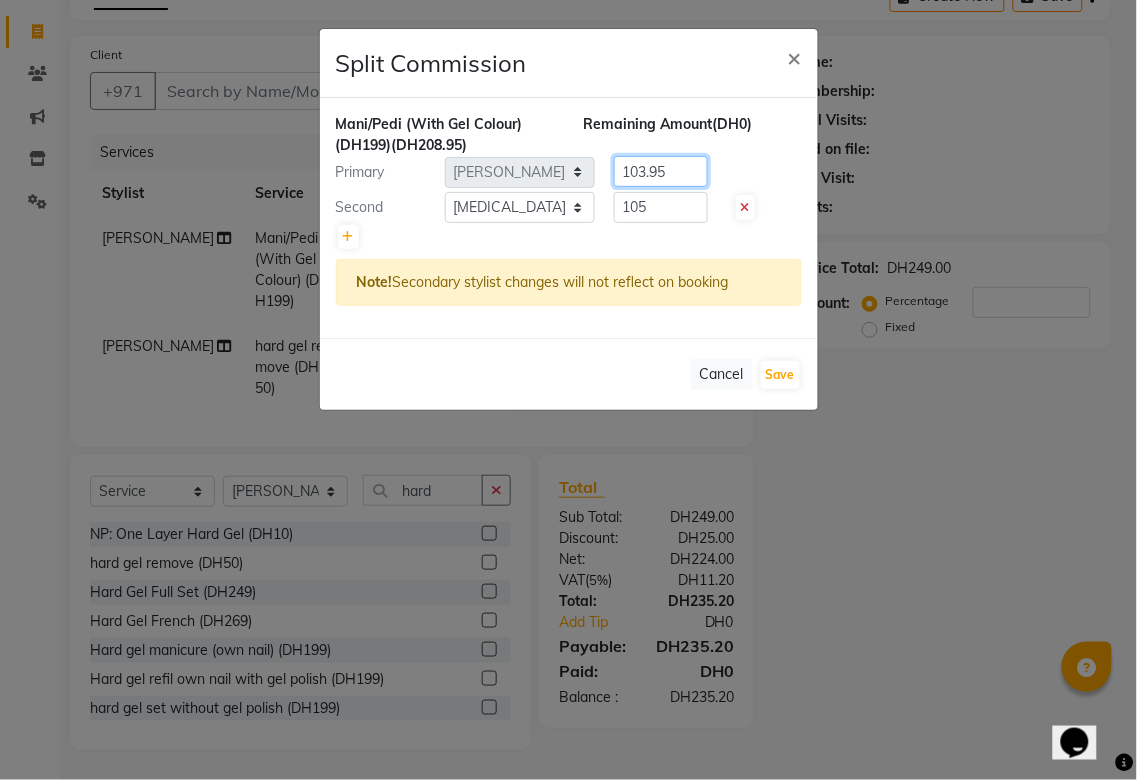 type on "103.95" 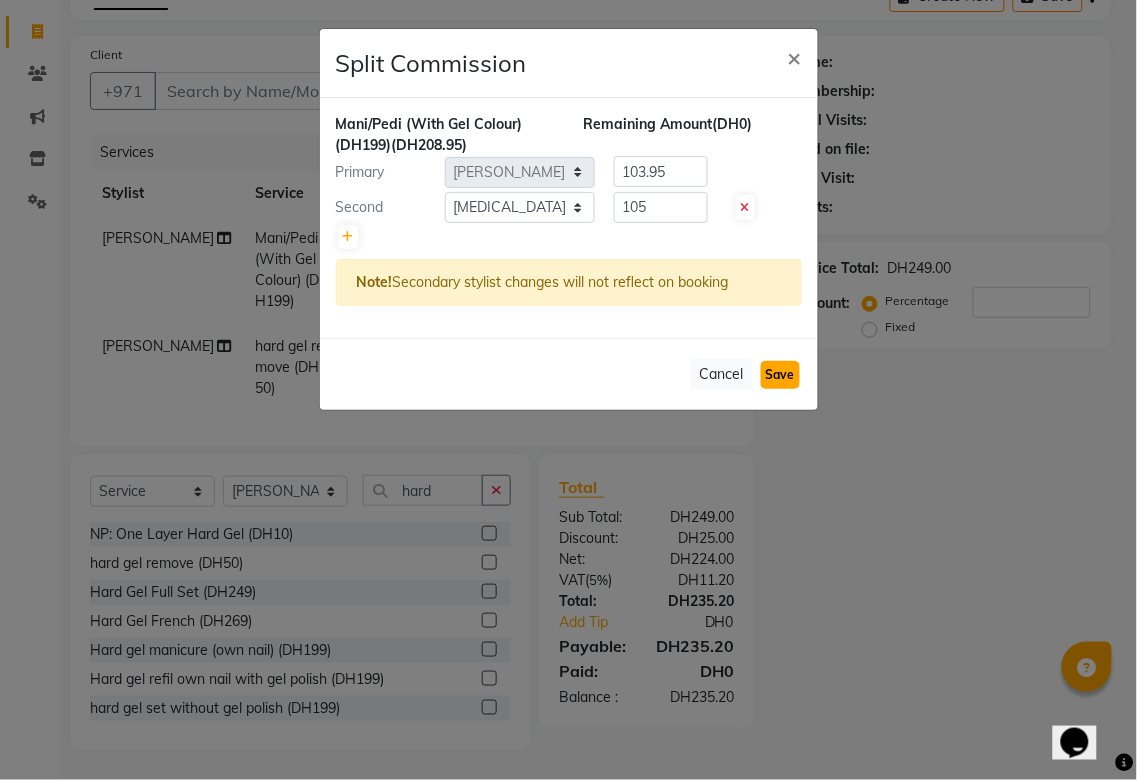 click on "Save" 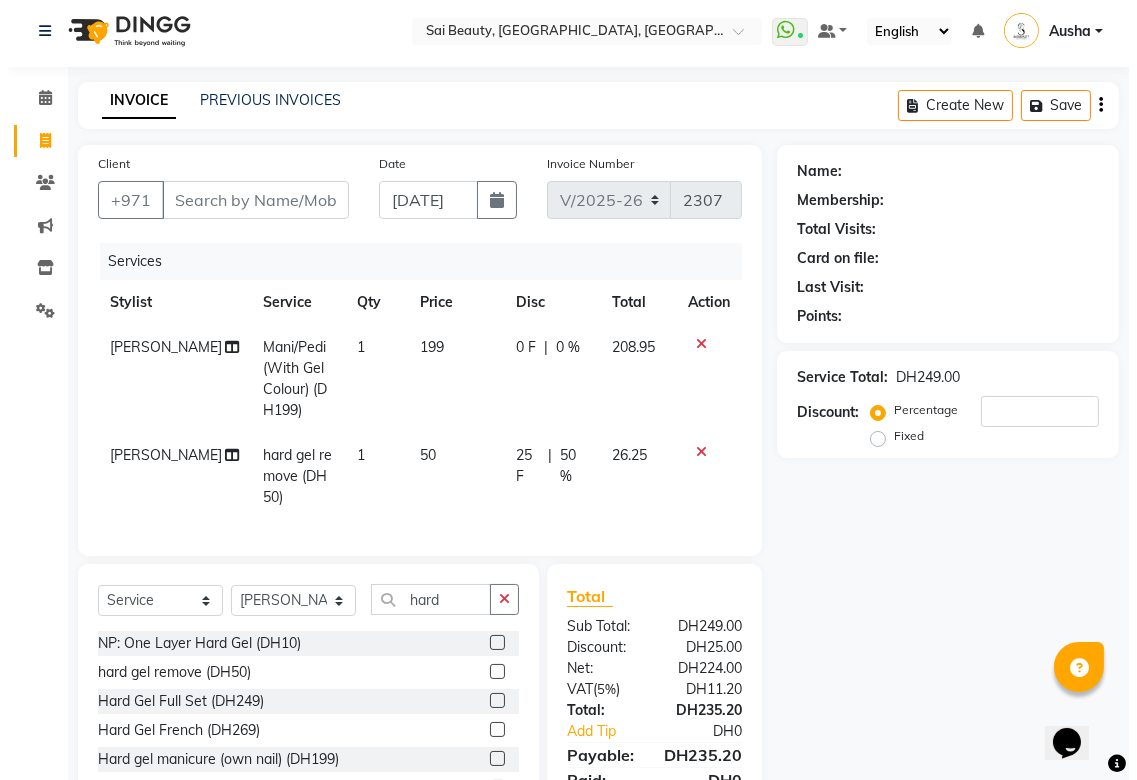 scroll, scrollTop: 0, scrollLeft: 0, axis: both 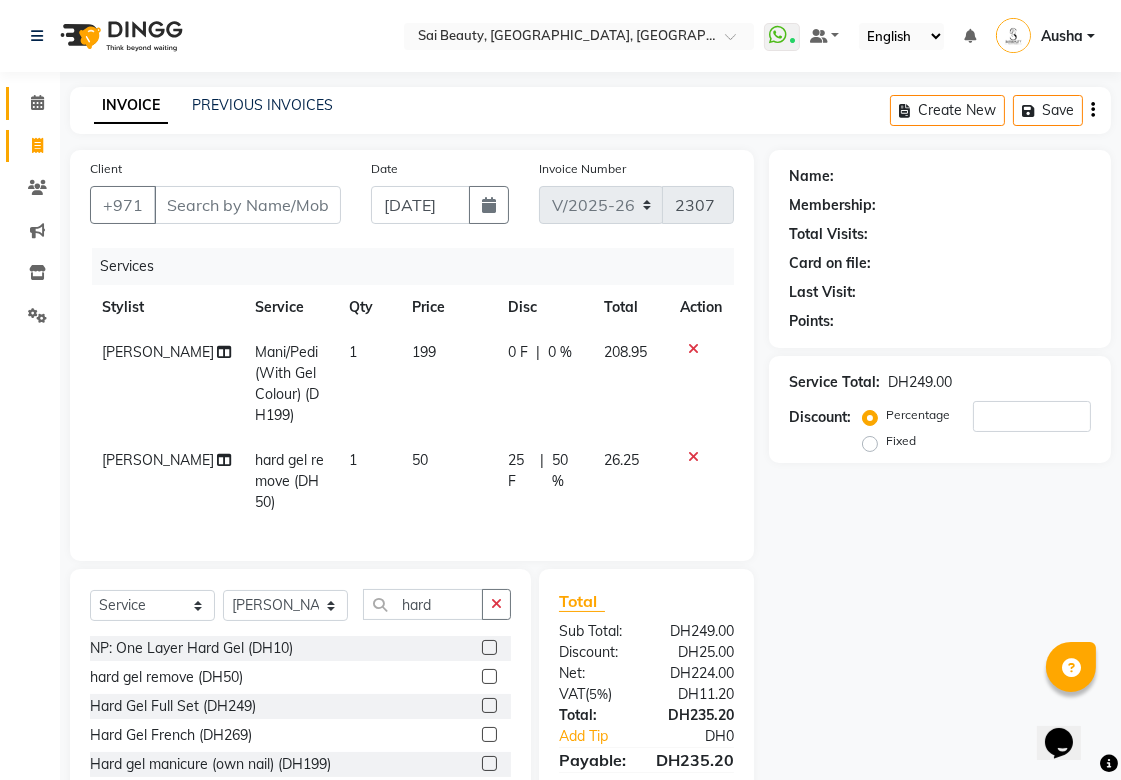 click 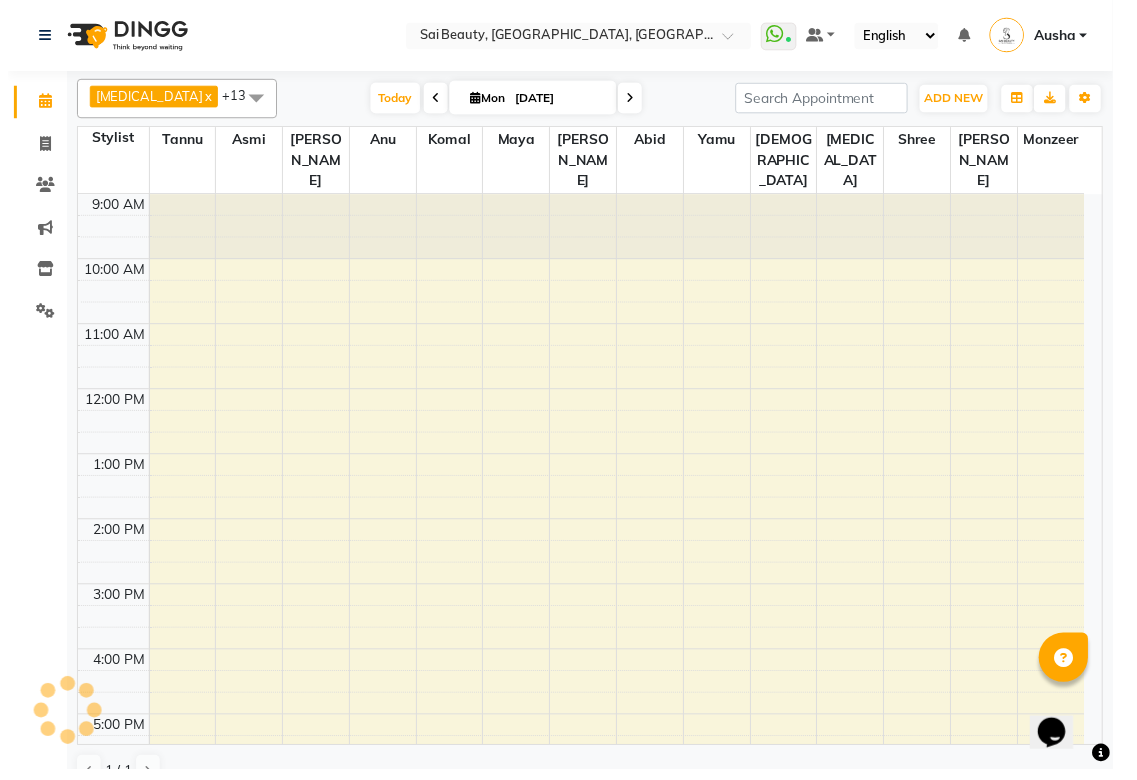 scroll, scrollTop: 0, scrollLeft: 0, axis: both 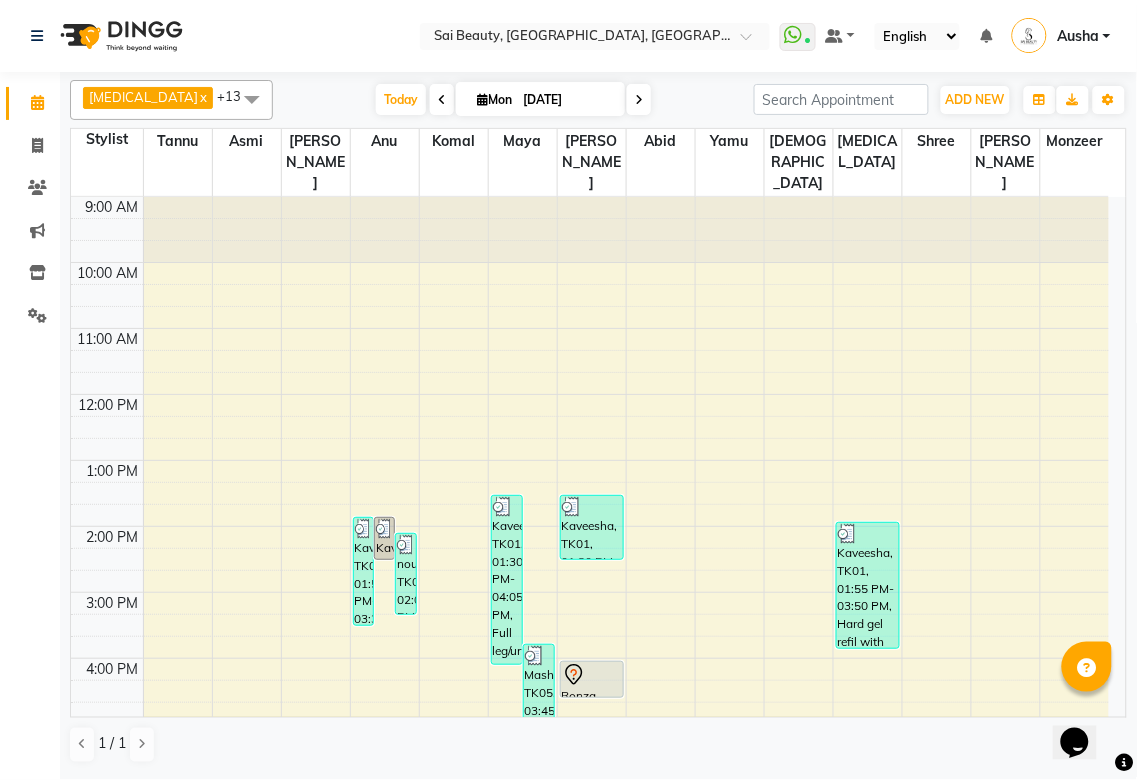 click at bounding box center (572, 507) 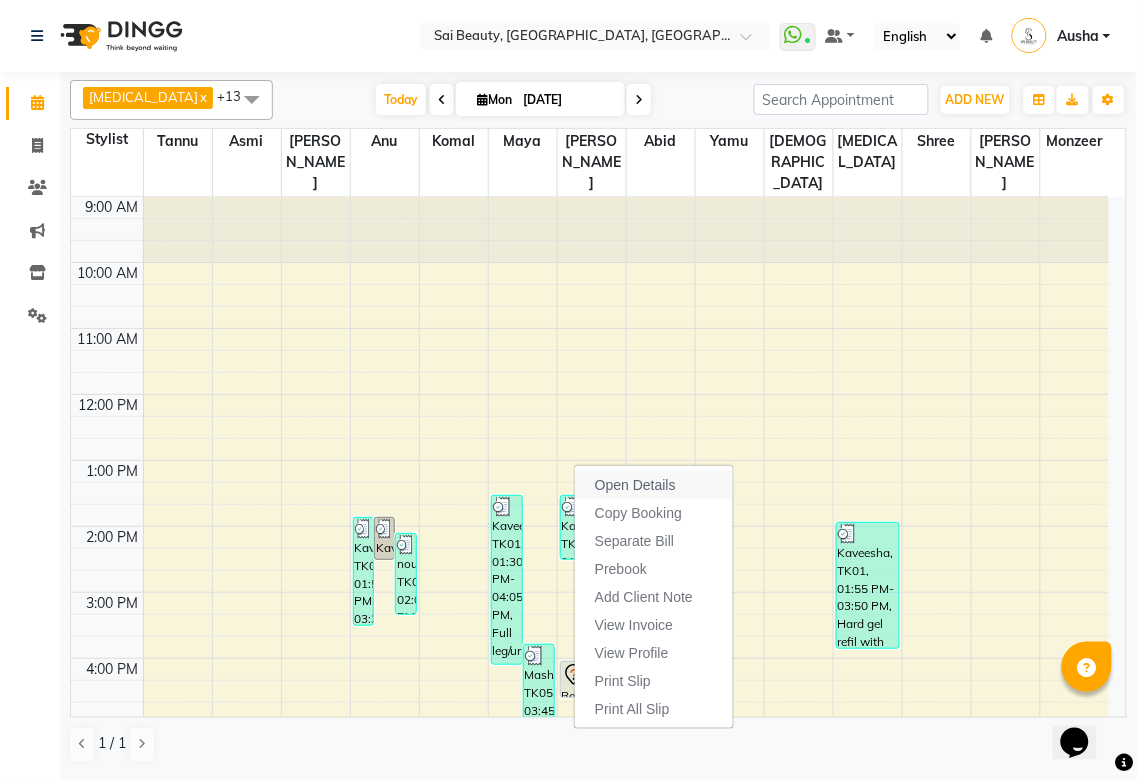 click on "Open Details" at bounding box center [635, 485] 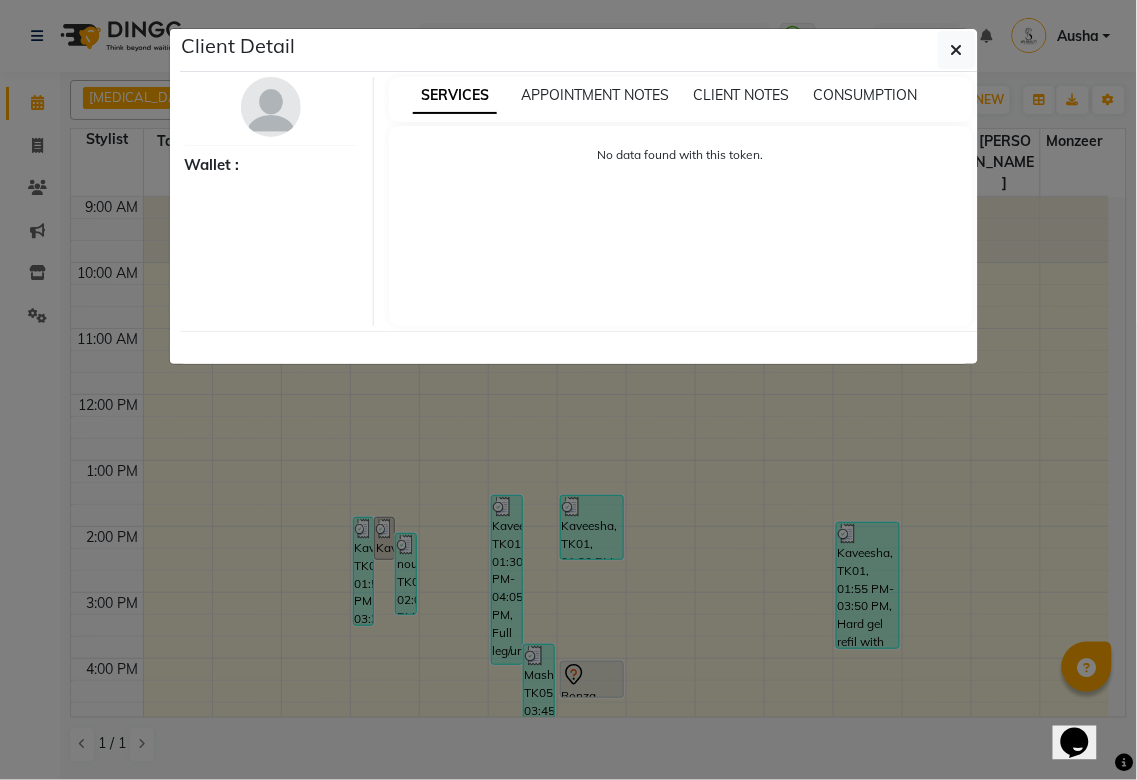 select on "3" 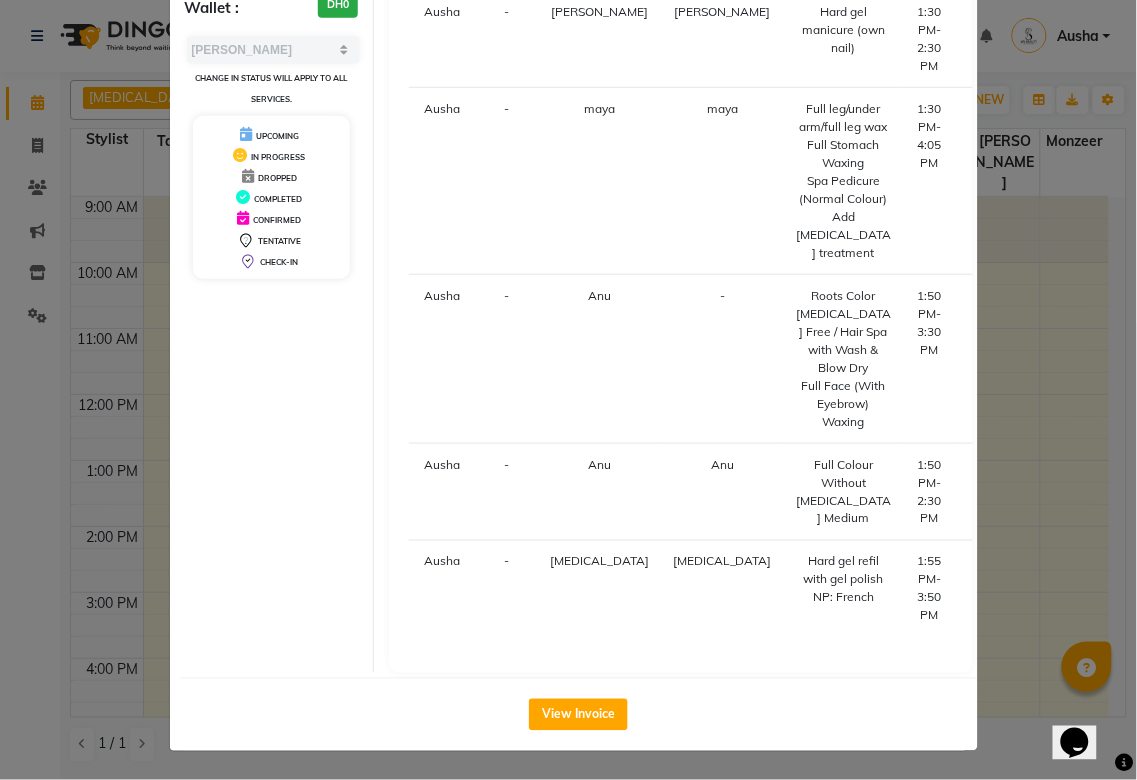 click on "Client Detail  Kaveesha    556680827 Wallet : DH0 Select MARK DONE UPCOMING Change in status will apply to all services. UPCOMING IN PROGRESS DROPPED COMPLETED CONFIRMED TENTATIVE CHECK-IN SERVICES APPOINTMENT NOTES CLIENT NOTES CONSUMPTION Booked by Family Stylist Req. Stylist Services Time Status  [PERSON_NAME] [PERSON_NAME]  Hard gel manicure  (own nail)   1:30 PM-2:30 PM   Ausha  - maya maya  Full leg/under arm/full leg wax   Full Stomach Waxing   Spa Pedicure (Normal Colour)   Add [MEDICAL_DATA] treatment    1:30 PM-4:05 PM   [PERSON_NAME] -  Roots Color [MEDICAL_DATA] Free / Hair Spa with Wash & Blow Dry   Full Face (With Eyebrow) Waxing   1:50 PM-3:30 PM   [PERSON_NAME] [PERSON_NAME]  Full Colour Without [MEDICAL_DATA] Medium   1:50 PM-2:30 PM   [PERSON_NAME][MEDICAL_DATA] [PERSON_NAME]  Hard gel refil with gel polish   NP: French   1:55 PM-3:50 PM   View Invoice" 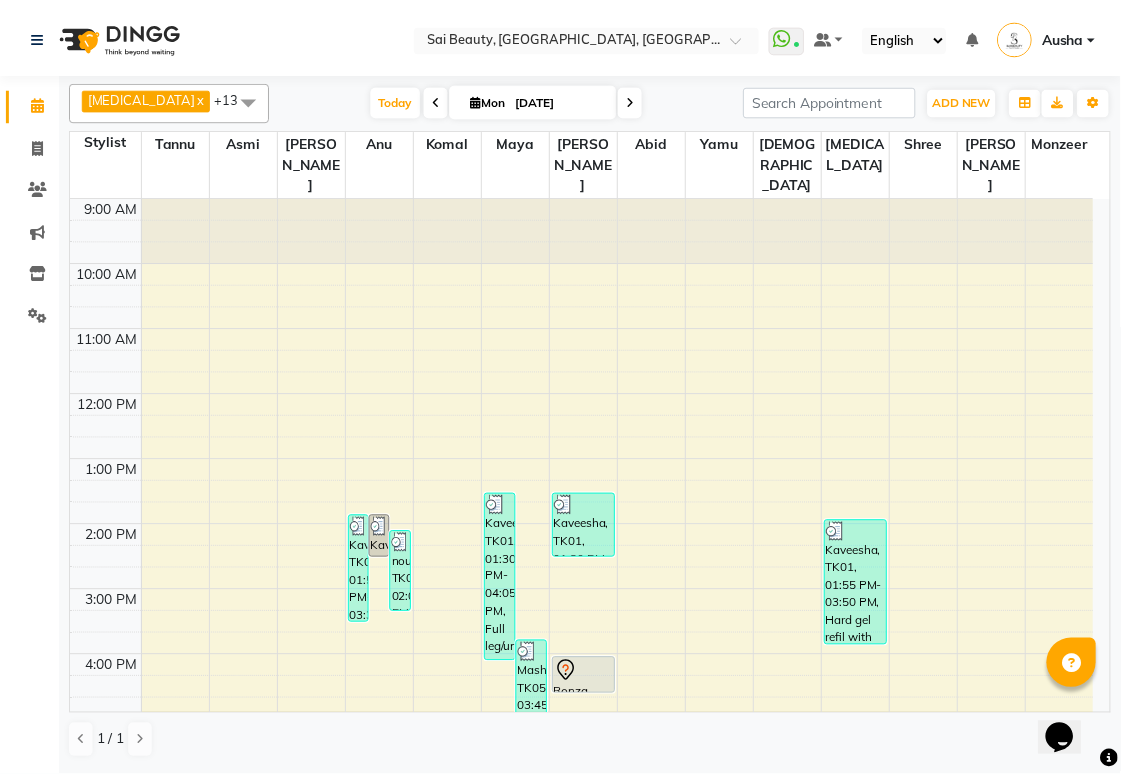 scroll, scrollTop: 184, scrollLeft: 0, axis: vertical 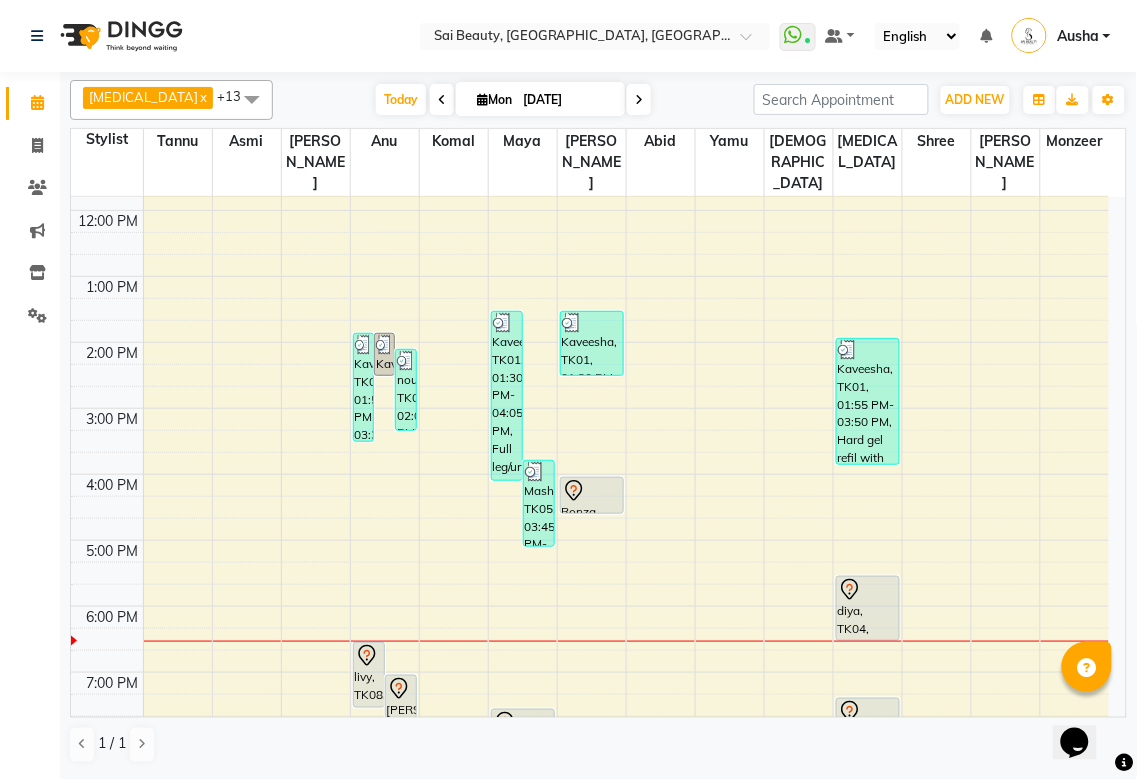 click on "Mashaal, TK05, 03:45 PM-05:05 PM, Full Arms Waxing (DH60),Full Legs Waxing (DH80)" at bounding box center [539, 503] 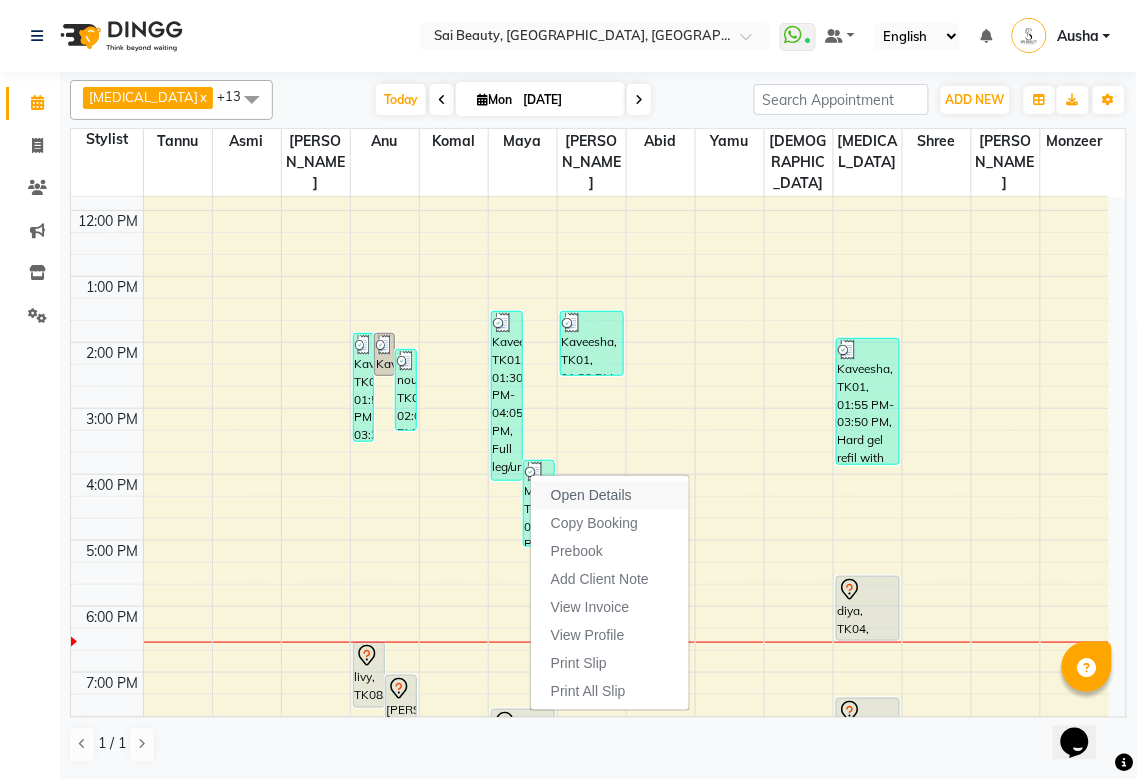 click on "Open Details" at bounding box center (591, 495) 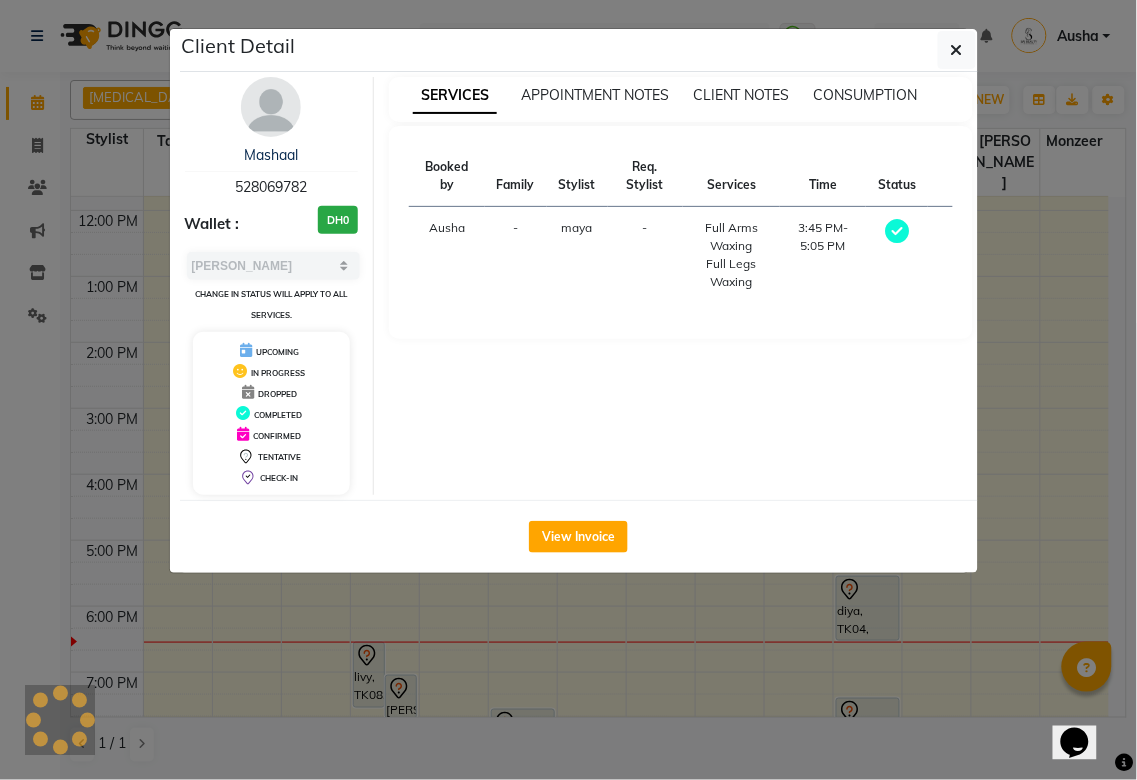 click on "View Invoice" 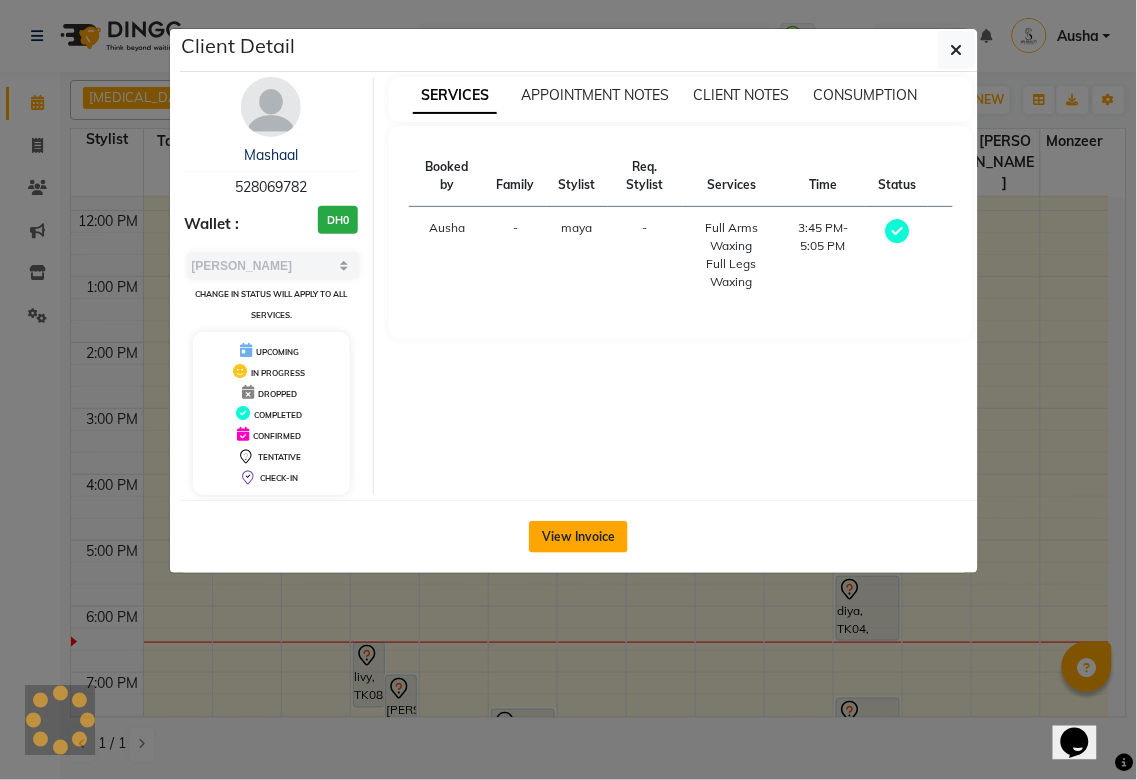 click on "View Invoice" 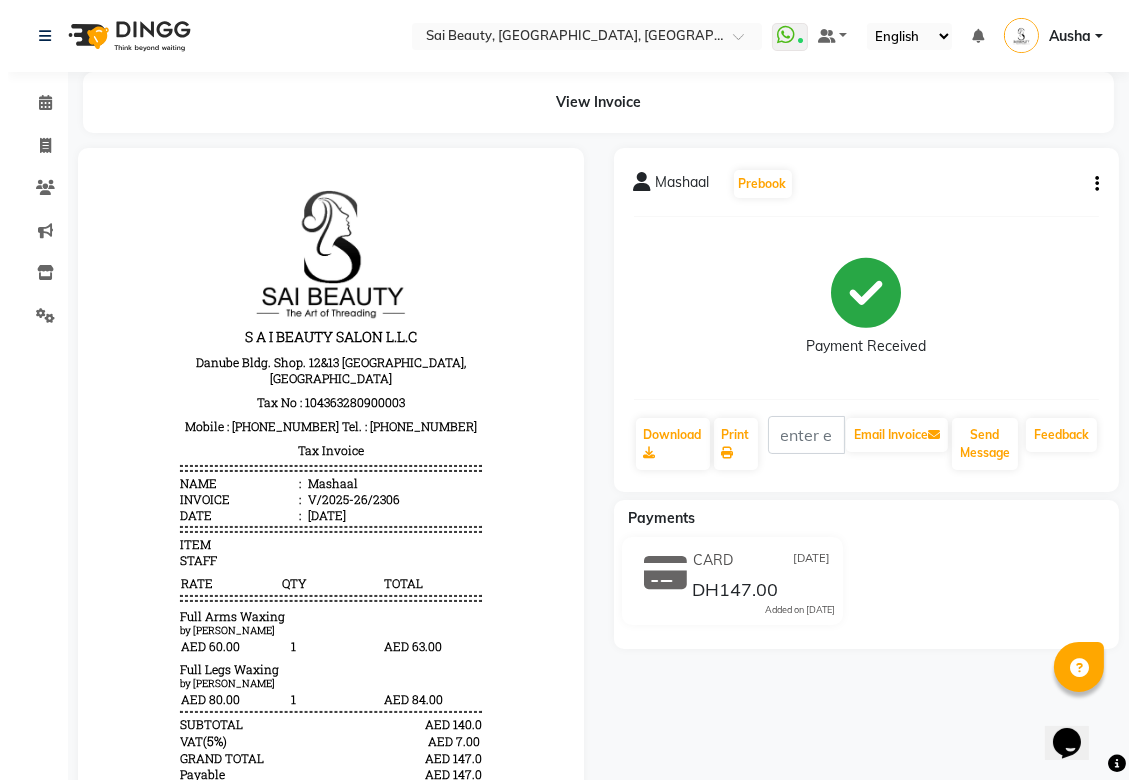 scroll, scrollTop: 0, scrollLeft: 0, axis: both 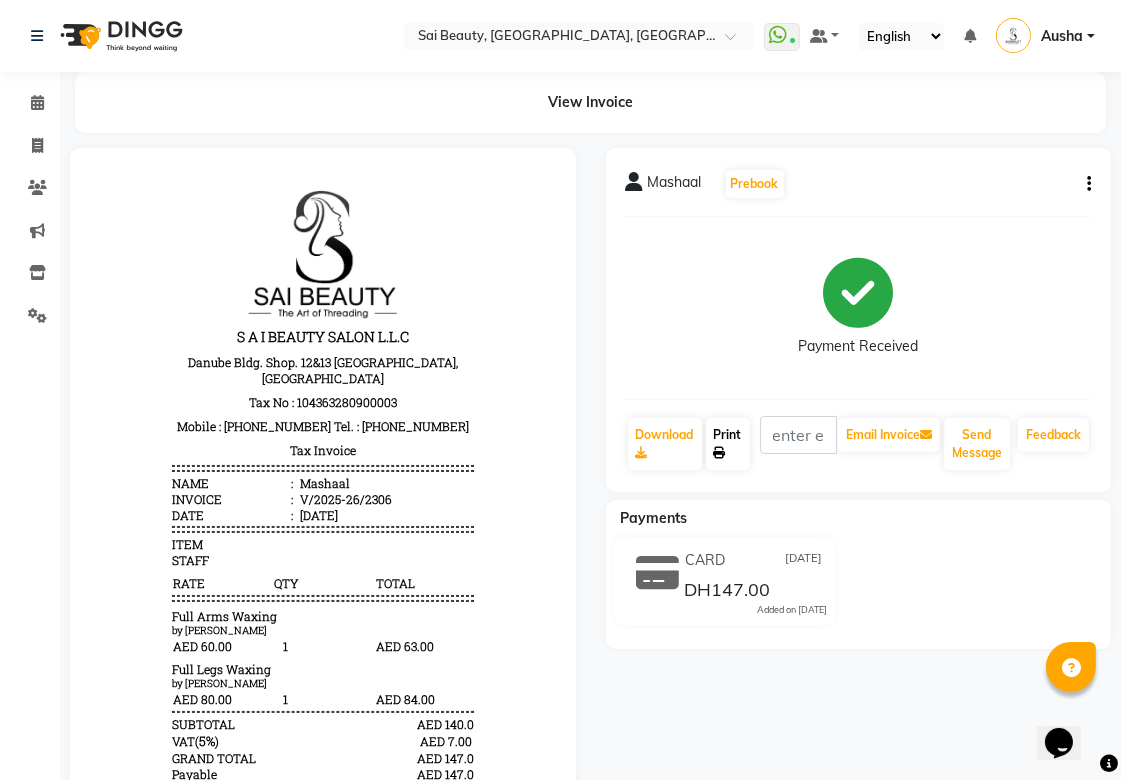 click on "Print" 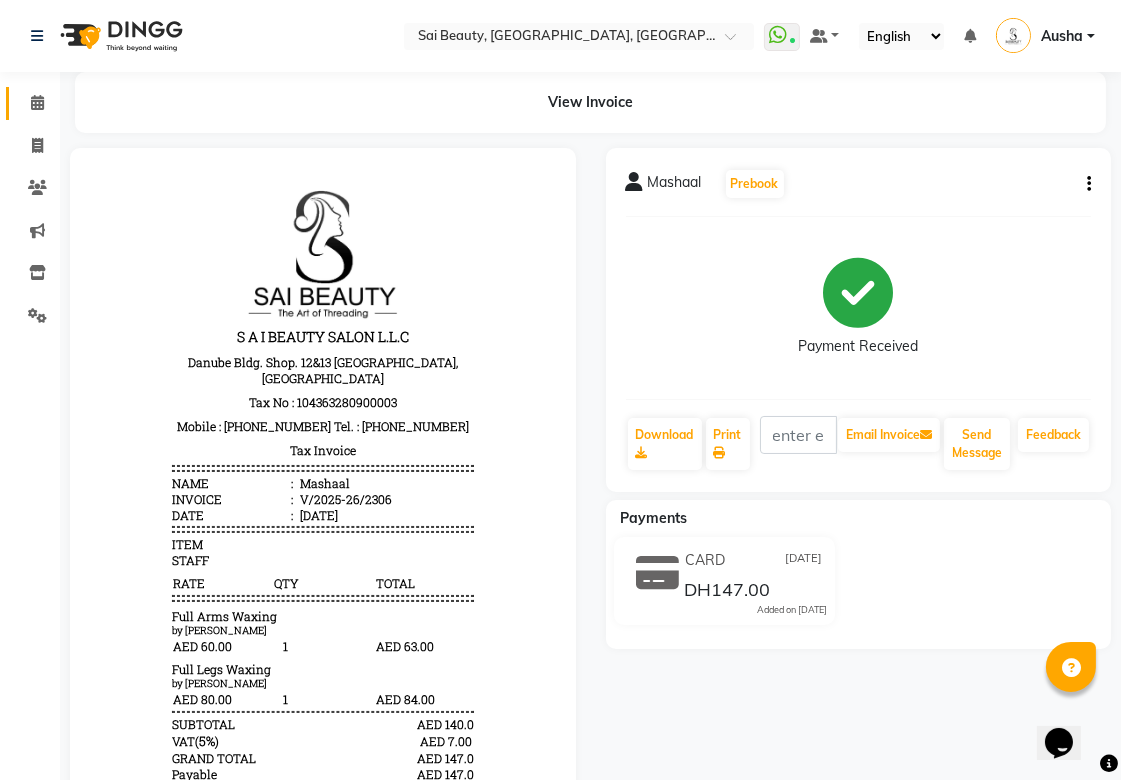 click 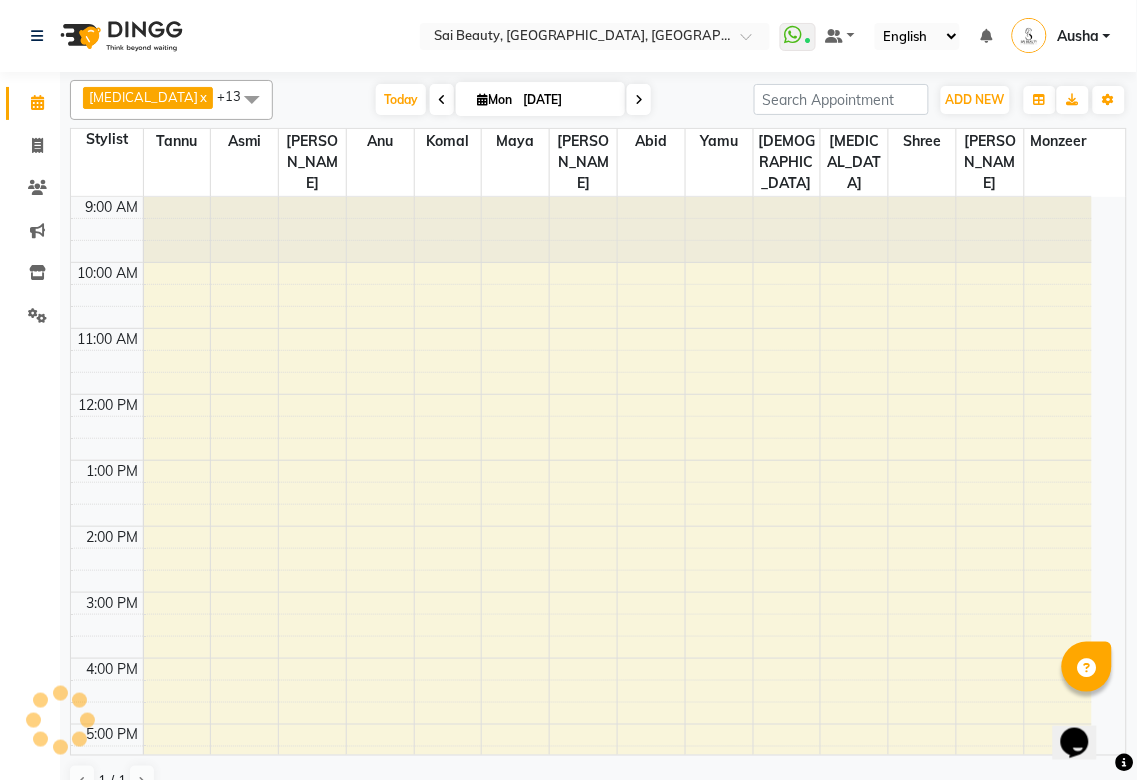 scroll, scrollTop: 393, scrollLeft: 0, axis: vertical 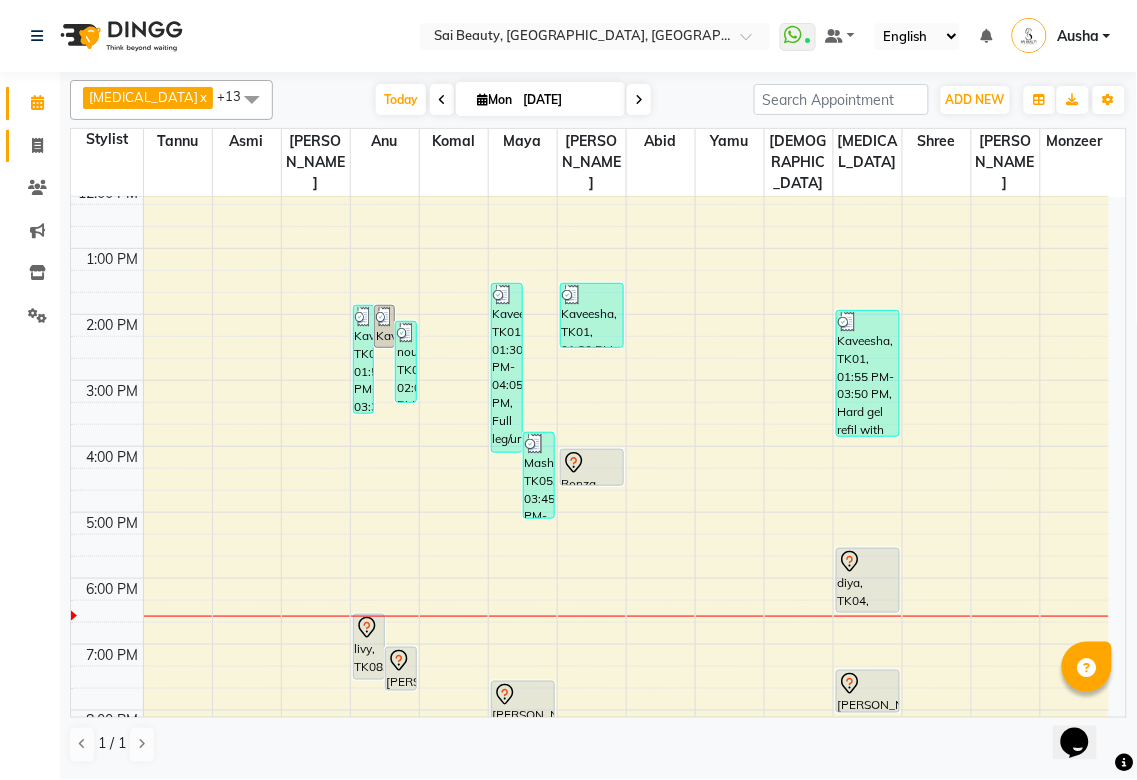 click 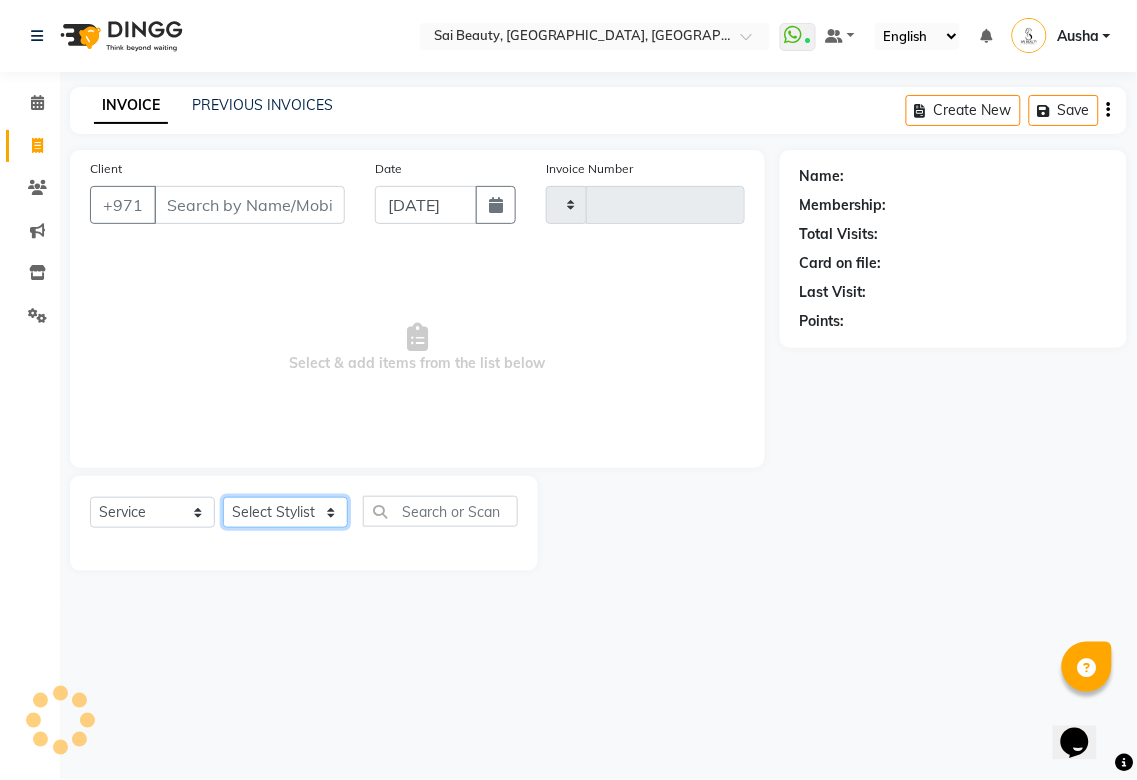 click on "Select Stylist" 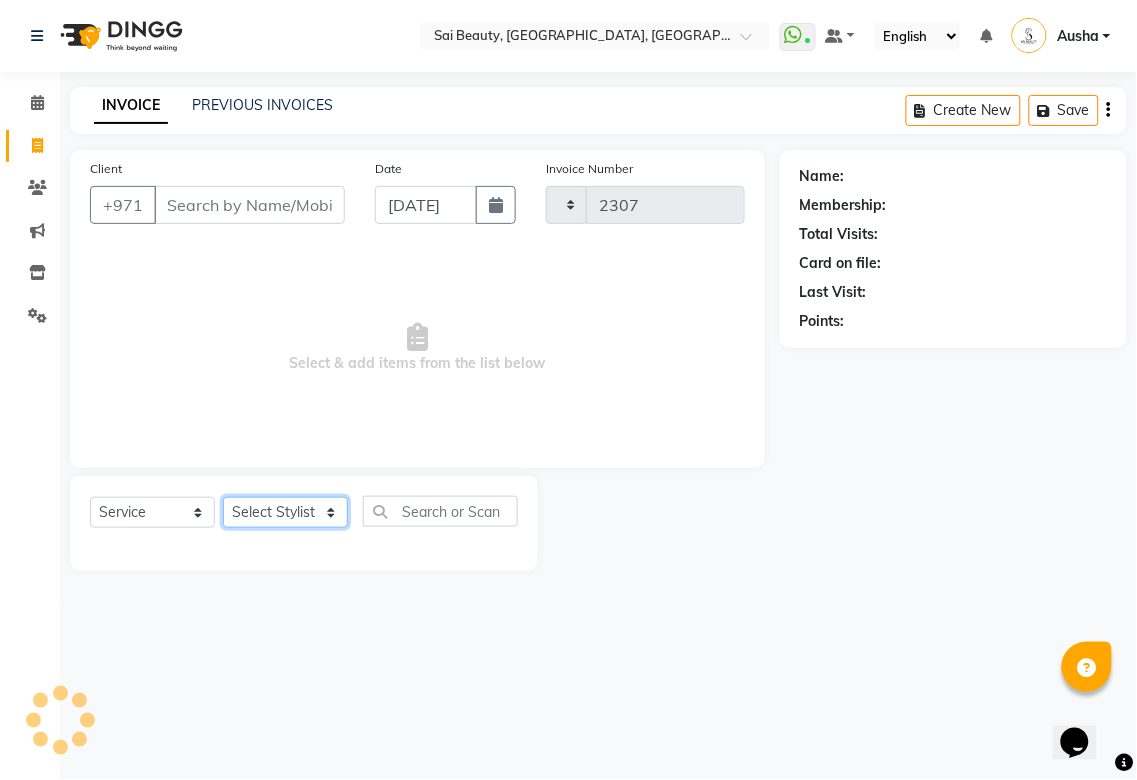 select on "5352" 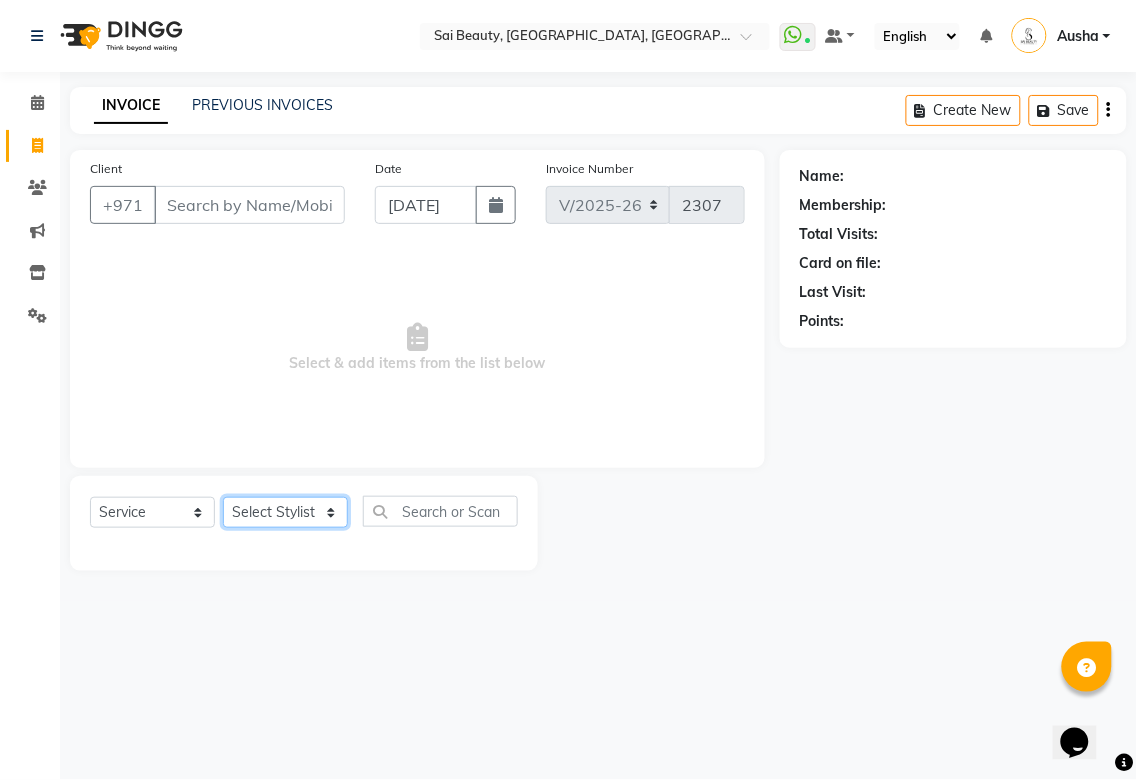 select on "57468" 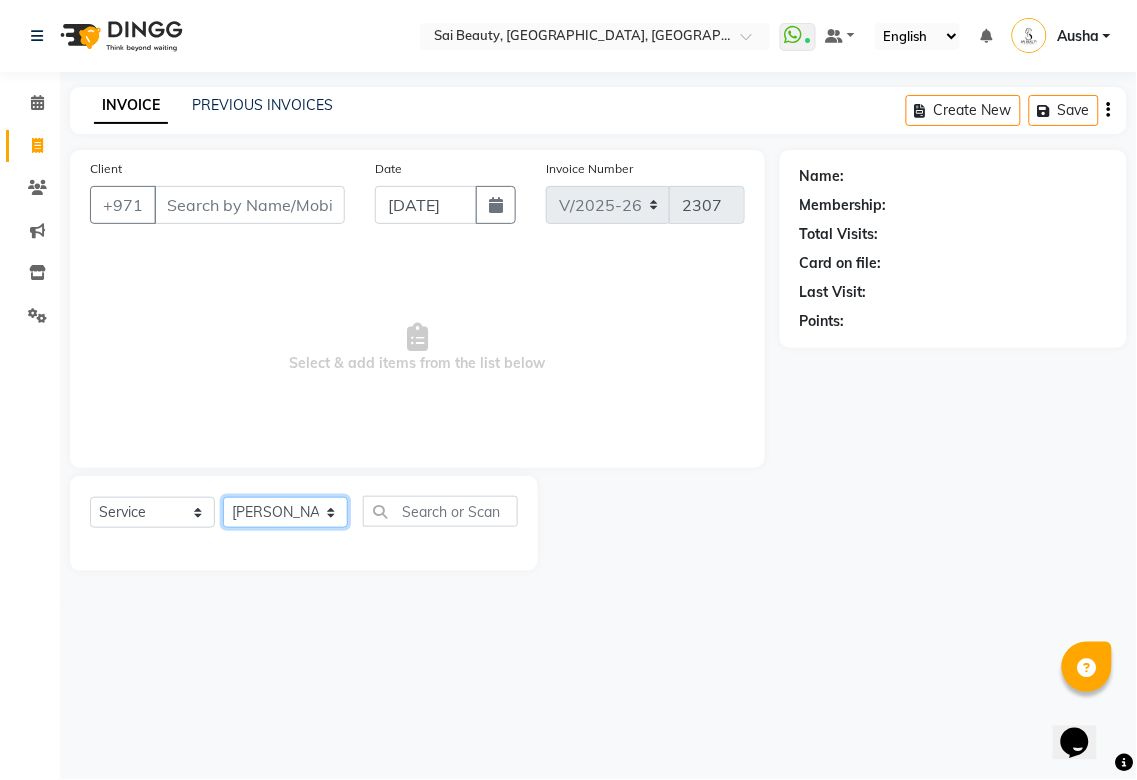 click on "Select Stylist [PERSON_NAME][MEDICAL_DATA] [PERSON_NAME] Asmi Ausha [PERSON_NAME] Gita [PERSON_NAME] Monzeer shree [PERSON_NAME] [PERSON_NAME] Surakcha [PERSON_NAME] Yamu" 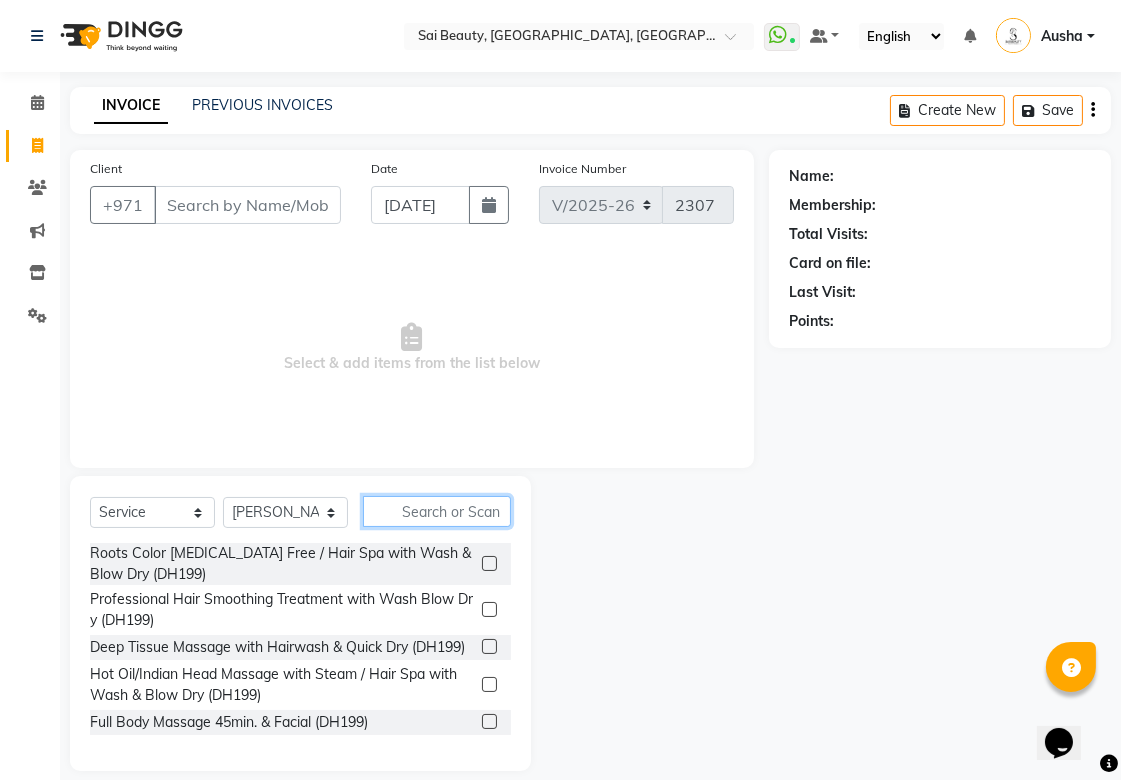 click 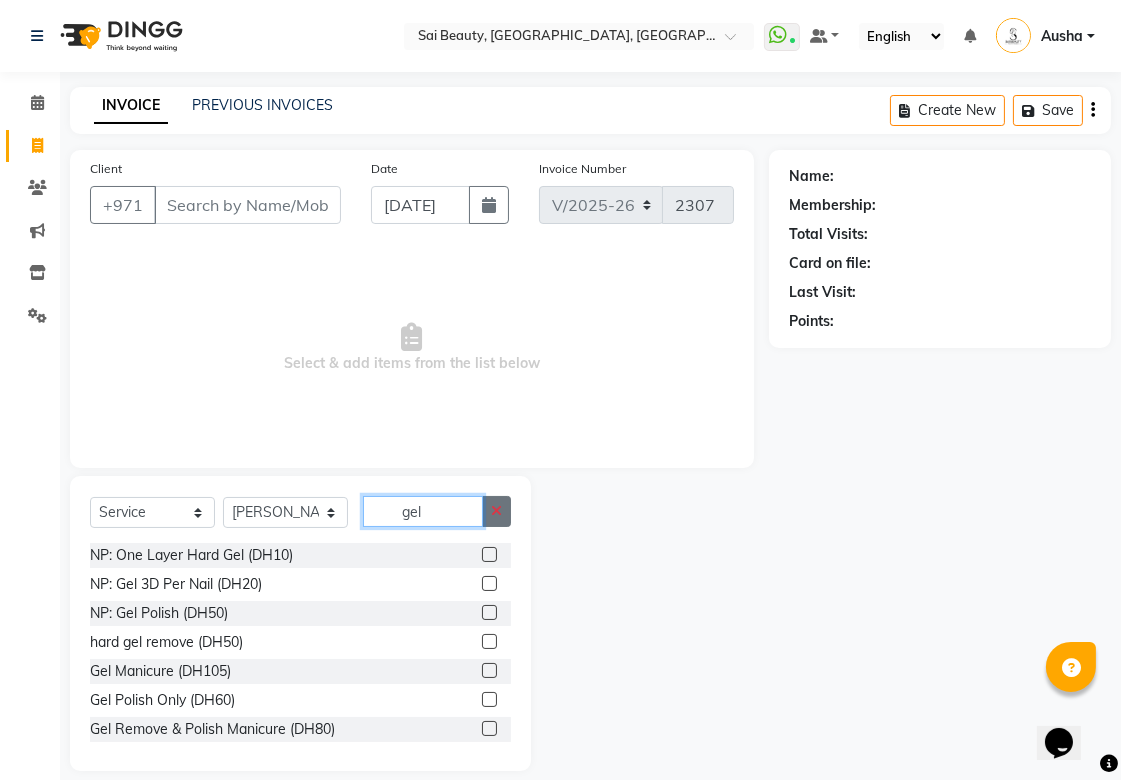 type on "gel" 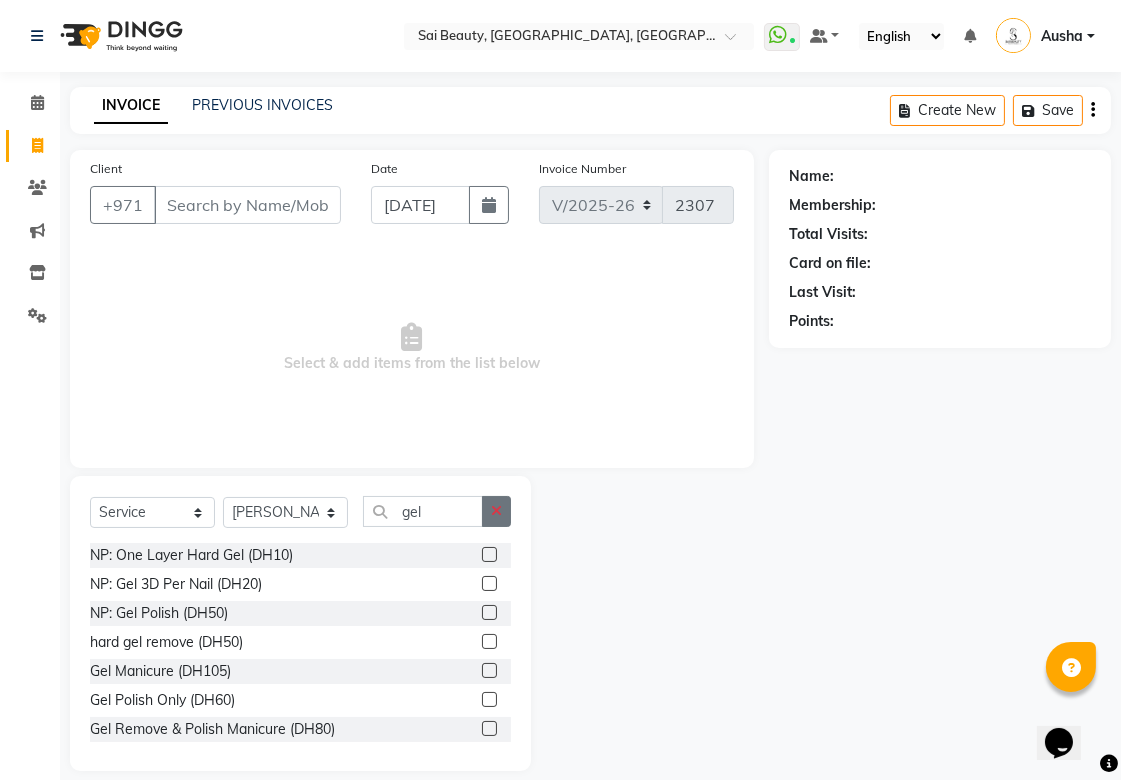 click 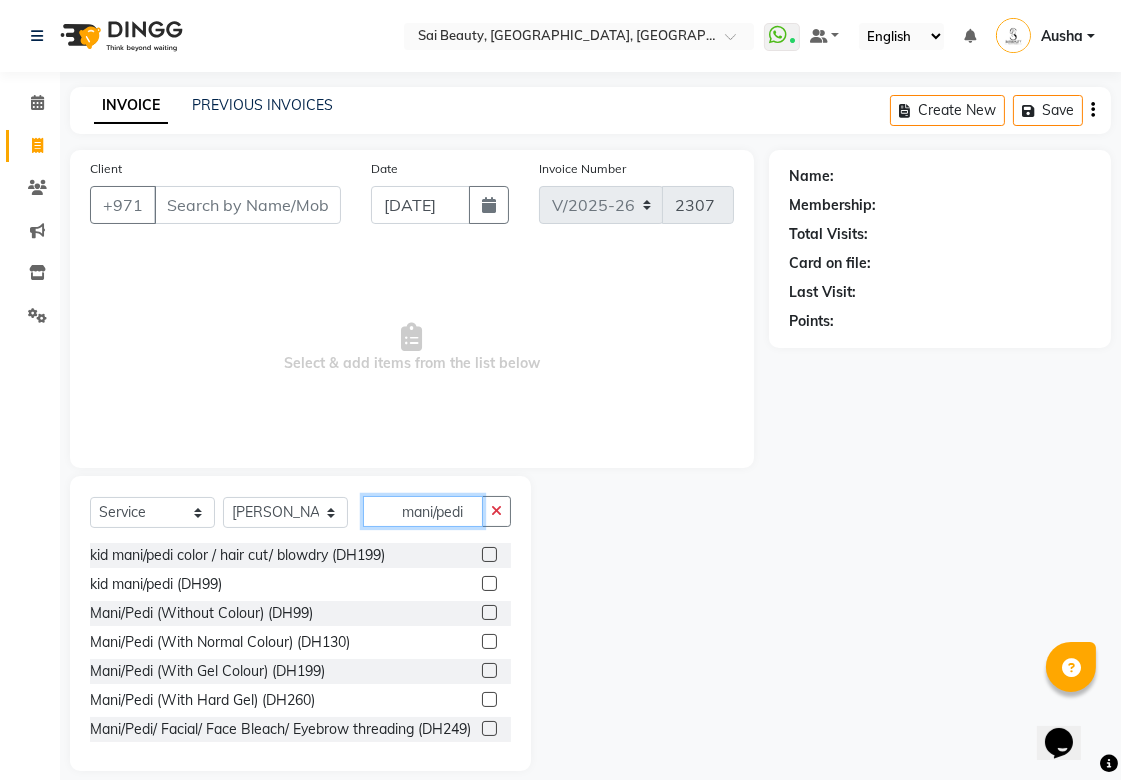 scroll, scrollTop: 20, scrollLeft: 0, axis: vertical 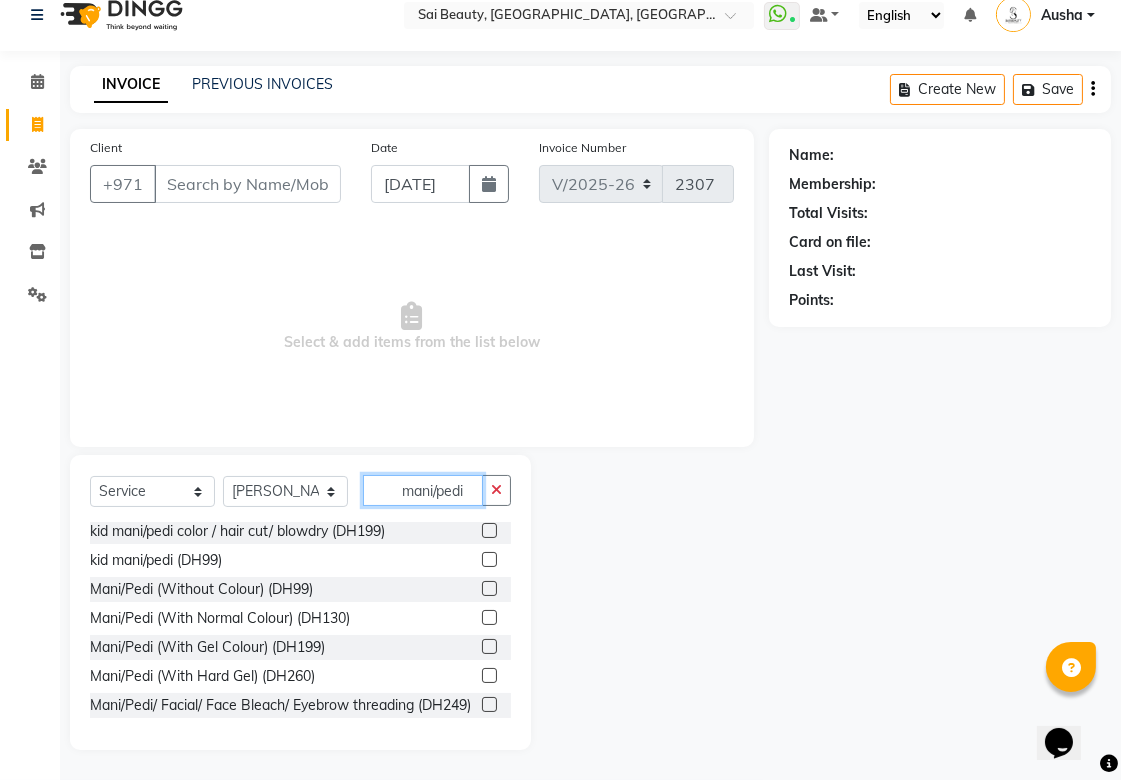 type on "mani/pedi" 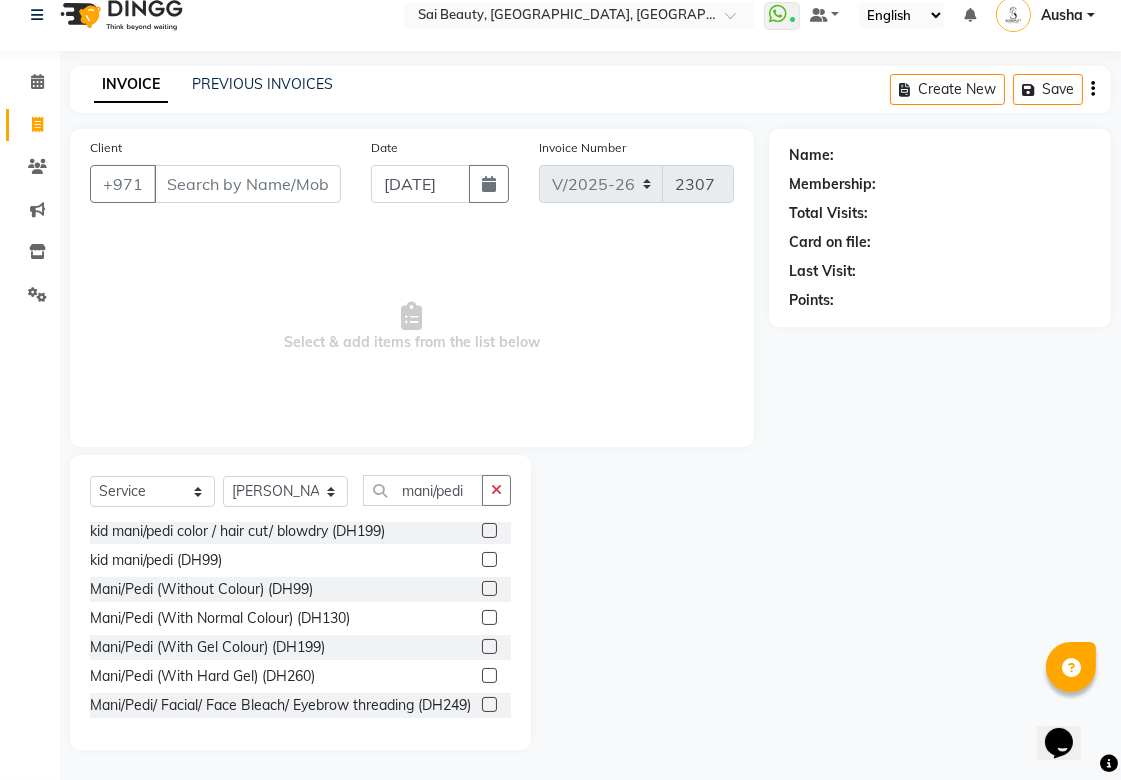click 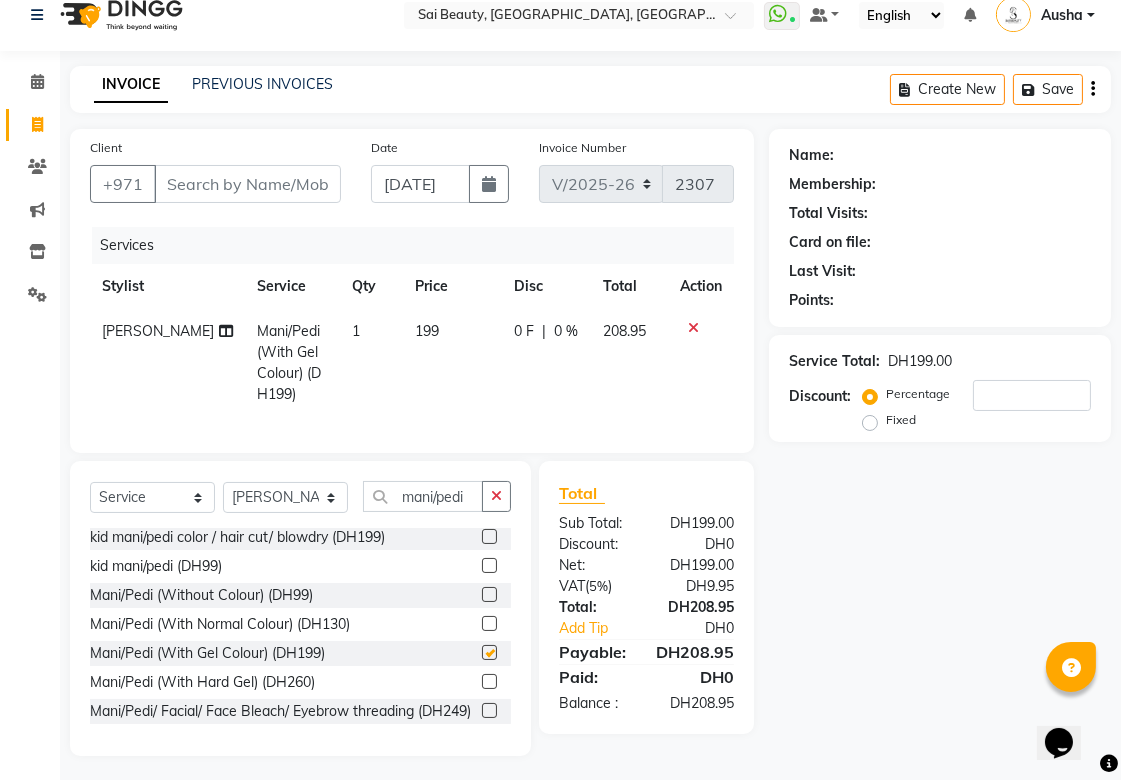 checkbox on "false" 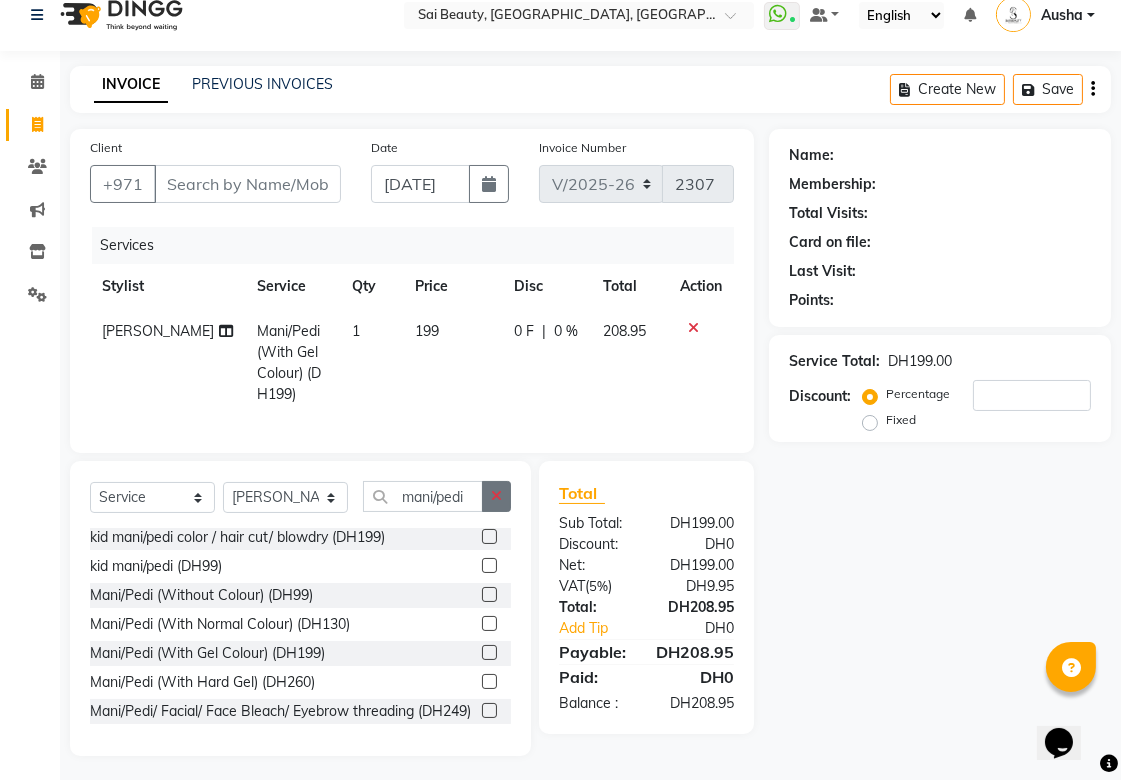 click 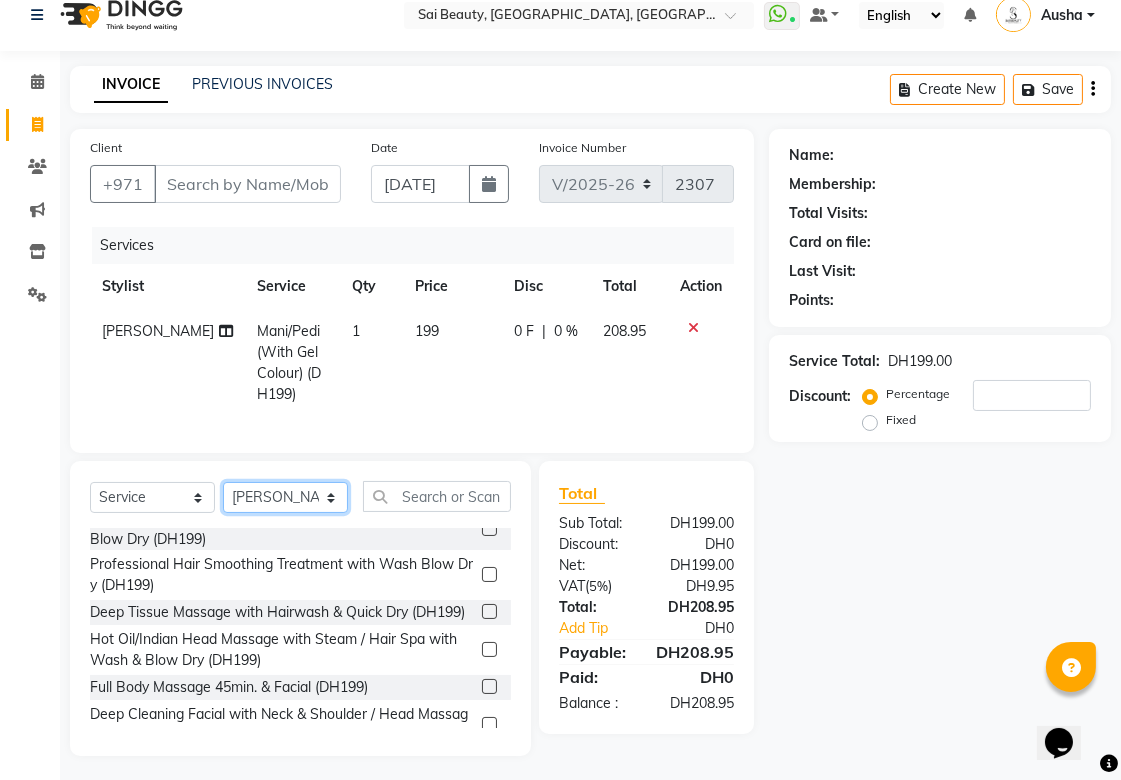 click on "Select Stylist [PERSON_NAME][MEDICAL_DATA] [PERSON_NAME] Asmi Ausha [PERSON_NAME] Gita [PERSON_NAME] Monzeer shree [PERSON_NAME] [PERSON_NAME] Surakcha [PERSON_NAME] Yamu" 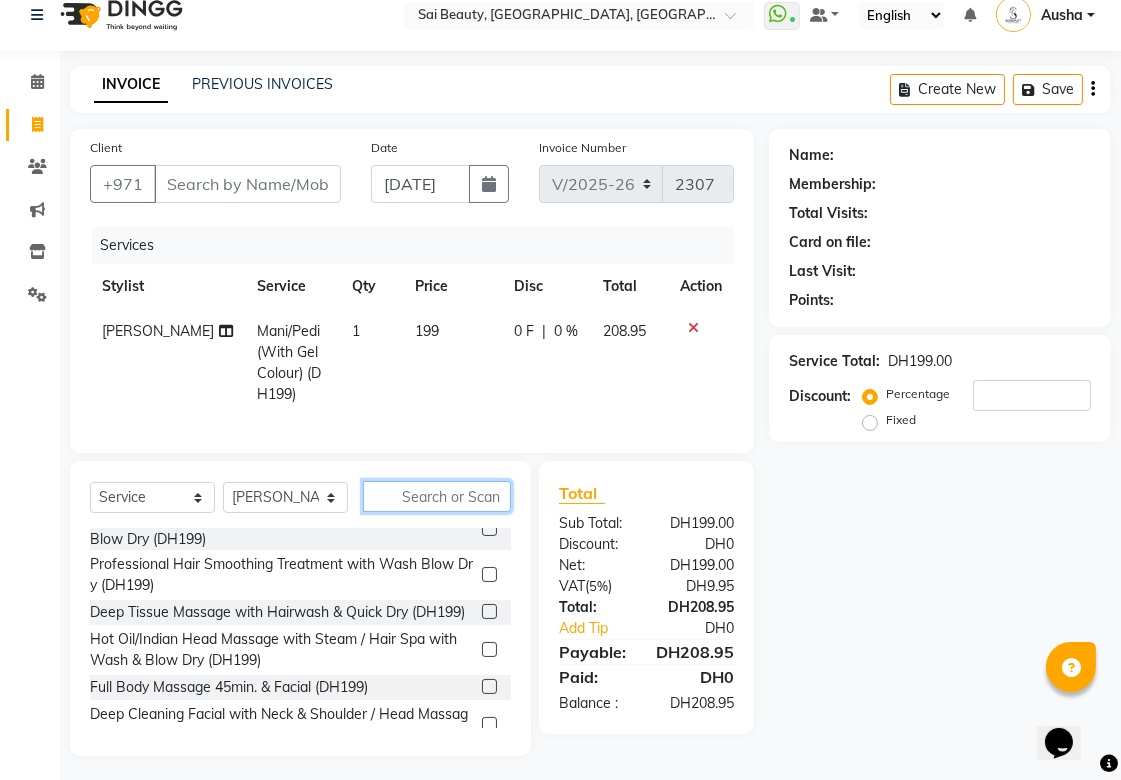 click 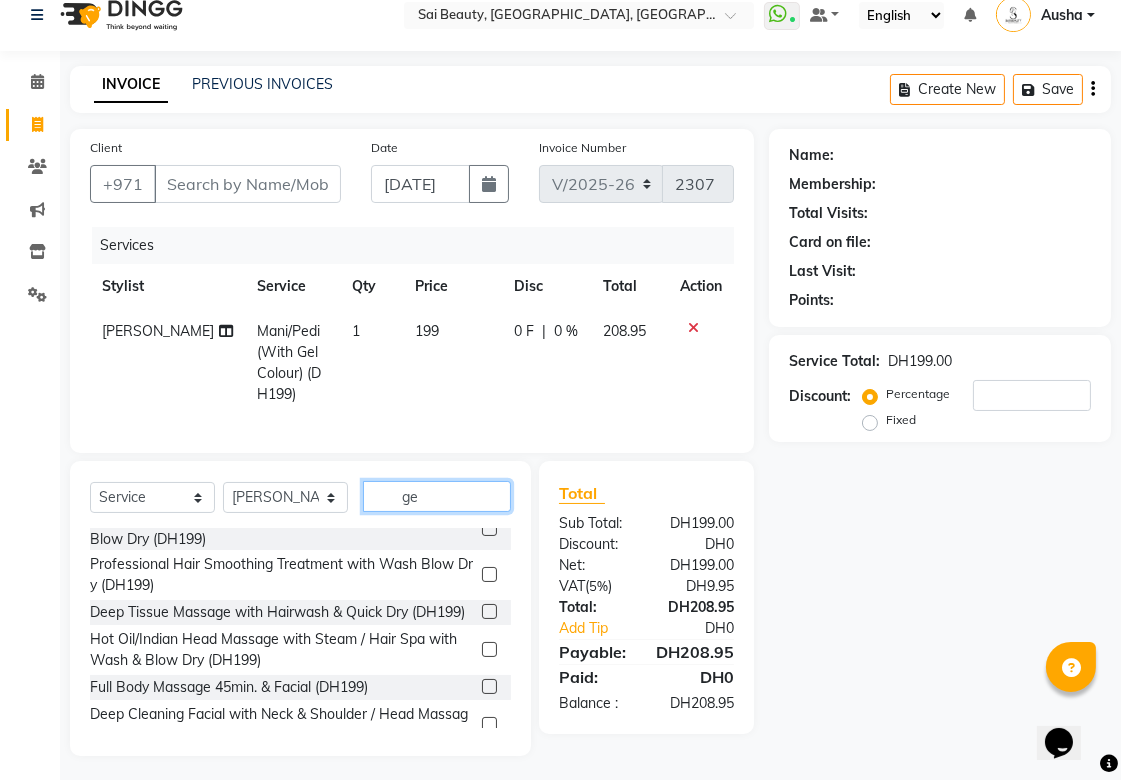 scroll, scrollTop: 0, scrollLeft: 0, axis: both 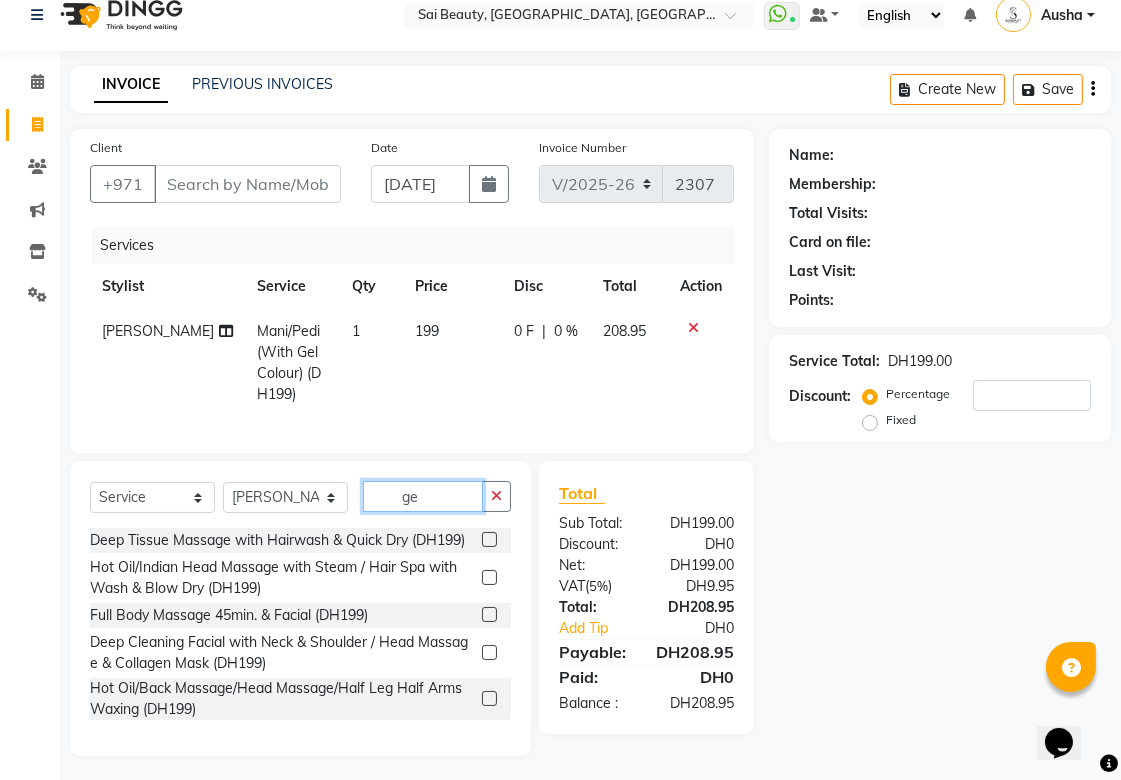 type on "g" 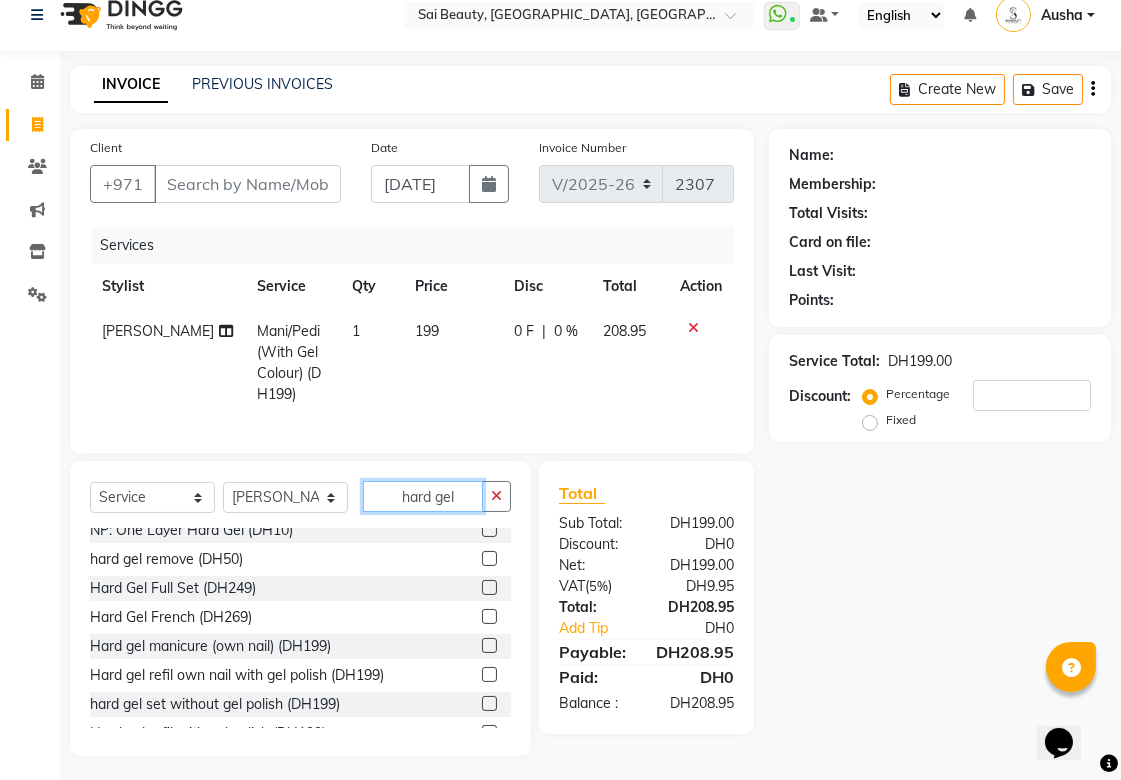 scroll, scrollTop: 0, scrollLeft: 0, axis: both 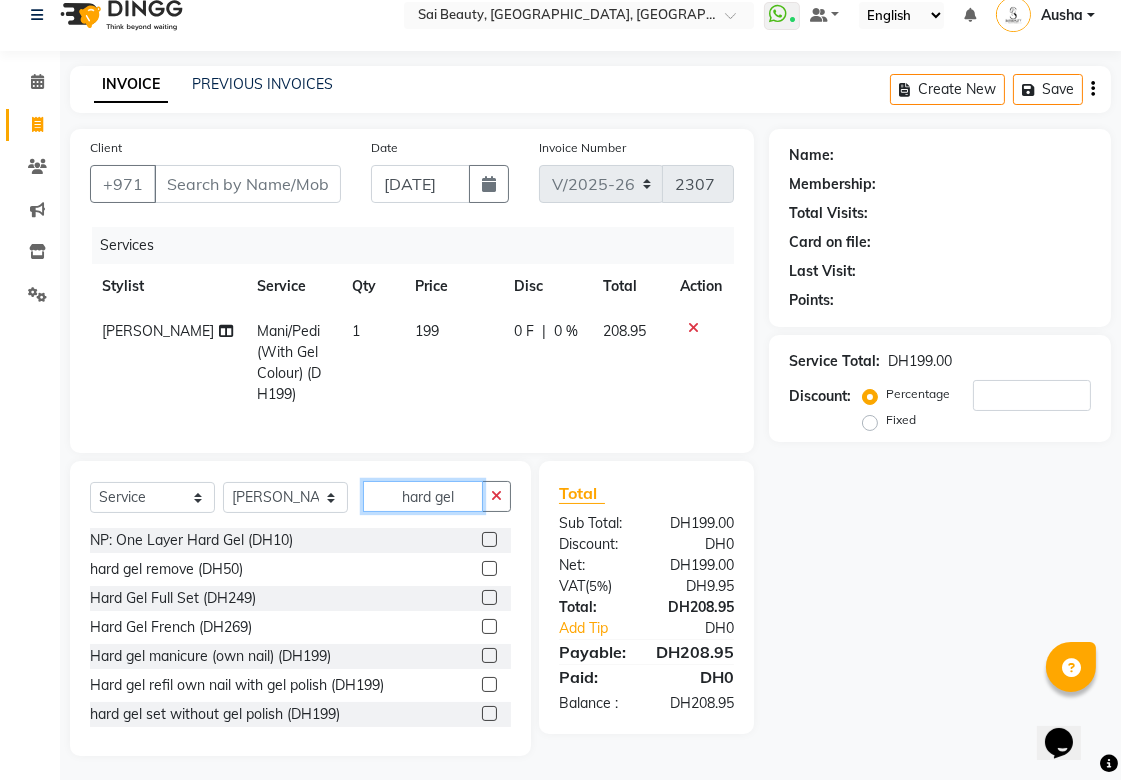type on "hard gel" 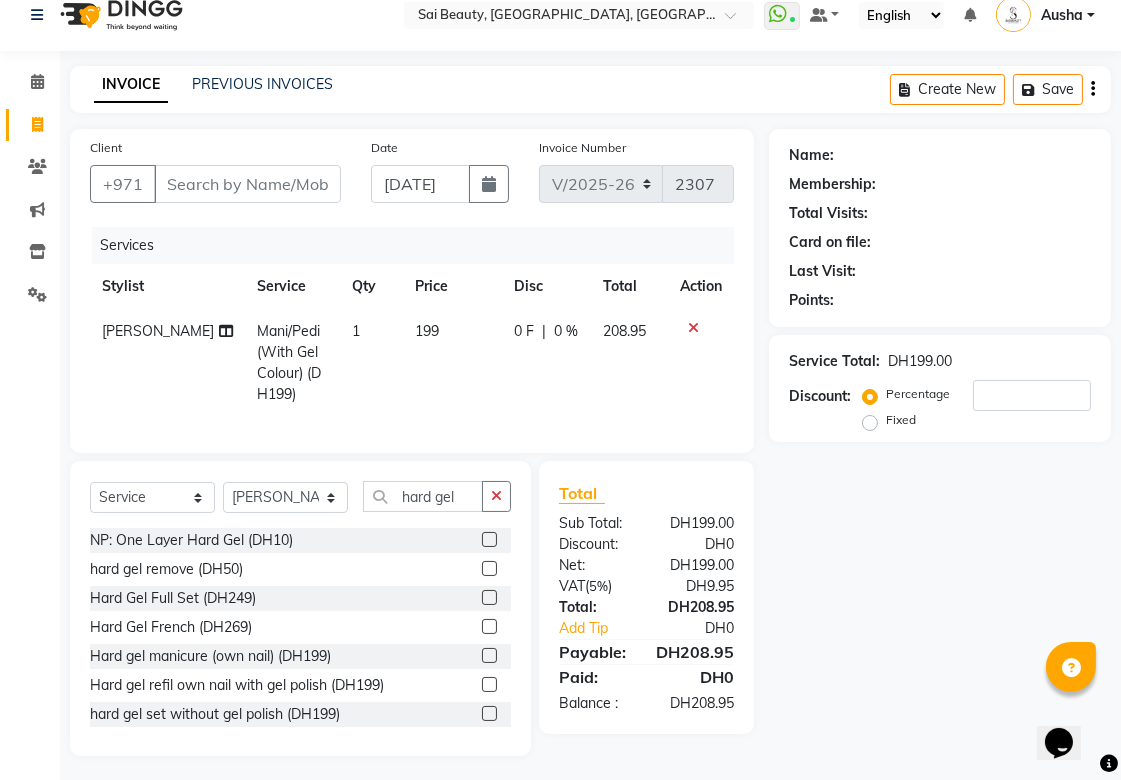 click 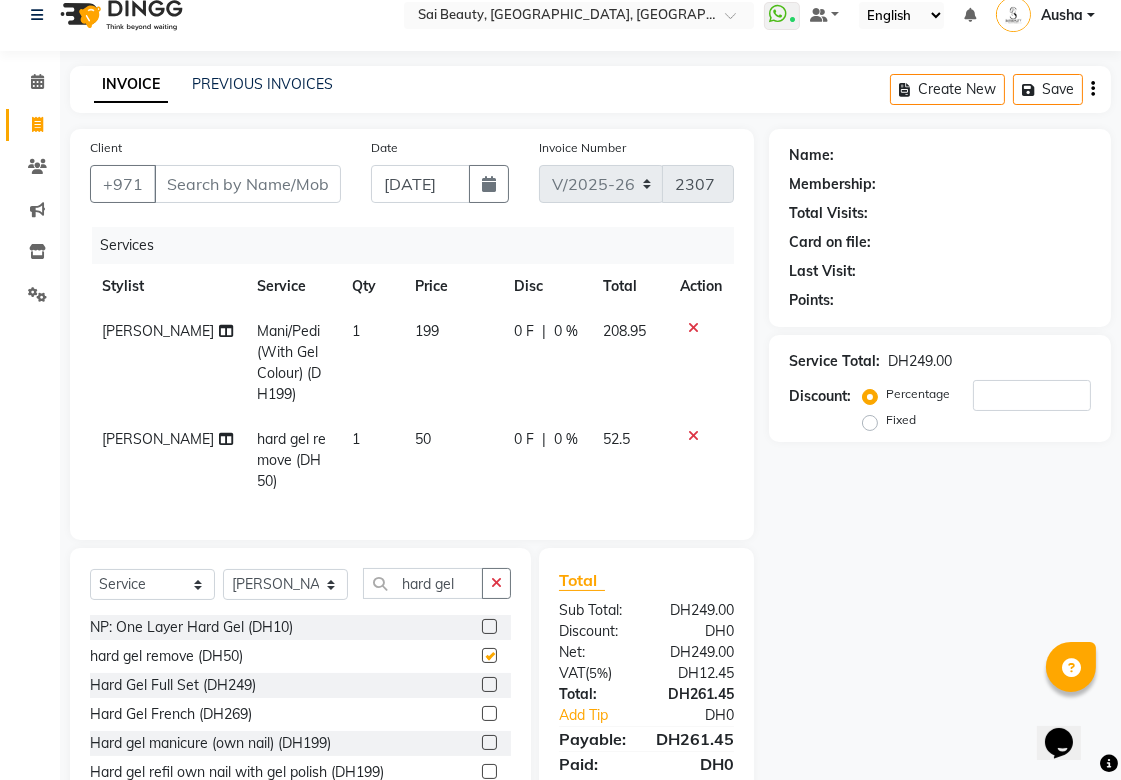checkbox on "false" 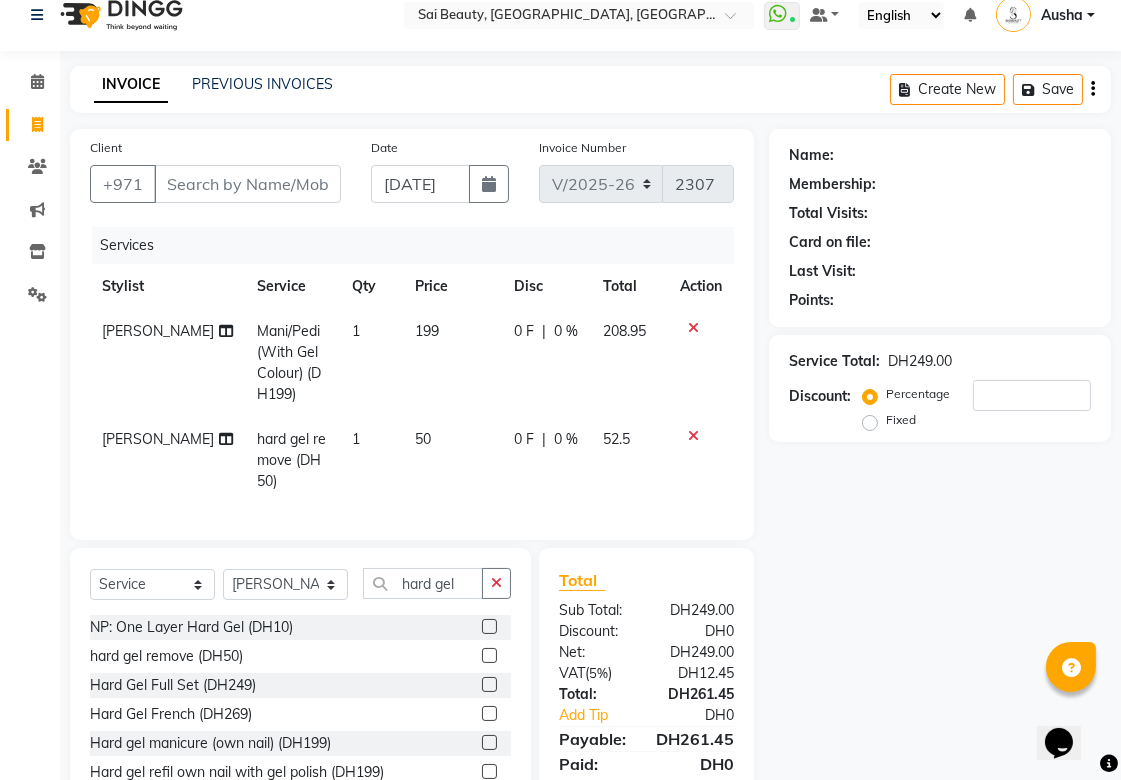 click on "0 %" 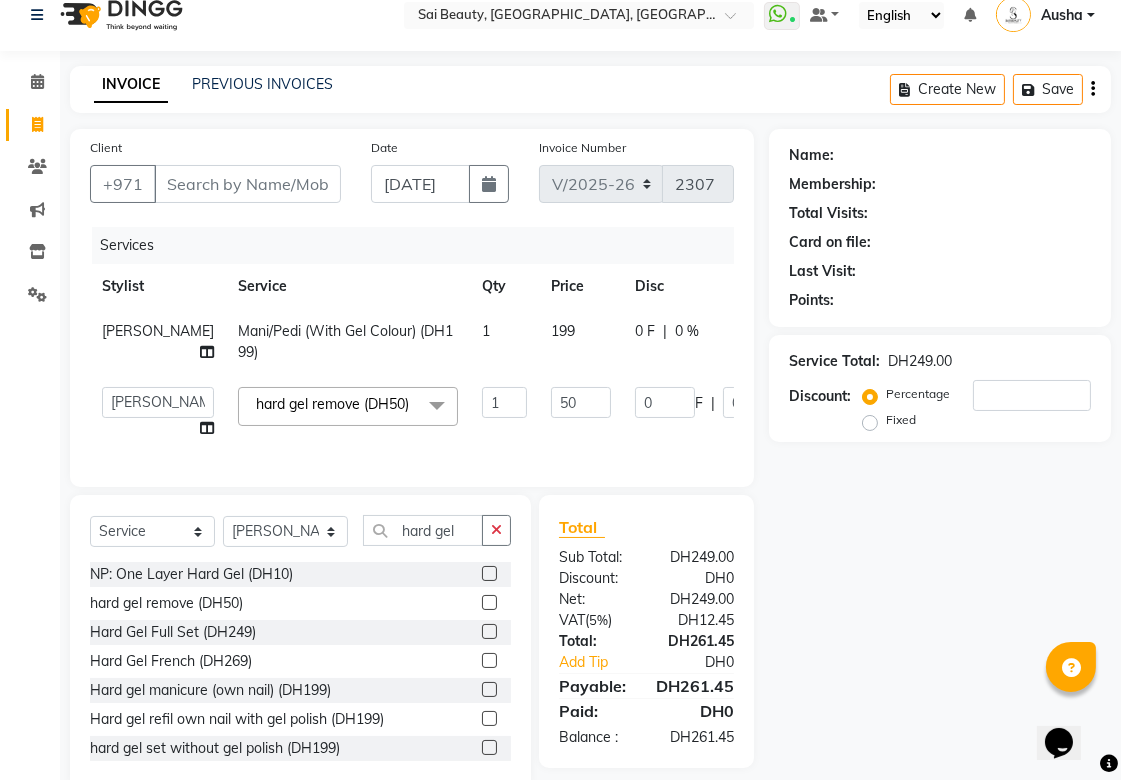 click on "0 F | 0 %" 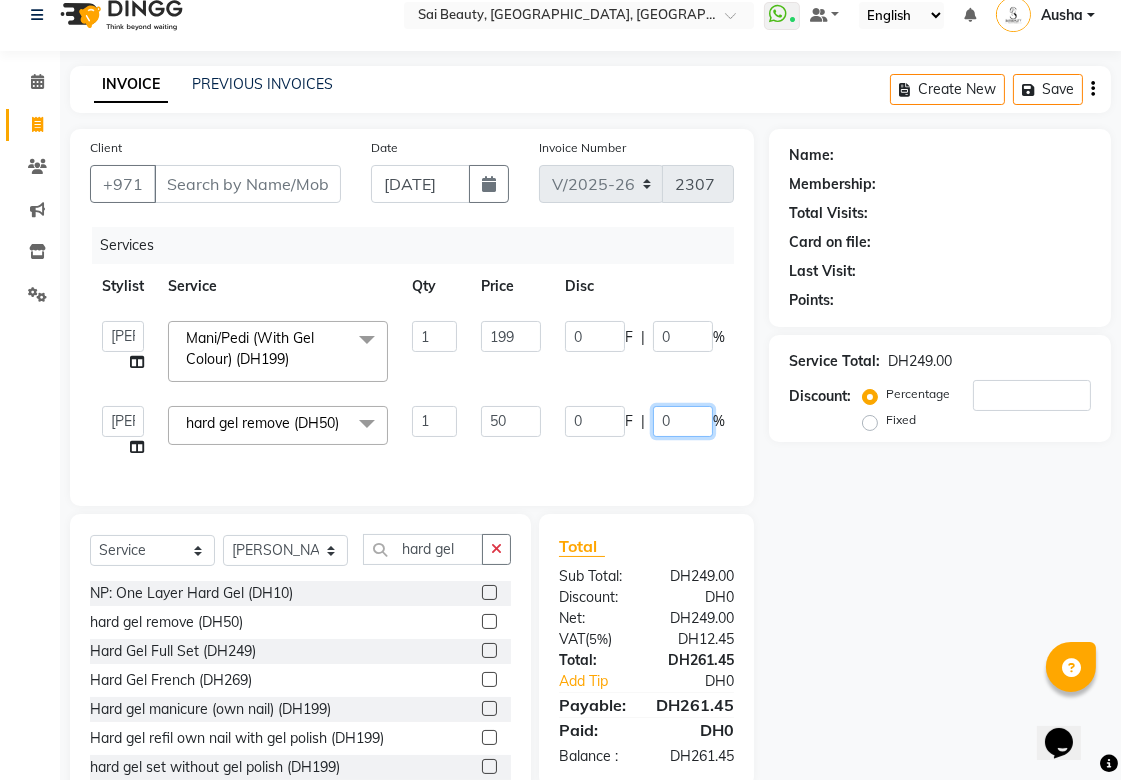 click on "0" 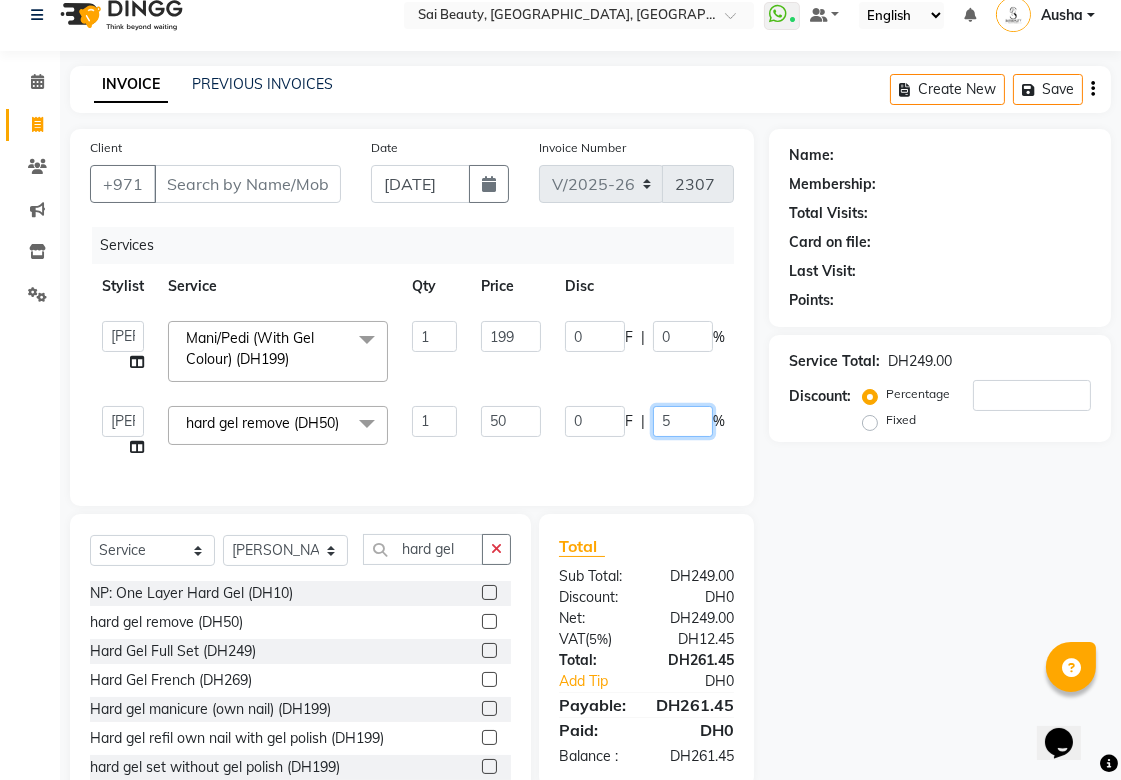 type on "50" 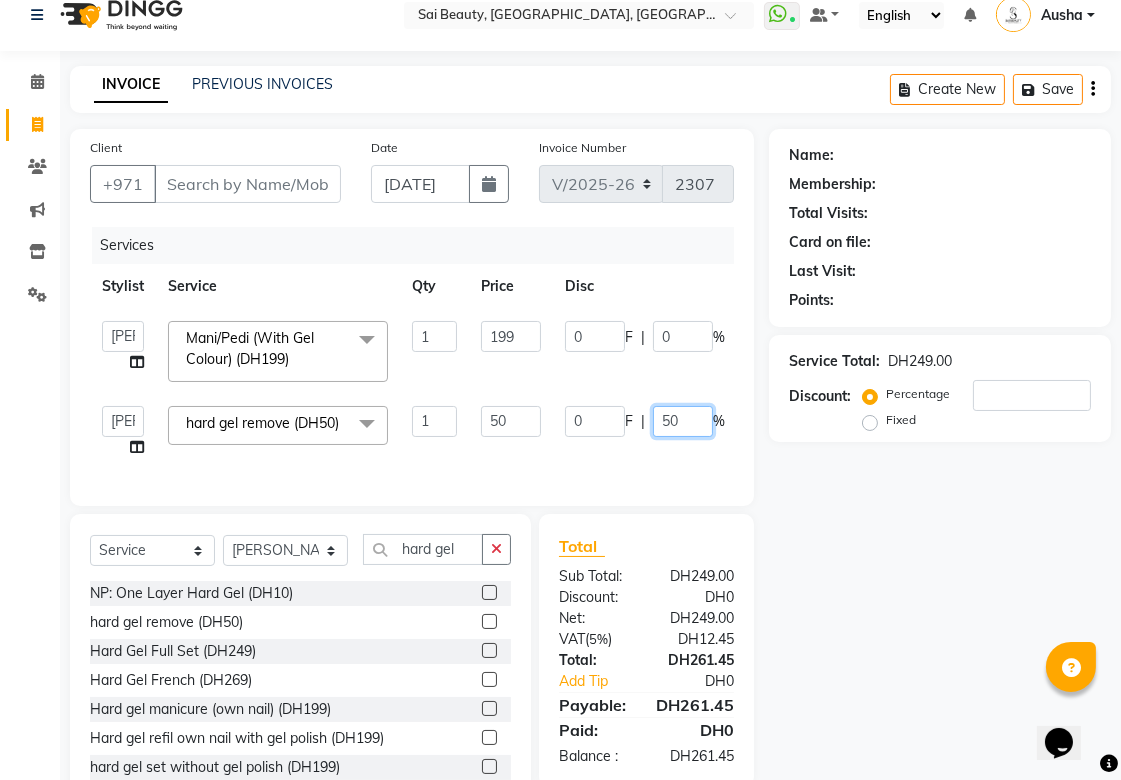 click on "50" 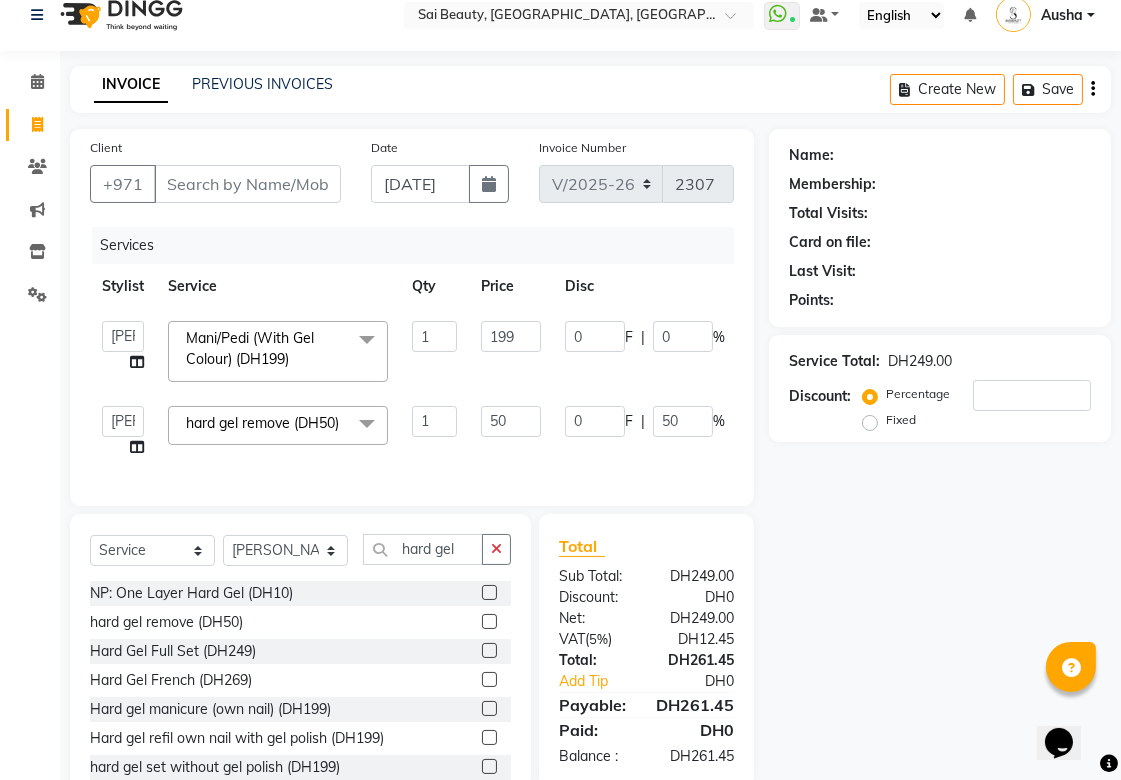 click on "Name: Membership: Total Visits: Card on file: Last Visit:  Points:  Service Total:  DH249.00  Discount:  Percentage   Fixed" 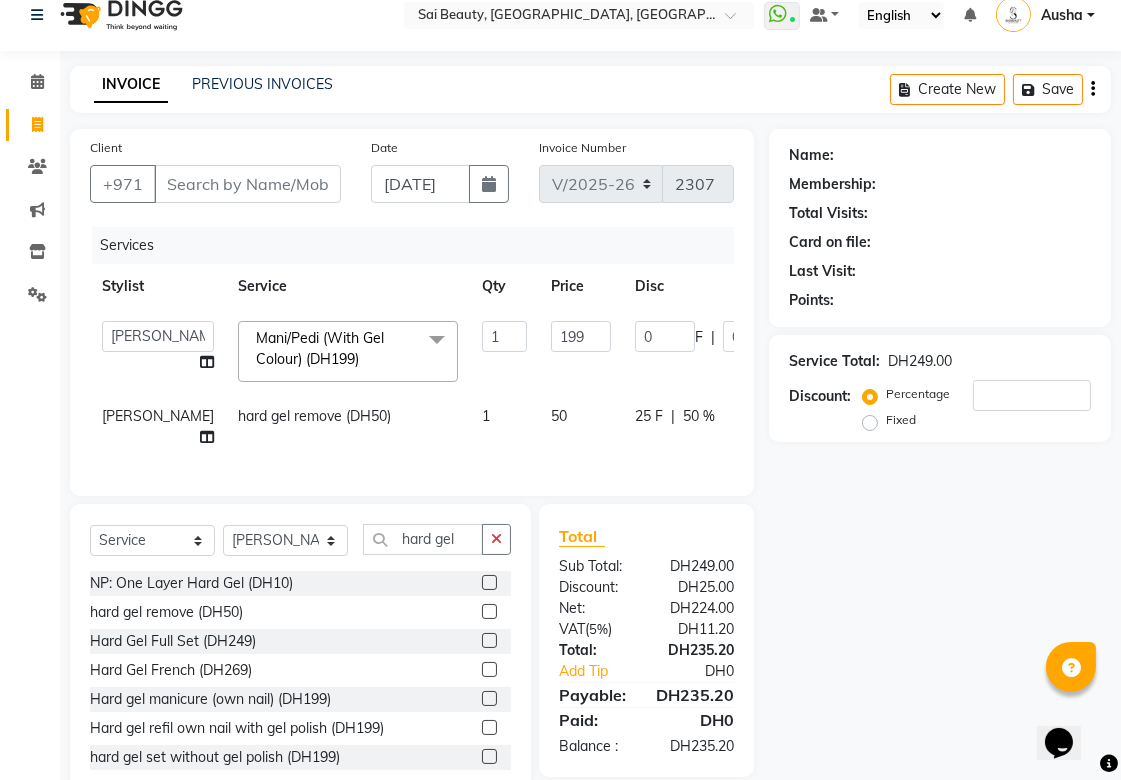 scroll, scrollTop: 86, scrollLeft: 0, axis: vertical 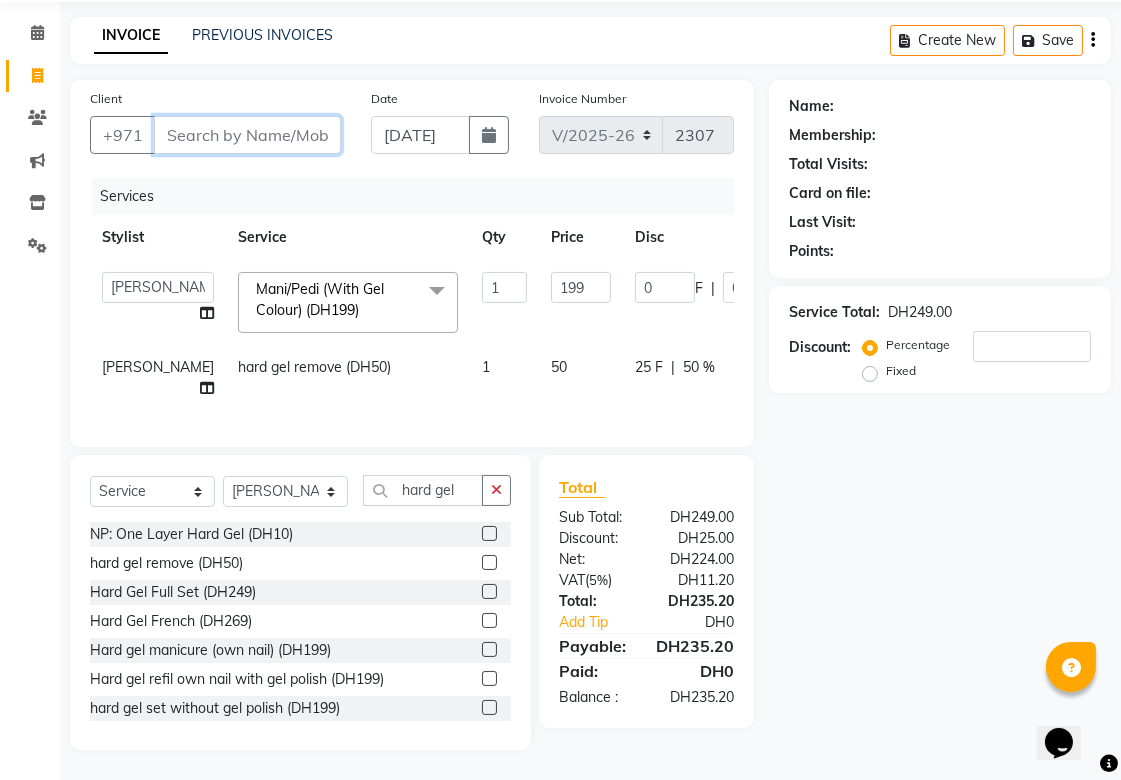 click on "Client" at bounding box center (247, 135) 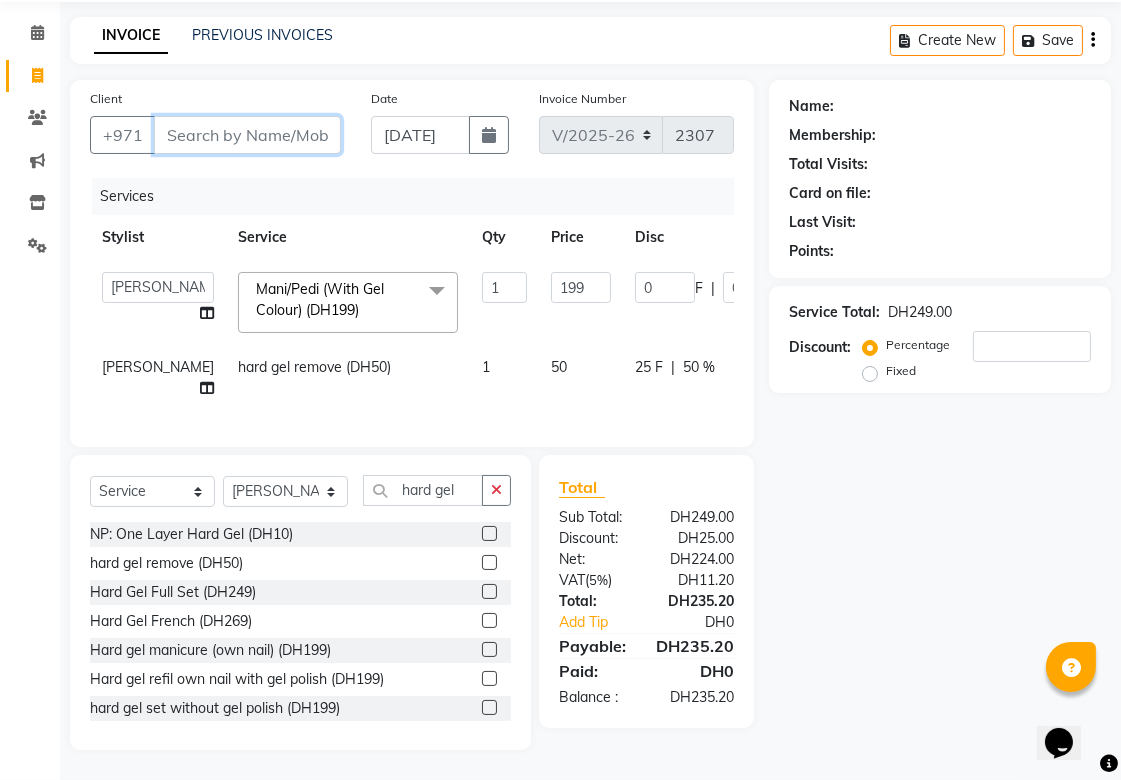 type on "5" 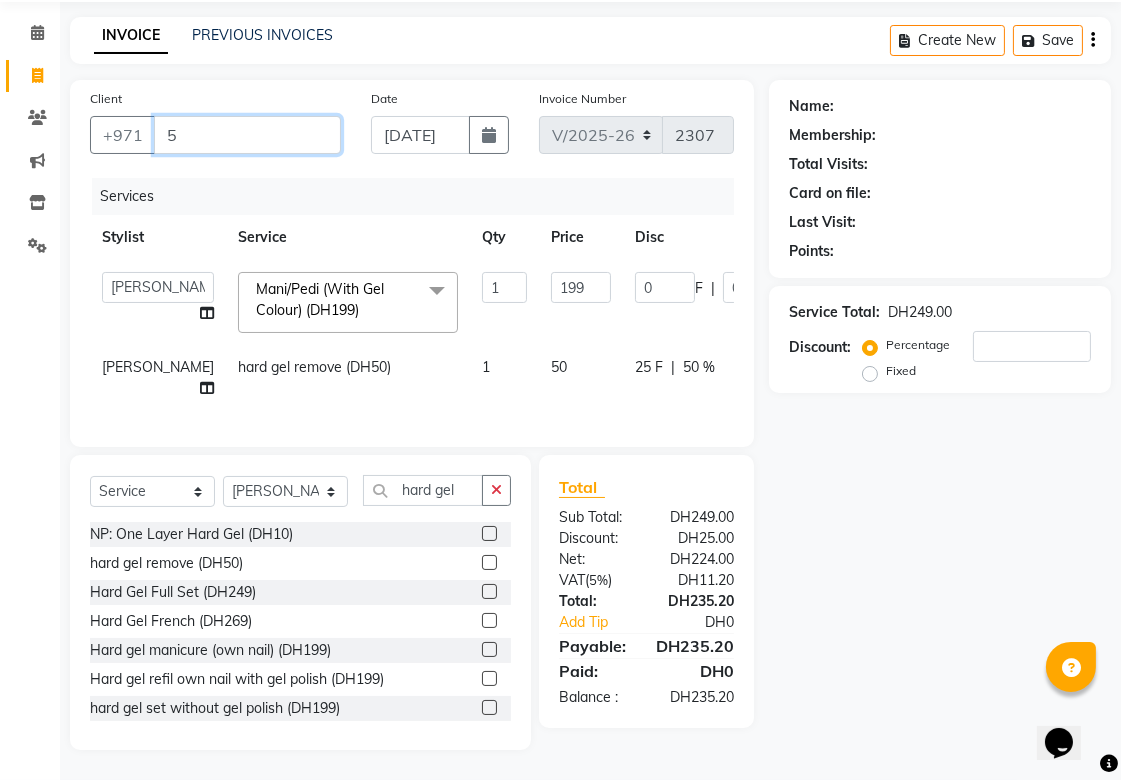 type on "0" 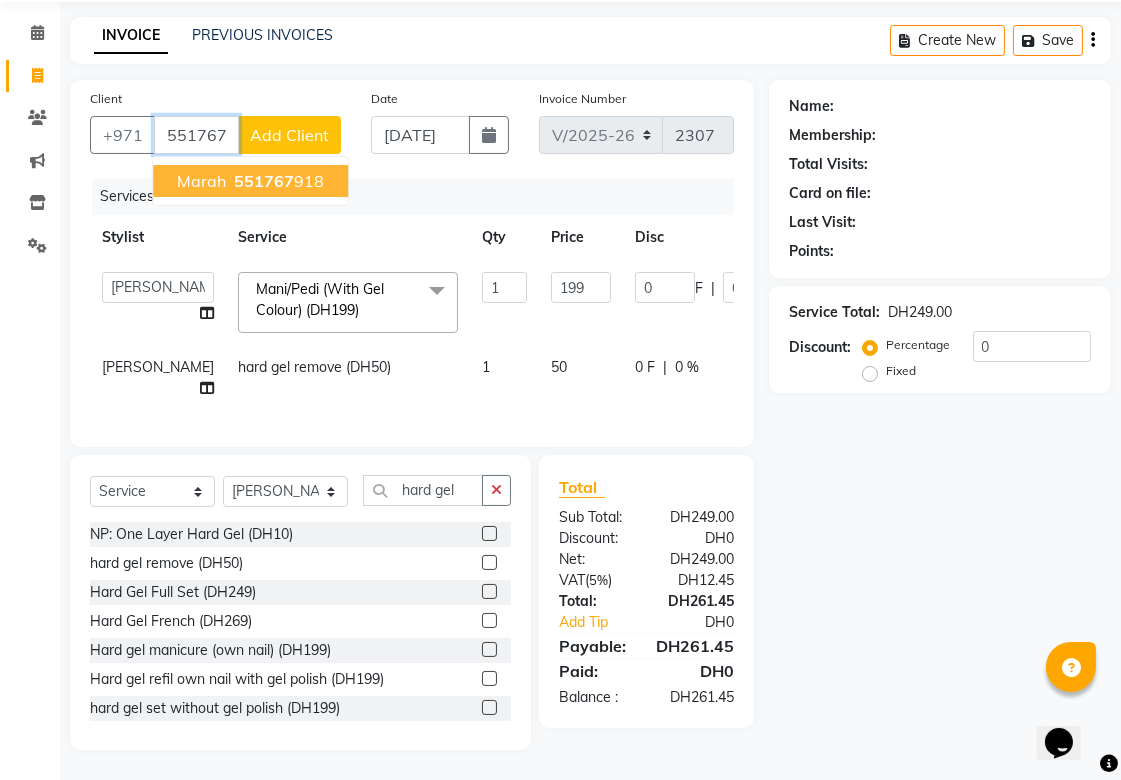 click on "551767 918" at bounding box center [277, 181] 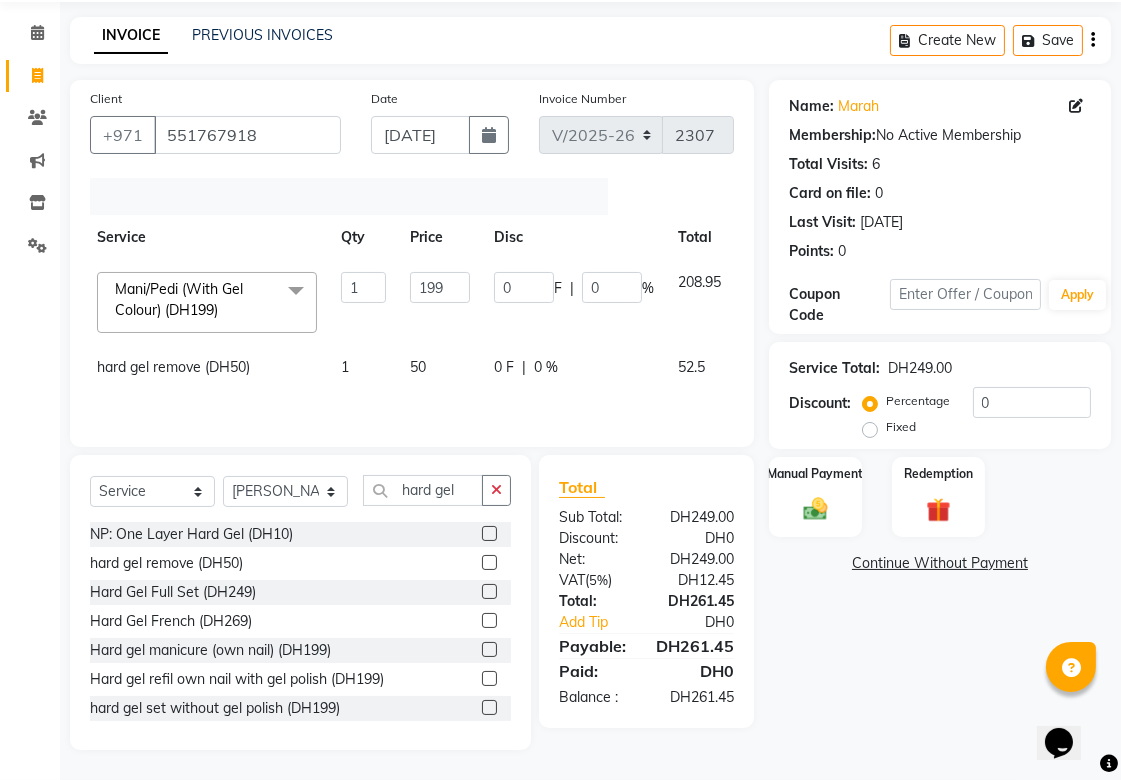 click on "0 F | 0 %" 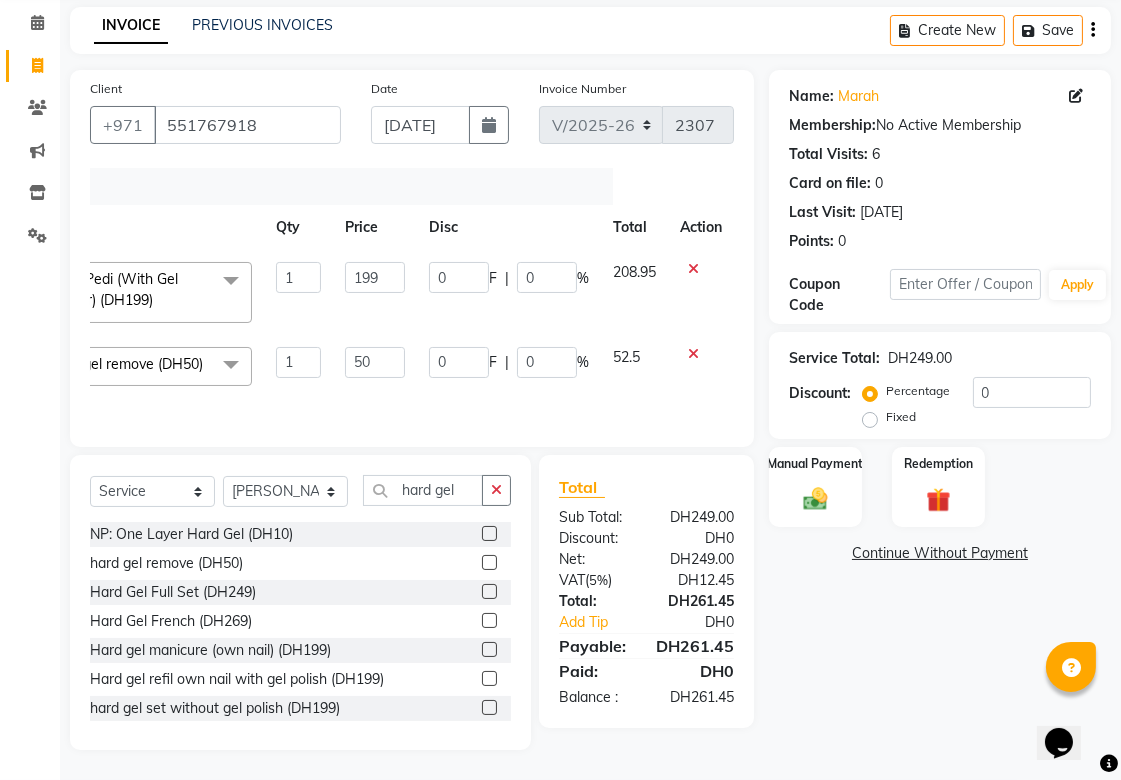 scroll, scrollTop: 0, scrollLeft: 137, axis: horizontal 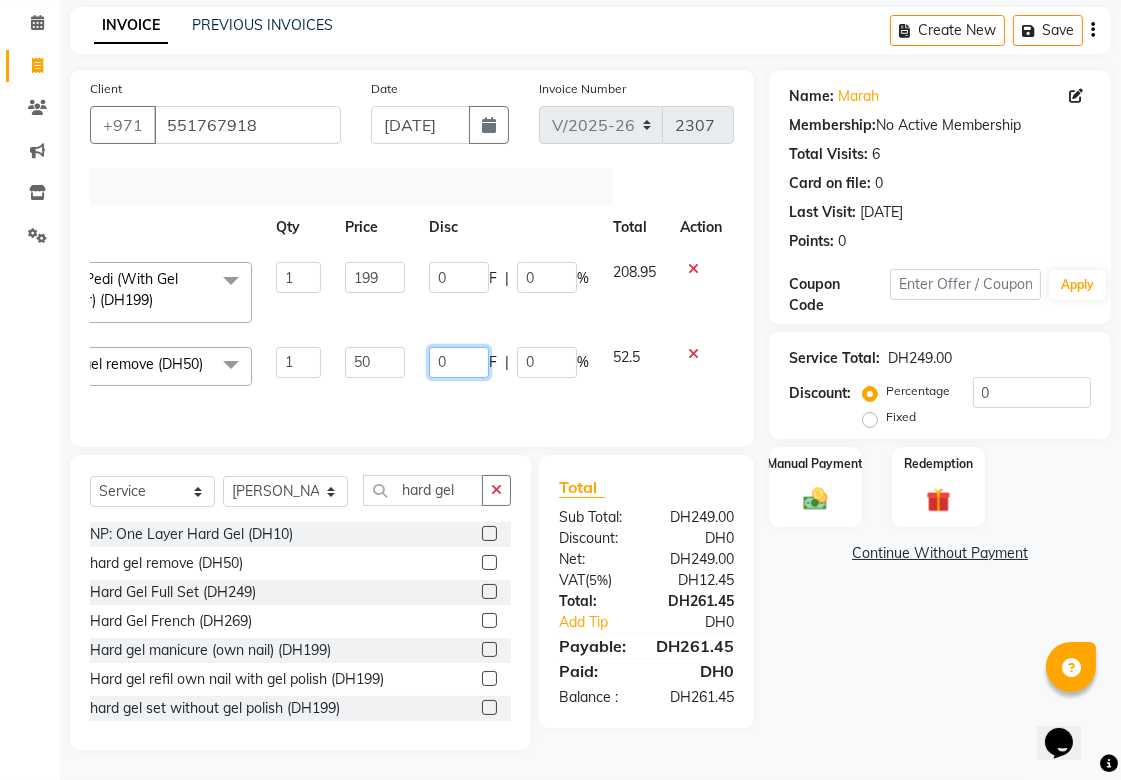 click on "0" 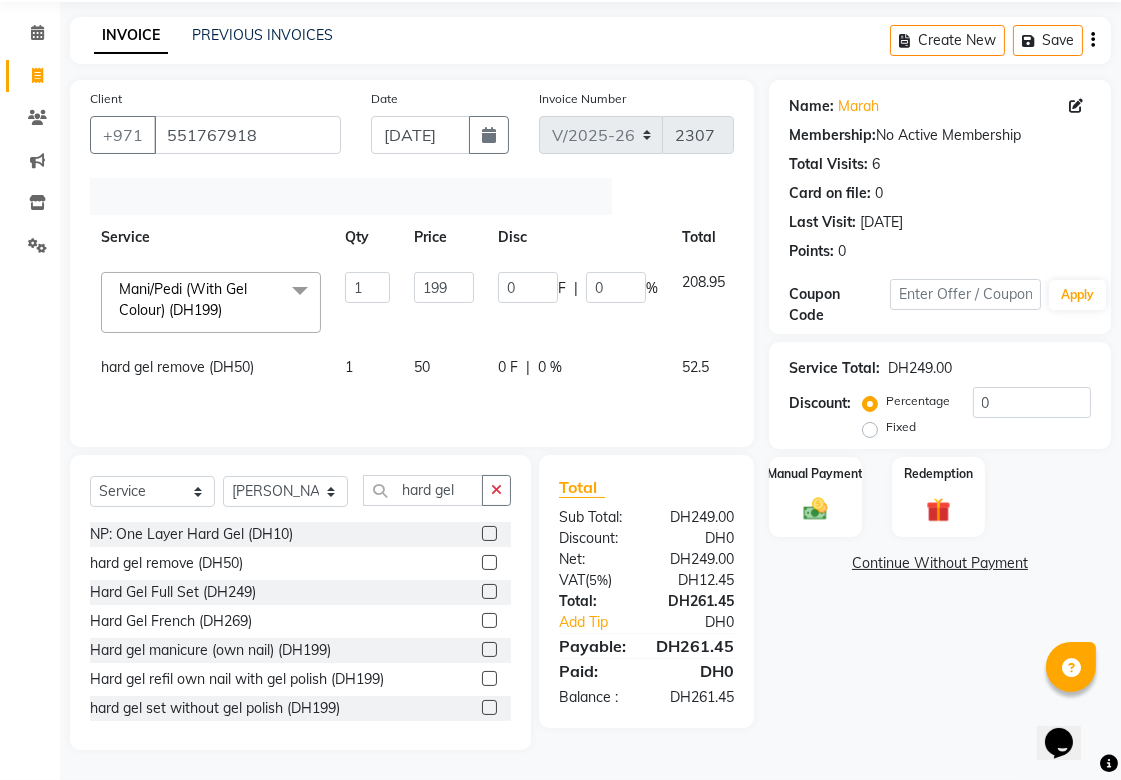 click on "0 F | 0 %" 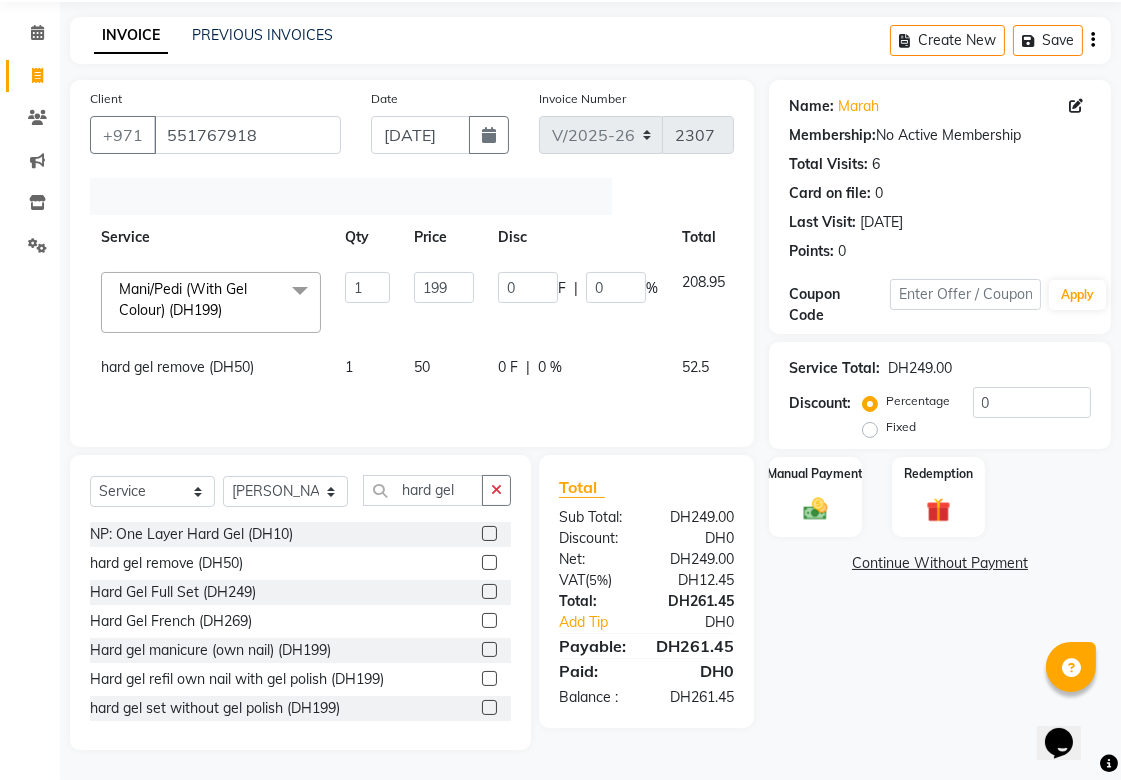 click on "0 F | 0 %" 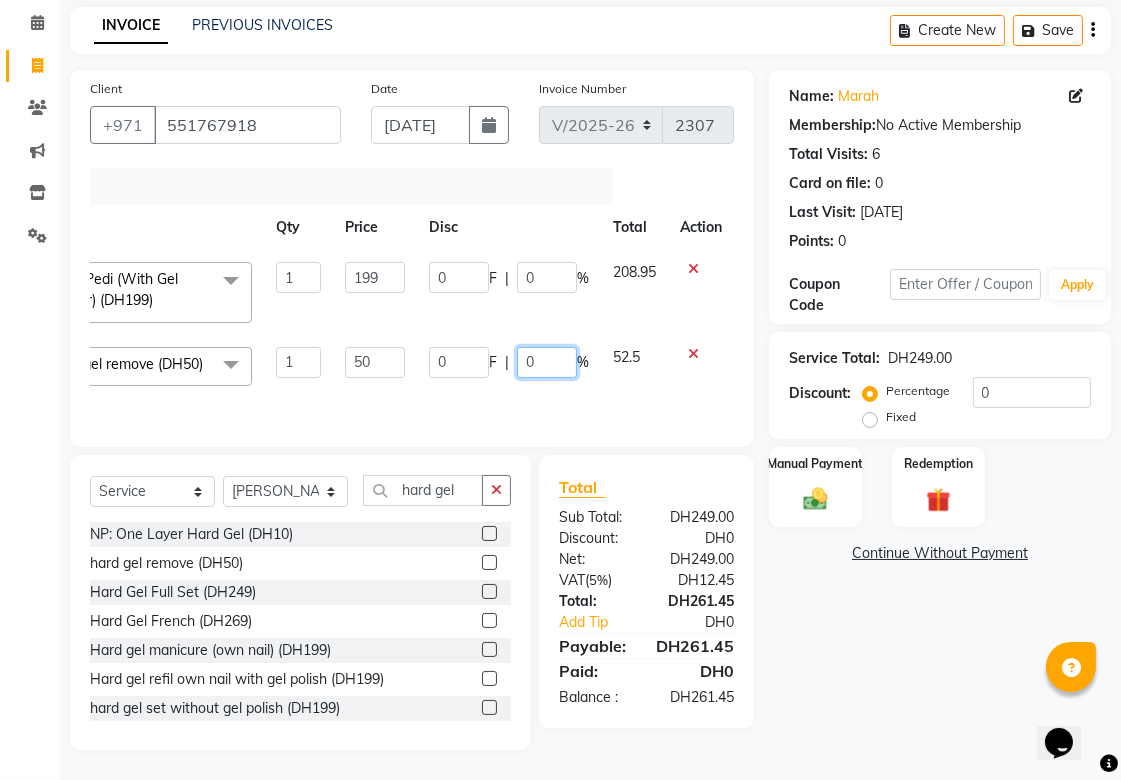 click on "0" 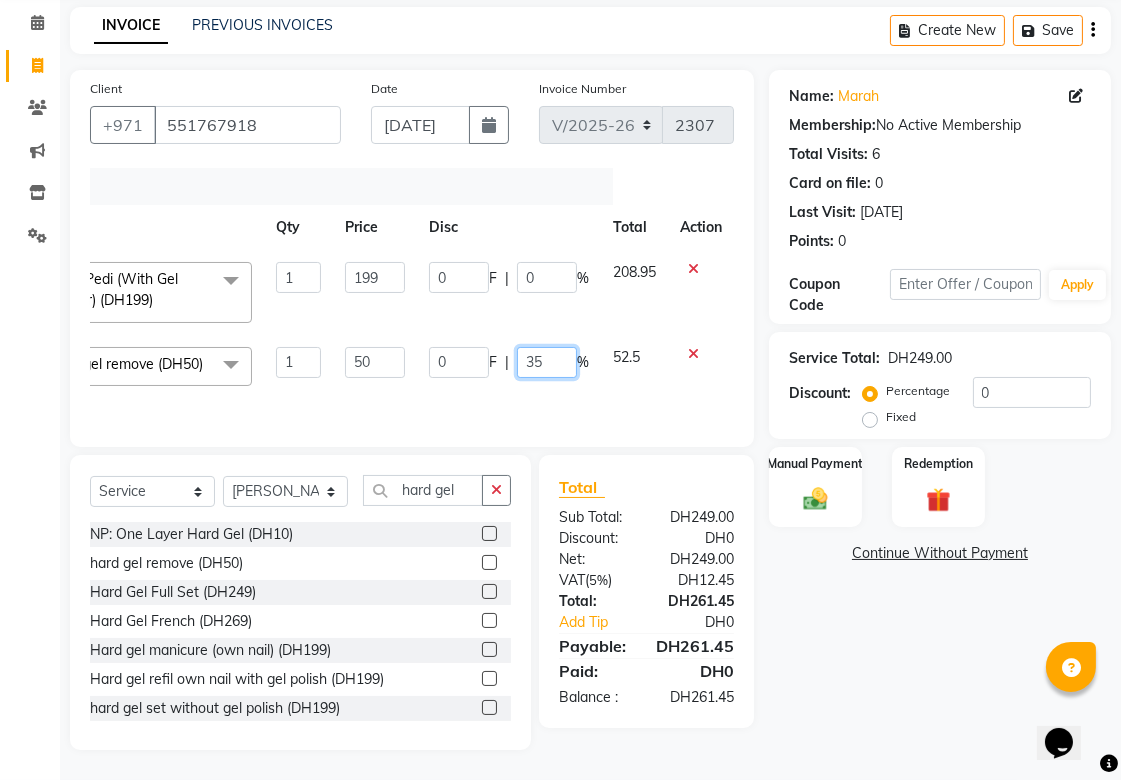 type on "3" 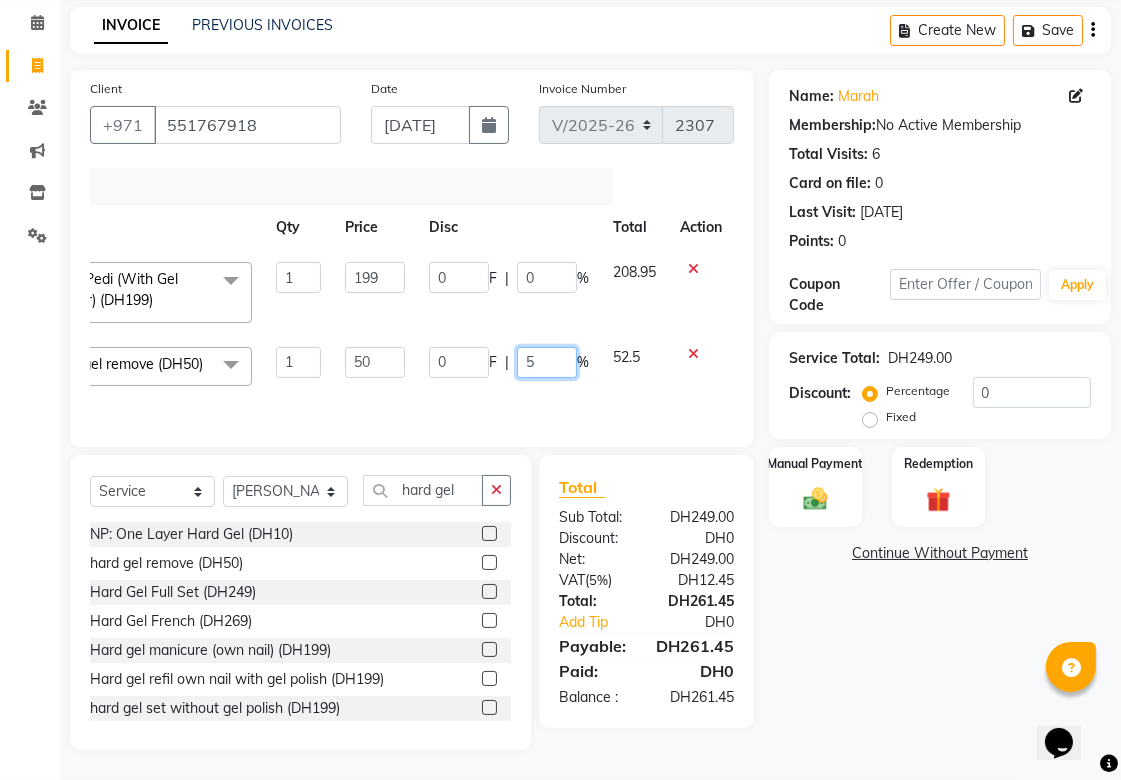 type on "50" 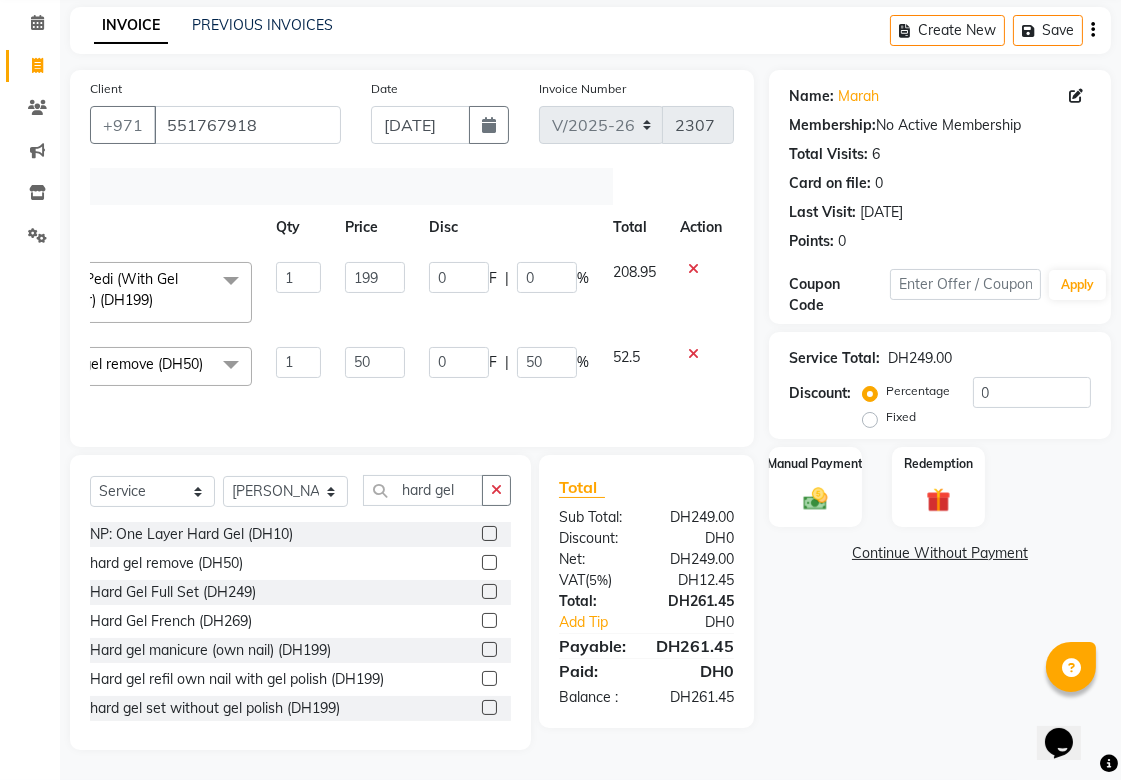 click on "Services Stylist Service Qty Price Disc Total Action  [PERSON_NAME][MEDICAL_DATA]   [PERSON_NAME]   Asmi   Ausha   [PERSON_NAME]   Gita   [PERSON_NAME]   Monzeer   shree   [PERSON_NAME]   [PERSON_NAME]   Surakcha   [PERSON_NAME]   Yamu  Mani/Pedi (With Gel Colour) (DH199)  x Roots Color [MEDICAL_DATA] Free / Hair Spa with Wash & Blow Dry (DH199) Professional Hair Smoothing Treatment with Wash Blow Dry (DH199) Deep Tissue Massage with Hairwash & Quick Dry (DH199) Hot Oil/Indian Head Massage with Steam / Hair Spa with Wash & Blow Dry (DH199) Full Body Massage 45min. & Facial (DH199) Deep Cleaning Facial with Neck & Shoulder / Head Massage & Collagen Mask (DH199) Hot Oil/Back Massage/Head Massage/Half Leg Half Arms Waxing (DH199) Hair Cut / Hair Spa & Hair Wash (DH199) Scalp Scrub with Hair Spa with Wash & Blow Dry (DH199) hair wash and blowdry curl  (DH599) Special Offer Hair Blowdry with Curl (DH99) Special Offer Root Colour with [MEDICAL_DATA] & Blow Dry (DH149) Special Offer Full Body Massage & Facial (DH199) Special Offer Full Body Massage (45min) (DH99) 1 199 0 F" 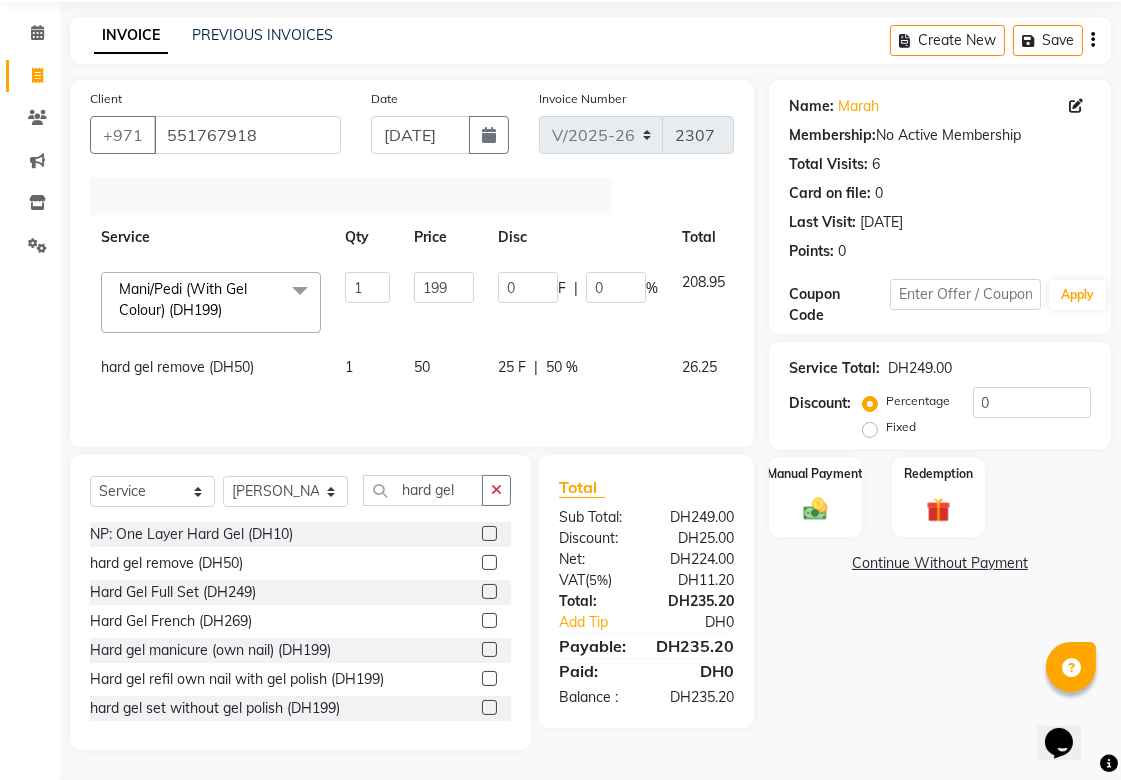 scroll, scrollTop: 0, scrollLeft: 0, axis: both 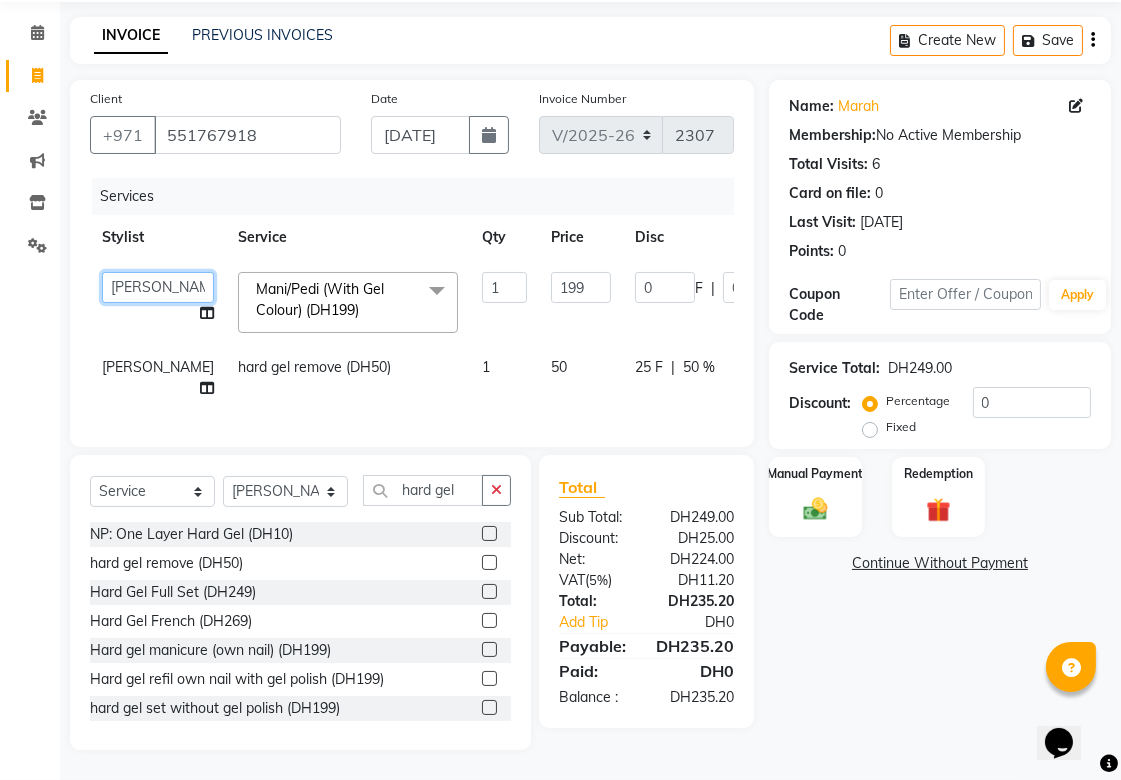 click on "[PERSON_NAME][MEDICAL_DATA]   [PERSON_NAME]   Asmi   Ausha   [PERSON_NAME]   Gita   [PERSON_NAME]   Monzeer   shree   [PERSON_NAME]   [PERSON_NAME]   Surakcha   [PERSON_NAME]   Yamu" 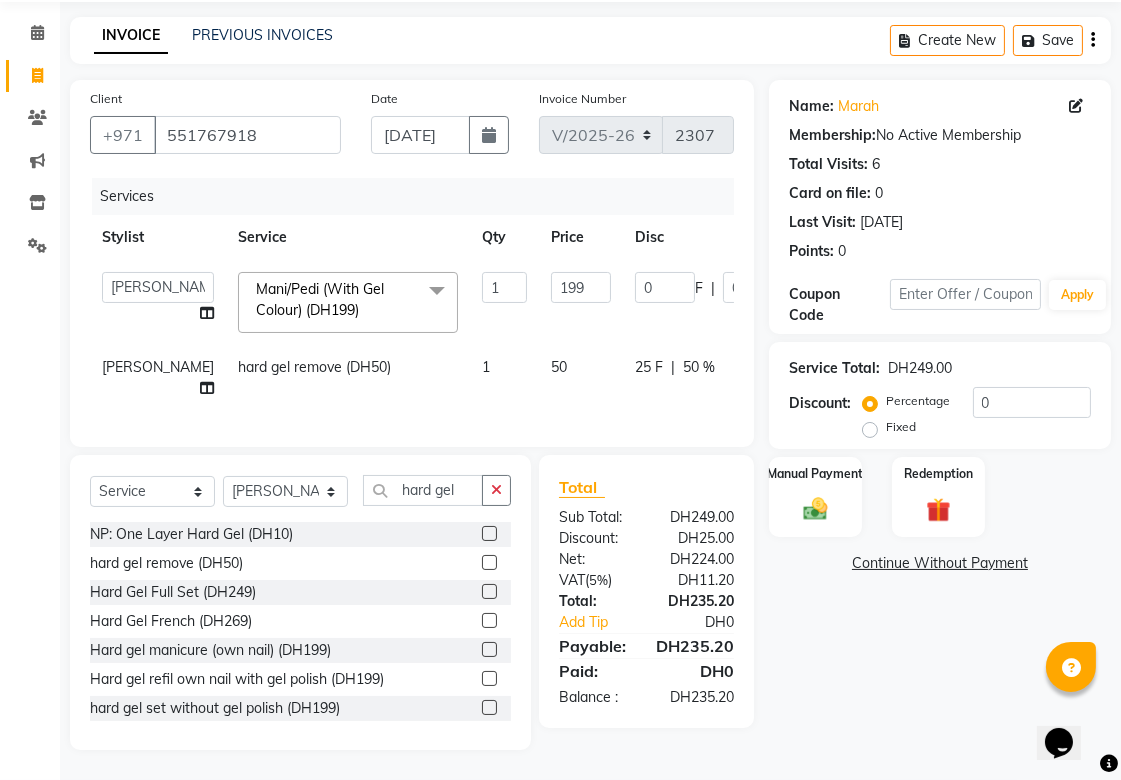 click on "[PERSON_NAME][MEDICAL_DATA]   [PERSON_NAME]   Asmi   Ausha   [PERSON_NAME]   Gita   [PERSON_NAME]   Monzeer   shree   [PERSON_NAME]   [PERSON_NAME]   Surakcha   [PERSON_NAME]   Yamu  Mani/Pedi (With Gel Colour) (DH199)  x Roots Color [MEDICAL_DATA] Free / Hair Spa with Wash & Blow Dry (DH199) Professional Hair Smoothing Treatment with Wash Blow Dry (DH199) Deep Tissue Massage with Hairwash & Quick Dry (DH199) Hot Oil/Indian Head Massage with Steam / Hair Spa with Wash & Blow Dry (DH199) Full Body Massage 45min. & Facial (DH199) Deep Cleaning Facial with Neck & Shoulder / Head Massage & Collagen Mask (DH199) Hot Oil/Back Massage/Head Massage/Half Leg Half Arms Waxing (DH199) Hair Cut / Hair Spa & Hair Wash (DH199) Scalp Scrub with Hair Spa with Wash & Blow Dry (DH199) hair wash and blowdry curl  (DH599) Special Offer Hair Blowdry with Curl (DH99) Special Offer Root Colour with [MEDICAL_DATA] & Blow Dry (DH149) Special Offer Full Body Massage & Facial (DH199) Special Offer Full Body Massage (45min) (DH99) Special Service : Body Massage (DH99.5) NP: French (DH20) 1 199" 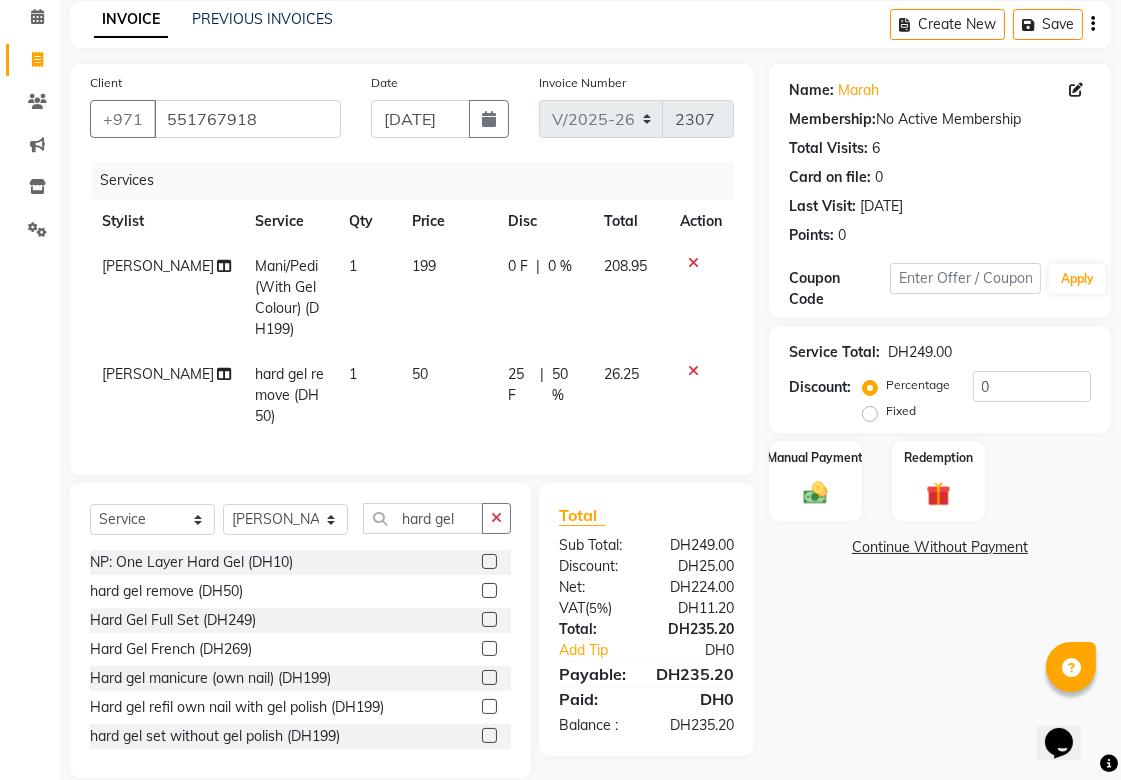 click 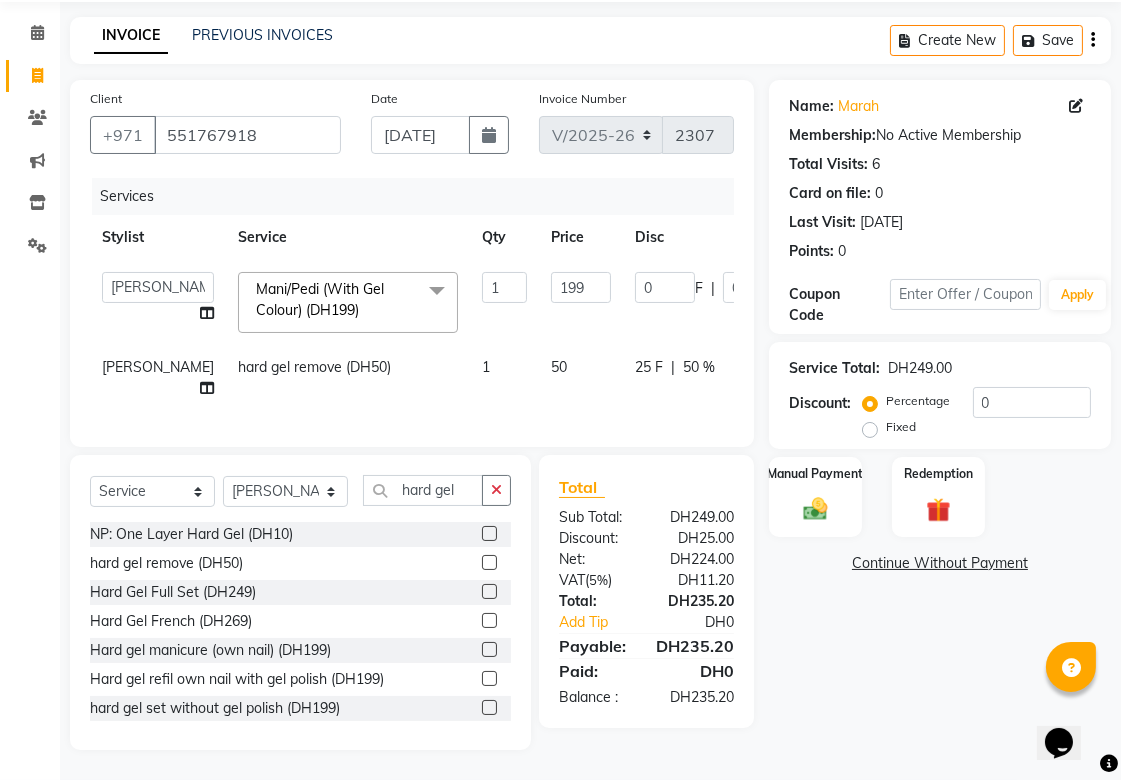 click 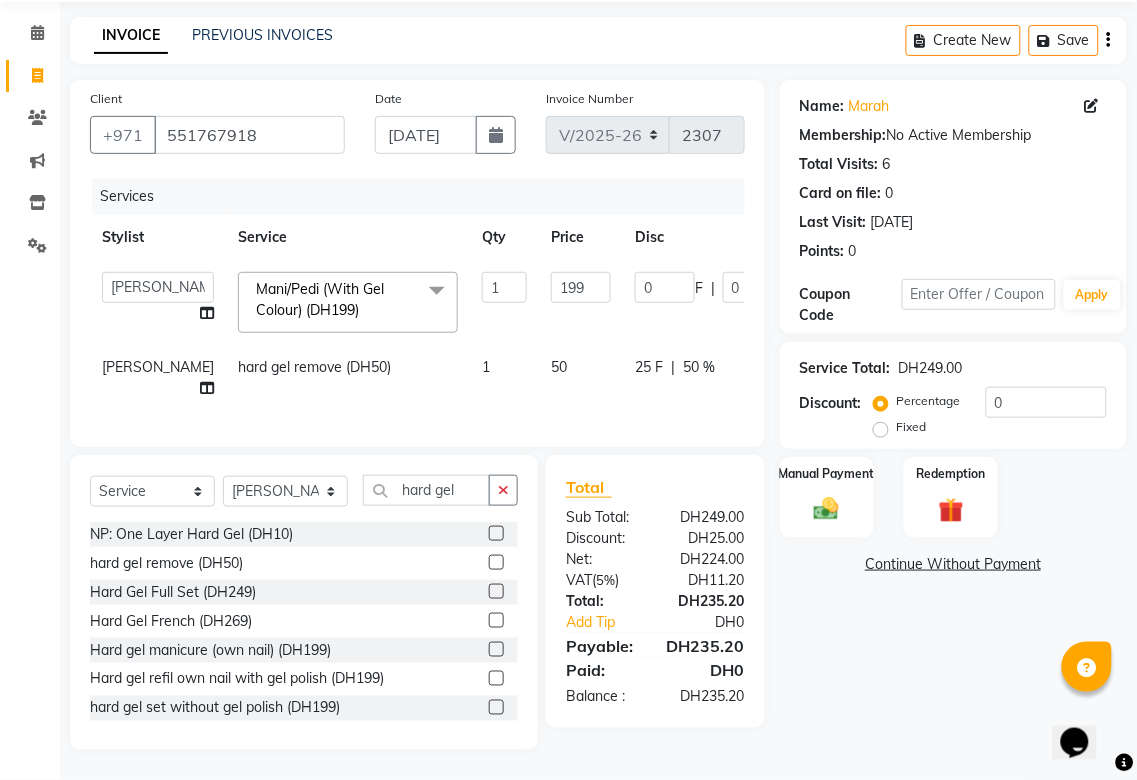 select on "57468" 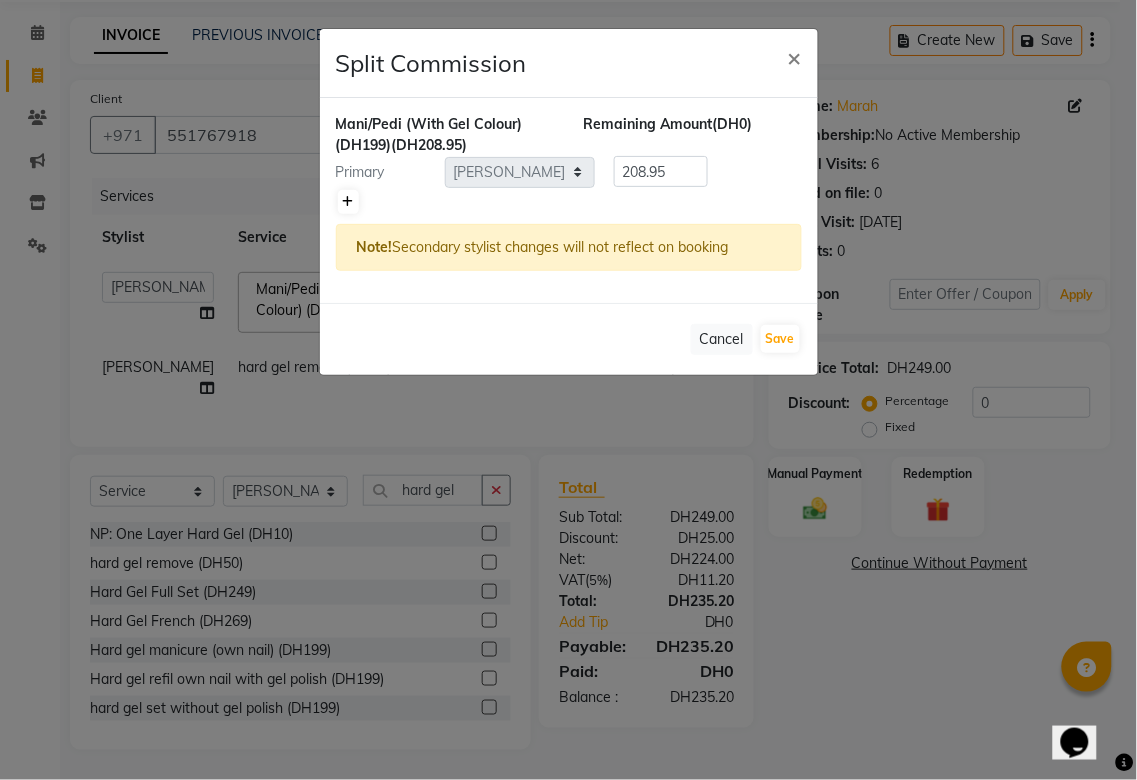 click 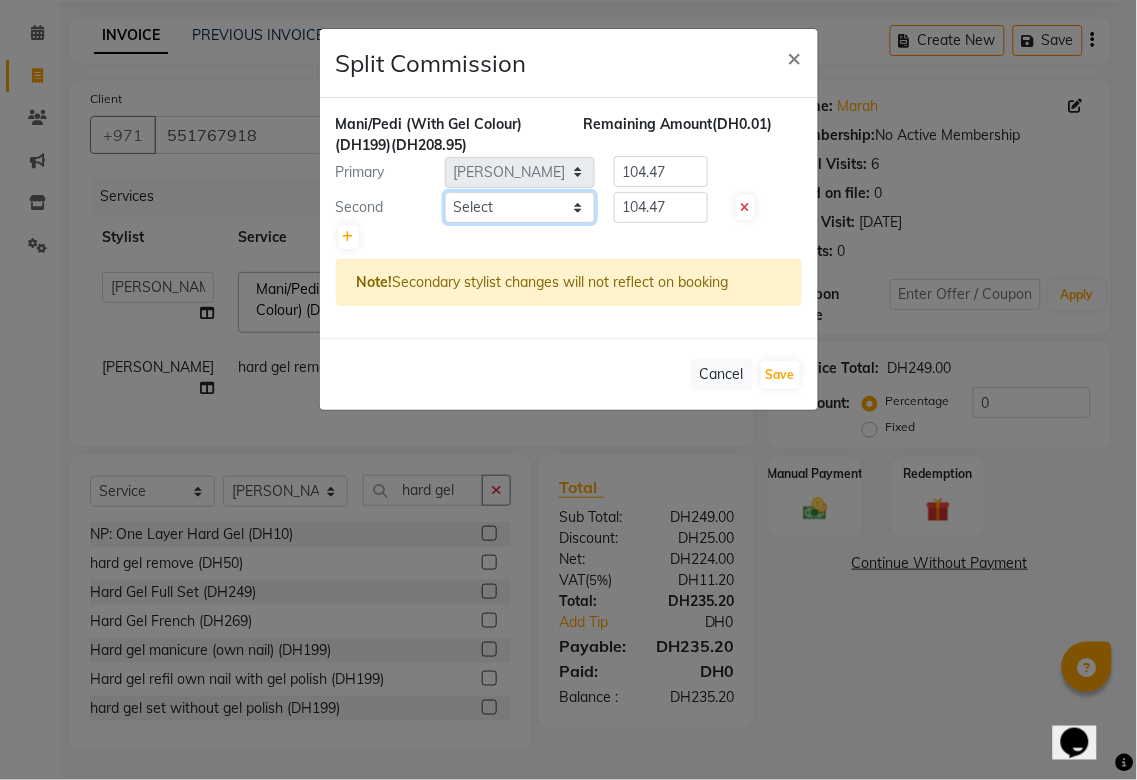 click on "Select  [PERSON_NAME][MEDICAL_DATA]   [PERSON_NAME]   Asmi   Ausha   [PERSON_NAME]   Gita   [PERSON_NAME]   Monzeer   shree   [PERSON_NAME]   [PERSON_NAME]   Surakcha   [PERSON_NAME]   Yamu" 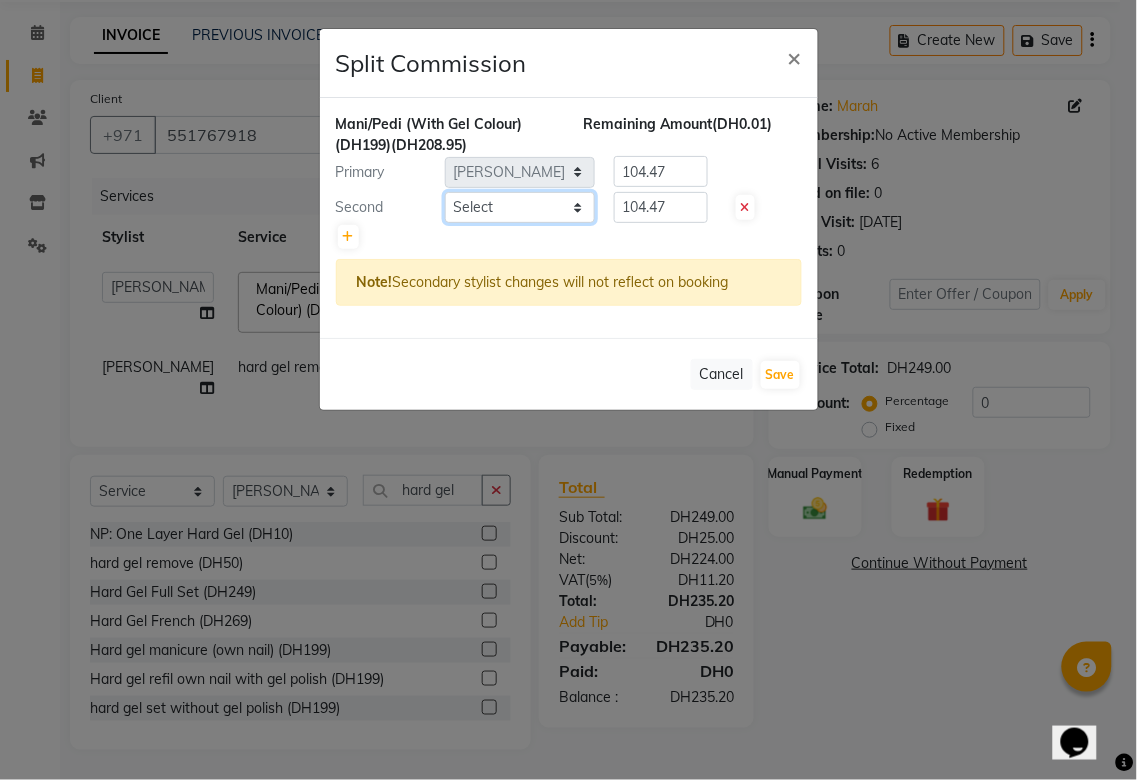 select on "63787" 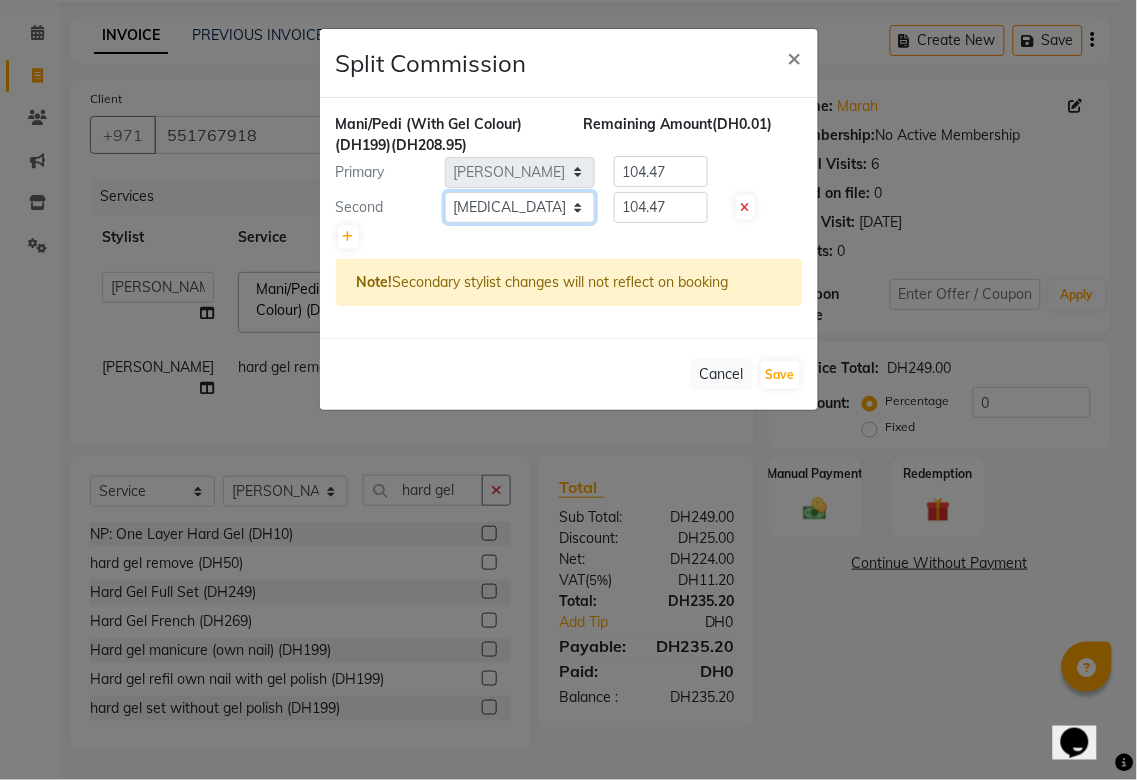 click on "Select  [PERSON_NAME][MEDICAL_DATA]   [PERSON_NAME]   Asmi   Ausha   [PERSON_NAME]   Gita   [PERSON_NAME]   Monzeer   shree   [PERSON_NAME]   [PERSON_NAME]   Surakcha   [PERSON_NAME]   Yamu" 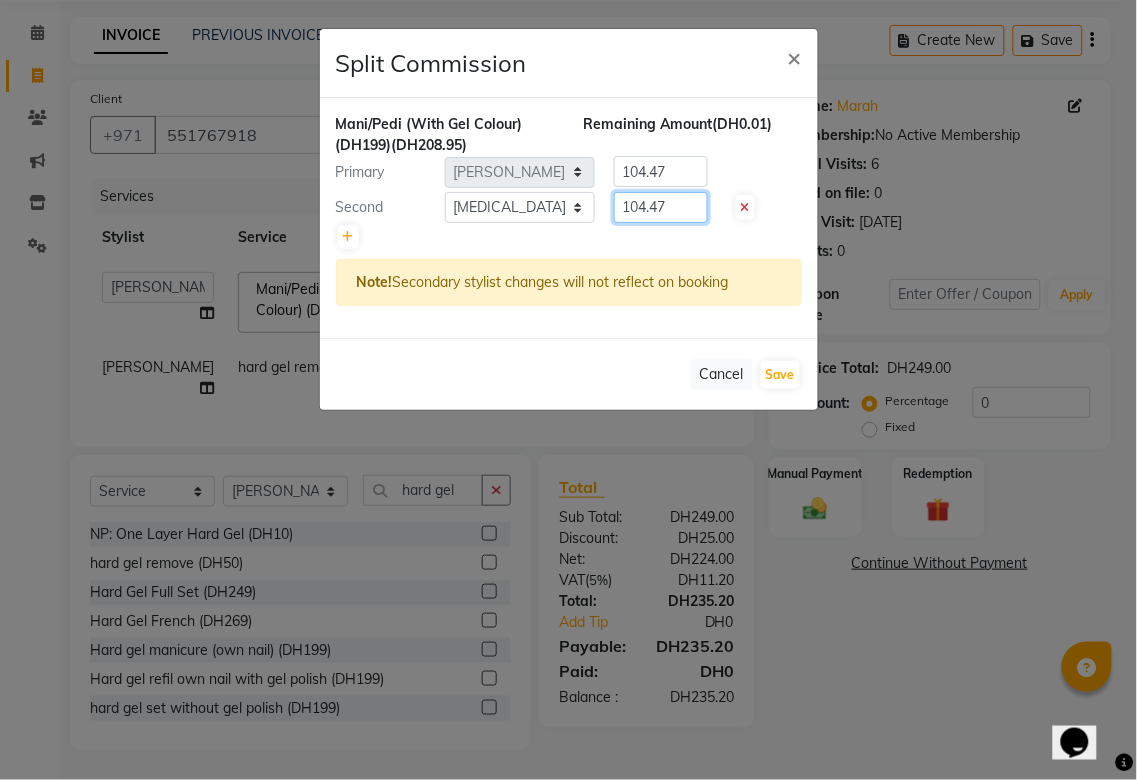 click on "104.47" 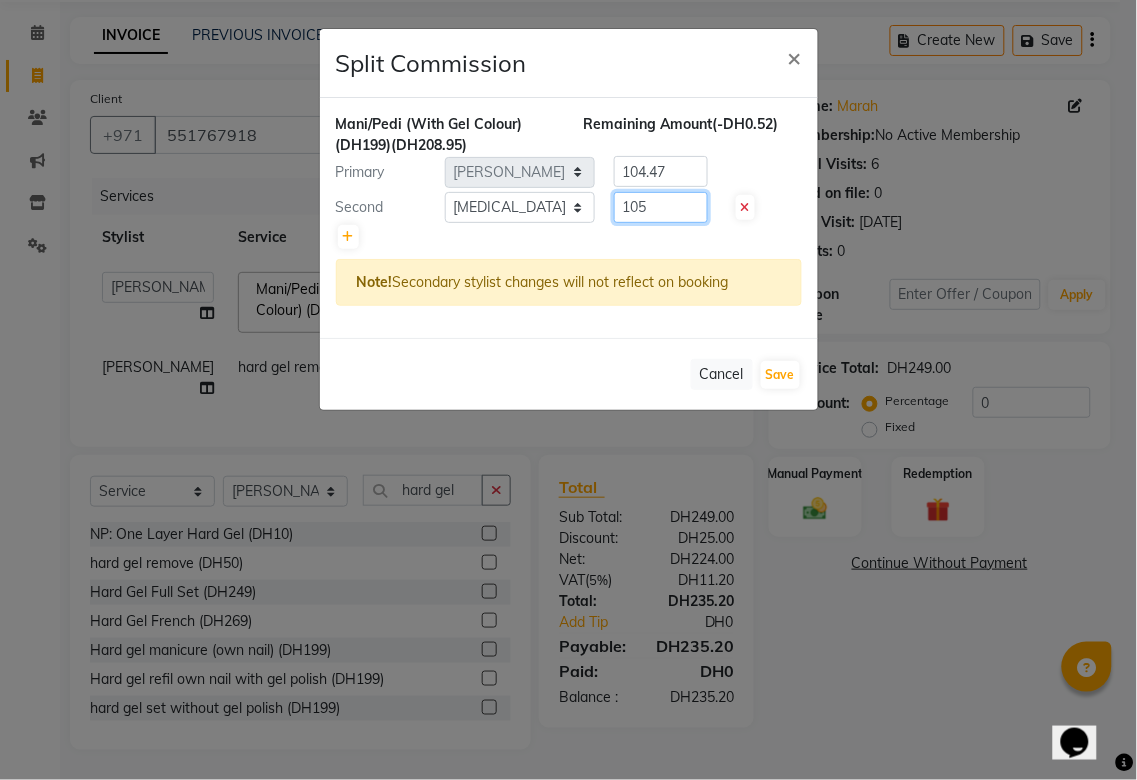 type on "105" 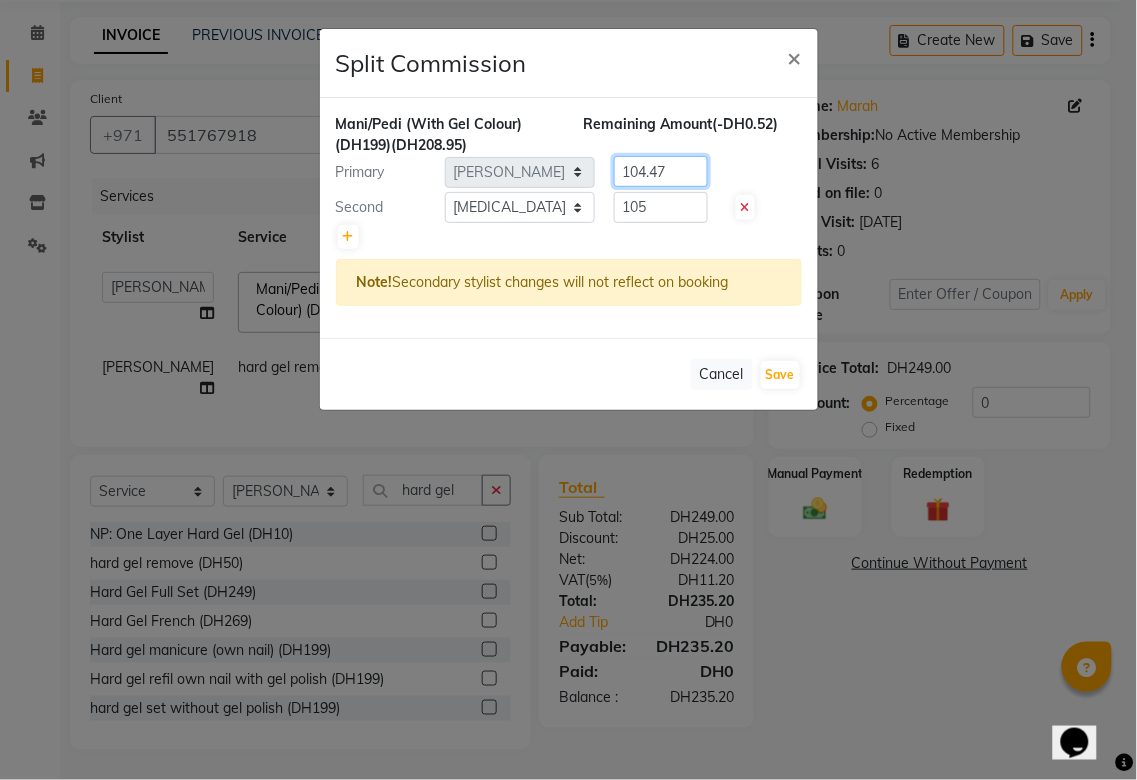 click on "104.47" 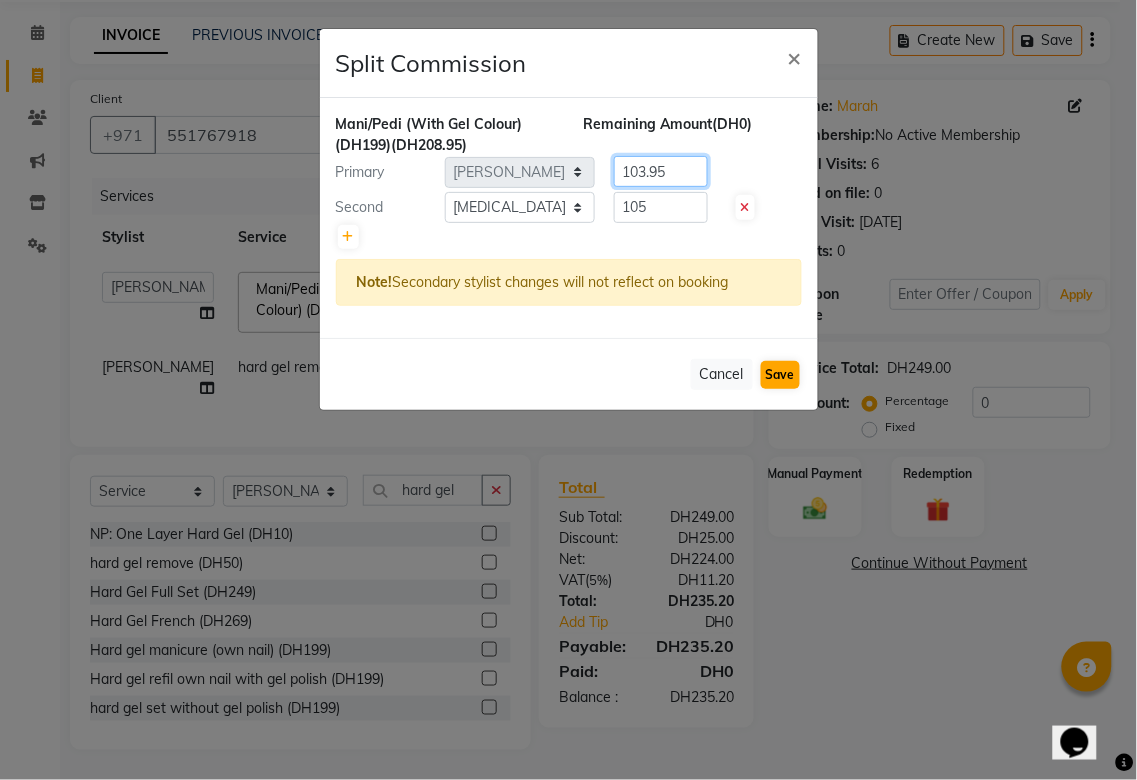 type on "103.95" 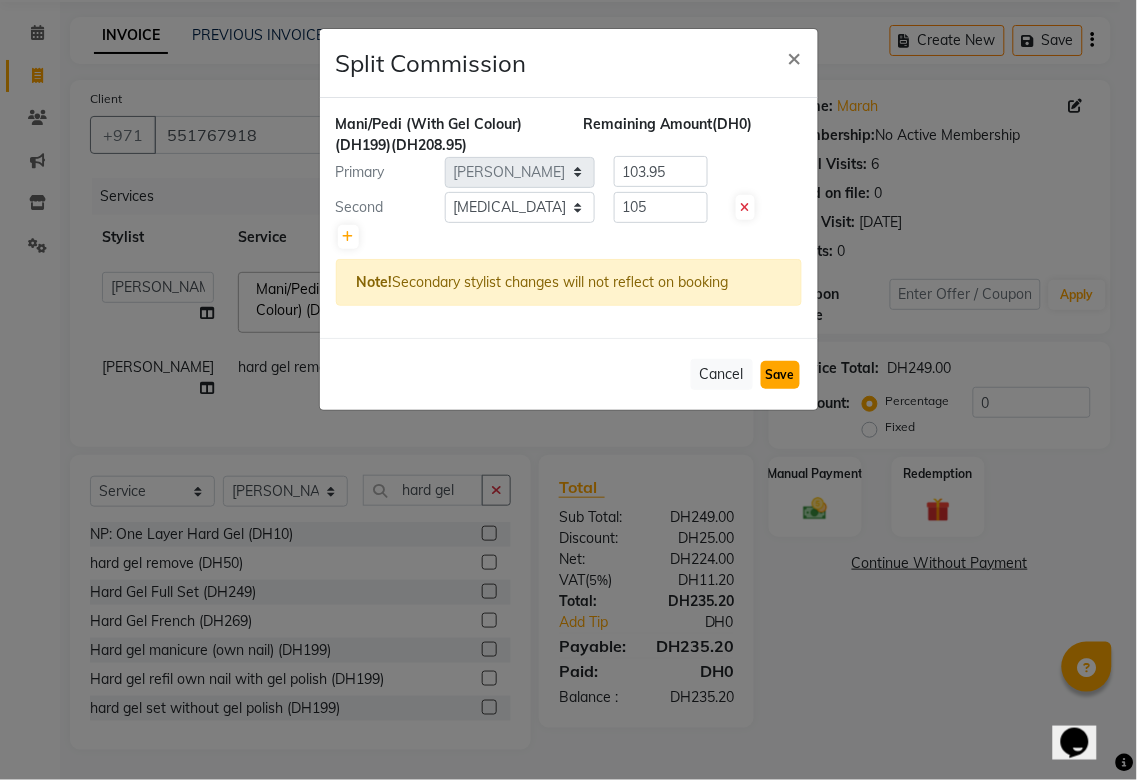 click on "Save" 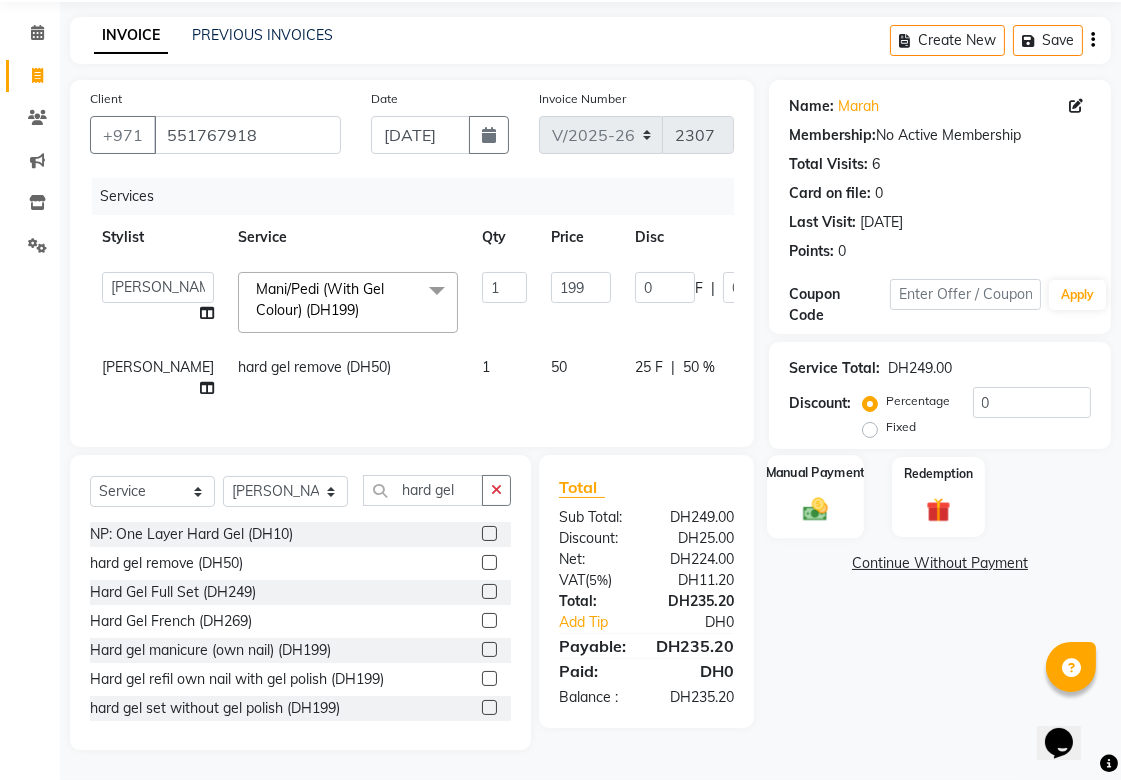 click on "Manual Payment" 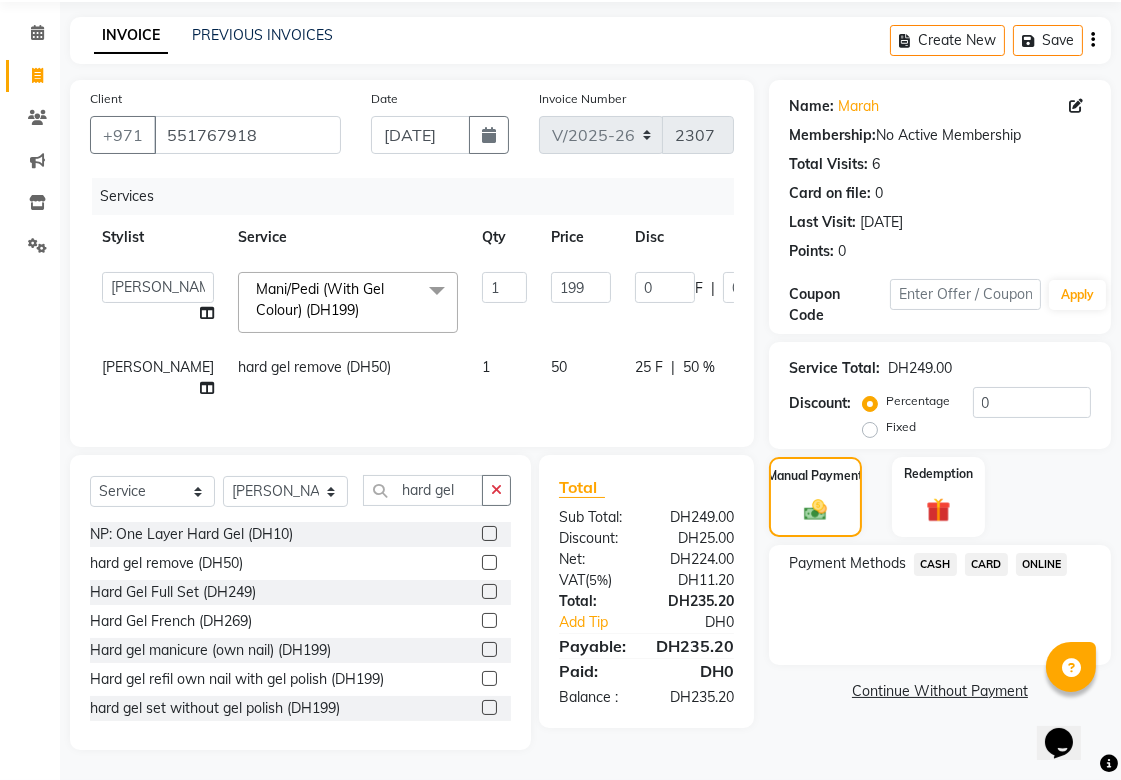 click on "CARD" 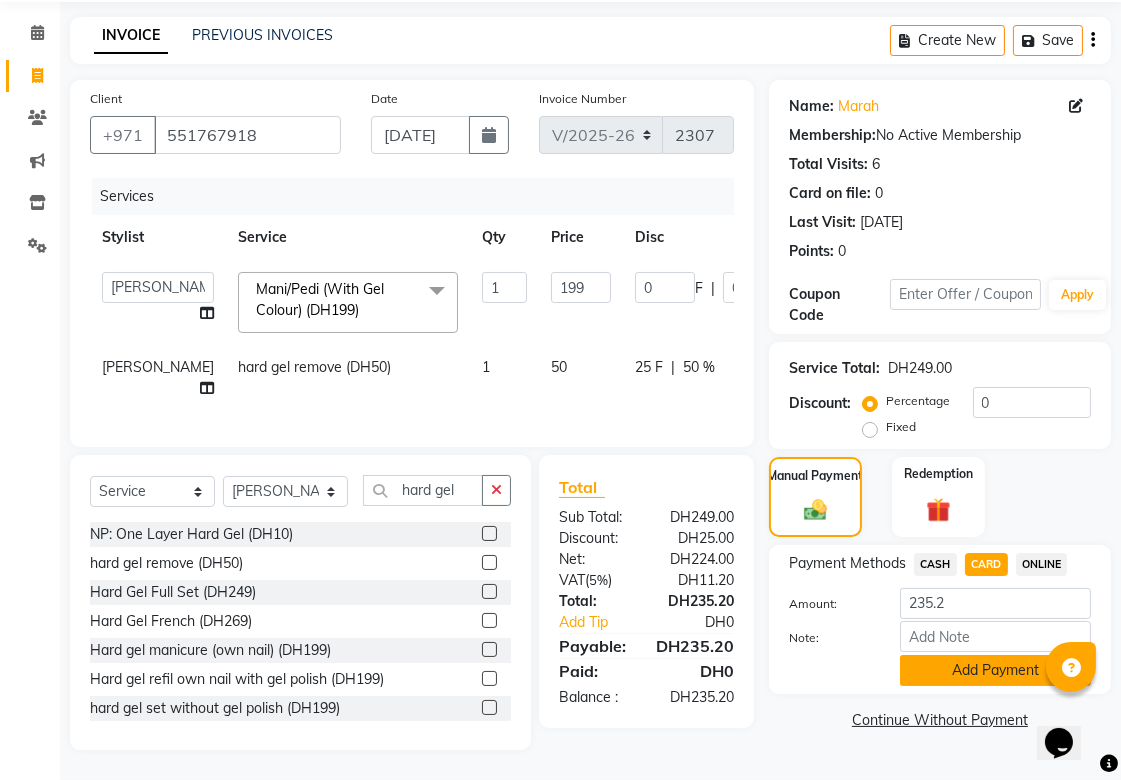 click on "Add Payment" 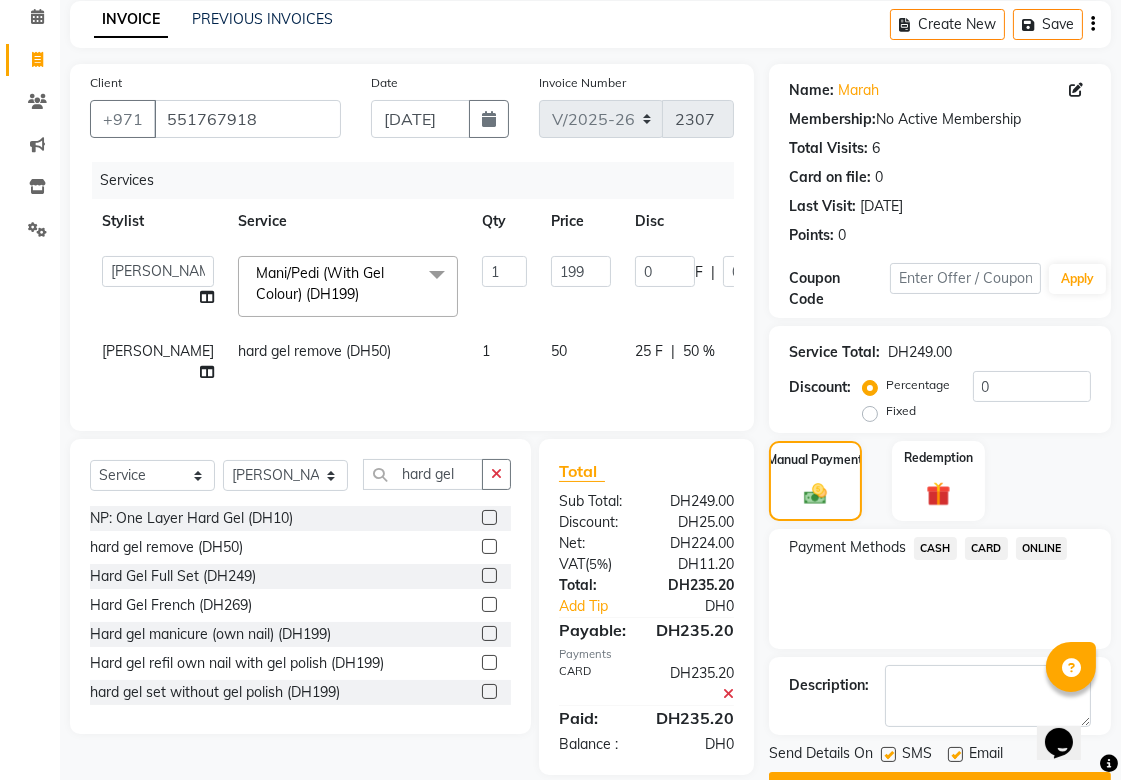 scroll, scrollTop: 138, scrollLeft: 0, axis: vertical 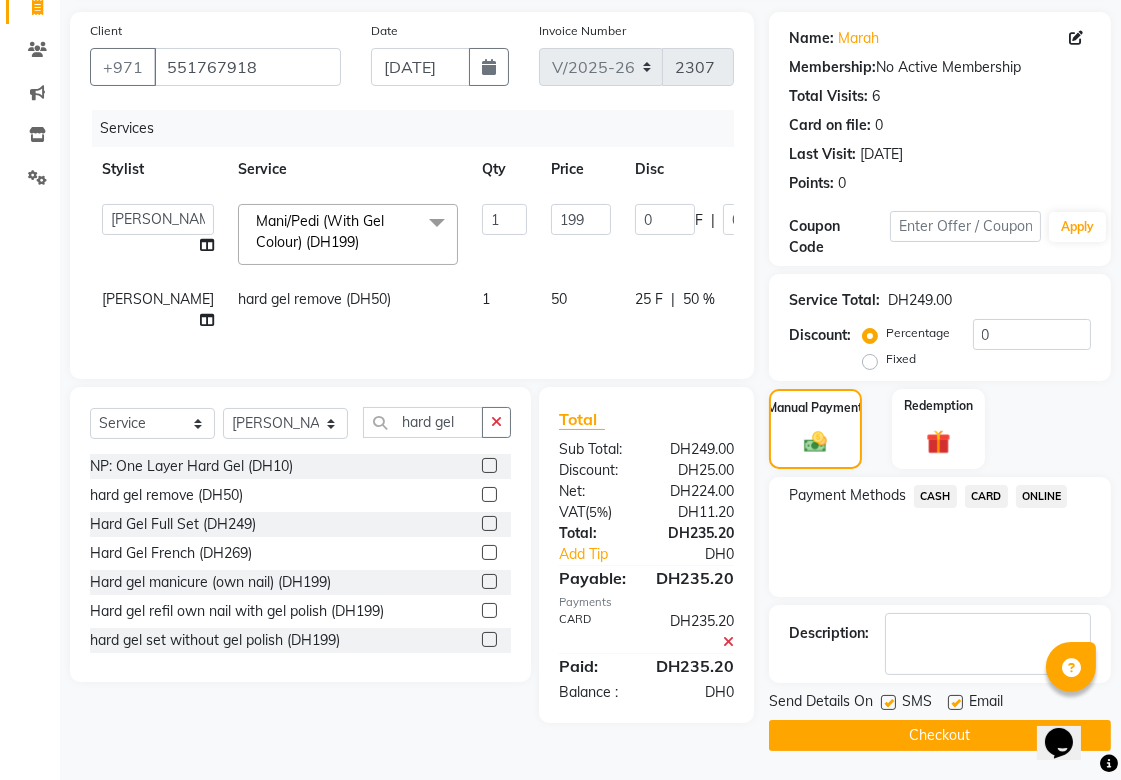 click on "Checkout" 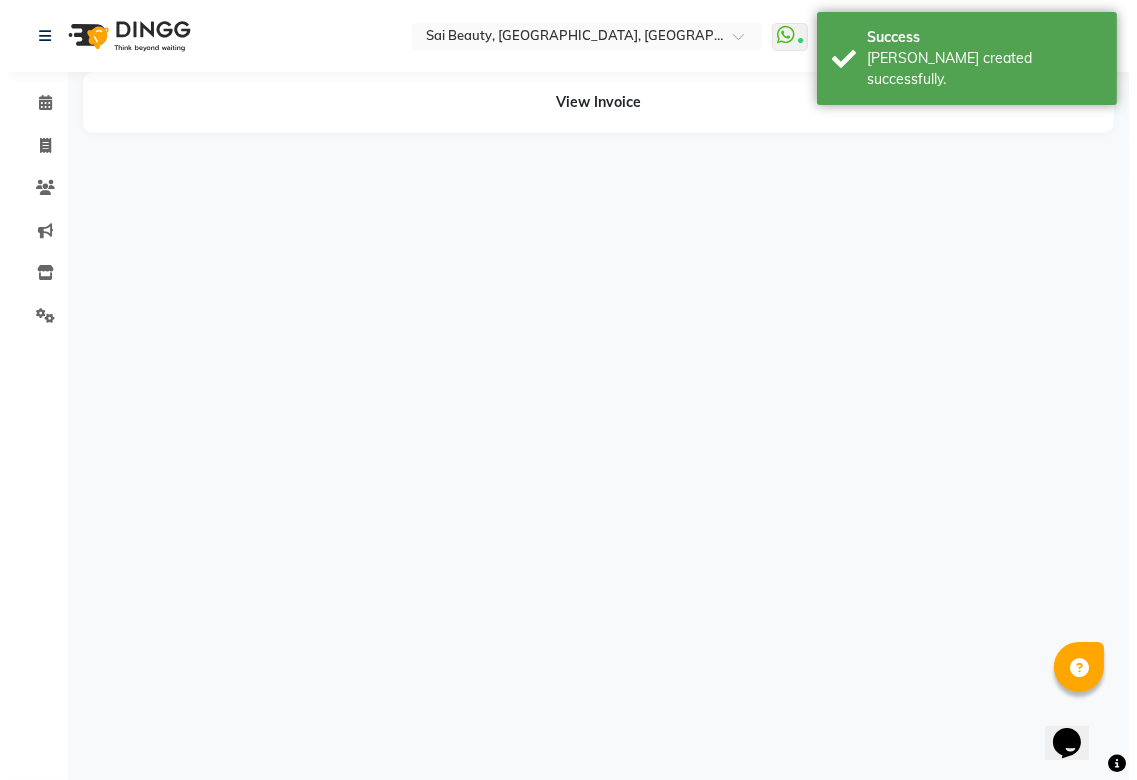 scroll, scrollTop: 0, scrollLeft: 0, axis: both 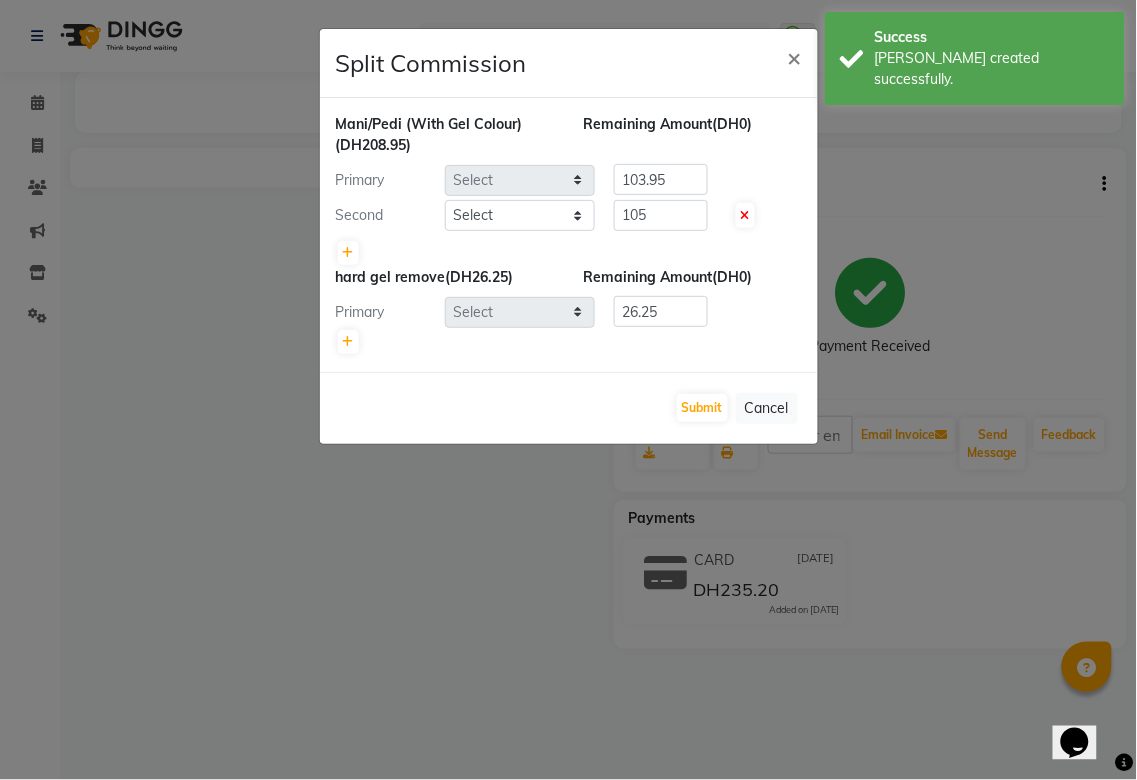 select on "57468" 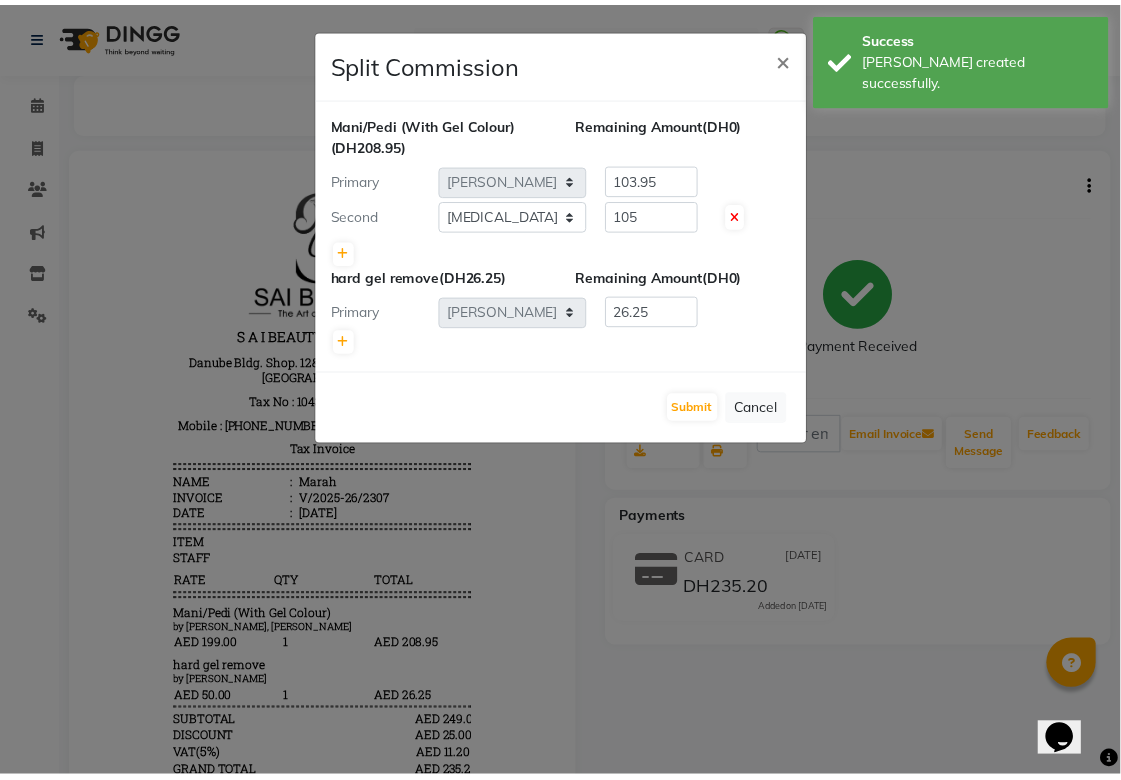 scroll, scrollTop: 0, scrollLeft: 0, axis: both 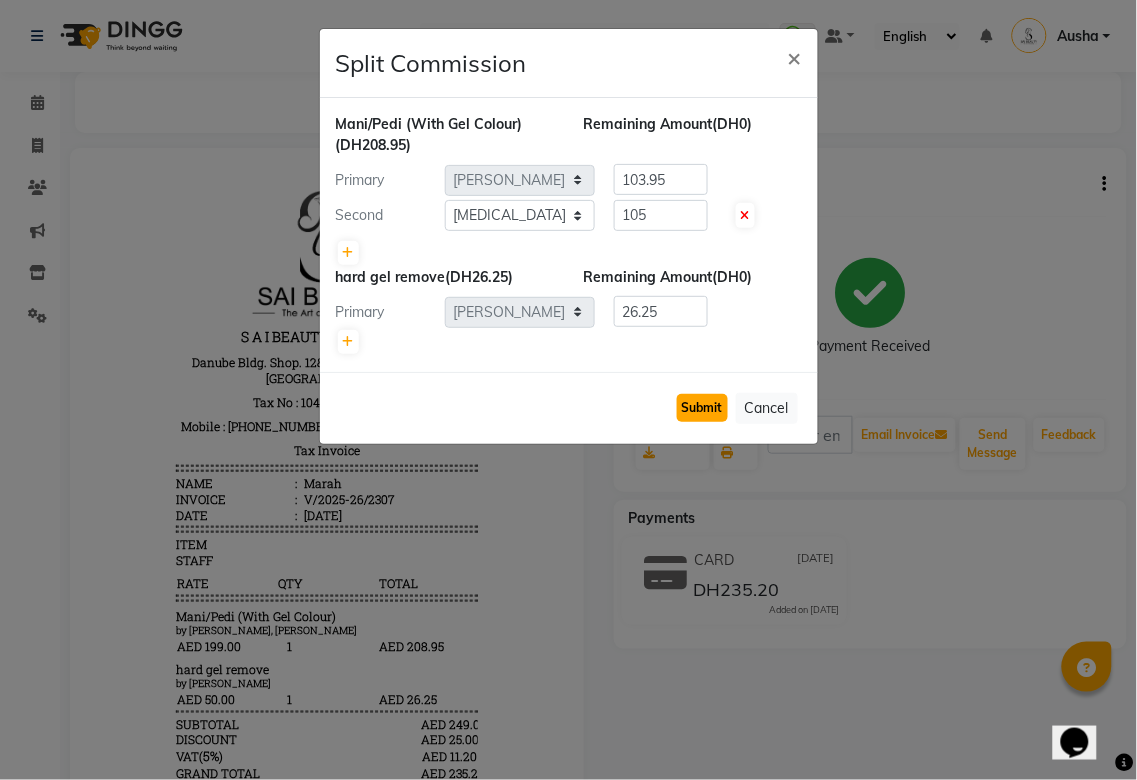 click on "Submit" 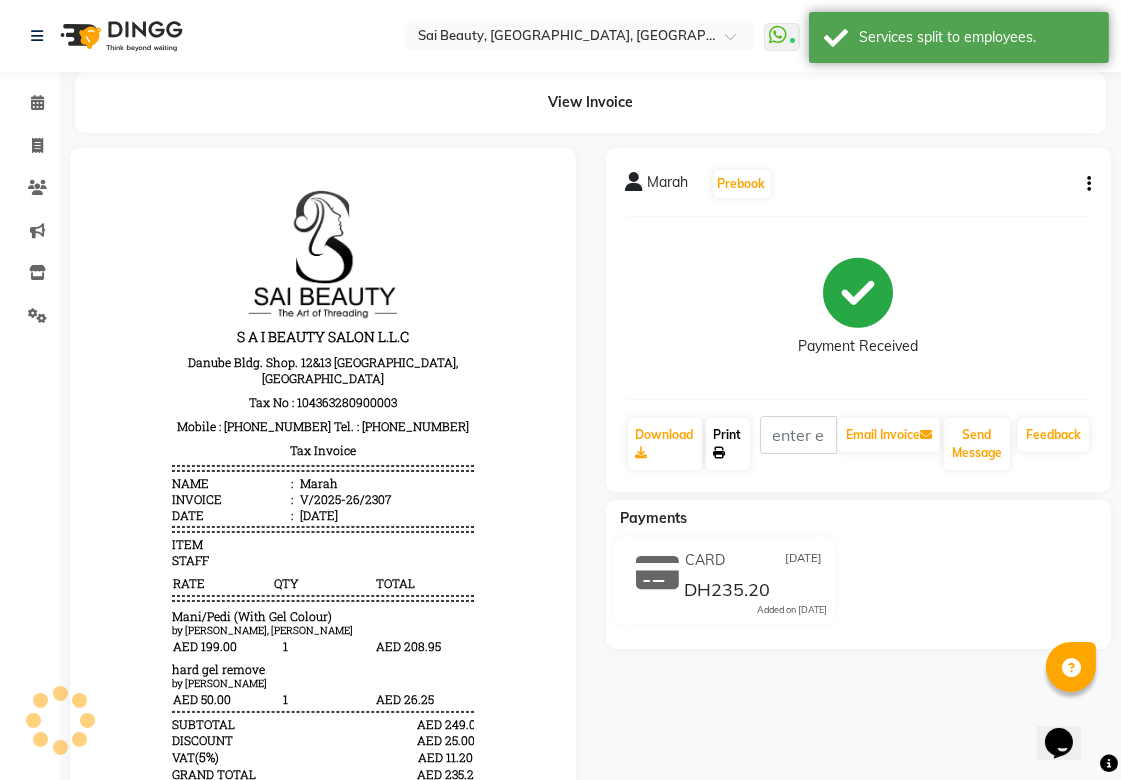 click on "Print" 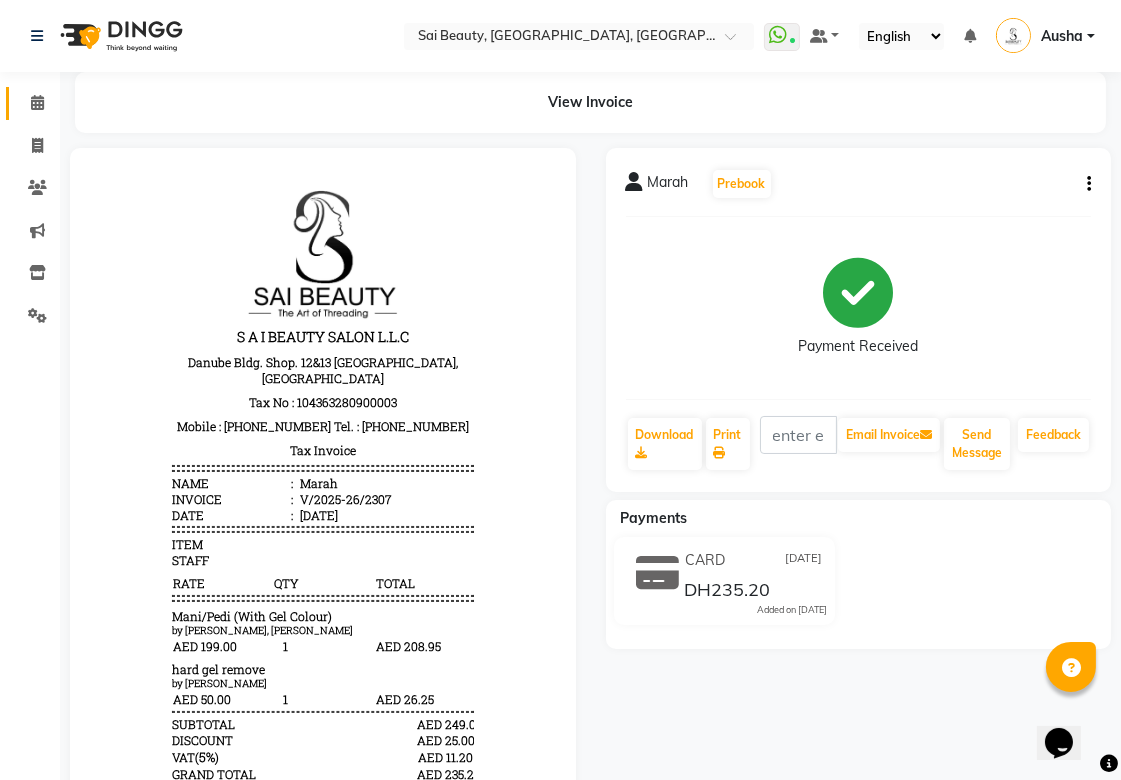 click 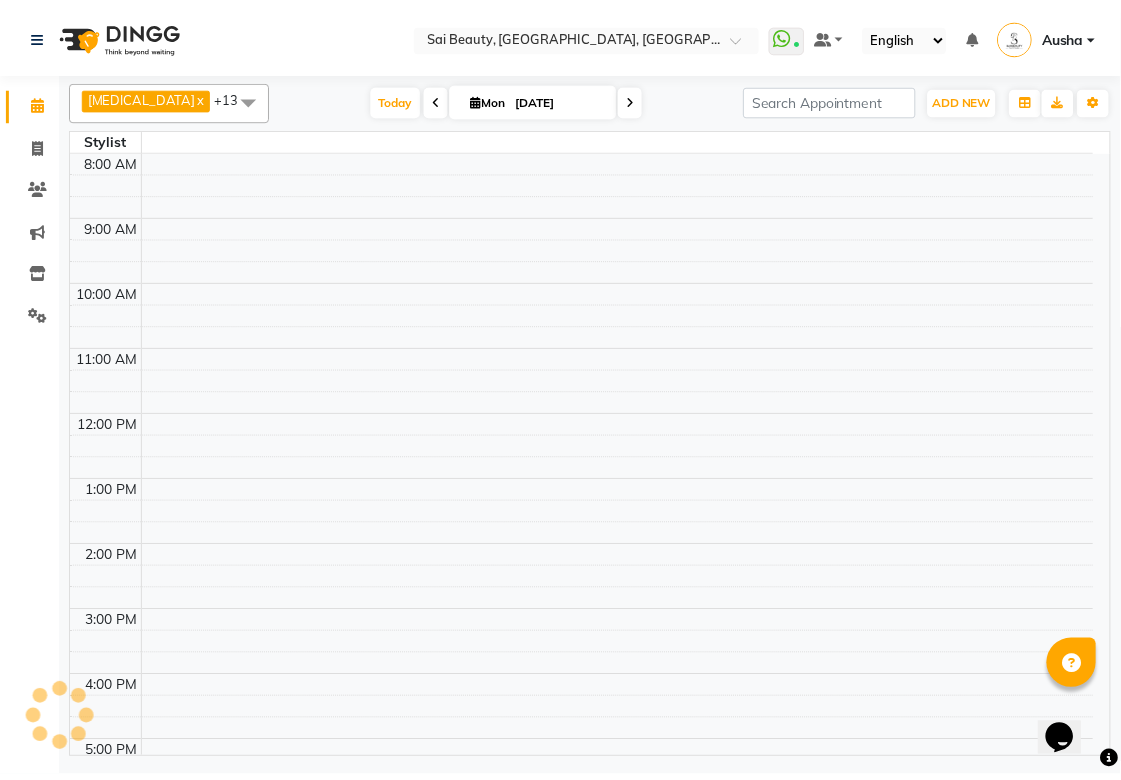 scroll, scrollTop: 0, scrollLeft: 0, axis: both 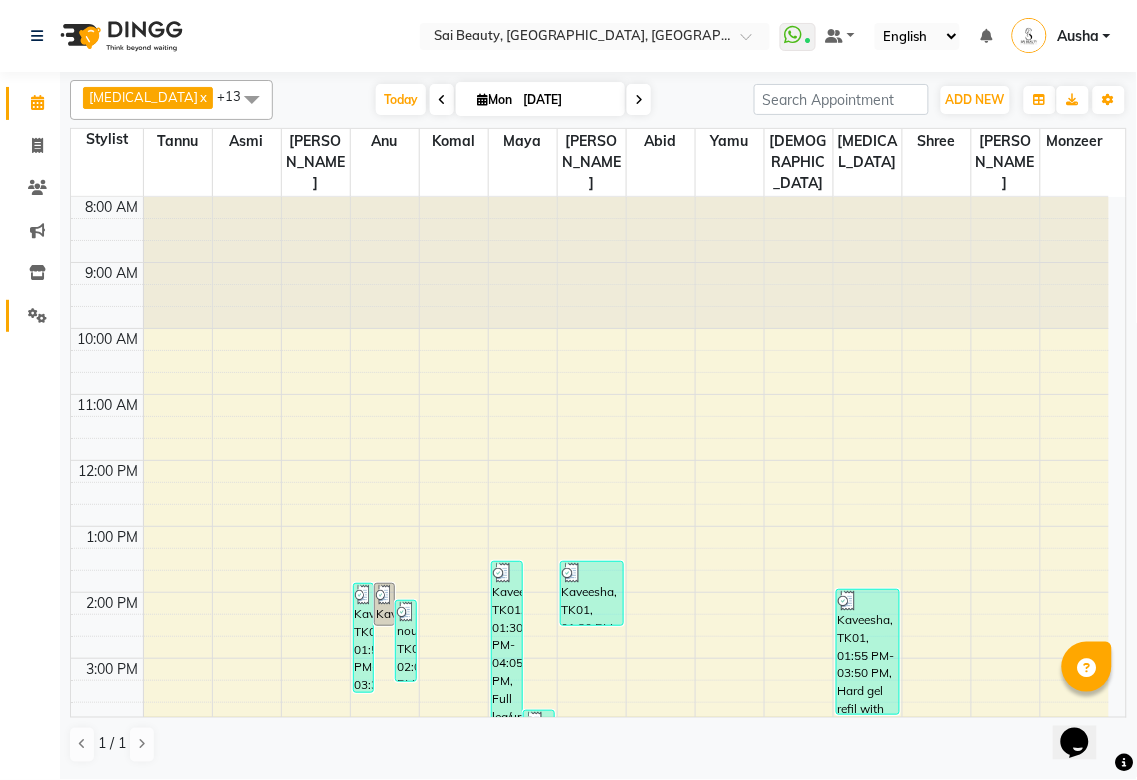 click 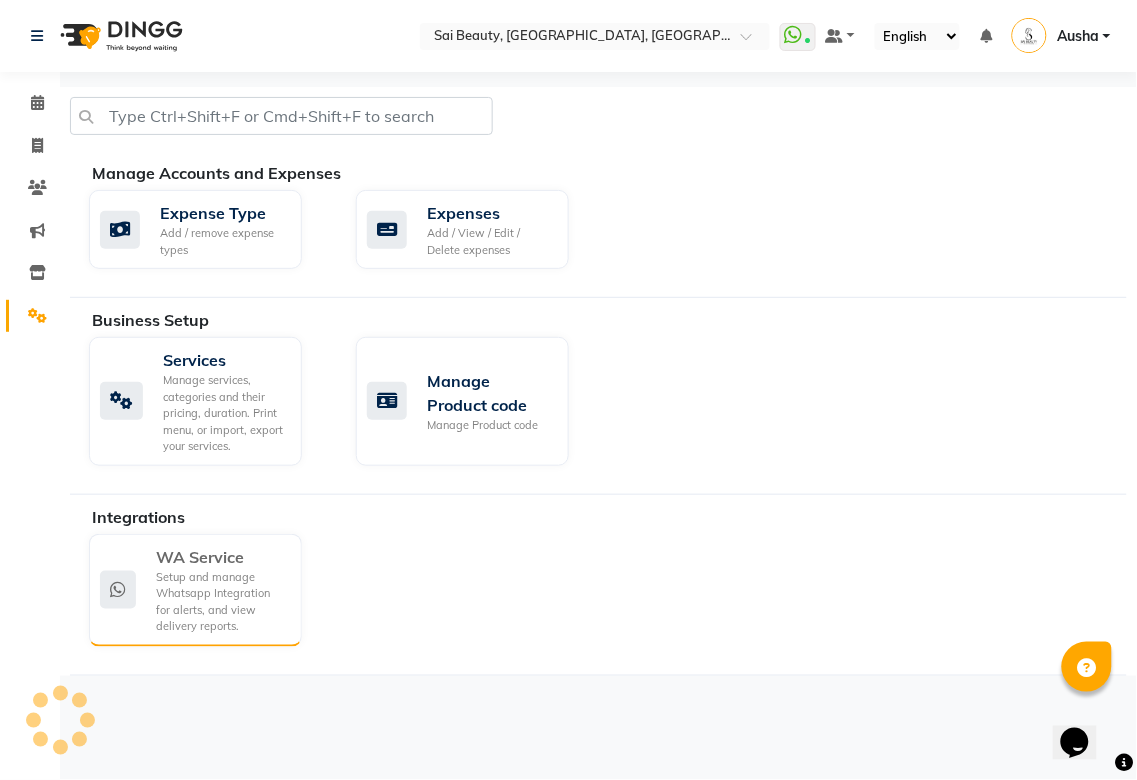 click on "Setup and manage Whatsapp Integration for alerts, and view delivery reports." 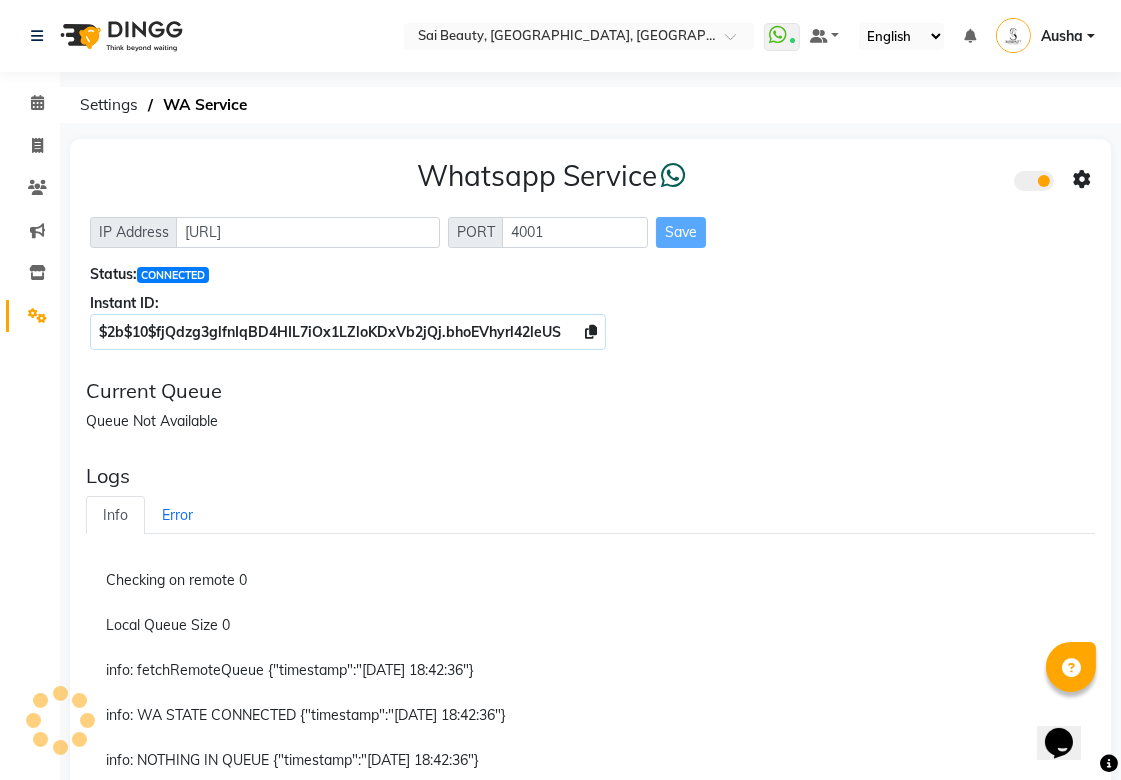 click 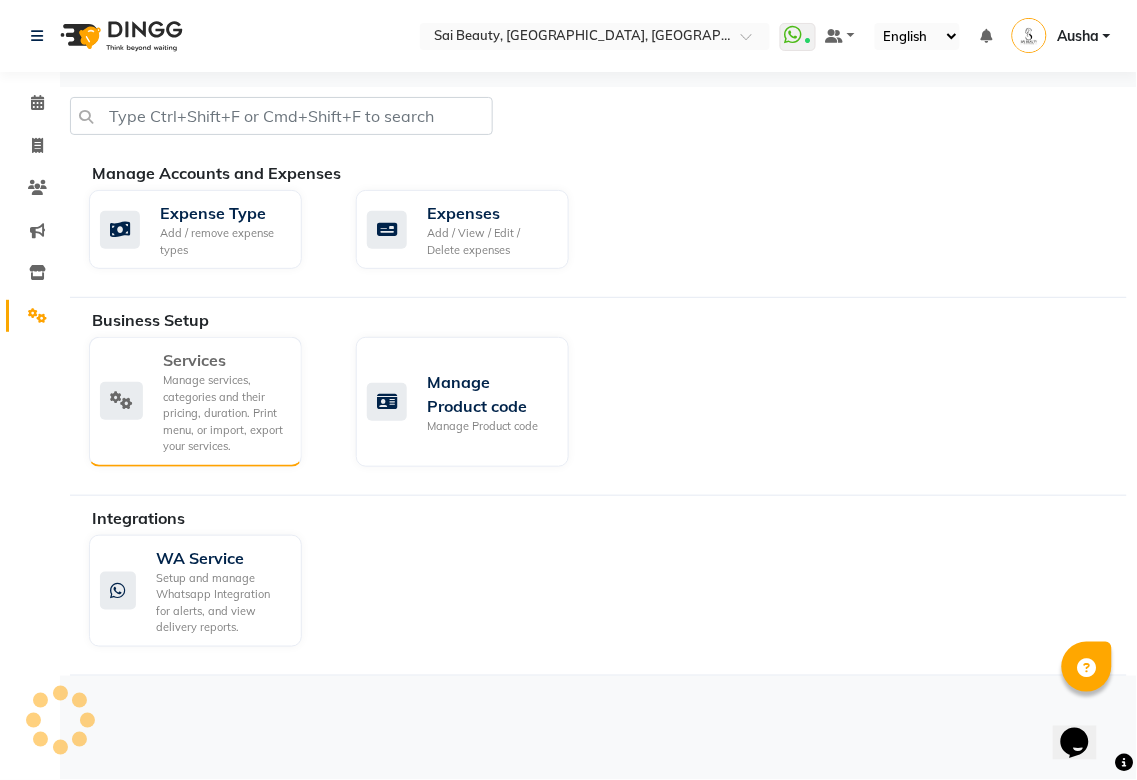 click on "Manage services, categories and their pricing, duration. Print menu, or import, export your services." 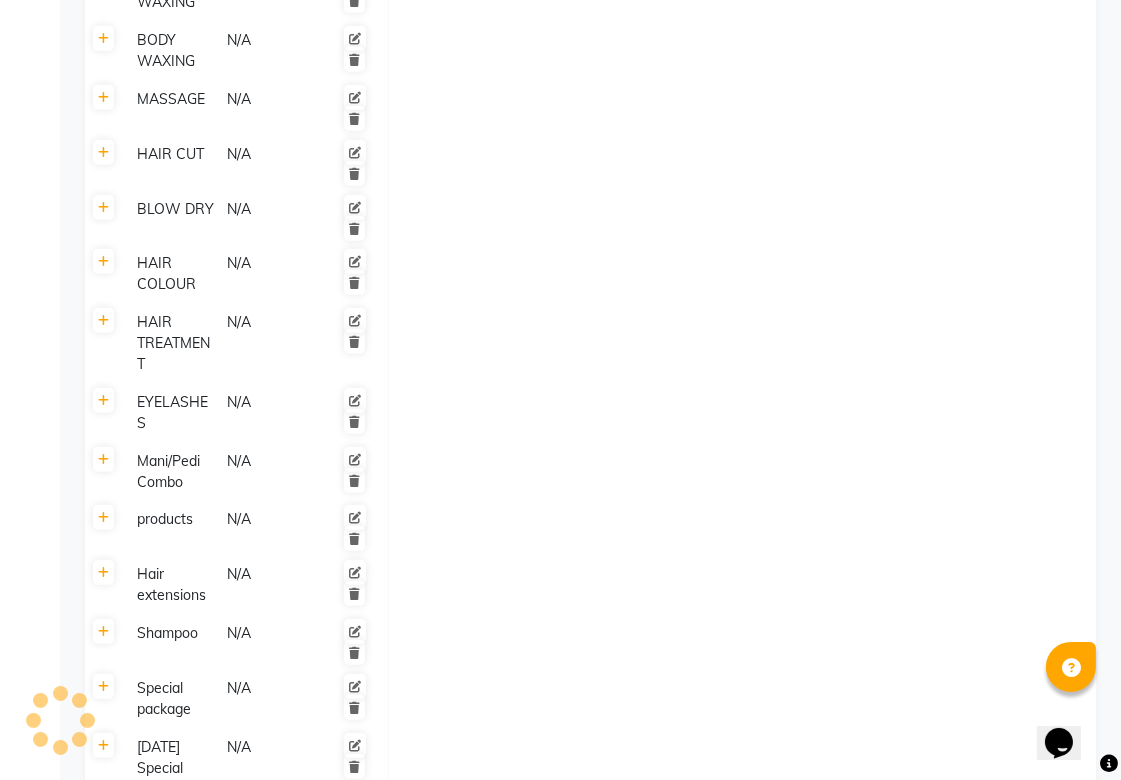 scroll, scrollTop: 2214, scrollLeft: 0, axis: vertical 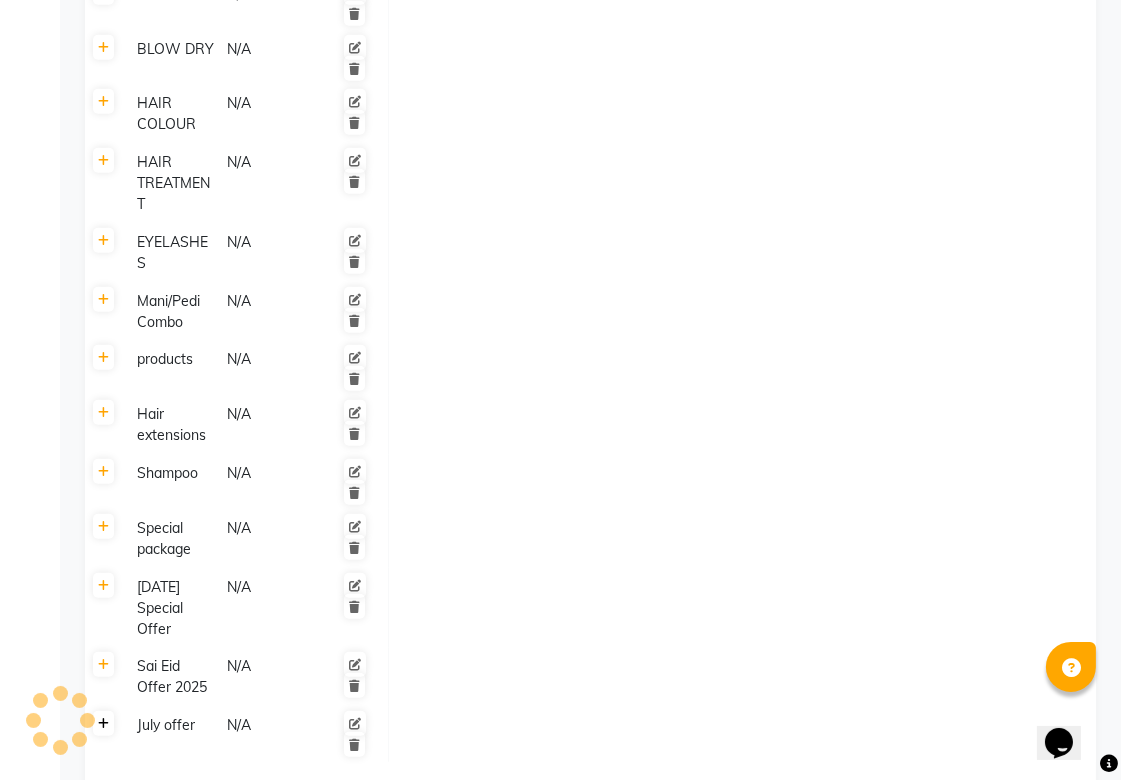 click 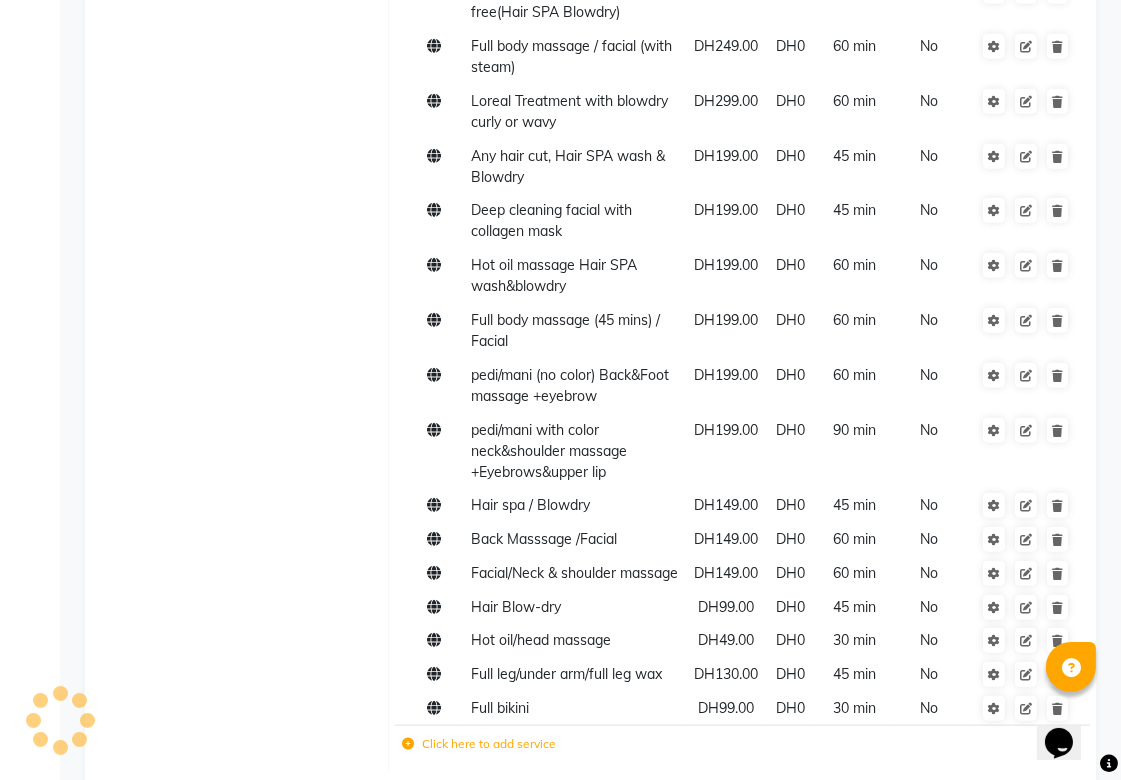 scroll, scrollTop: 3037, scrollLeft: 0, axis: vertical 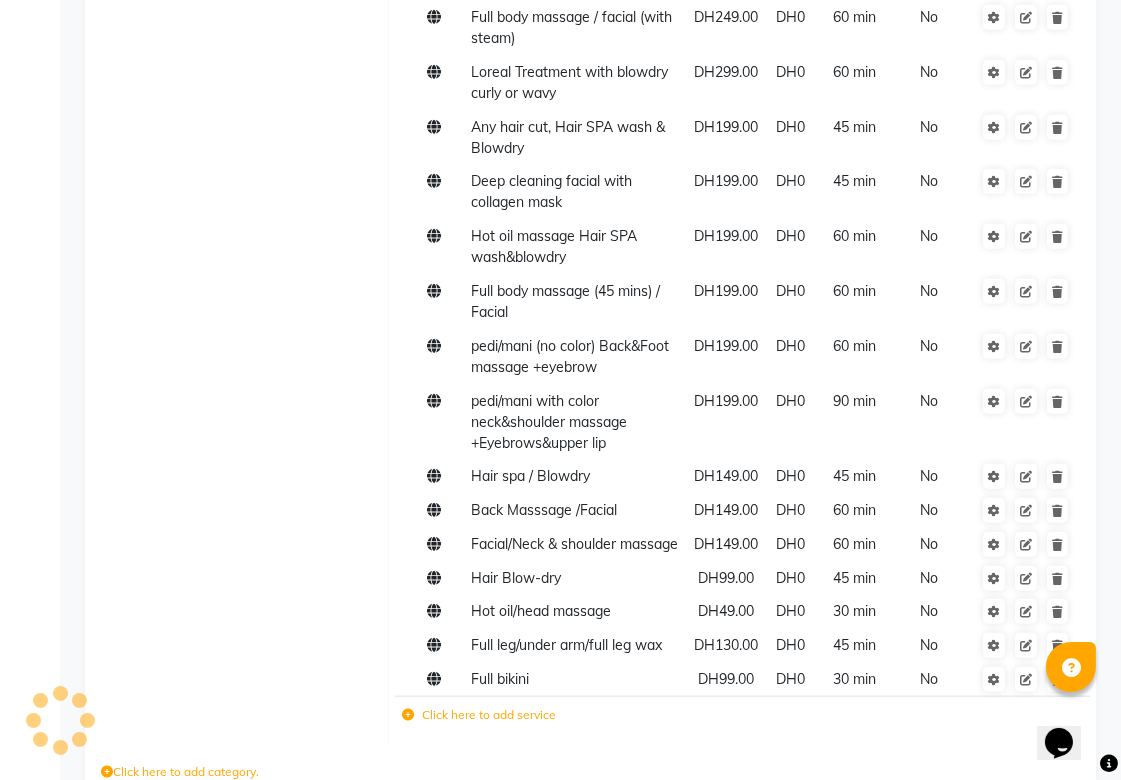 click on "Click here to add category." 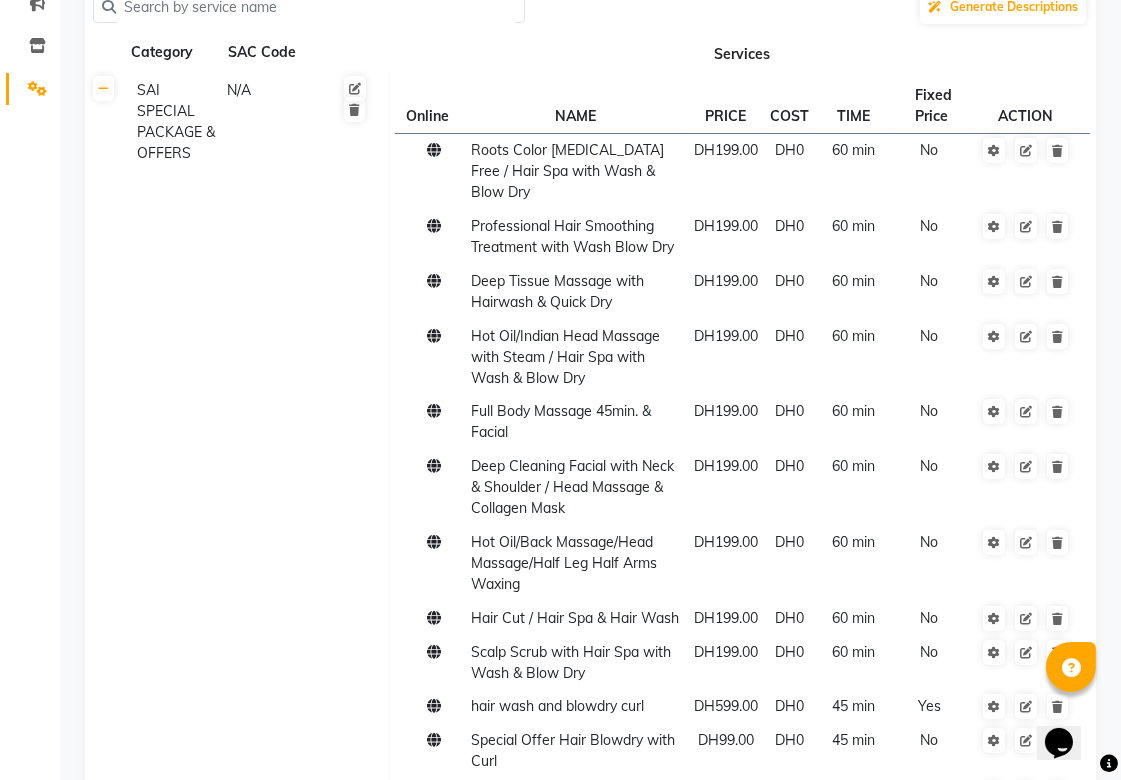 scroll, scrollTop: 0, scrollLeft: 0, axis: both 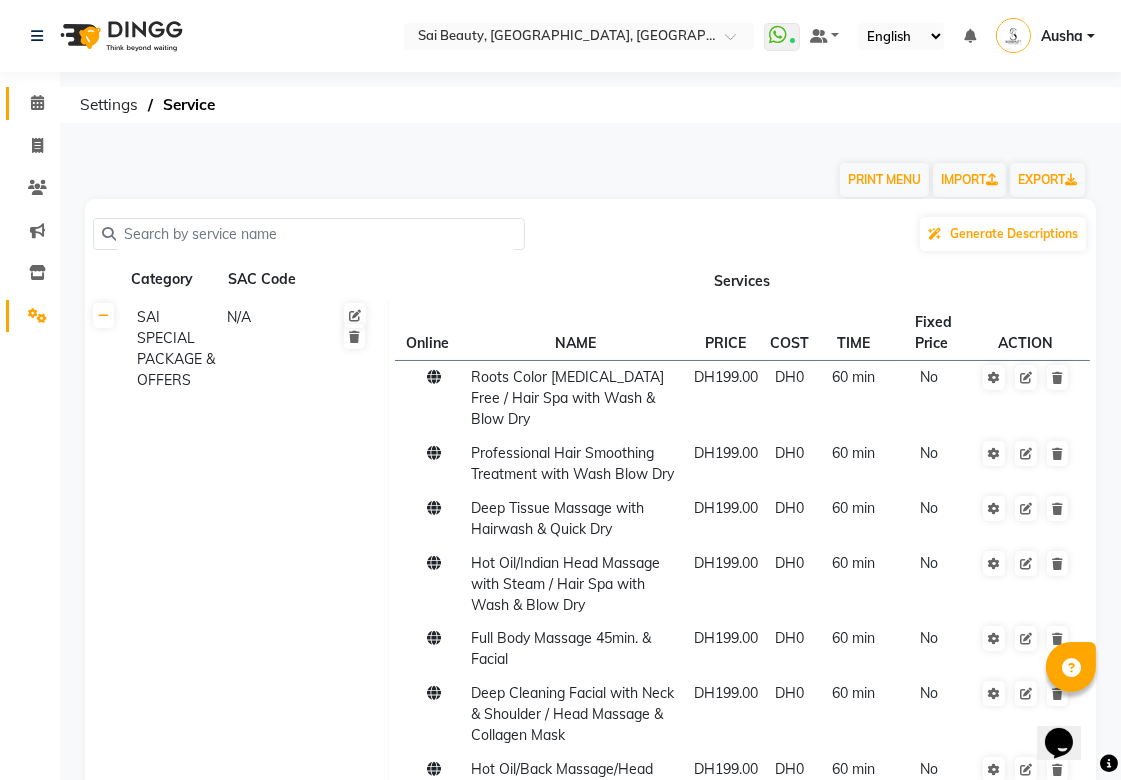 click 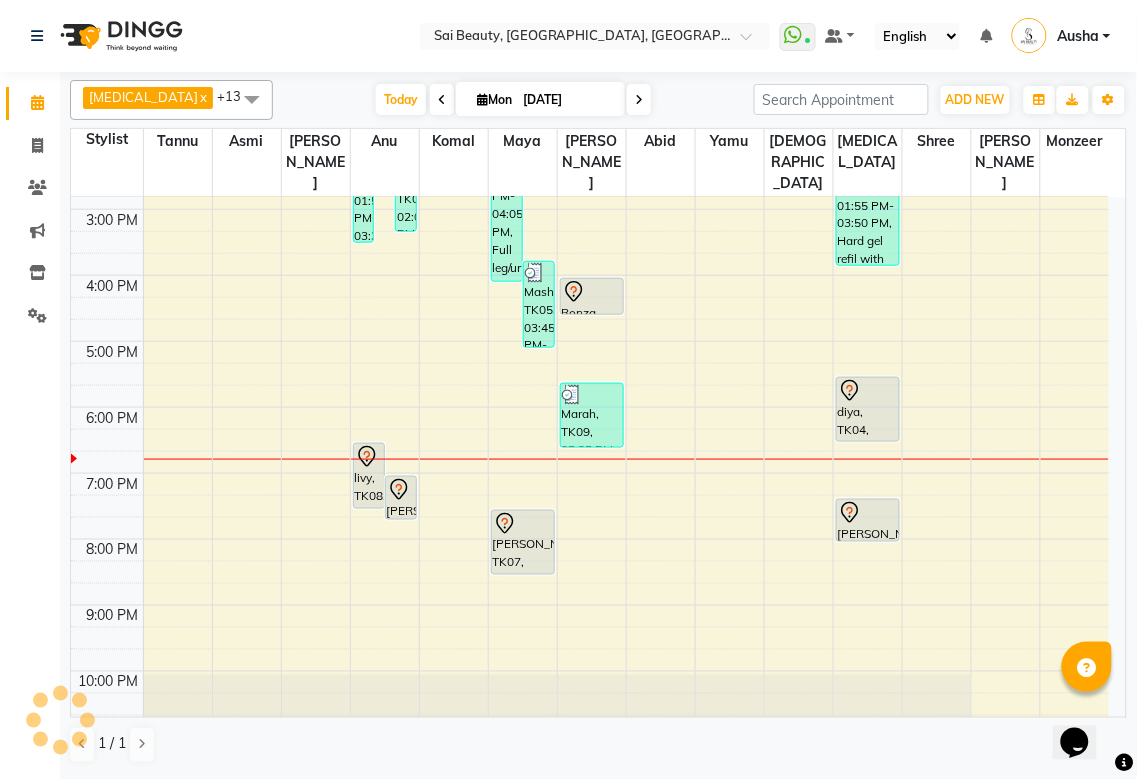 scroll, scrollTop: 0, scrollLeft: 0, axis: both 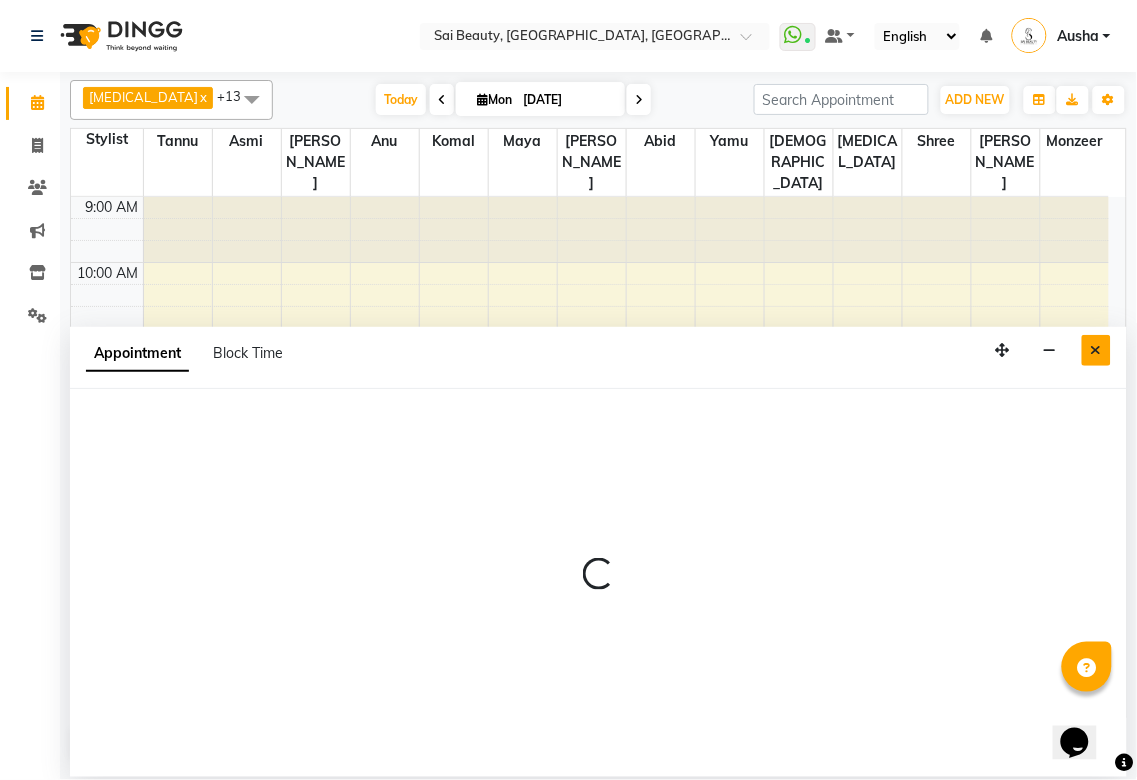 click at bounding box center (1096, 350) 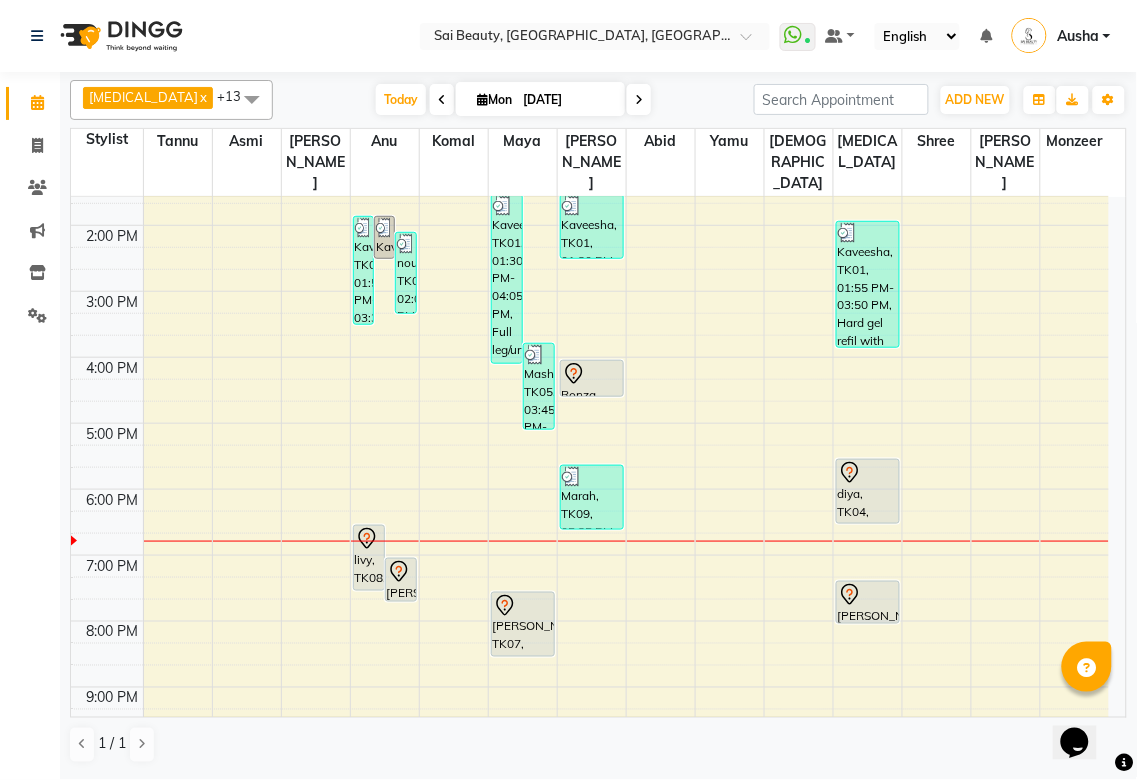 scroll, scrollTop: 326, scrollLeft: 0, axis: vertical 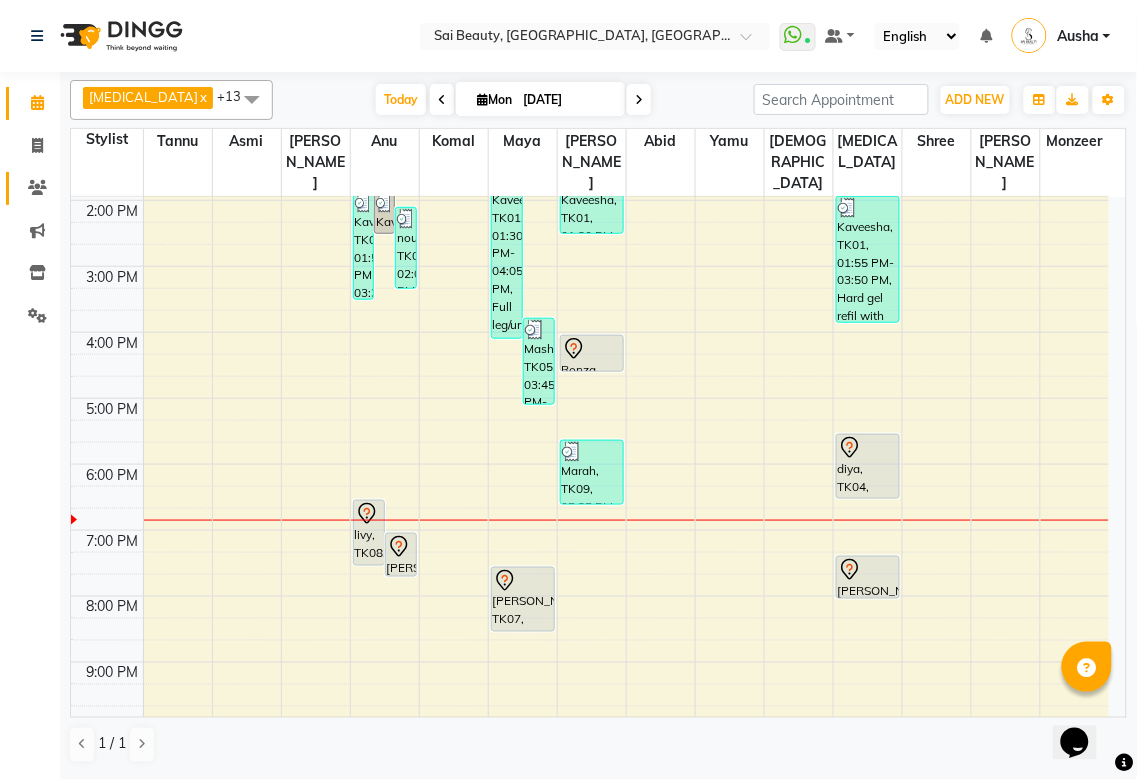 click 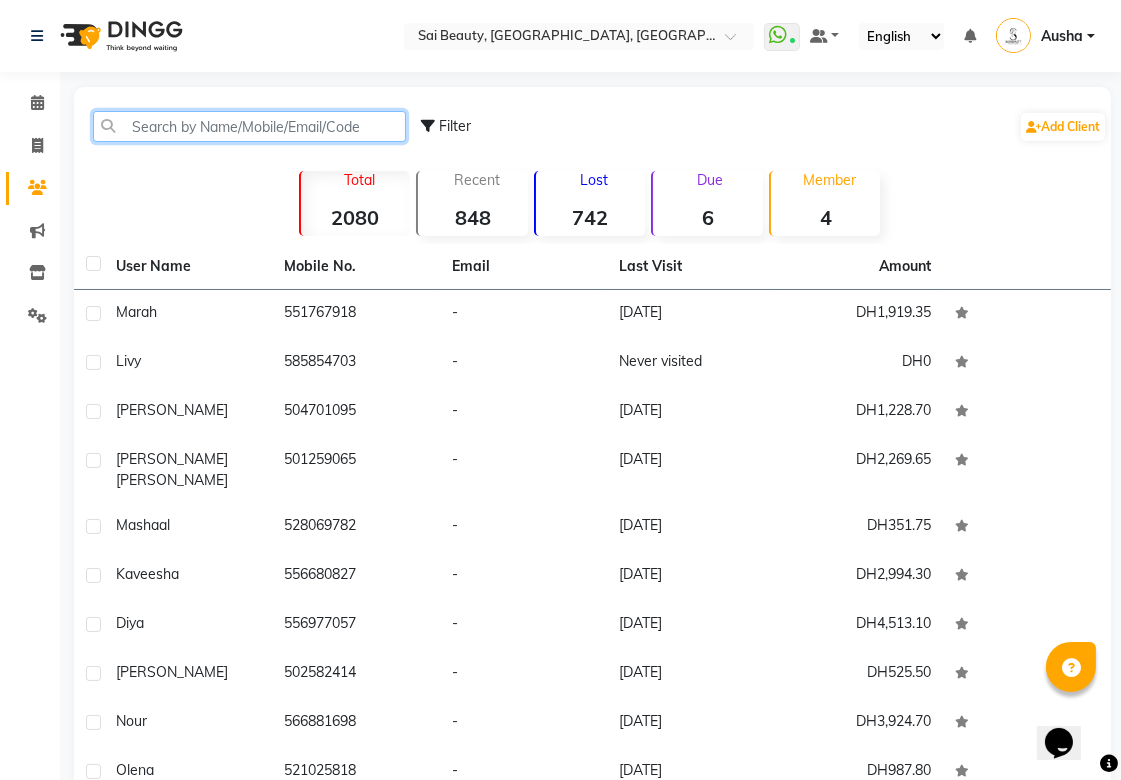 click 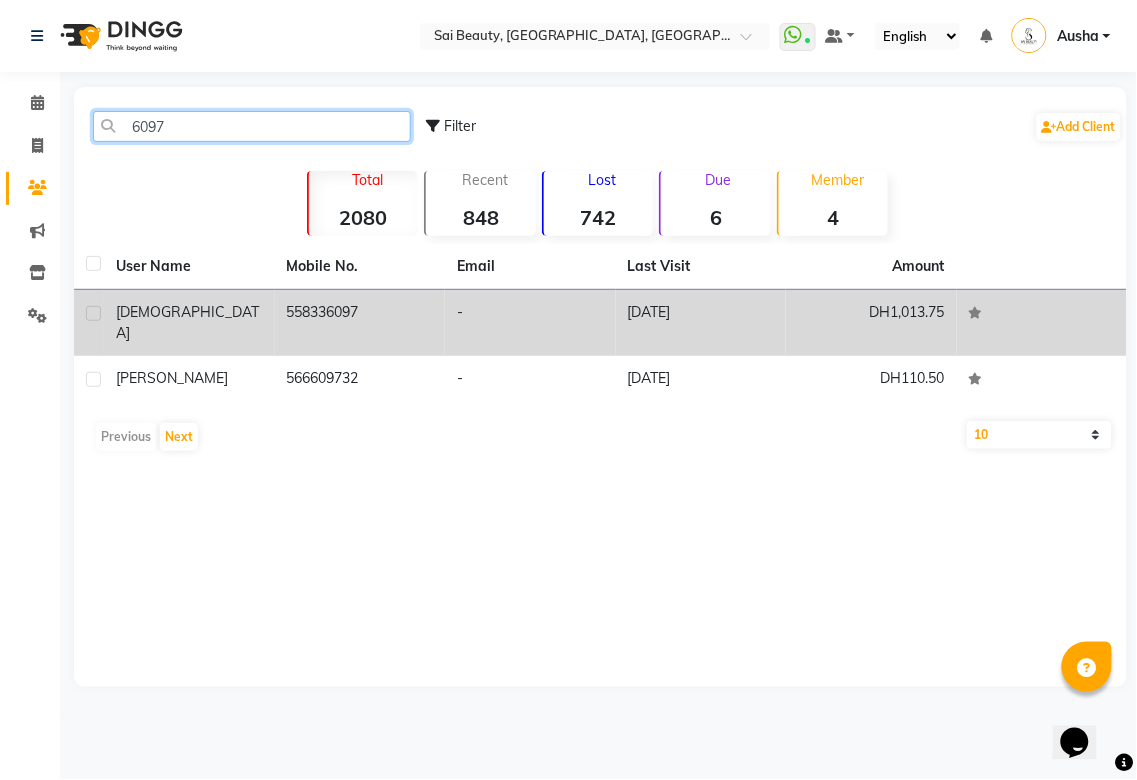 type on "6097" 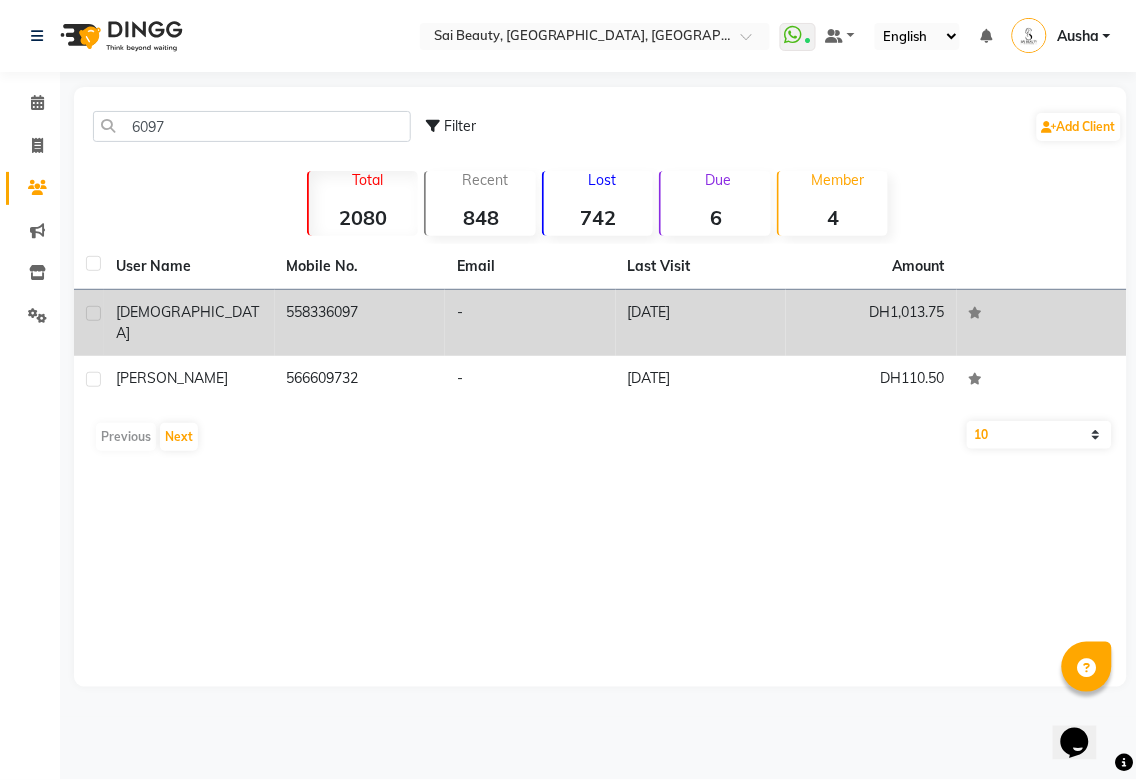 click on "[DEMOGRAPHIC_DATA]" 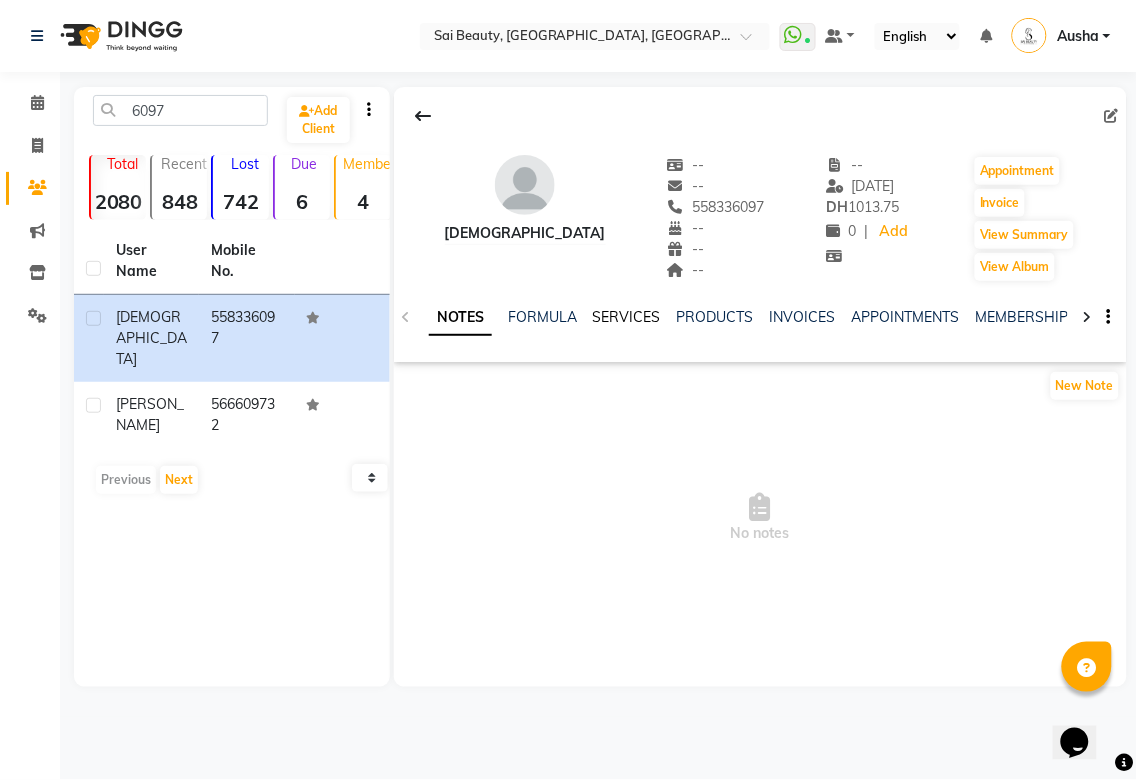 click on "SERVICES" 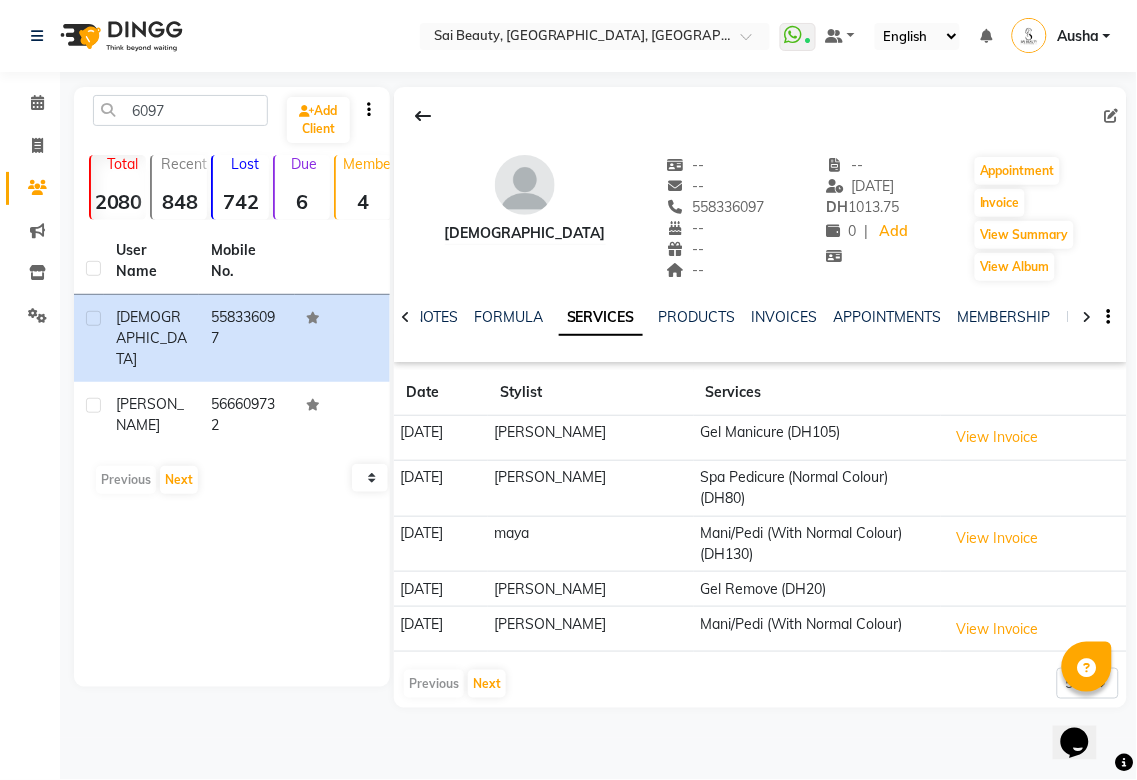click on "6097  Add Client  Total  2080  Recent  848  Lost  742  Due  6  Member  4 User Name Mobile No. [PERSON_NAME]     558336097  [GEOGRAPHIC_DATA]     566609732   Previous   Next   10   50   100" 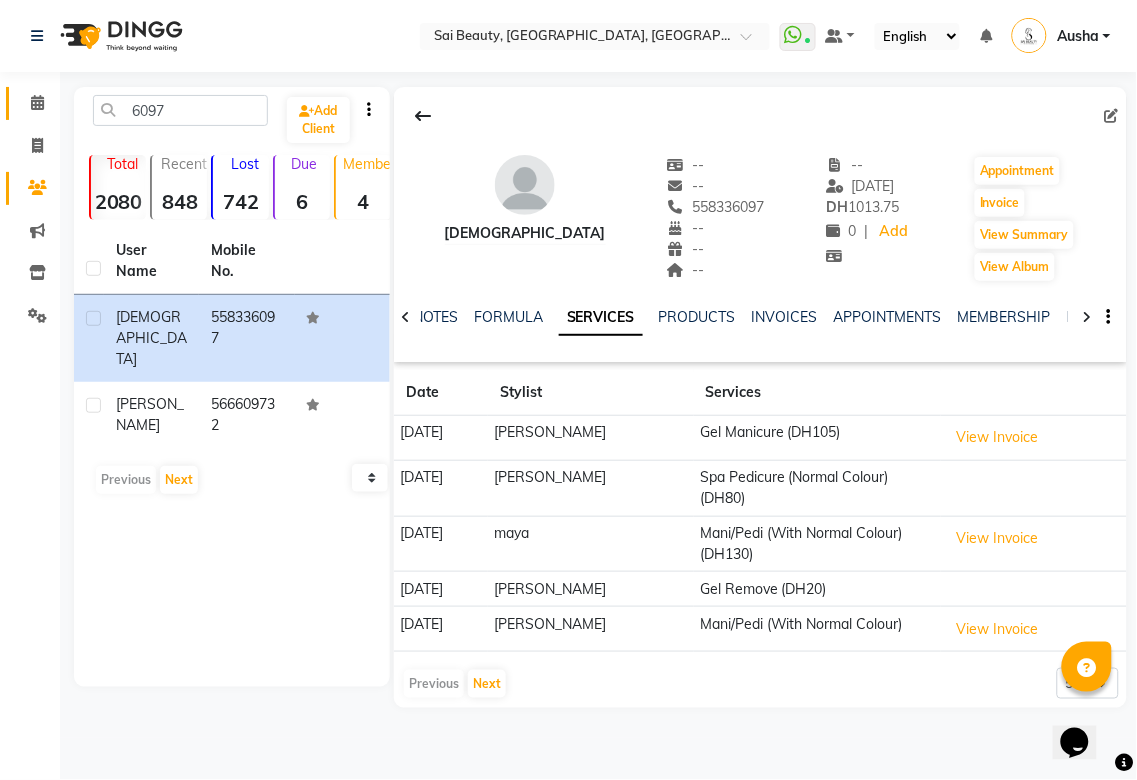 click 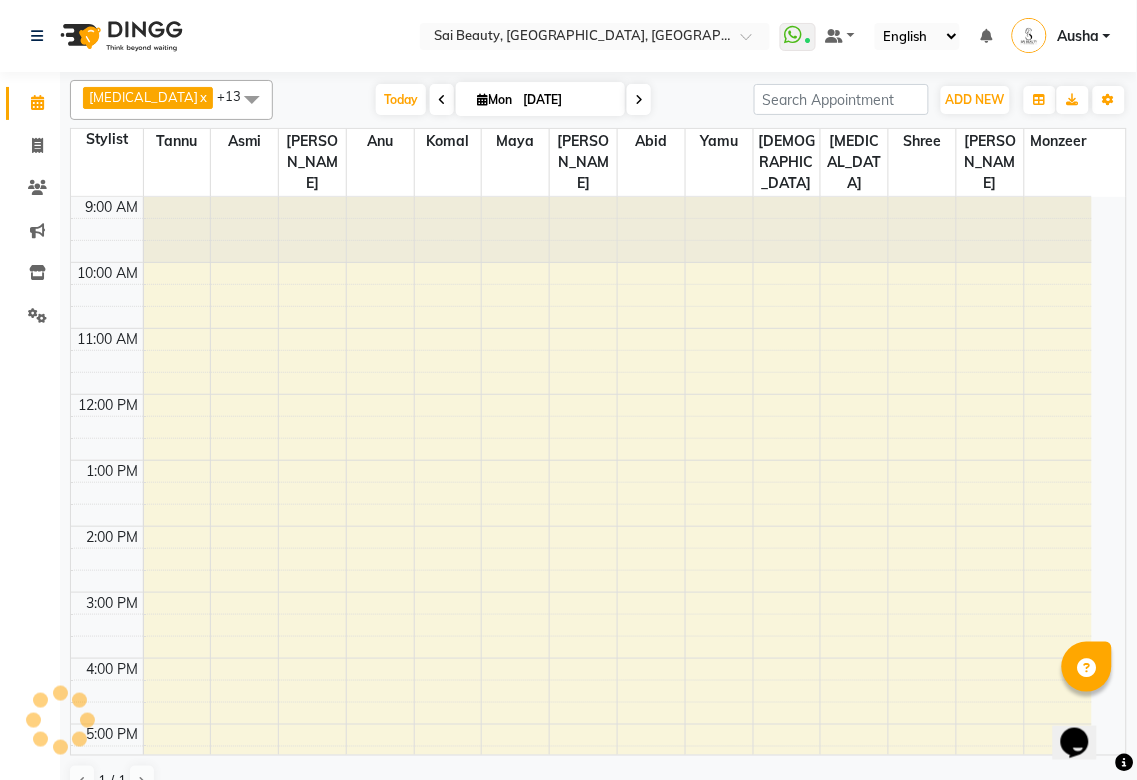 scroll, scrollTop: 0, scrollLeft: 0, axis: both 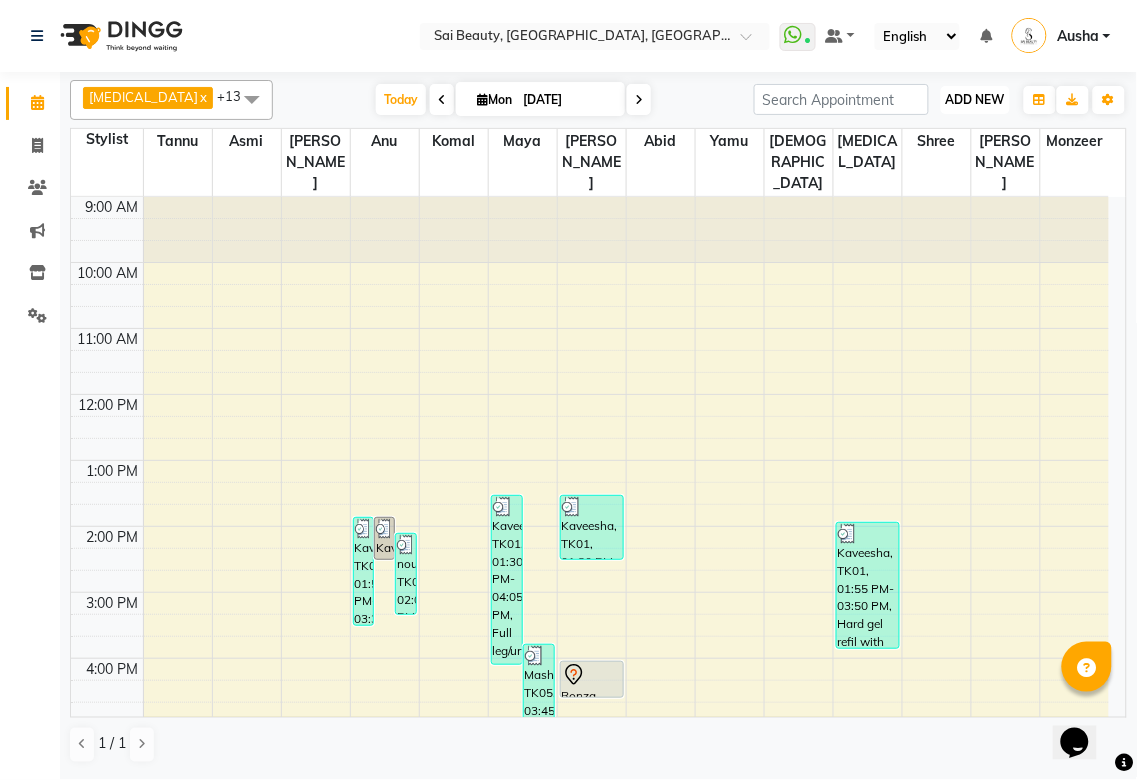 click on "ADD NEW" at bounding box center [975, 99] 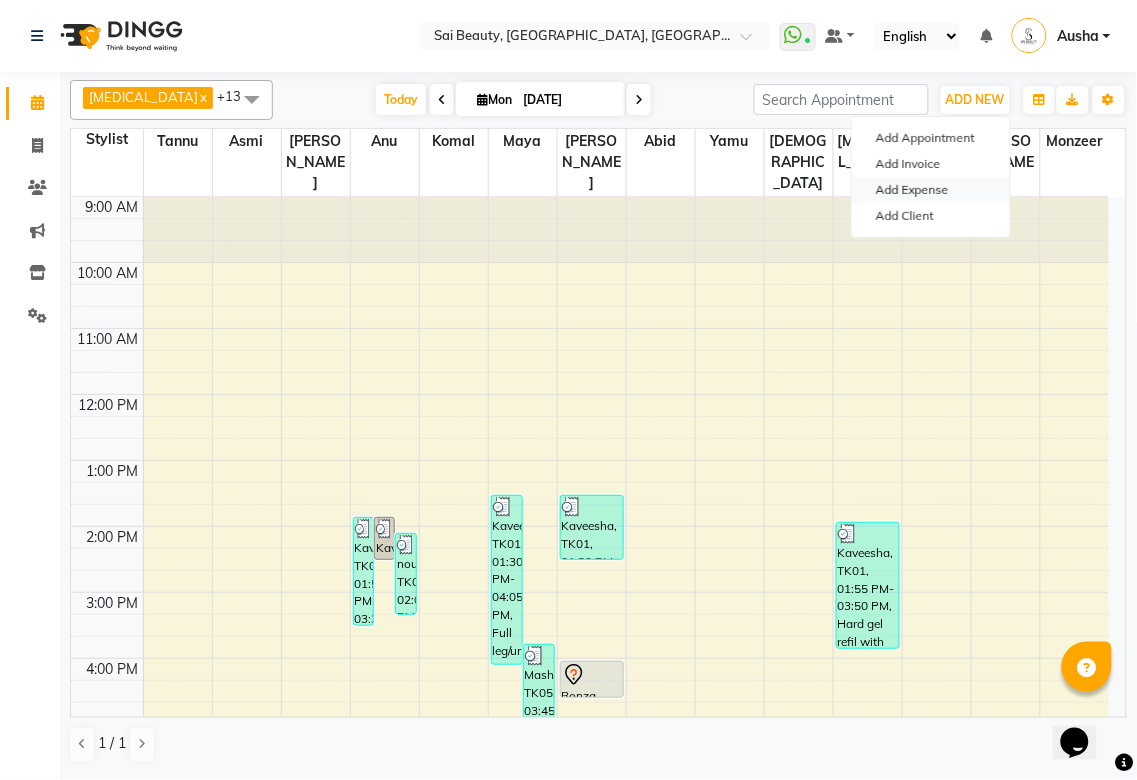 click on "Add Expense" at bounding box center [931, 190] 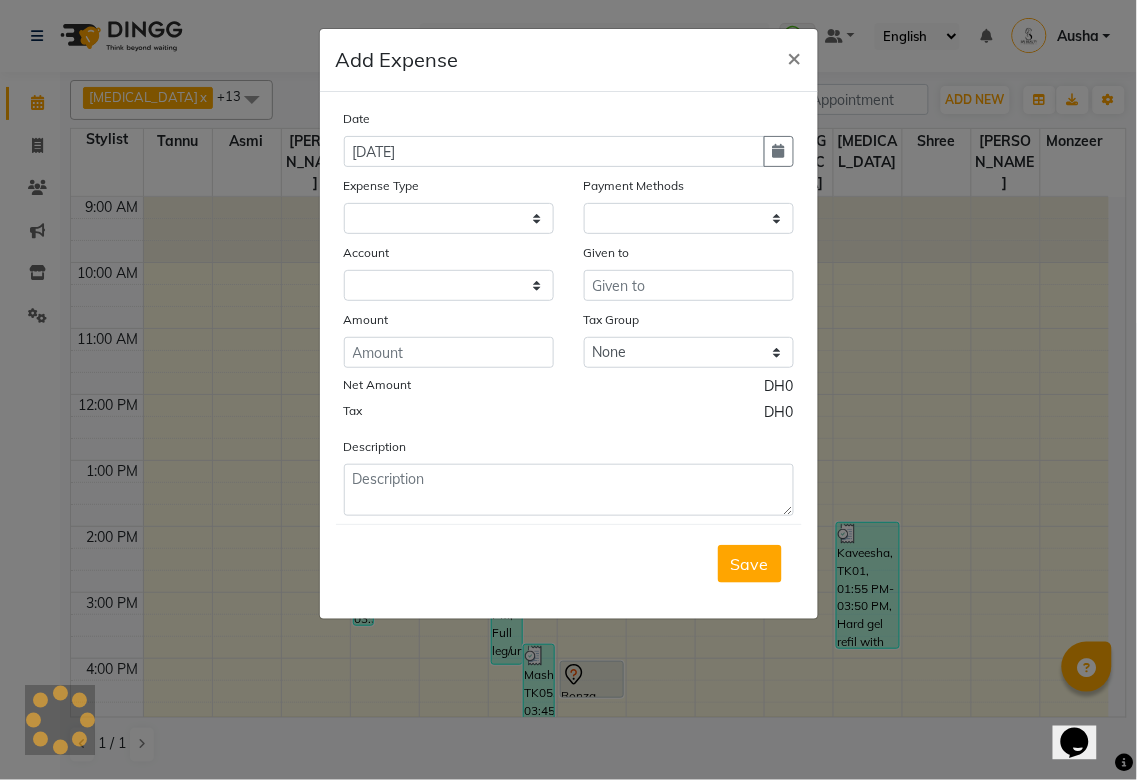 select on "1" 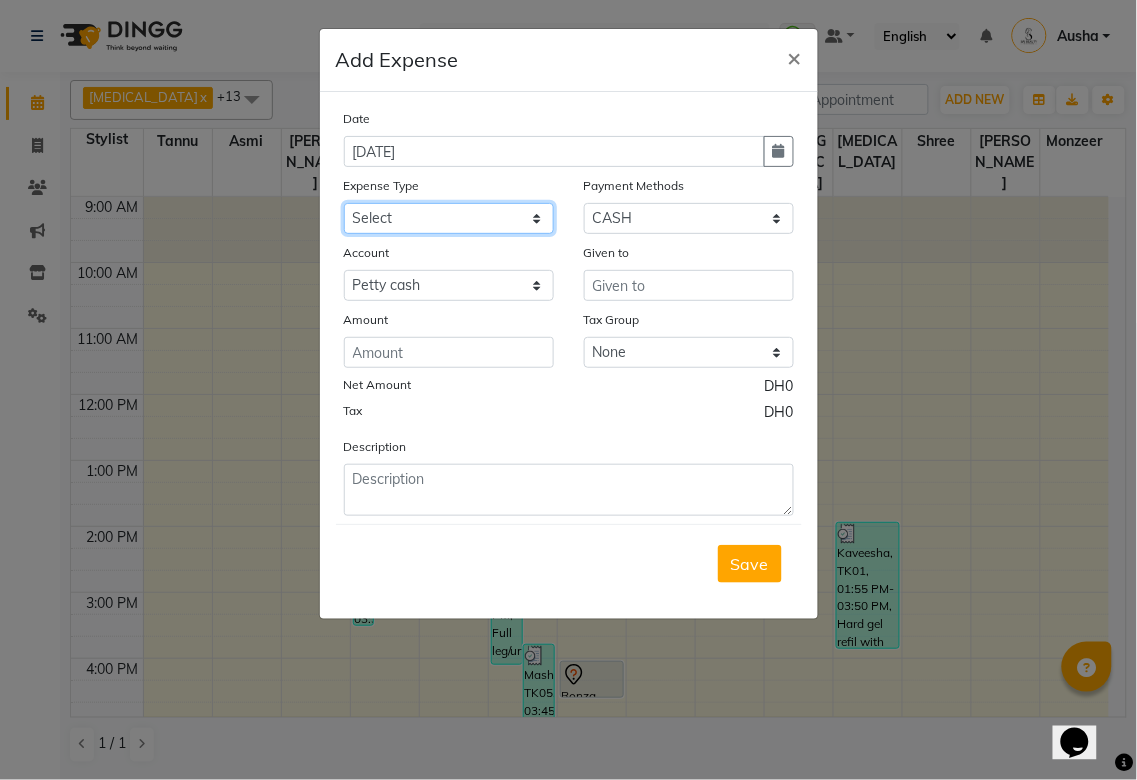 click on "Select Advance Salary Bank charges Car maintenance  Cash transfer to bank Cash transfer to hub Client Snacks Clinical charges Commission on Service Equipment Fuel Govt fee Incentive Insurance International purchase Loan Repayment Maintenance Marketing Miscellaneous MRA Other Pantry Product Rent Salary Staff Snacks Tax Tea & Refreshment Tips Transportation Transportation Utilities" 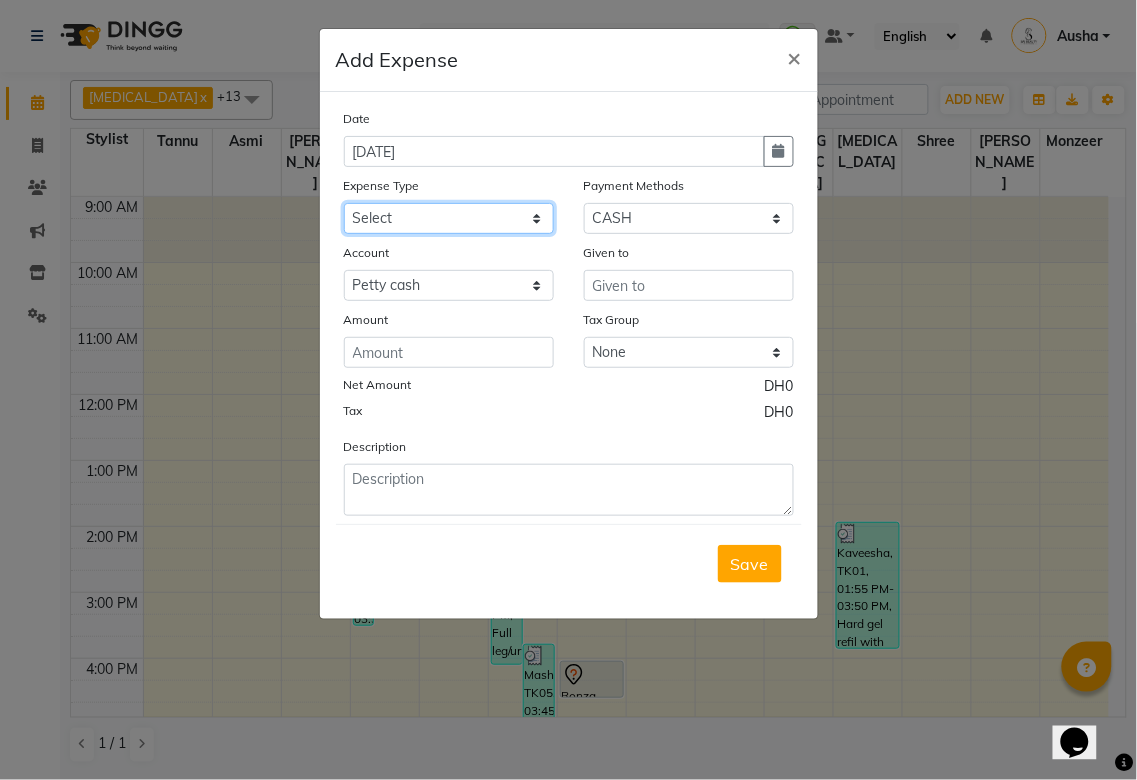 select on "20146" 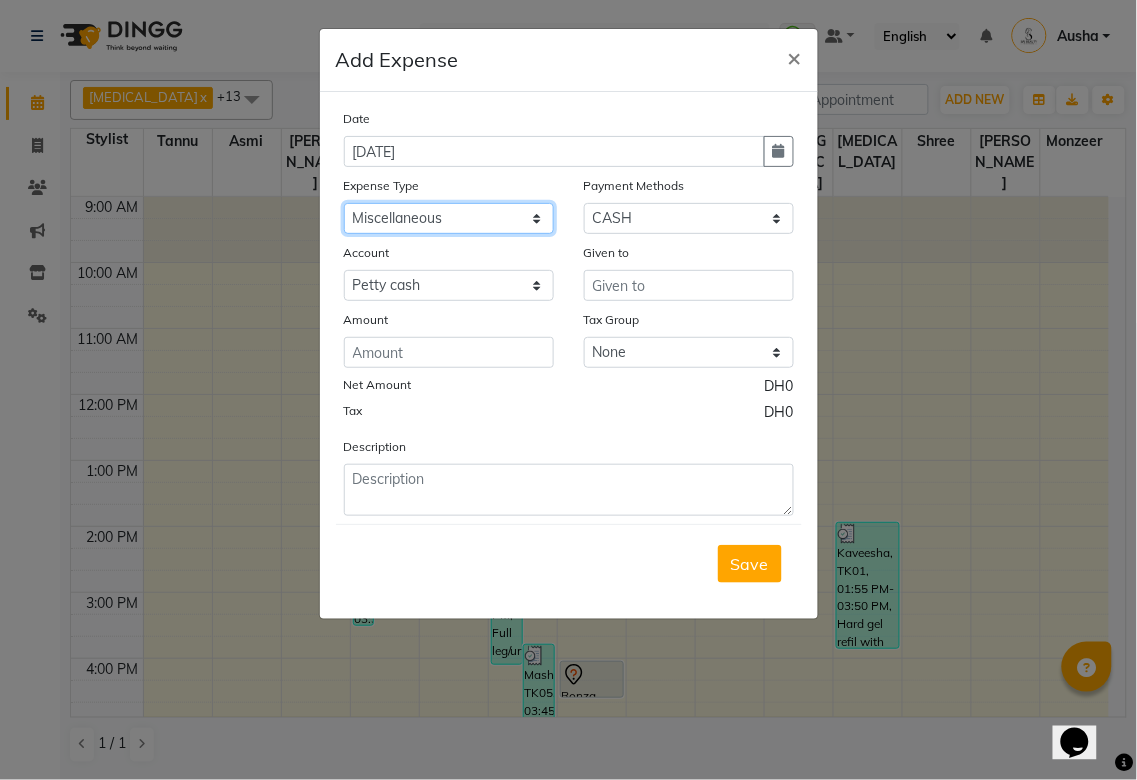 click on "Select Advance Salary Bank charges Car maintenance  Cash transfer to bank Cash transfer to hub Client Snacks Clinical charges Commission on Service Equipment Fuel Govt fee Incentive Insurance International purchase Loan Repayment Maintenance Marketing Miscellaneous MRA Other Pantry Product Rent Salary Staff Snacks Tax Tea & Refreshment Tips Transportation Transportation Utilities" 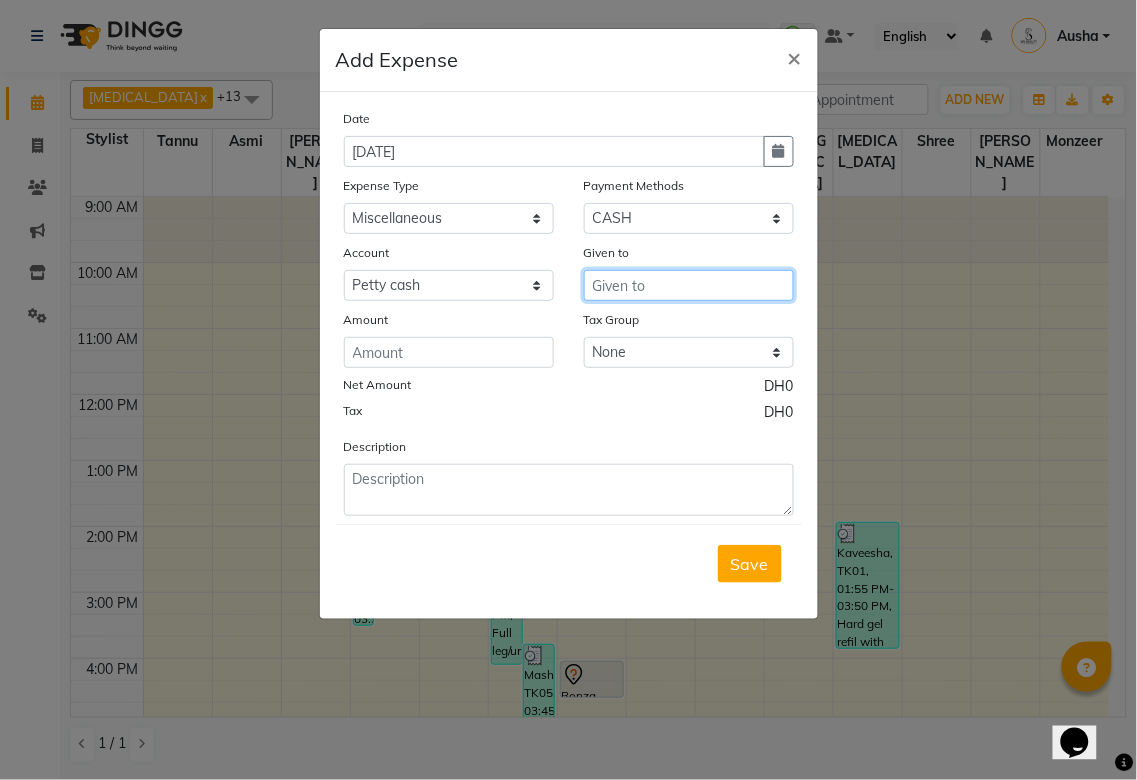 click at bounding box center (689, 285) 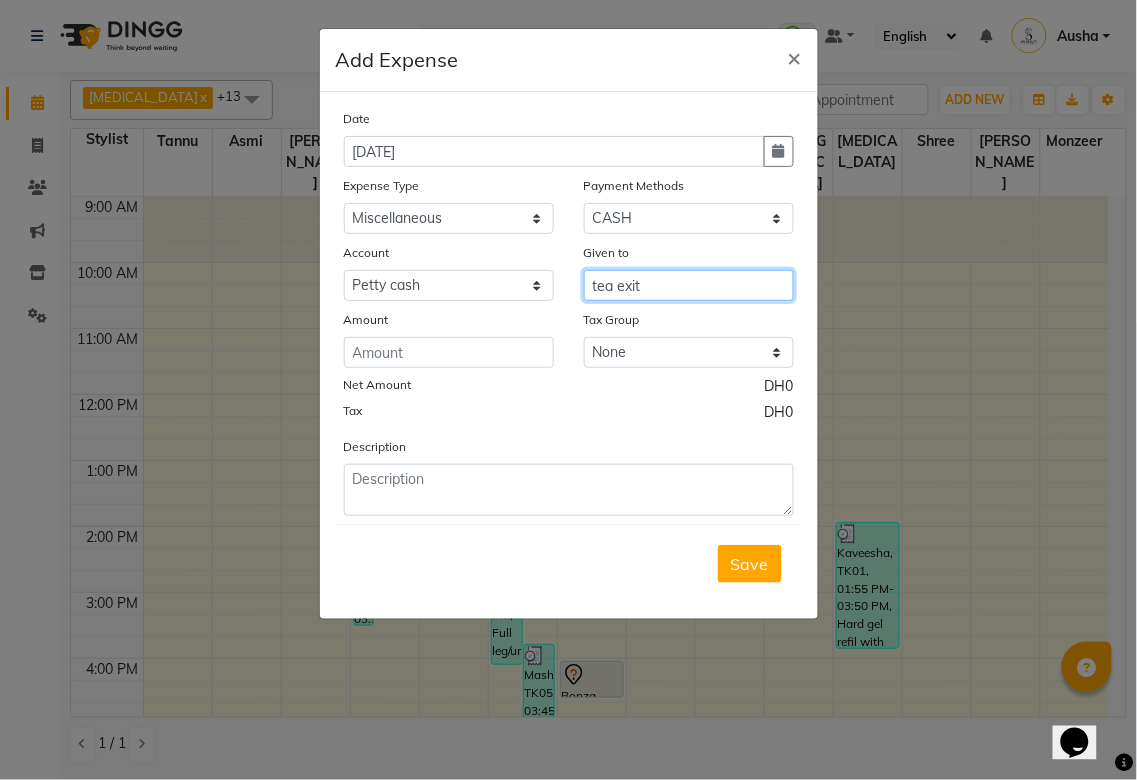 type on "tea exit" 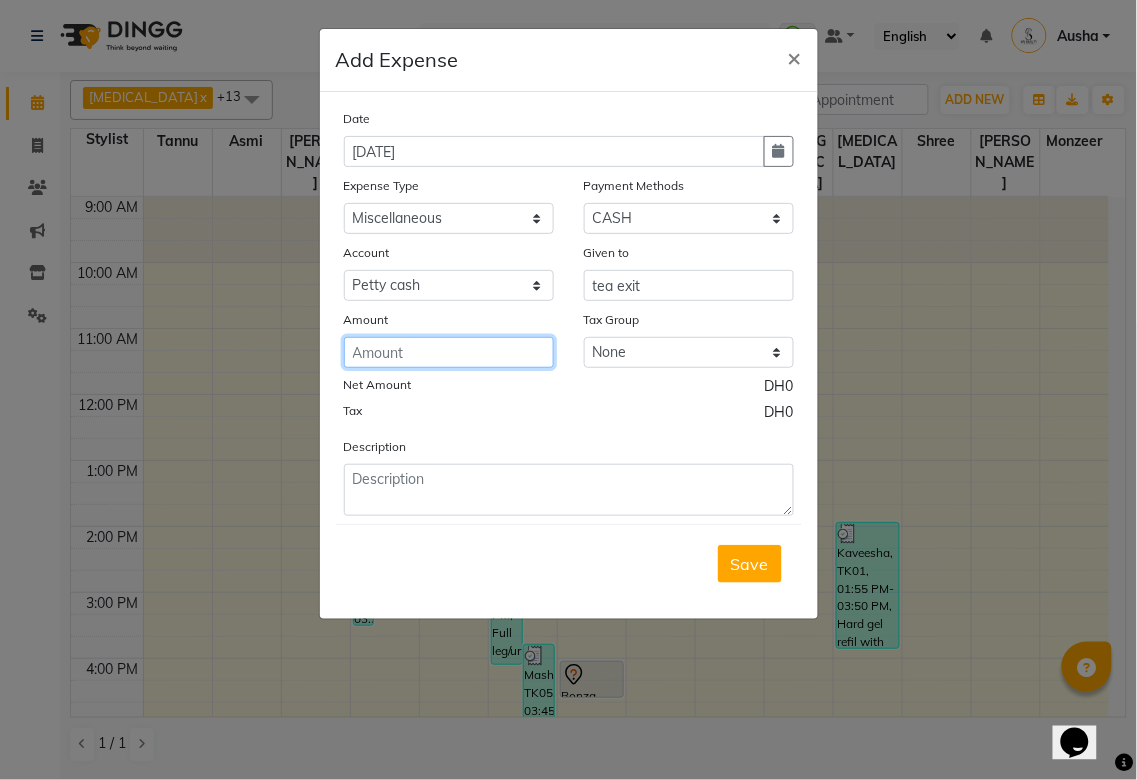 click 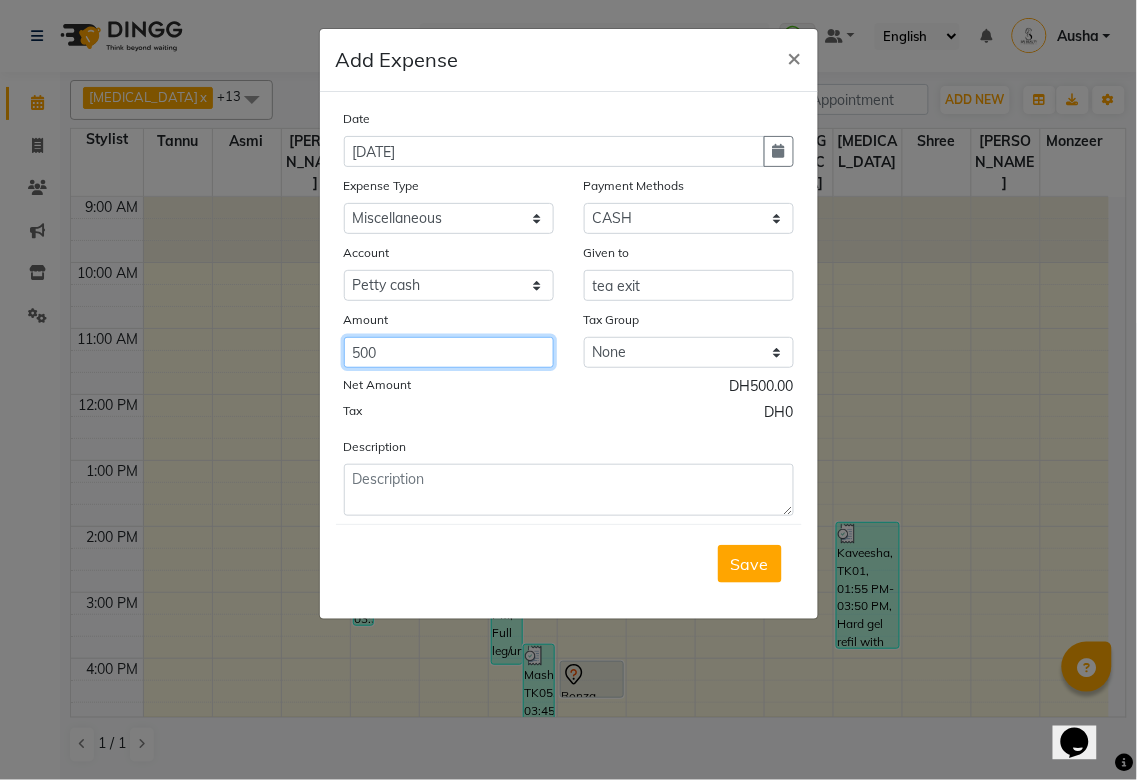 type on "500" 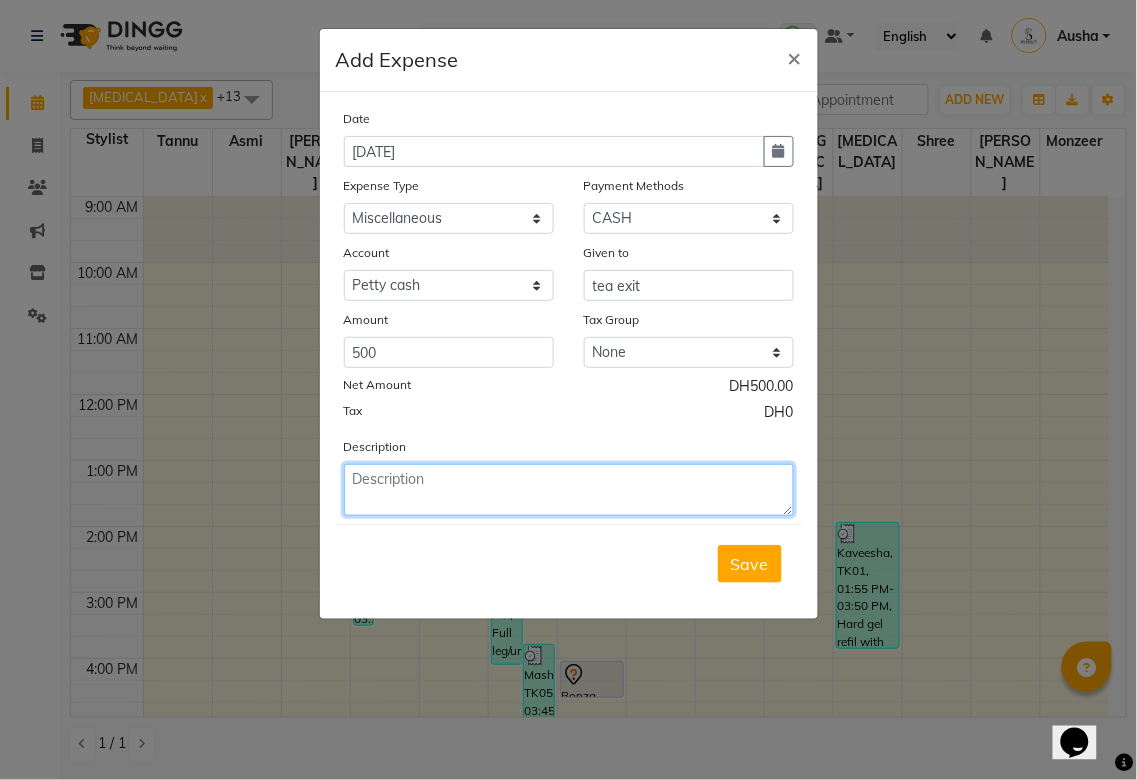 click 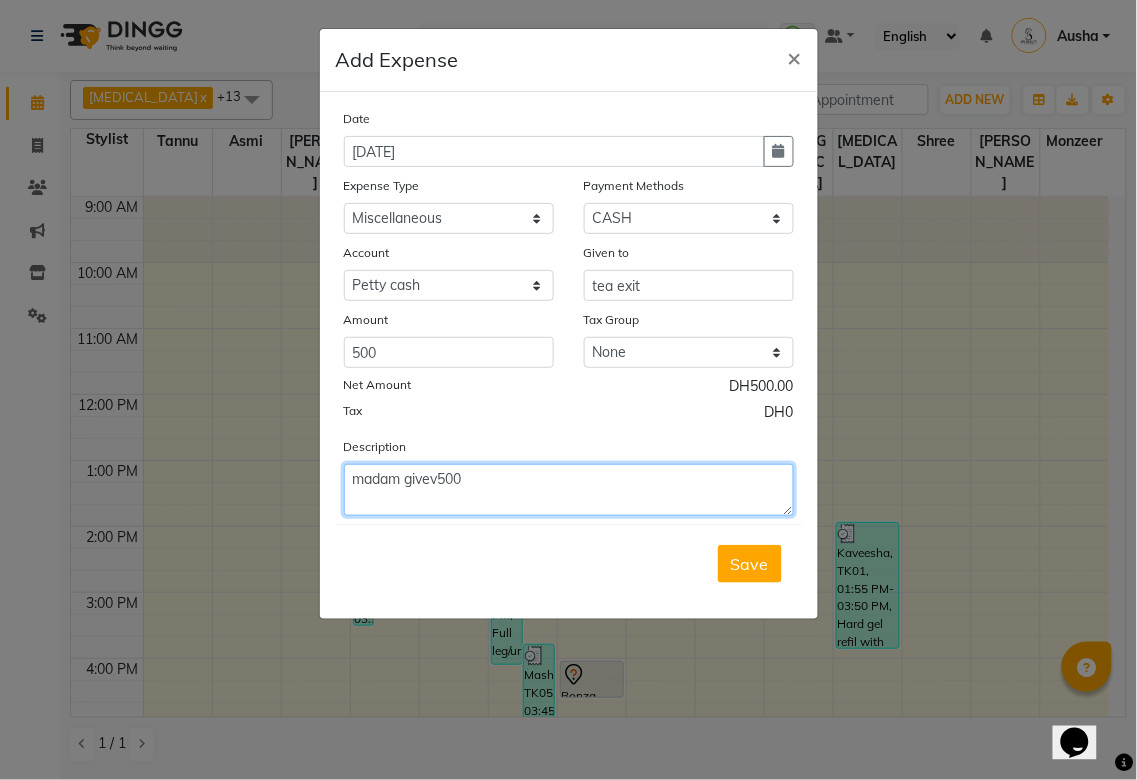 click on "madam givev500" 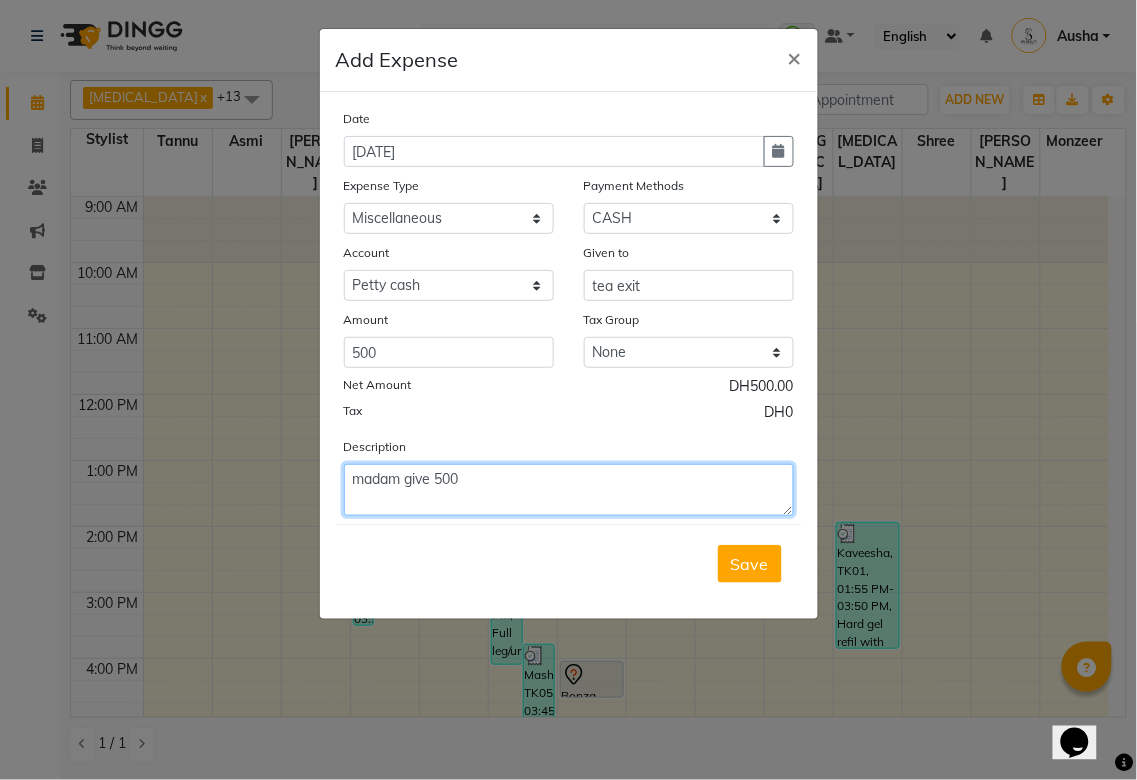 click on "madam give 500" 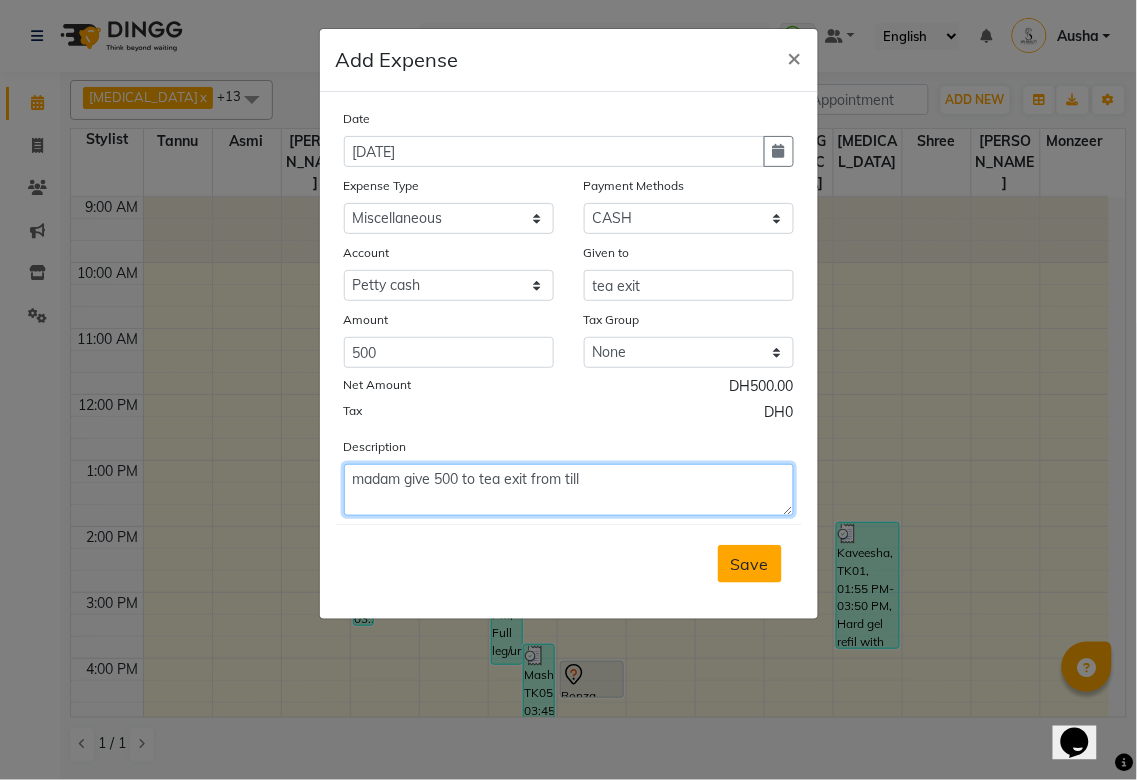 type on "madam give 500 to tea exit from till" 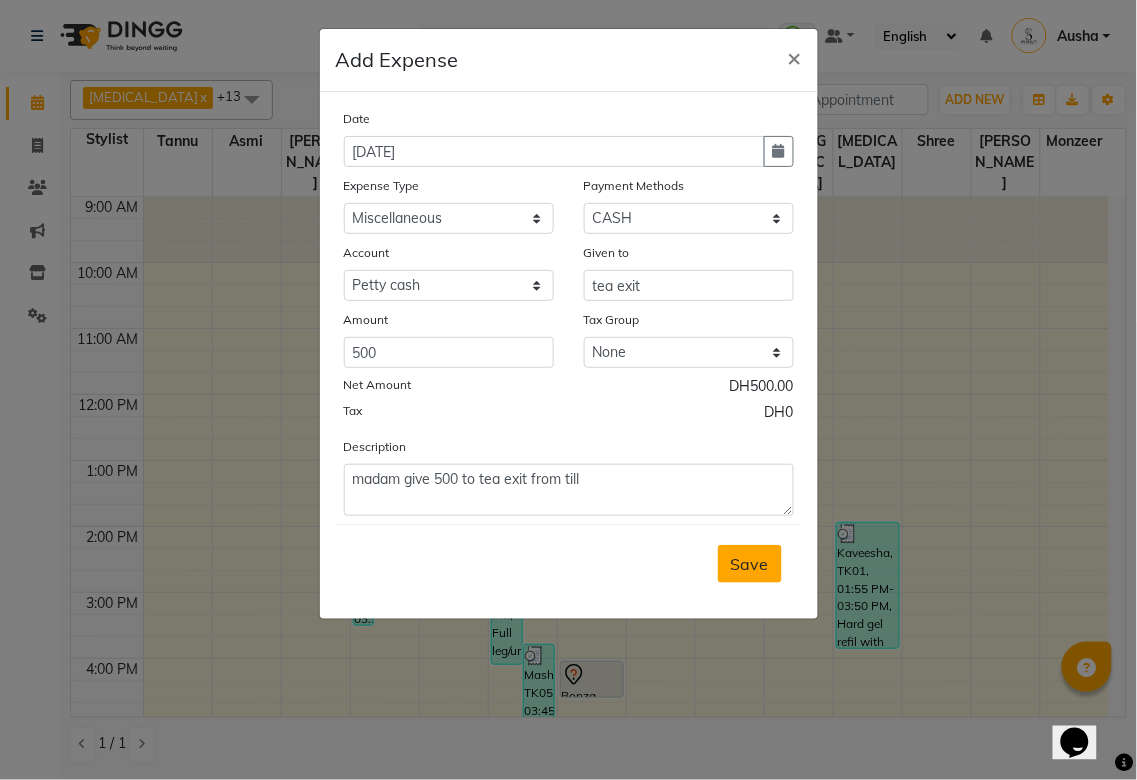 click on "Save" at bounding box center [750, 564] 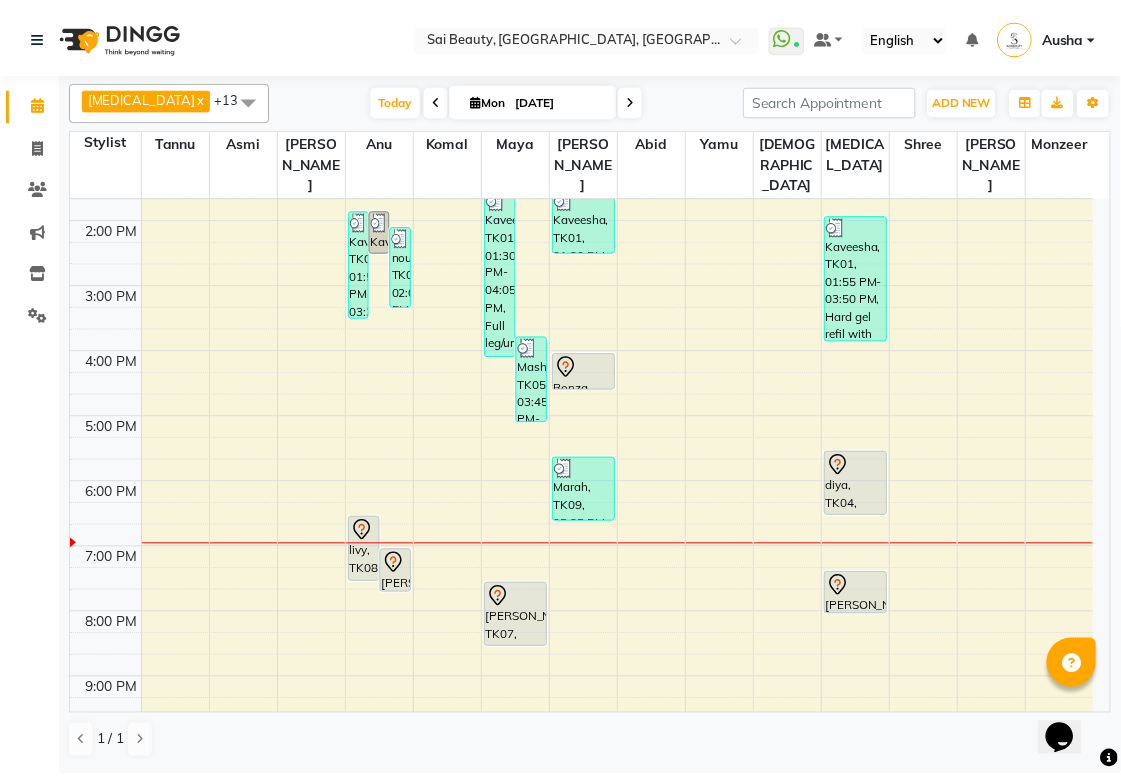 scroll, scrollTop: 308, scrollLeft: 0, axis: vertical 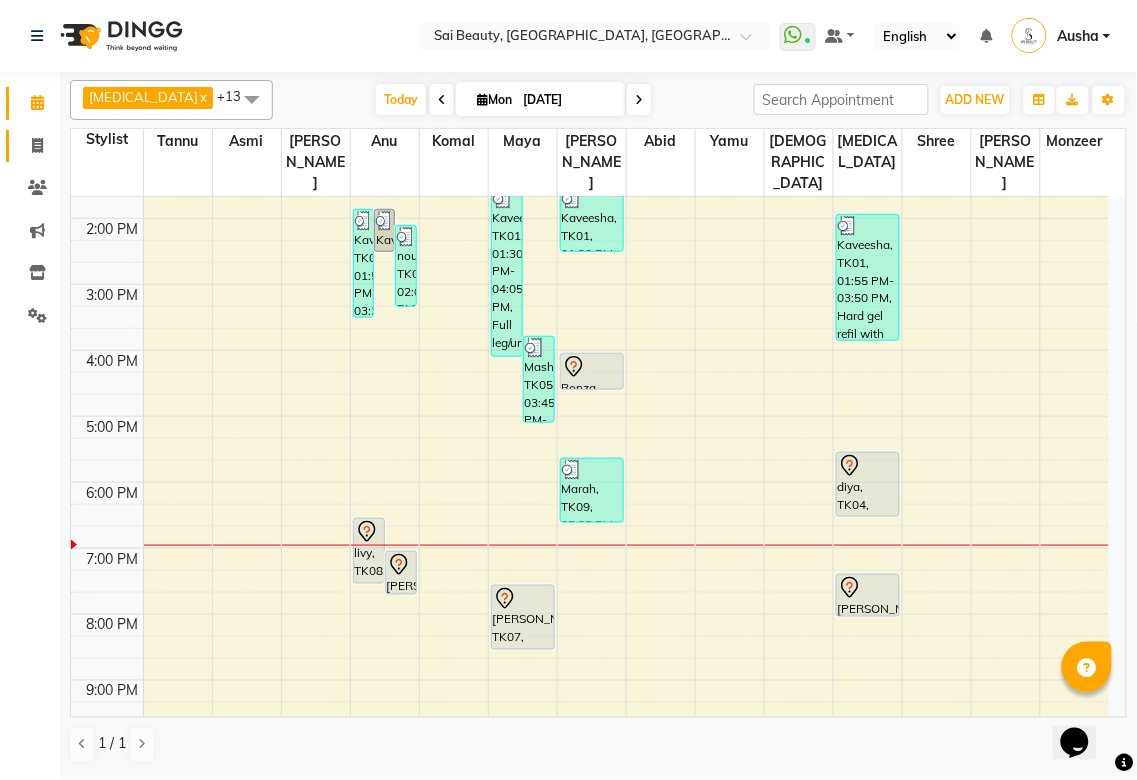 click 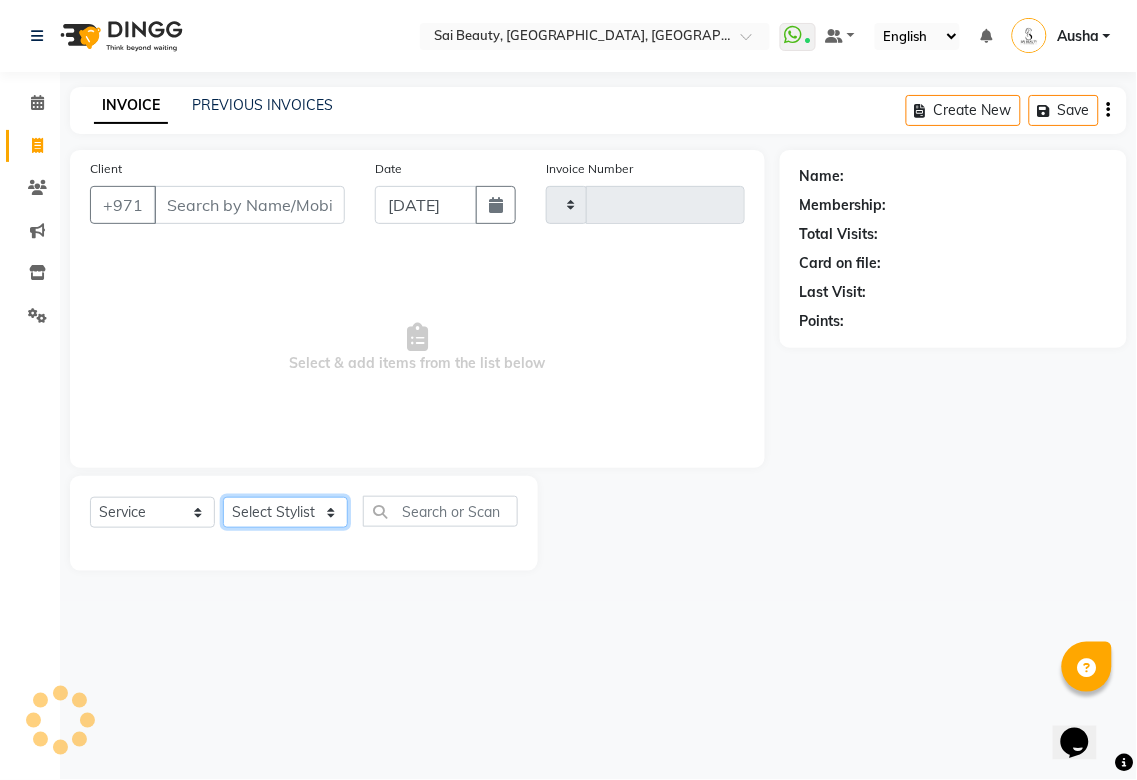 click on "Select Stylist" 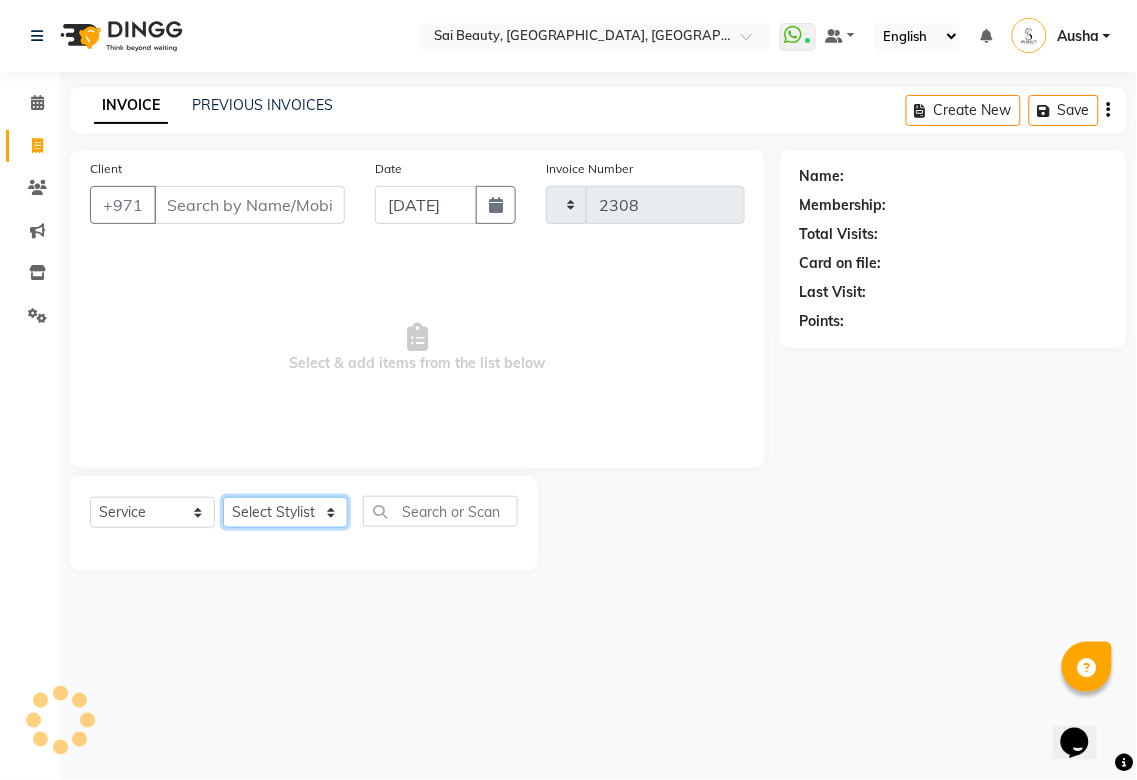 select on "5352" 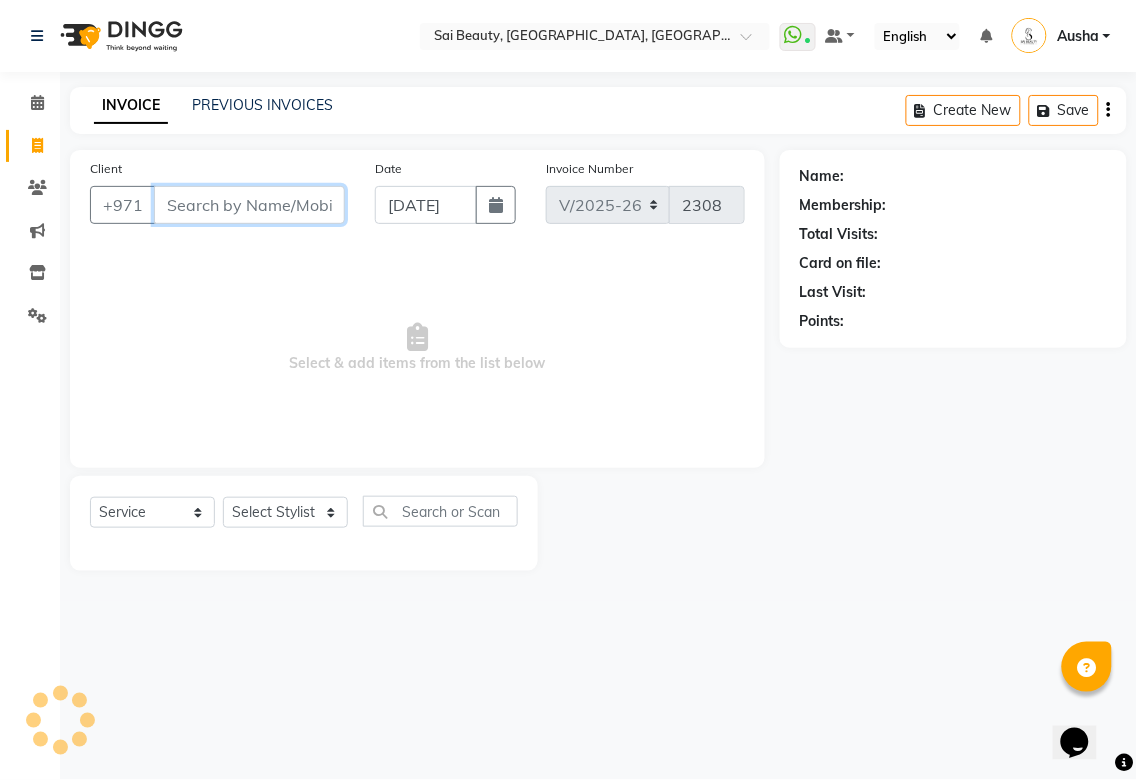 click on "Client" at bounding box center [249, 205] 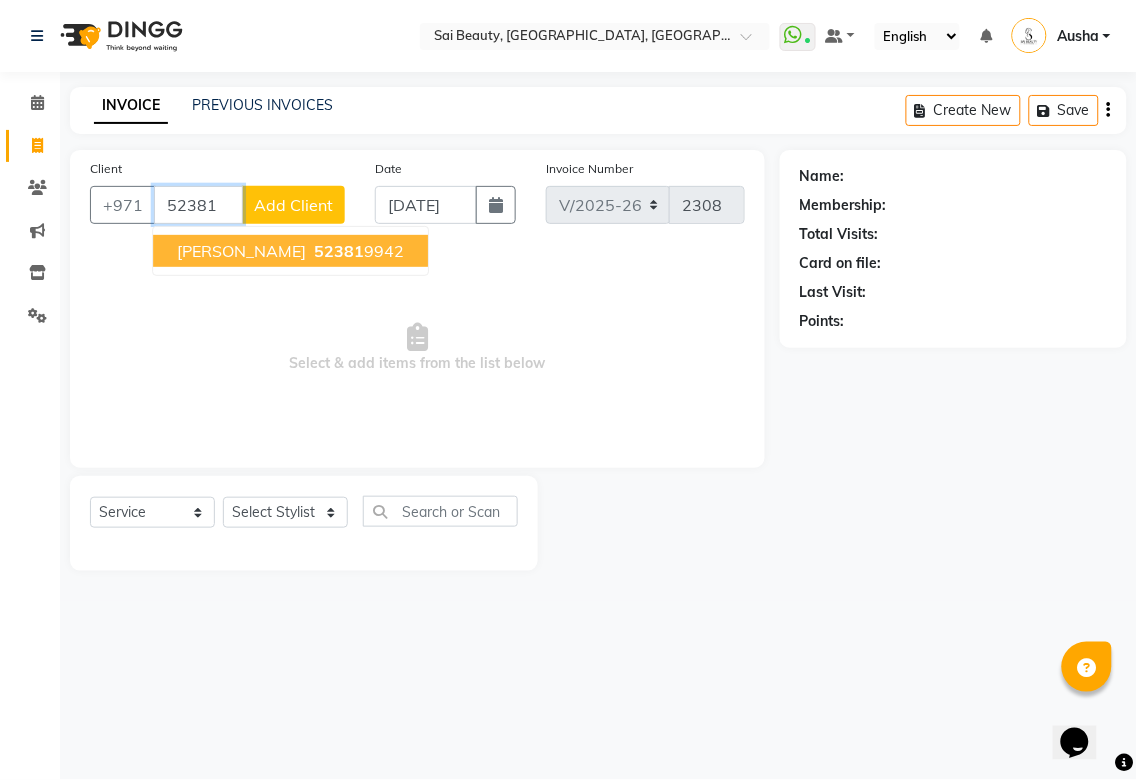 click on "[PERSON_NAME]" at bounding box center (241, 251) 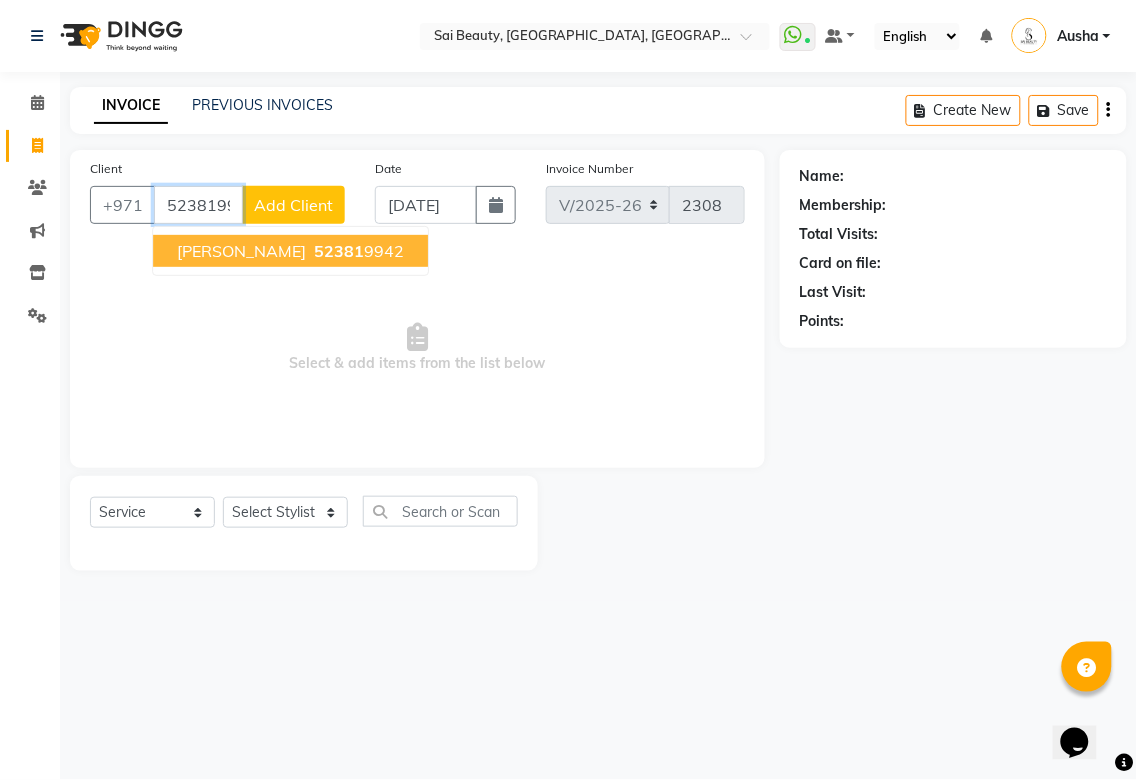 type on "523819942" 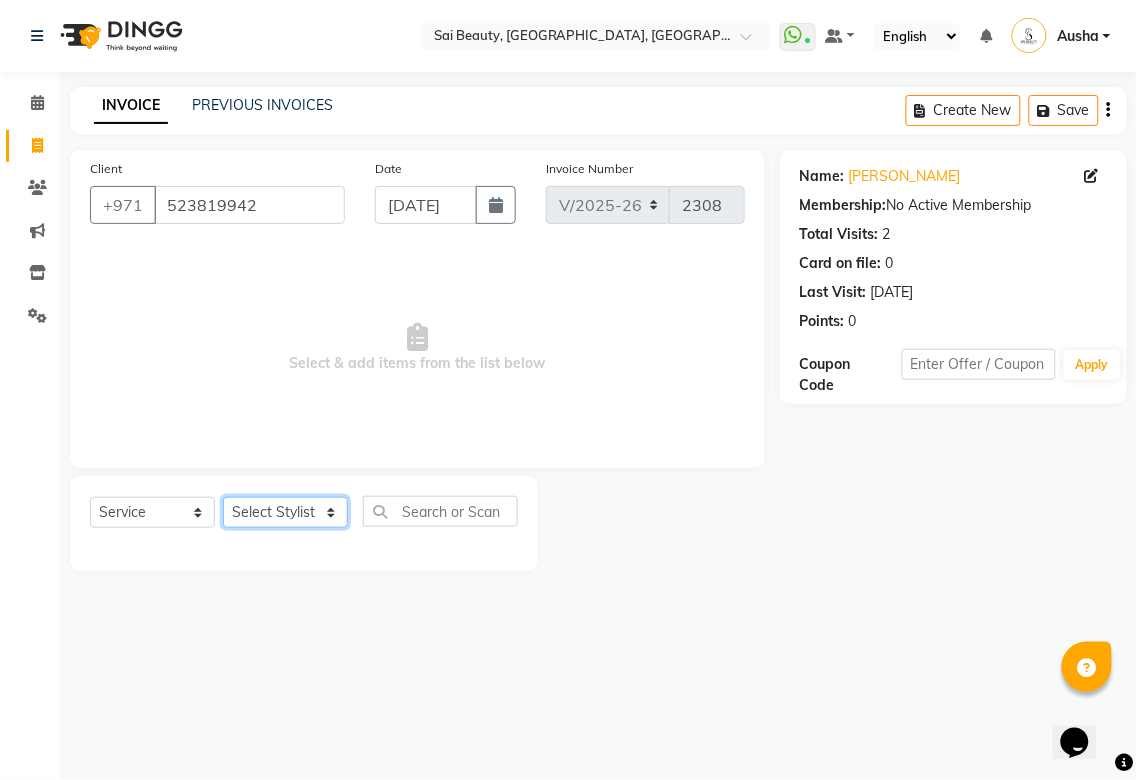 click on "Select Stylist [PERSON_NAME][MEDICAL_DATA] [PERSON_NAME] Asmi Ausha [PERSON_NAME] Gita [PERSON_NAME] Monzeer shree [PERSON_NAME] [PERSON_NAME] Surakcha [PERSON_NAME] Yamu" 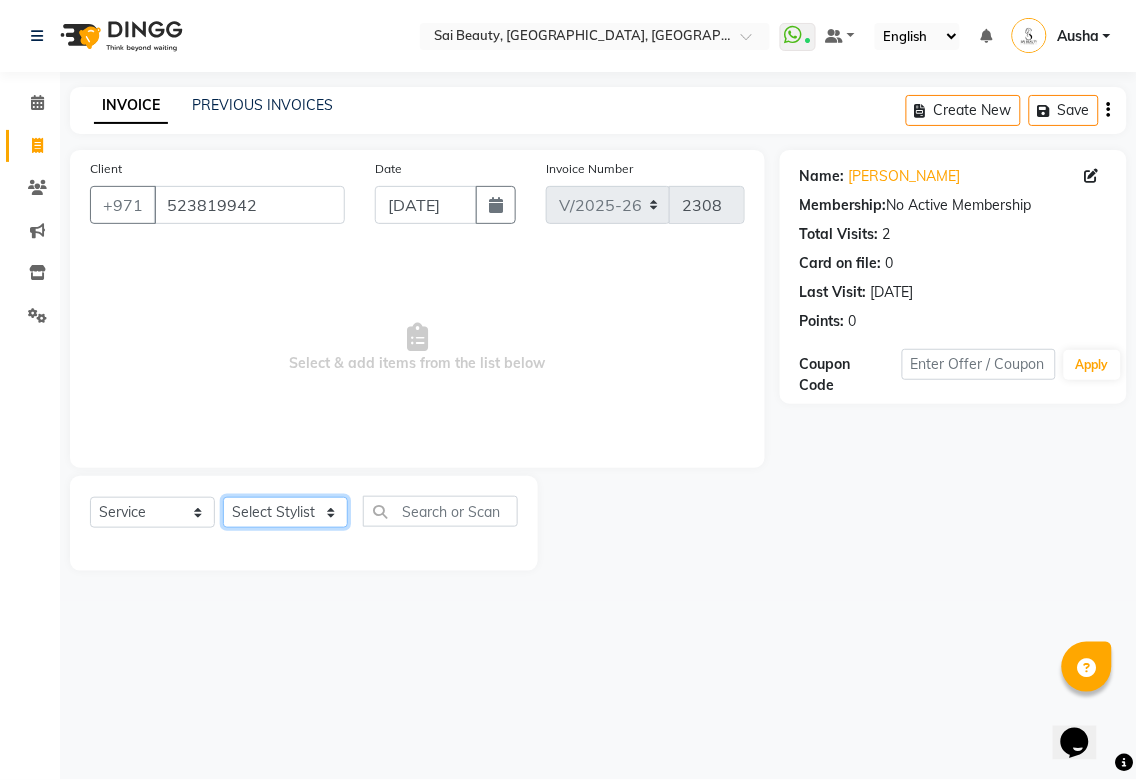 select on "57468" 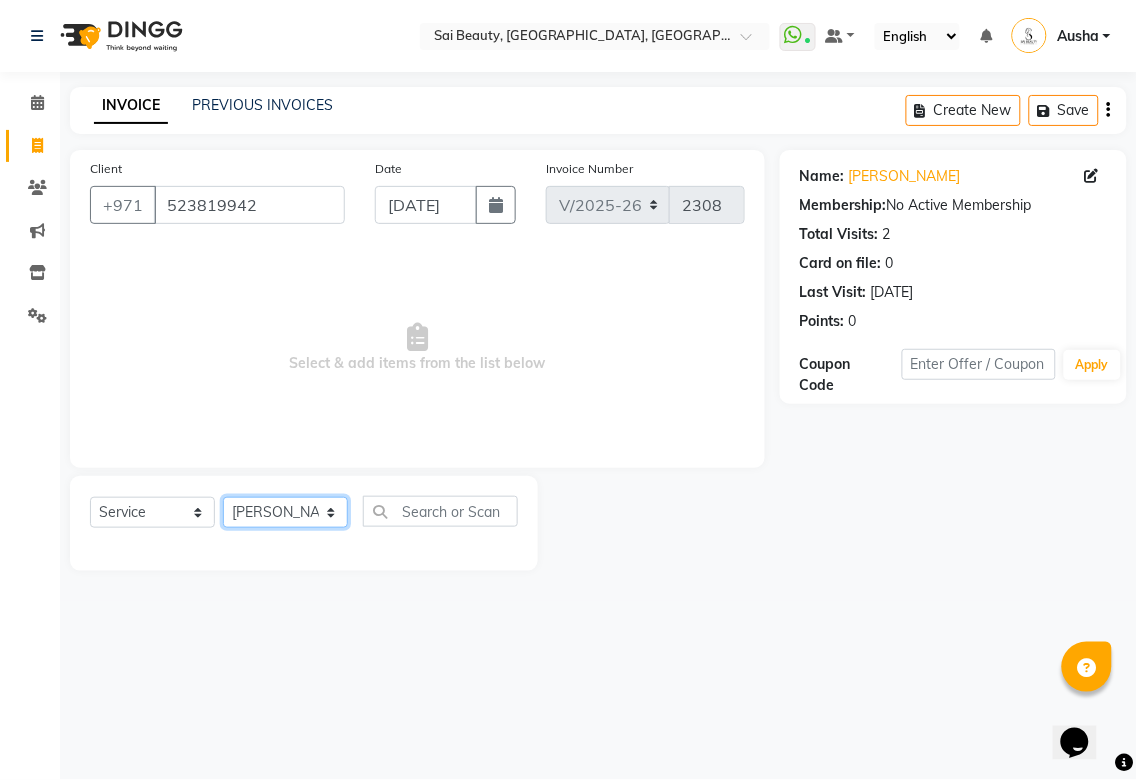 click on "Select Stylist [PERSON_NAME][MEDICAL_DATA] [PERSON_NAME] Asmi Ausha [PERSON_NAME] Gita [PERSON_NAME] Monzeer shree [PERSON_NAME] [PERSON_NAME] Surakcha [PERSON_NAME] Yamu" 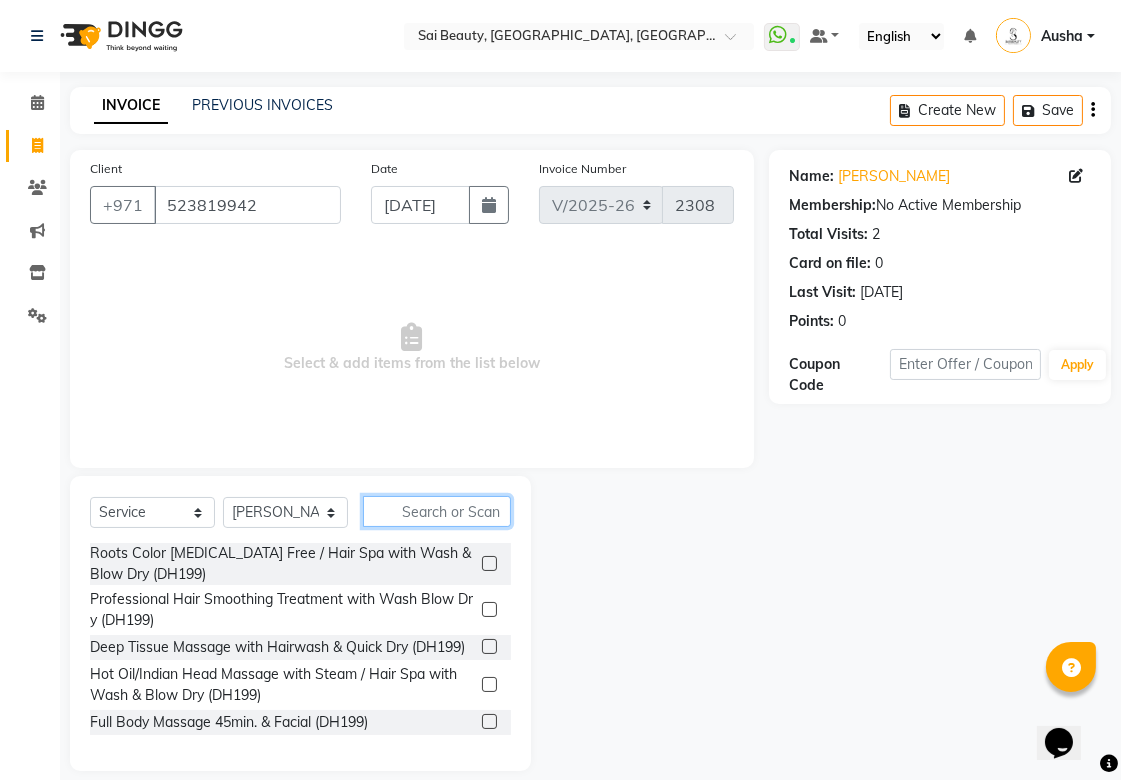 click 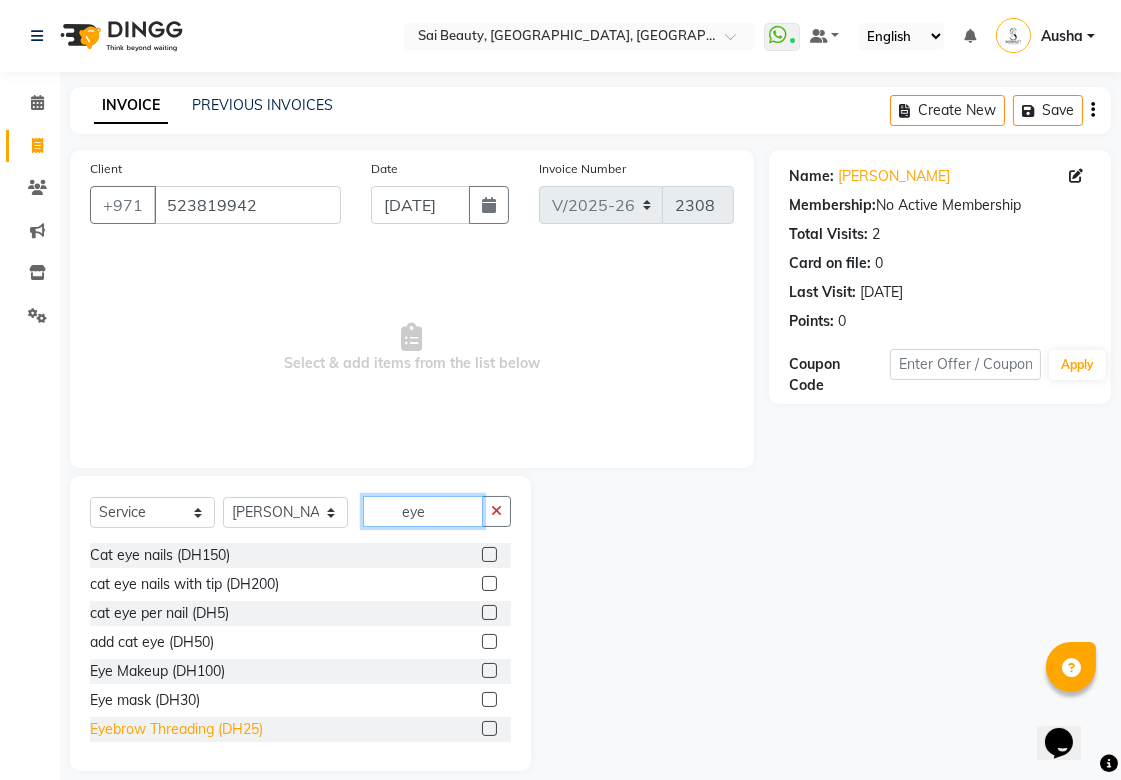 type on "eye" 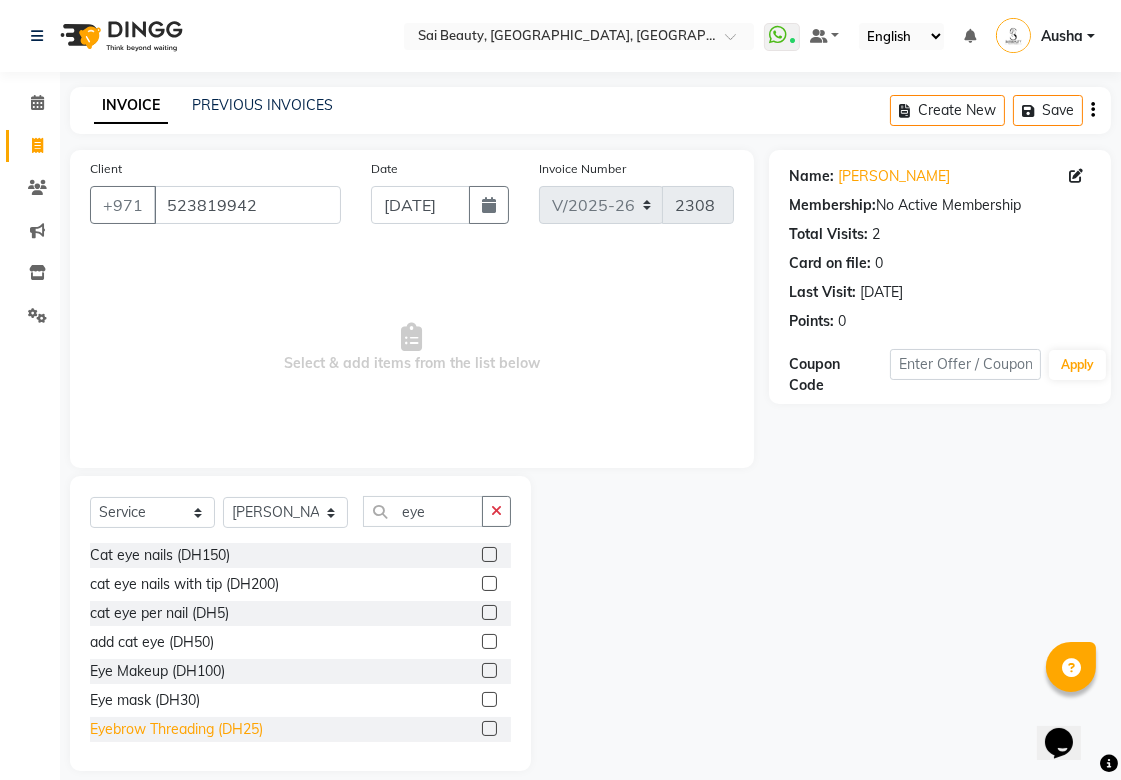 click on "Eyebrow Threading (DH25)" 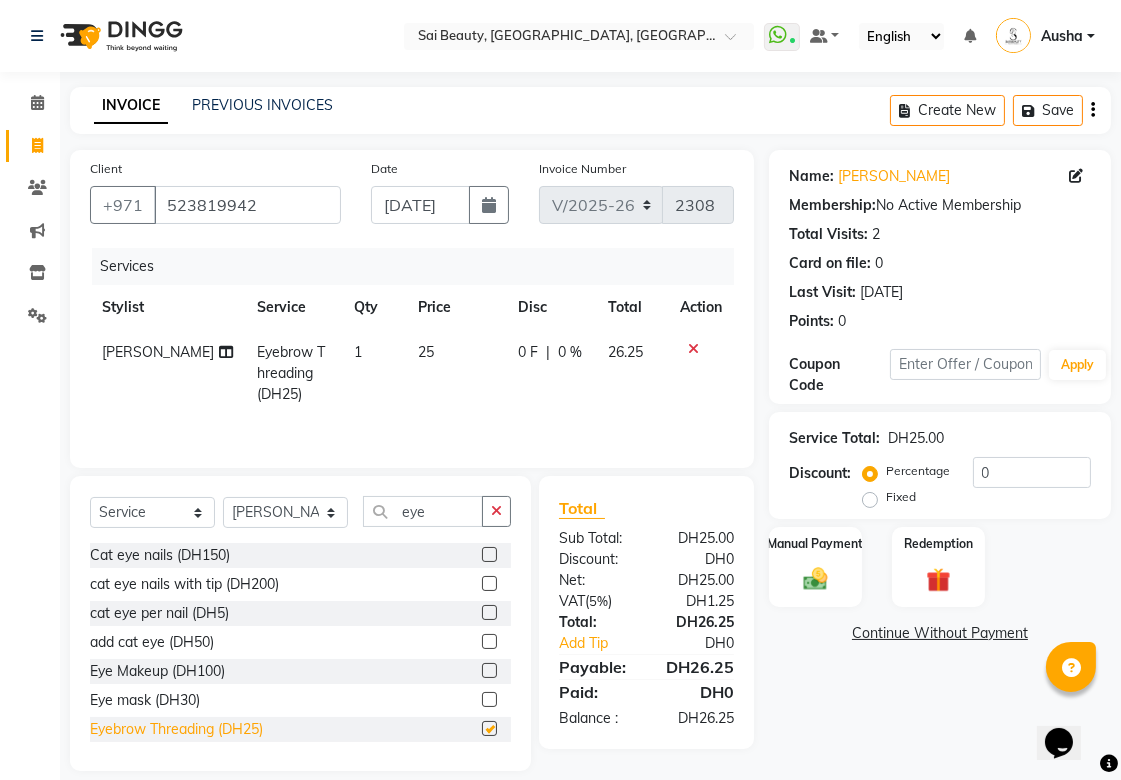 checkbox on "false" 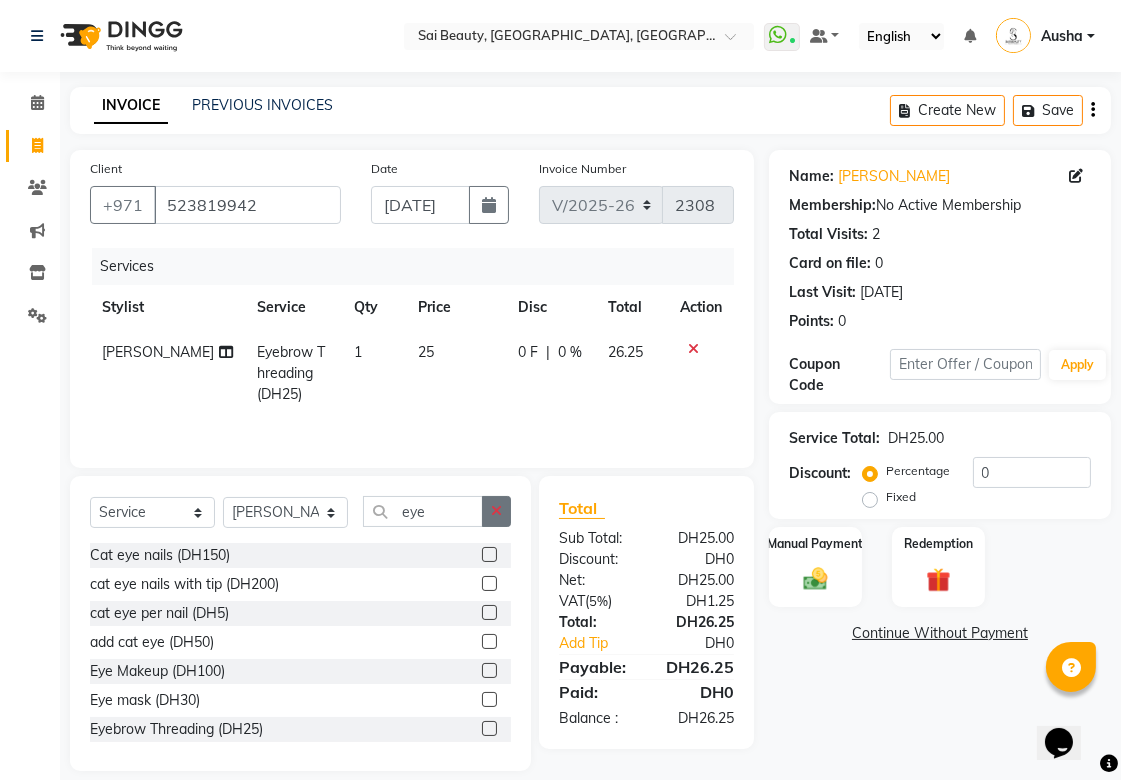 click 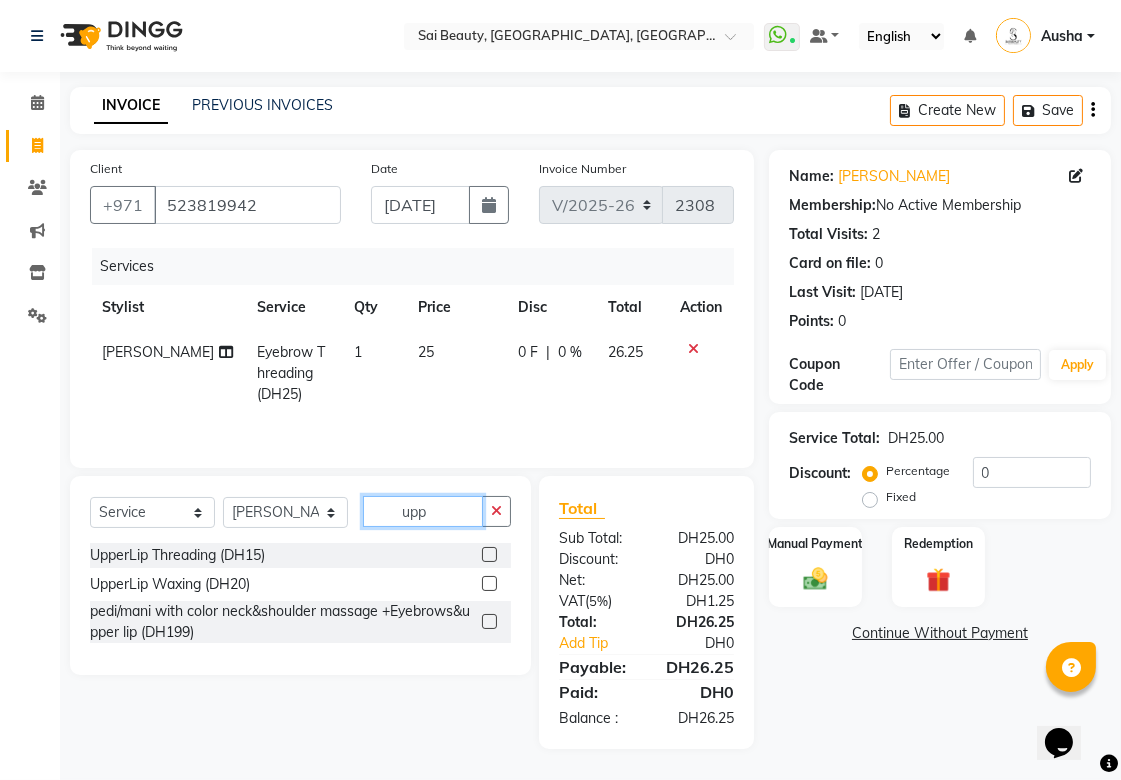 type on "upp" 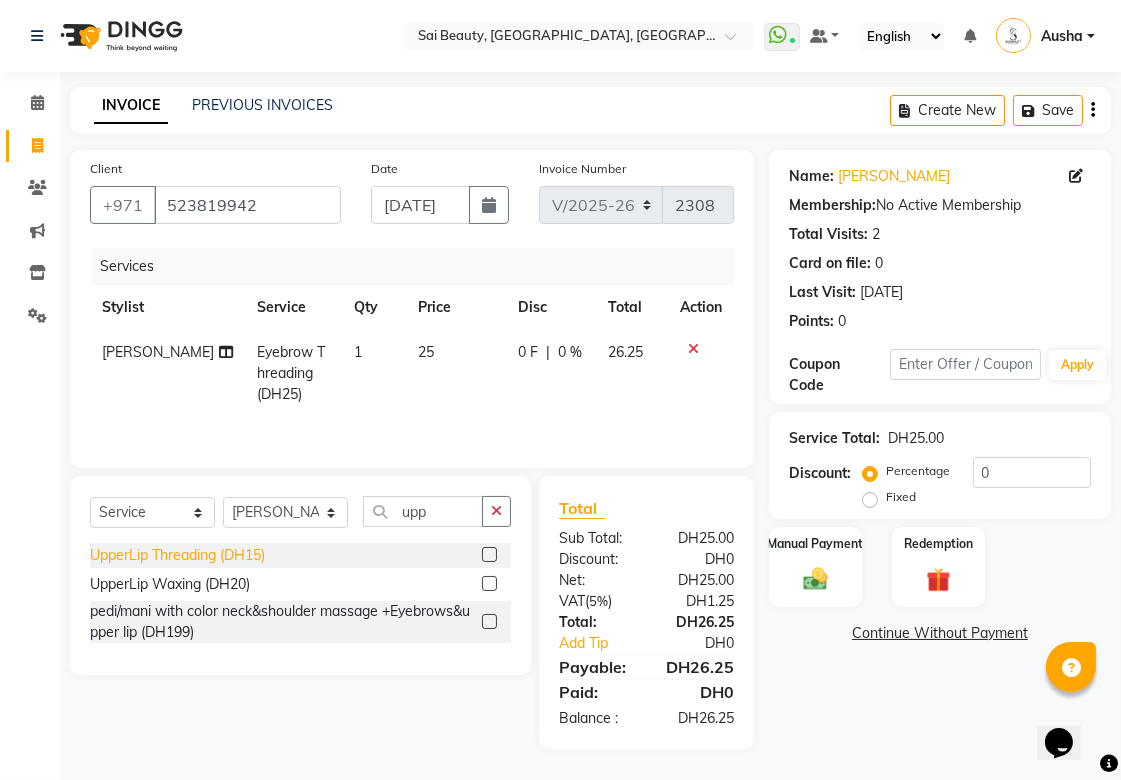 click on "UpperLip Threading (DH15)" 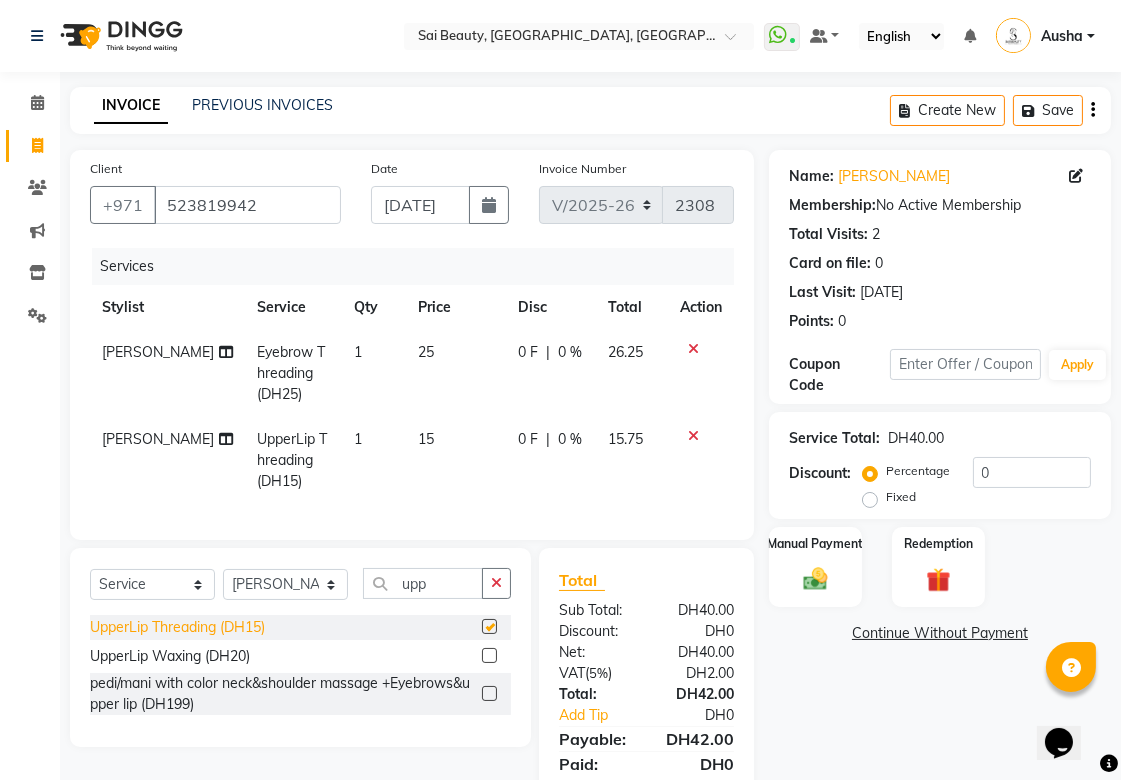 checkbox on "false" 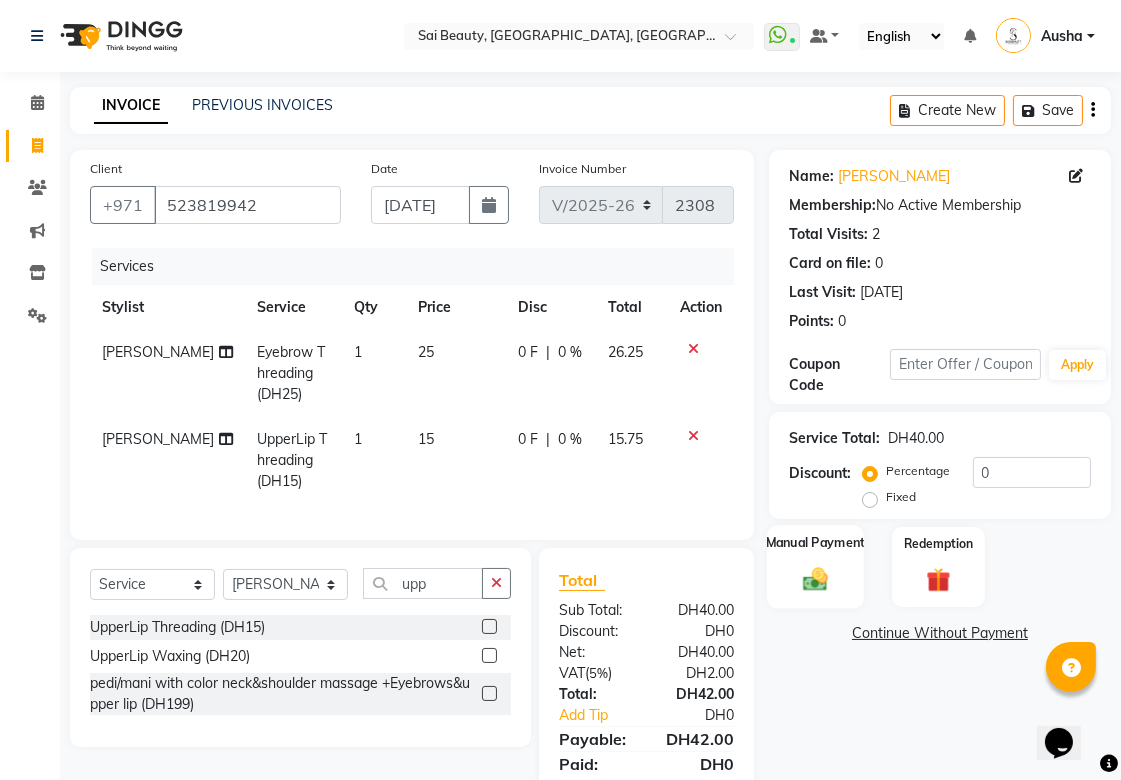 click on "Manual Payment" 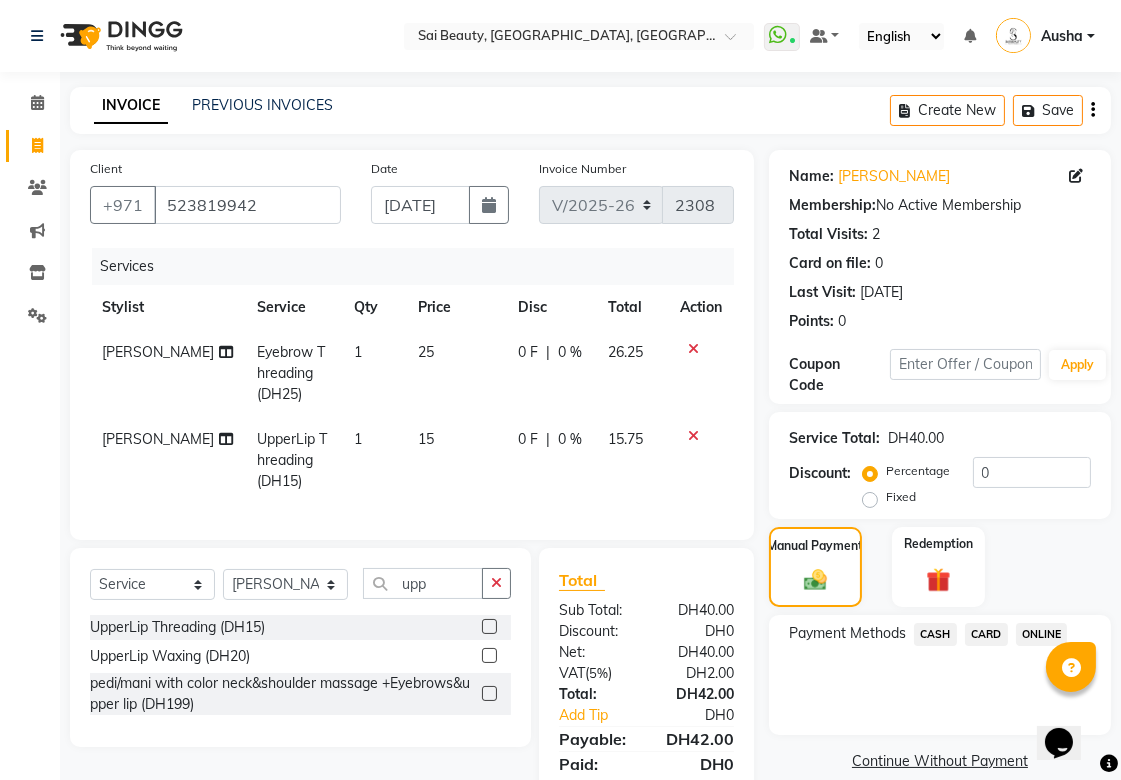 click on "CARD" 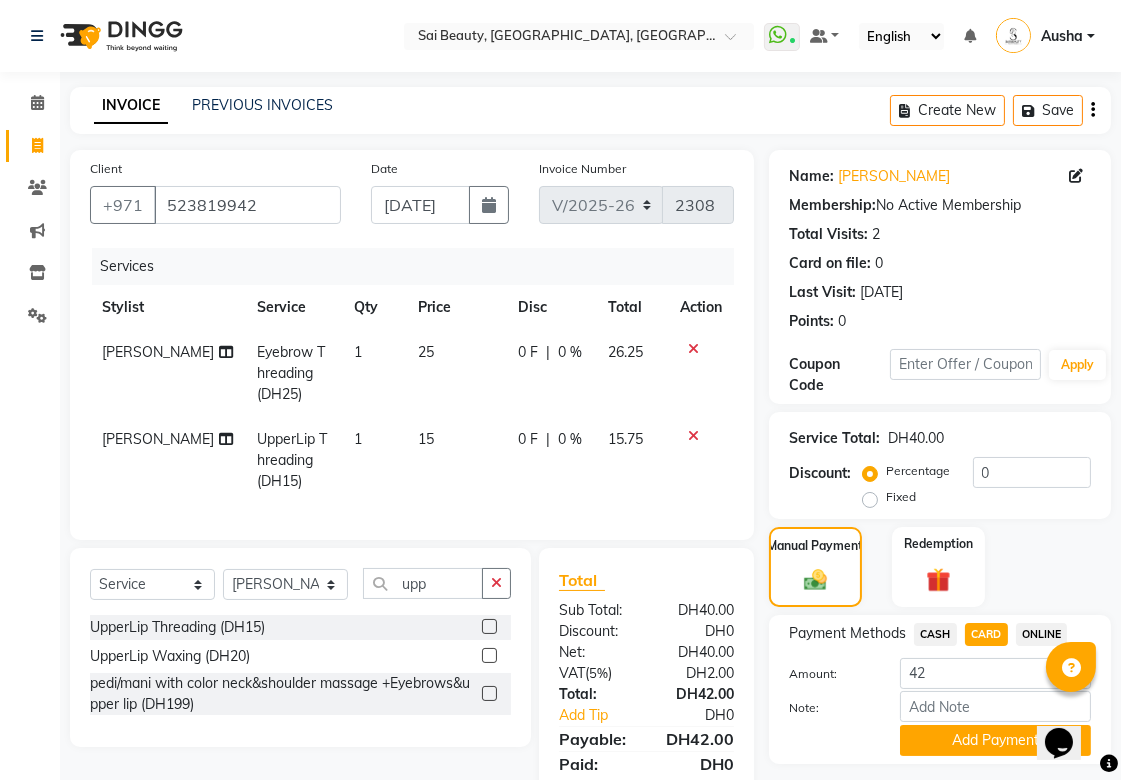 scroll, scrollTop: 87, scrollLeft: 0, axis: vertical 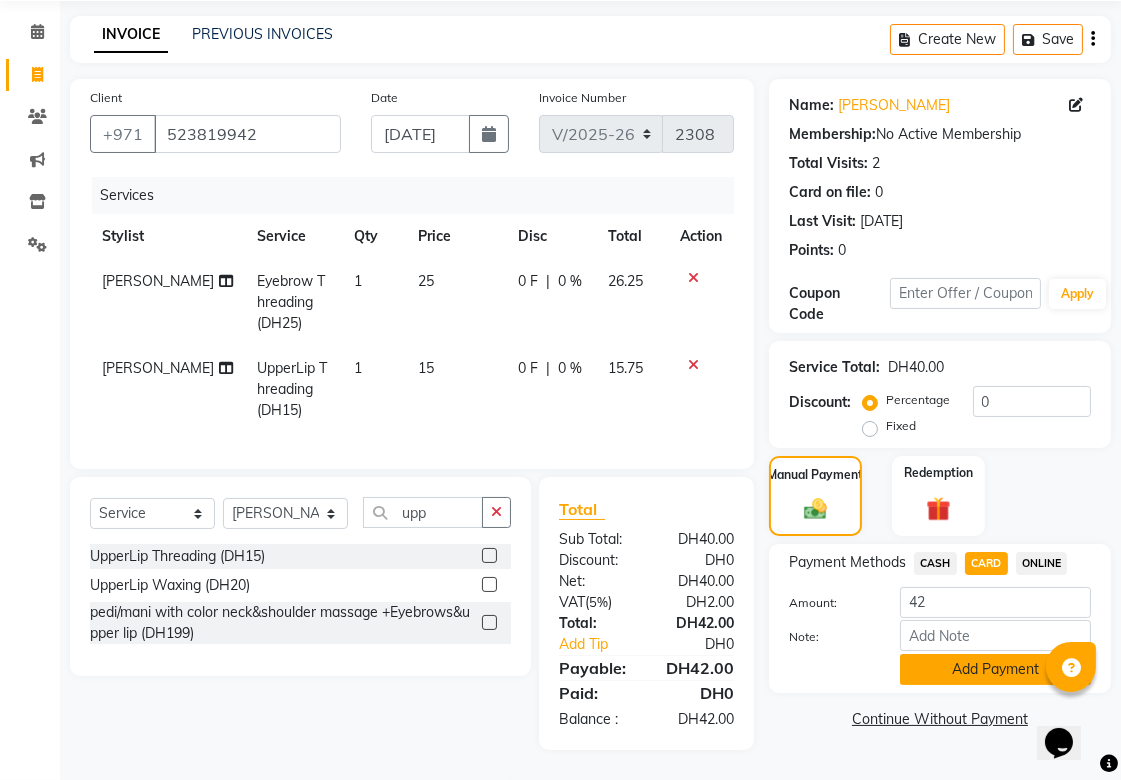 click on "Add Payment" 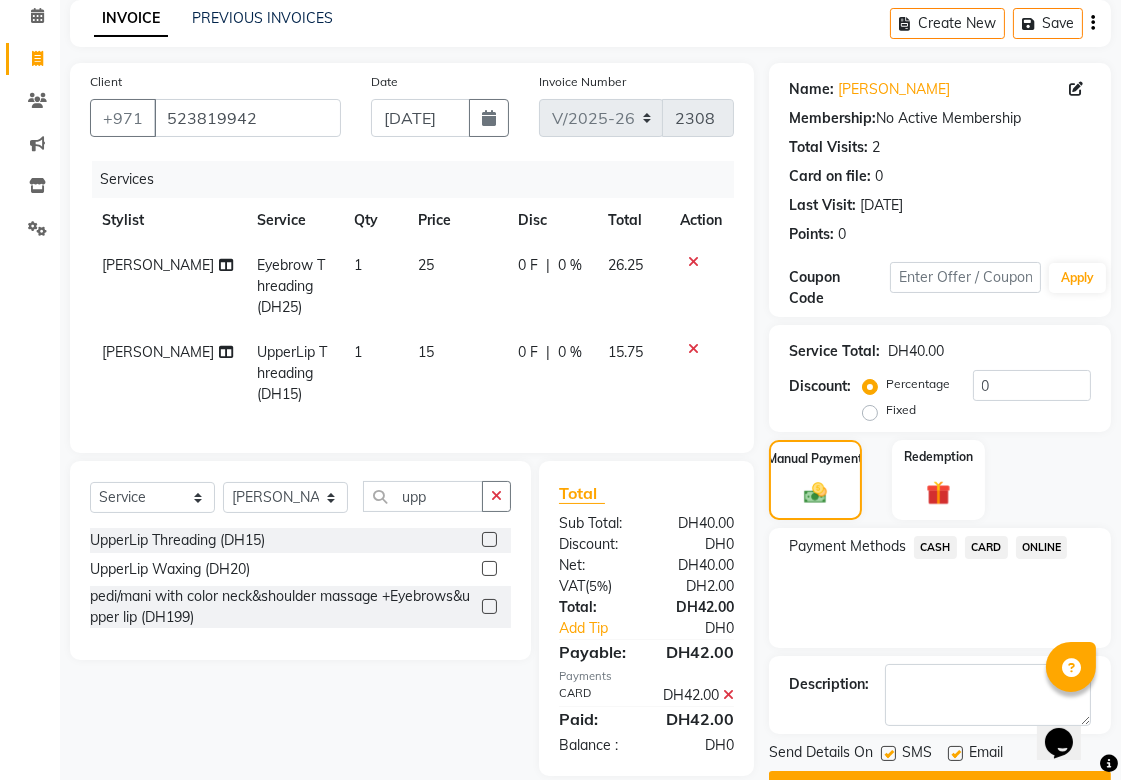 scroll, scrollTop: 151, scrollLeft: 0, axis: vertical 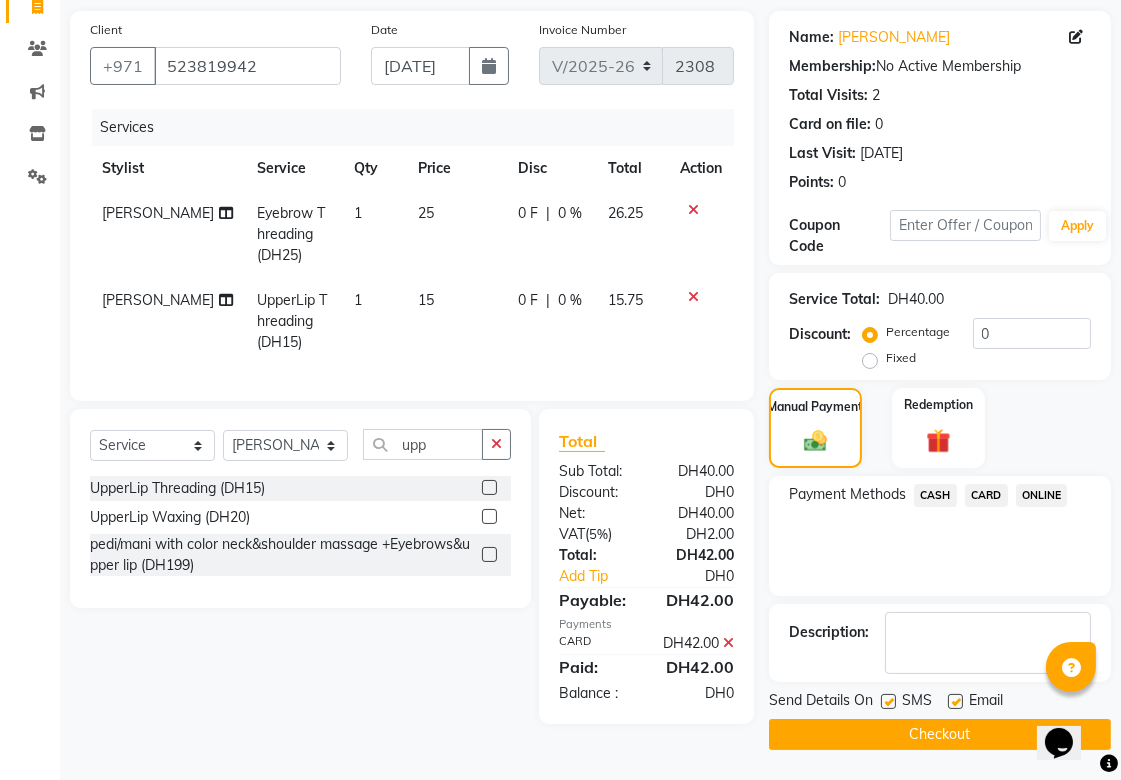 click on "Checkout" 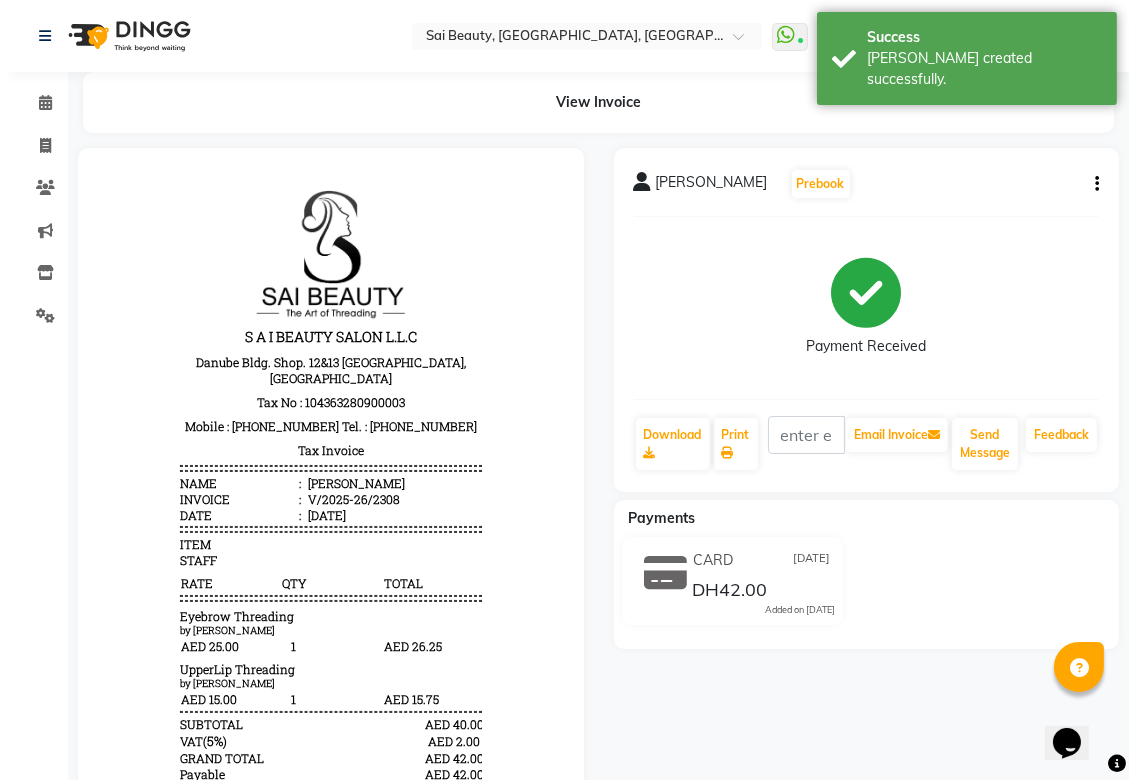 scroll, scrollTop: 0, scrollLeft: 0, axis: both 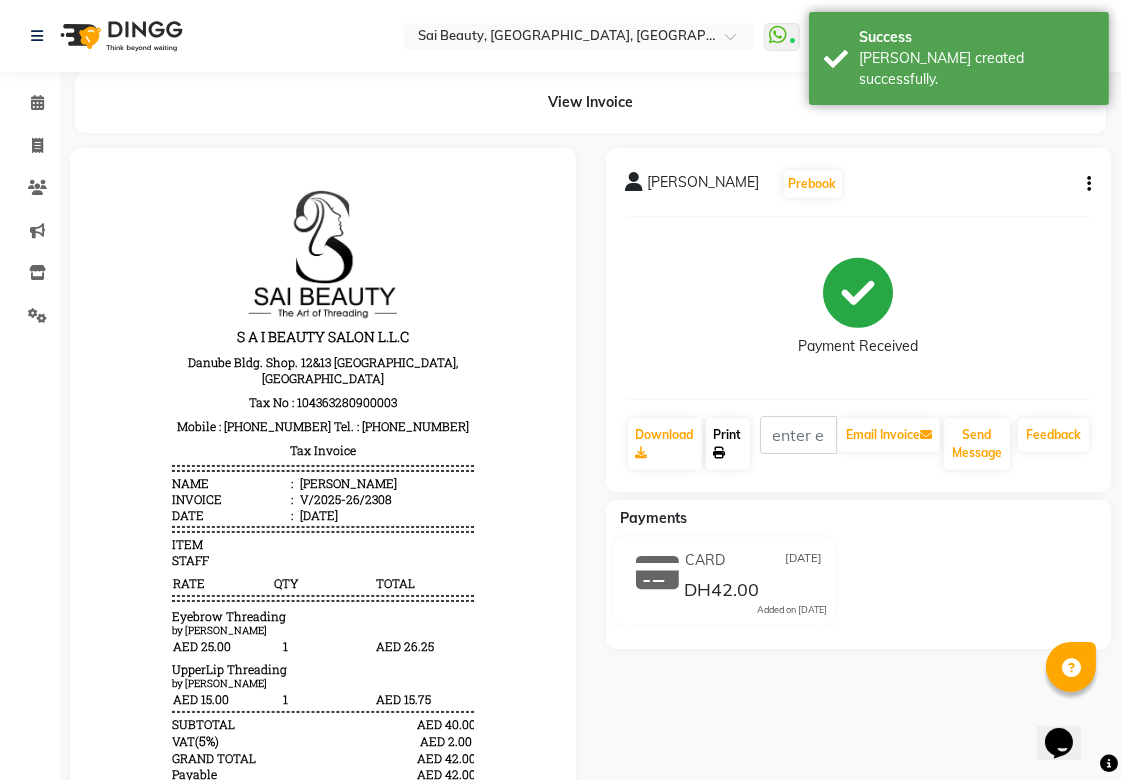 click on "Print" 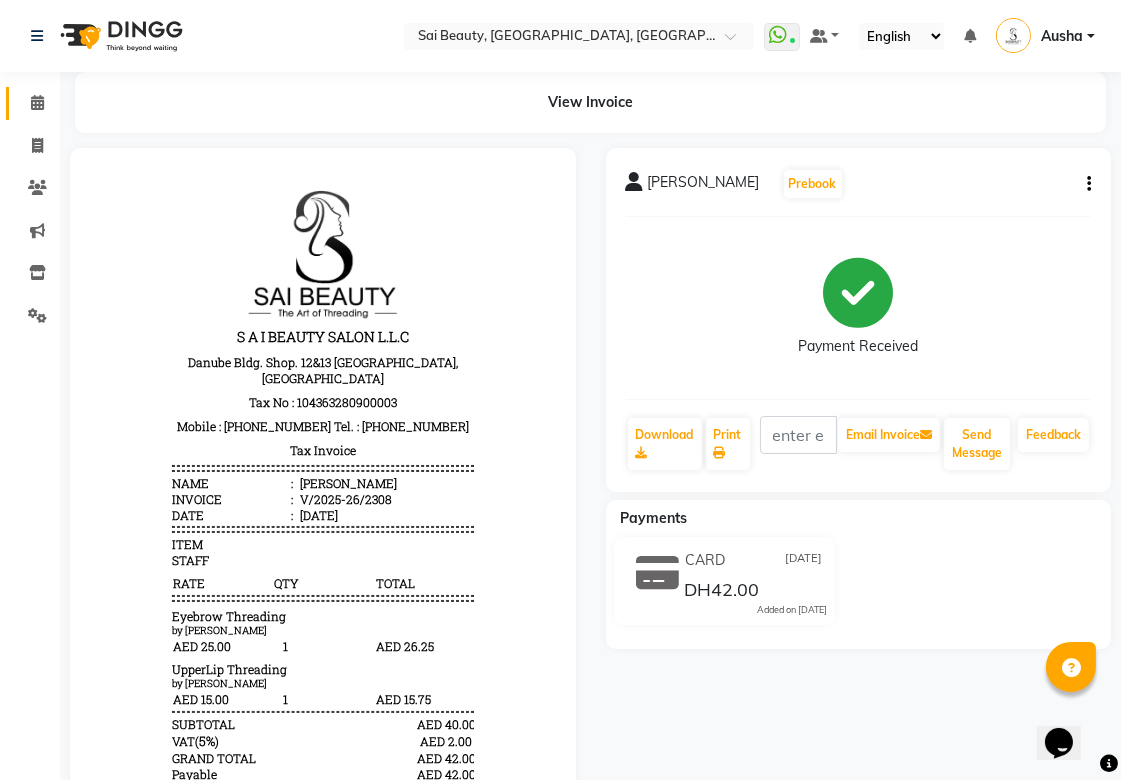 click 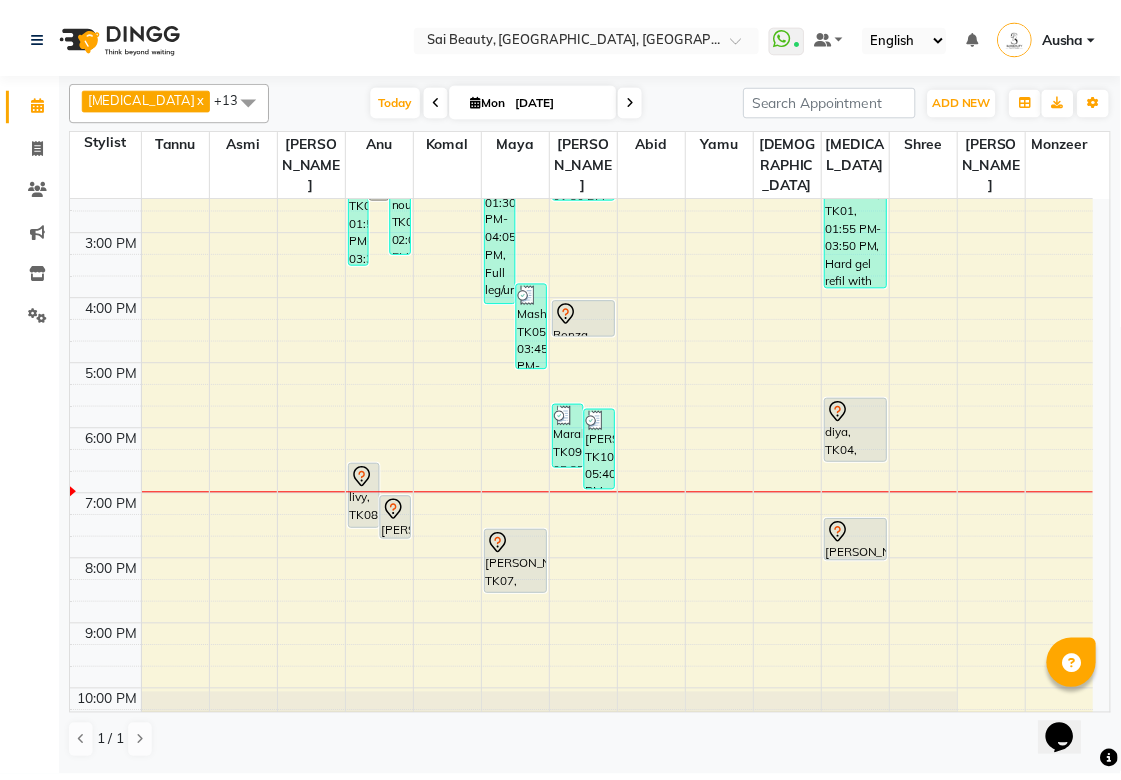 scroll, scrollTop: 364, scrollLeft: 0, axis: vertical 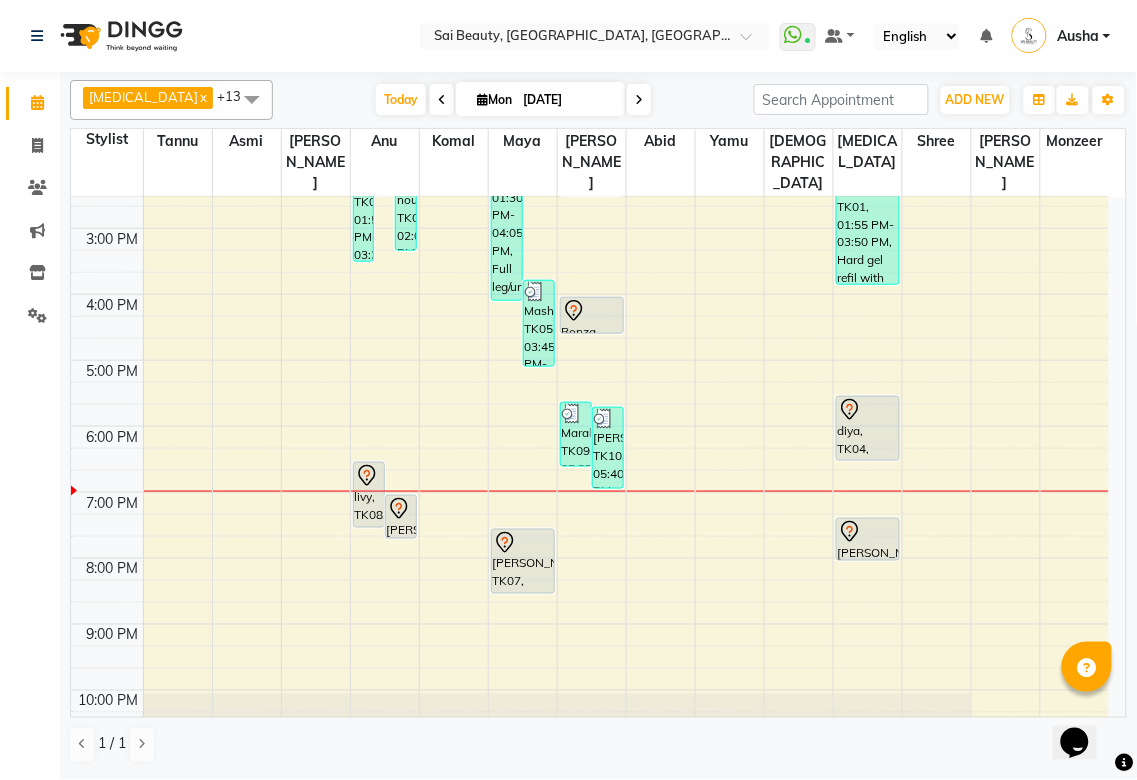 click 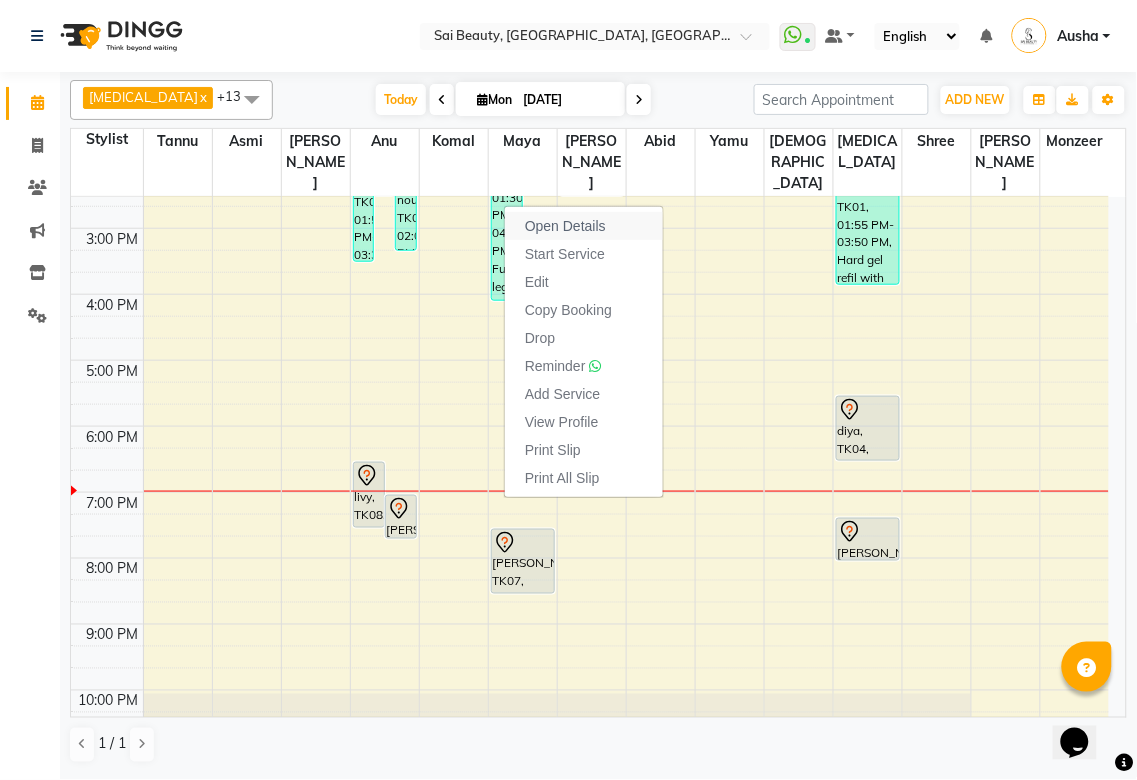 click on "Open Details" at bounding box center [584, 226] 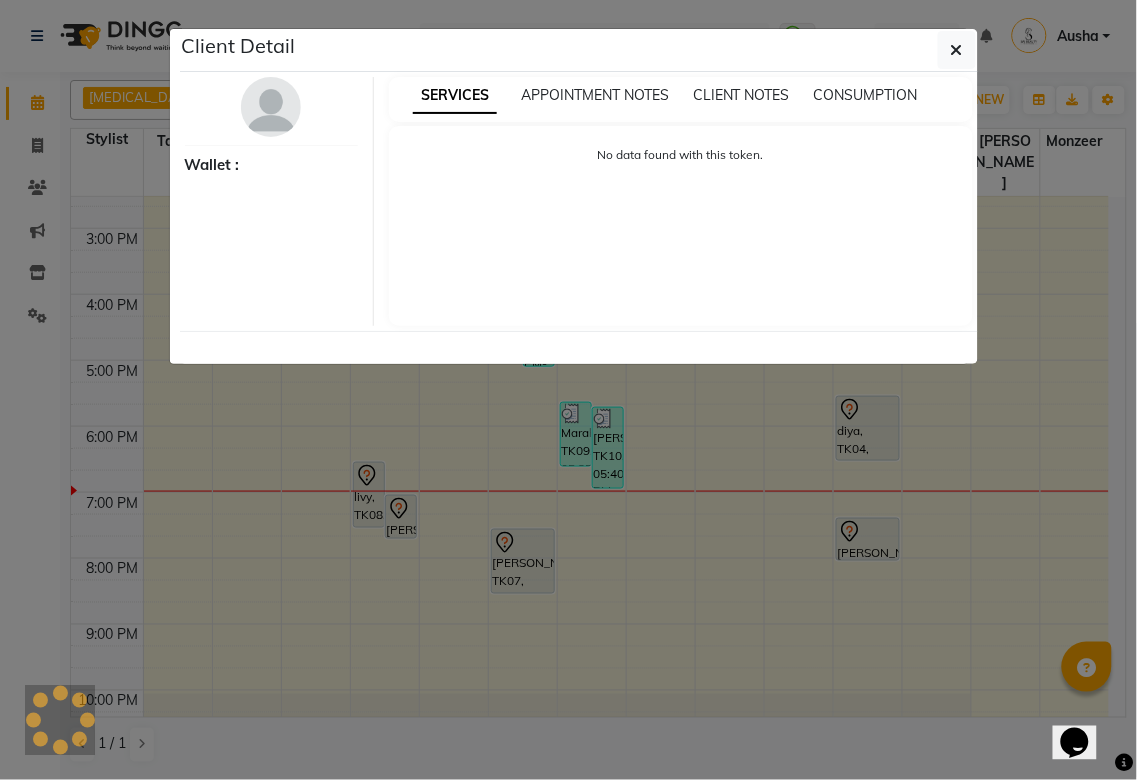 select on "7" 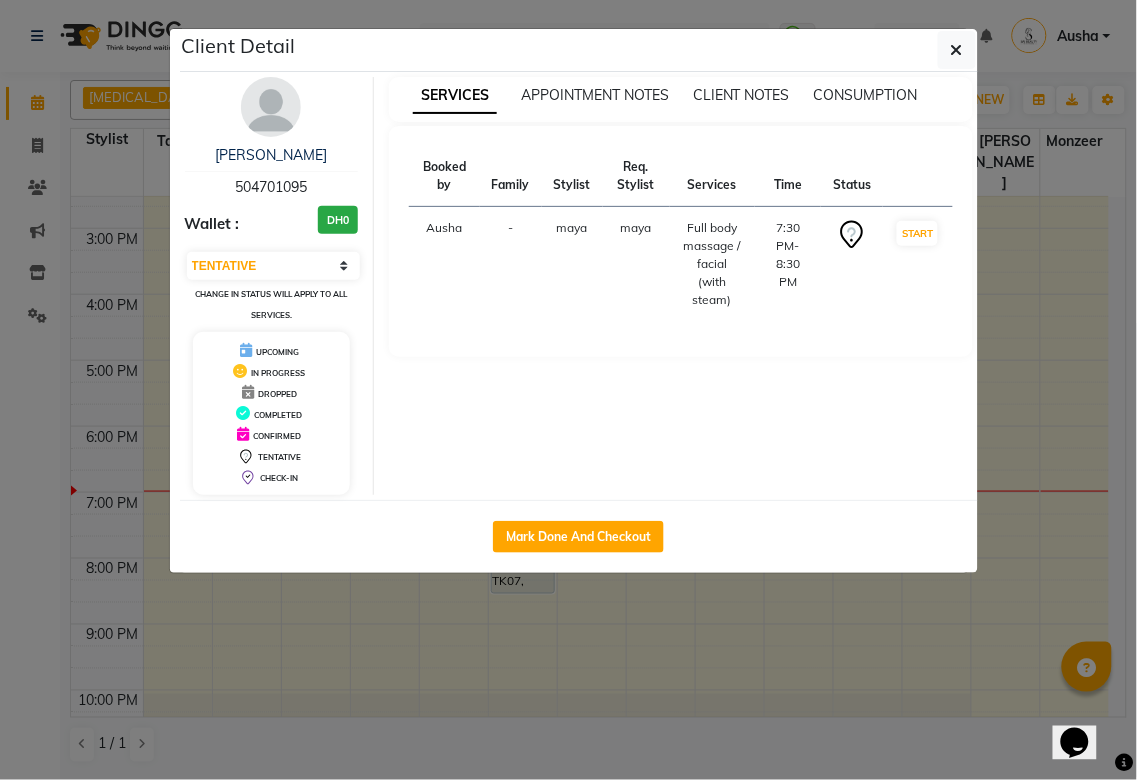 click on "Client Detail  [PERSON_NAME]    504701095 Wallet : DH0 Select IN SERVICE CONFIRMED TENTATIVE CHECK IN MARK DONE DROPPED UPCOMING Change in status will apply to all services. UPCOMING IN PROGRESS DROPPED COMPLETED CONFIRMED TENTATIVE CHECK-IN SERVICES APPOINTMENT NOTES CLIENT NOTES CONSUMPTION Booked by Family Stylist Req. Stylist Services Time Status  Ausha  - maya maya  Full body massage / facial (with steam)   7:30 PM-8:30 PM   START   Mark Done And Checkout" 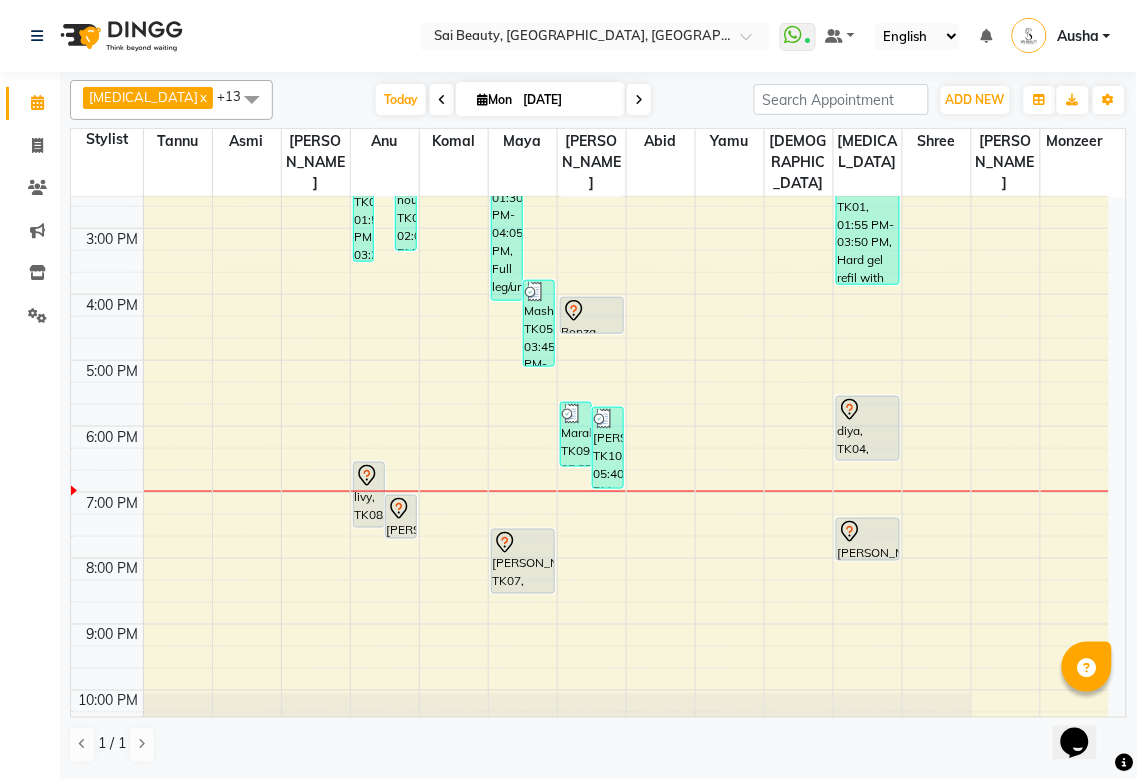 click 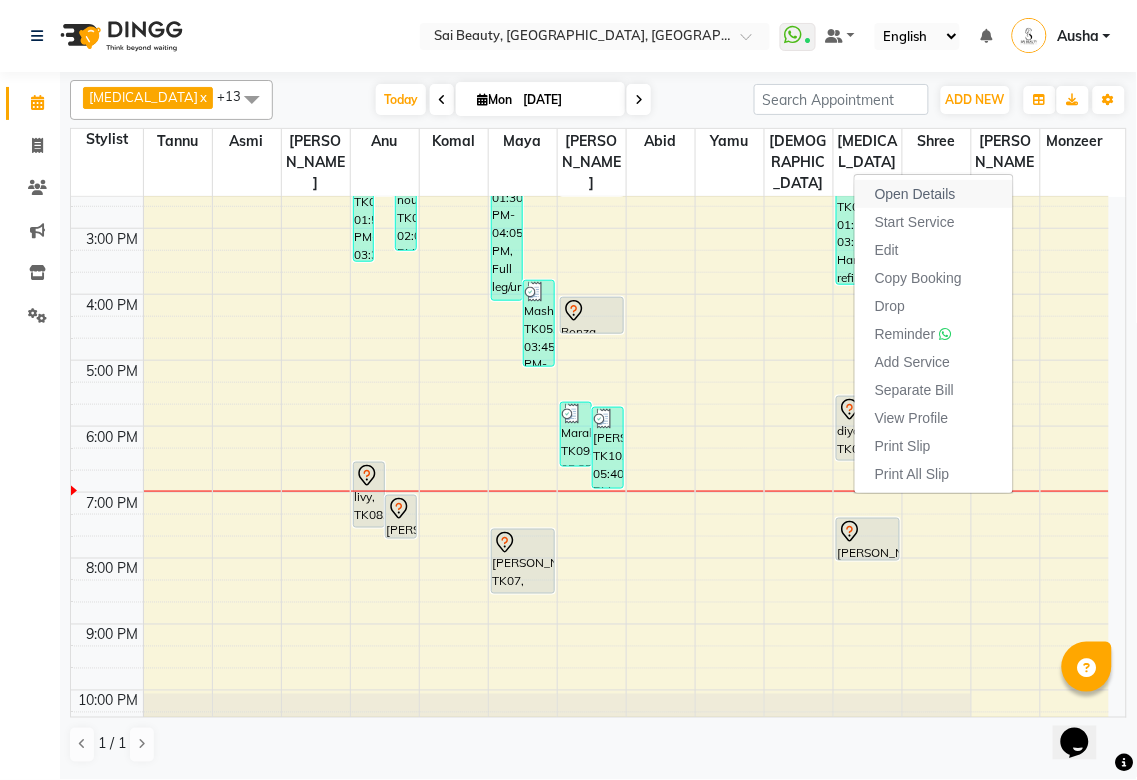 click on "Open Details" at bounding box center [915, 194] 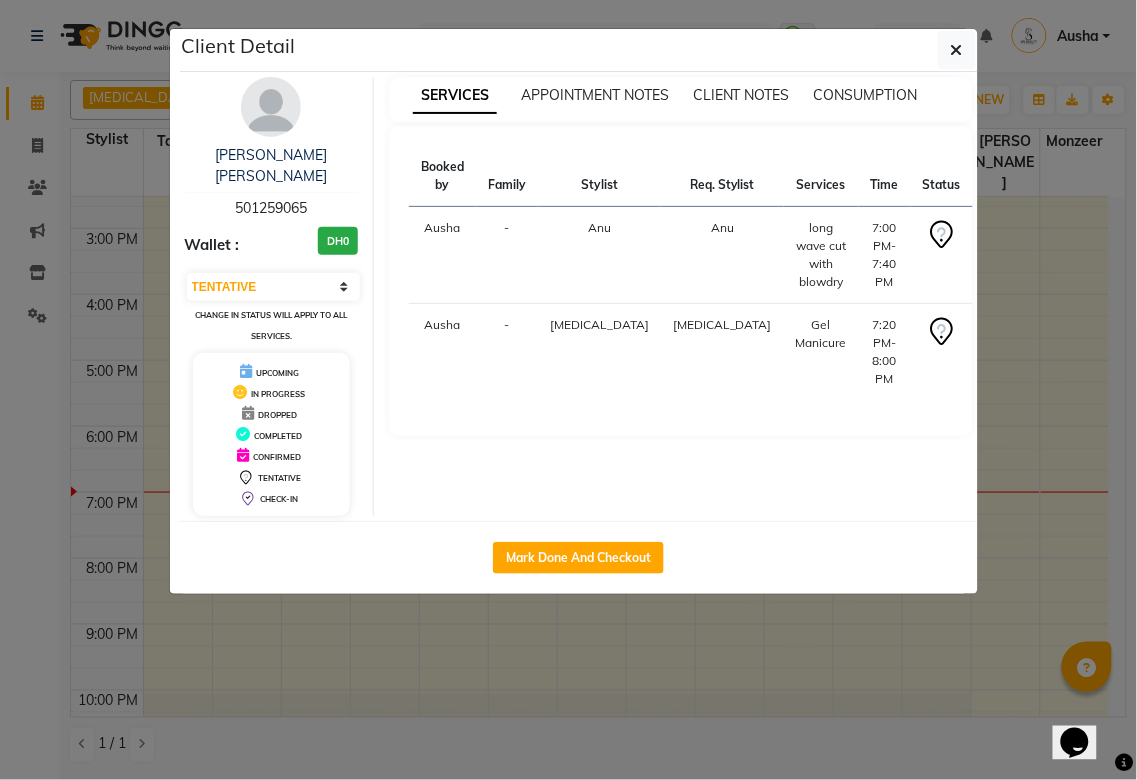 click on "Client Detail  [PERSON_NAME] [PERSON_NAME]   501259065 Wallet : DH0 Select IN SERVICE CONFIRMED TENTATIVE CHECK IN MARK DONE DROPPED UPCOMING Change in status will apply to all services. UPCOMING IN PROGRESS DROPPED COMPLETED CONFIRMED TENTATIVE CHECK-IN SERVICES APPOINTMENT NOTES CLIENT NOTES CONSUMPTION Booked by Family Stylist Req. Stylist Services Time Status  [PERSON_NAME] [PERSON_NAME] wave cut with blowdry   7:00 PM-7:40 PM   START   [PERSON_NAME][MEDICAL_DATA] [PERSON_NAME]  Gel Manicure   7:20 PM-8:00 PM   START   Mark Done And Checkout" 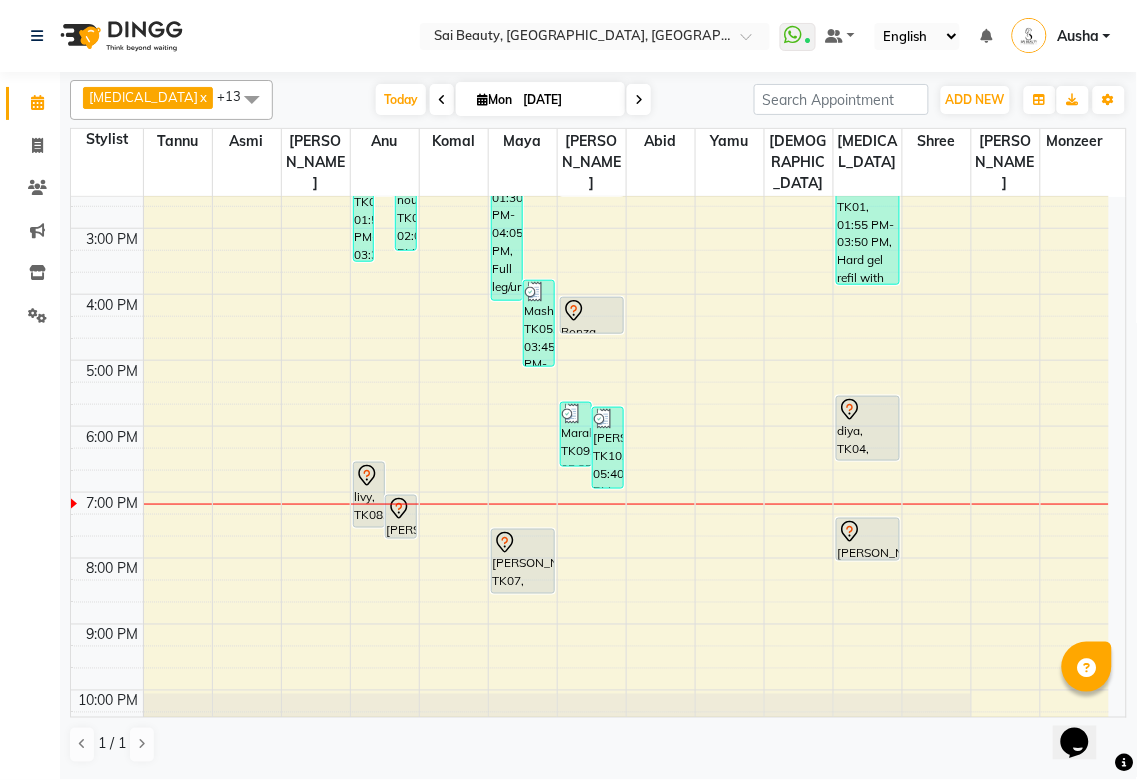 click at bounding box center [868, 410] 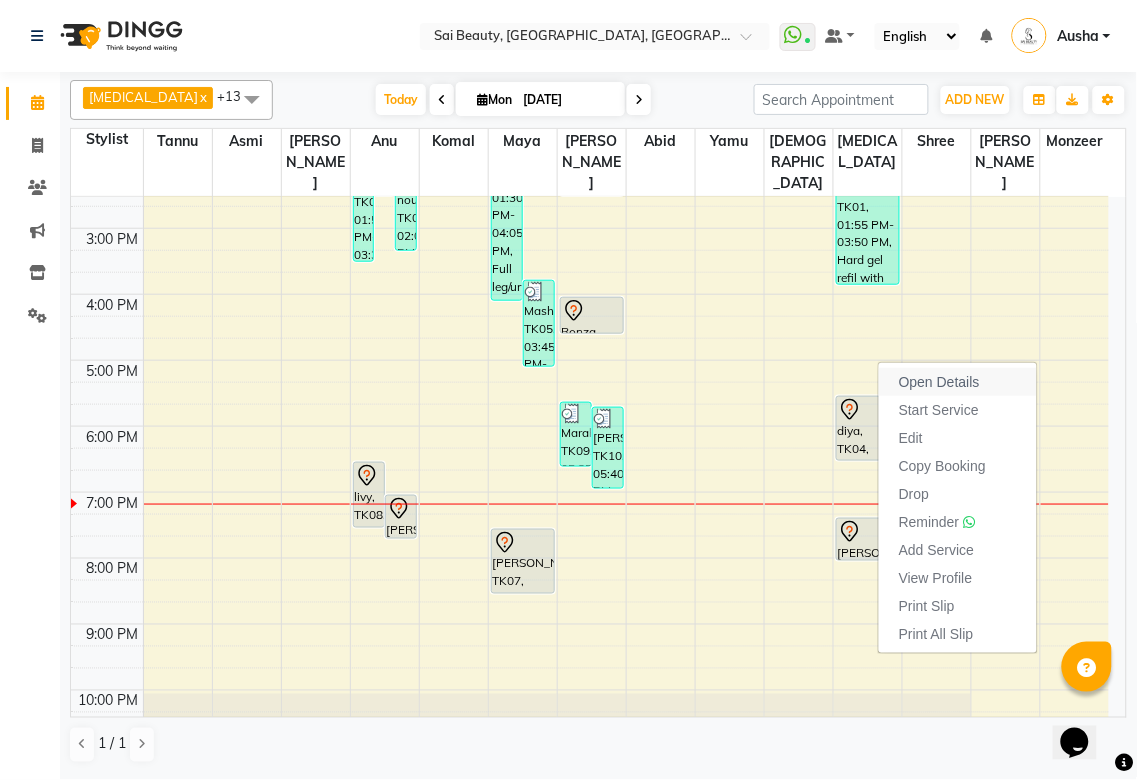 click on "Open Details" at bounding box center (939, 382) 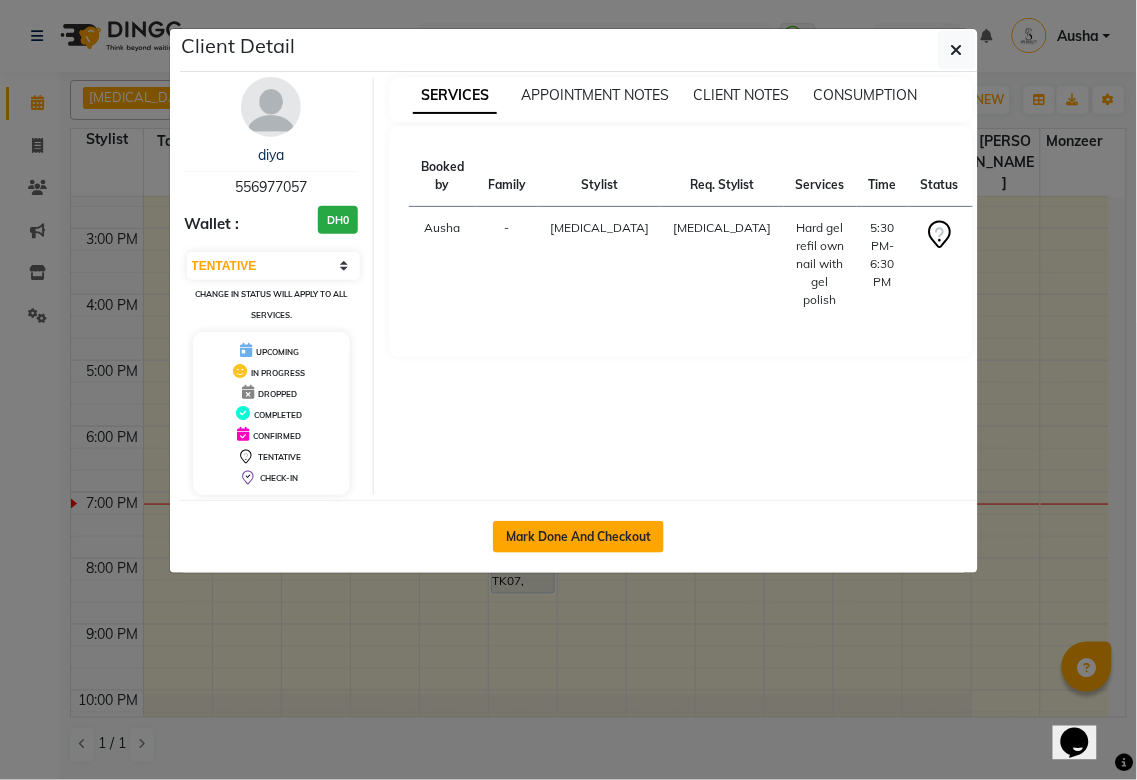 click on "Mark Done And Checkout" 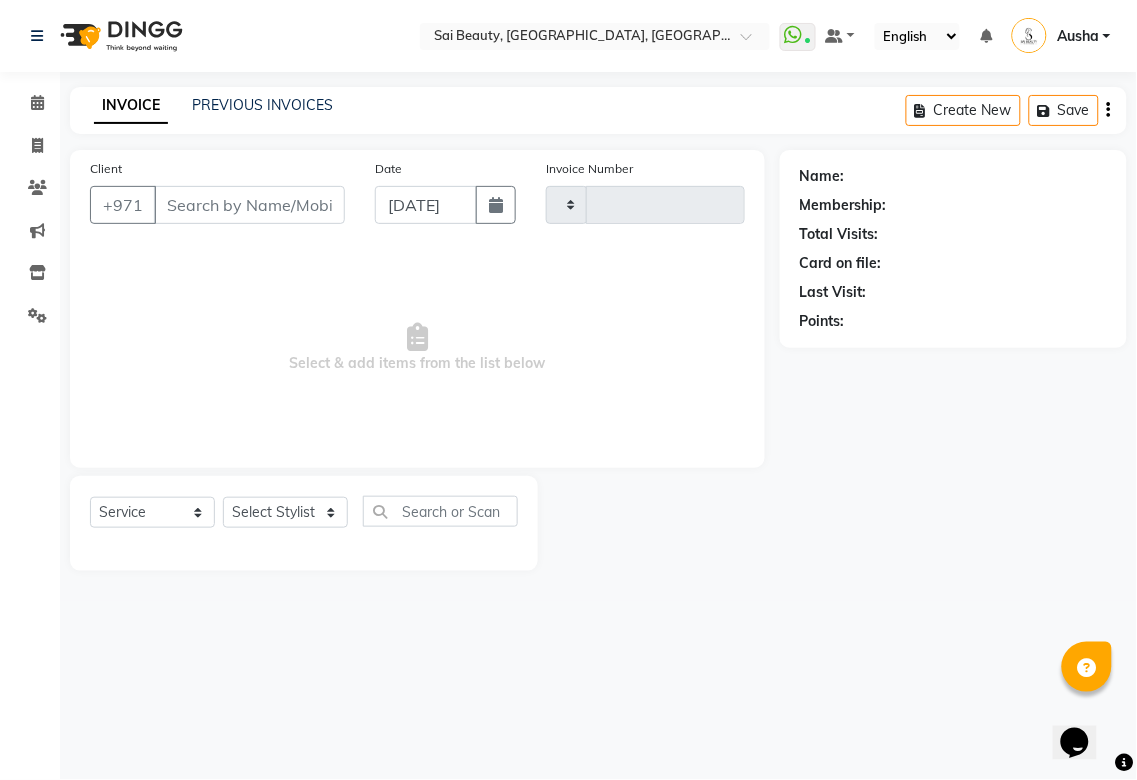 type on "2309" 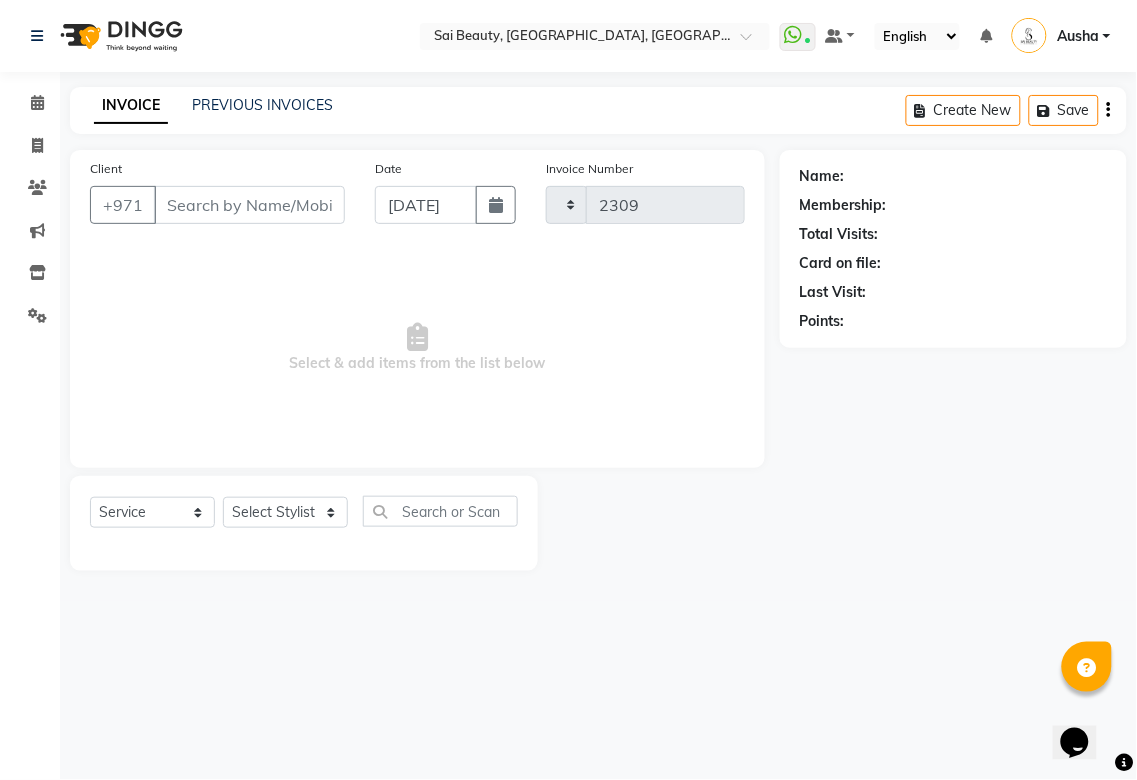 select on "5352" 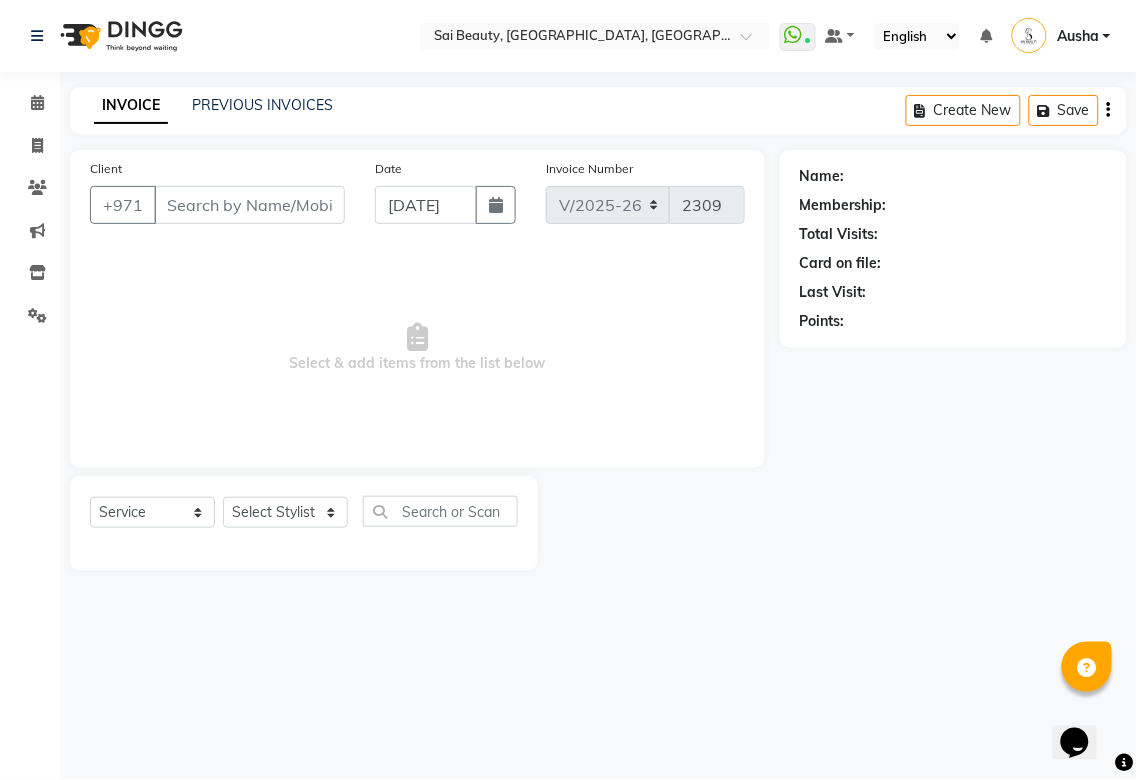 type on "556977057" 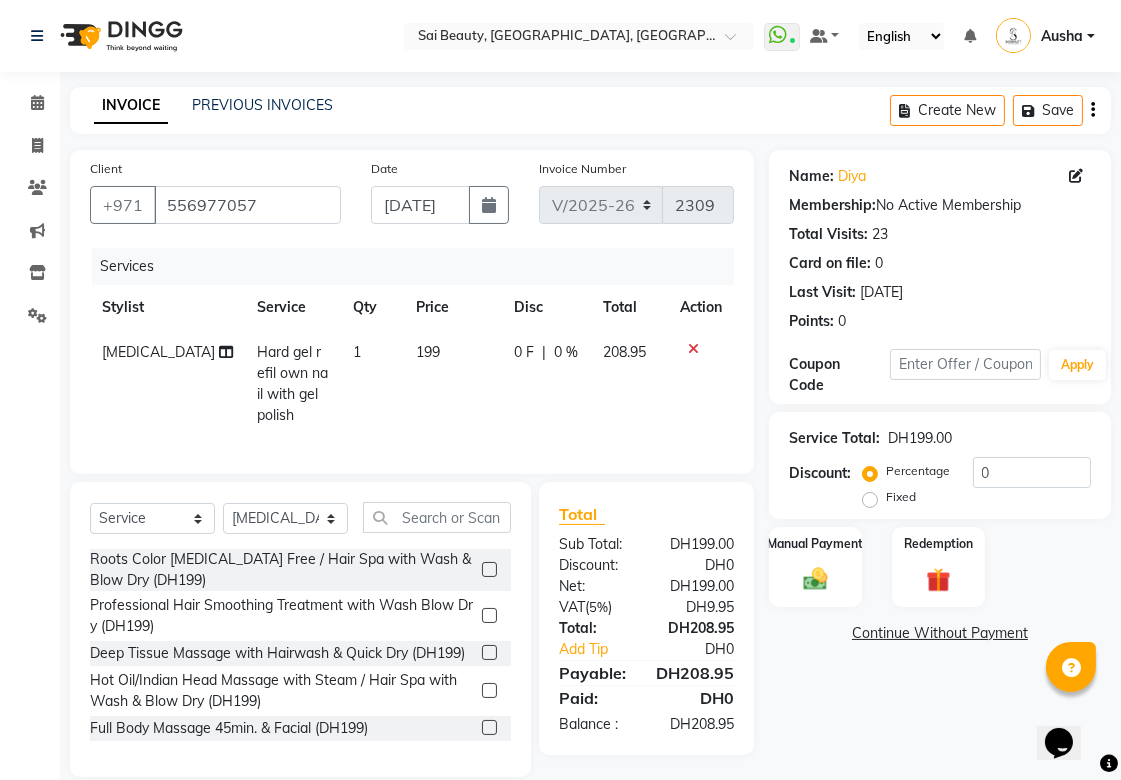 click on "0 %" 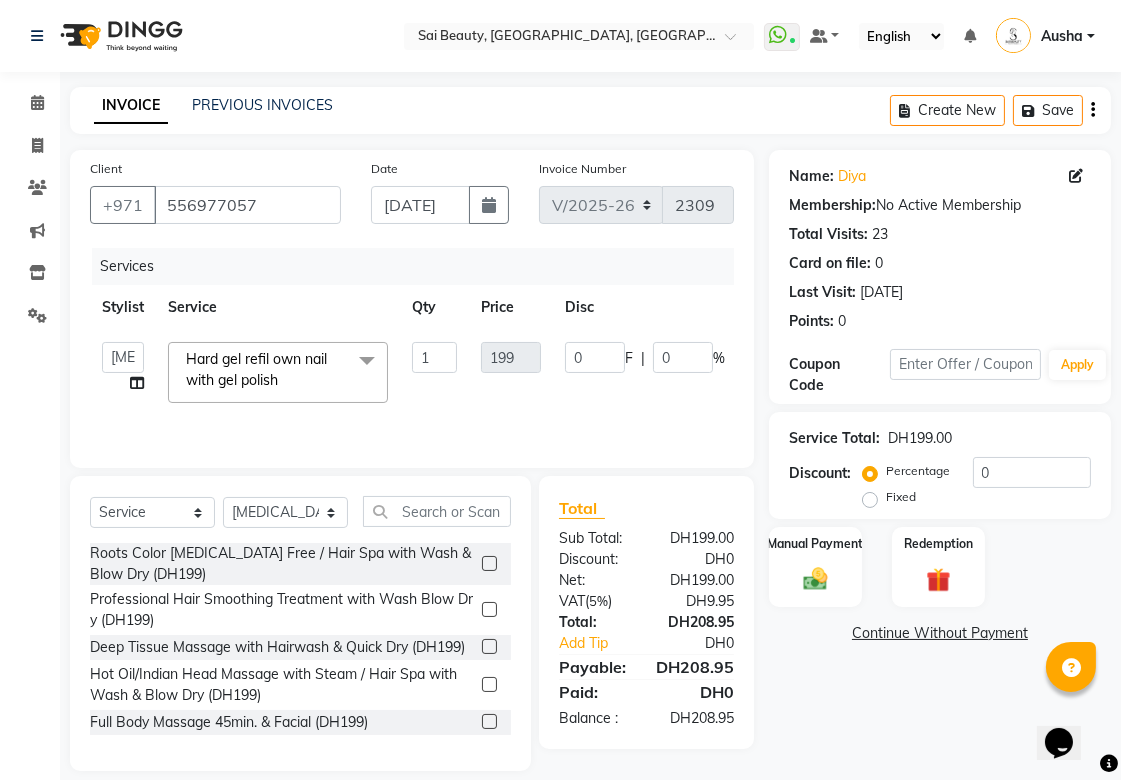 scroll, scrollTop: 0, scrollLeft: 137, axis: horizontal 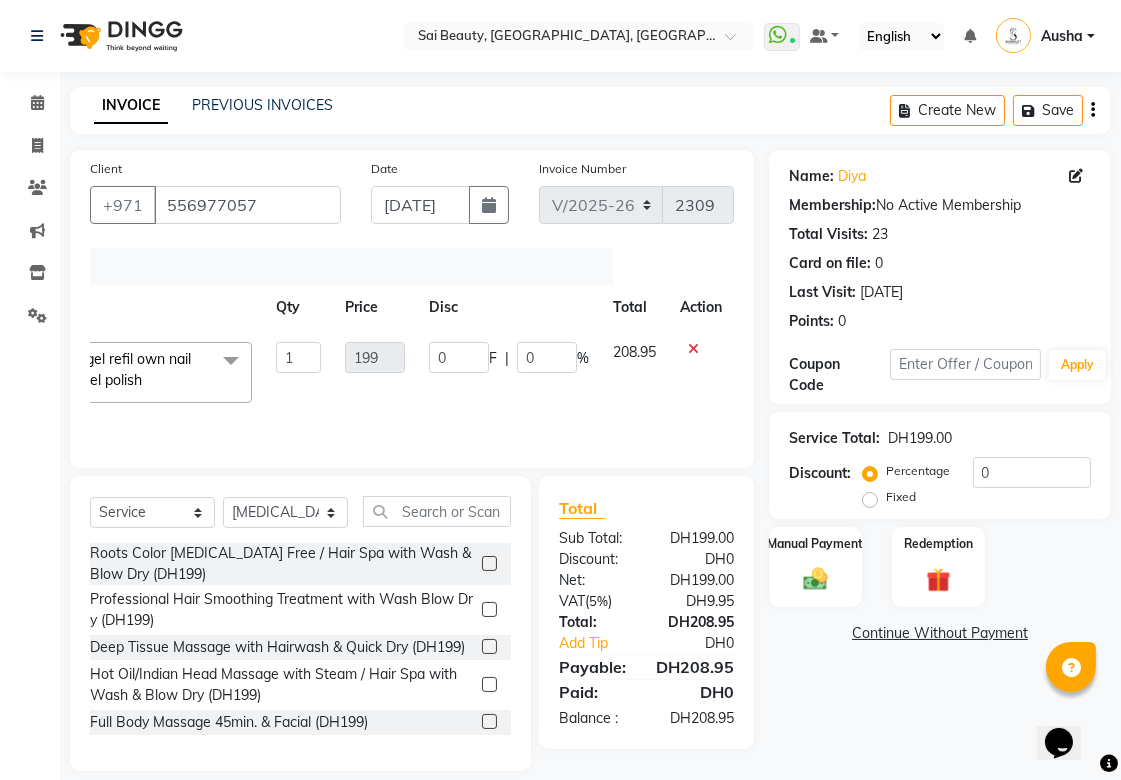 click on "Action" 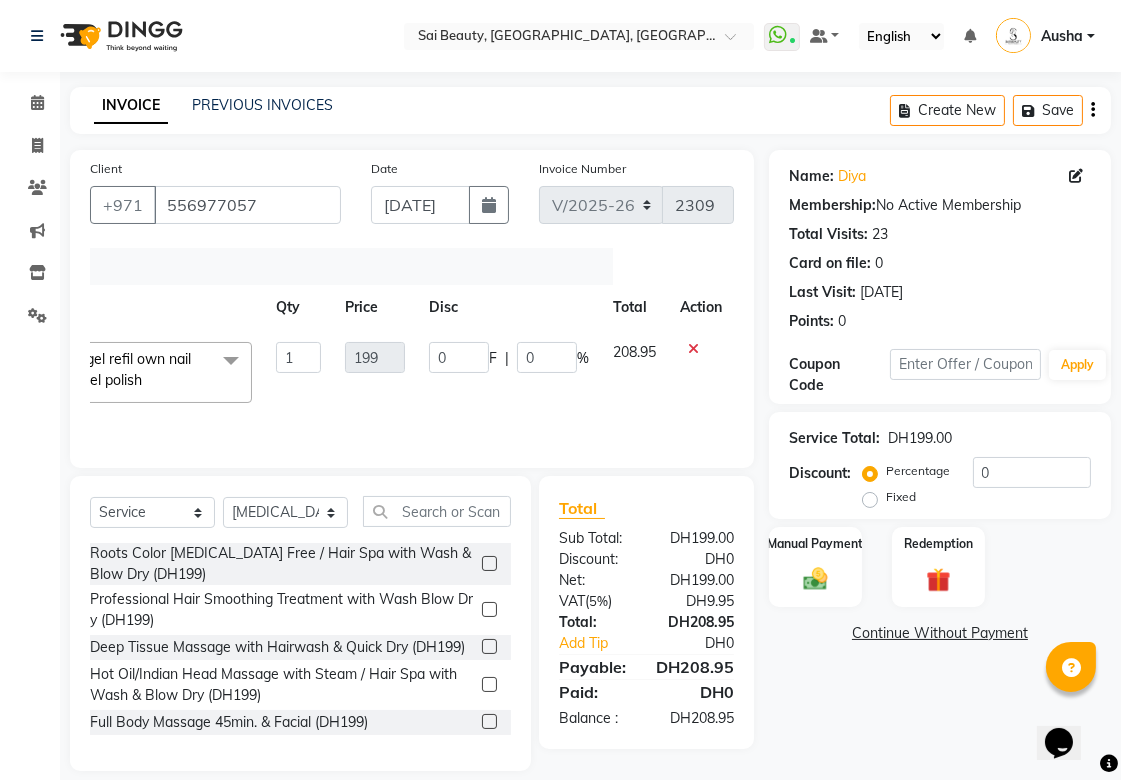 click 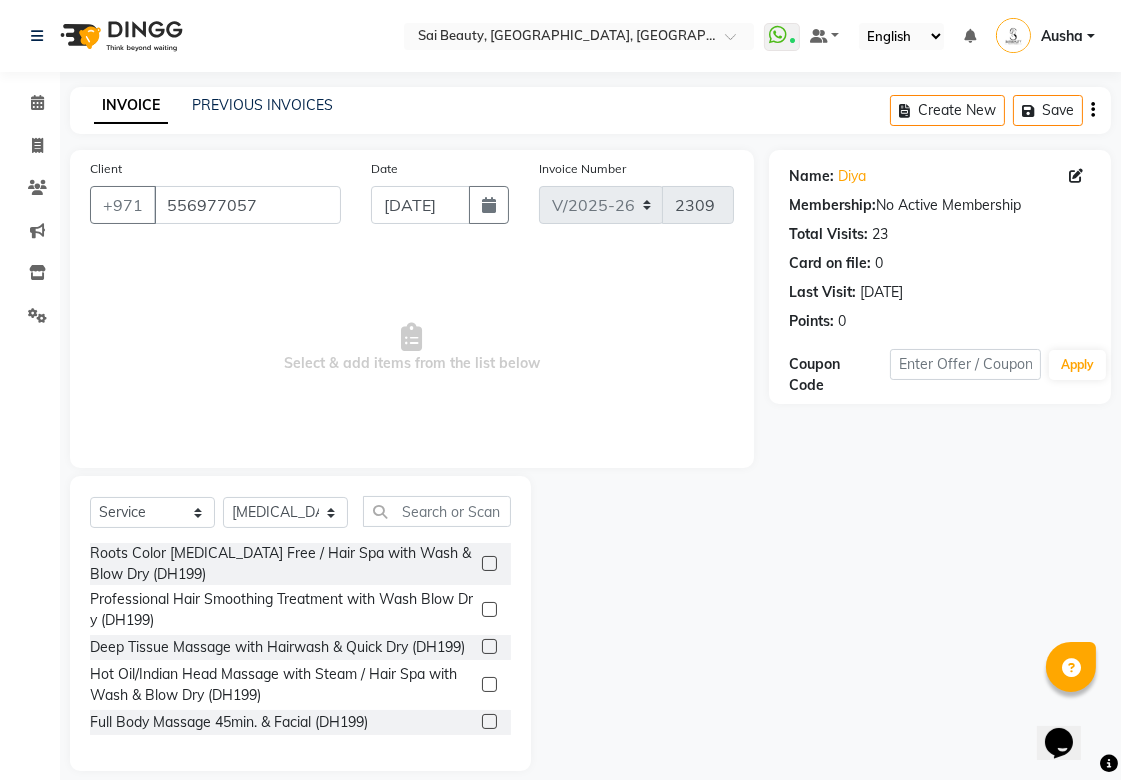 scroll, scrollTop: 0, scrollLeft: 0, axis: both 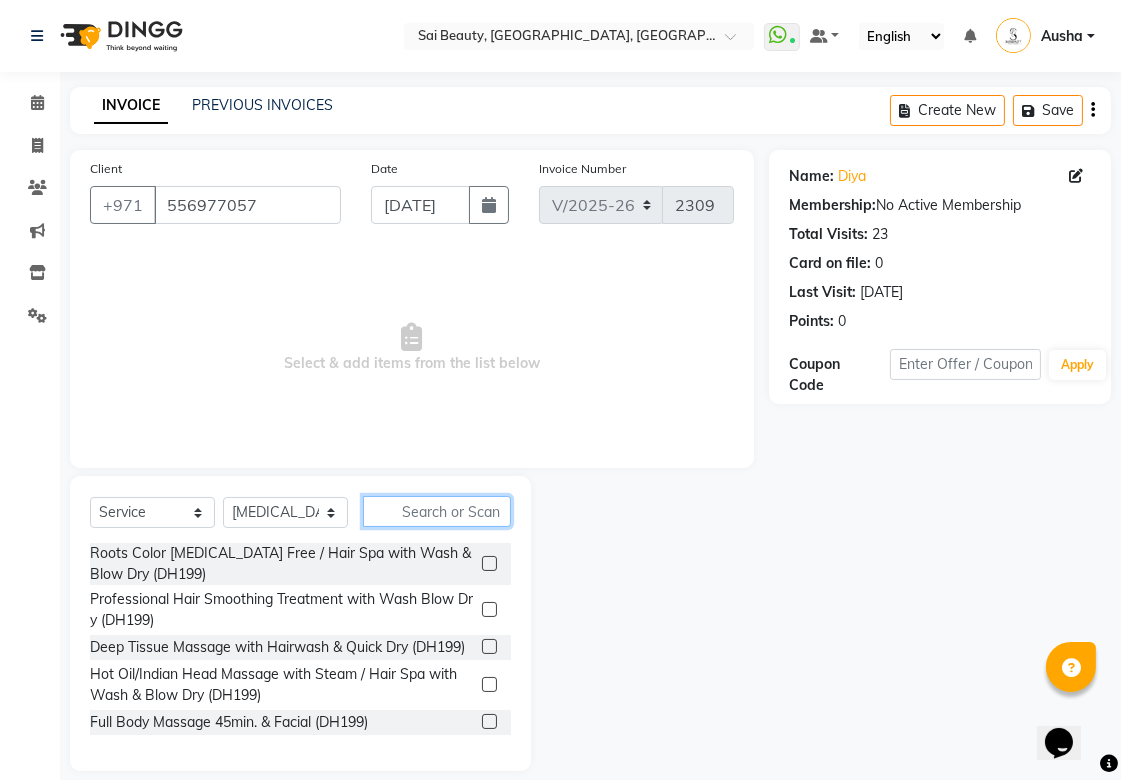 click 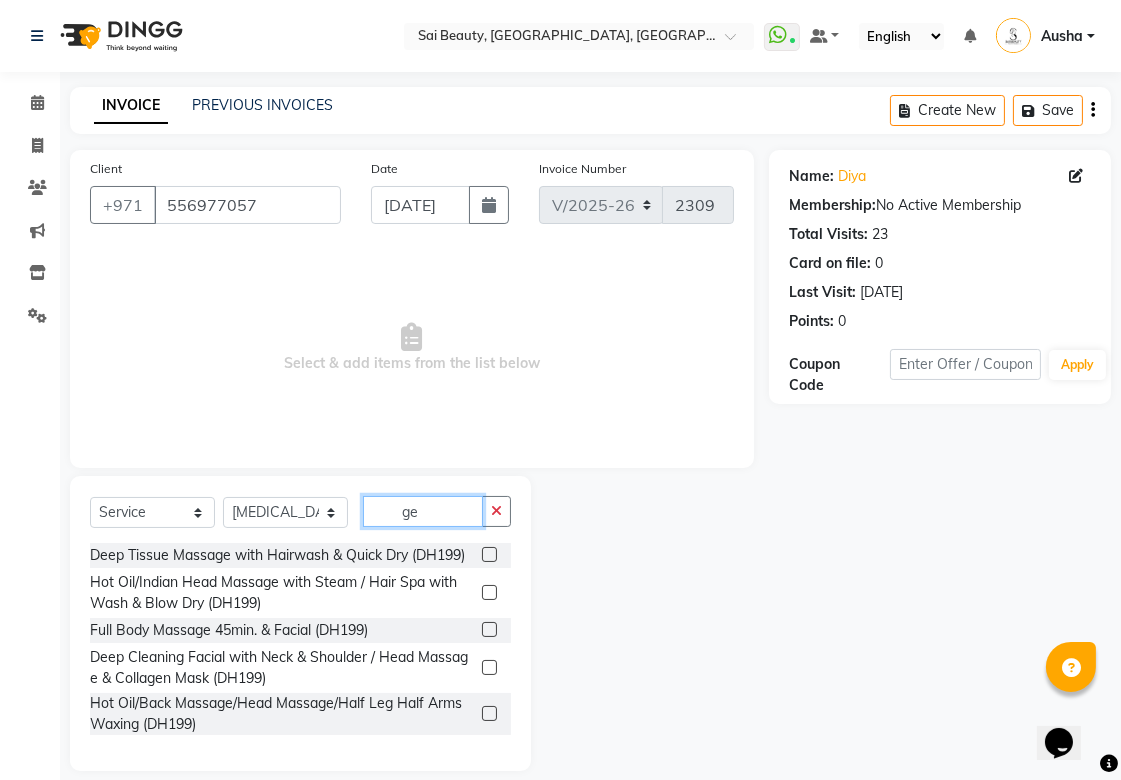 type on "g" 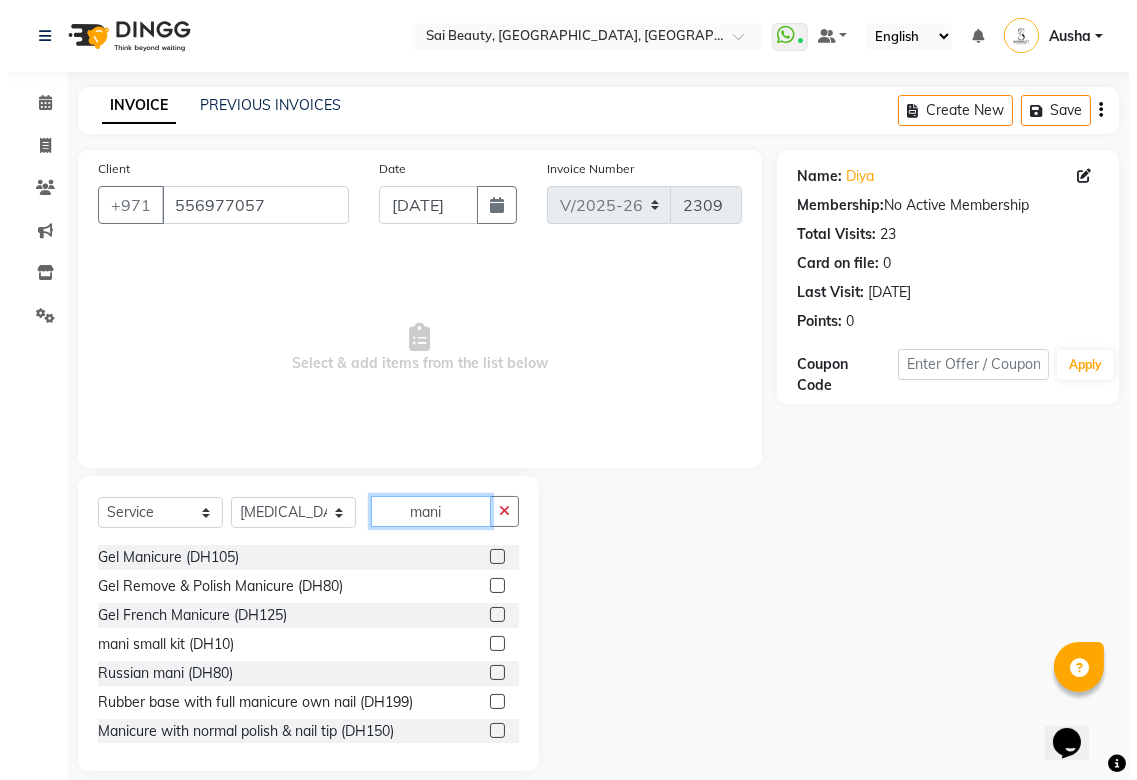 scroll, scrollTop: 234, scrollLeft: 0, axis: vertical 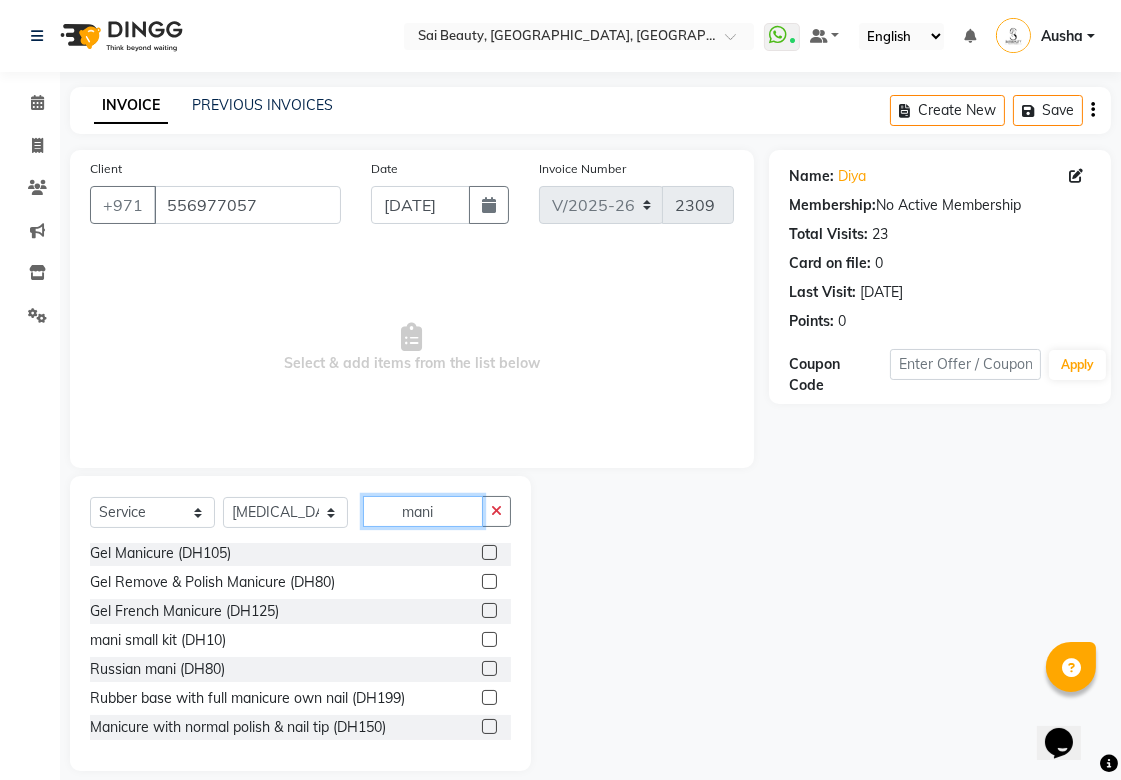type on "mani" 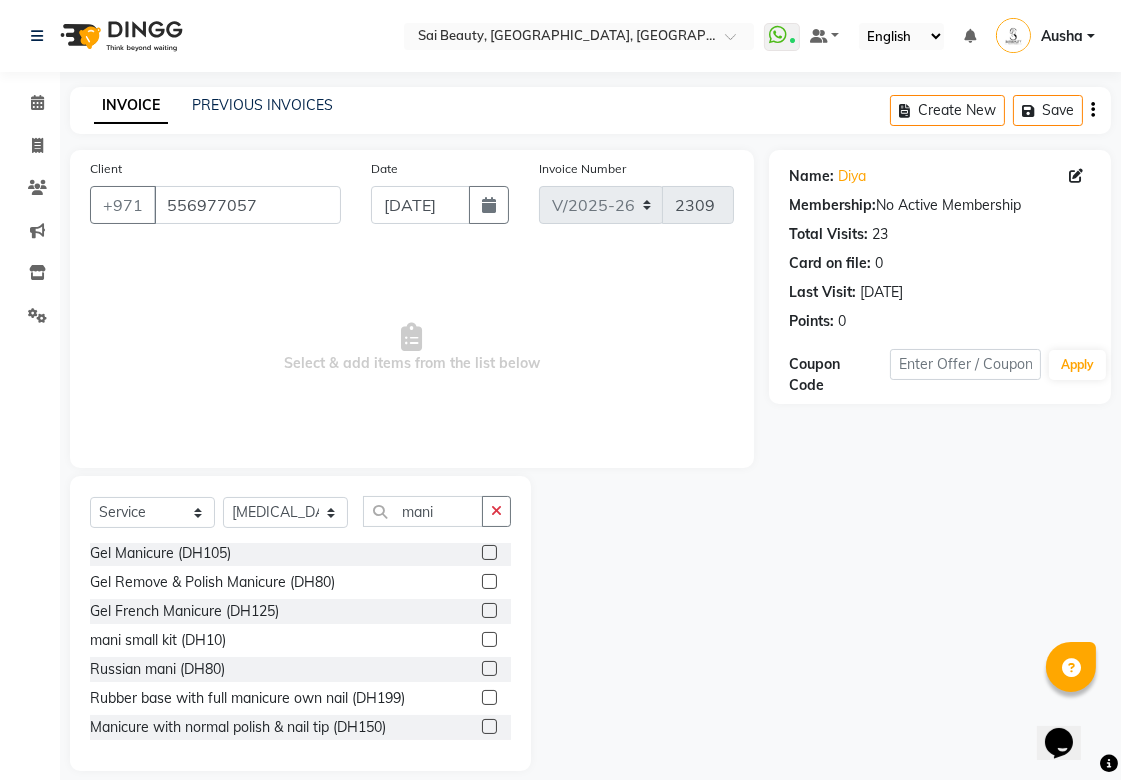click 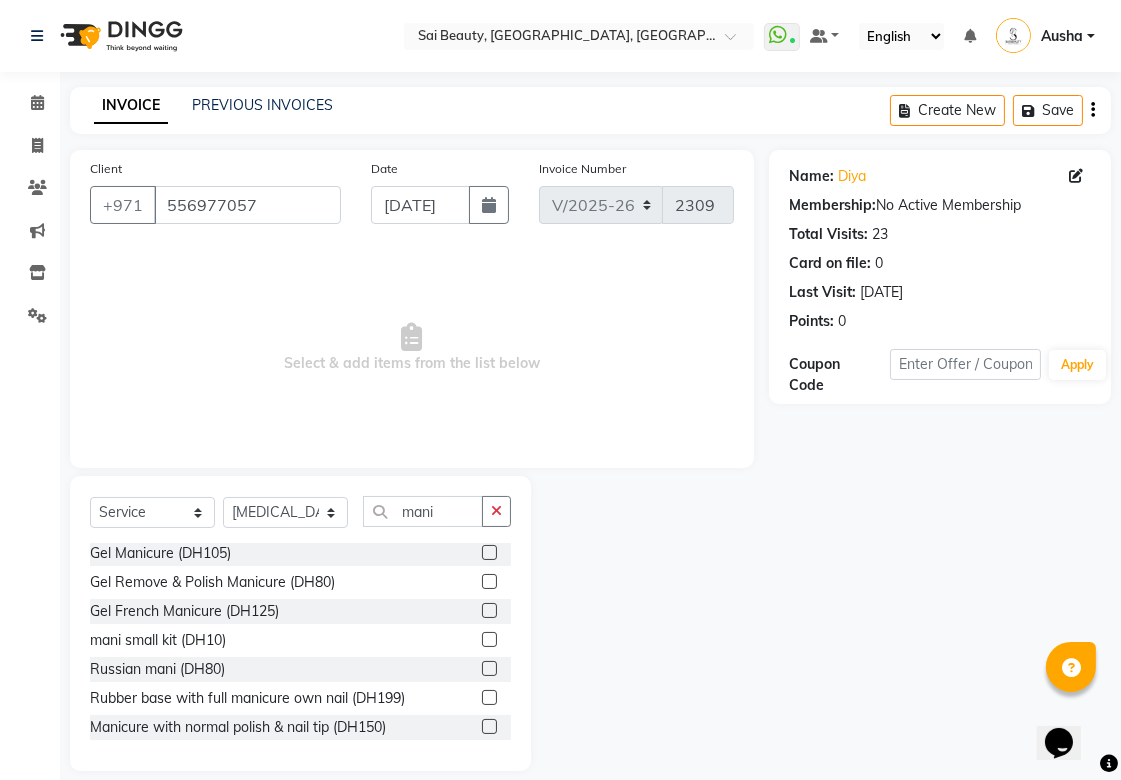 click 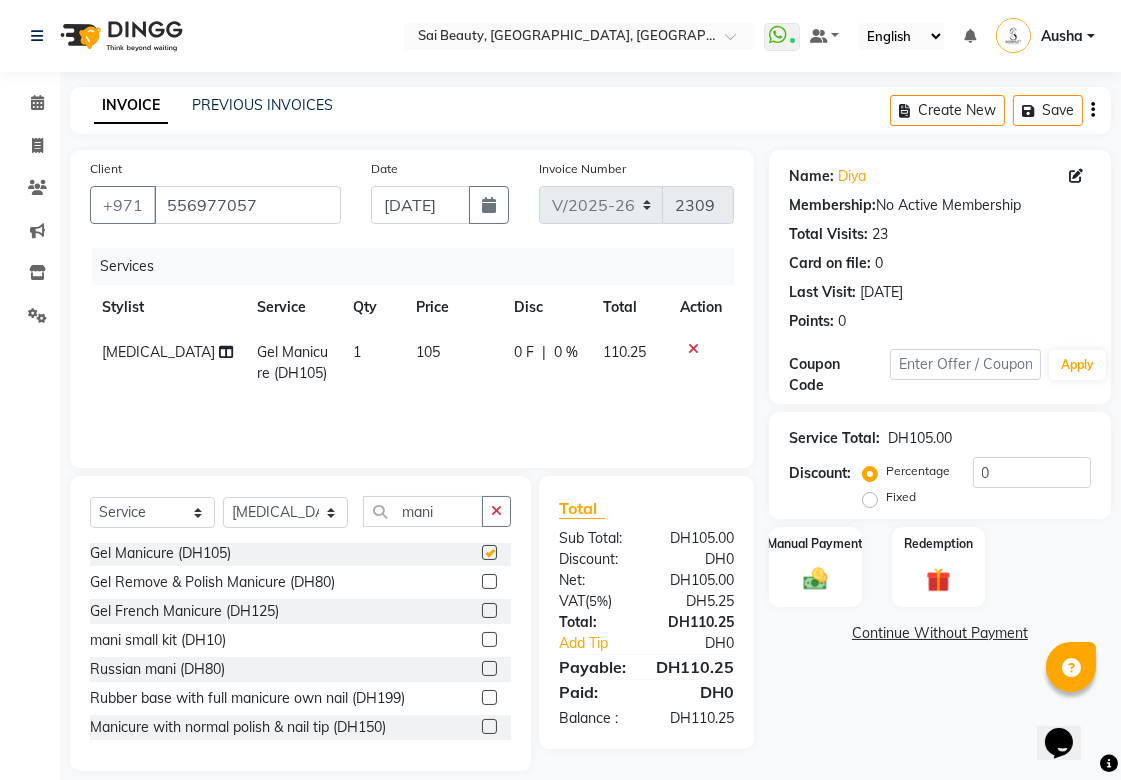 checkbox on "false" 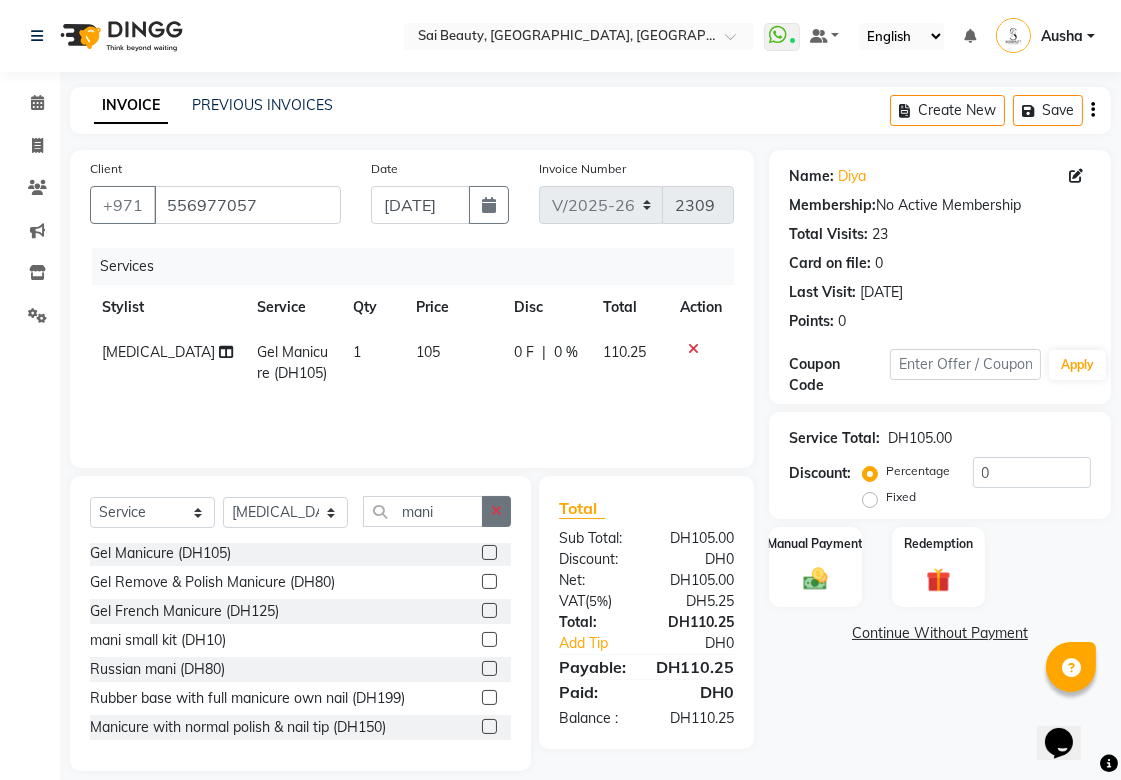click 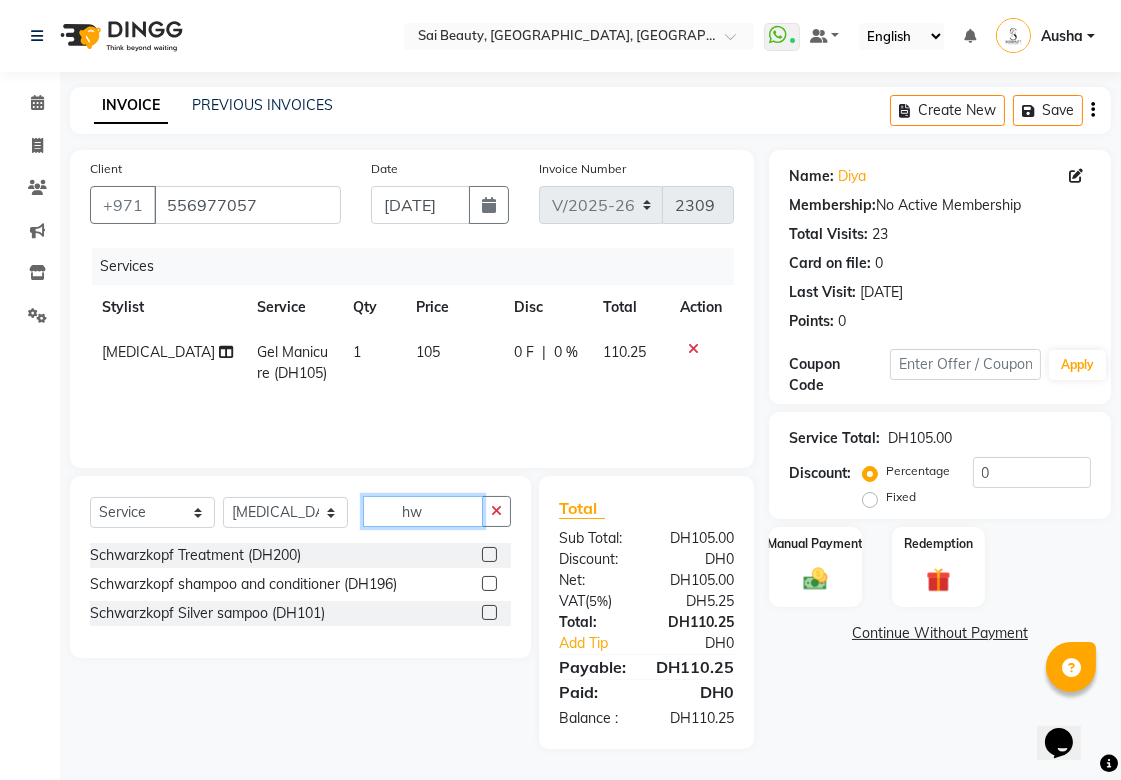 scroll, scrollTop: 0, scrollLeft: 0, axis: both 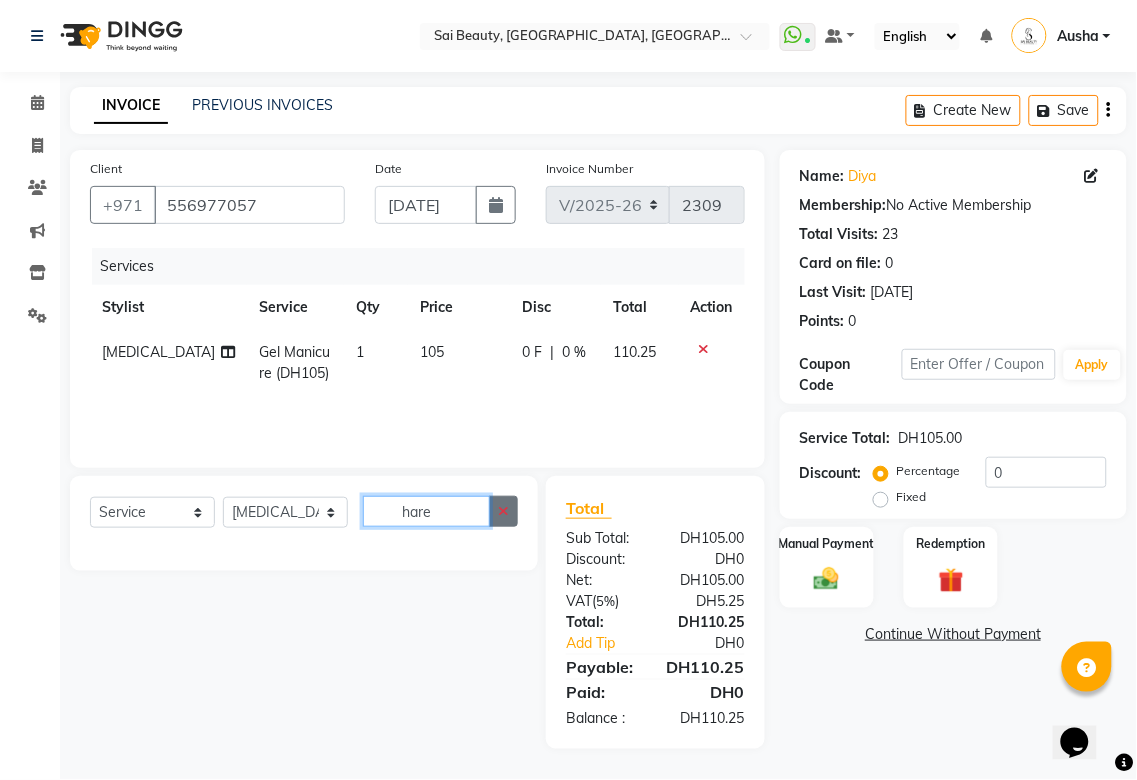 type on "hare" 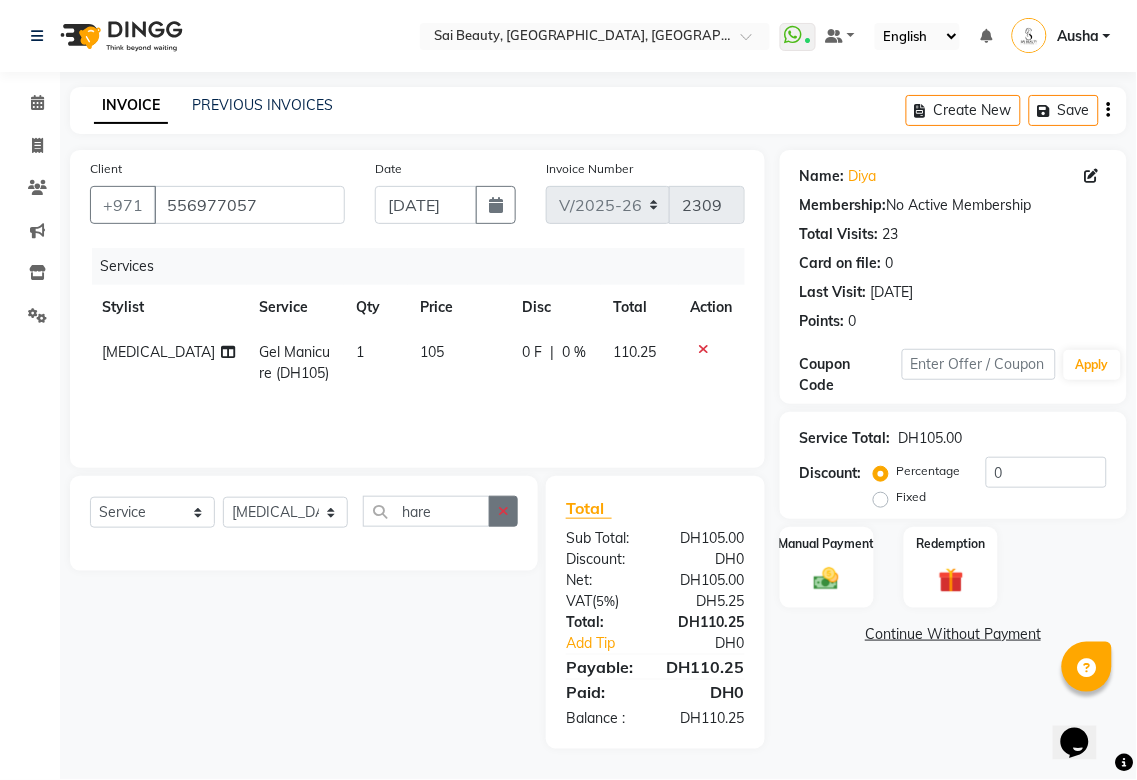 click 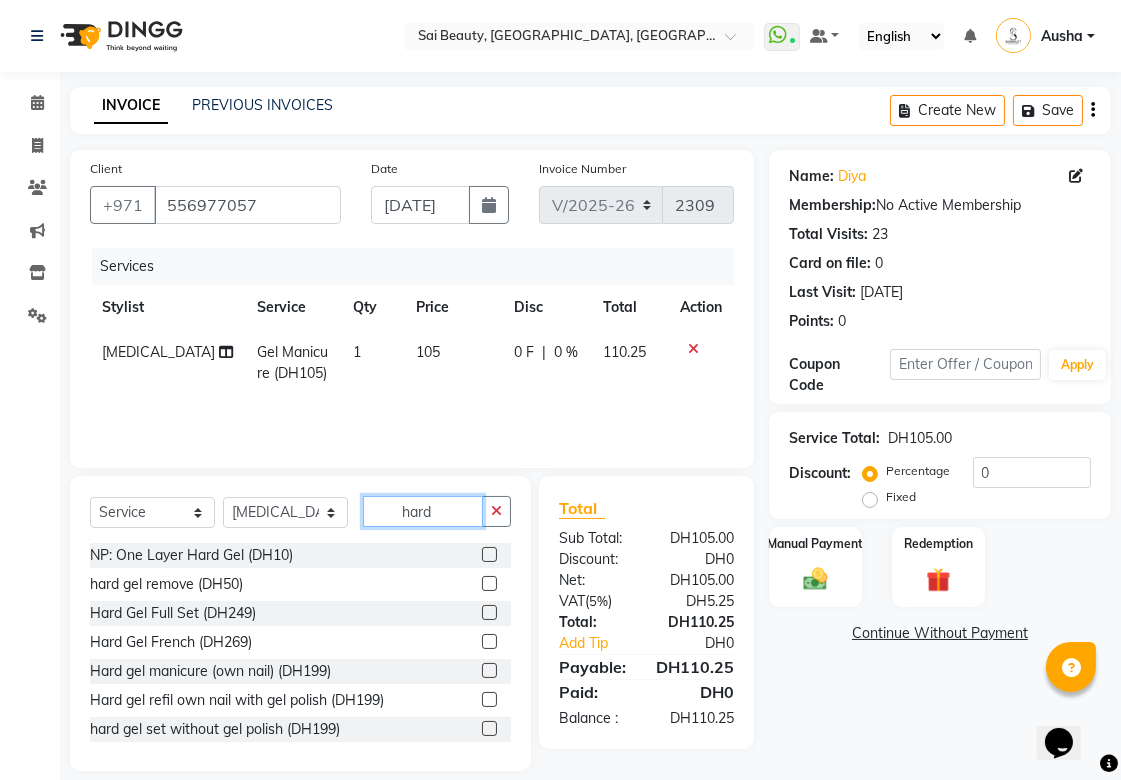 type 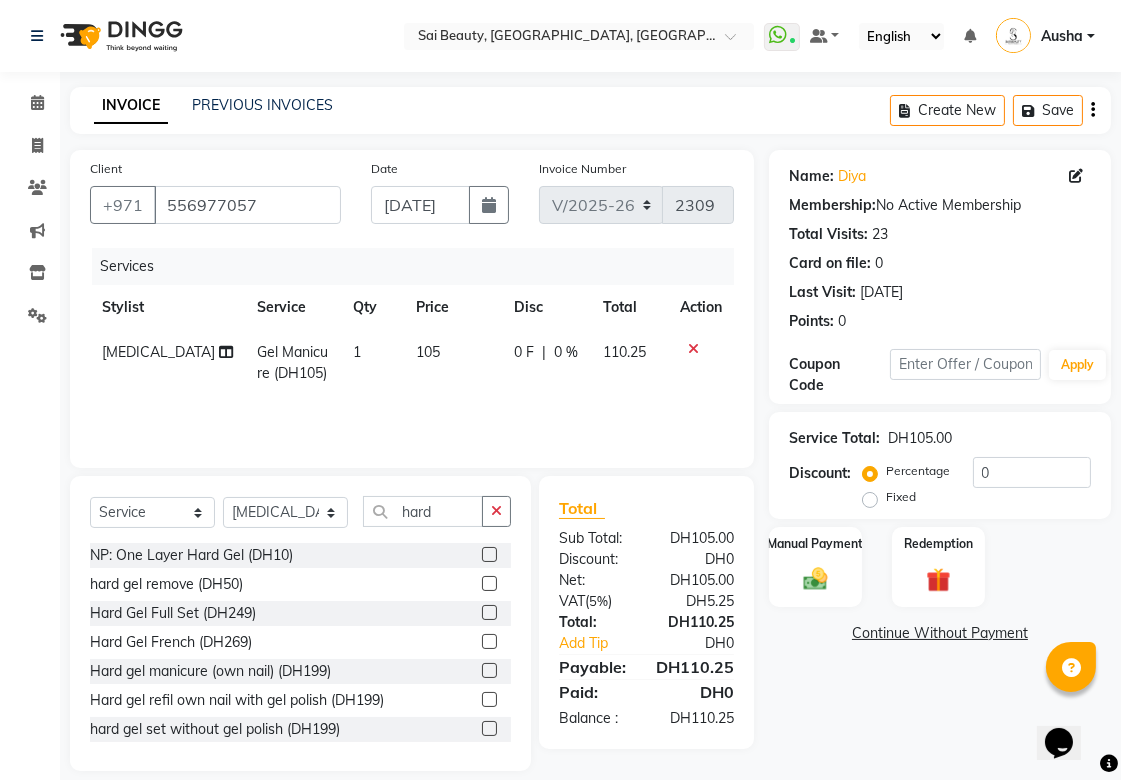 click 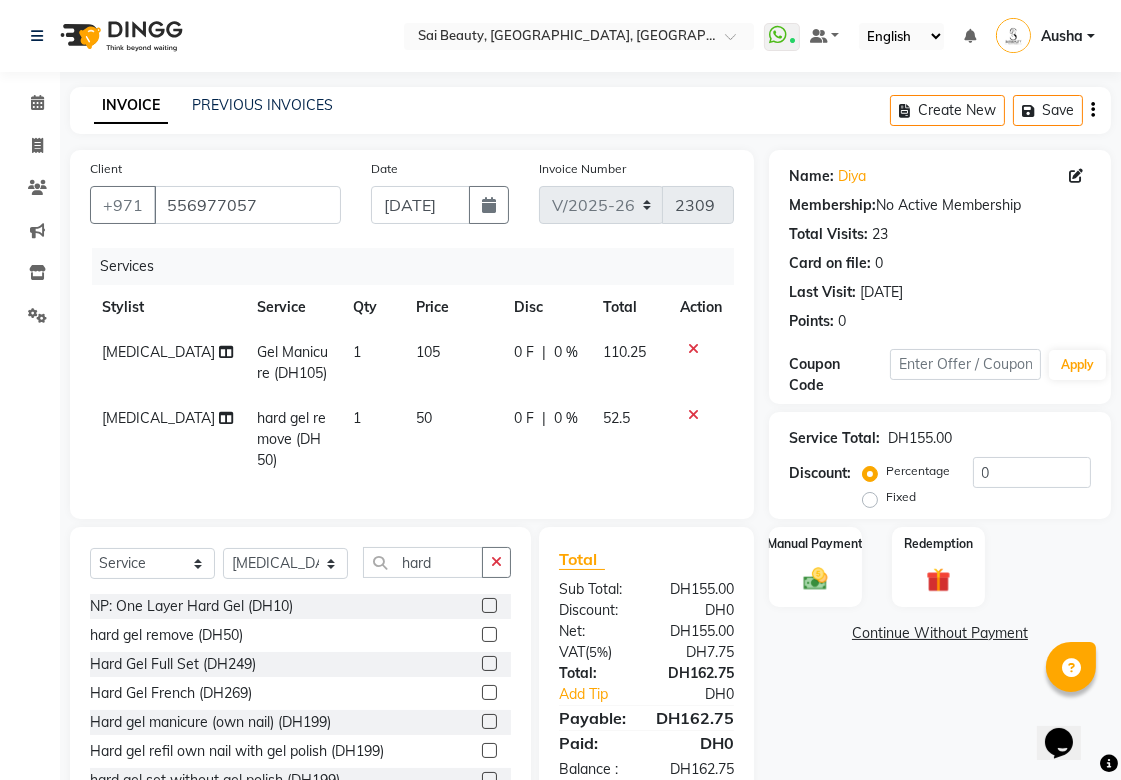 click on "0 F | 0 %" 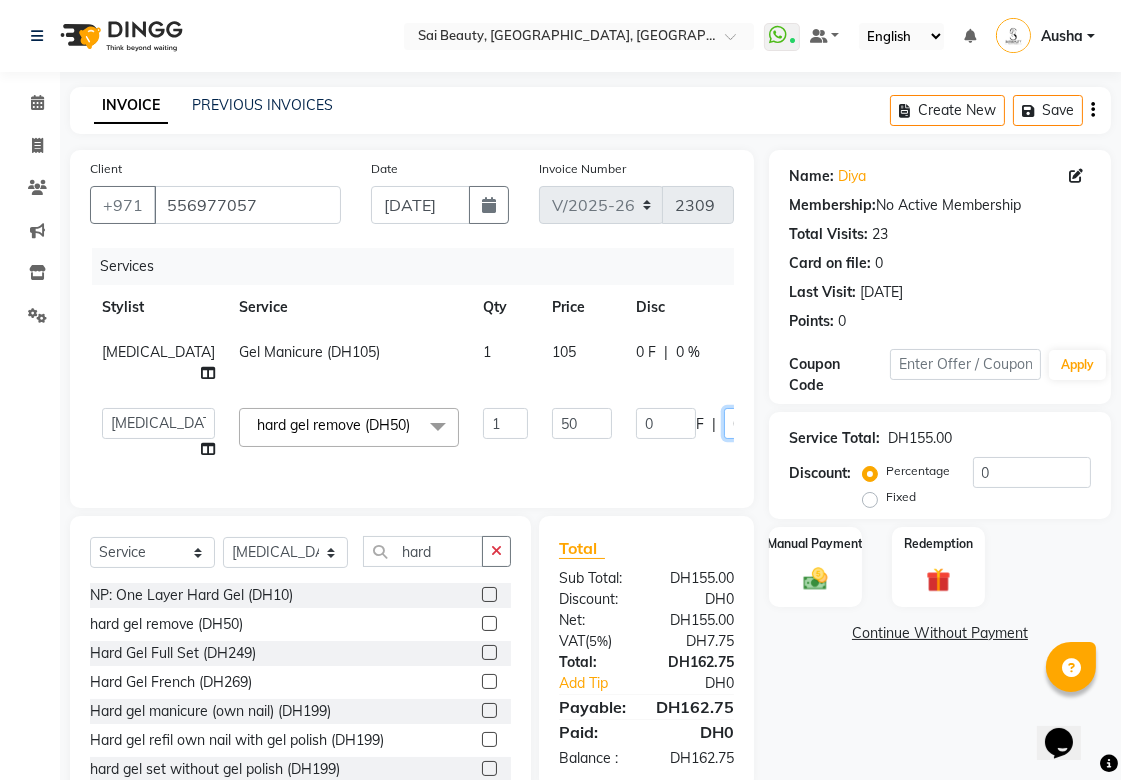 click on "0" 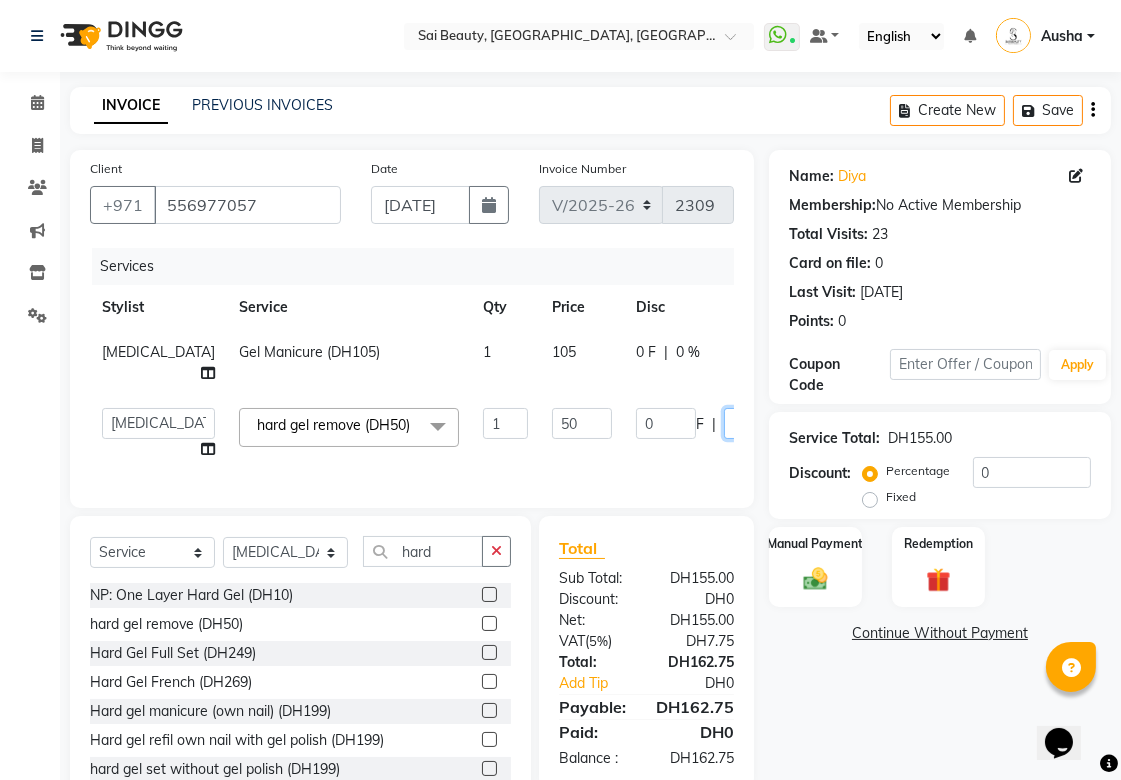 click on "50" 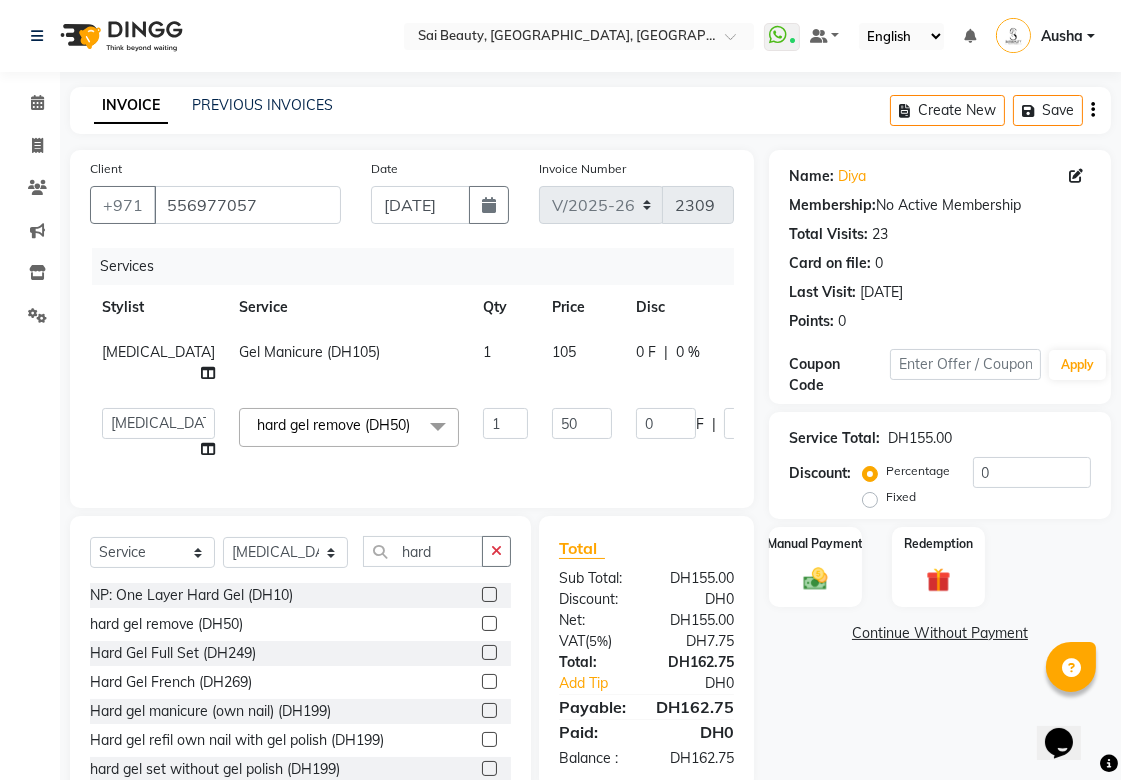 click on "0 F | 50 %" 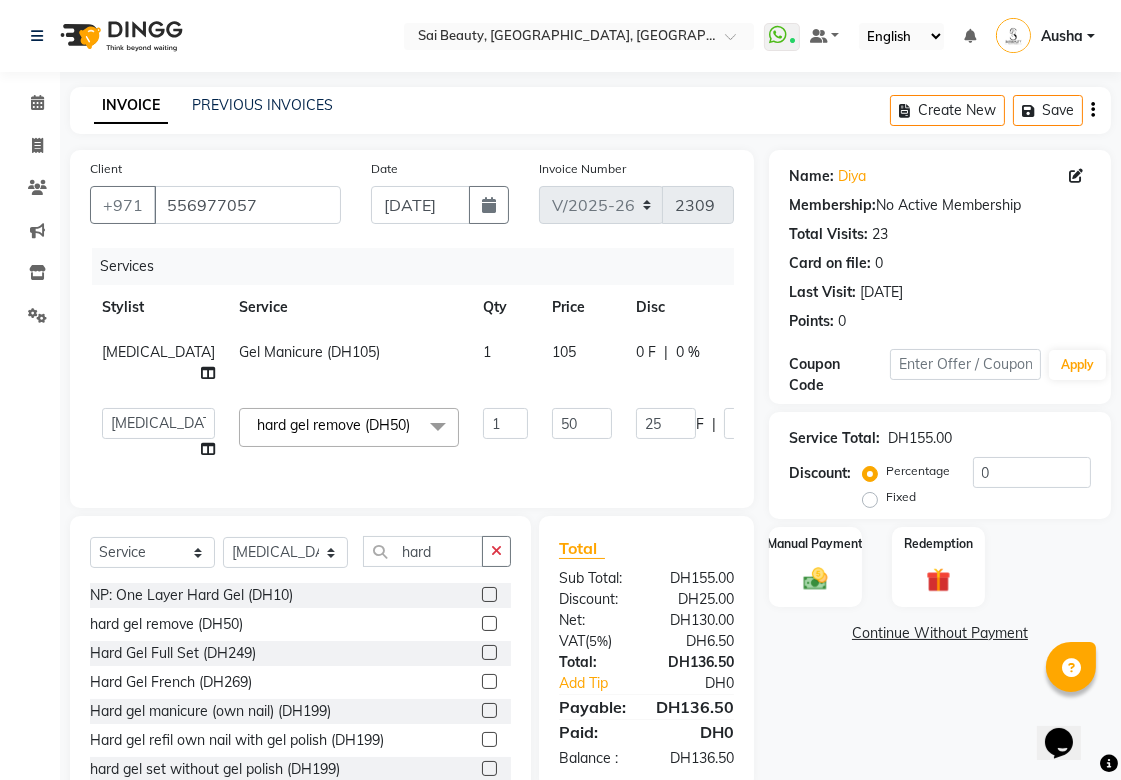 scroll, scrollTop: 0, scrollLeft: 137, axis: horizontal 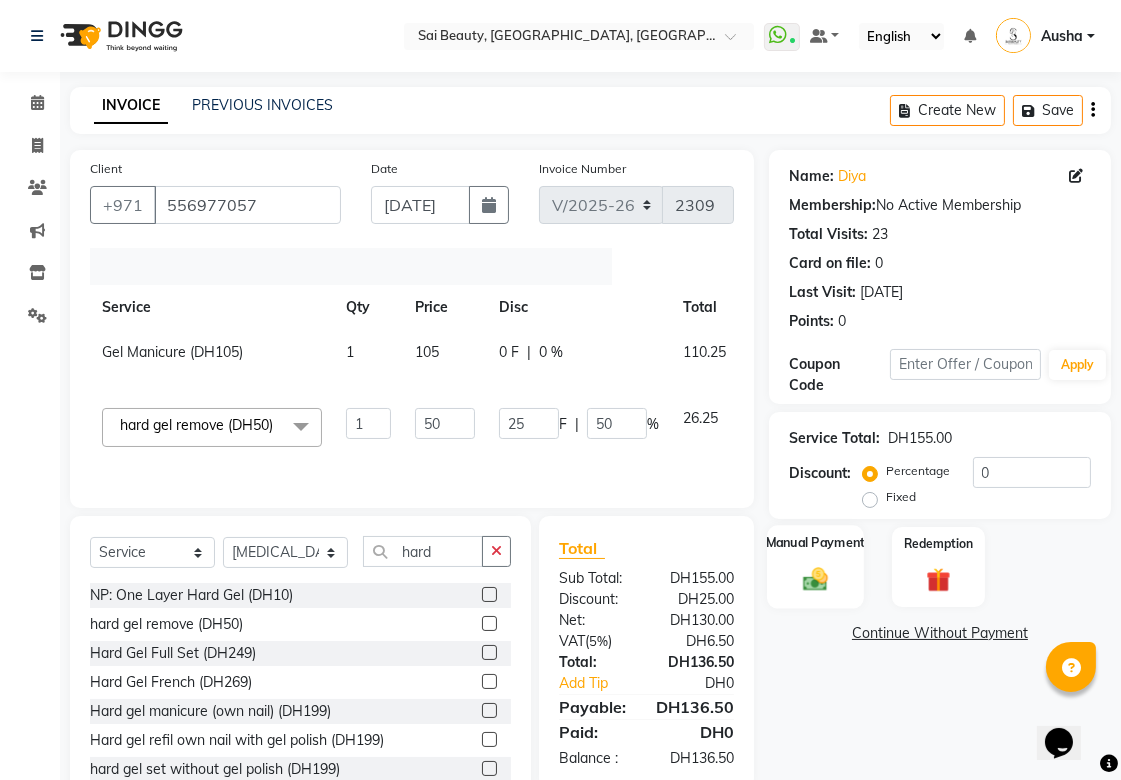 click 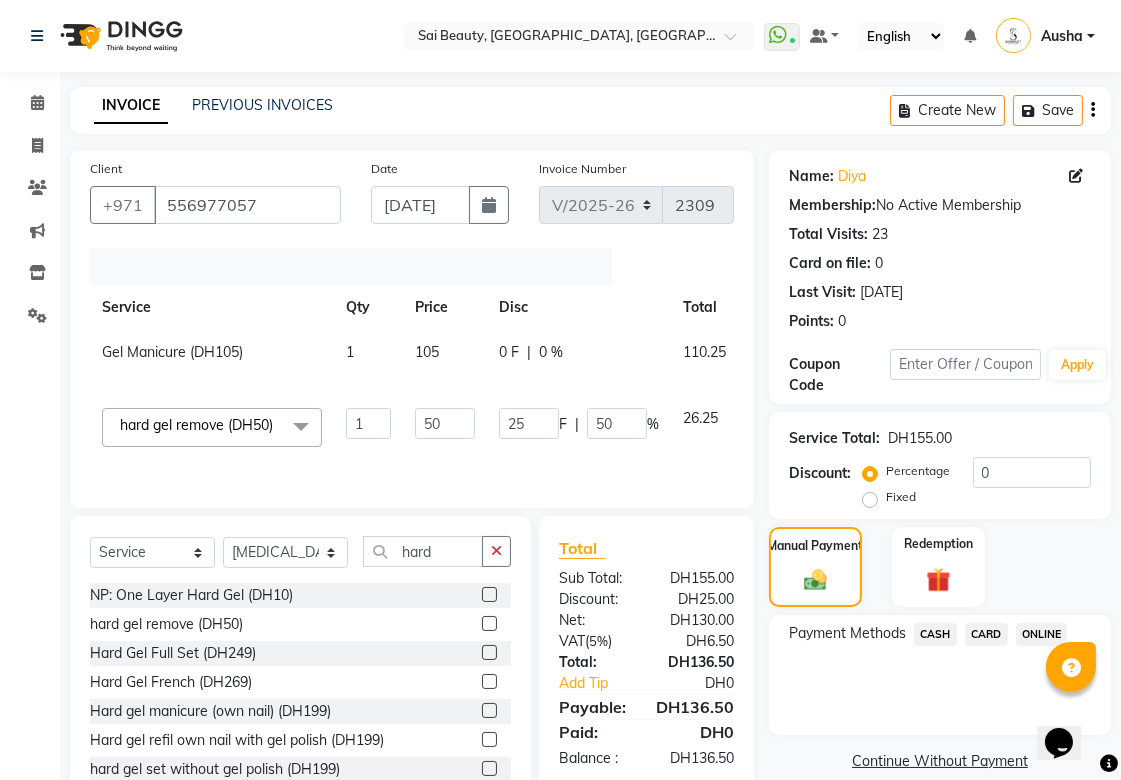 click on "CARD" 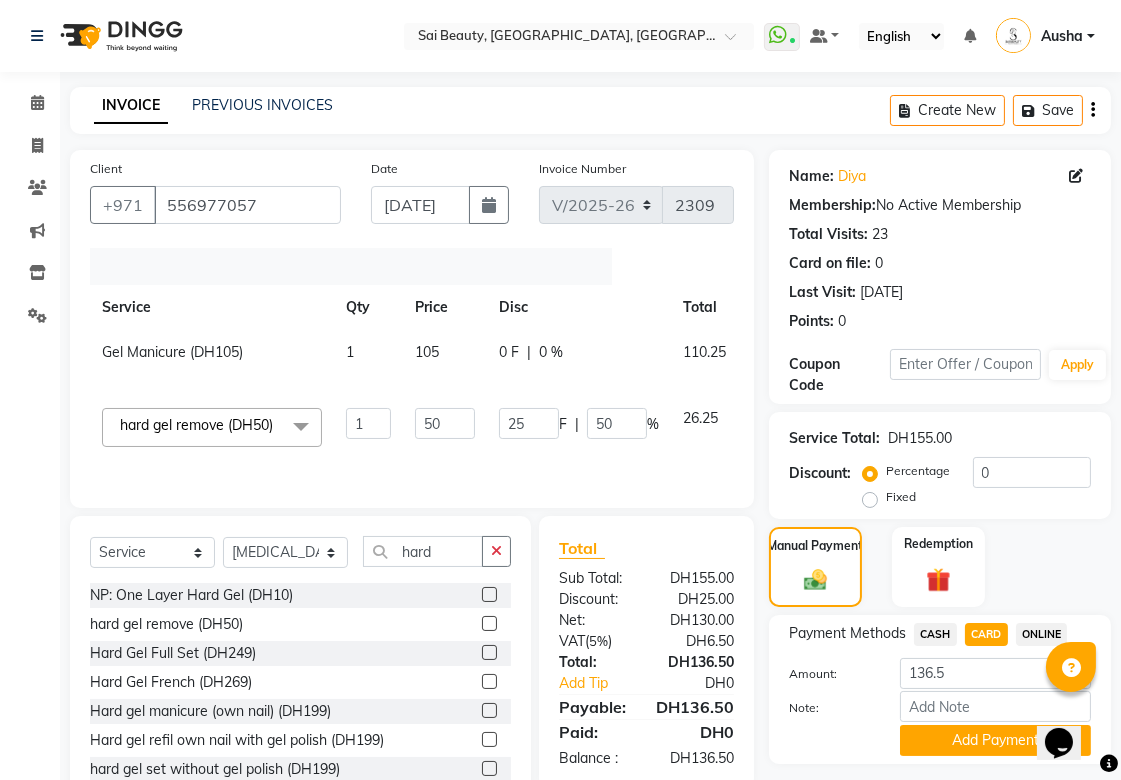 scroll, scrollTop: 86, scrollLeft: 0, axis: vertical 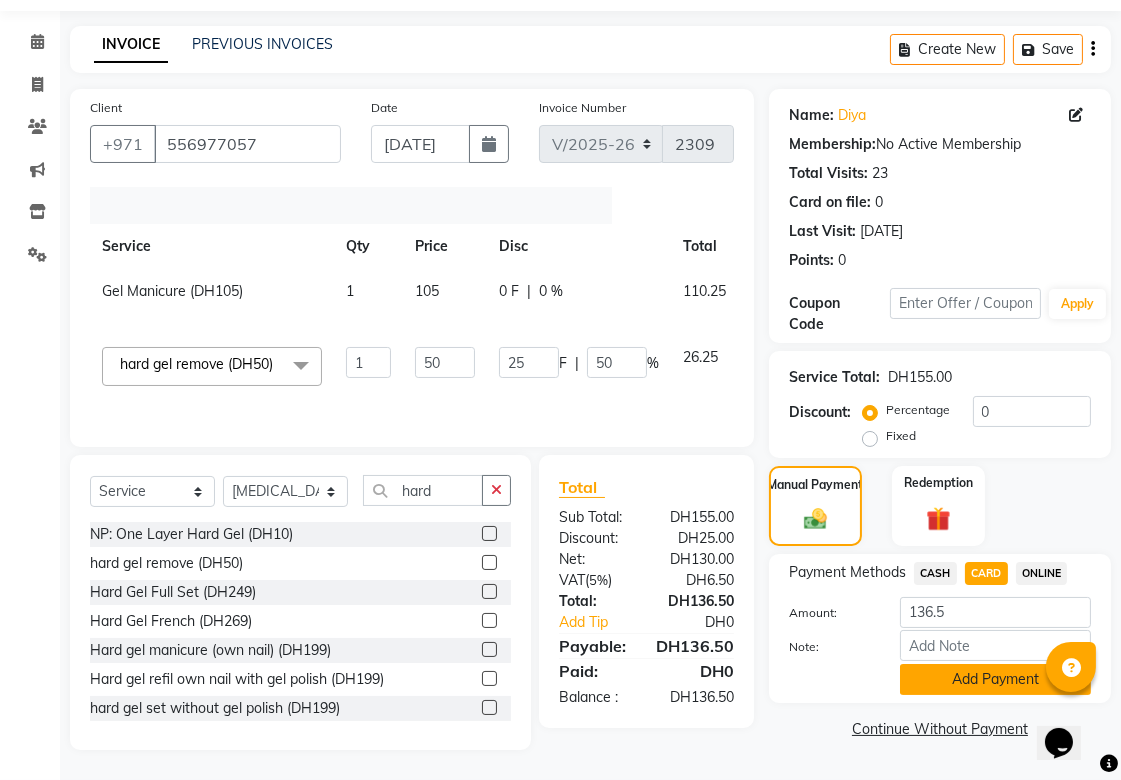 click on "Add Payment" 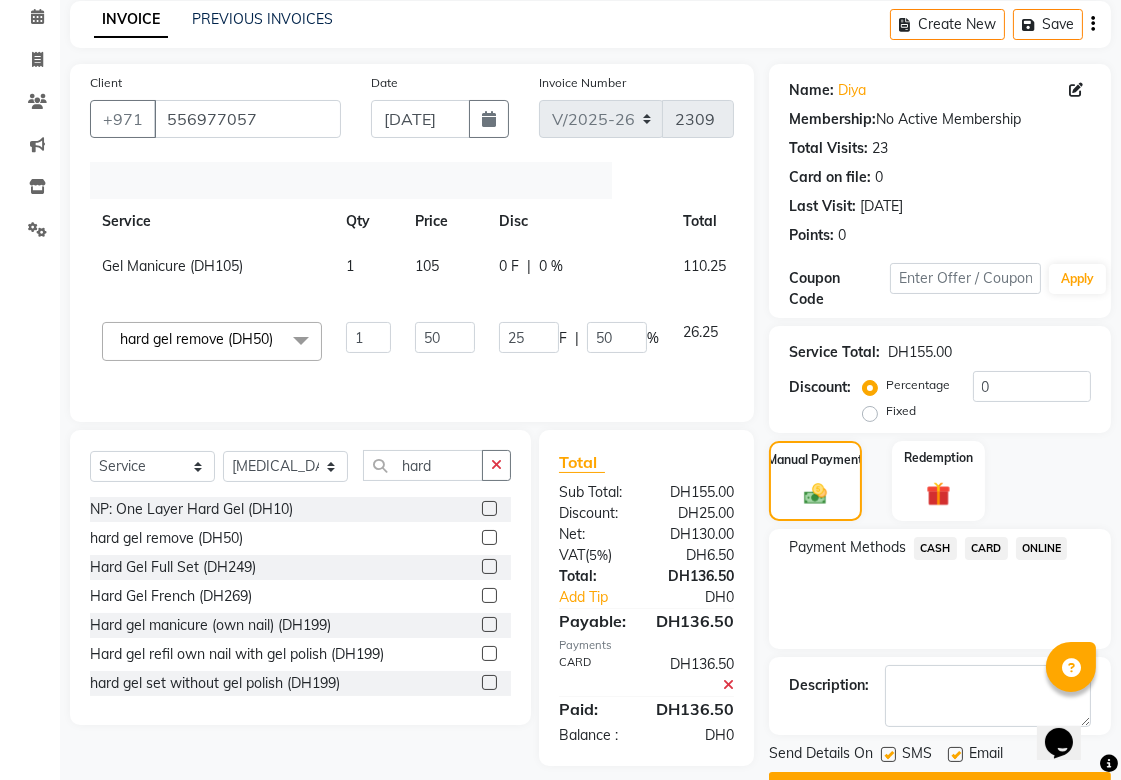 scroll, scrollTop: 138, scrollLeft: 0, axis: vertical 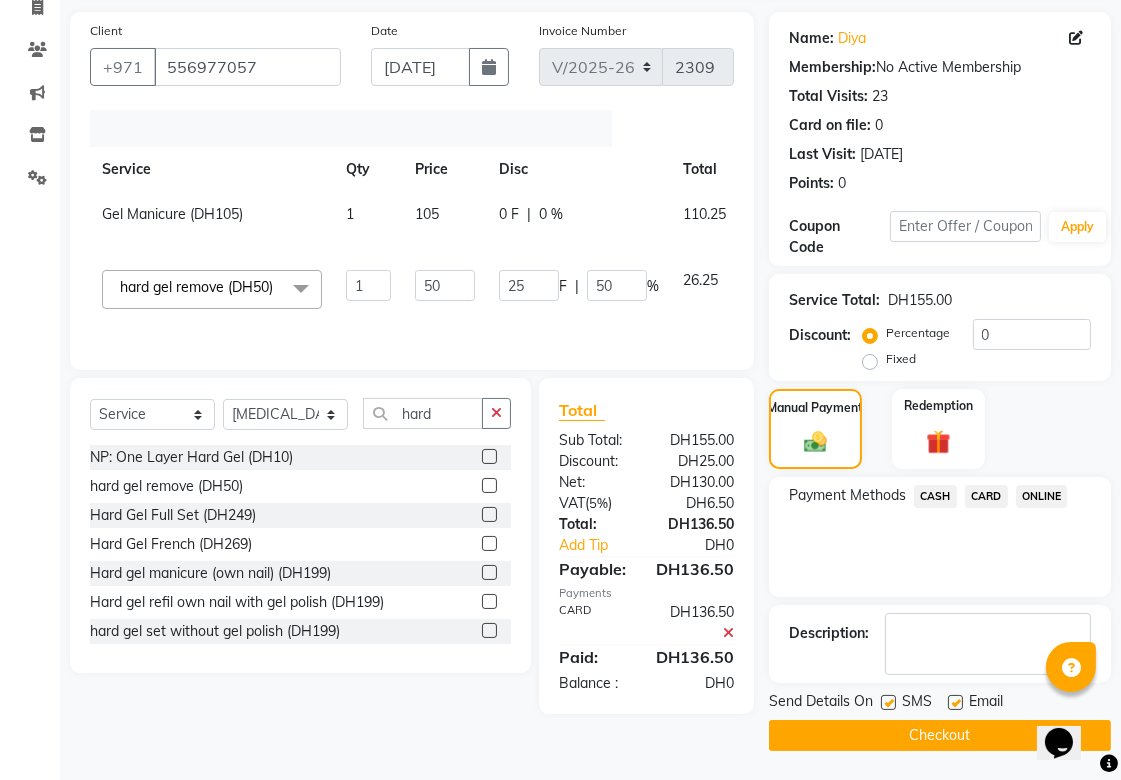 click on "Checkout" 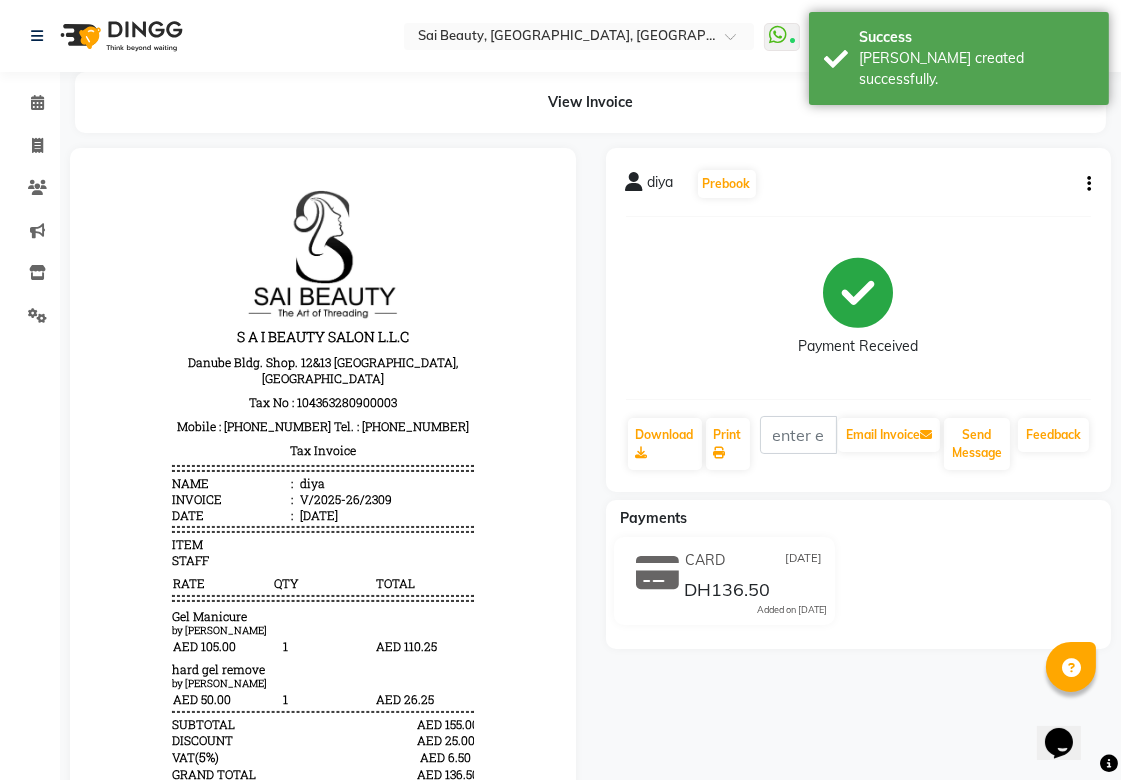 scroll, scrollTop: 0, scrollLeft: 0, axis: both 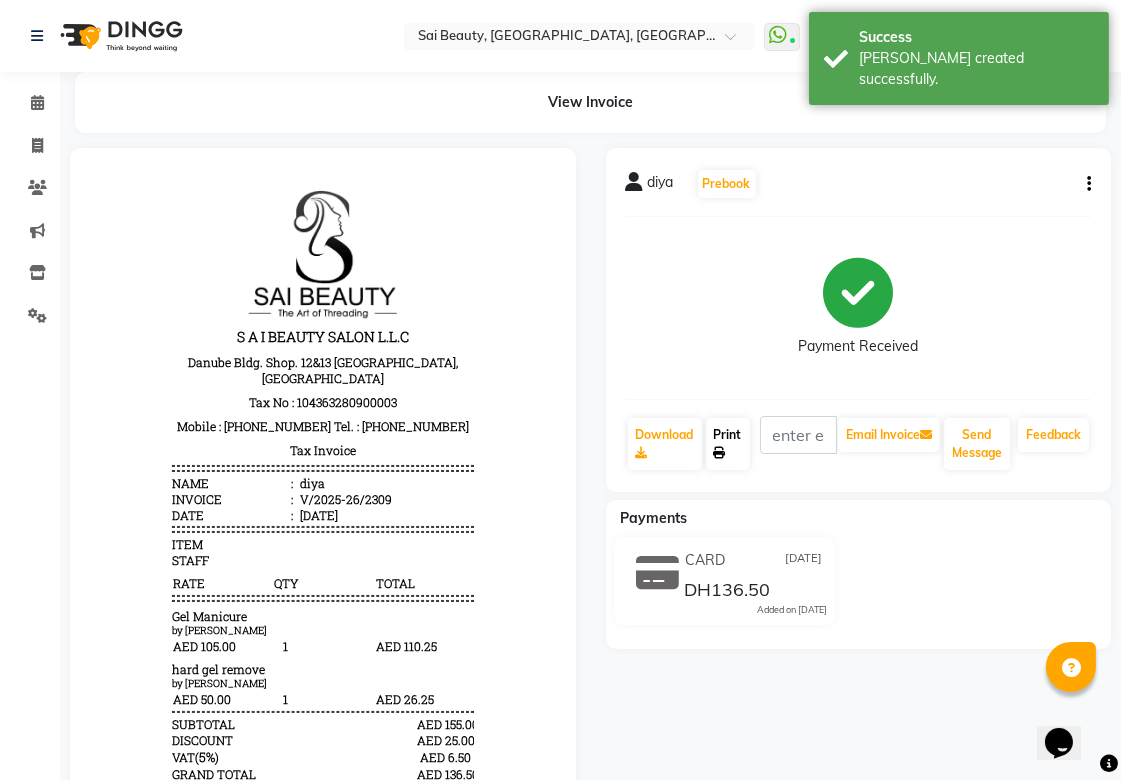 click 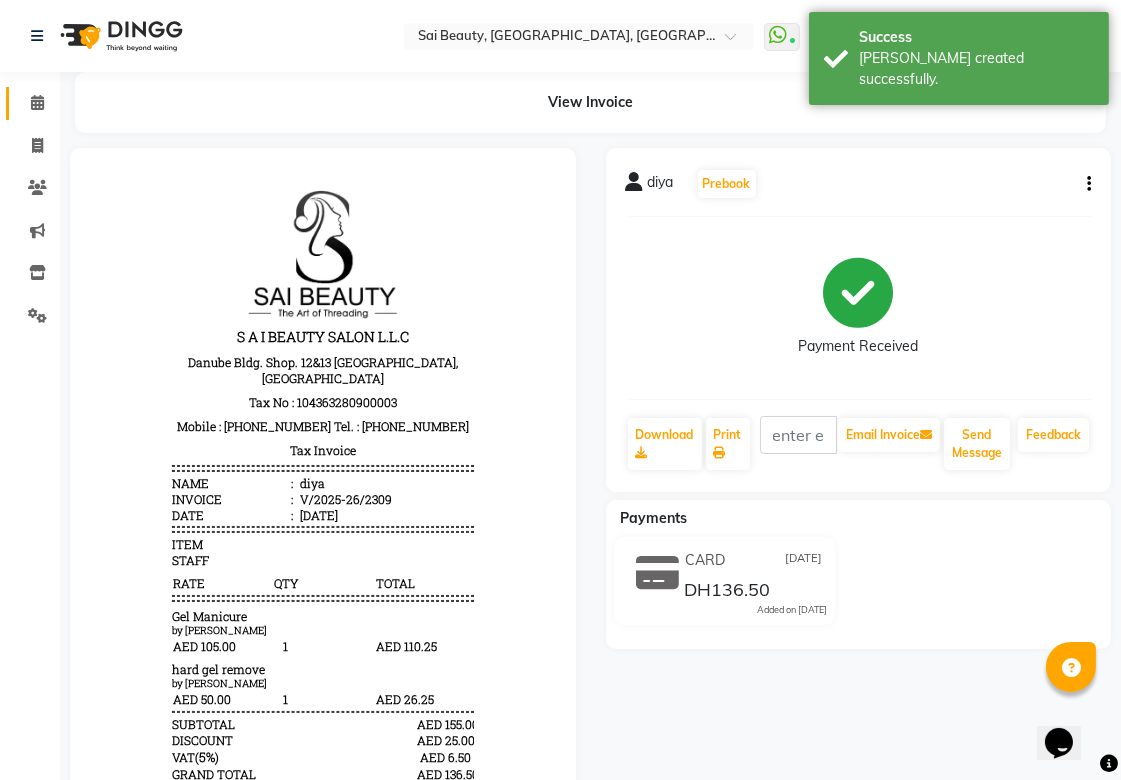 click 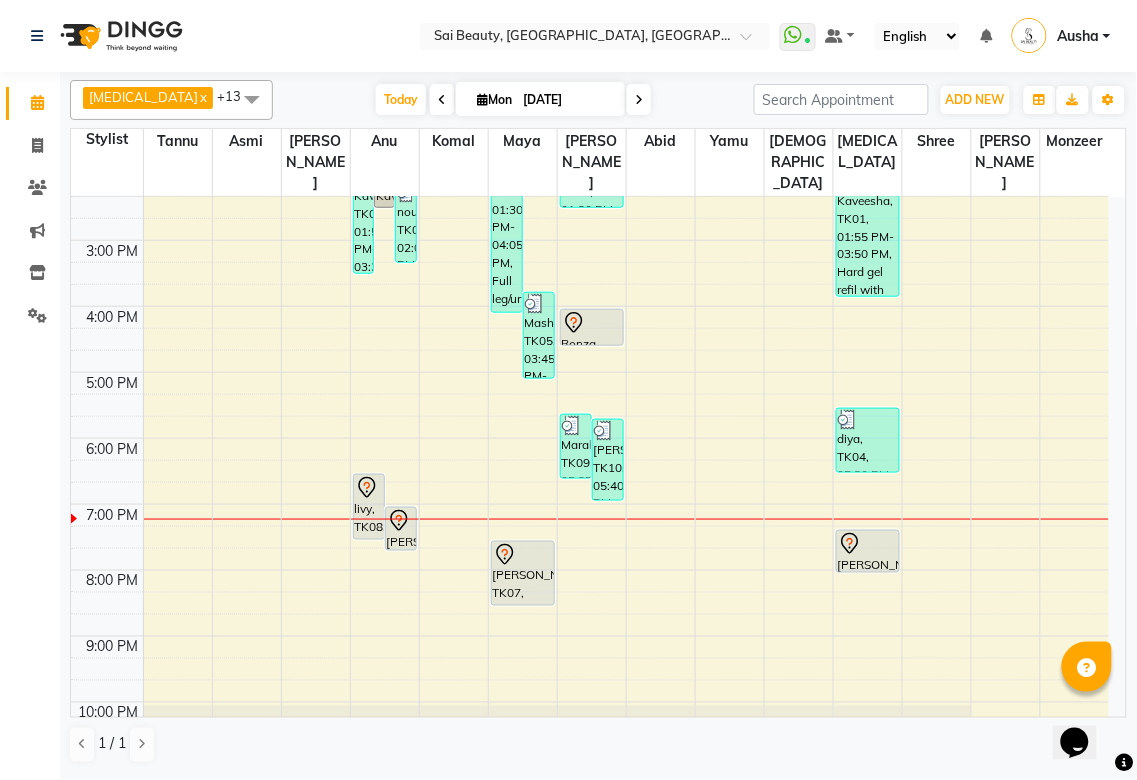 scroll, scrollTop: 360, scrollLeft: 0, axis: vertical 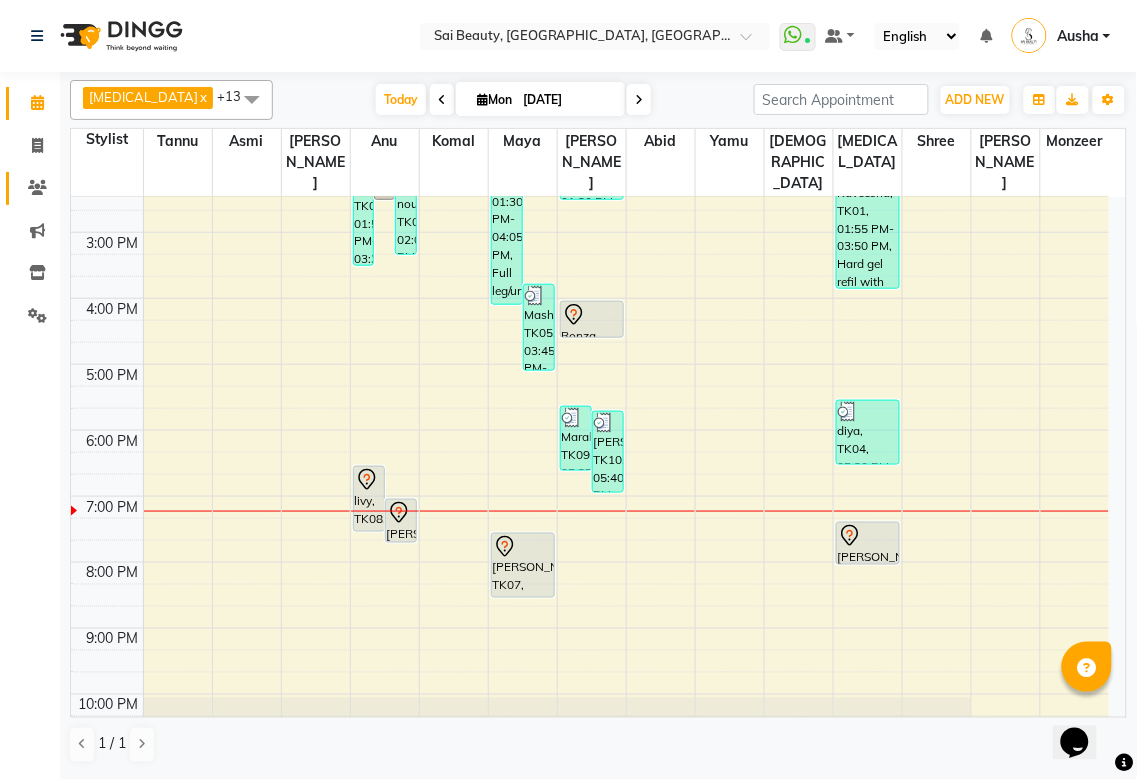 click 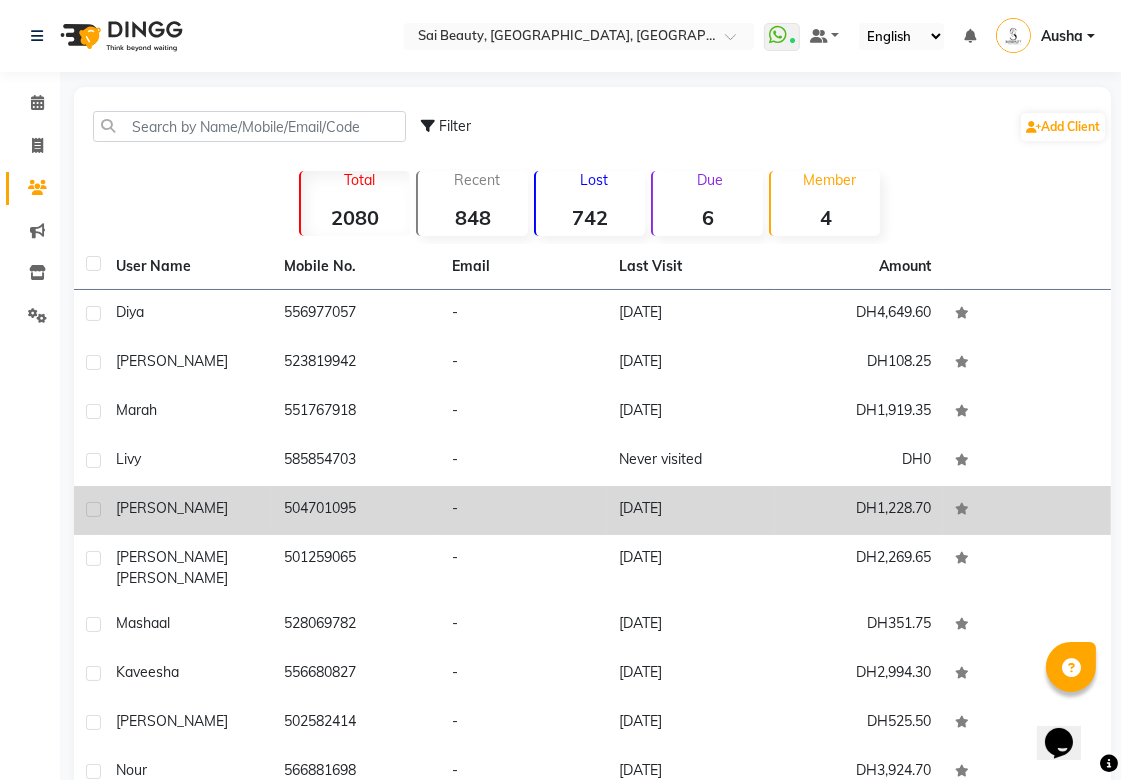 click on "[PERSON_NAME]" 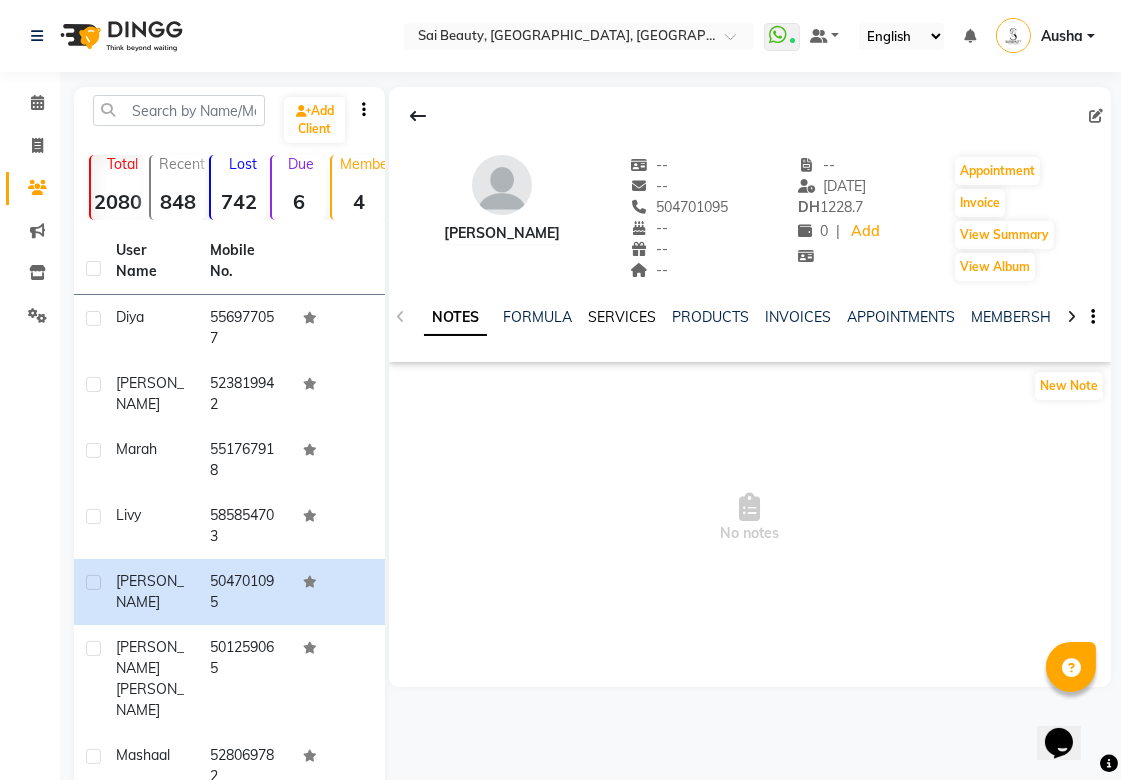 click on "SERVICES" 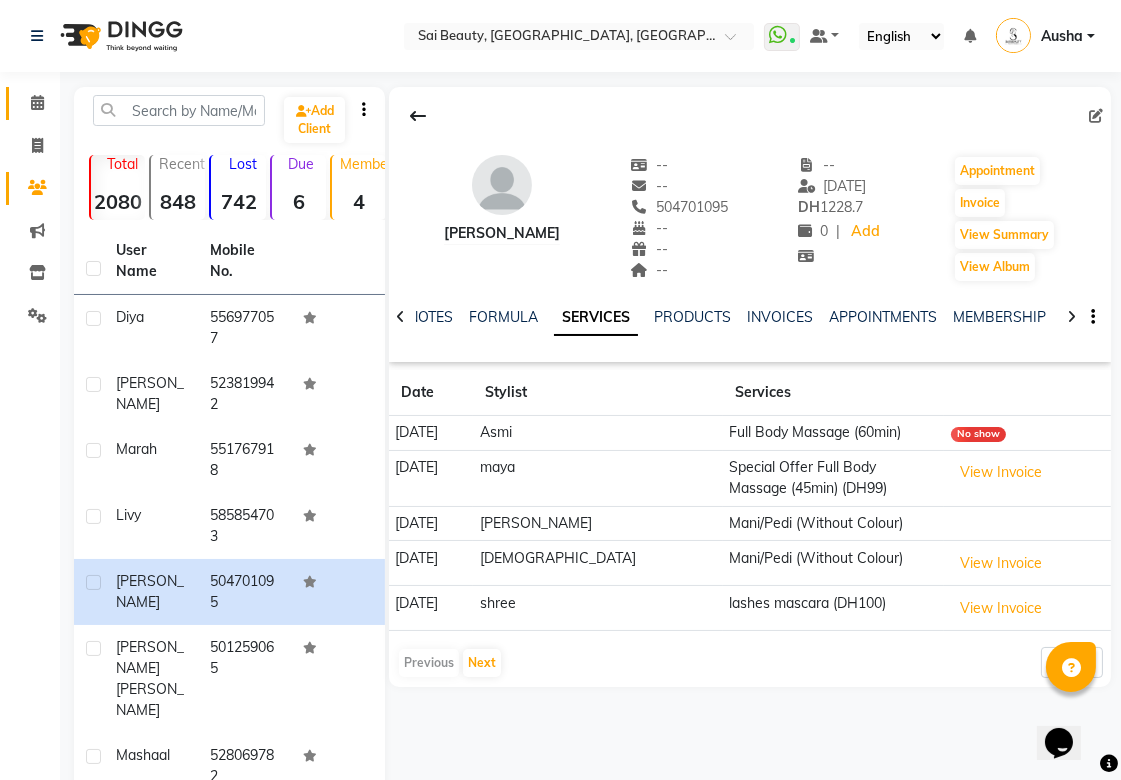 click 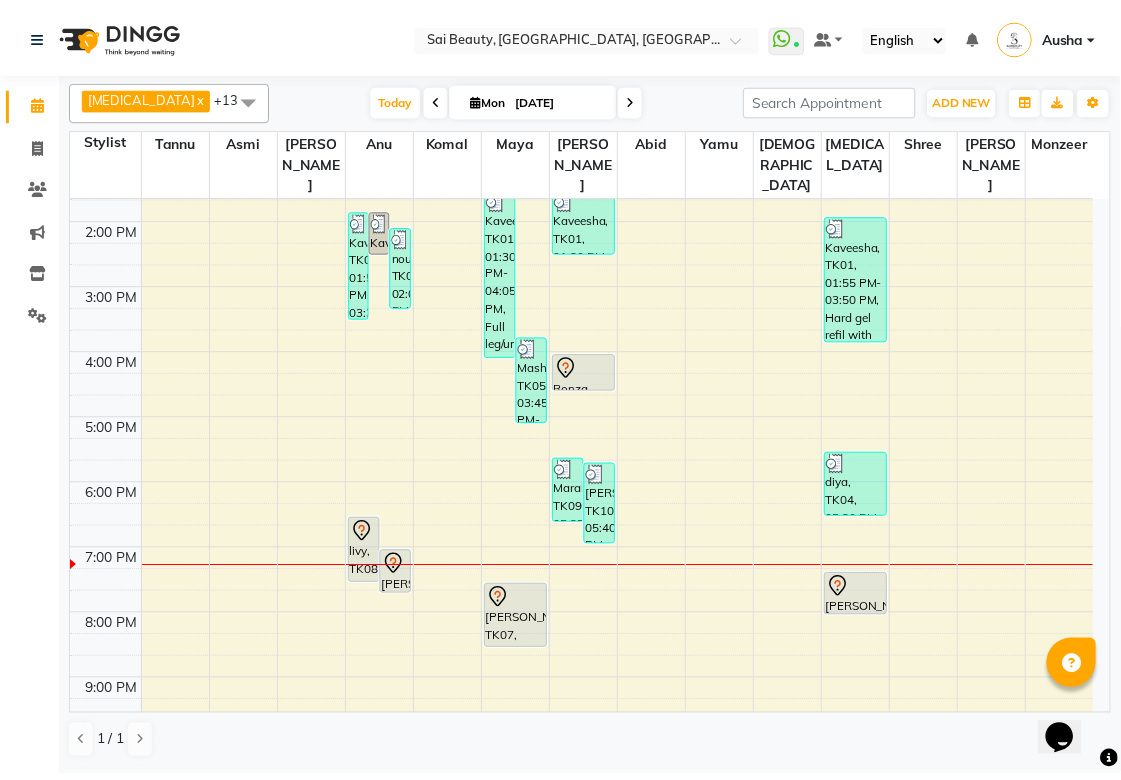 scroll, scrollTop: 432, scrollLeft: 0, axis: vertical 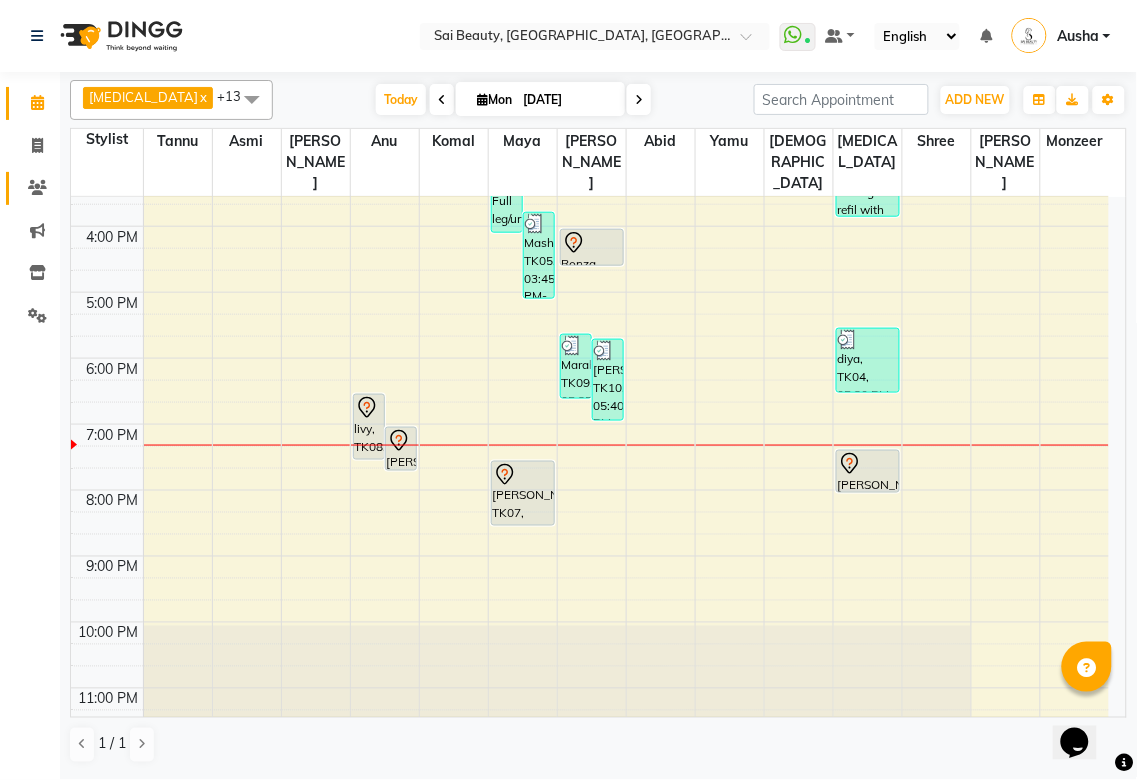 click 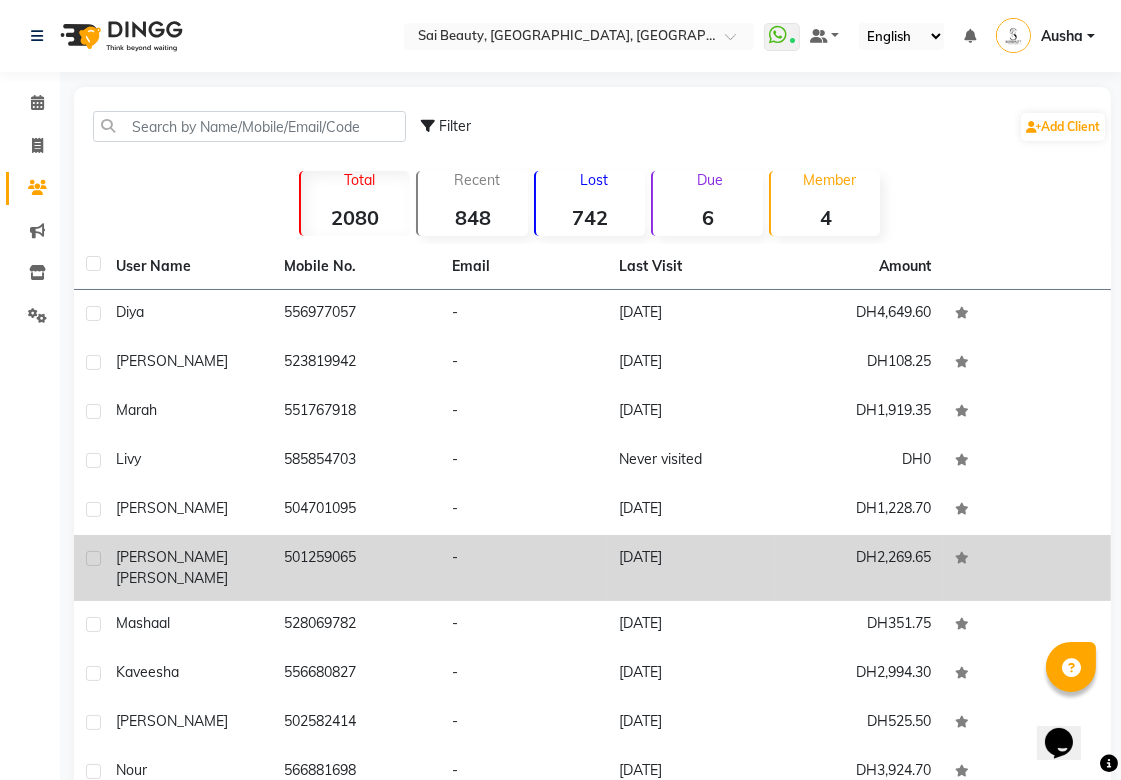 click on "501259065" 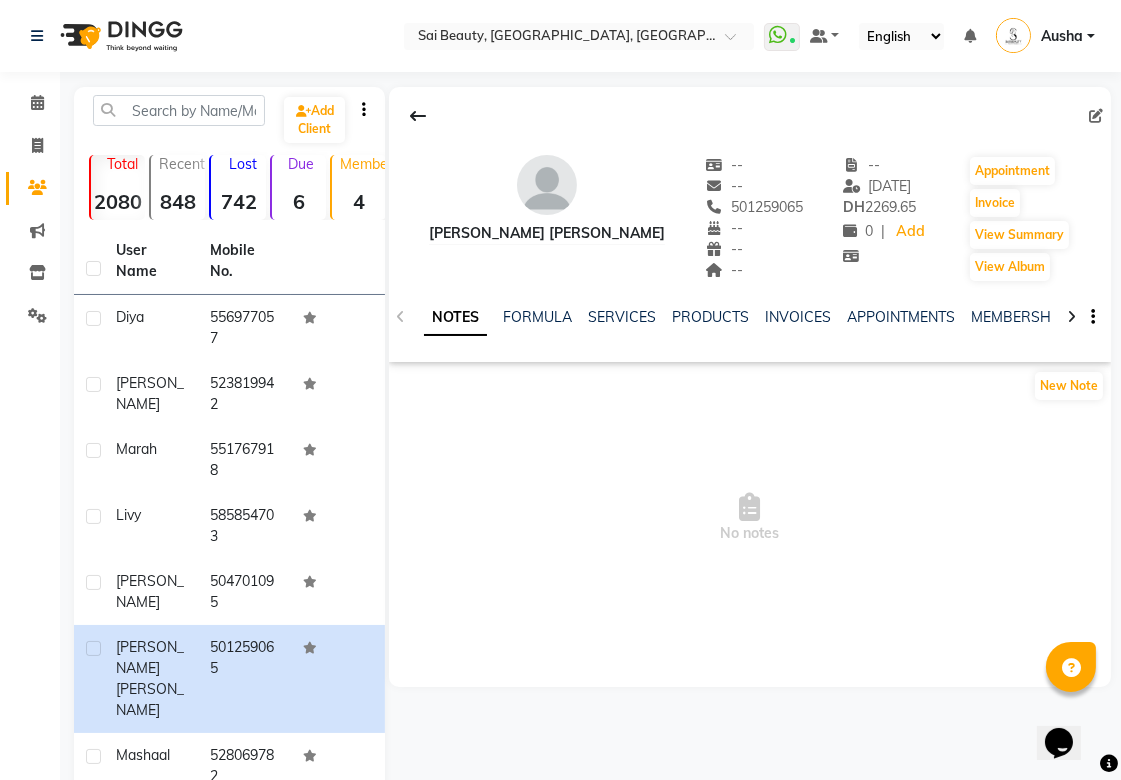 click on "NOTES FORMULA SERVICES PRODUCTS INVOICES APPOINTMENTS MEMBERSHIP PACKAGES VOUCHERS GIFTCARDS POINTS FORMS FAMILY CARDS WALLET" 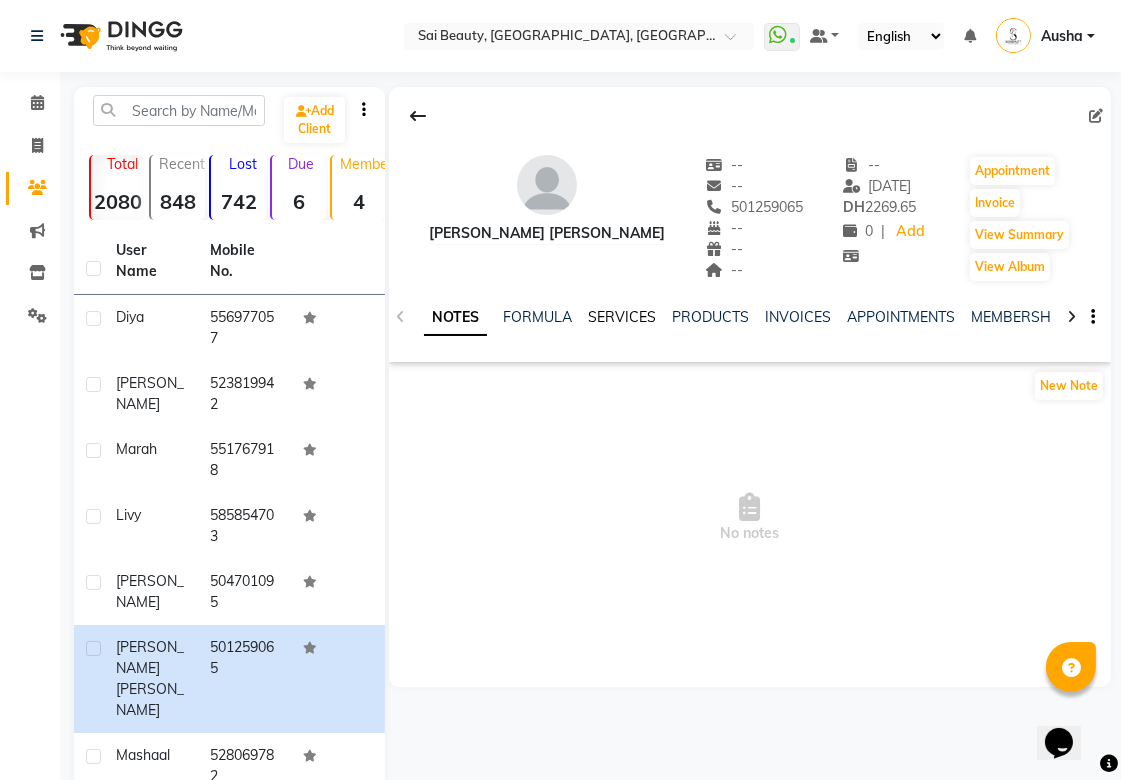 click on "SERVICES" 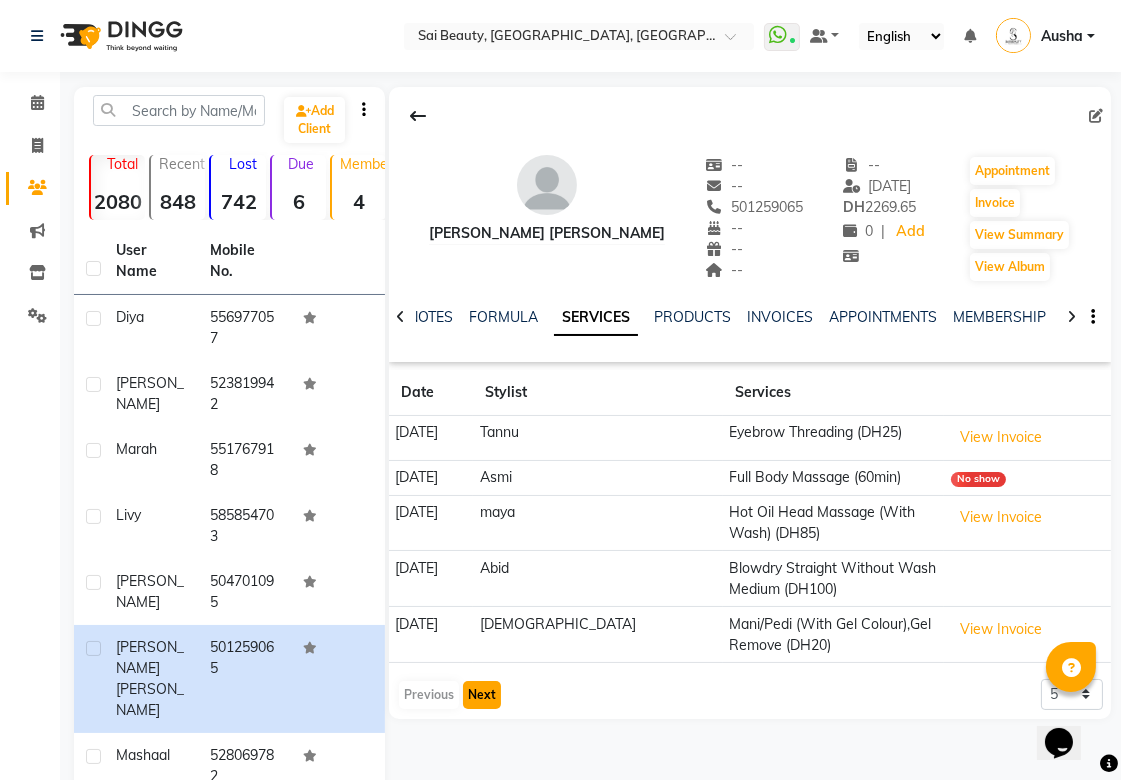 click on "Next" 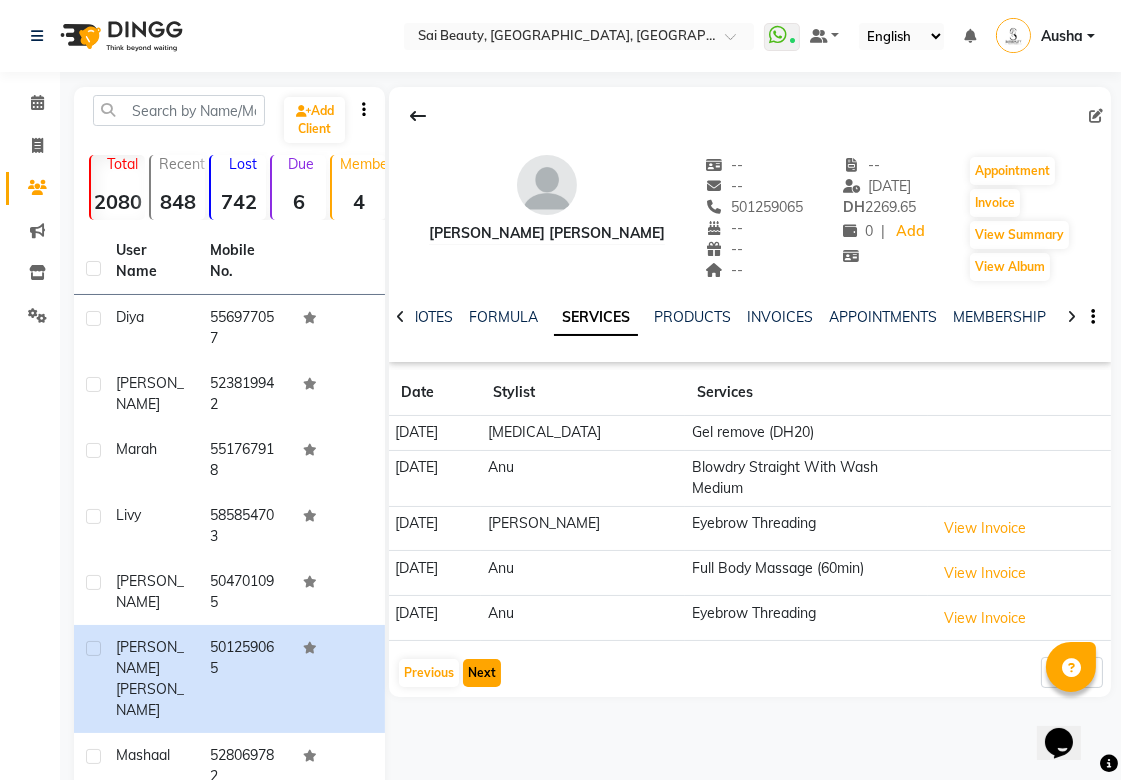 click on "Next" 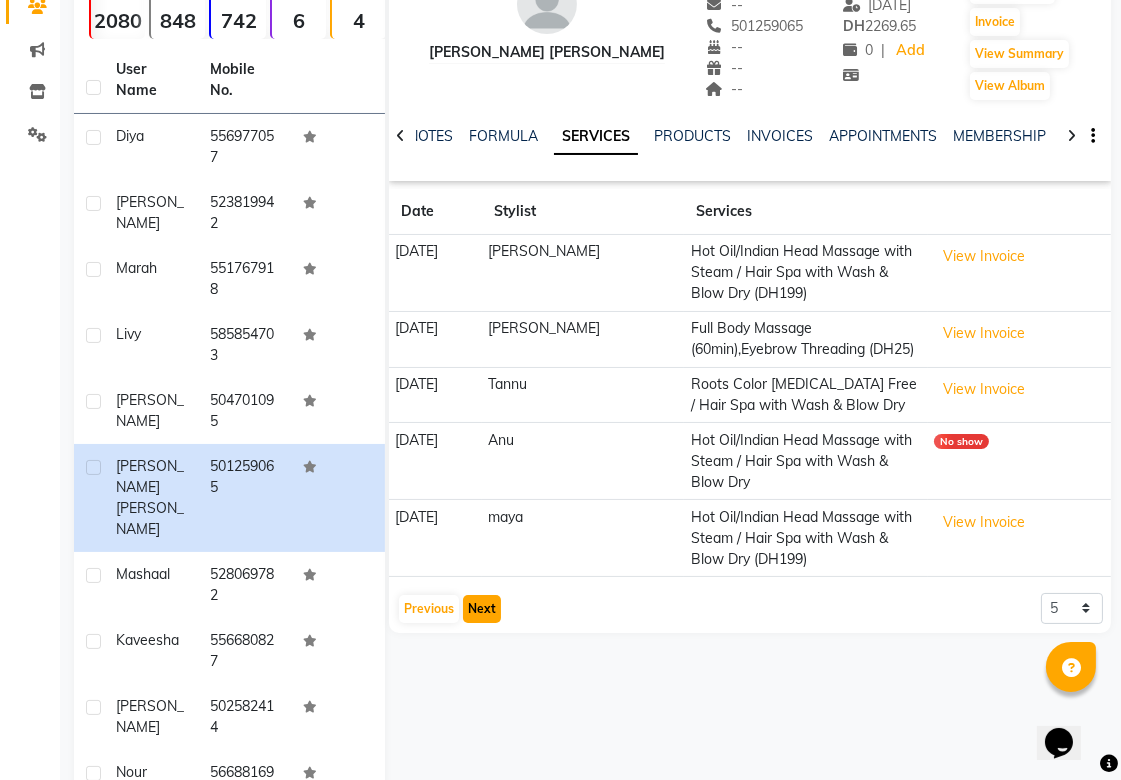 scroll, scrollTop: 188, scrollLeft: 0, axis: vertical 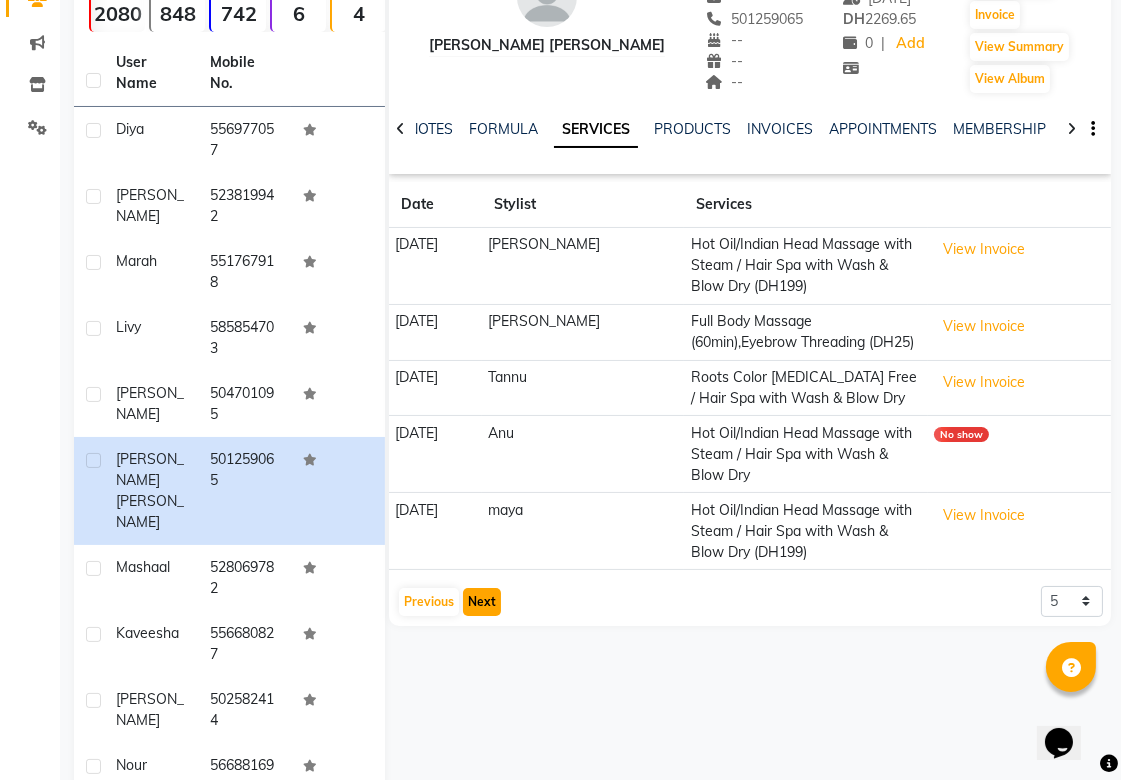 click on "Next" 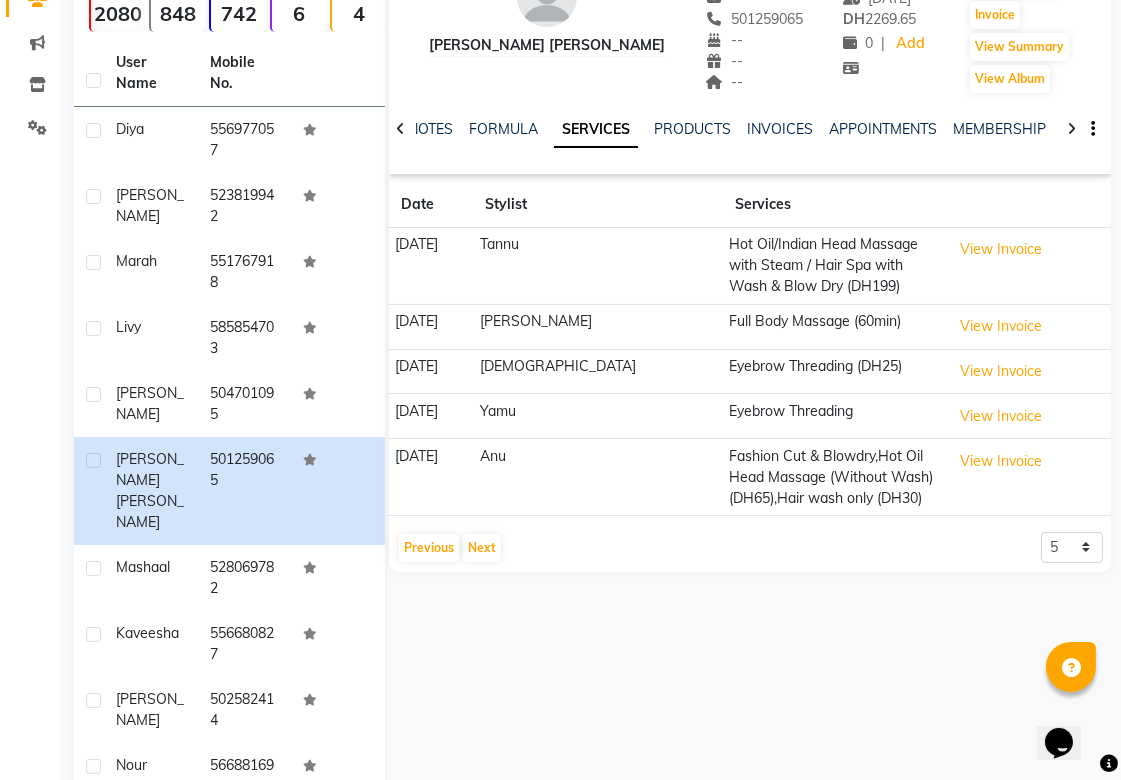 click on "[PERSON_NAME] [PERSON_NAME]      --   --   501259065  --  --  --  -- [DATE] DH    2269.65 0 |  Add   Appointment   Invoice  View Summary  View Album  NOTES FORMULA SERVICES PRODUCTS INVOICES APPOINTMENTS MEMBERSHIP PACKAGES VOUCHERS GIFTCARDS POINTS FORMS FAMILY CARDS WALLET Date Stylist Services [DATE] Tannu Hot Oil/Indian Head Massage with Steam / Hair Spa with Wash & Blow Dry (DH199)  View Invoice  [DATE] [PERSON_NAME] Full Body Massage (60min)  View Invoice  [DATE] Gita Eyebrow Threading (DH25)  View Invoice  [DATE] Yamu Eyebrow Threading  View Invoice  [DATE] Anu Fashion Cut & Blowdry,Hot Oil Head Massage (Without Wash) (DH65),Hair wash only (DH30)  View Invoice   Previous   Next  5 10 50 100 500" 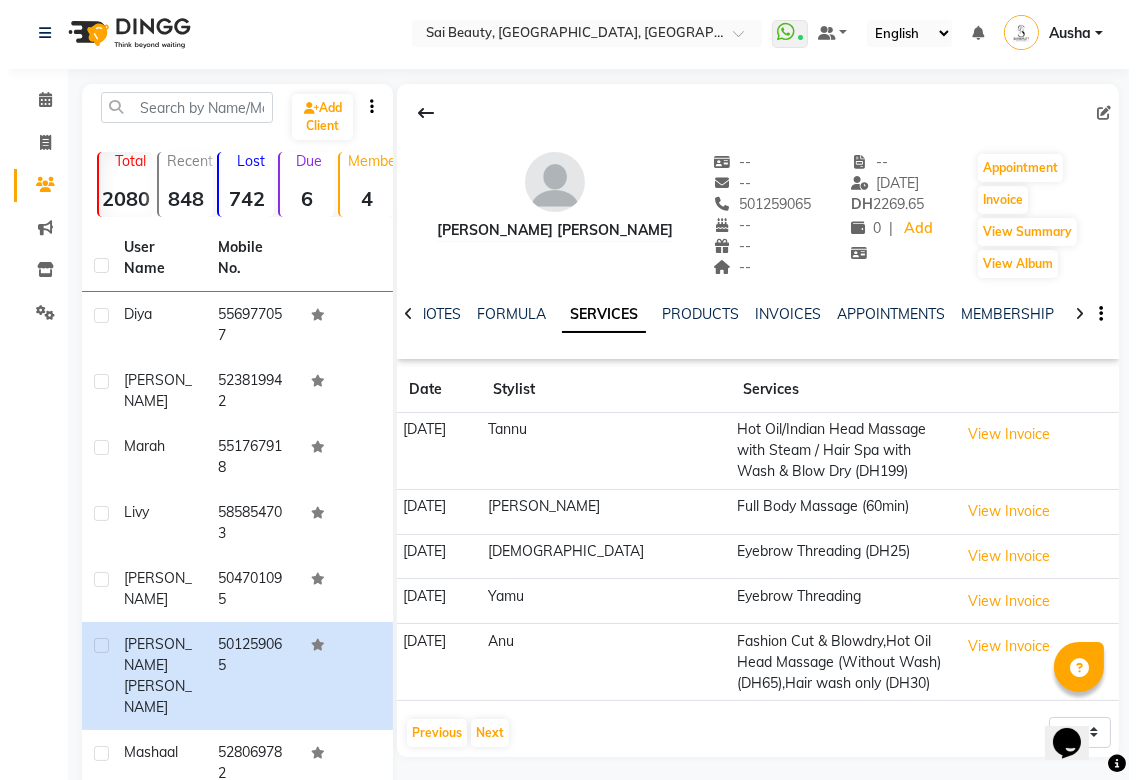 scroll, scrollTop: 0, scrollLeft: 0, axis: both 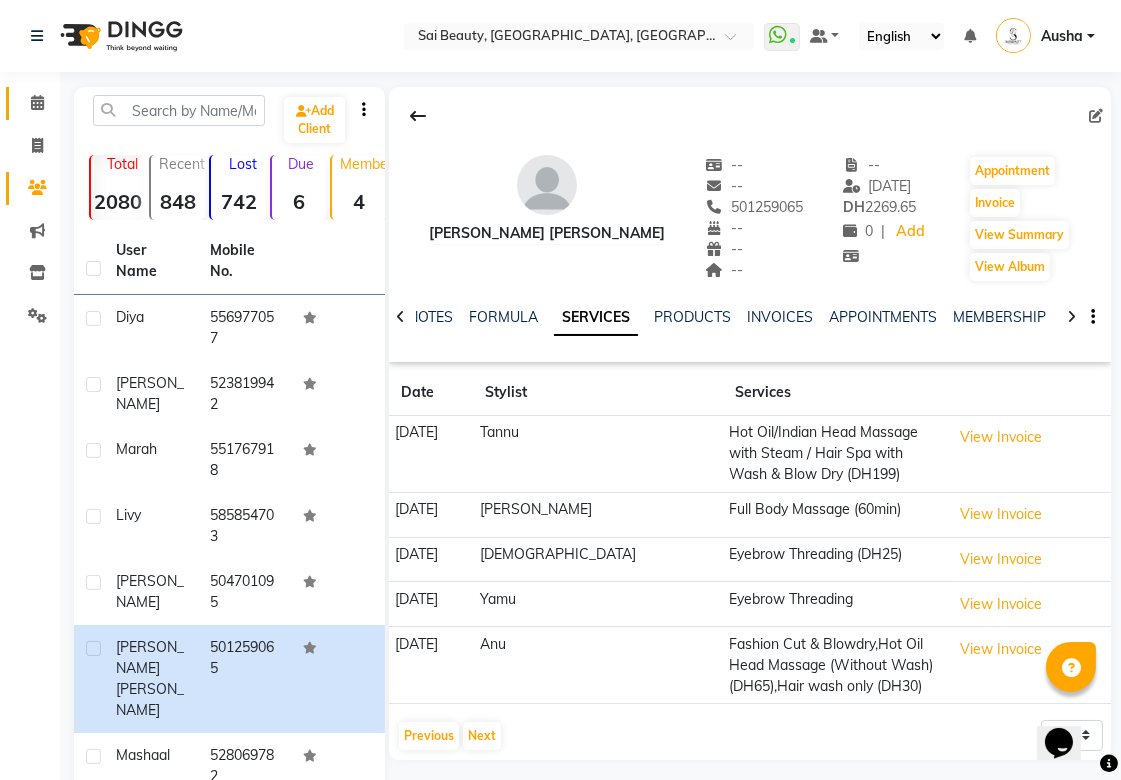 click 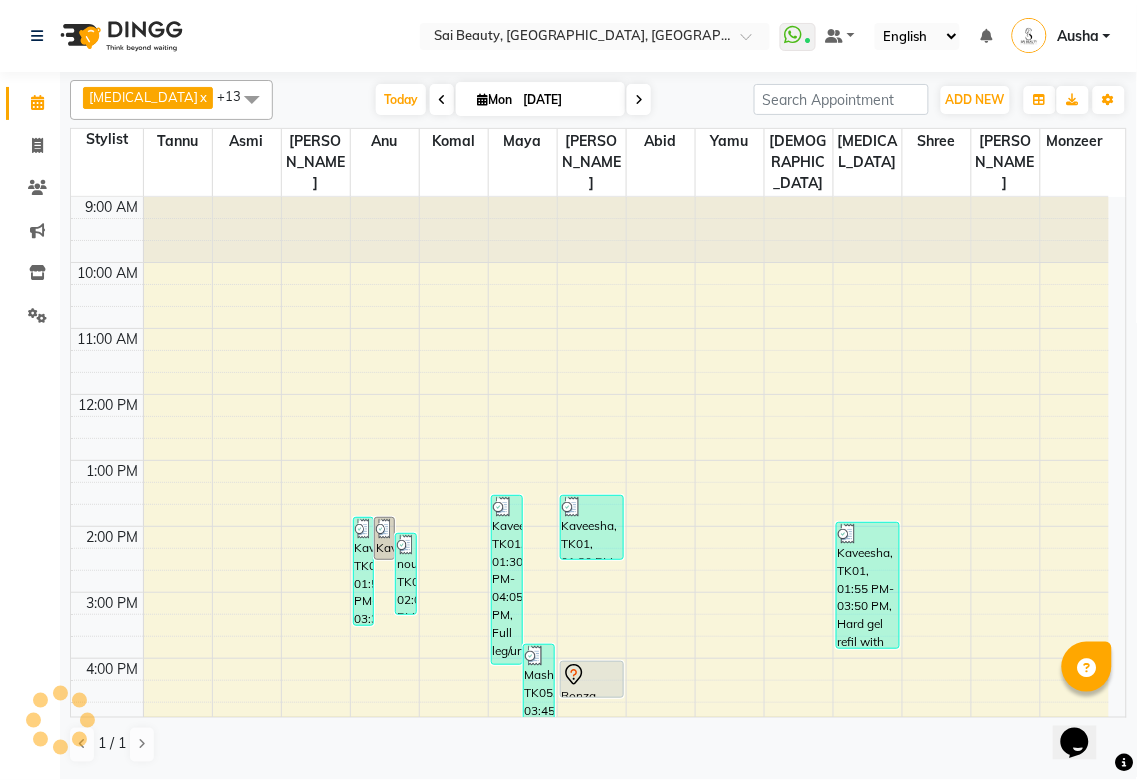 scroll, scrollTop: 0, scrollLeft: 0, axis: both 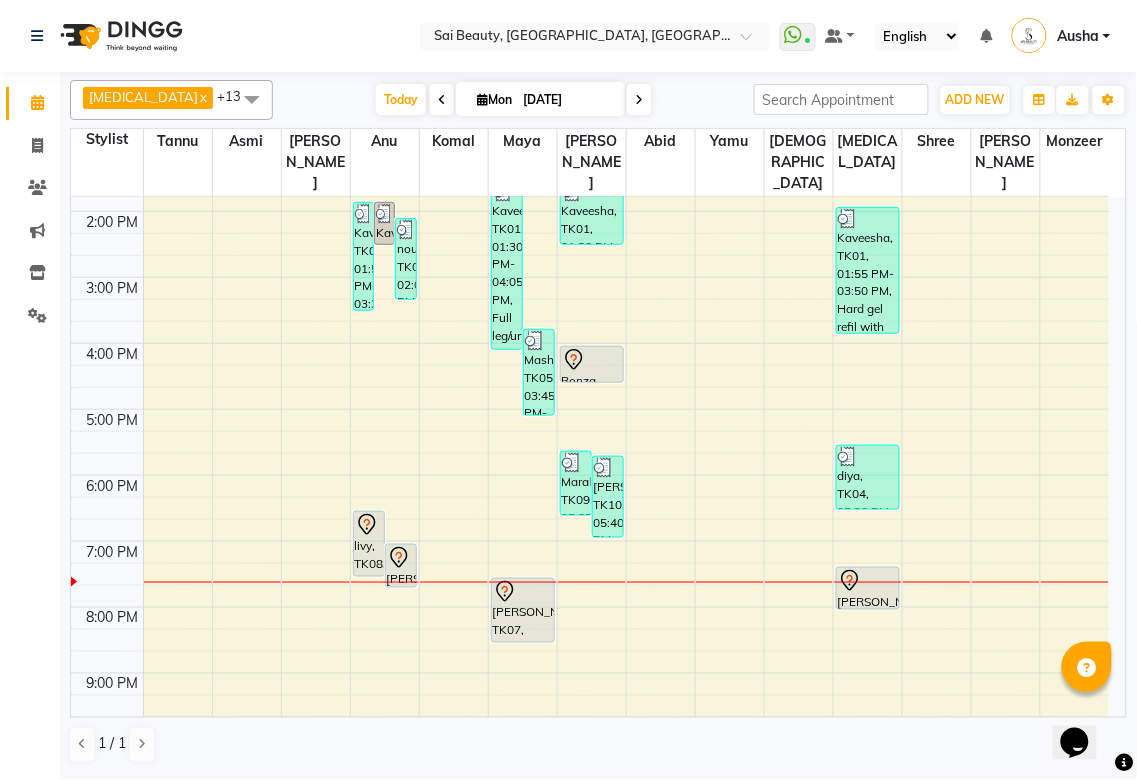 click 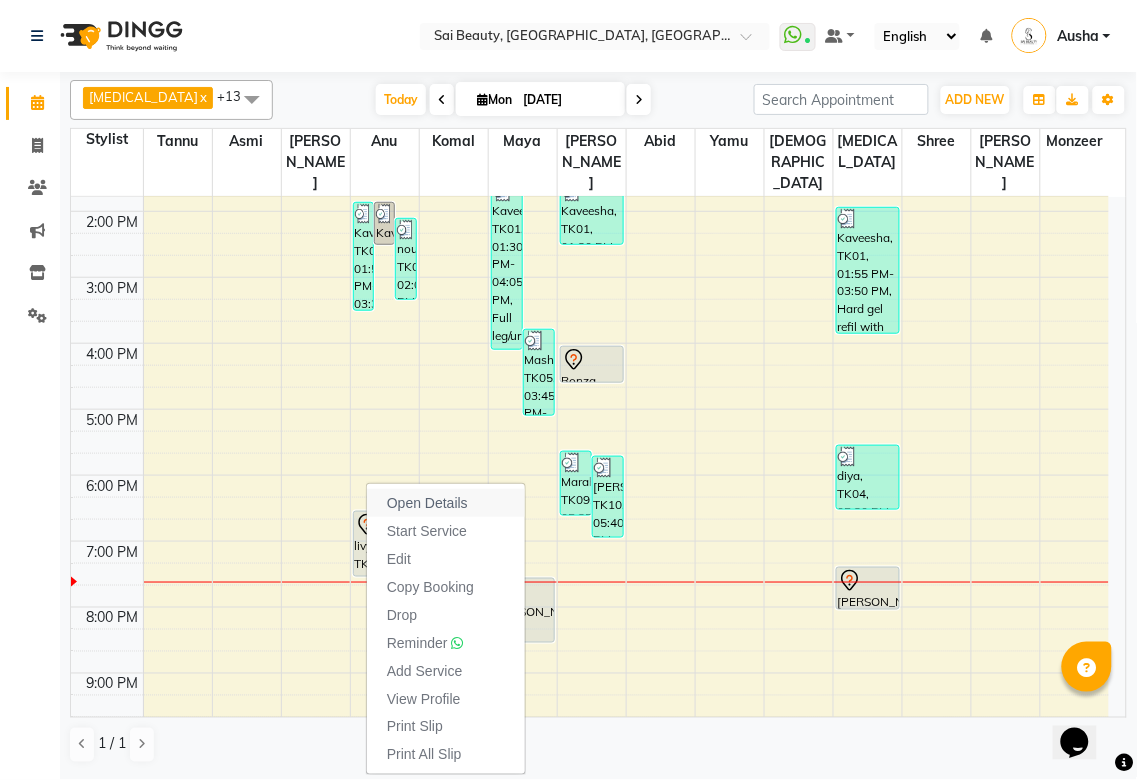click on "Open Details" at bounding box center [427, 503] 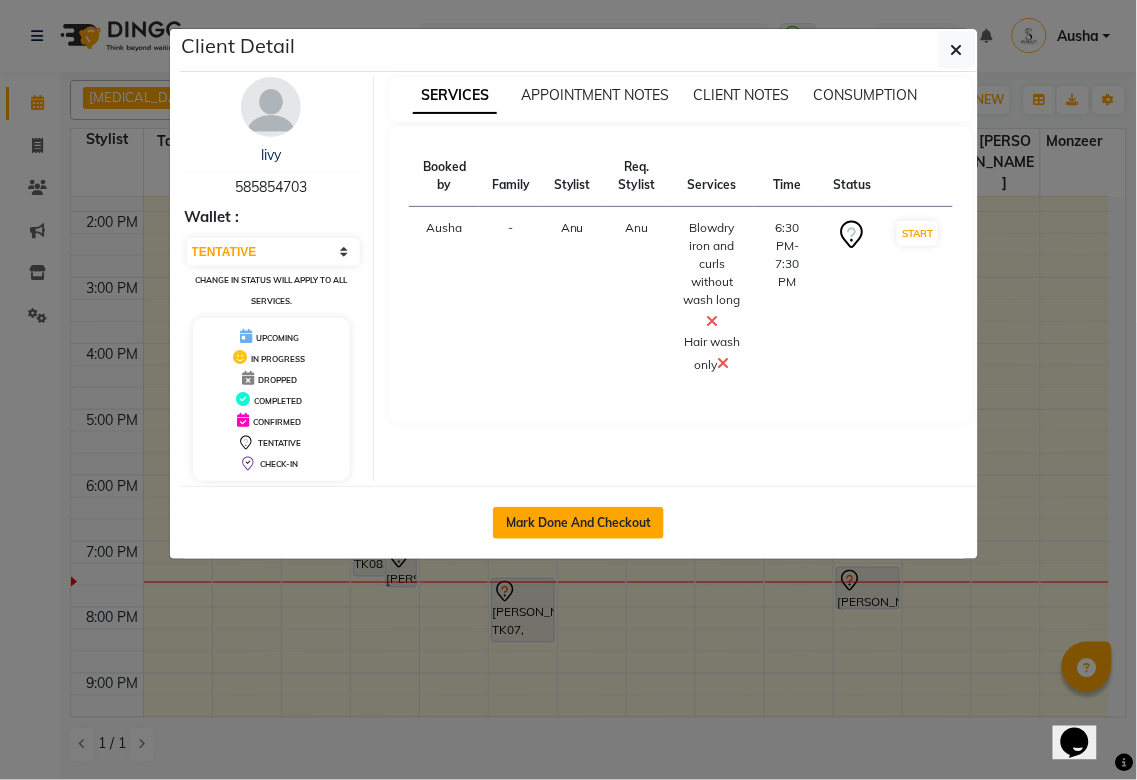 click on "Mark Done And Checkout" 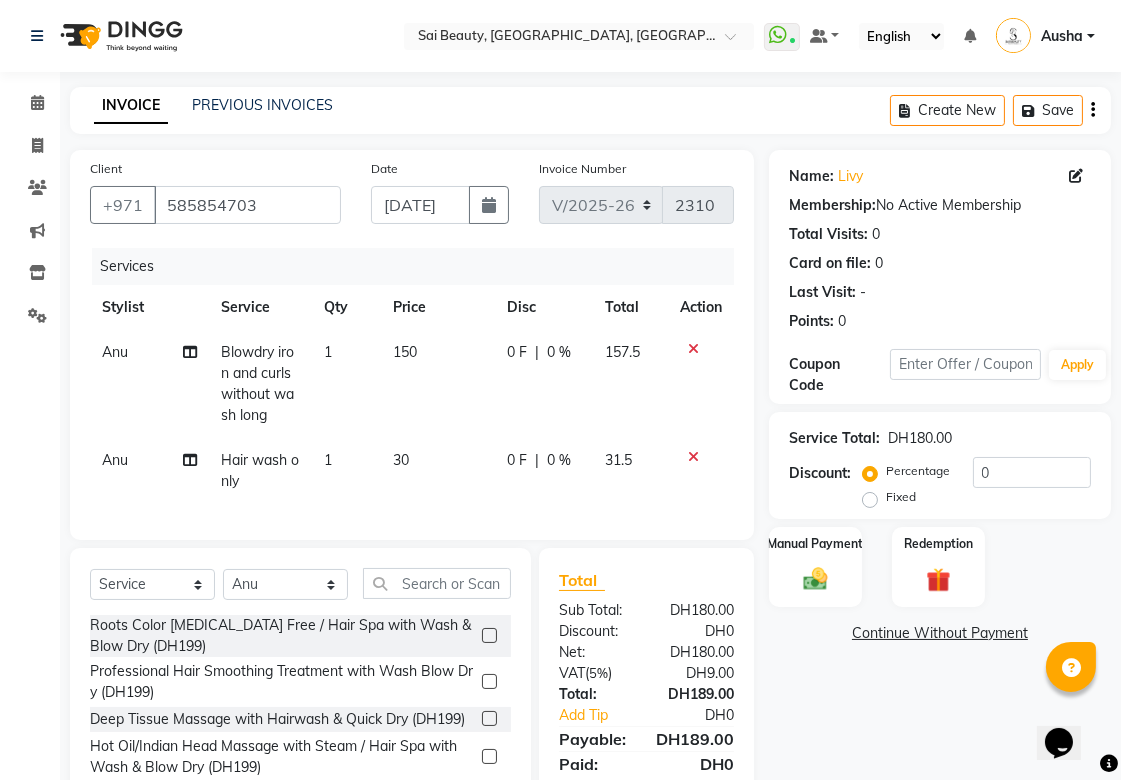 scroll, scrollTop: 110, scrollLeft: 0, axis: vertical 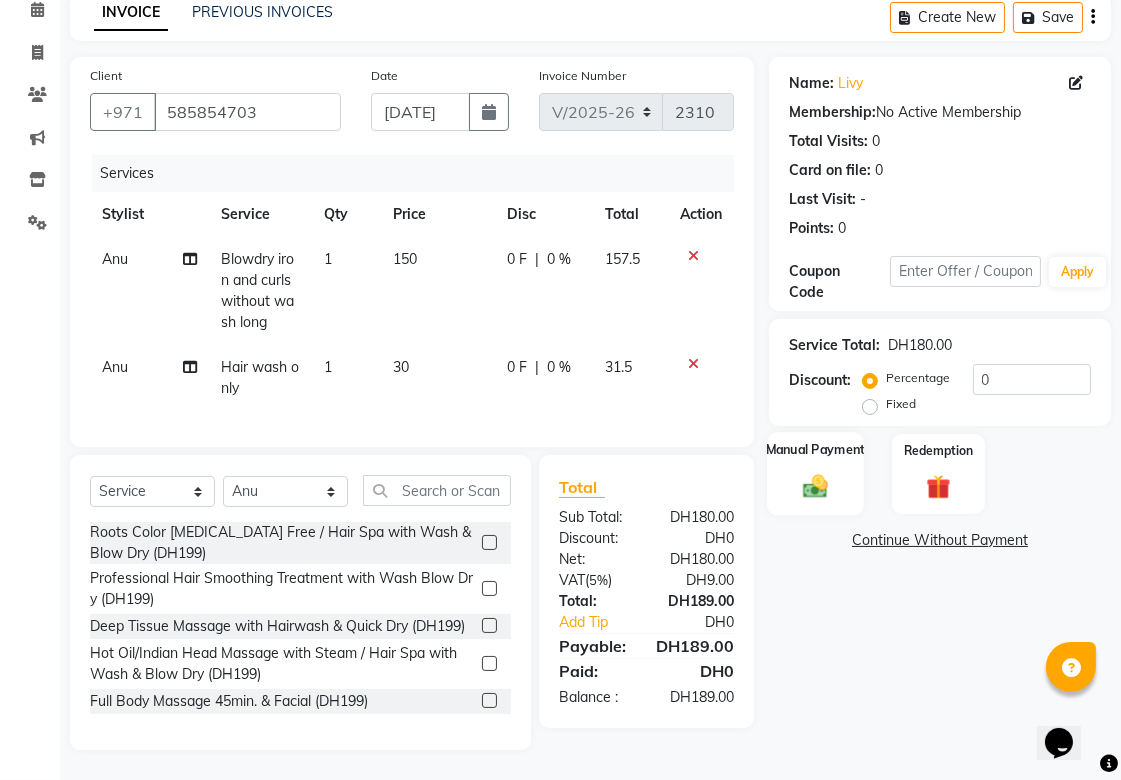 click on "Manual Payment" 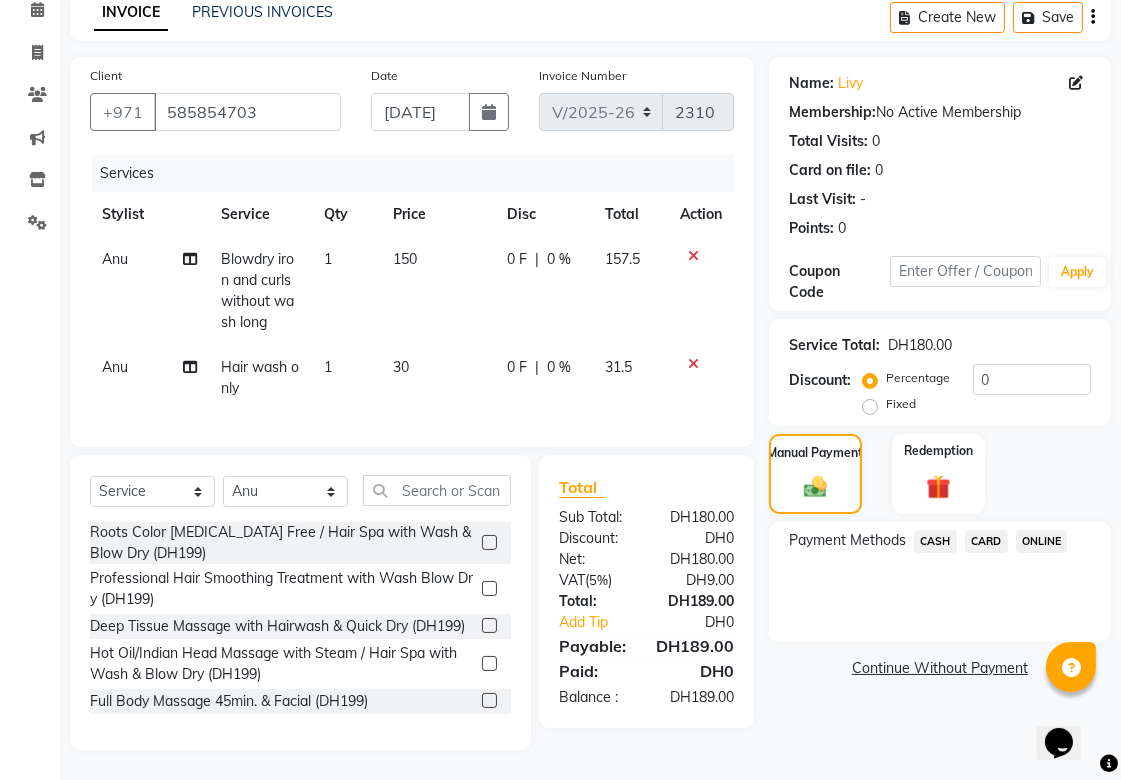 click on "CARD" 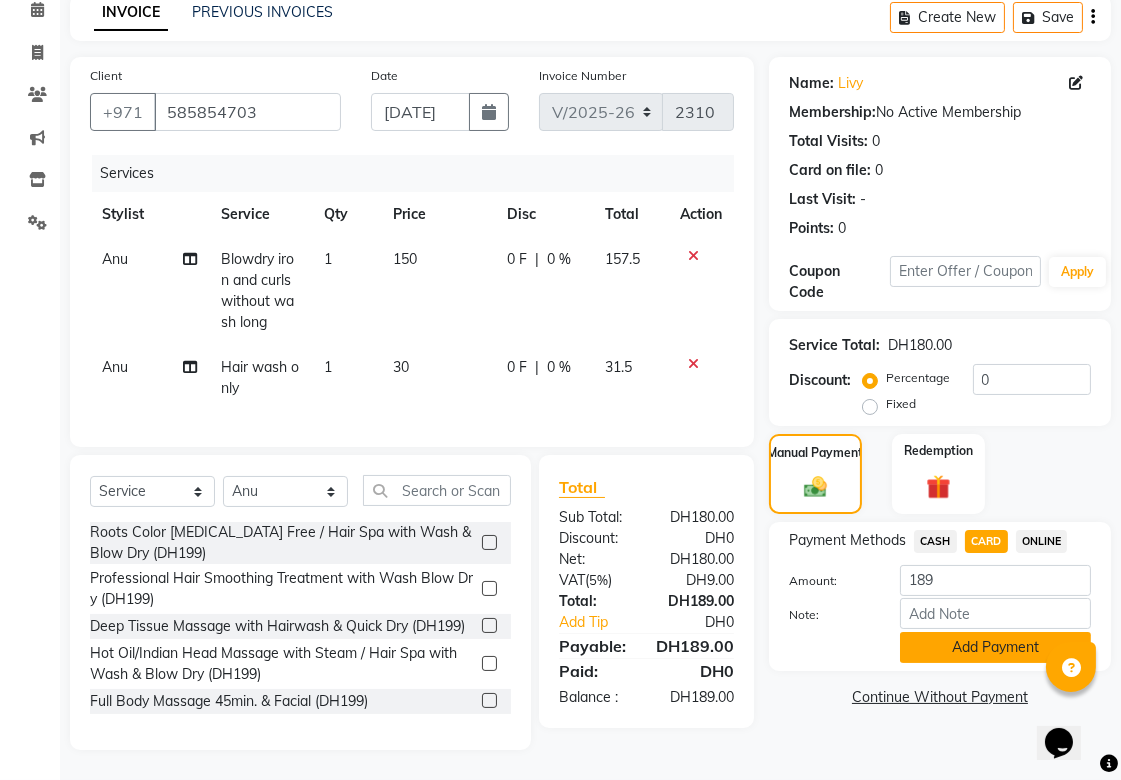 click on "Add Payment" 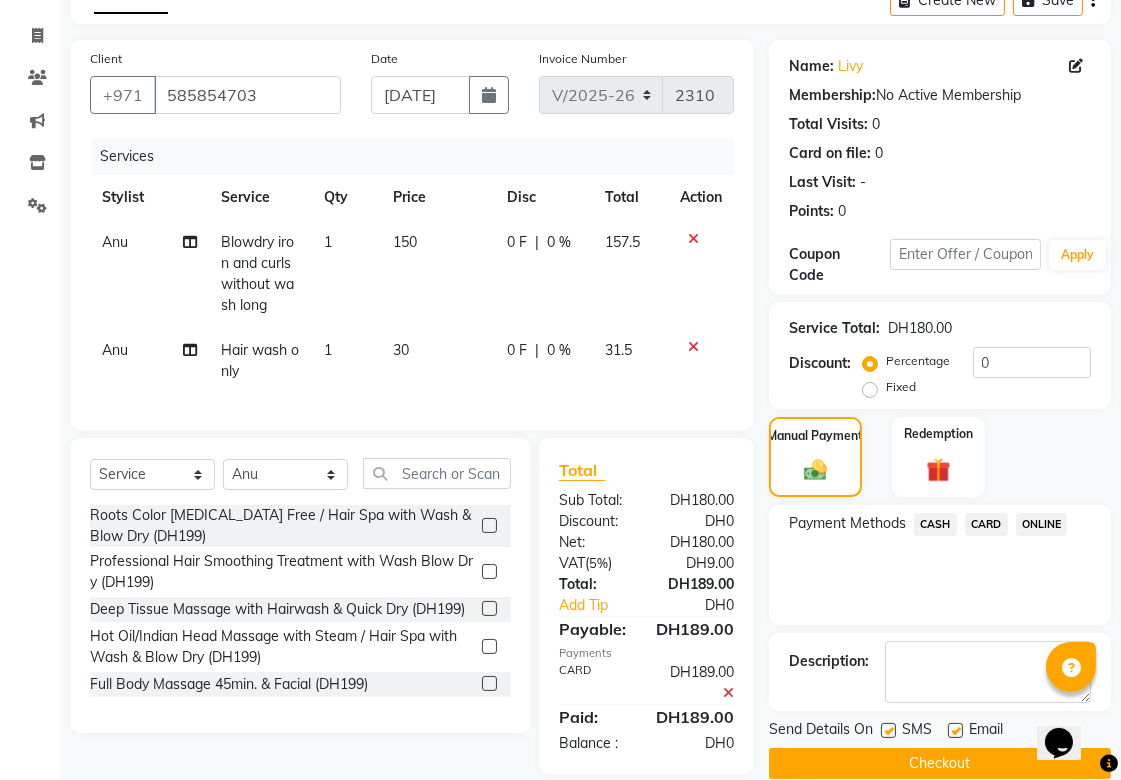 scroll, scrollTop: 151, scrollLeft: 0, axis: vertical 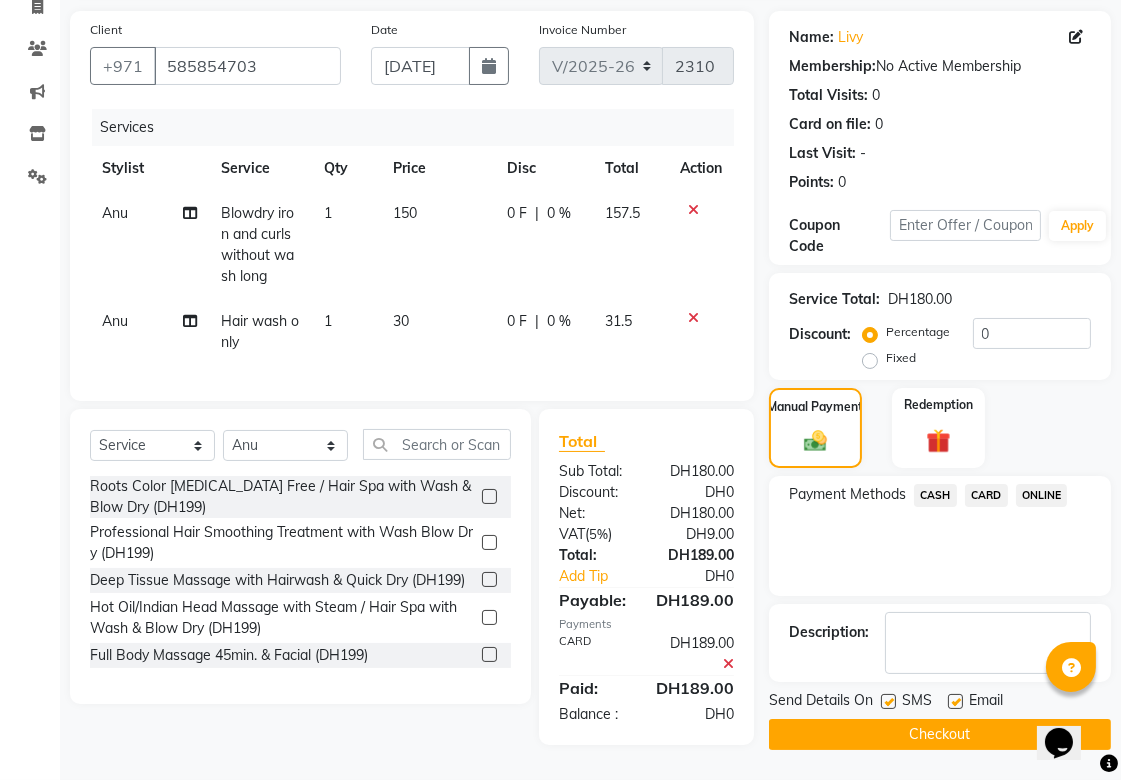 click on "Checkout" 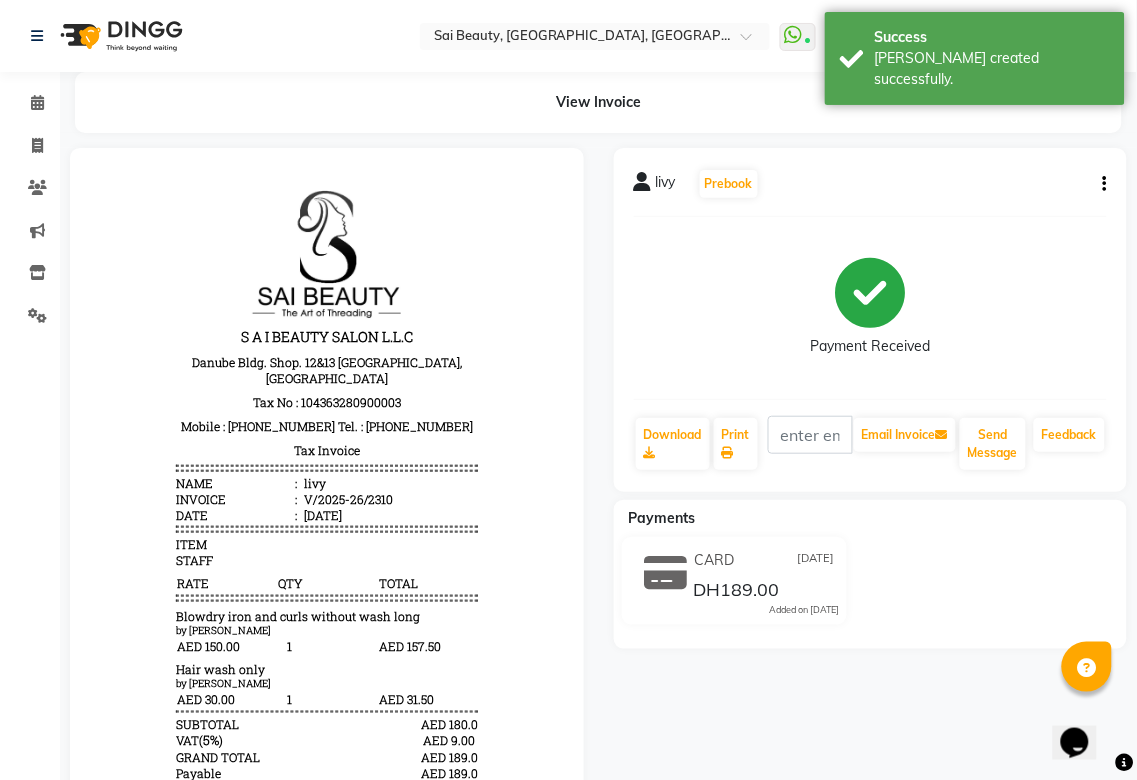 scroll, scrollTop: 0, scrollLeft: 0, axis: both 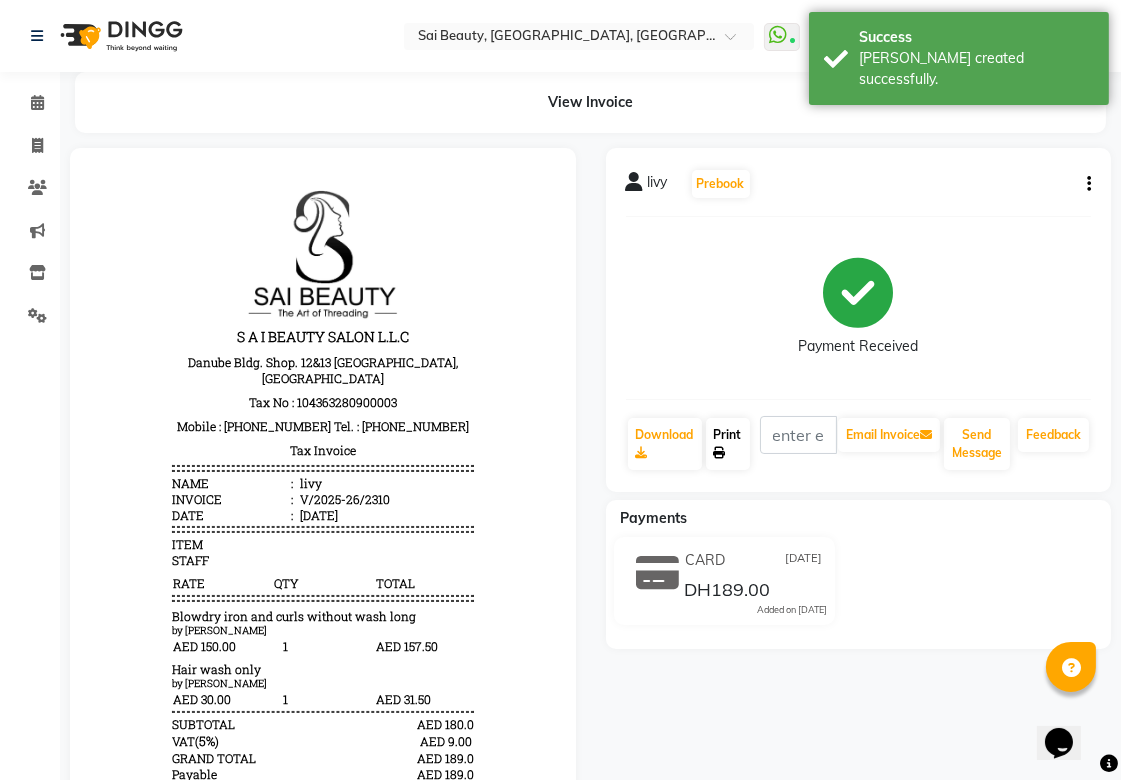 click on "Print" 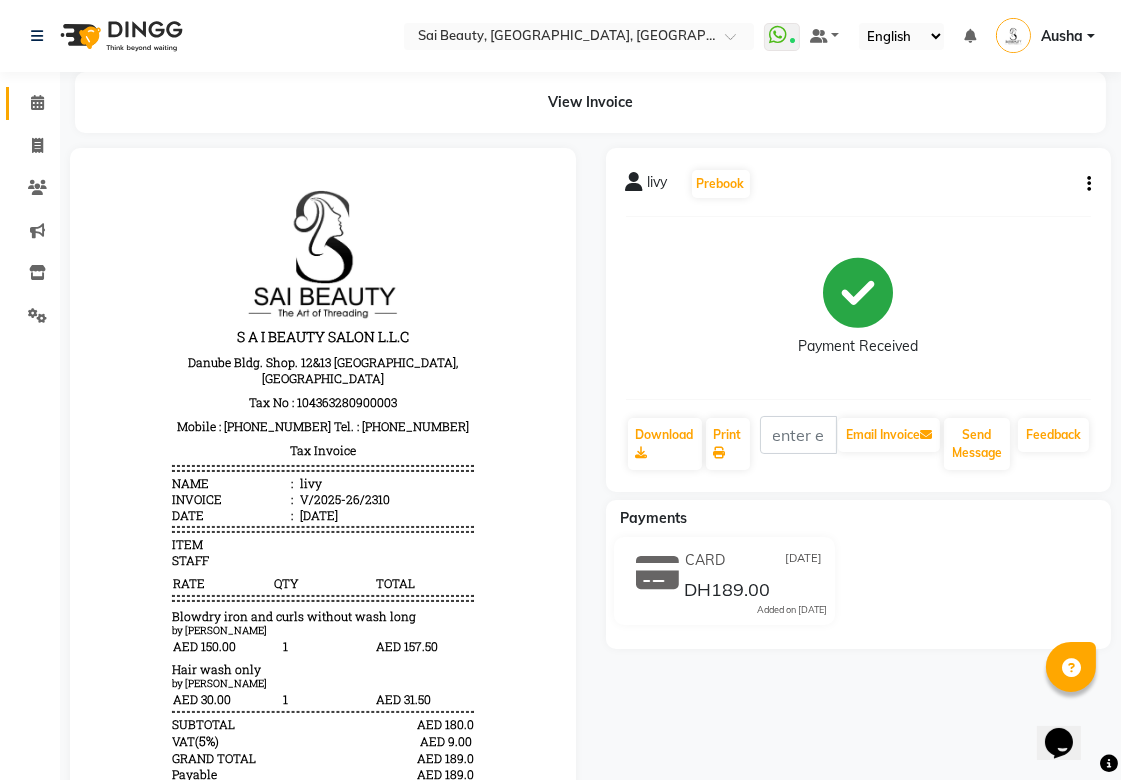 click 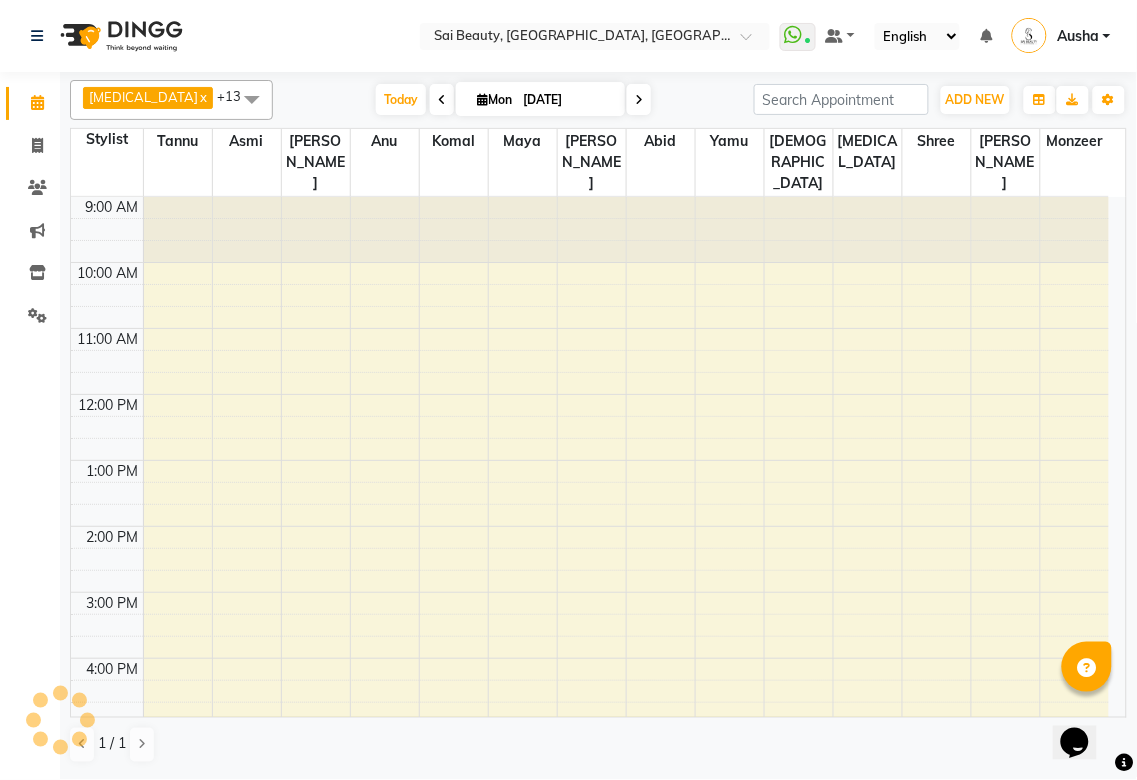 scroll, scrollTop: 0, scrollLeft: 0, axis: both 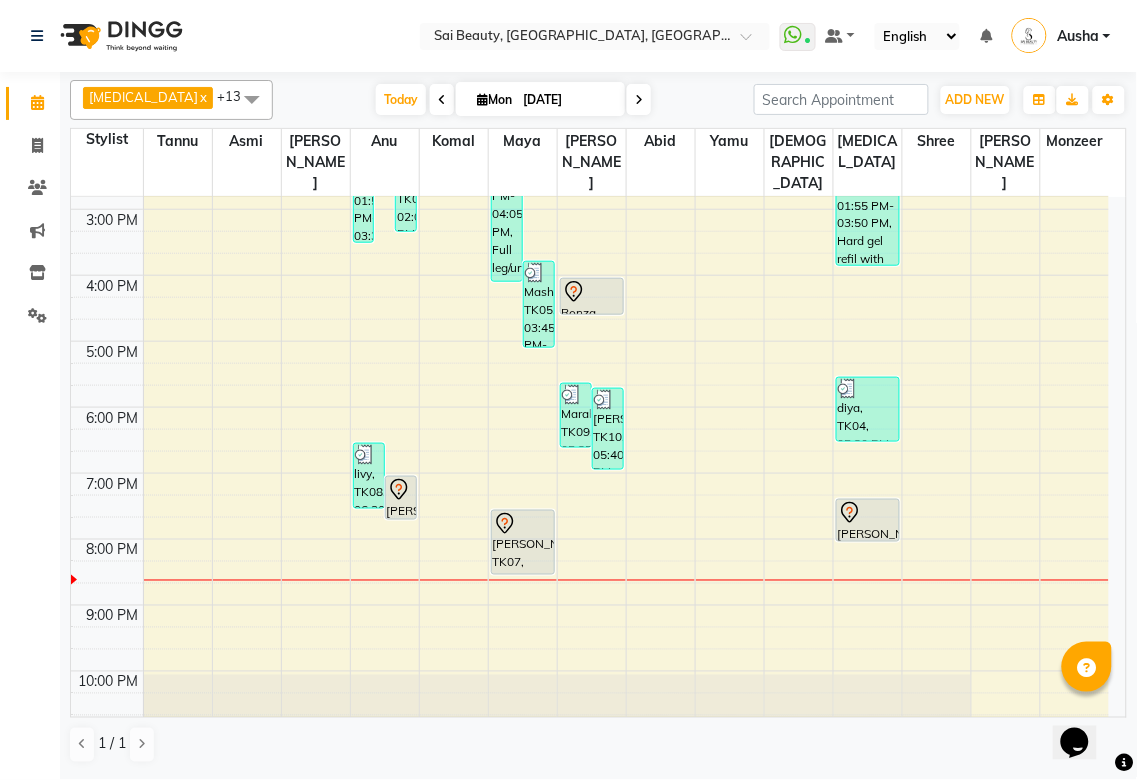 click at bounding box center (639, 100) 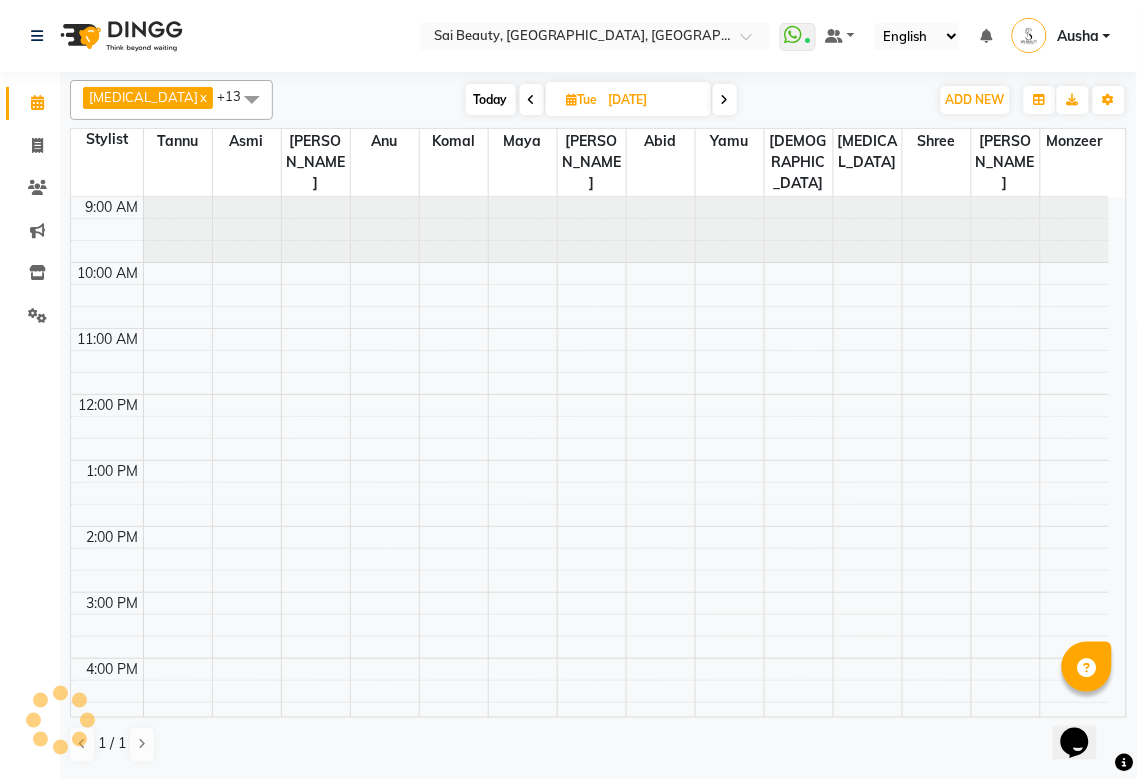 scroll, scrollTop: 432, scrollLeft: 0, axis: vertical 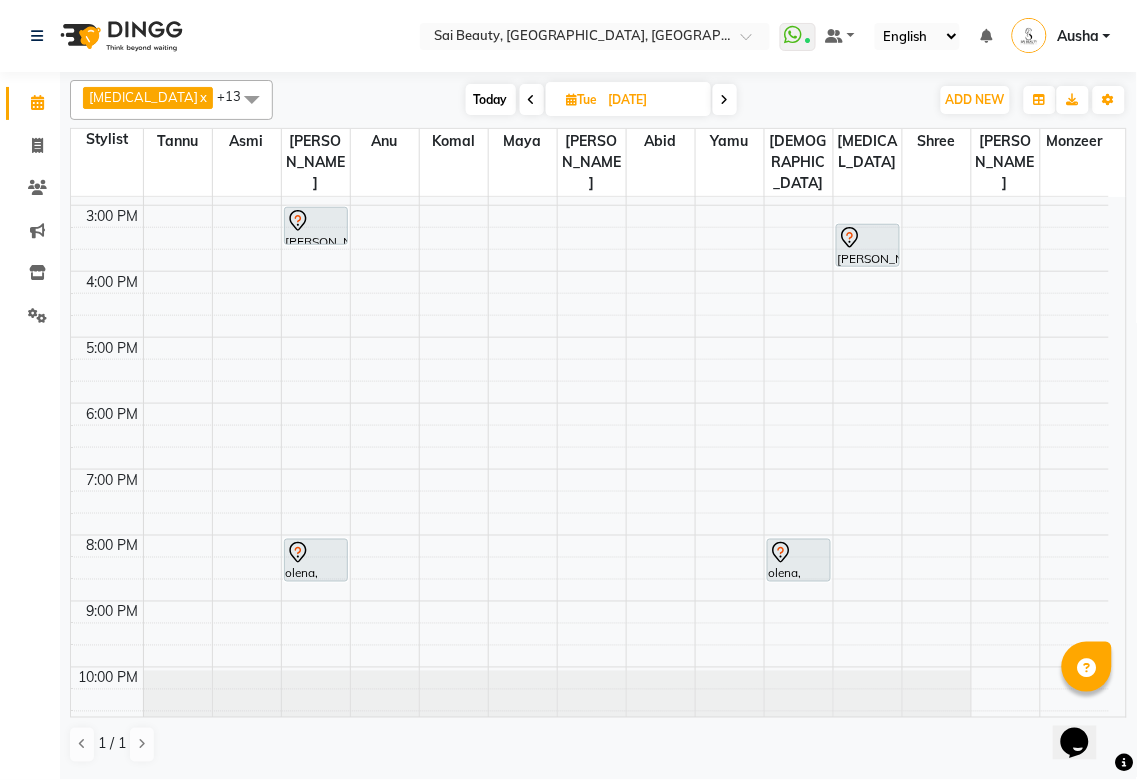 click on "Monzeer" at bounding box center [1075, 141] 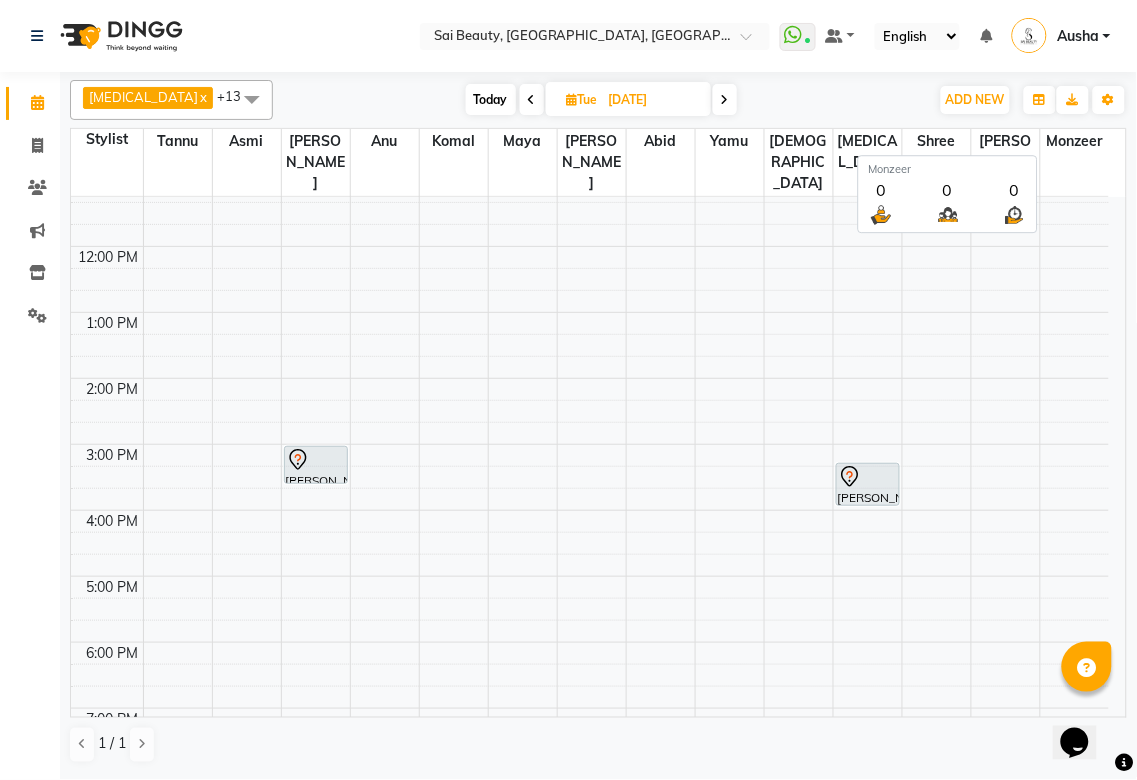 scroll, scrollTop: 31, scrollLeft: 0, axis: vertical 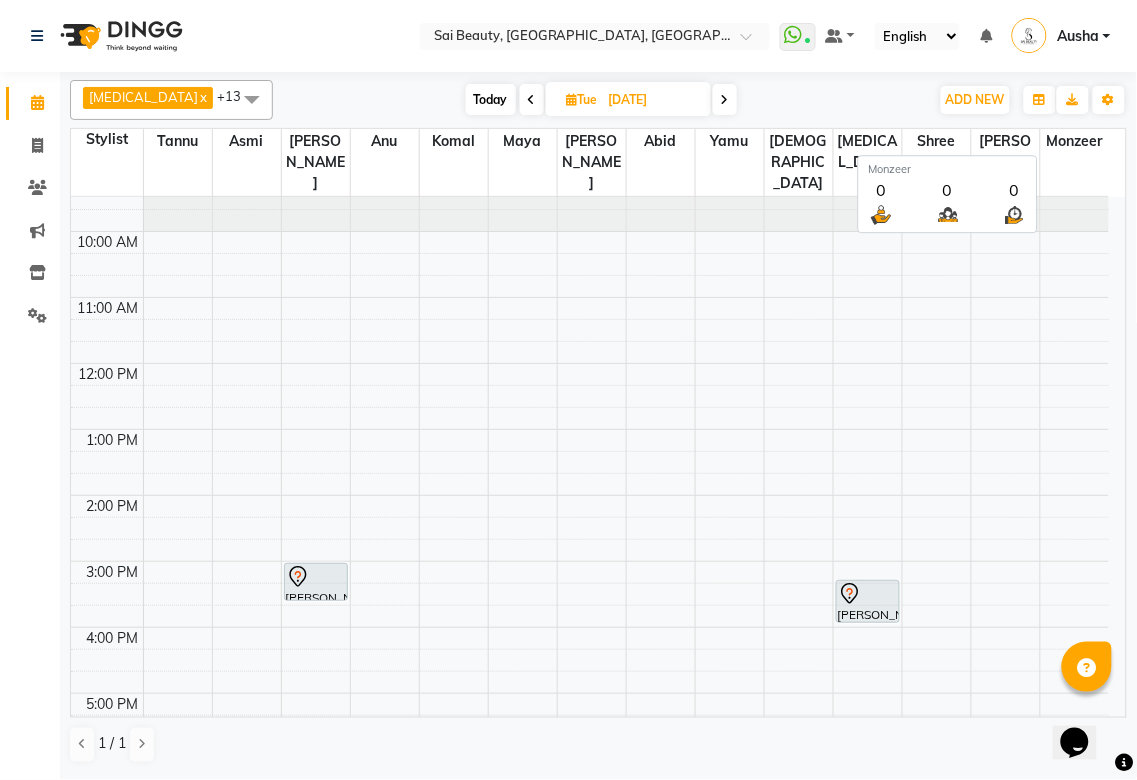 click at bounding box center (532, 100) 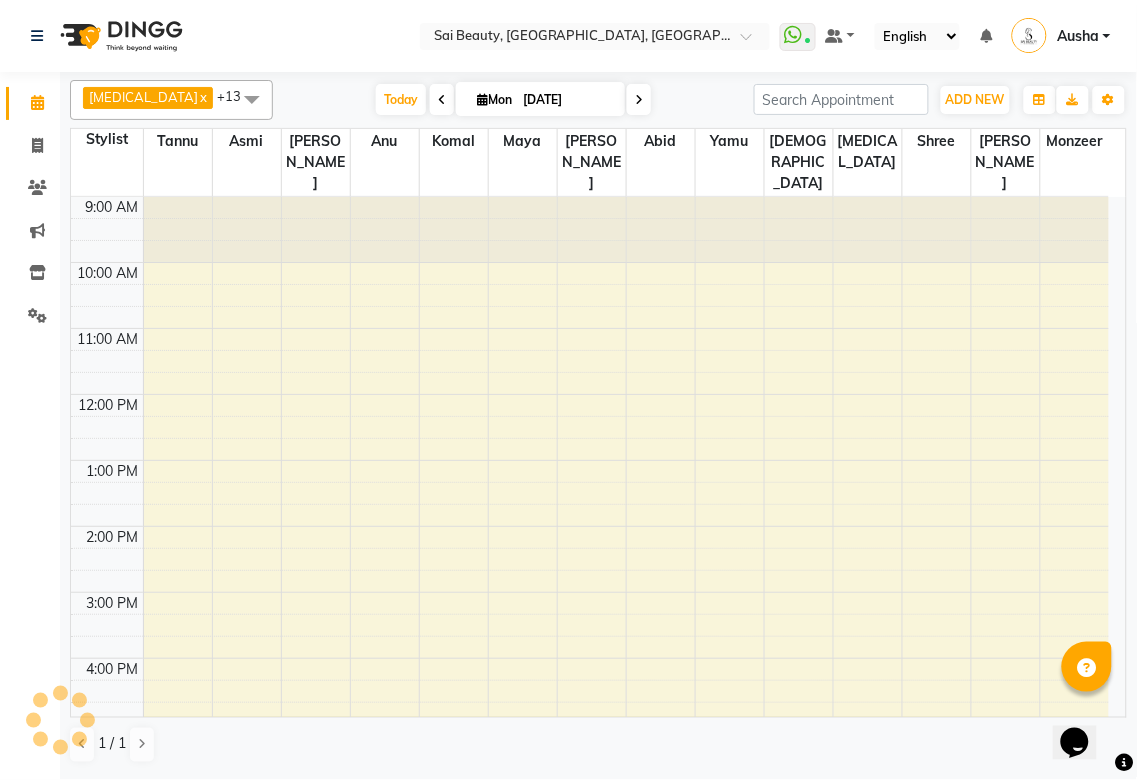 scroll, scrollTop: 432, scrollLeft: 0, axis: vertical 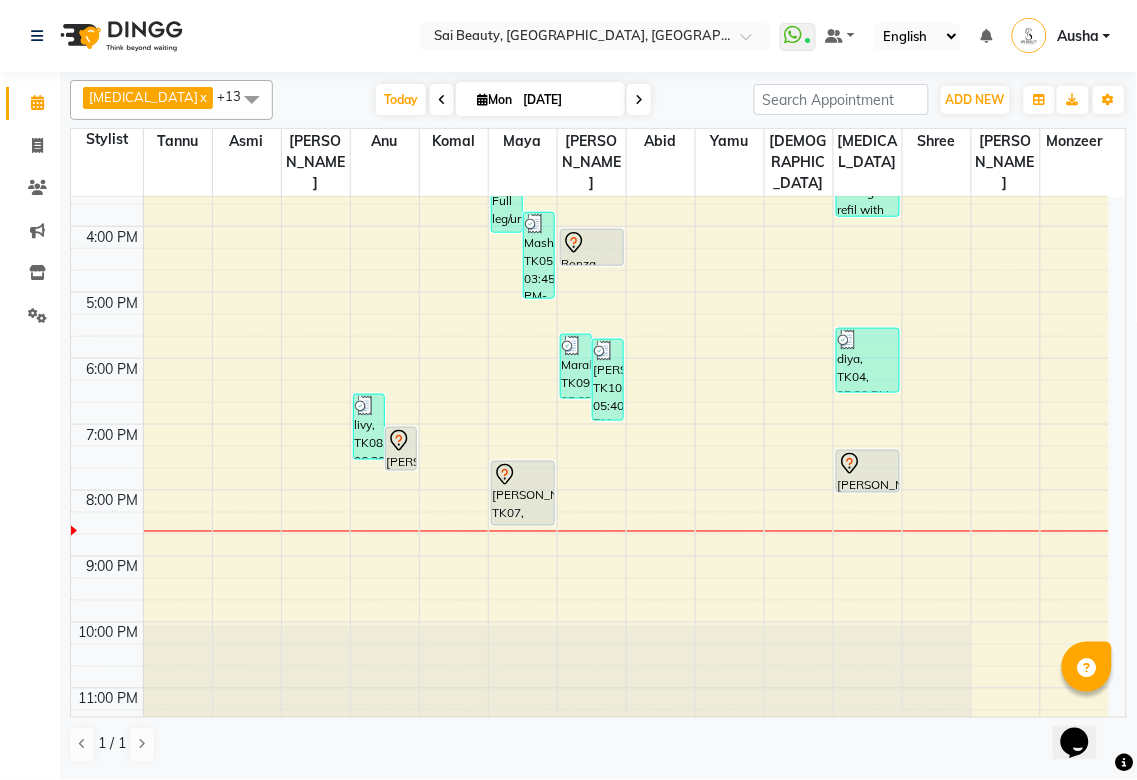 click on "[DATE]" at bounding box center (567, 100) 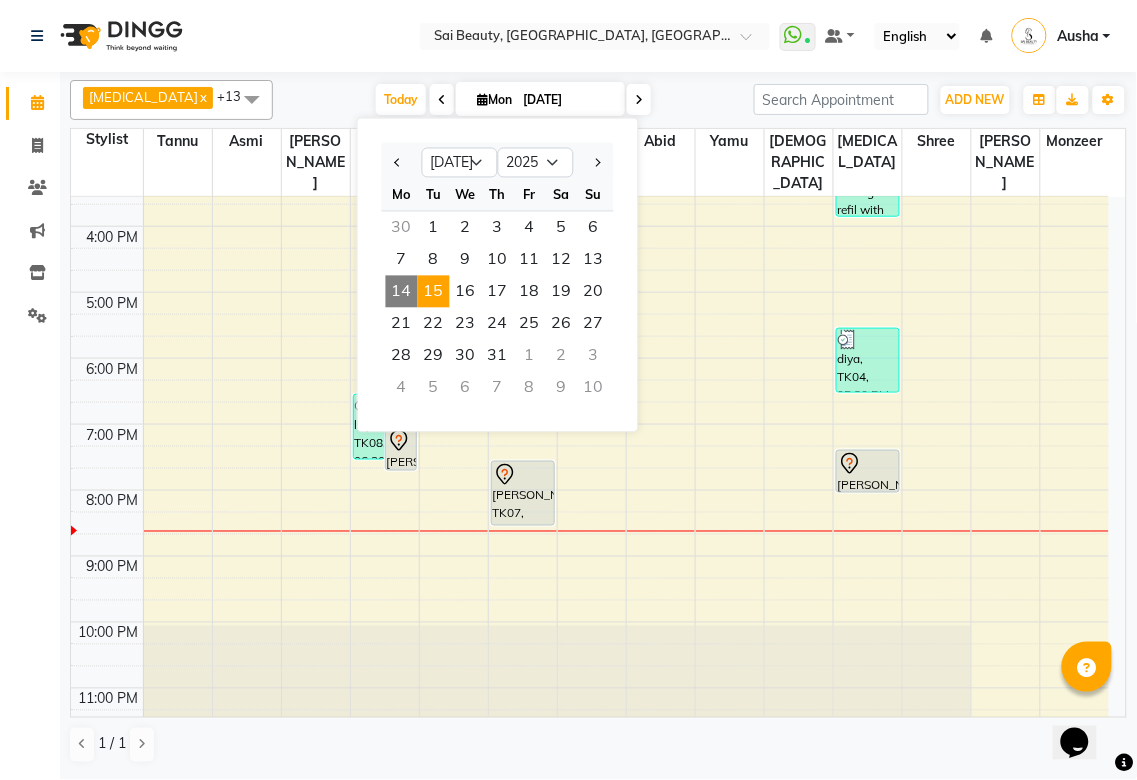 click on "15" at bounding box center [434, 292] 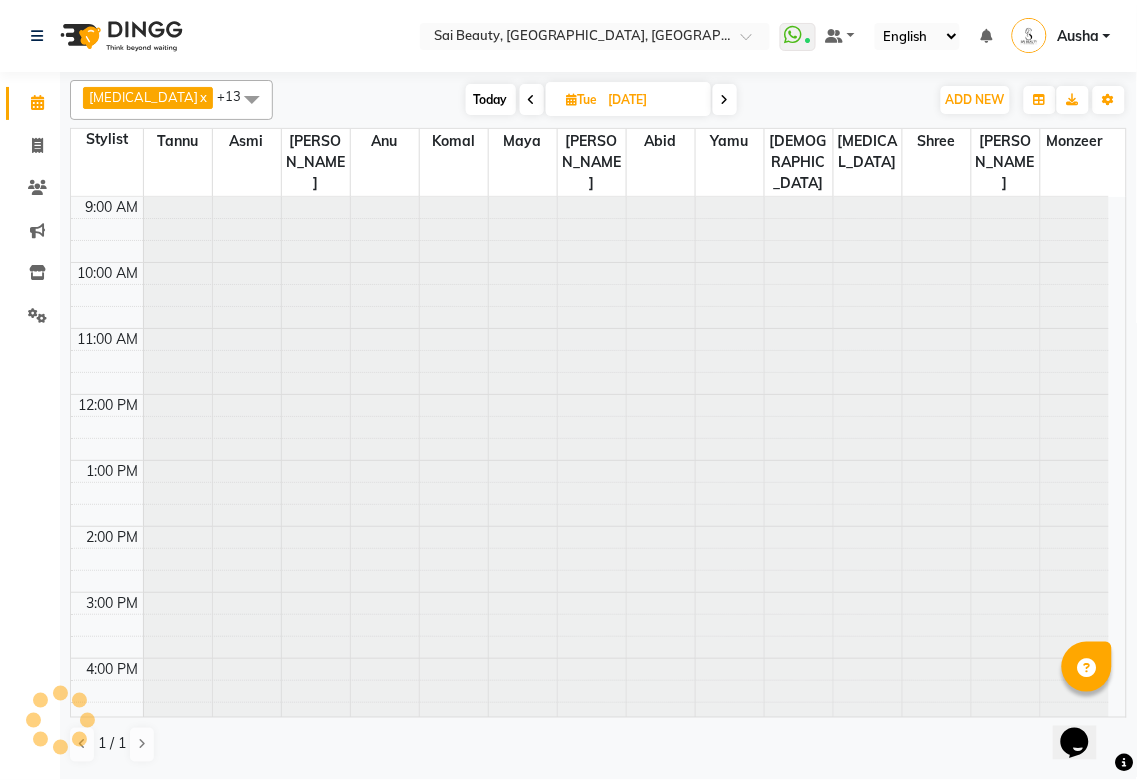 scroll, scrollTop: 432, scrollLeft: 0, axis: vertical 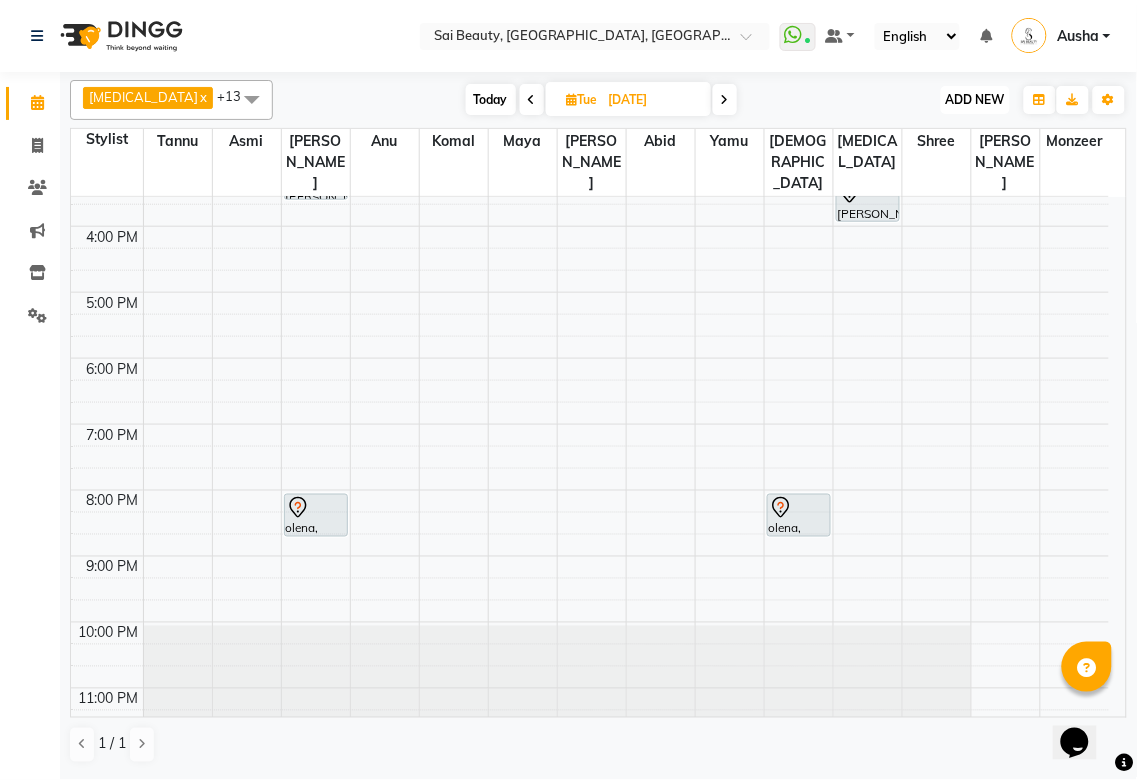 click on "ADD NEW" at bounding box center [975, 99] 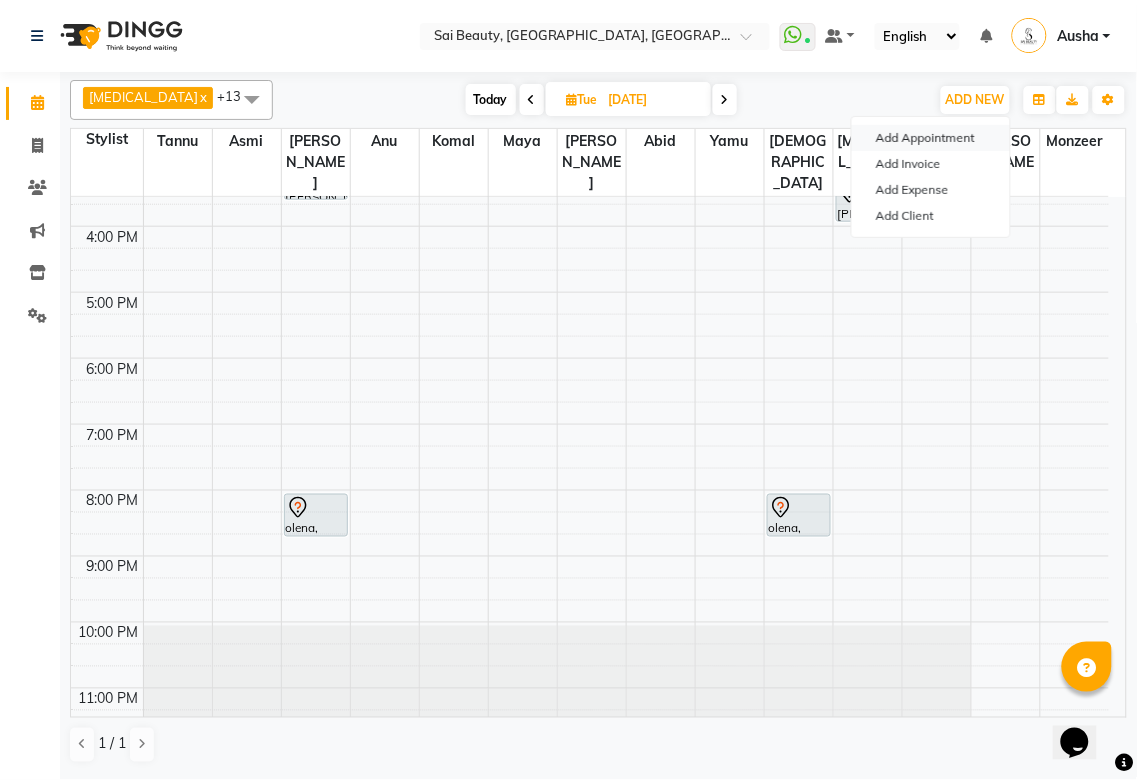 click on "Add Appointment" at bounding box center (931, 138) 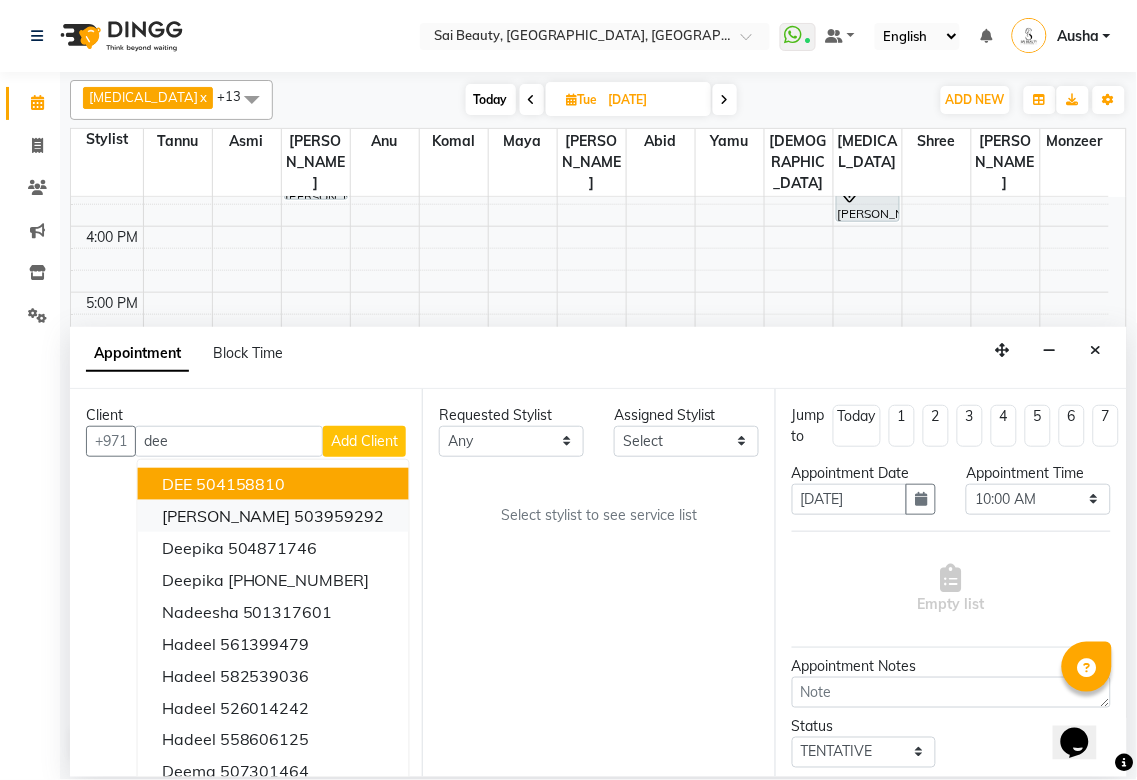 click on "503959292" at bounding box center [340, 516] 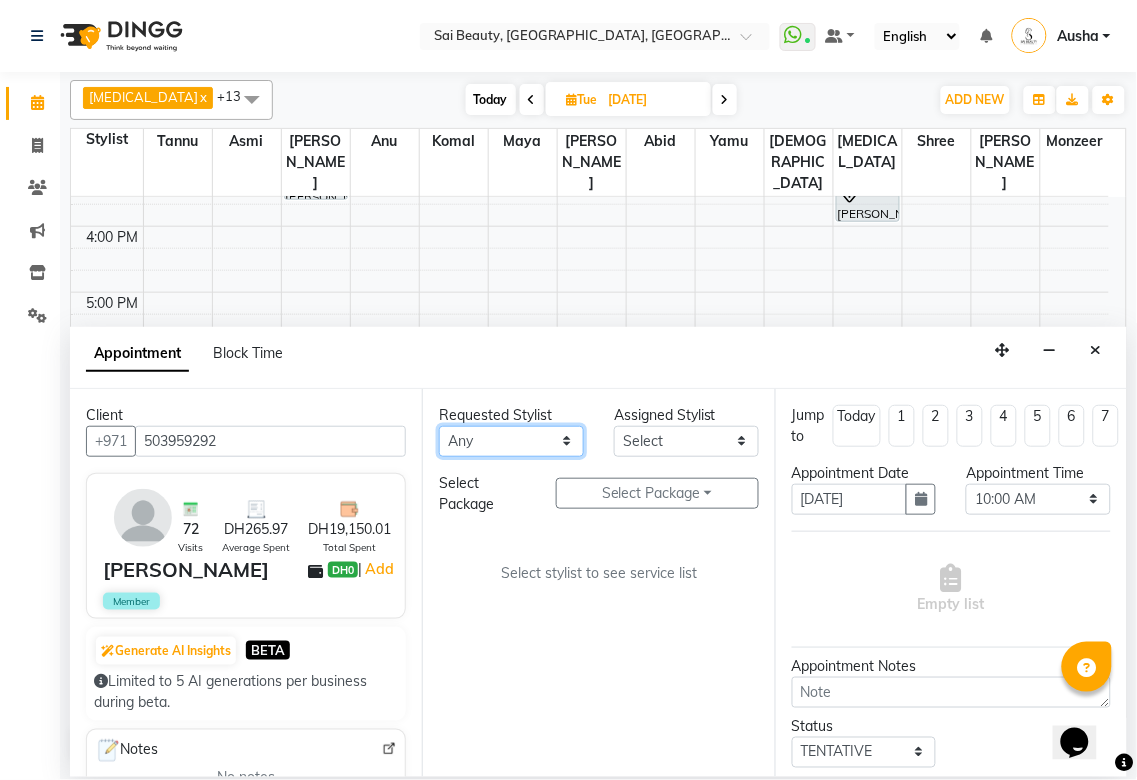 click on "Any [PERSON_NAME][MEDICAL_DATA] [PERSON_NAME] Asmi [PERSON_NAME] Gita [PERSON_NAME] Monzeer shree [PERSON_NAME] Surakcha [PERSON_NAME]" at bounding box center [511, 441] 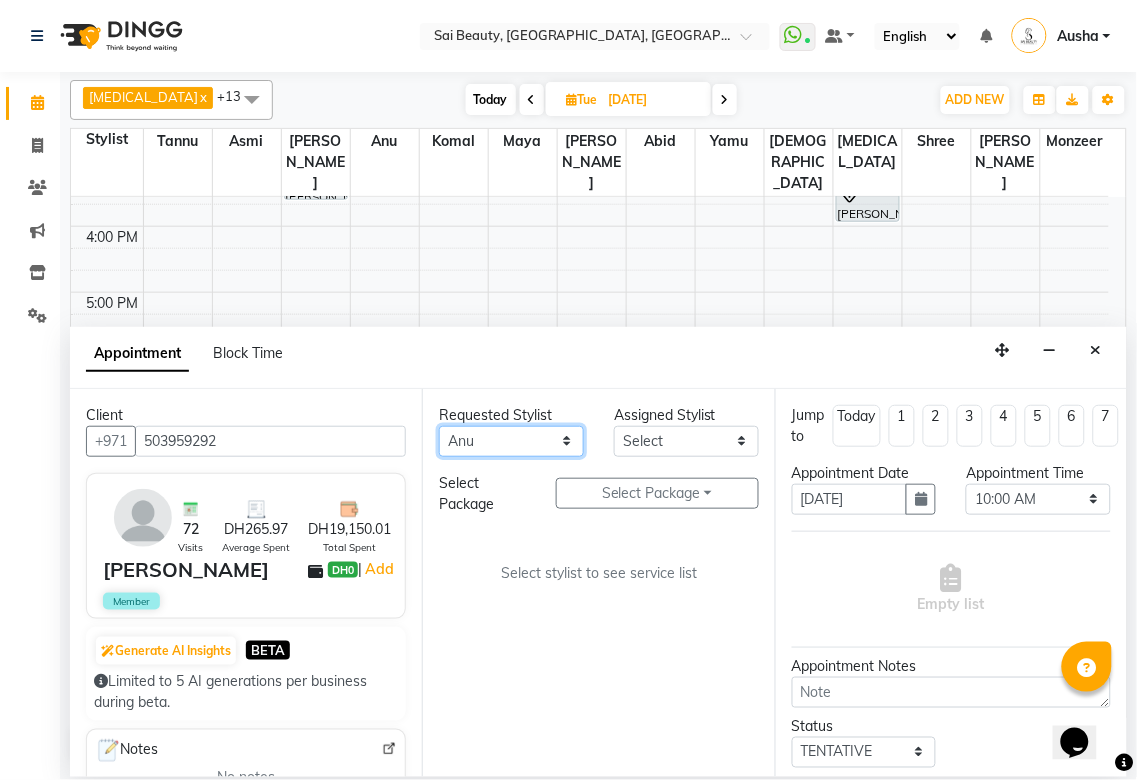 click on "Any [PERSON_NAME][MEDICAL_DATA] [PERSON_NAME] Asmi [PERSON_NAME] Gita [PERSON_NAME] Monzeer shree [PERSON_NAME] Surakcha [PERSON_NAME]" at bounding box center (511, 441) 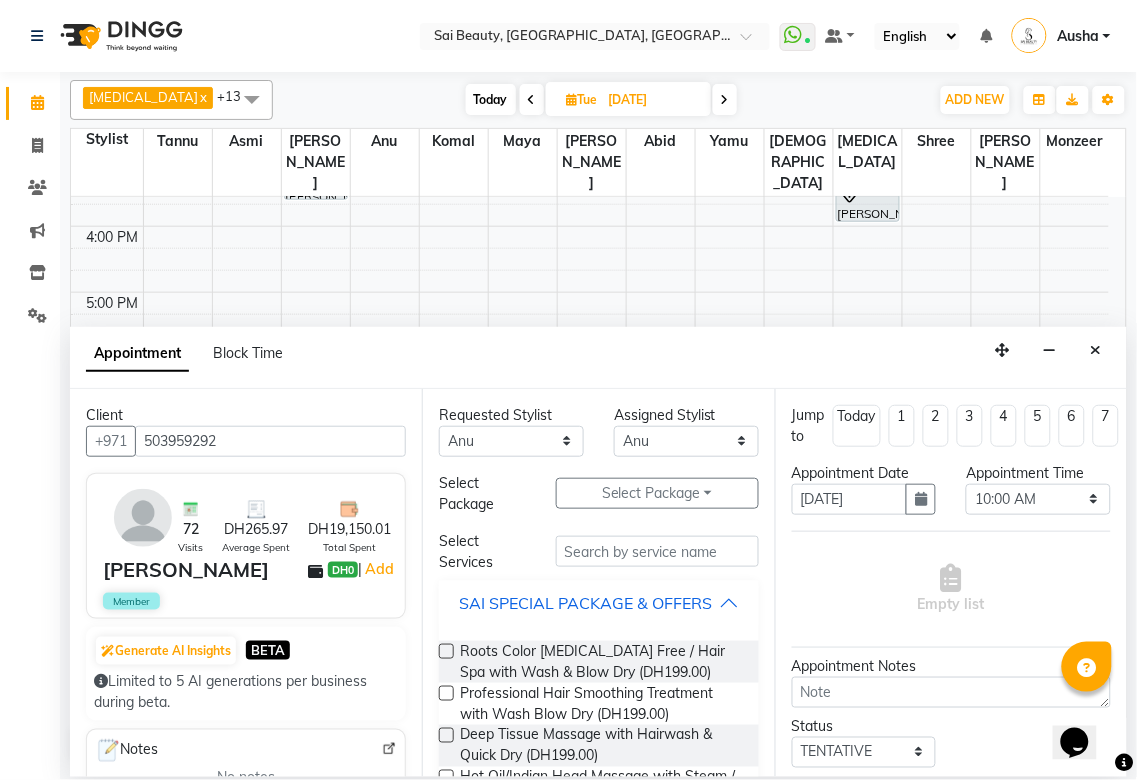 click on "SAI SPECIAL PACKAGE & OFFERS" at bounding box center [585, 603] 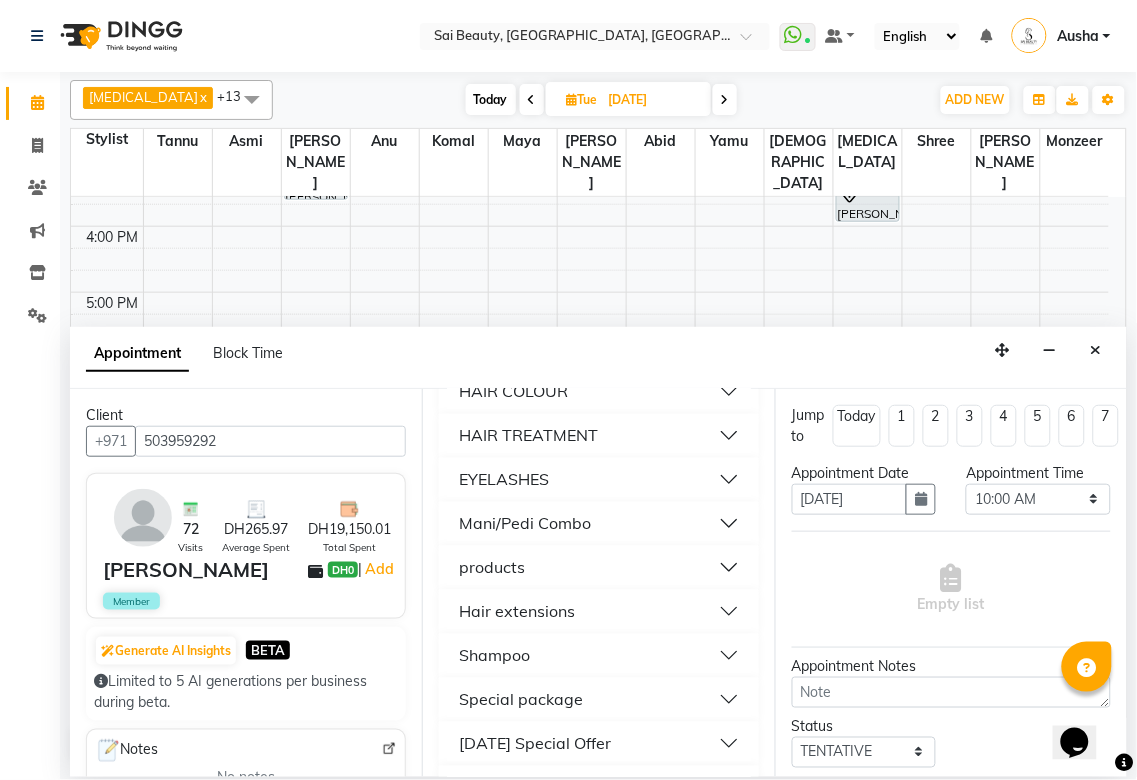 scroll, scrollTop: 1100, scrollLeft: 0, axis: vertical 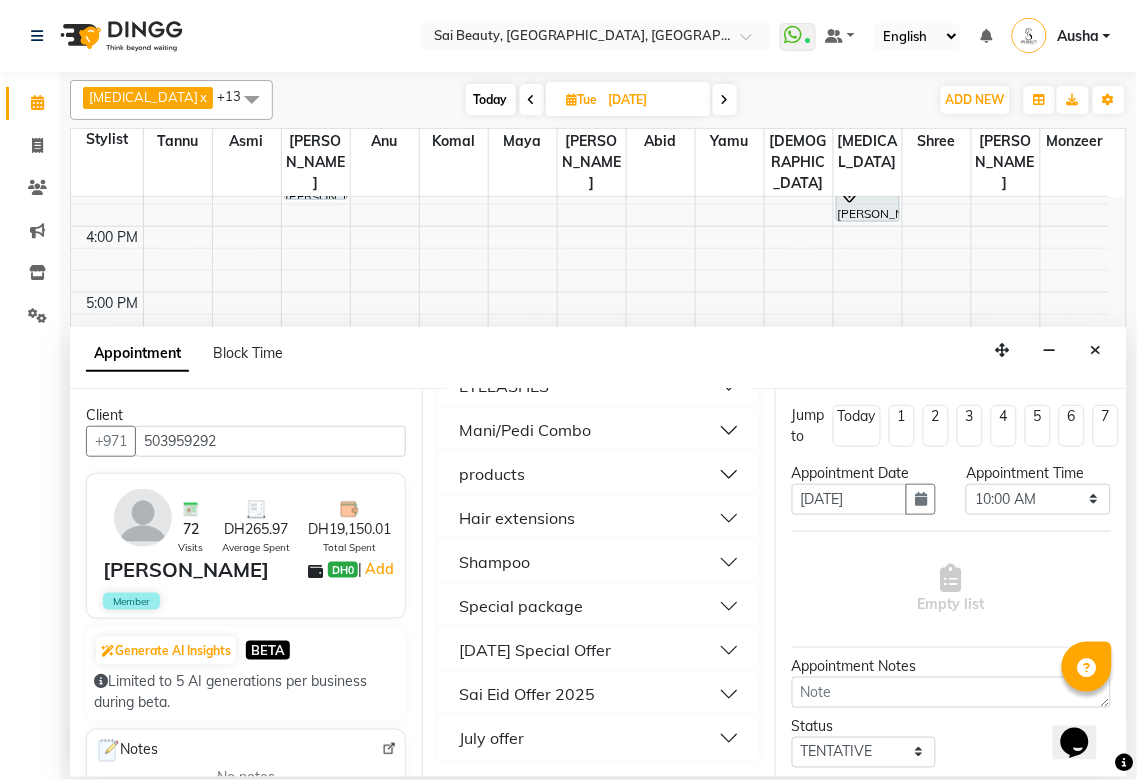 click on "July offer" at bounding box center [598, 739] 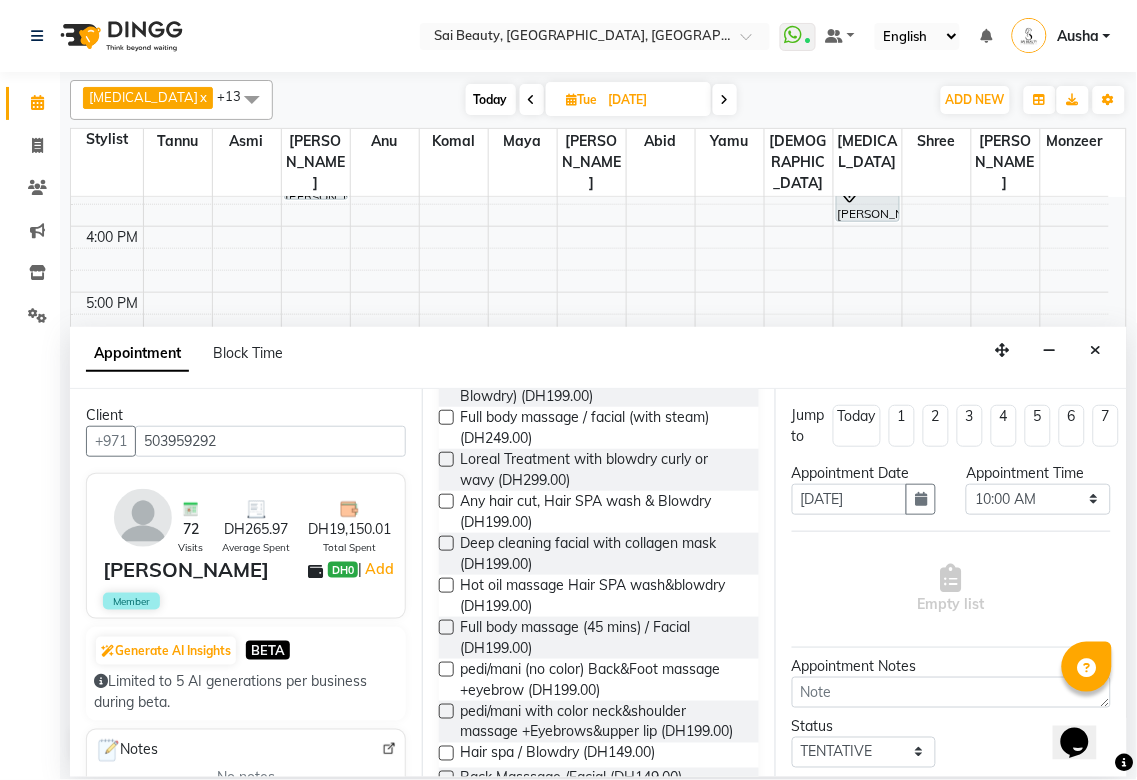 scroll, scrollTop: 1454, scrollLeft: 0, axis: vertical 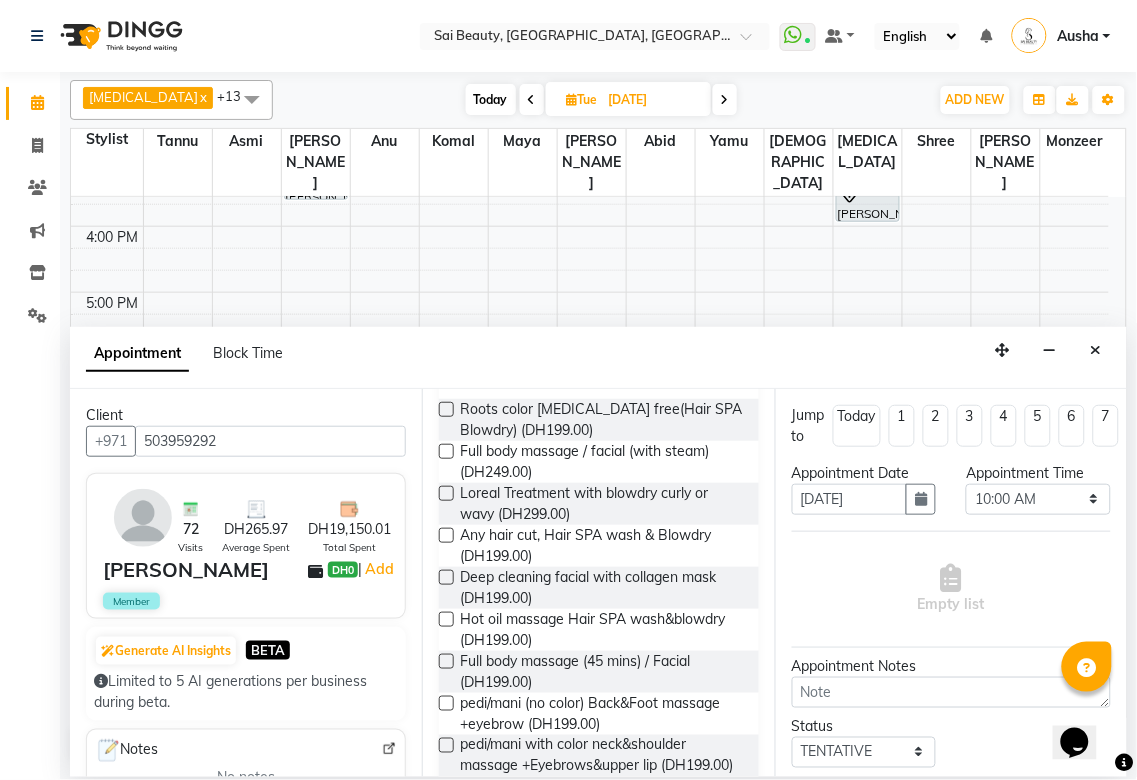 click at bounding box center [446, 409] 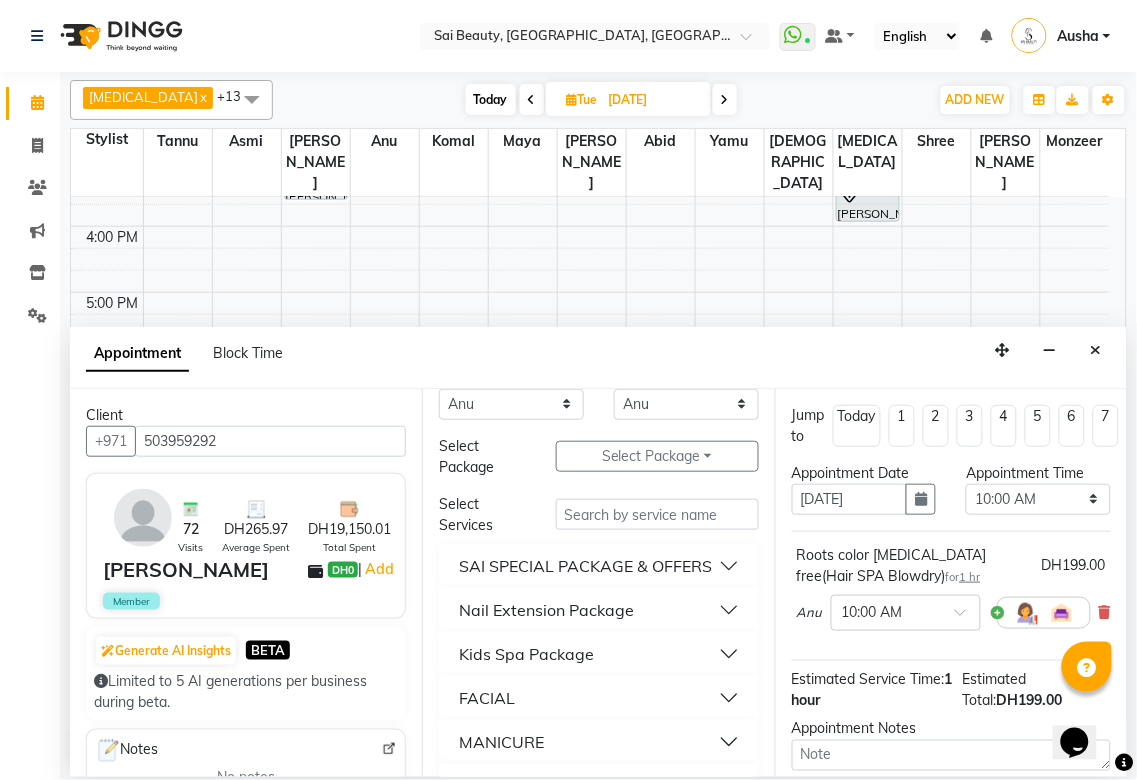scroll, scrollTop: 0, scrollLeft: 0, axis: both 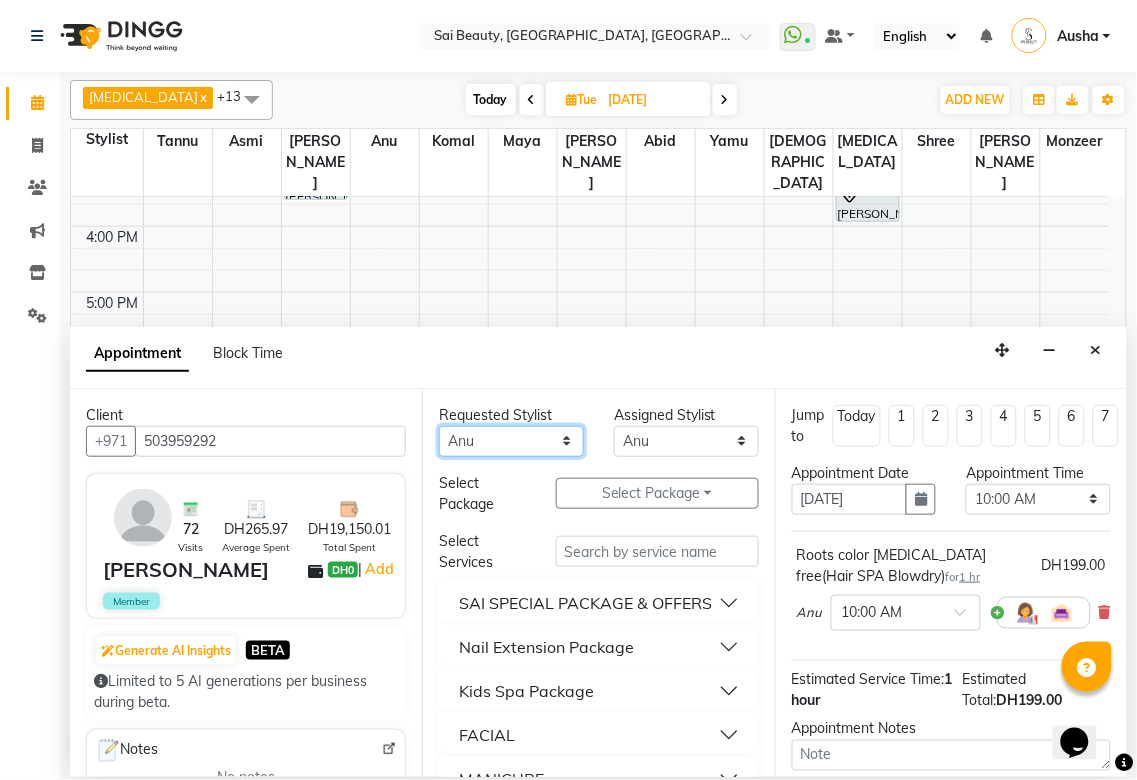 click on "Any [PERSON_NAME][MEDICAL_DATA] [PERSON_NAME] Asmi [PERSON_NAME] Gita [PERSON_NAME] Monzeer shree [PERSON_NAME] Surakcha [PERSON_NAME]" at bounding box center [511, 441] 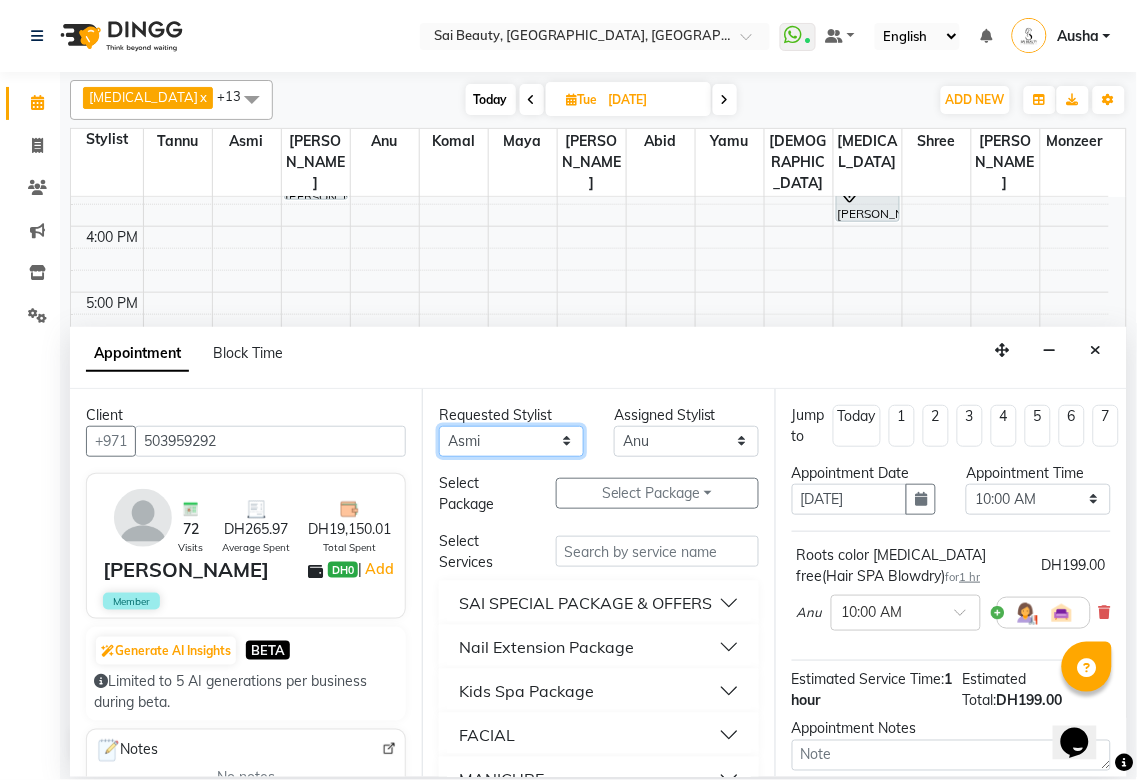click on "Any [PERSON_NAME][MEDICAL_DATA] [PERSON_NAME] Asmi [PERSON_NAME] Gita [PERSON_NAME] Monzeer shree [PERSON_NAME] Surakcha [PERSON_NAME]" at bounding box center (511, 441) 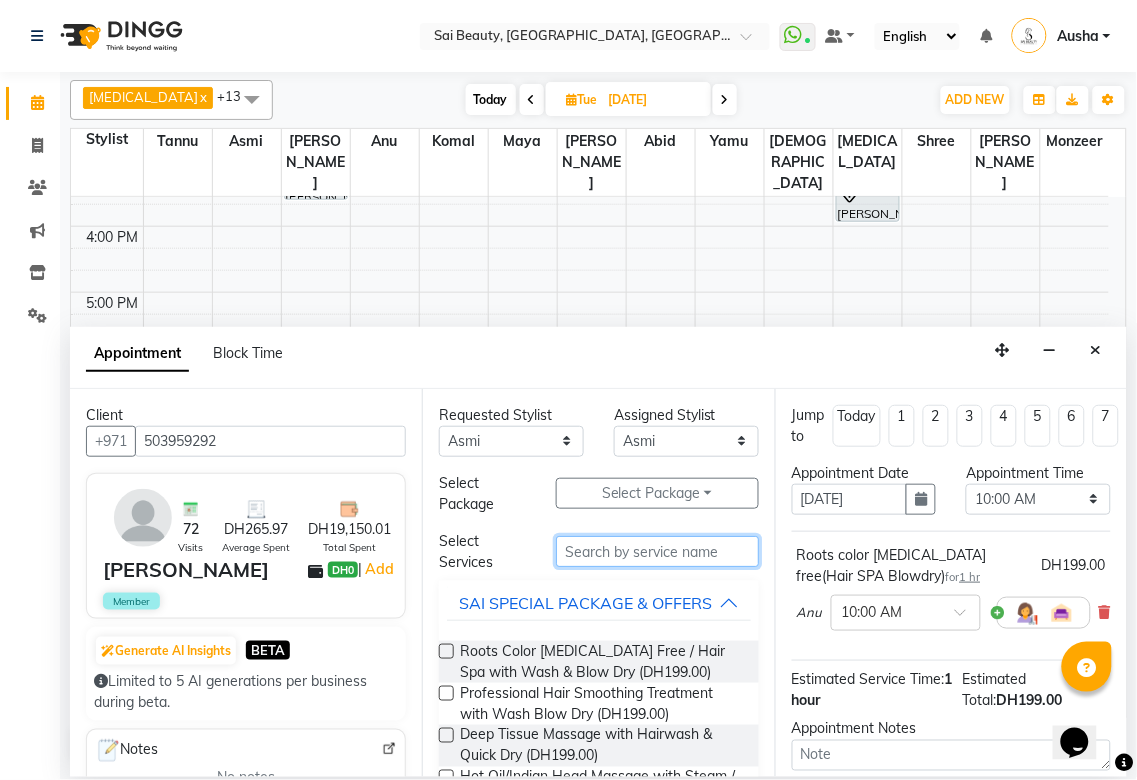 click at bounding box center (657, 551) 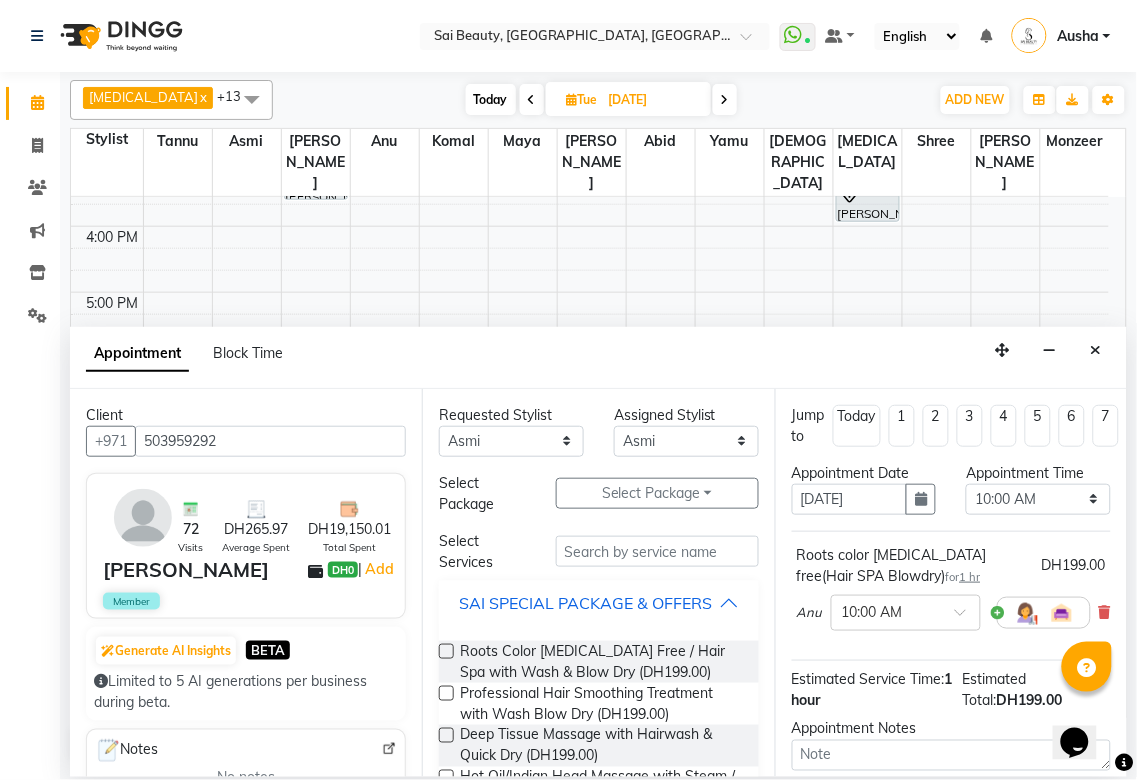 click on "SAI SPECIAL PACKAGE & OFFERS" at bounding box center [598, 603] 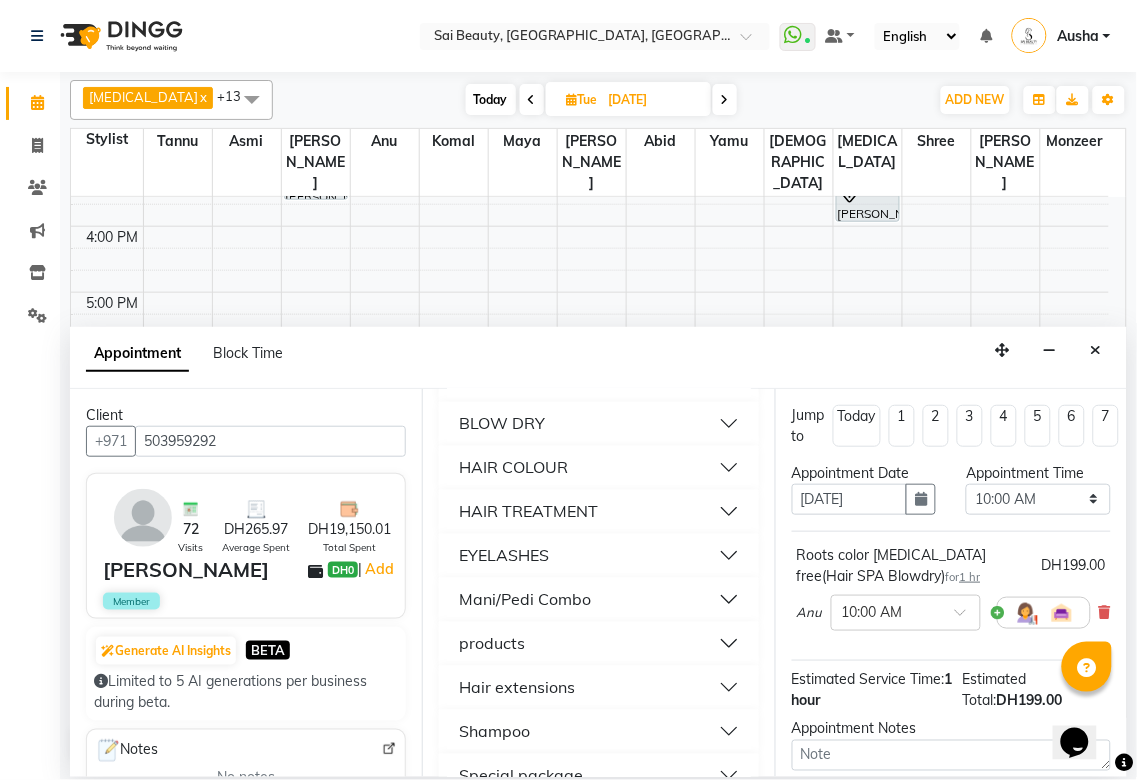 scroll, scrollTop: 1100, scrollLeft: 0, axis: vertical 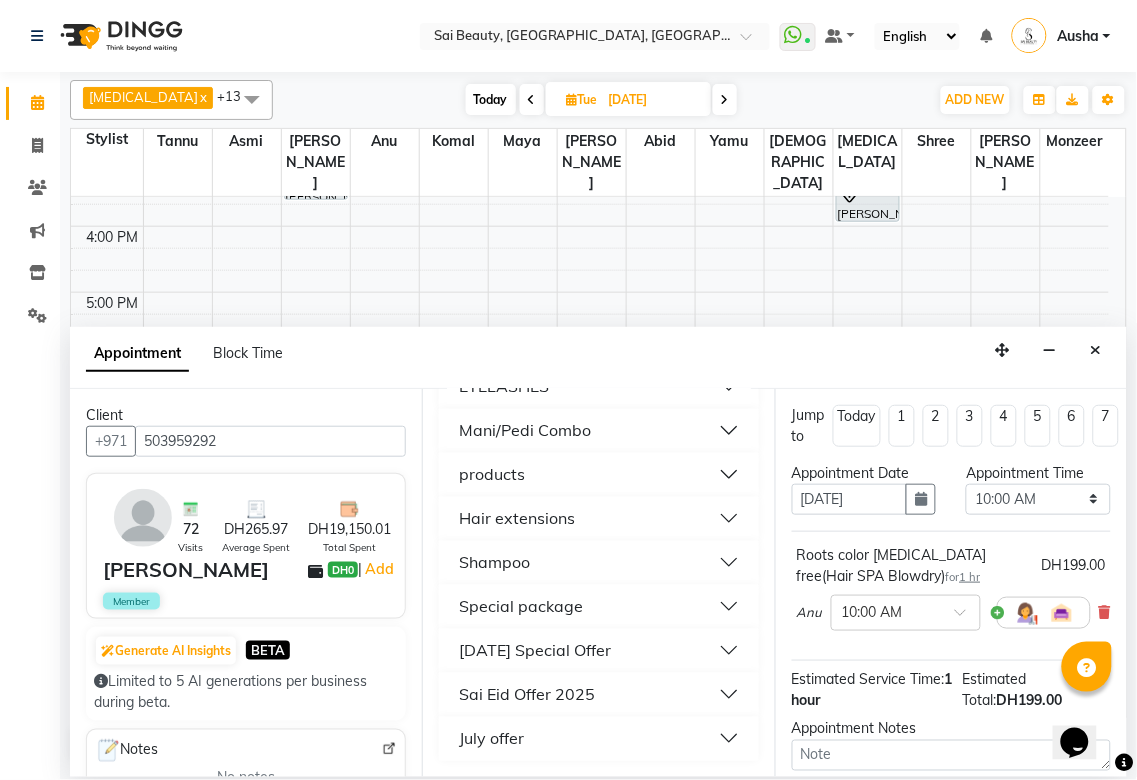 click on "July offer" at bounding box center [598, 739] 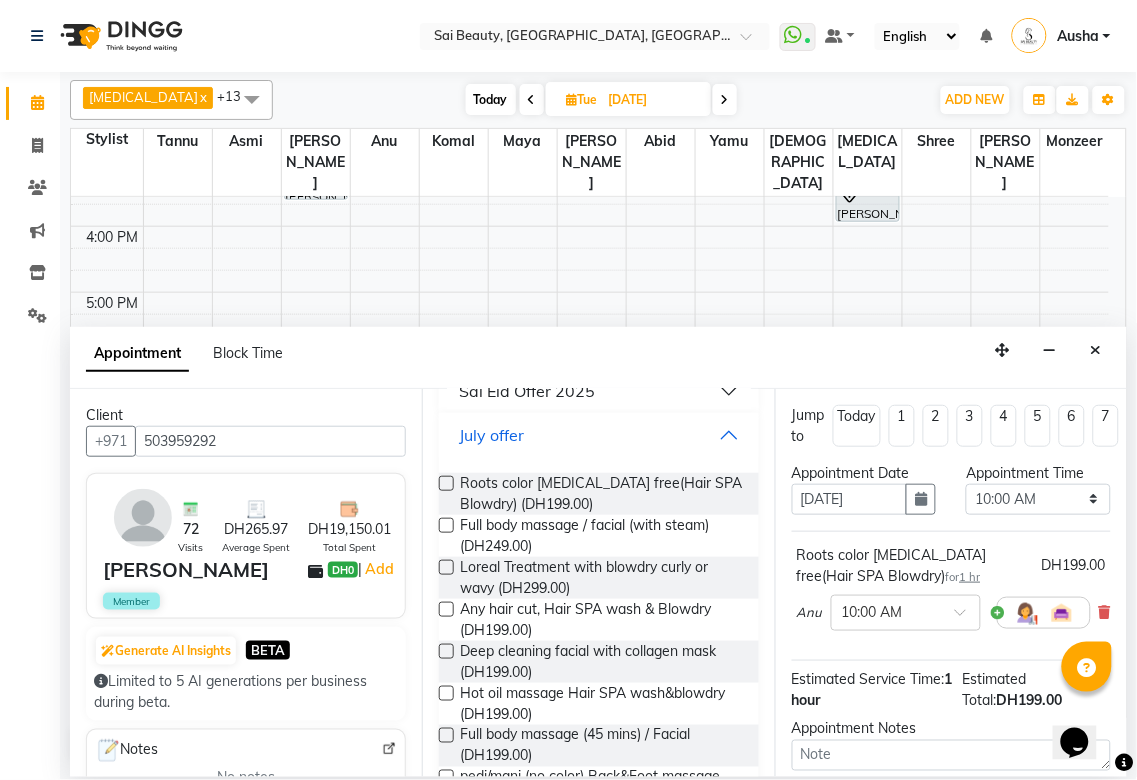 scroll, scrollTop: 1384, scrollLeft: 0, axis: vertical 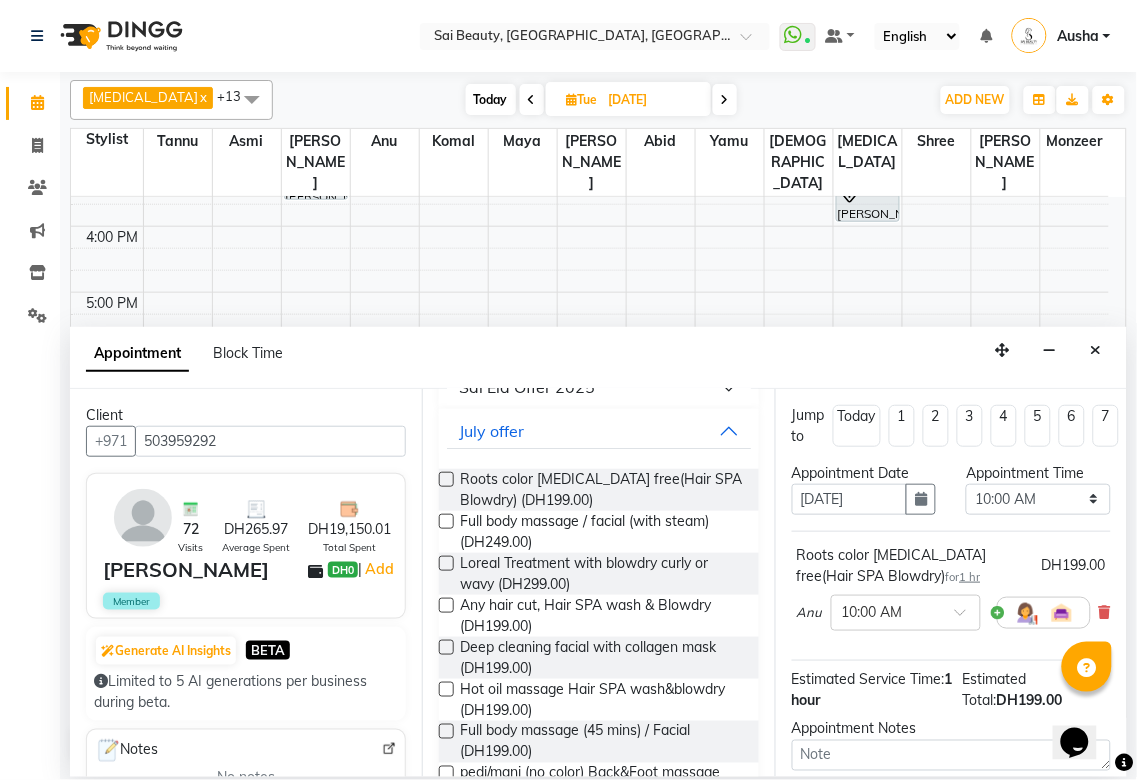 click at bounding box center [446, 647] 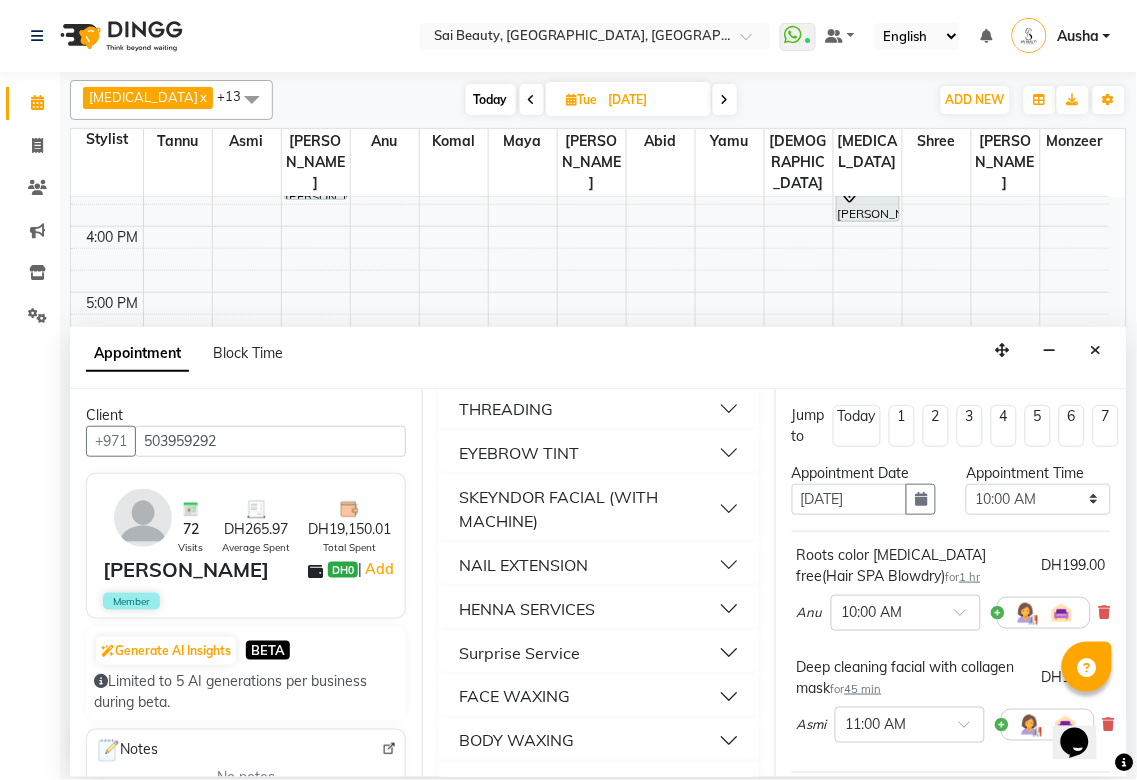 scroll, scrollTop: 461, scrollLeft: 0, axis: vertical 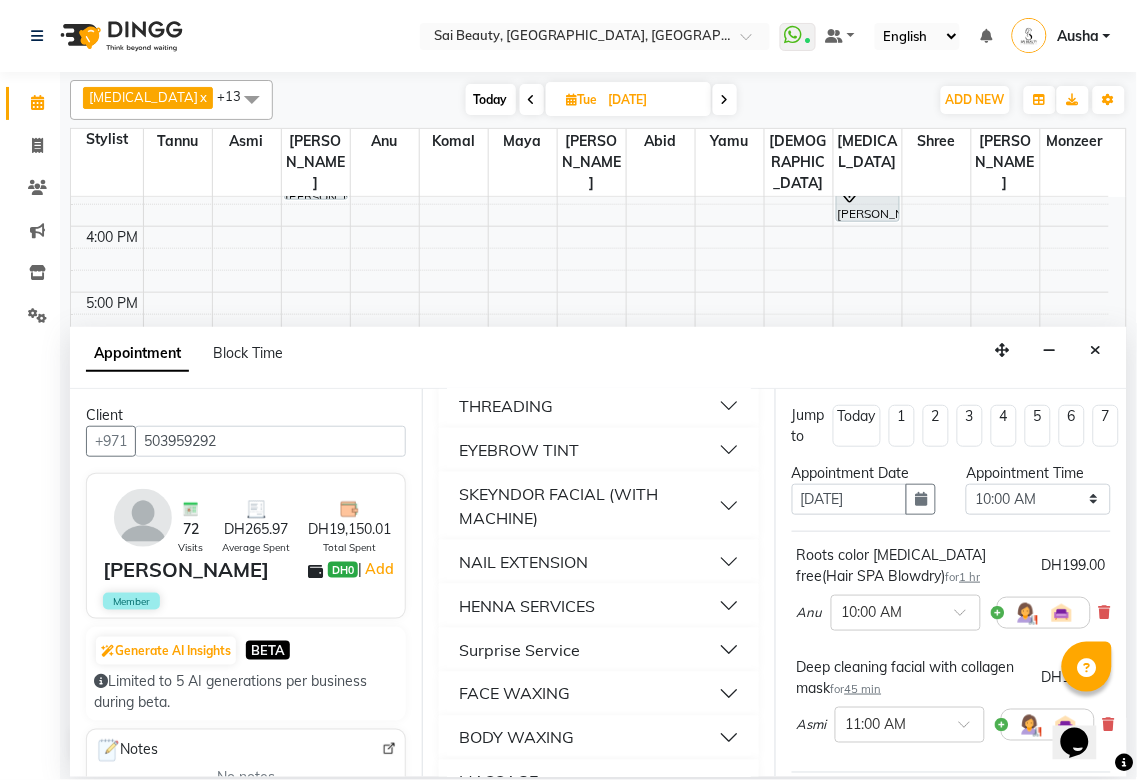 click on "EYEBROW TINT" at bounding box center [598, 450] 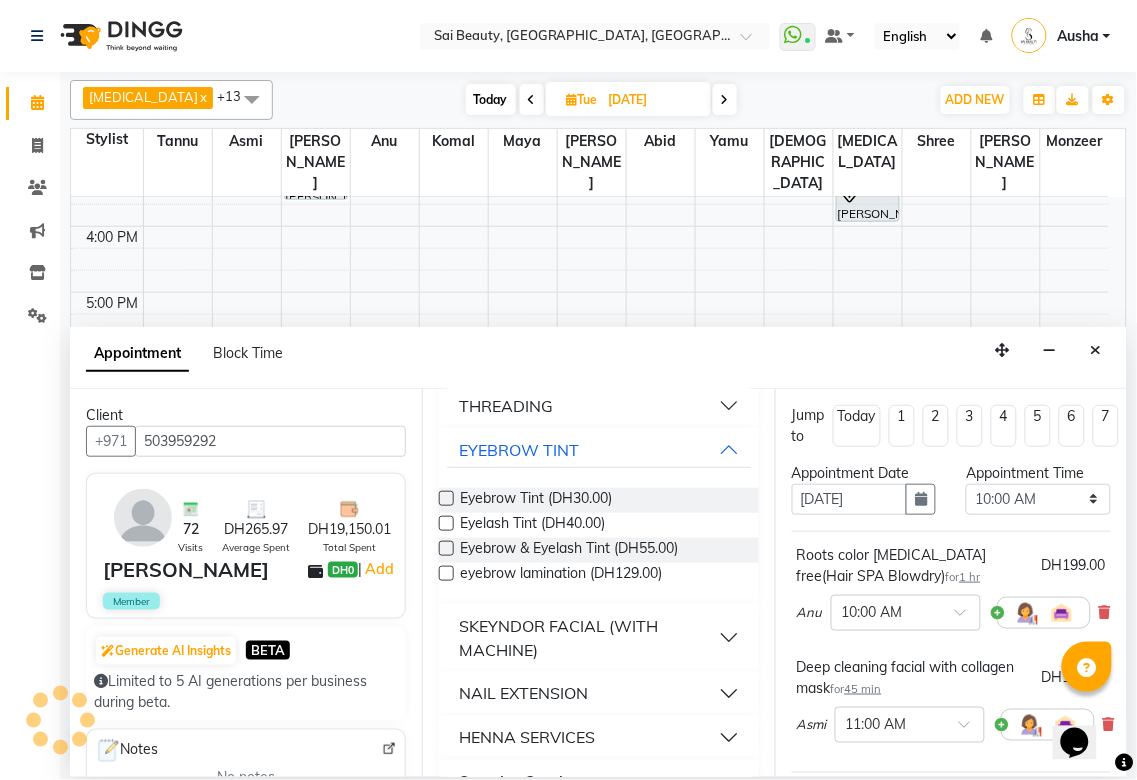 click at bounding box center (446, 498) 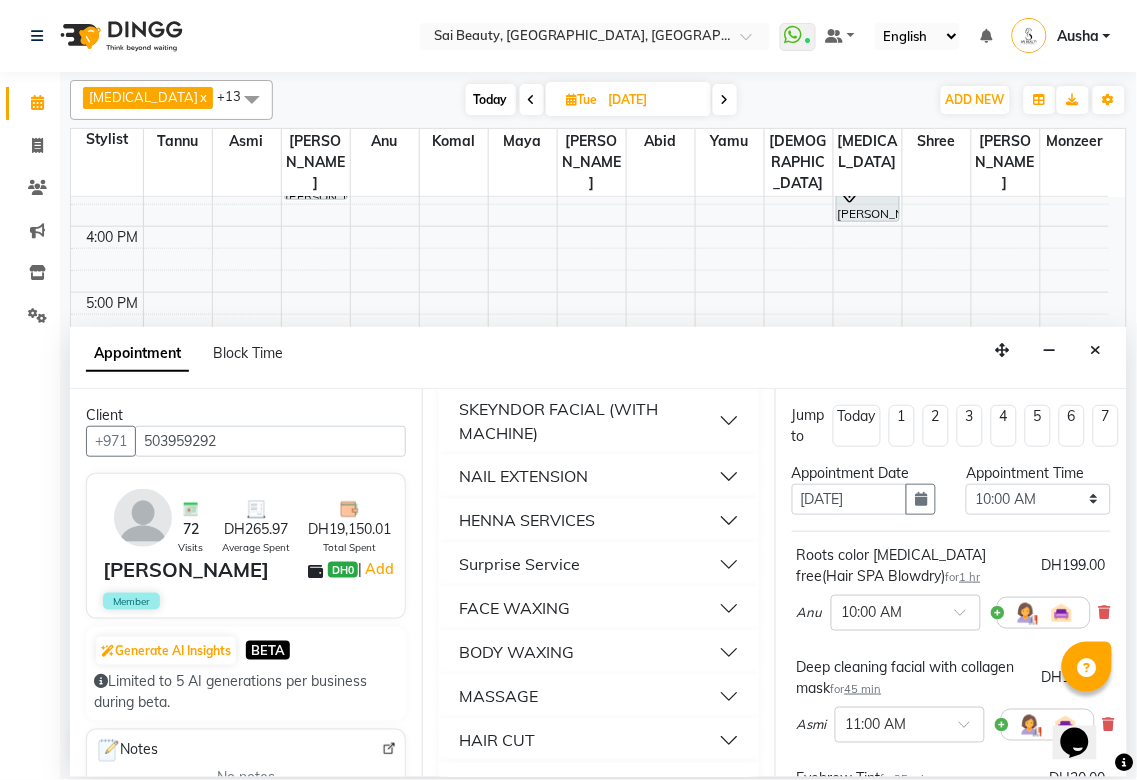 scroll, scrollTop: 740, scrollLeft: 0, axis: vertical 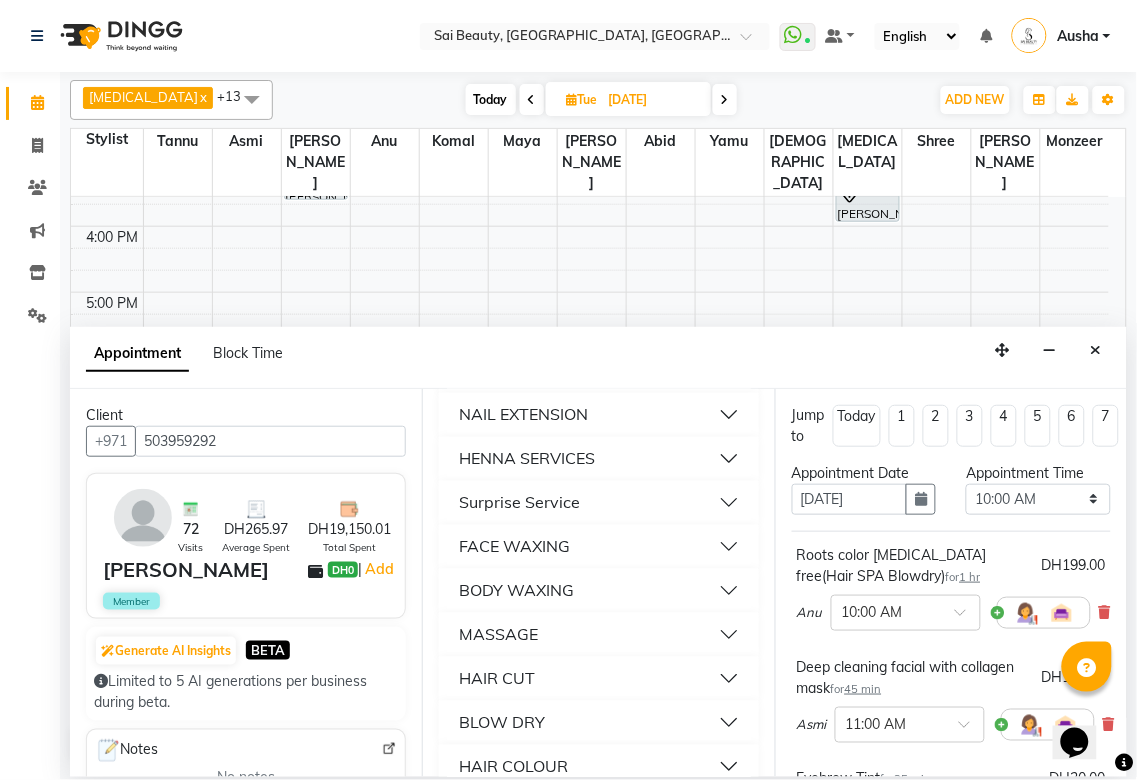 click on "FACE WAXING" at bounding box center (598, 547) 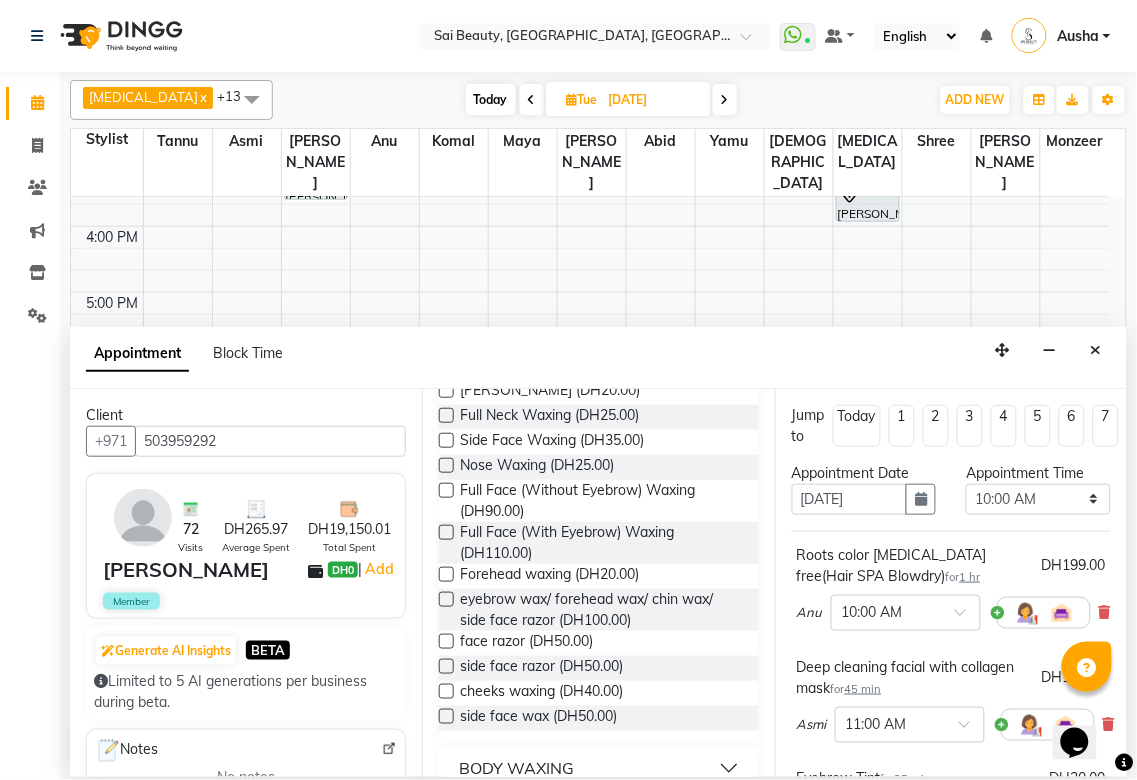 scroll, scrollTop: 1021, scrollLeft: 0, axis: vertical 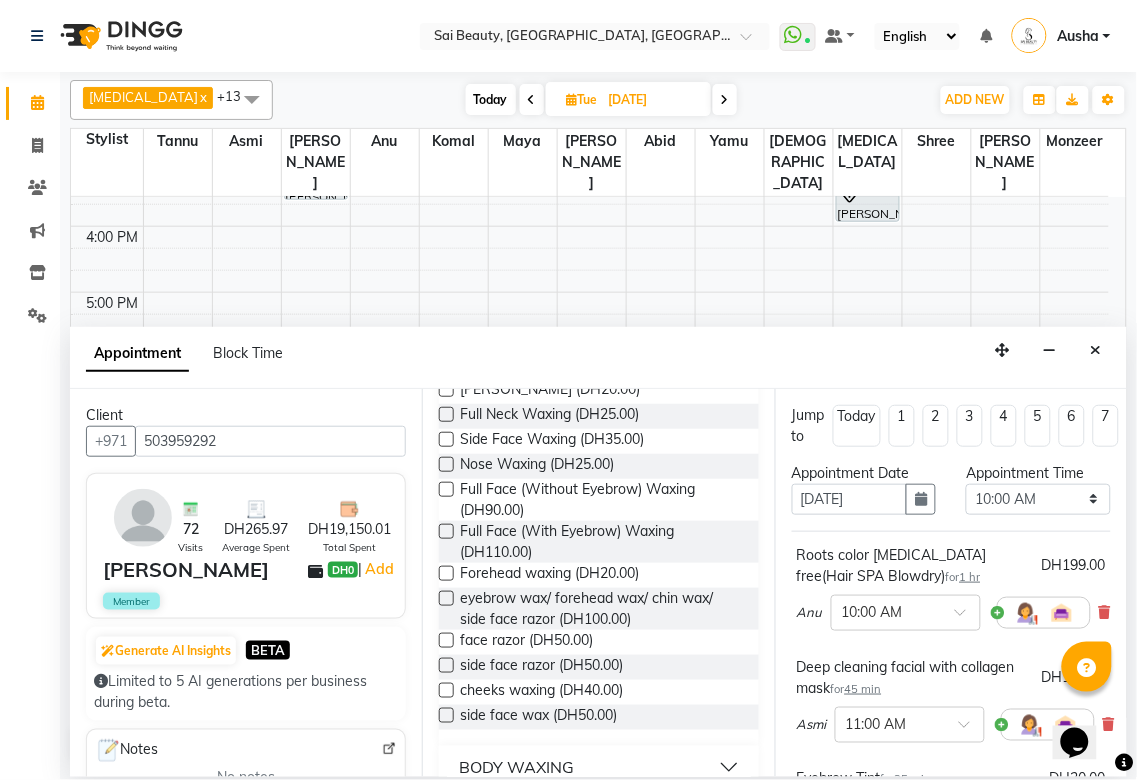 click at bounding box center [446, 531] 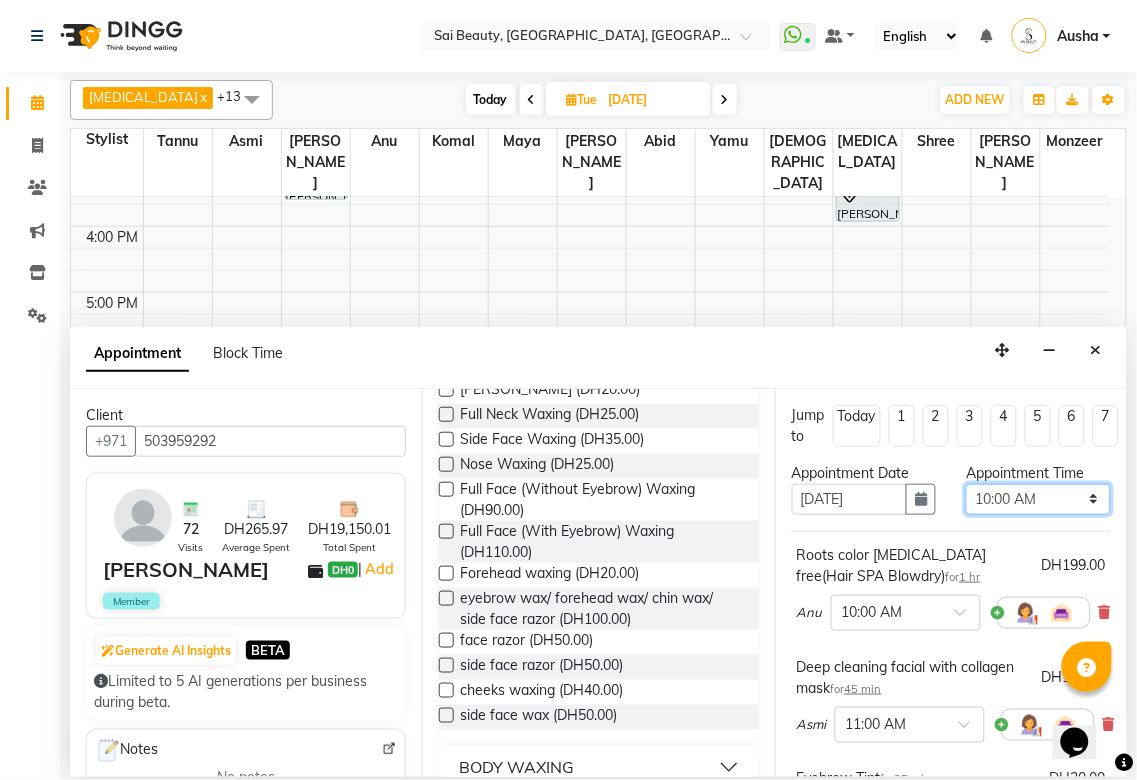 click on "Select 10:00 AM 10:05 AM 10:10 AM 10:15 AM 10:20 AM 10:25 AM 10:30 AM 10:35 AM 10:40 AM 10:45 AM 10:50 AM 10:55 AM 11:00 AM 11:05 AM 11:10 AM 11:15 AM 11:20 AM 11:25 AM 11:30 AM 11:35 AM 11:40 AM 11:45 AM 11:50 AM 11:55 AM 12:00 PM 12:05 PM 12:10 PM 12:15 PM 12:20 PM 12:25 PM 12:30 PM 12:35 PM 12:40 PM 12:45 PM 12:50 PM 12:55 PM 01:00 PM 01:05 PM 01:10 PM 01:15 PM 01:20 PM 01:25 PM 01:30 PM 01:35 PM 01:40 PM 01:45 PM 01:50 PM 01:55 PM 02:00 PM 02:05 PM 02:10 PM 02:15 PM 02:20 PM 02:25 PM 02:30 PM 02:35 PM 02:40 PM 02:45 PM 02:50 PM 02:55 PM 03:00 PM 03:05 PM 03:10 PM 03:15 PM 03:20 PM 03:25 PM 03:30 PM 03:35 PM 03:40 PM 03:45 PM 03:50 PM 03:55 PM 04:00 PM 04:05 PM 04:10 PM 04:15 PM 04:20 PM 04:25 PM 04:30 PM 04:35 PM 04:40 PM 04:45 PM 04:50 PM 04:55 PM 05:00 PM 05:05 PM 05:10 PM 05:15 PM 05:20 PM 05:25 PM 05:30 PM 05:35 PM 05:40 PM 05:45 PM 05:50 PM 05:55 PM 06:00 PM 06:05 PM 06:10 PM 06:15 PM 06:20 PM 06:25 PM 06:30 PM 06:35 PM 06:40 PM 06:45 PM 06:50 PM 06:55 PM 07:00 PM 07:05 PM 07:10 PM 07:15 PM 07:20 PM" at bounding box center (1038, 499) 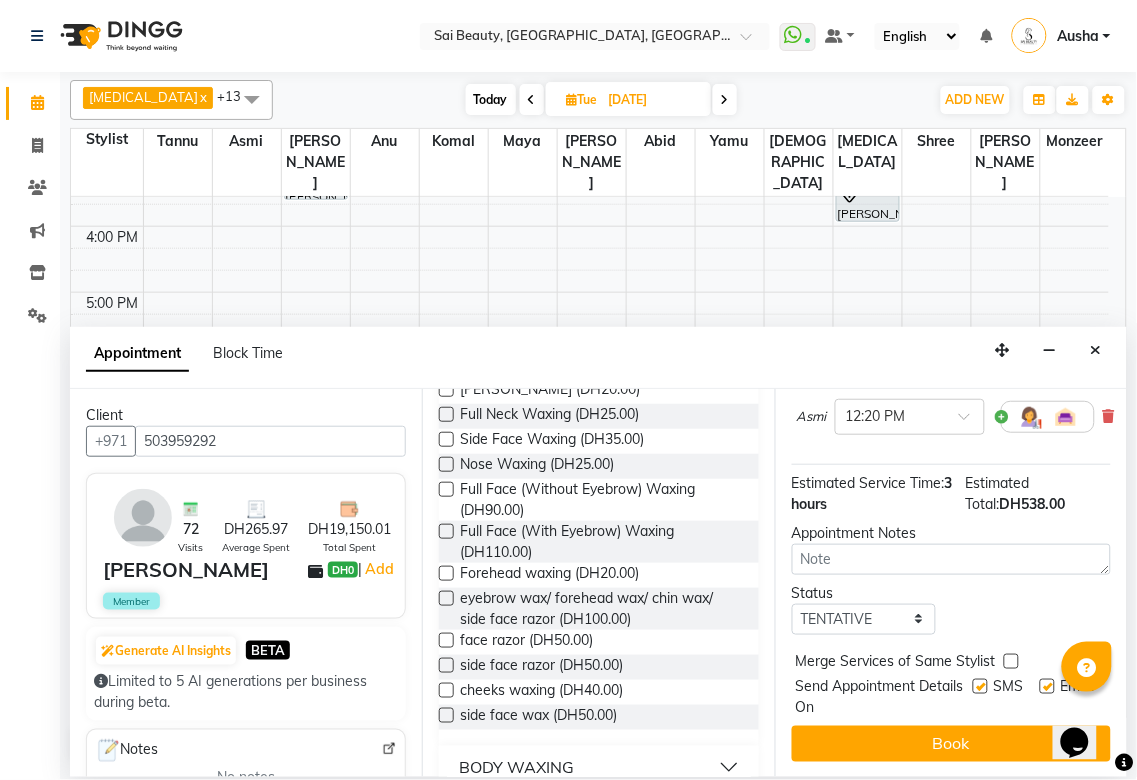 scroll, scrollTop: 528, scrollLeft: 0, axis: vertical 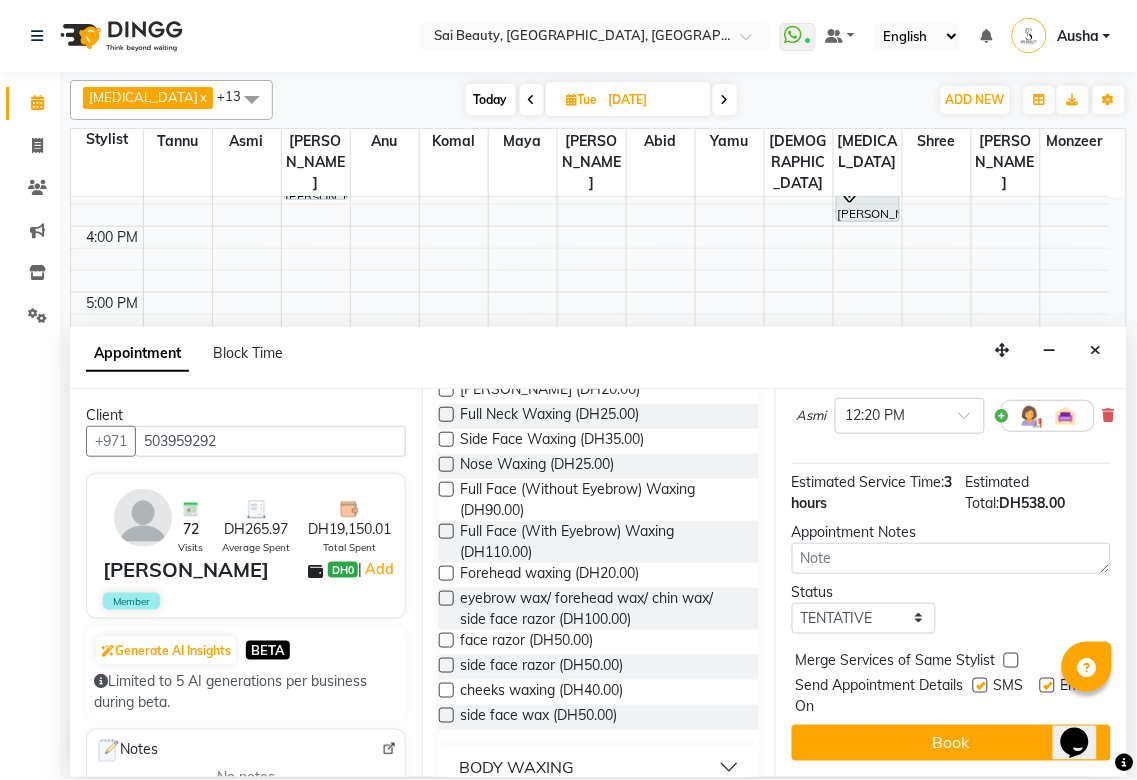 click at bounding box center (1011, 660) 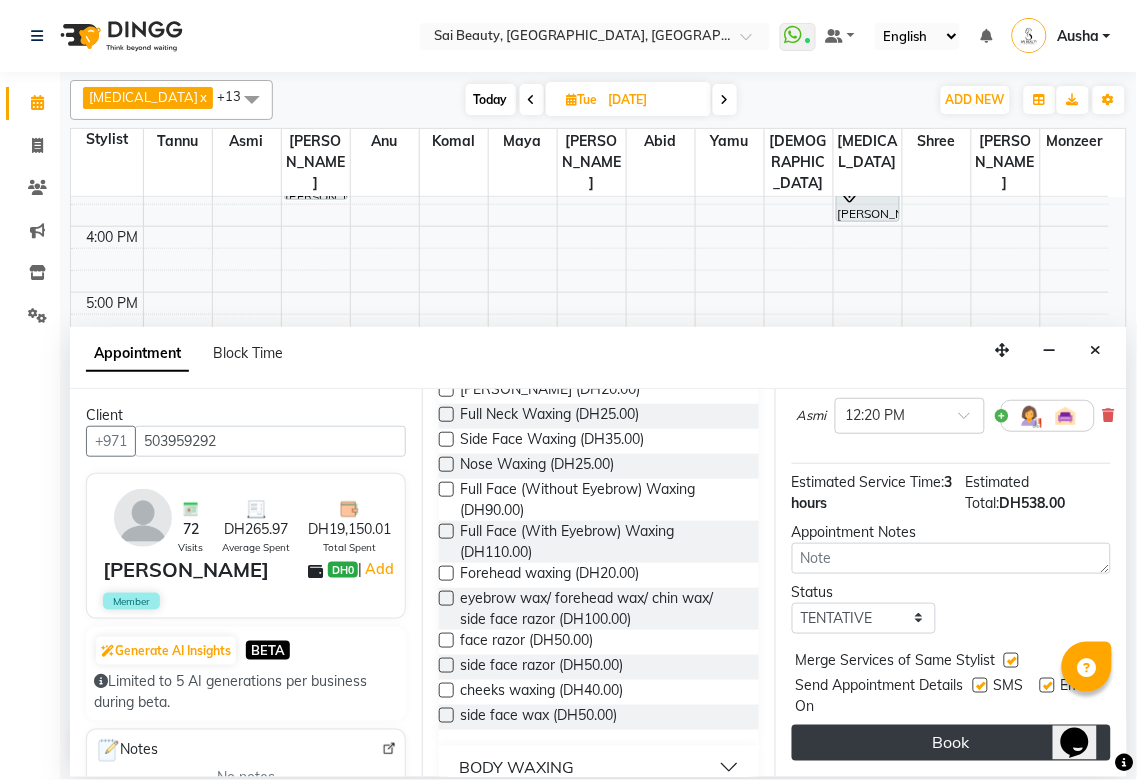 click on "Book" at bounding box center (951, 743) 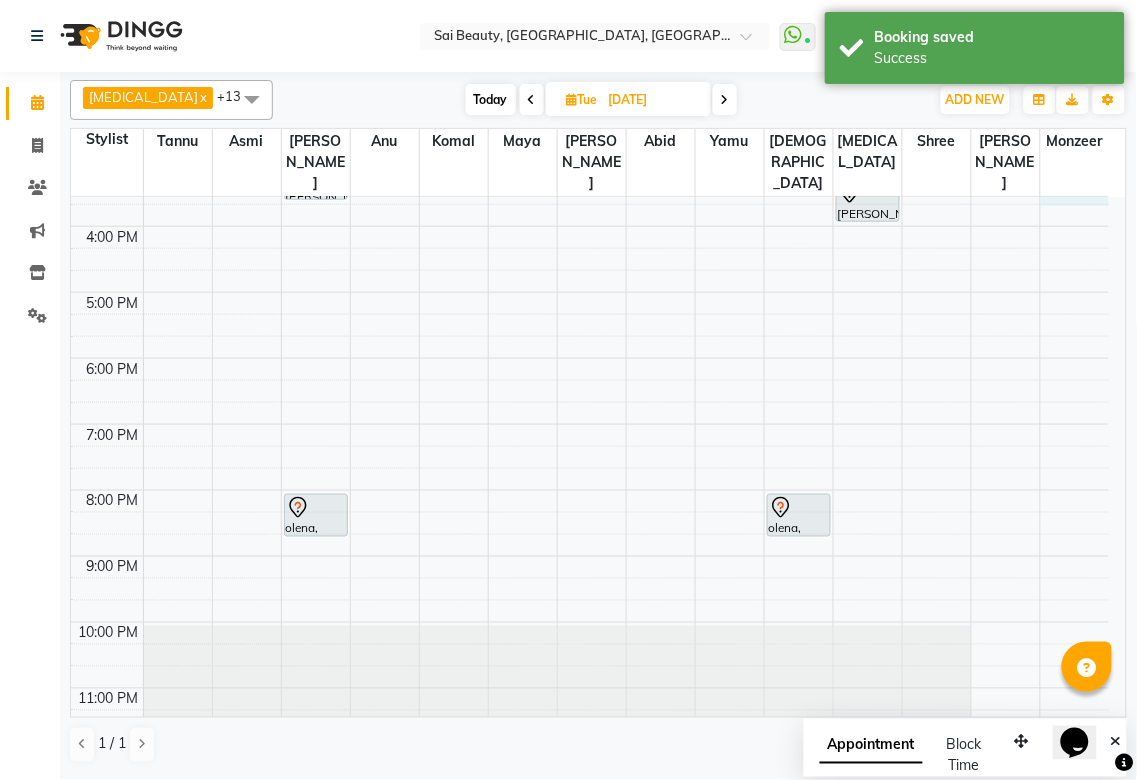 click at bounding box center (1075, 195) 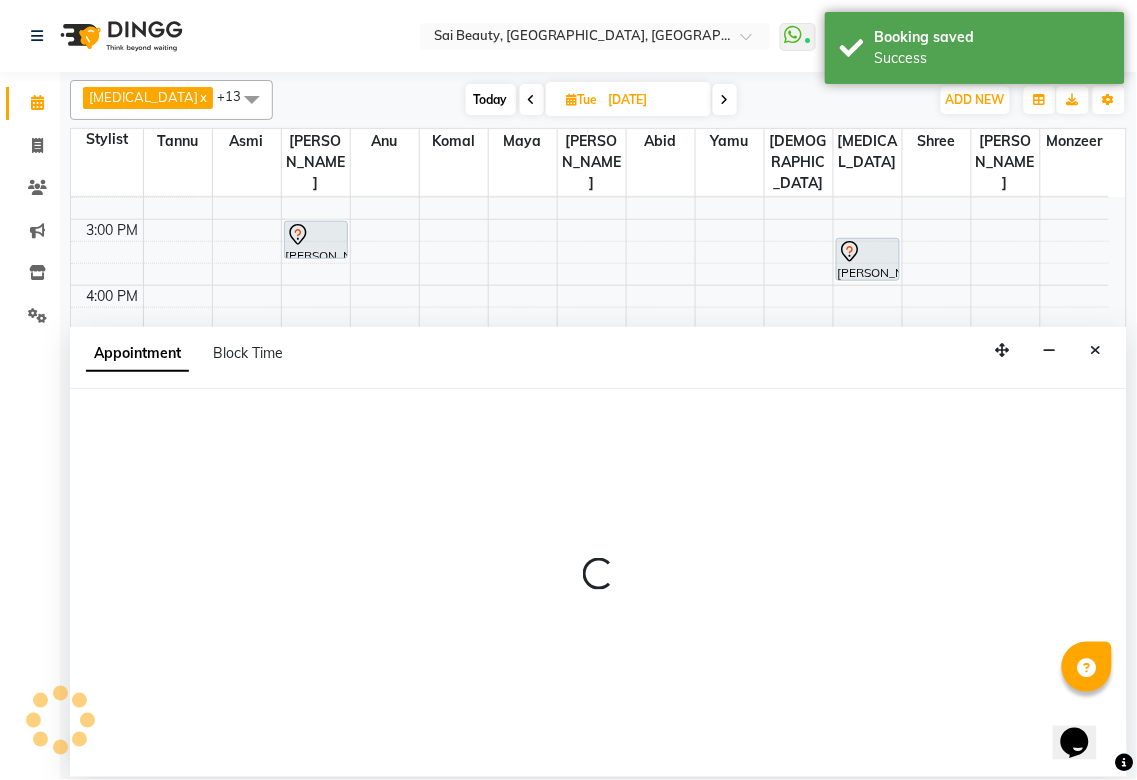 scroll, scrollTop: 343, scrollLeft: 0, axis: vertical 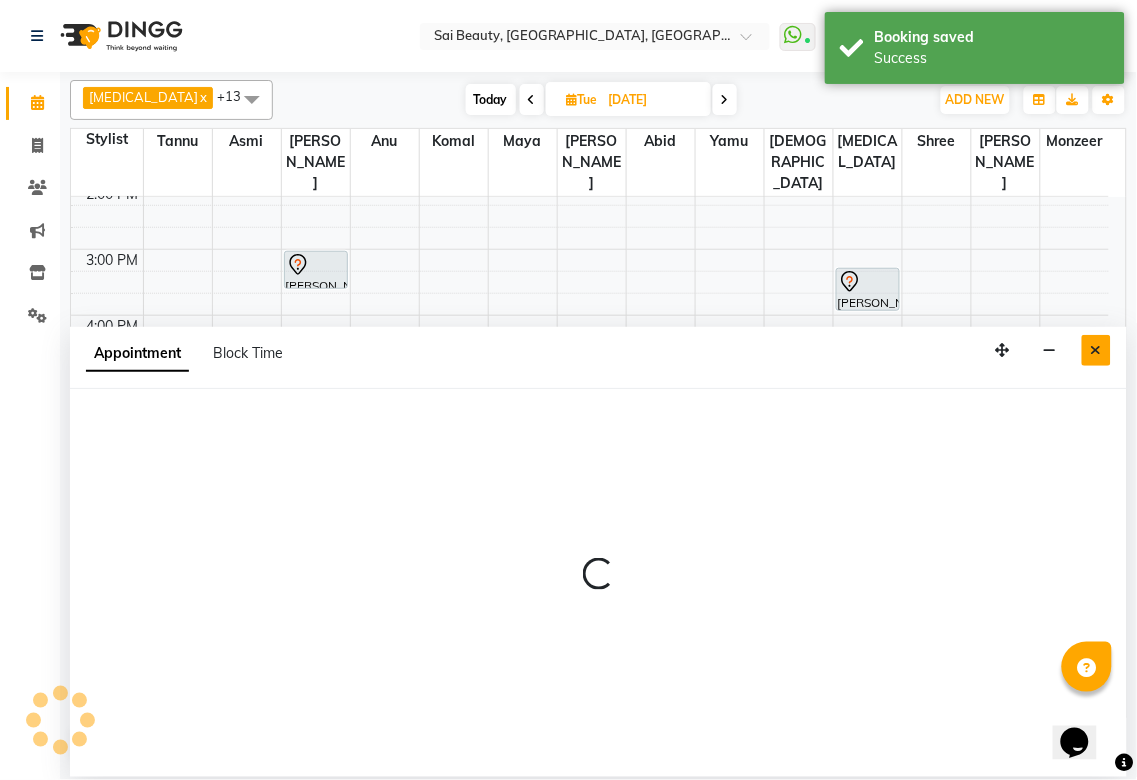 click at bounding box center [1096, 350] 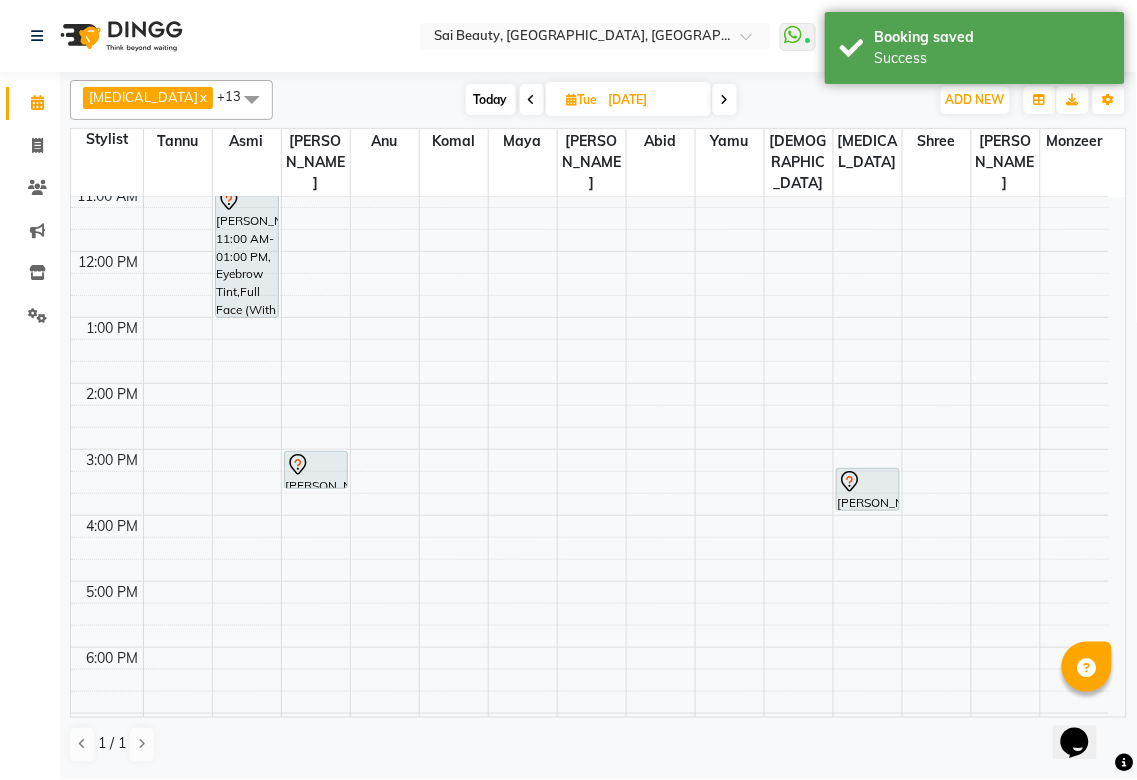 scroll, scrollTop: 0, scrollLeft: 0, axis: both 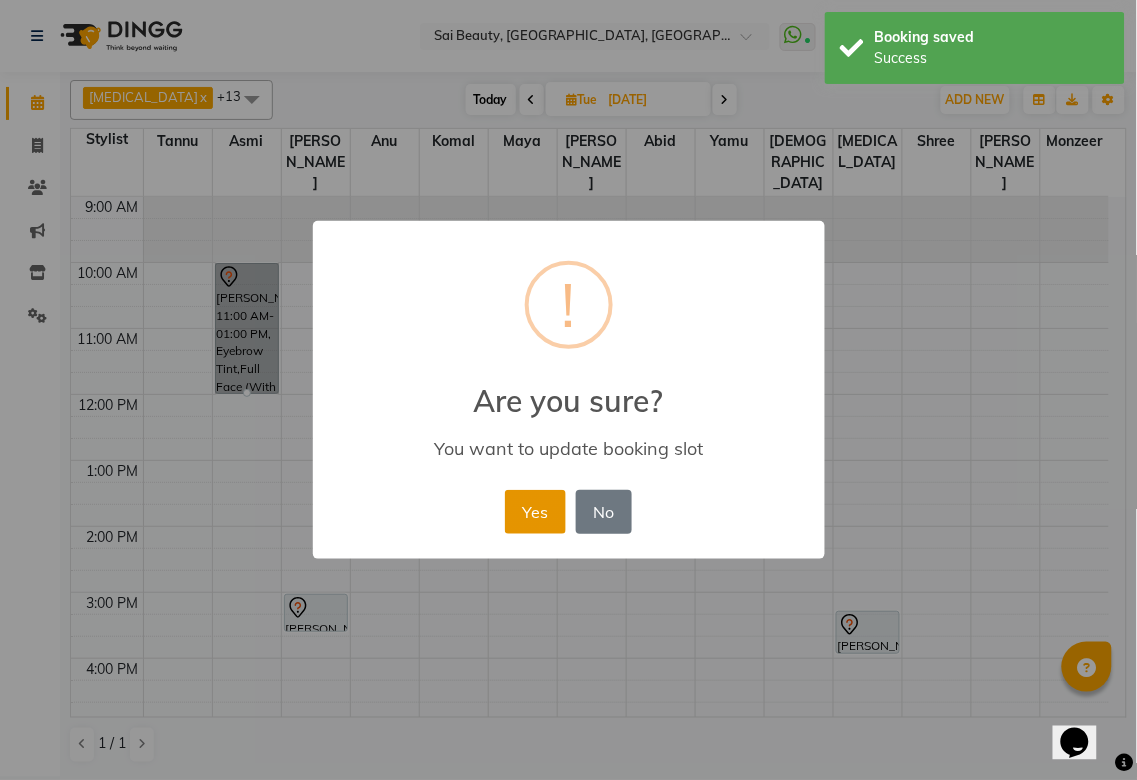 click on "Yes" at bounding box center (535, 512) 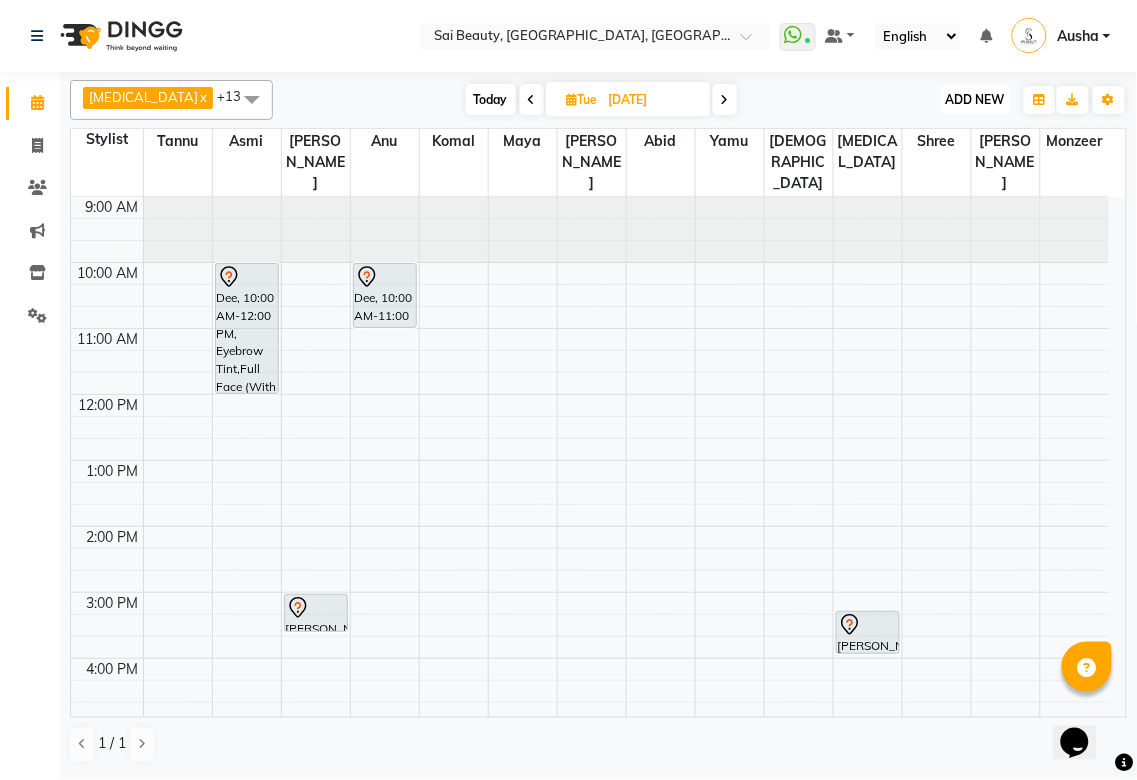 click on "ADD NEW" at bounding box center [975, 99] 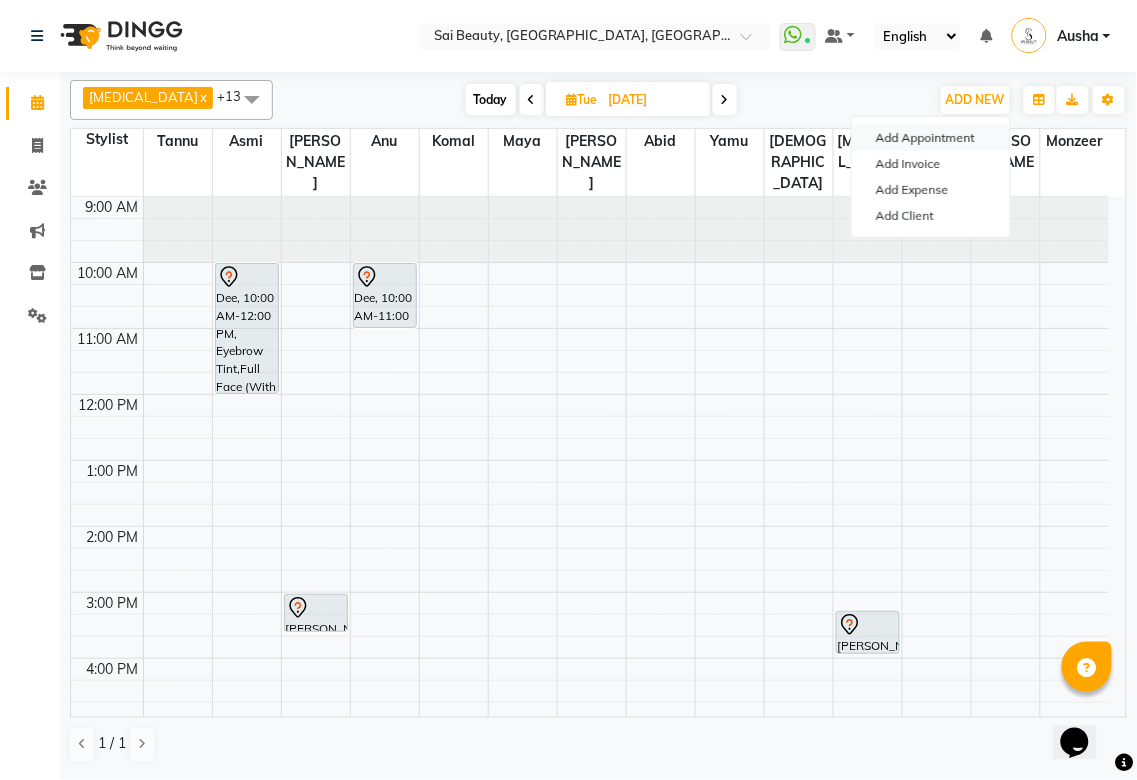 click on "Add Appointment" at bounding box center [931, 138] 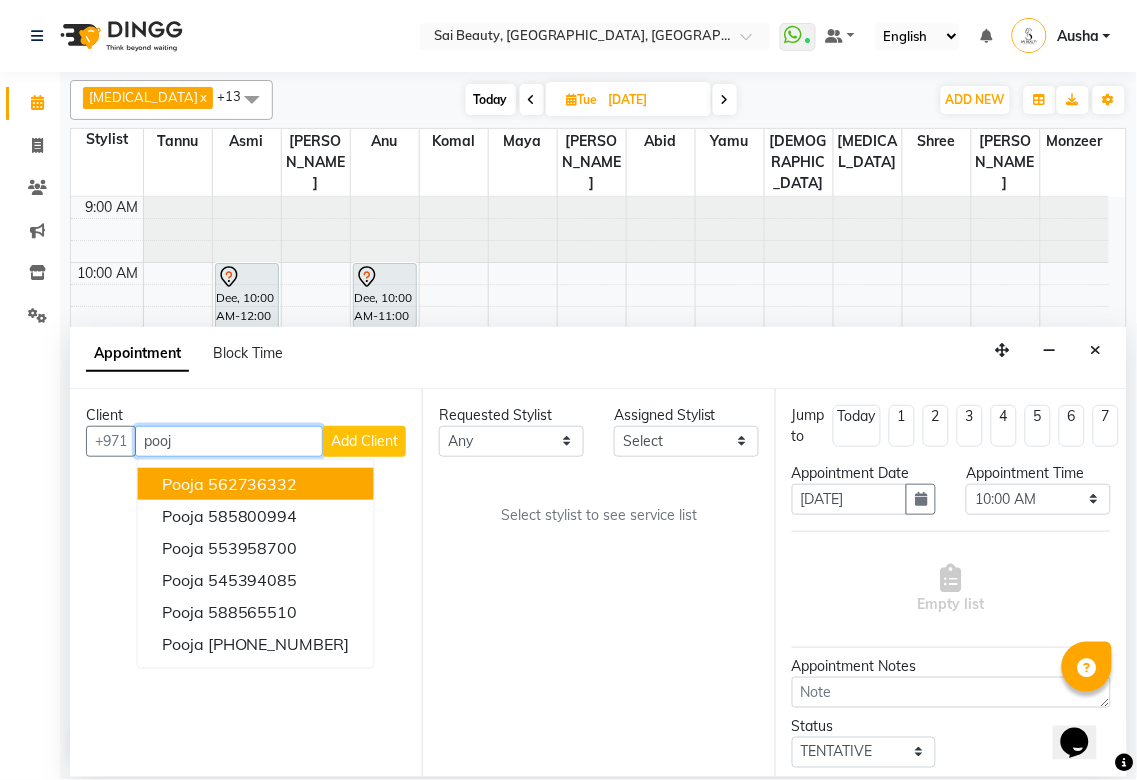 click on "Pooja  562736332" at bounding box center (256, 484) 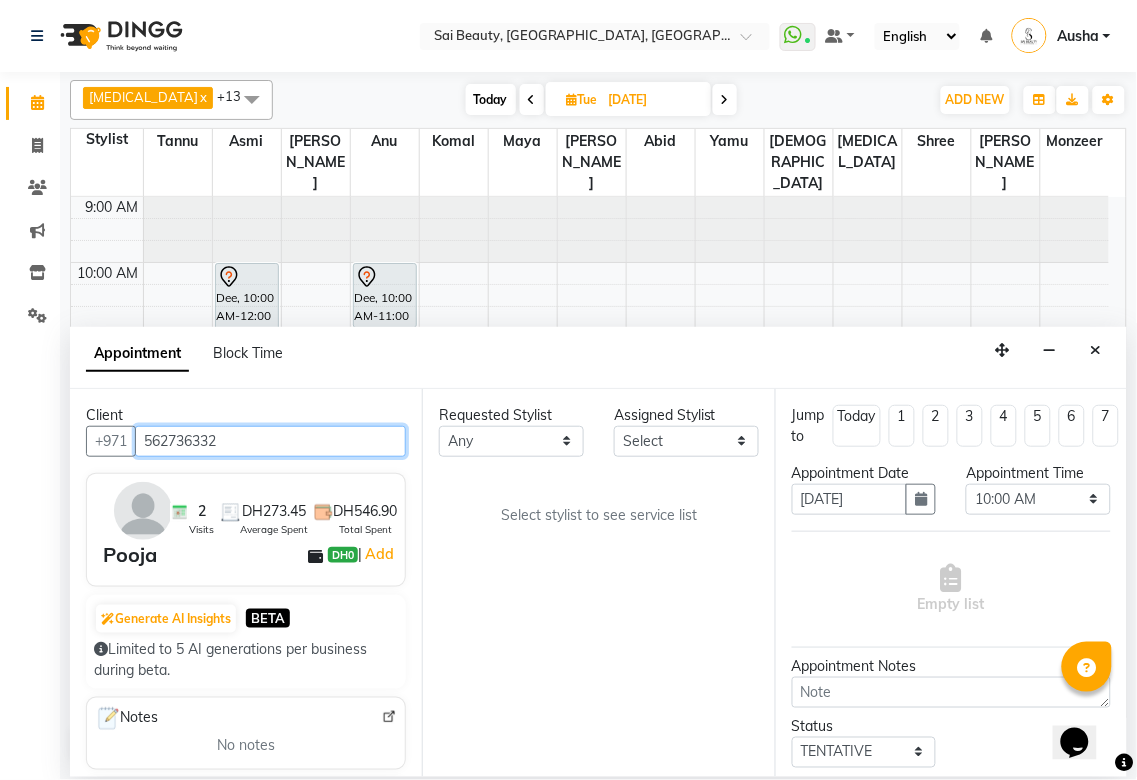click on "562736332" at bounding box center [270, 441] 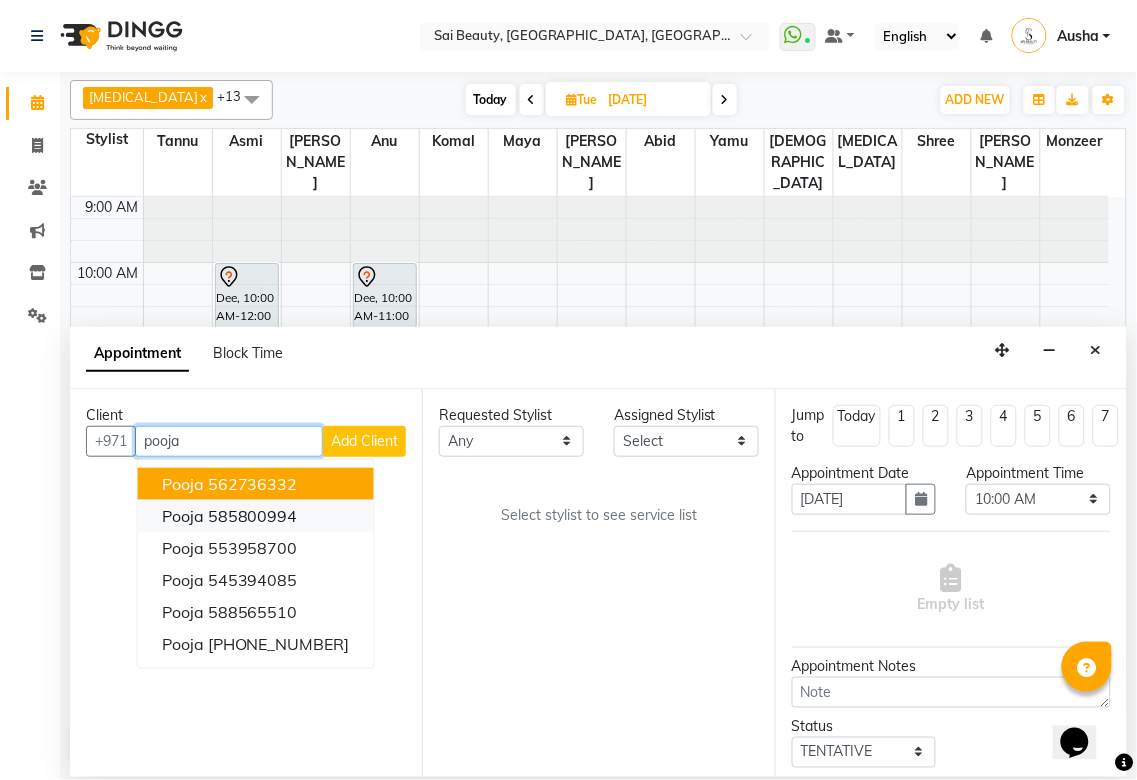 click on "pooja  585800994" at bounding box center [256, 516] 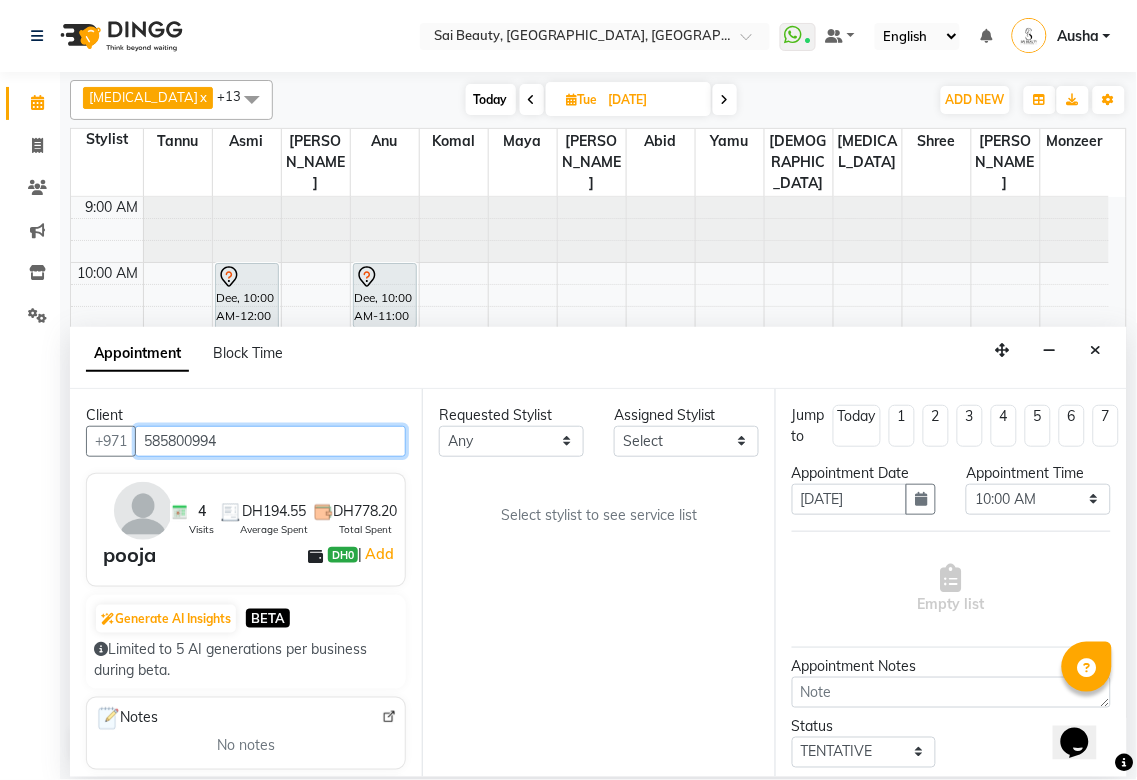 click on "585800994" at bounding box center [270, 441] 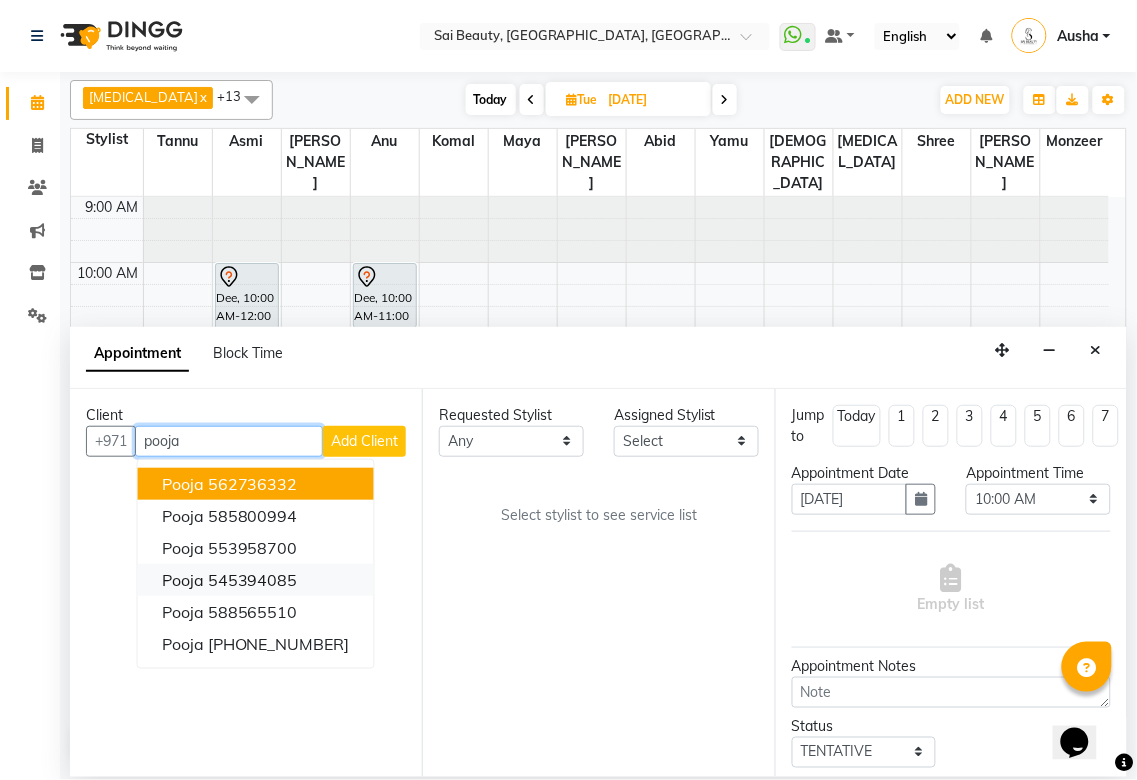 click on "545394085" at bounding box center (253, 580) 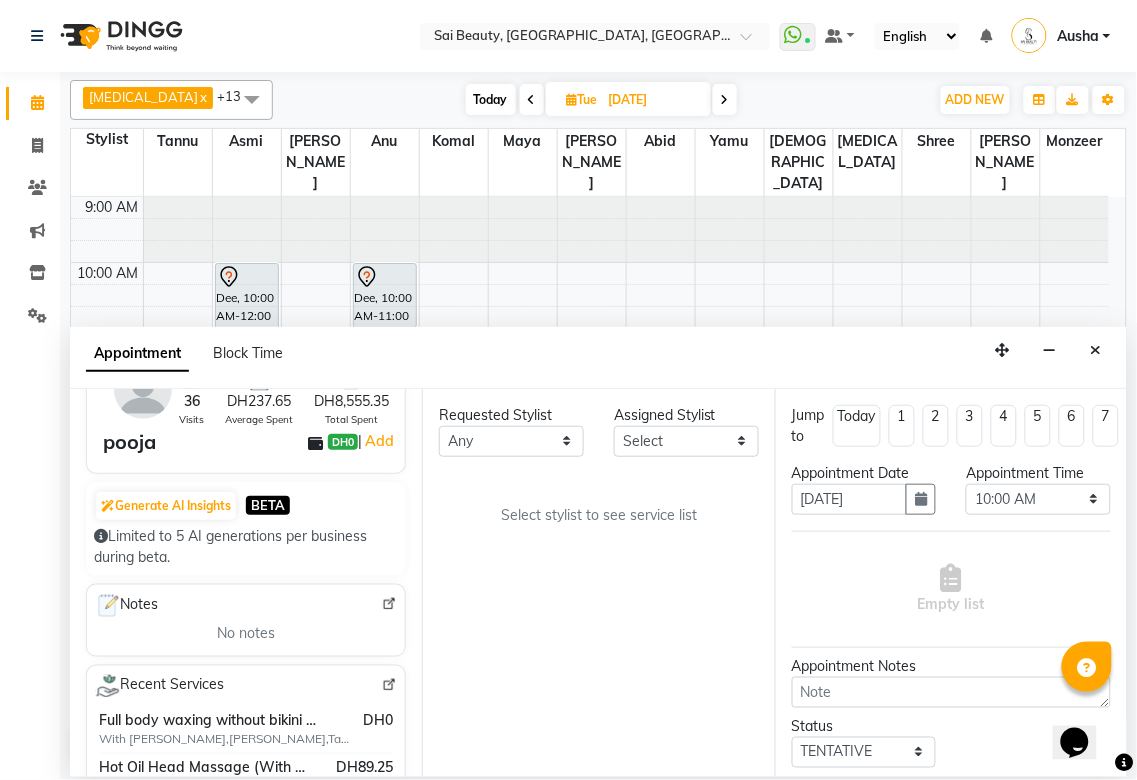 scroll, scrollTop: 306, scrollLeft: 0, axis: vertical 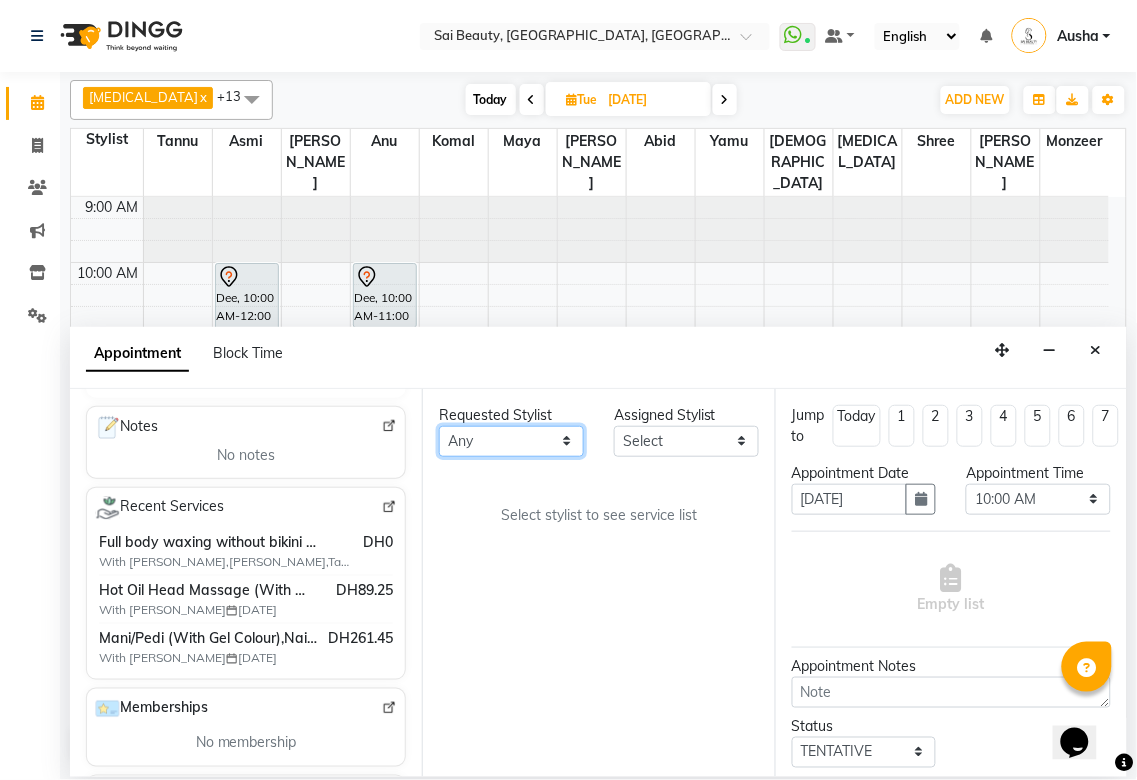 click on "Any [PERSON_NAME][MEDICAL_DATA] [PERSON_NAME] Asmi [PERSON_NAME] Gita [PERSON_NAME] Monzeer shree [PERSON_NAME] Surakcha [PERSON_NAME]" at bounding box center (511, 441) 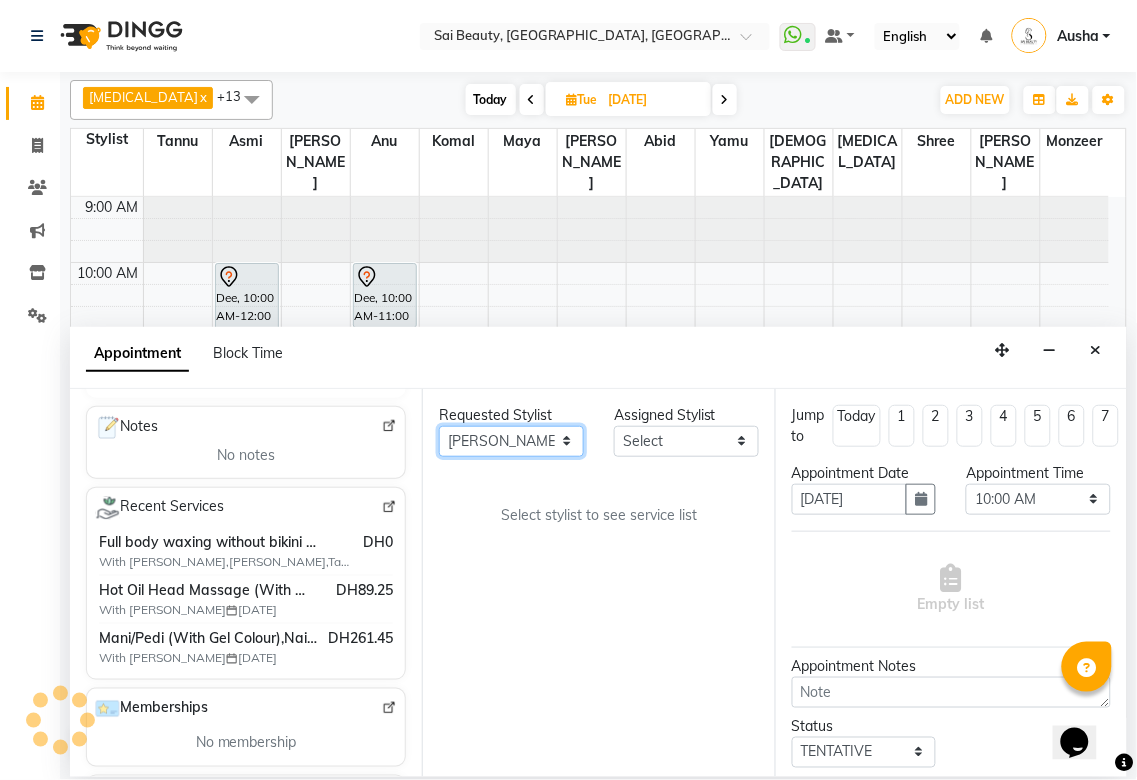 click on "Any [PERSON_NAME][MEDICAL_DATA] [PERSON_NAME] Asmi [PERSON_NAME] Gita [PERSON_NAME] Monzeer shree [PERSON_NAME] Surakcha [PERSON_NAME]" at bounding box center (511, 441) 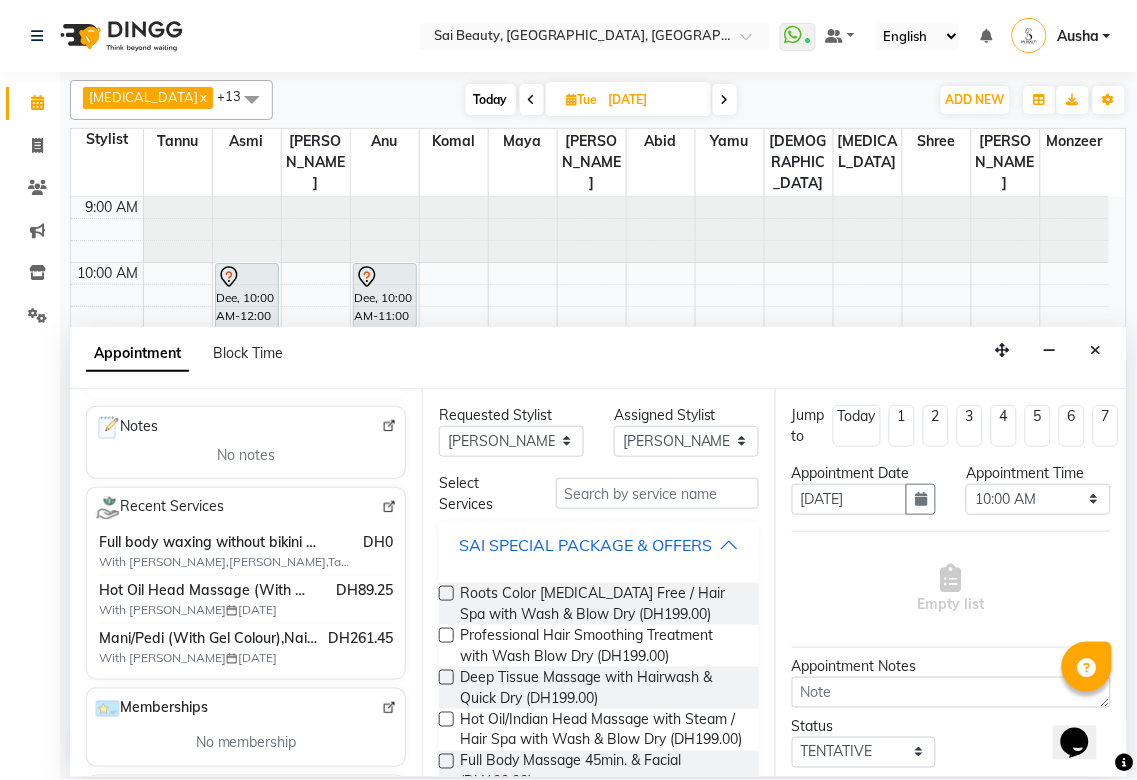 click on "SAI SPECIAL PACKAGE & OFFERS" at bounding box center [585, 545] 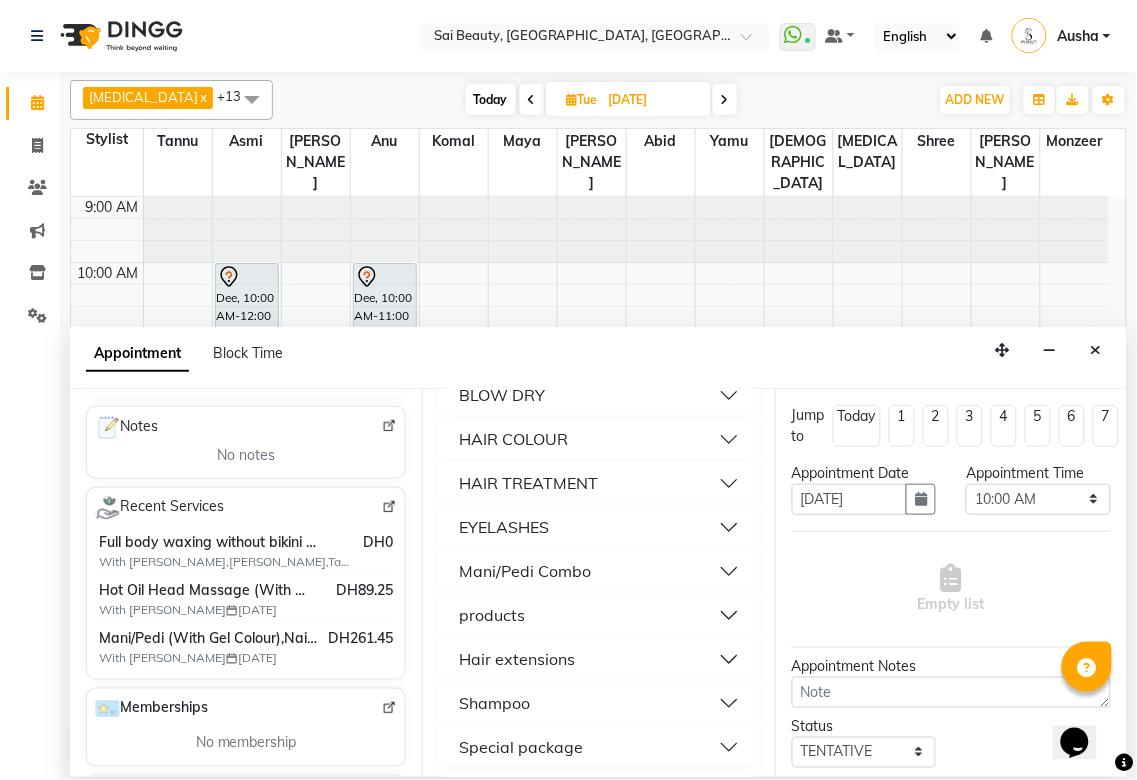 scroll, scrollTop: 887, scrollLeft: 0, axis: vertical 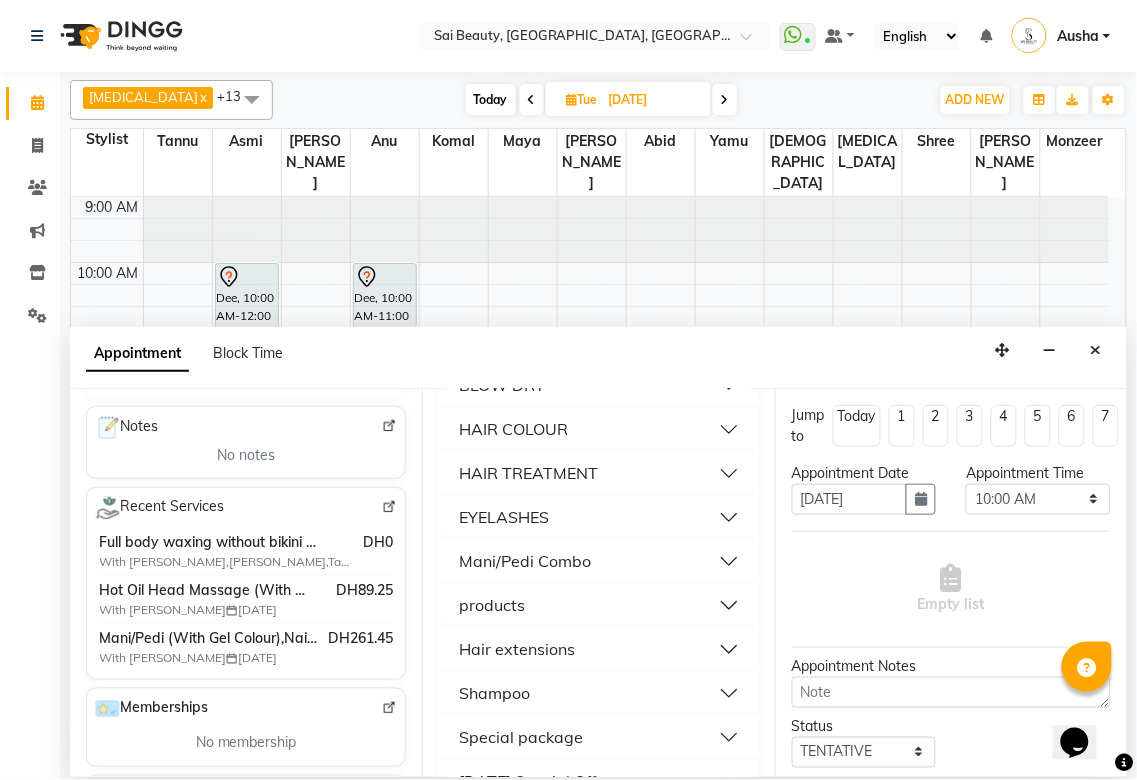 click on "Mani/Pedi Combo" at bounding box center (598, 562) 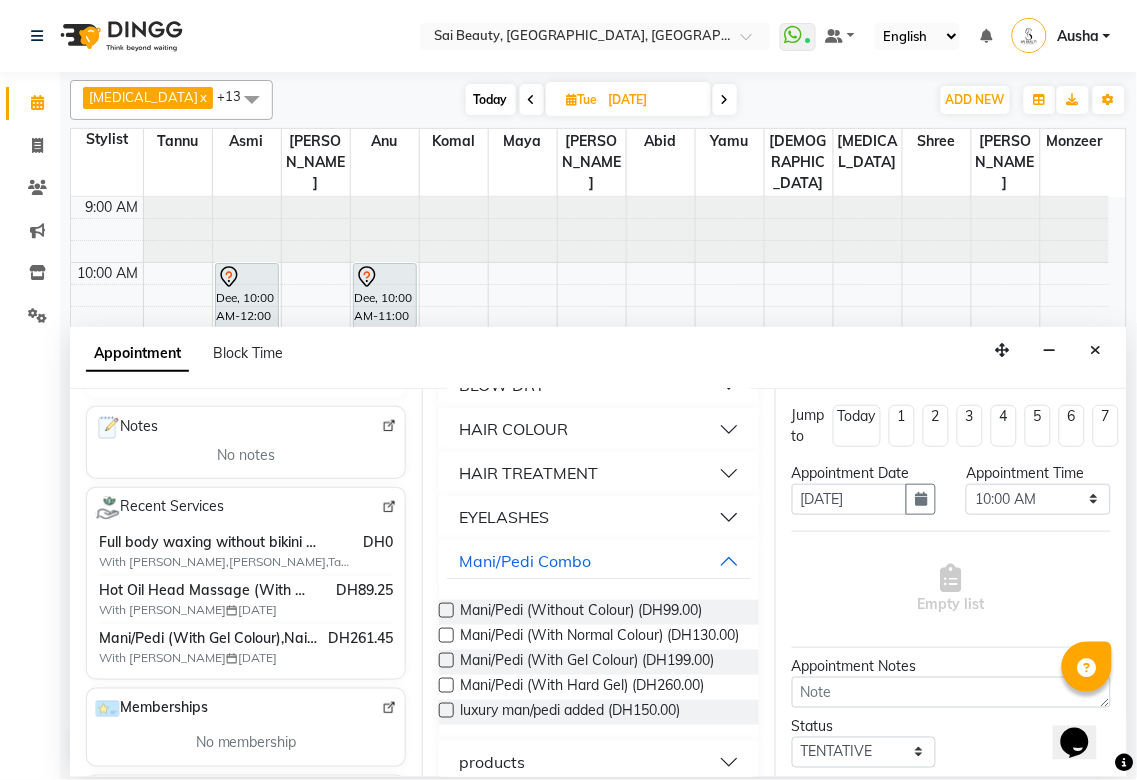 click at bounding box center (446, 660) 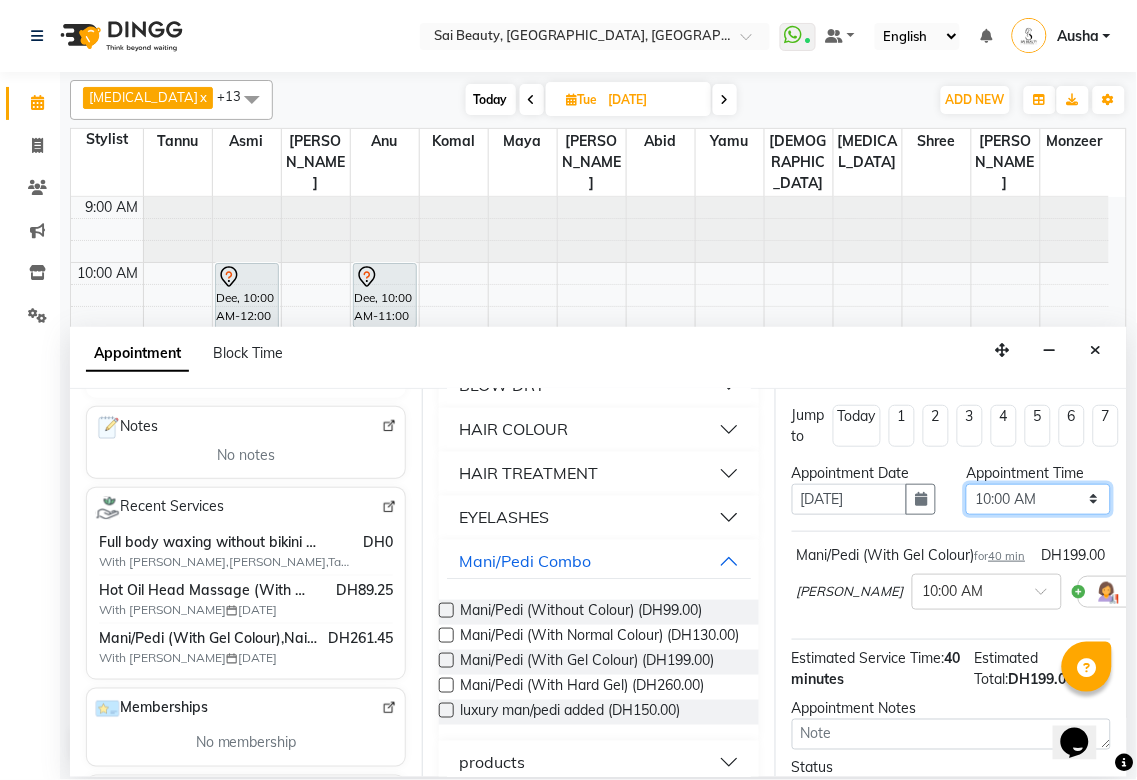 click on "Select 10:00 AM 10:05 AM 10:10 AM 10:15 AM 10:20 AM 10:25 AM 10:30 AM 10:35 AM 10:40 AM 10:45 AM 10:50 AM 10:55 AM 11:00 AM 11:05 AM 11:10 AM 11:15 AM 11:20 AM 11:25 AM 11:30 AM 11:35 AM 11:40 AM 11:45 AM 11:50 AM 11:55 AM 12:00 PM 12:05 PM 12:10 PM 12:15 PM 12:20 PM 12:25 PM 12:30 PM 12:35 PM 12:40 PM 12:45 PM 12:50 PM 12:55 PM 01:00 PM 01:05 PM 01:10 PM 01:15 PM 01:20 PM 01:25 PM 01:30 PM 01:35 PM 01:40 PM 01:45 PM 01:50 PM 01:55 PM 02:00 PM 02:05 PM 02:10 PM 02:15 PM 02:20 PM 02:25 PM 02:30 PM 02:35 PM 02:40 PM 02:45 PM 02:50 PM 02:55 PM 03:00 PM 03:05 PM 03:10 PM 03:15 PM 03:20 PM 03:25 PM 03:30 PM 03:35 PM 03:40 PM 03:45 PM 03:50 PM 03:55 PM 04:00 PM 04:05 PM 04:10 PM 04:15 PM 04:20 PM 04:25 PM 04:30 PM 04:35 PM 04:40 PM 04:45 PM 04:50 PM 04:55 PM 05:00 PM 05:05 PM 05:10 PM 05:15 PM 05:20 PM 05:25 PM 05:30 PM 05:35 PM 05:40 PM 05:45 PM 05:50 PM 05:55 PM 06:00 PM 06:05 PM 06:10 PM 06:15 PM 06:20 PM 06:25 PM 06:30 PM 06:35 PM 06:40 PM 06:45 PM 06:50 PM 06:55 PM 07:00 PM 07:05 PM 07:10 PM 07:15 PM 07:20 PM" at bounding box center [1038, 499] 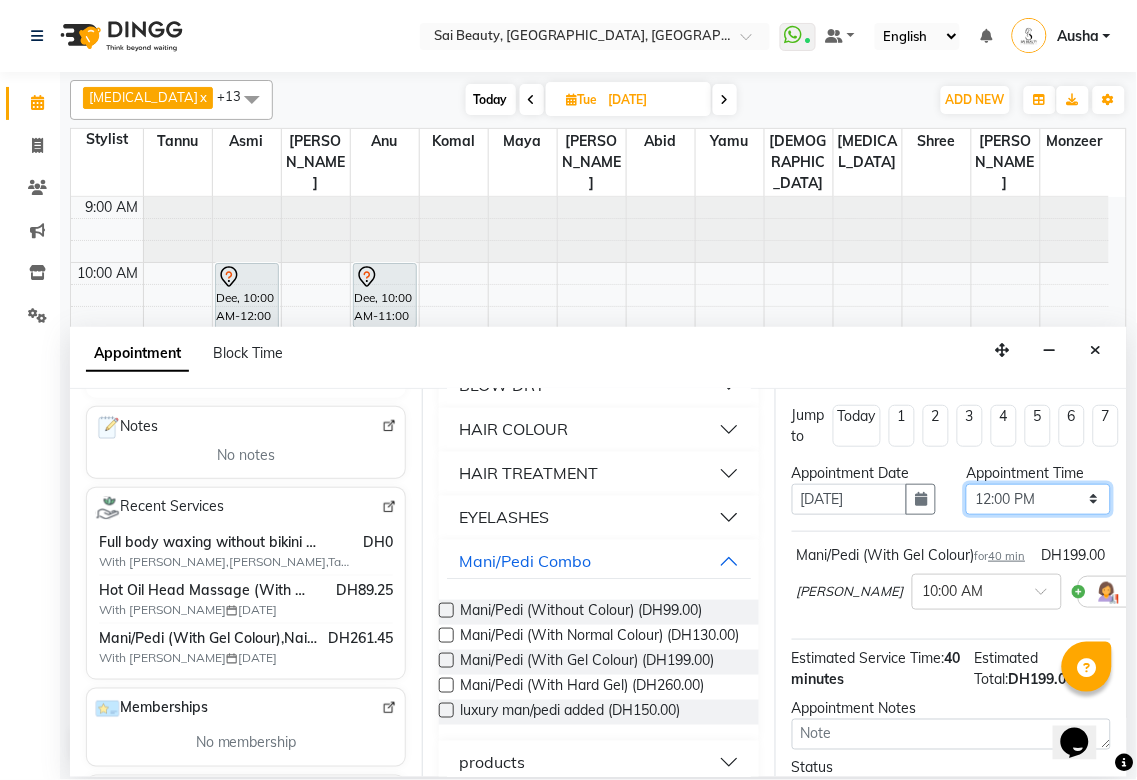 click on "Select 10:00 AM 10:05 AM 10:10 AM 10:15 AM 10:20 AM 10:25 AM 10:30 AM 10:35 AM 10:40 AM 10:45 AM 10:50 AM 10:55 AM 11:00 AM 11:05 AM 11:10 AM 11:15 AM 11:20 AM 11:25 AM 11:30 AM 11:35 AM 11:40 AM 11:45 AM 11:50 AM 11:55 AM 12:00 PM 12:05 PM 12:10 PM 12:15 PM 12:20 PM 12:25 PM 12:30 PM 12:35 PM 12:40 PM 12:45 PM 12:50 PM 12:55 PM 01:00 PM 01:05 PM 01:10 PM 01:15 PM 01:20 PM 01:25 PM 01:30 PM 01:35 PM 01:40 PM 01:45 PM 01:50 PM 01:55 PM 02:00 PM 02:05 PM 02:10 PM 02:15 PM 02:20 PM 02:25 PM 02:30 PM 02:35 PM 02:40 PM 02:45 PM 02:50 PM 02:55 PM 03:00 PM 03:05 PM 03:10 PM 03:15 PM 03:20 PM 03:25 PM 03:30 PM 03:35 PM 03:40 PM 03:45 PM 03:50 PM 03:55 PM 04:00 PM 04:05 PM 04:10 PM 04:15 PM 04:20 PM 04:25 PM 04:30 PM 04:35 PM 04:40 PM 04:45 PM 04:50 PM 04:55 PM 05:00 PM 05:05 PM 05:10 PM 05:15 PM 05:20 PM 05:25 PM 05:30 PM 05:35 PM 05:40 PM 05:45 PM 05:50 PM 05:55 PM 06:00 PM 06:05 PM 06:10 PM 06:15 PM 06:20 PM 06:25 PM 06:30 PM 06:35 PM 06:40 PM 06:45 PM 06:50 PM 06:55 PM 07:00 PM 07:05 PM 07:10 PM 07:15 PM 07:20 PM" at bounding box center [1038, 499] 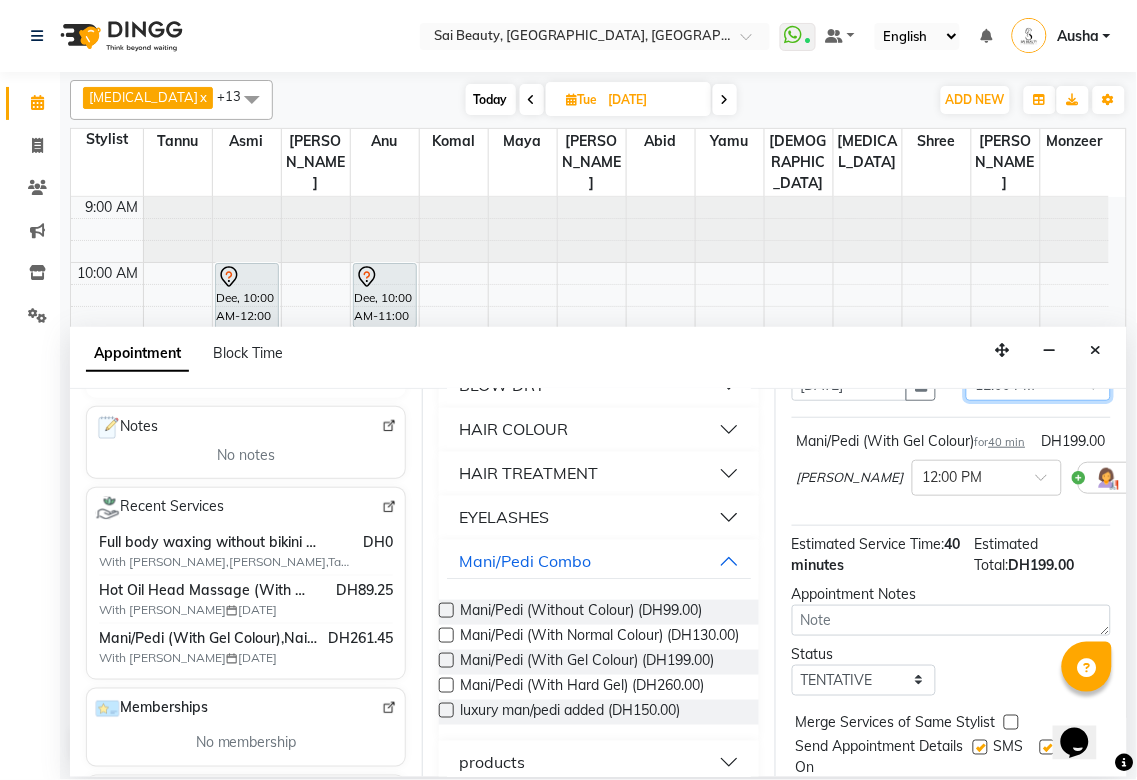 scroll, scrollTop: 214, scrollLeft: 0, axis: vertical 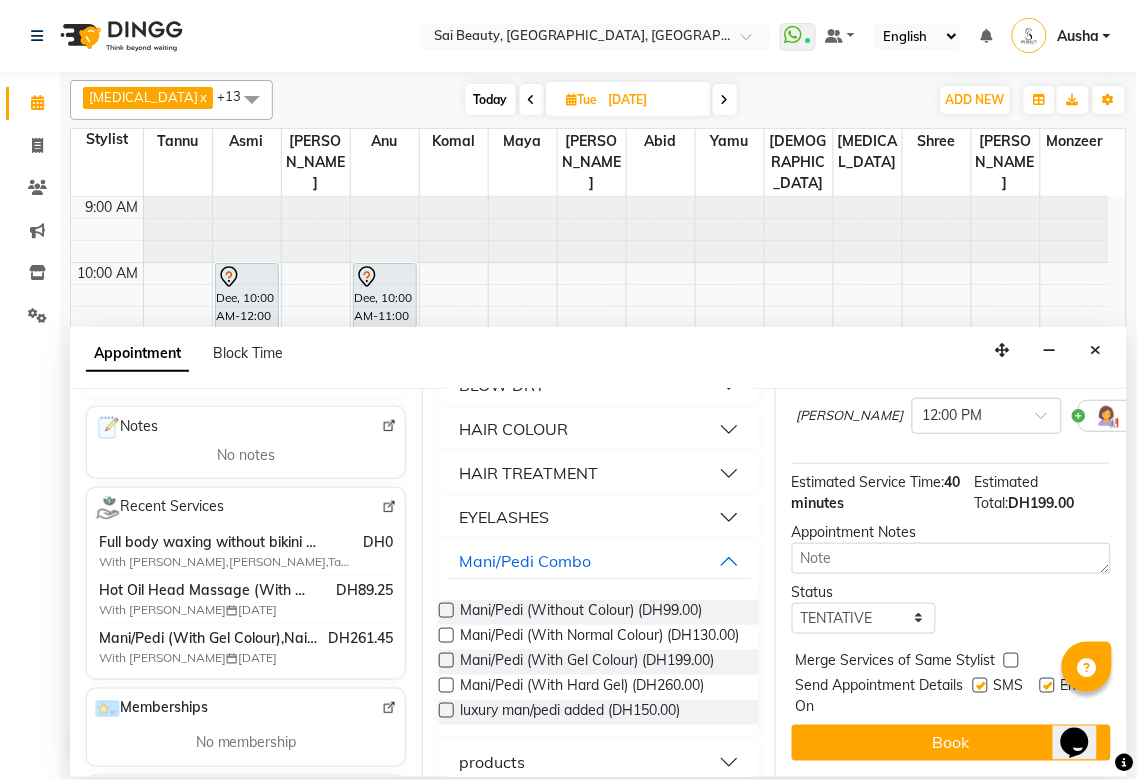 click at bounding box center [1011, 660] 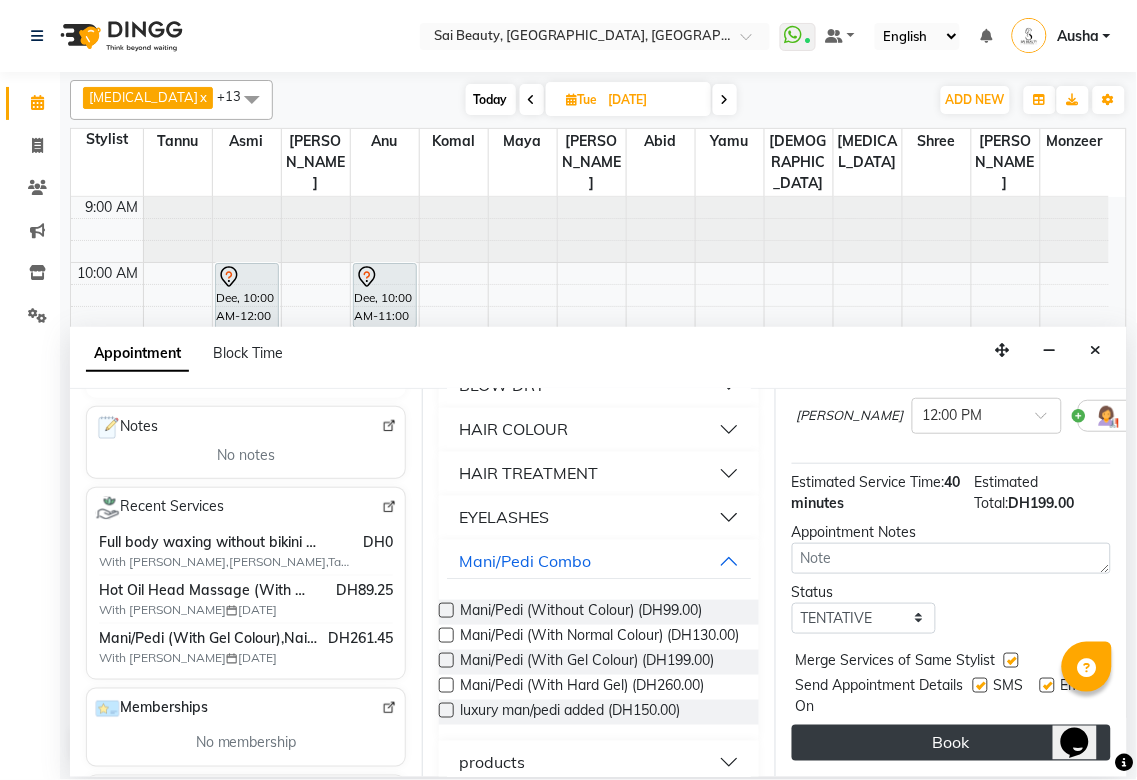 click on "Book" at bounding box center (951, 743) 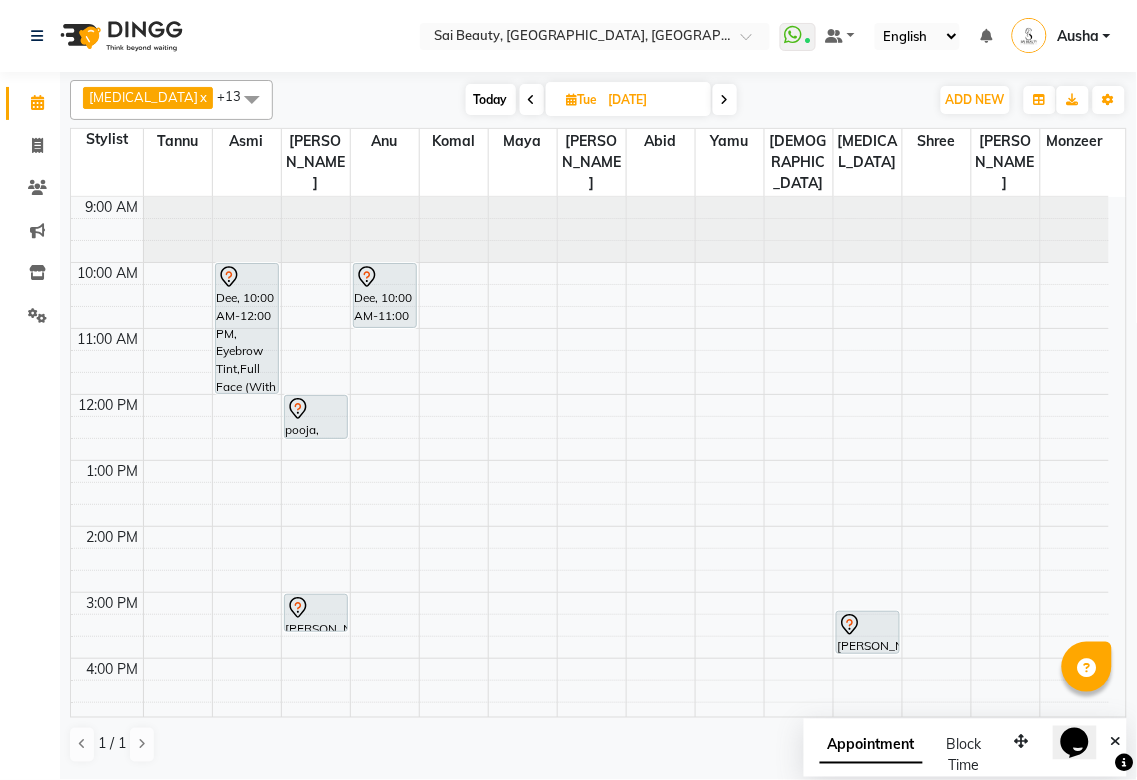 click at bounding box center (532, 100) 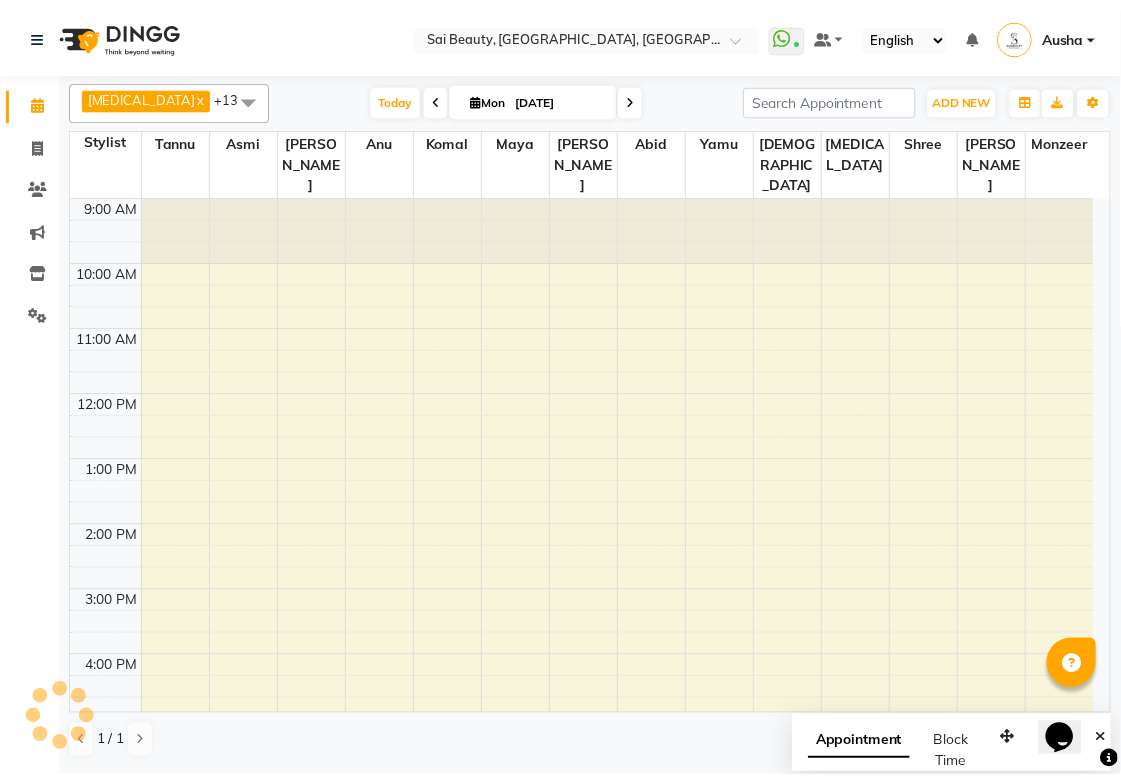 scroll, scrollTop: 432, scrollLeft: 0, axis: vertical 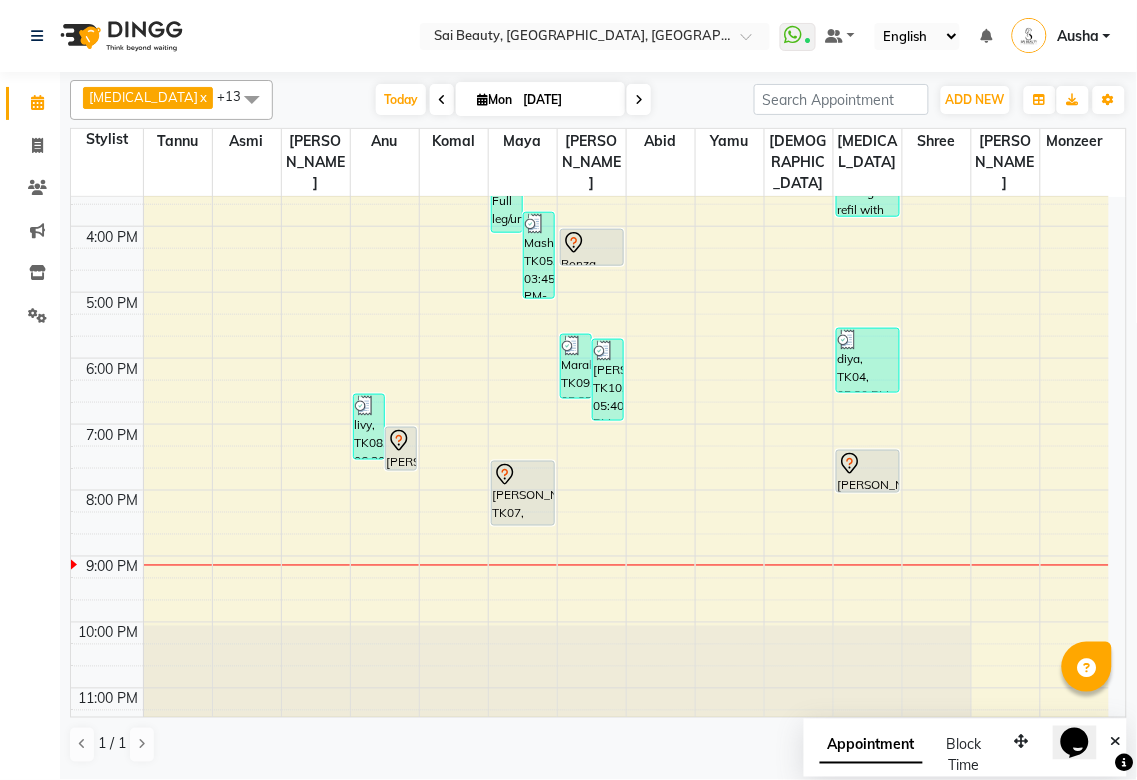 click 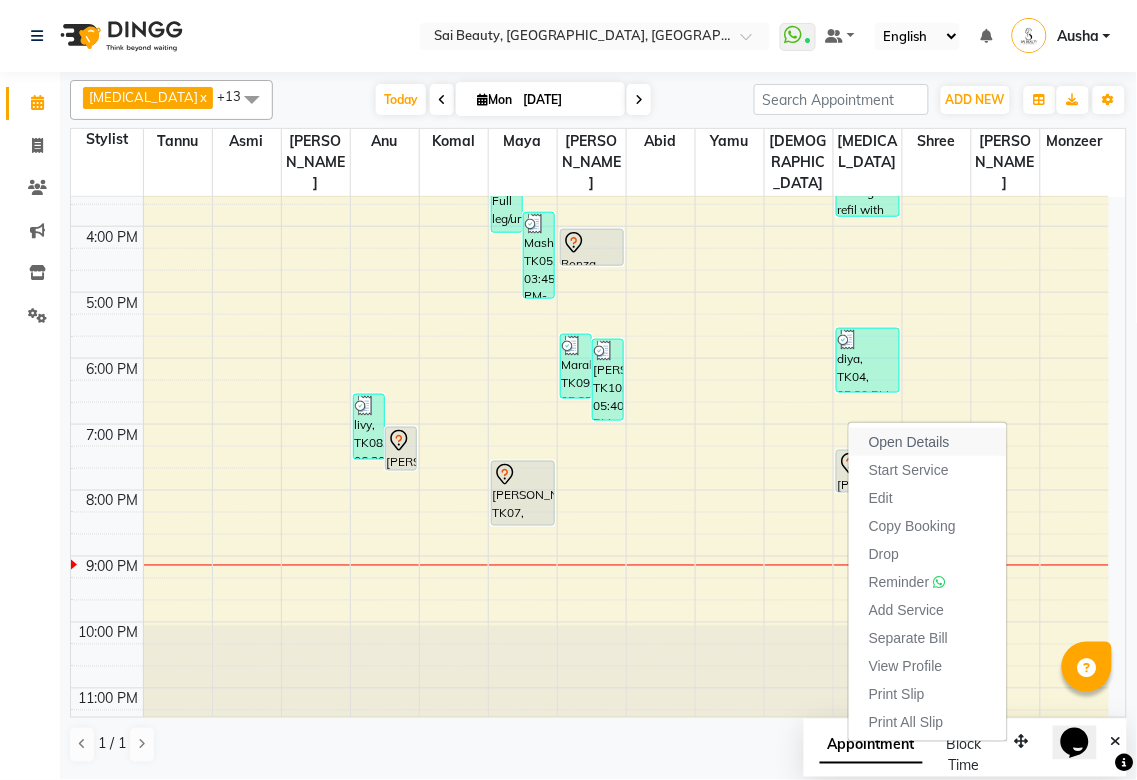click on "Open Details" at bounding box center (928, 442) 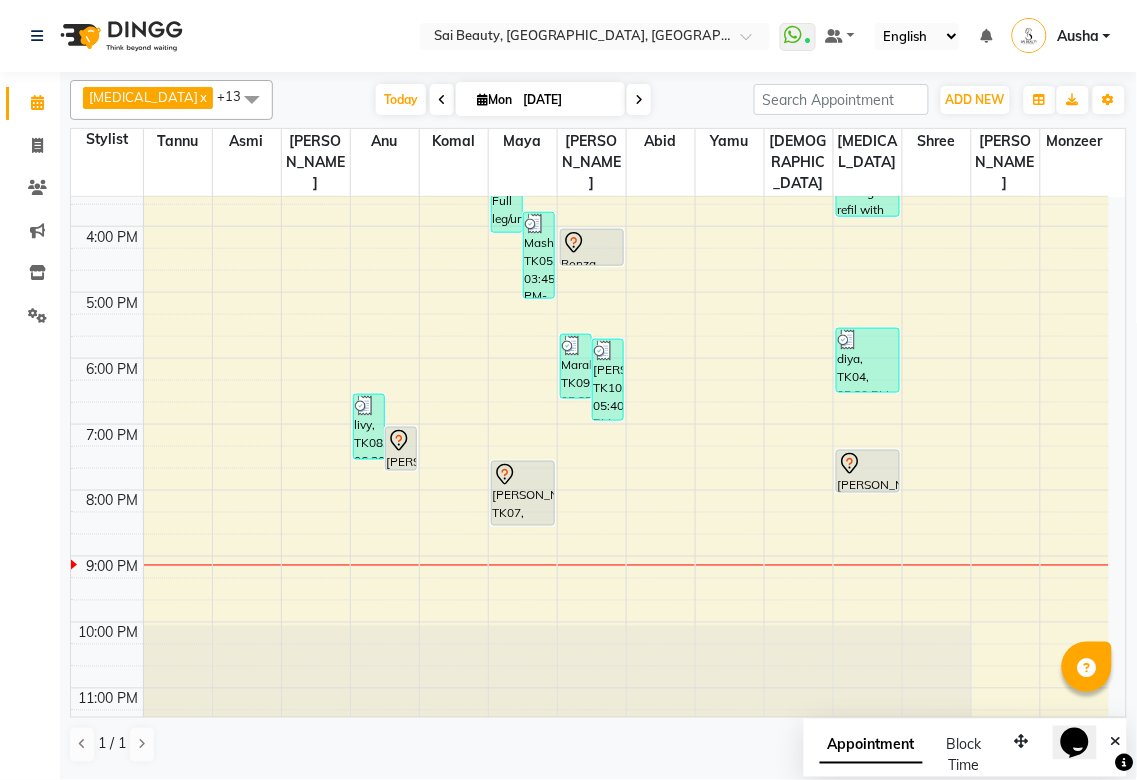 click 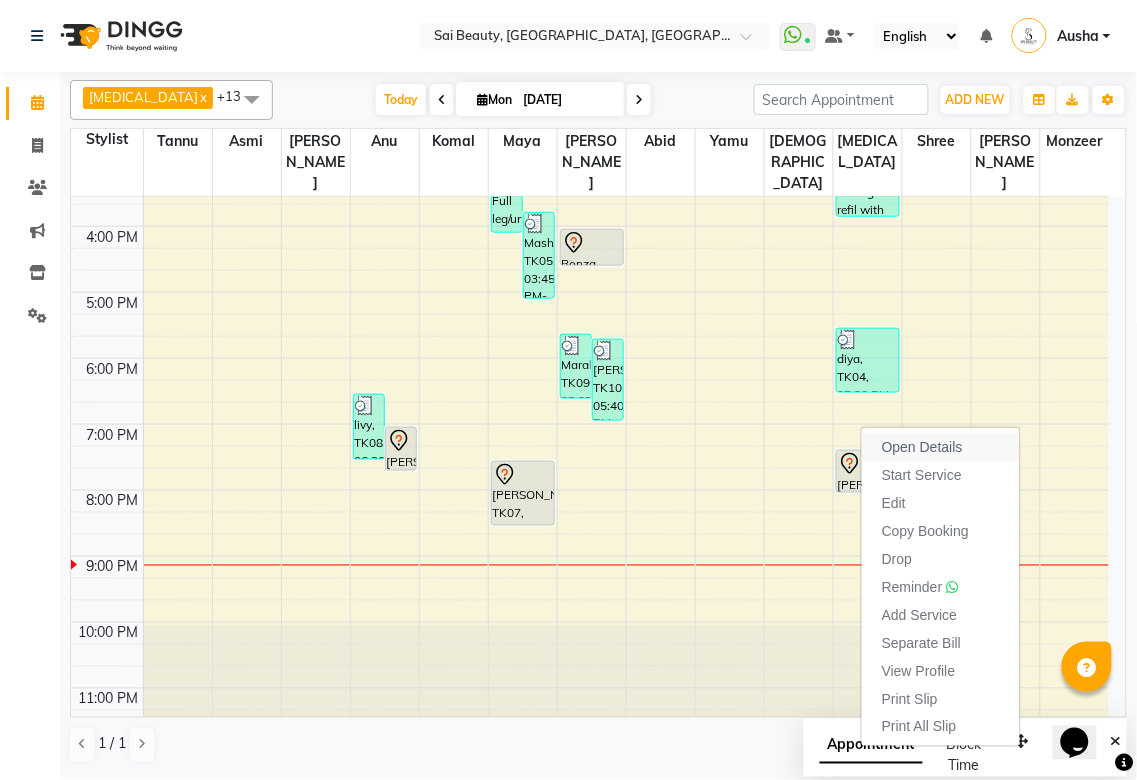 click on "Open Details" at bounding box center (922, 447) 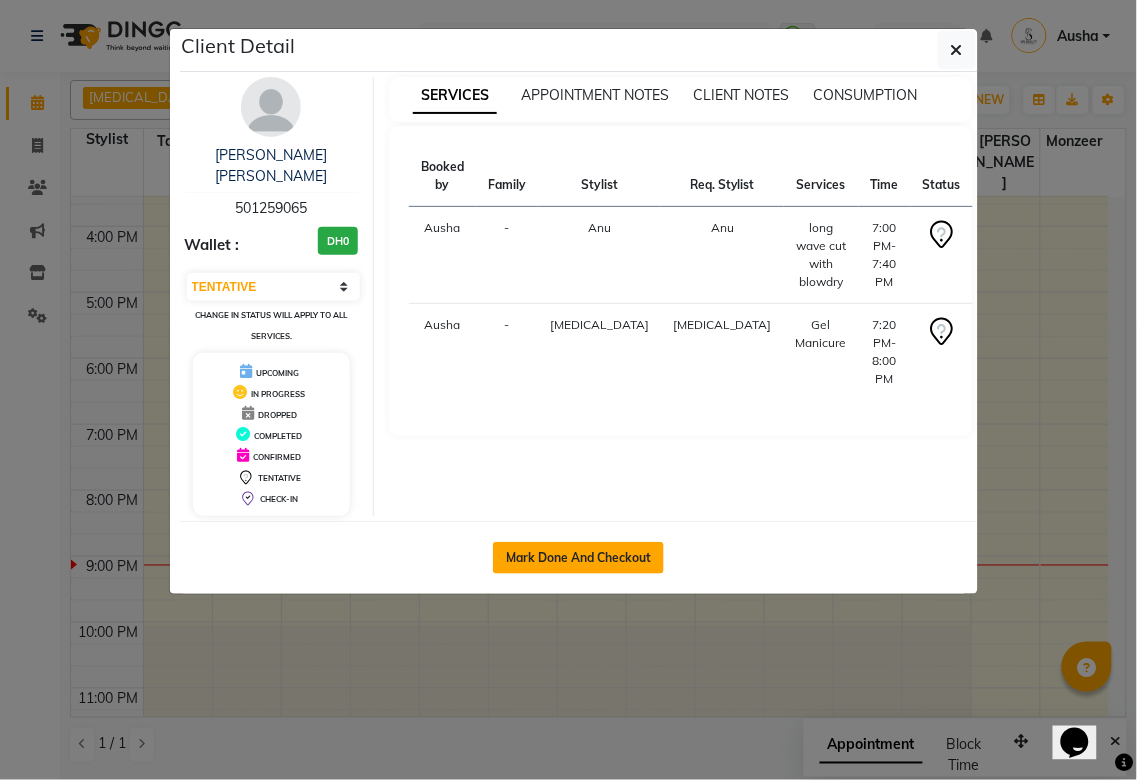 click on "Mark Done And Checkout" 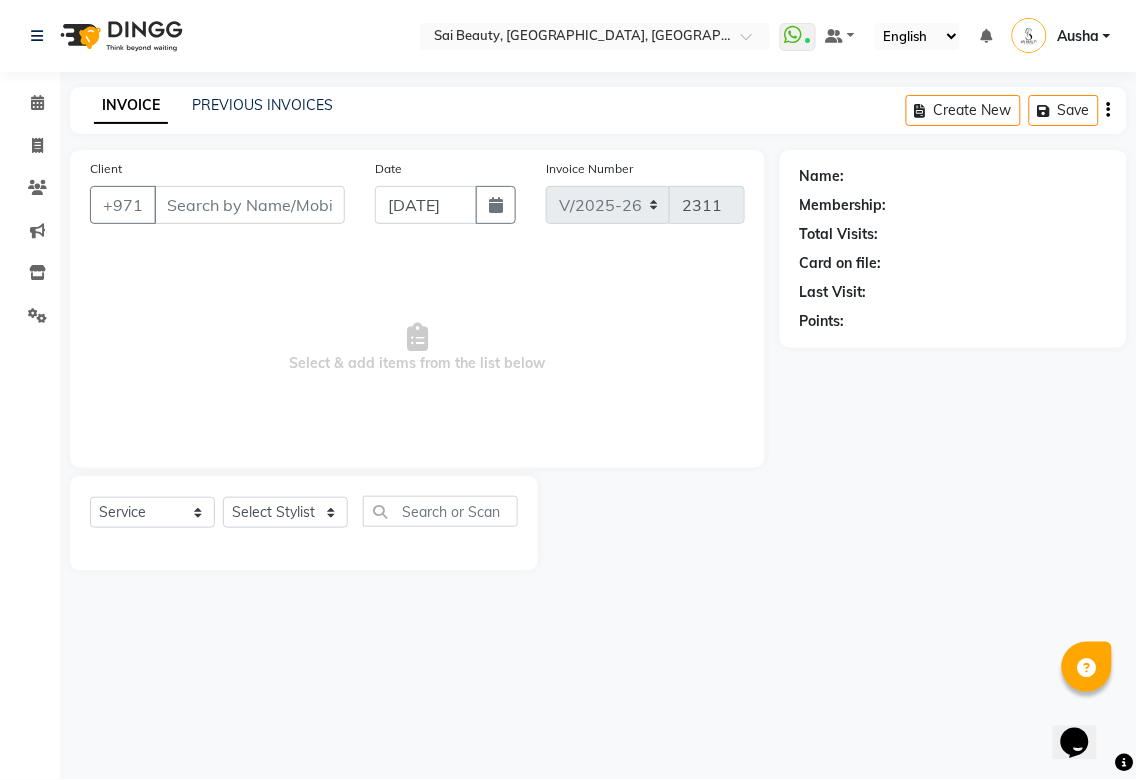 click on "Name: Membership: Total Visits: Card on file: Last Visit:  Points:" 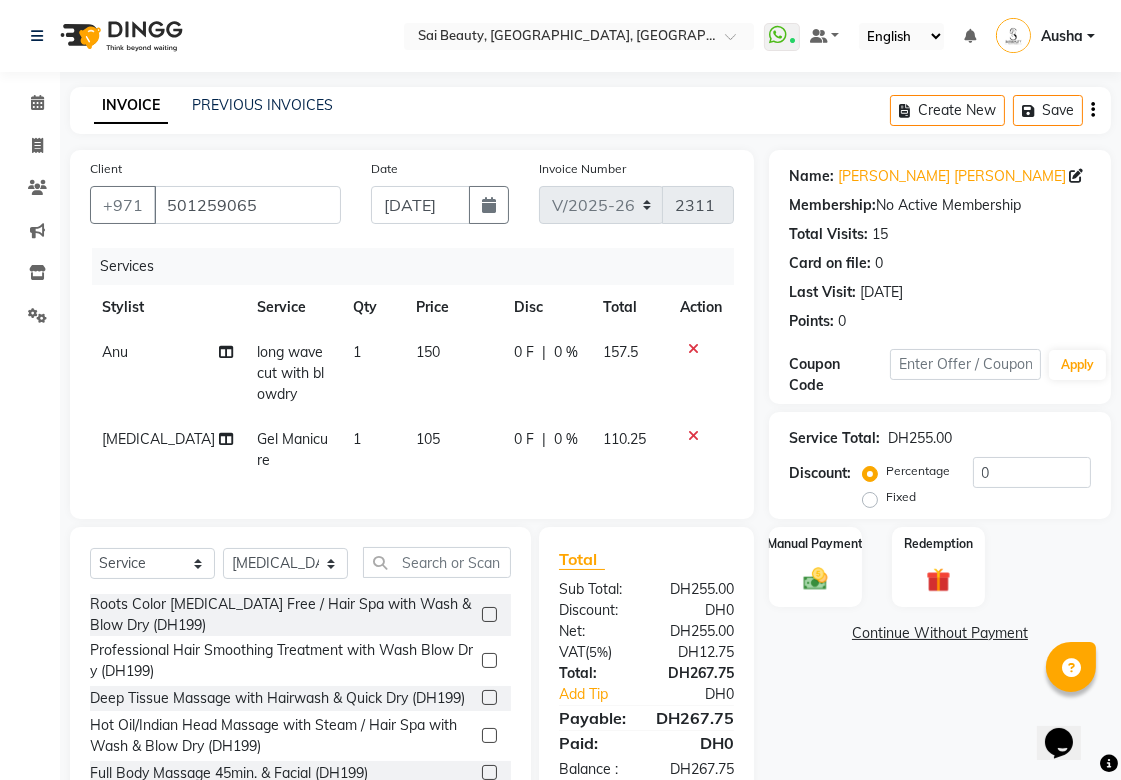 click on "Action" 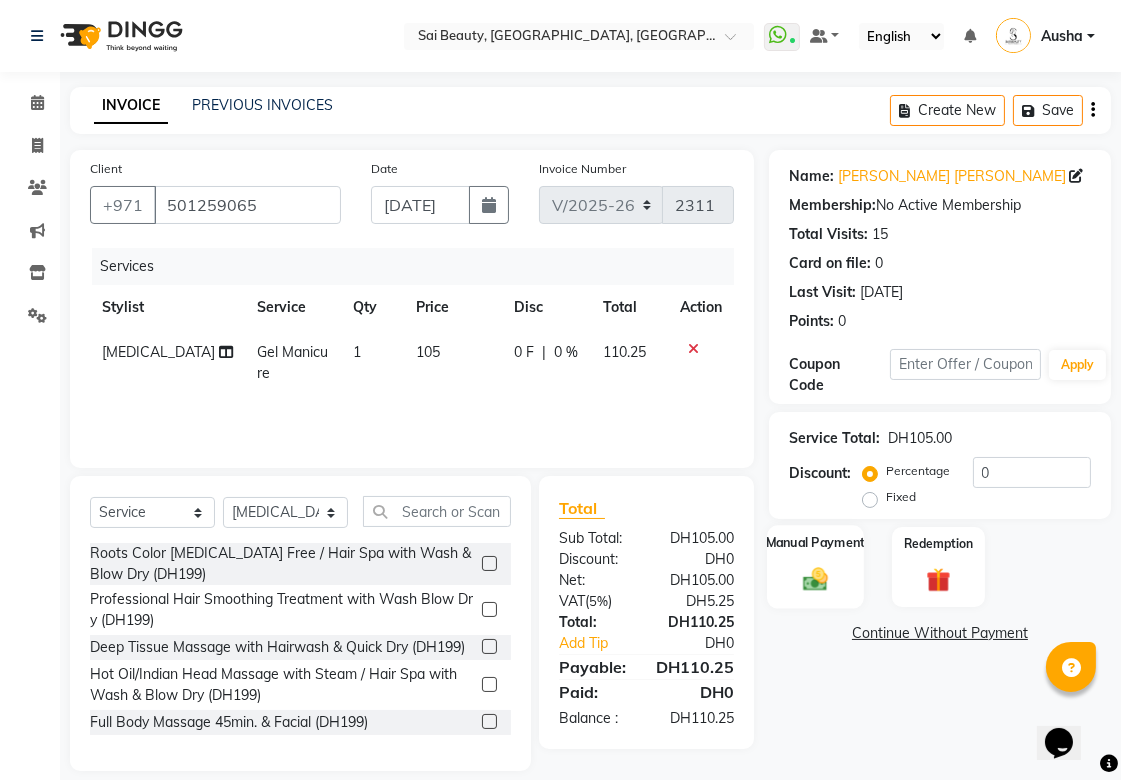 click 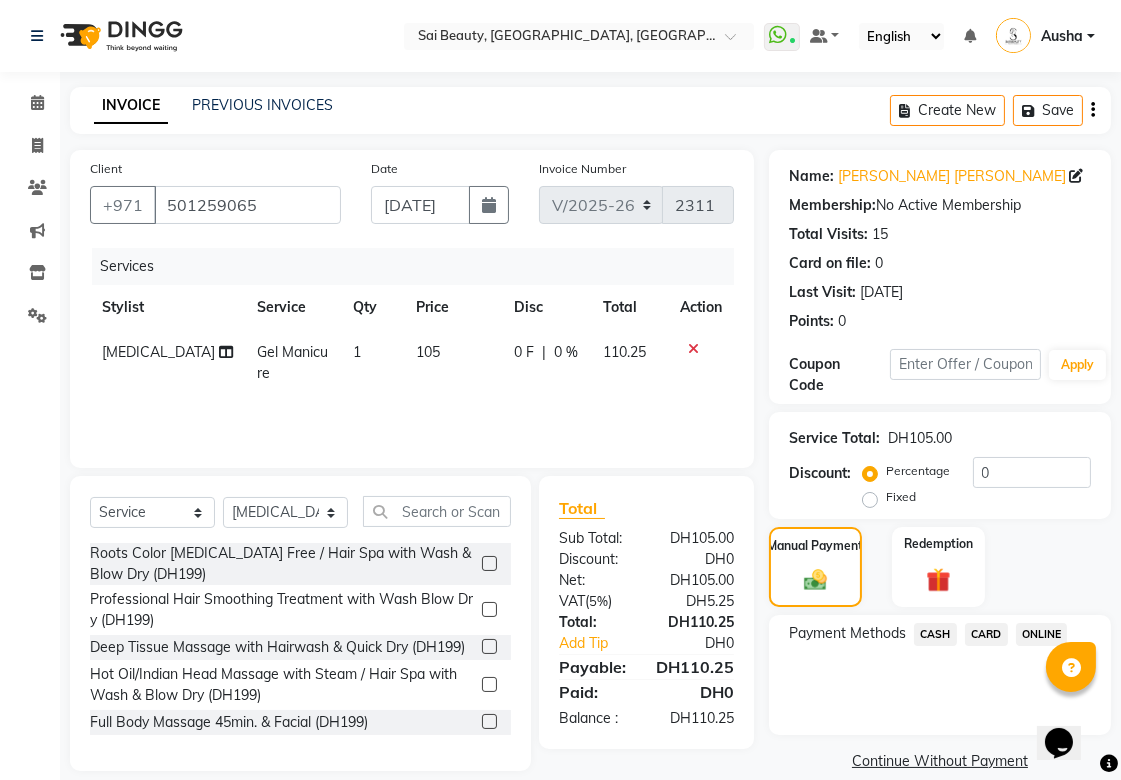click on "CARD" 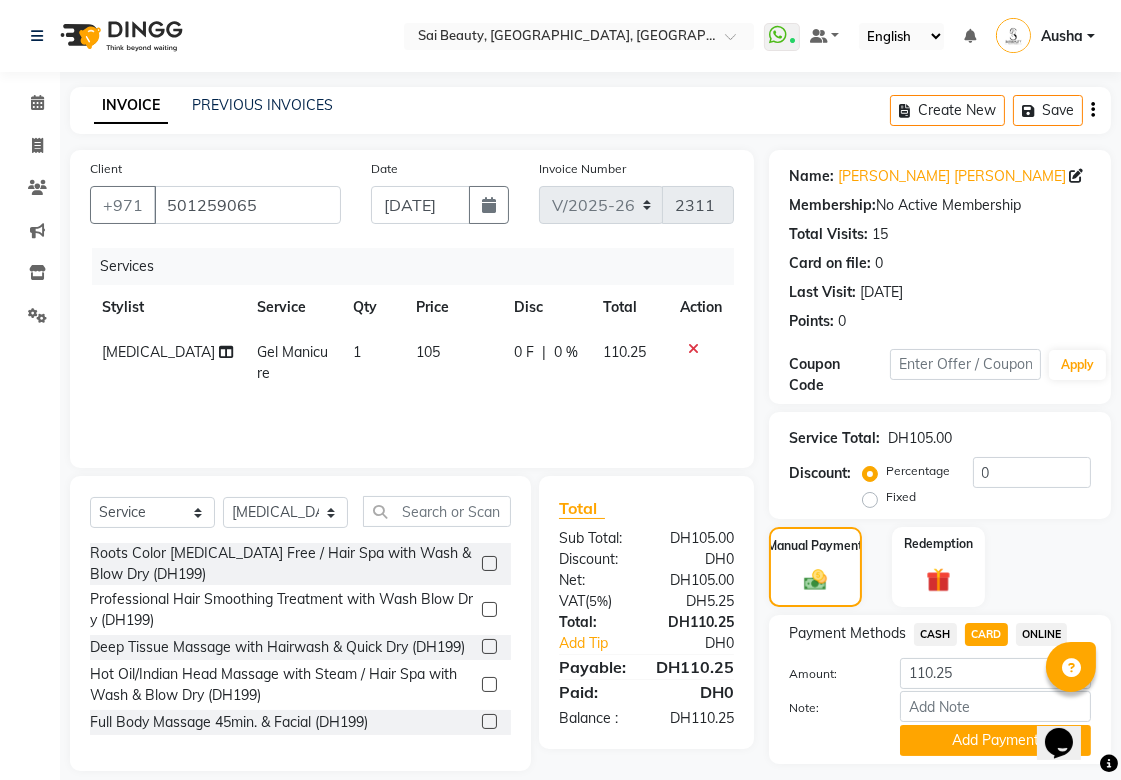 scroll, scrollTop: 15, scrollLeft: 0, axis: vertical 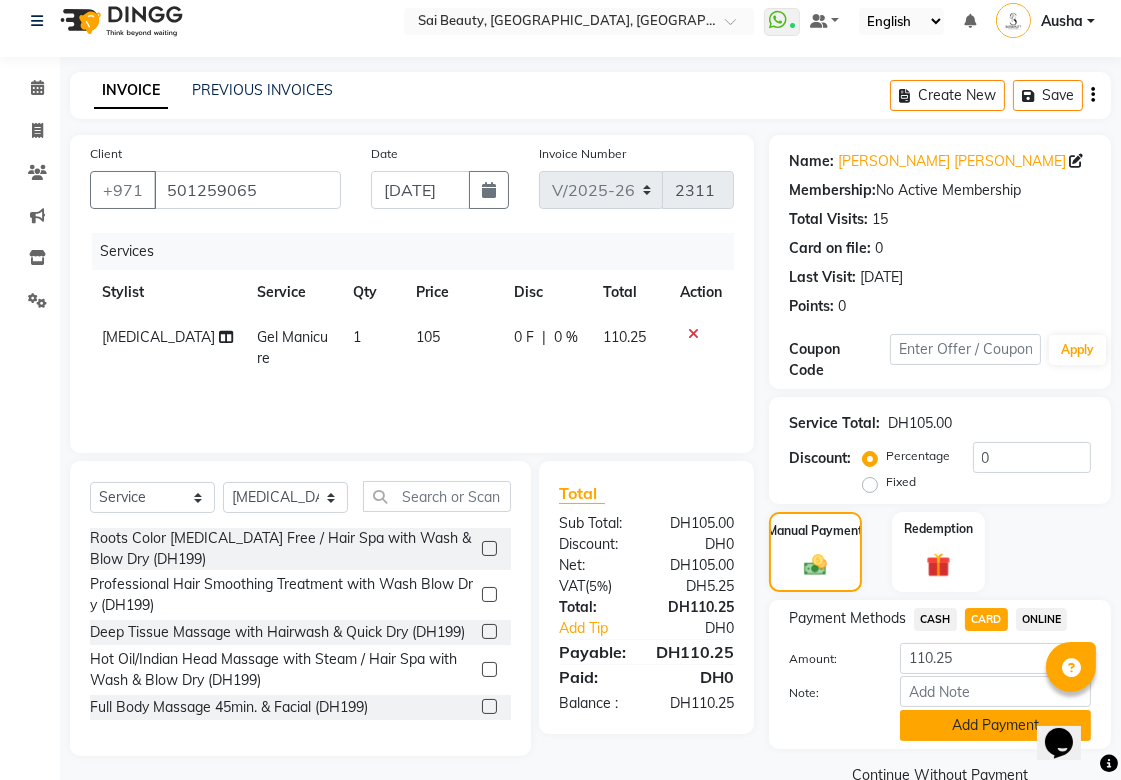 click on "Add Payment" 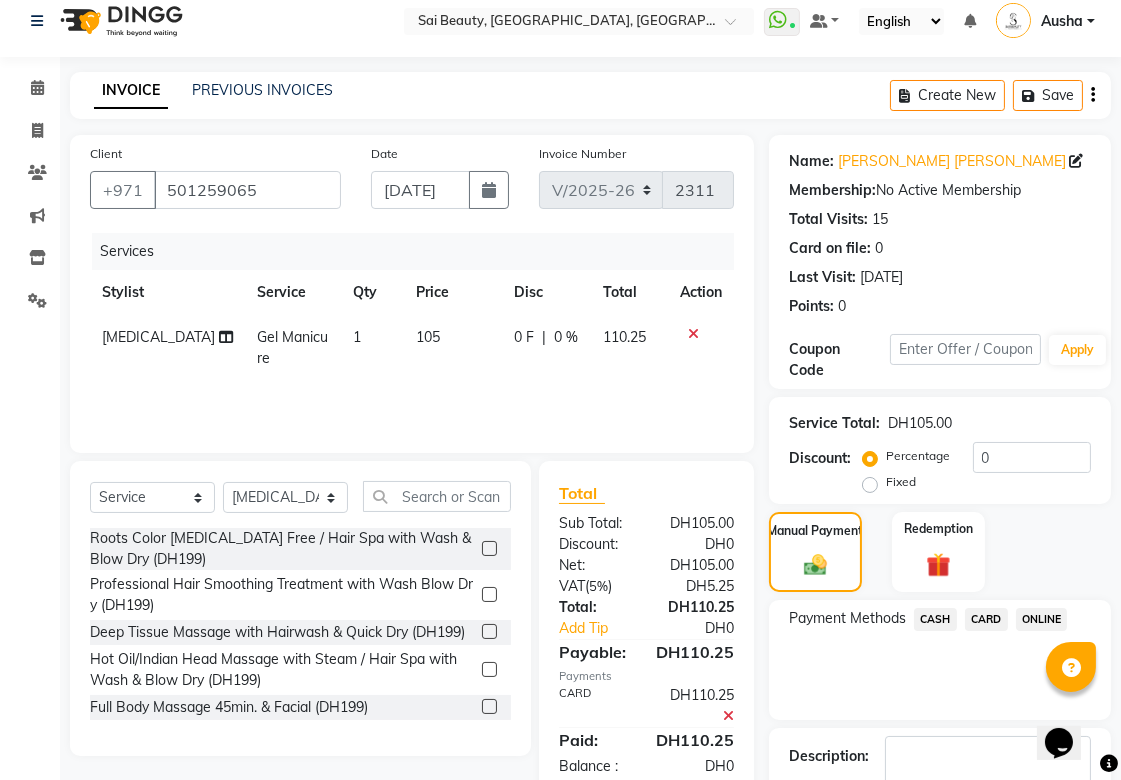 scroll, scrollTop: 138, scrollLeft: 0, axis: vertical 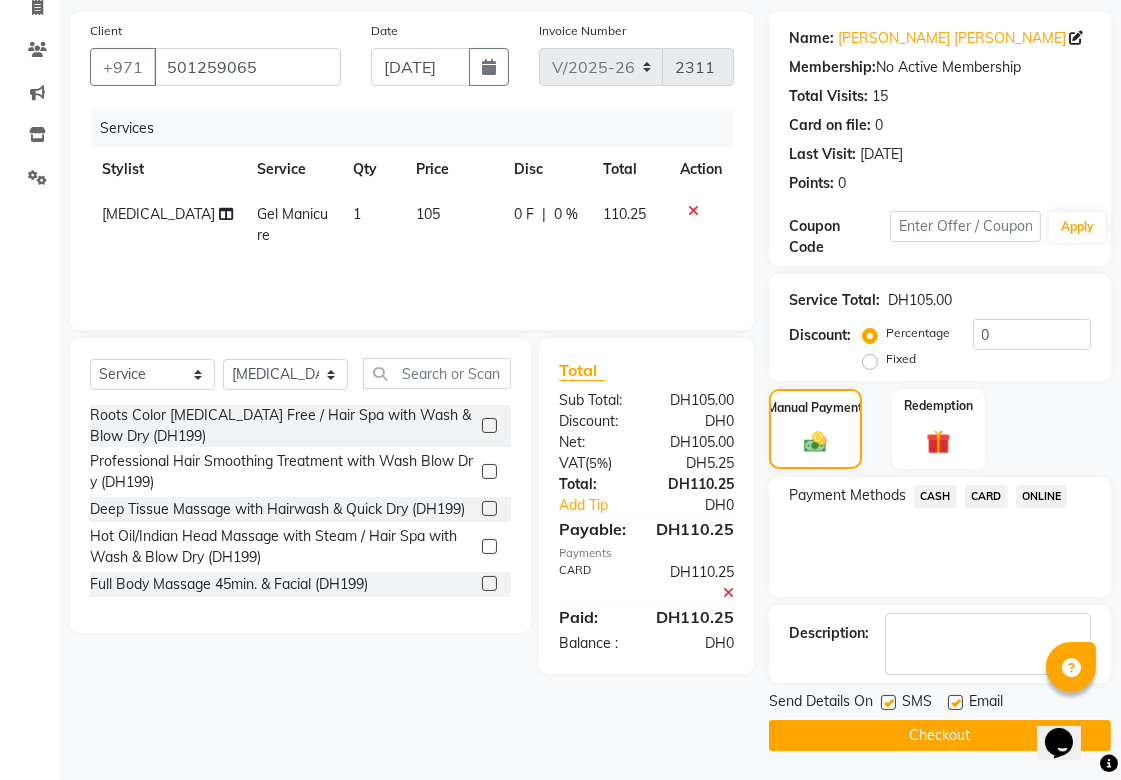 click on "Checkout" 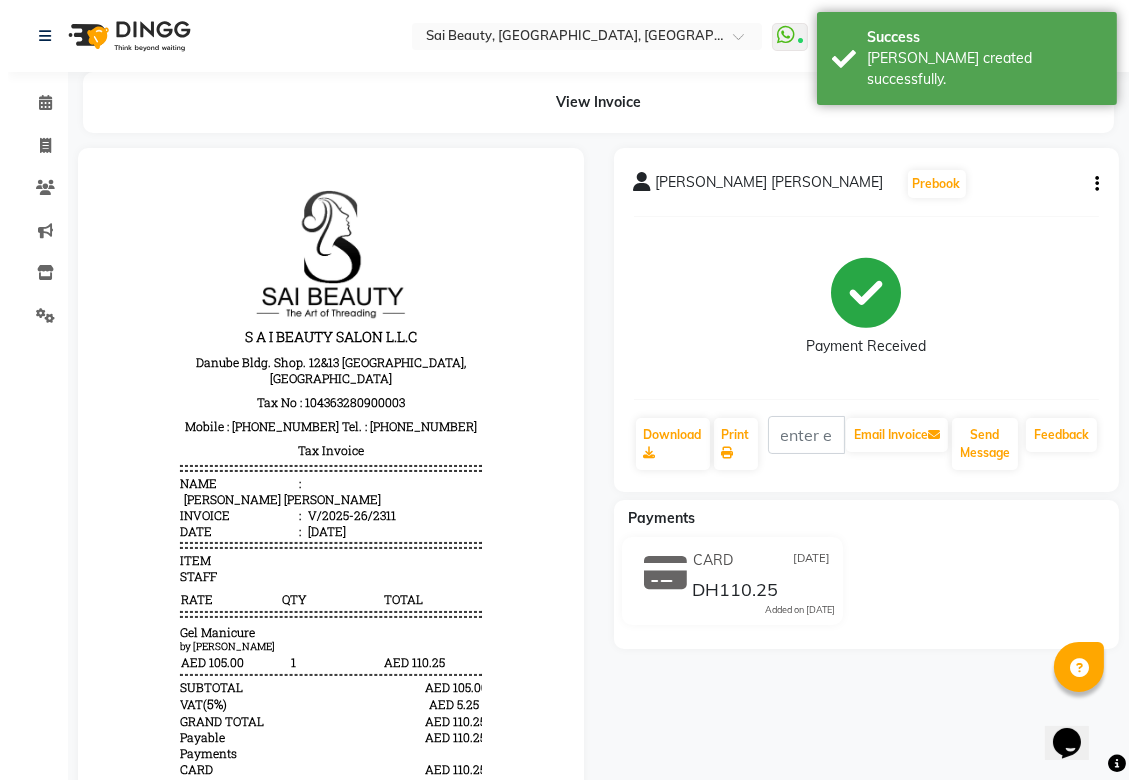 scroll, scrollTop: 0, scrollLeft: 0, axis: both 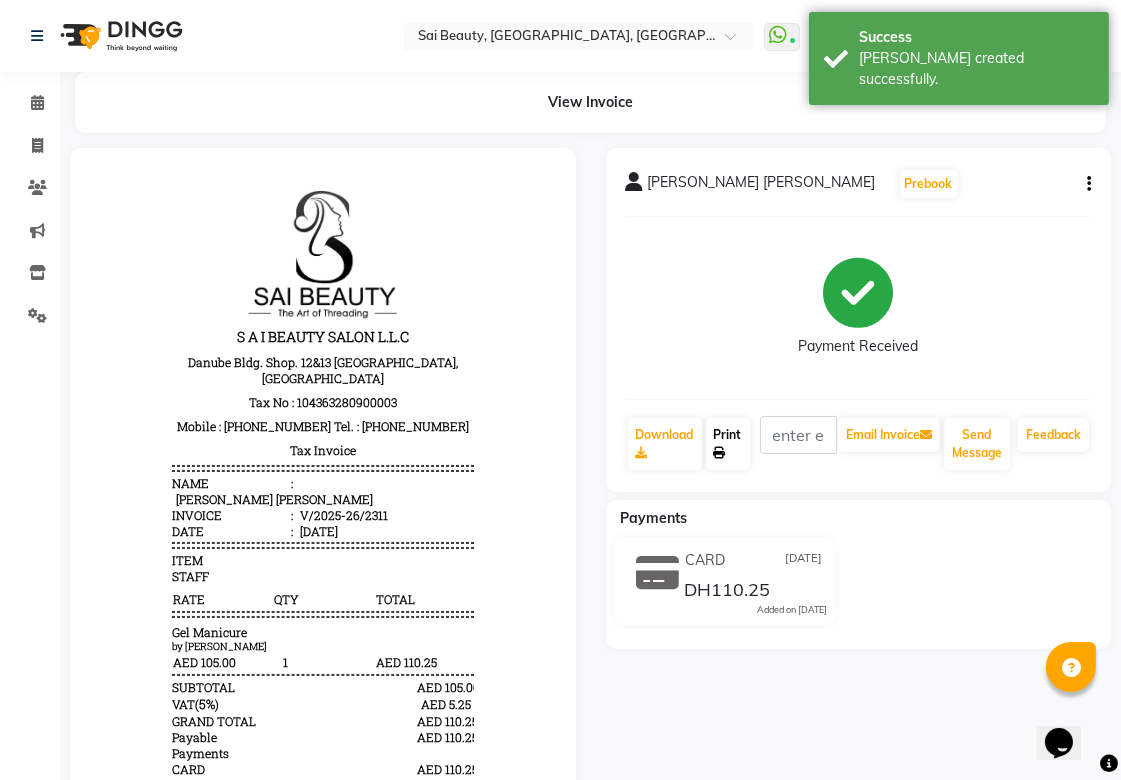 click on "Print" 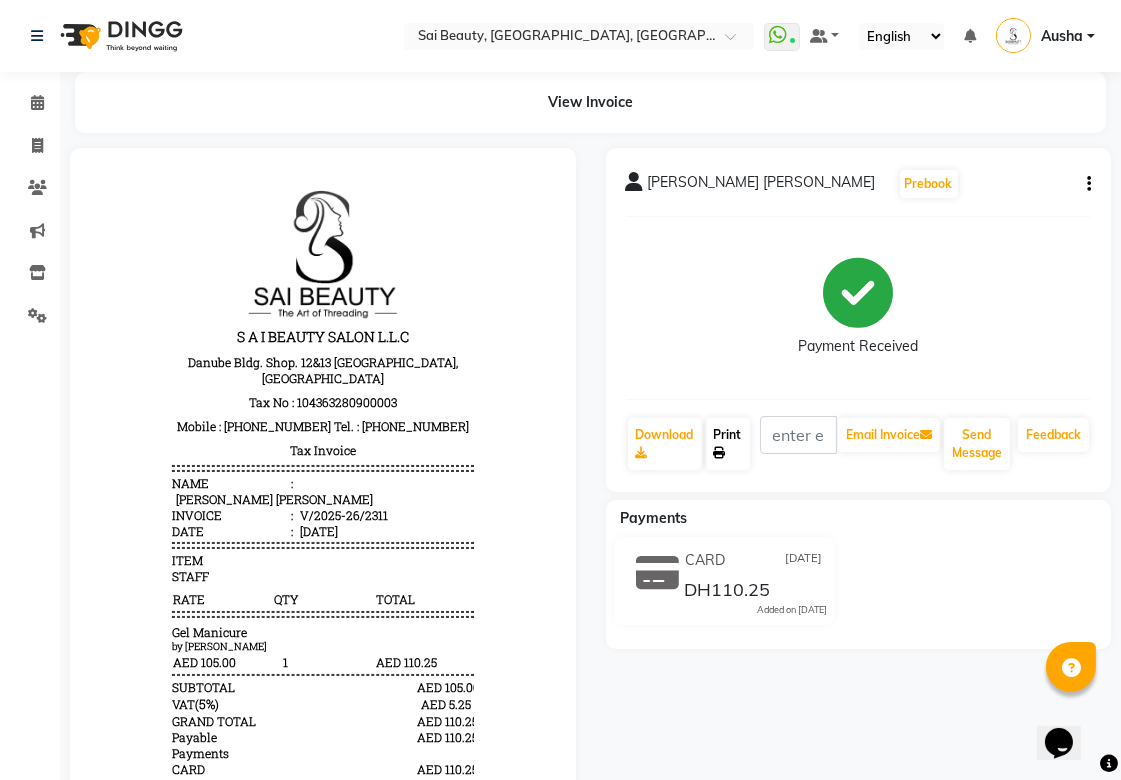 click on "Print" 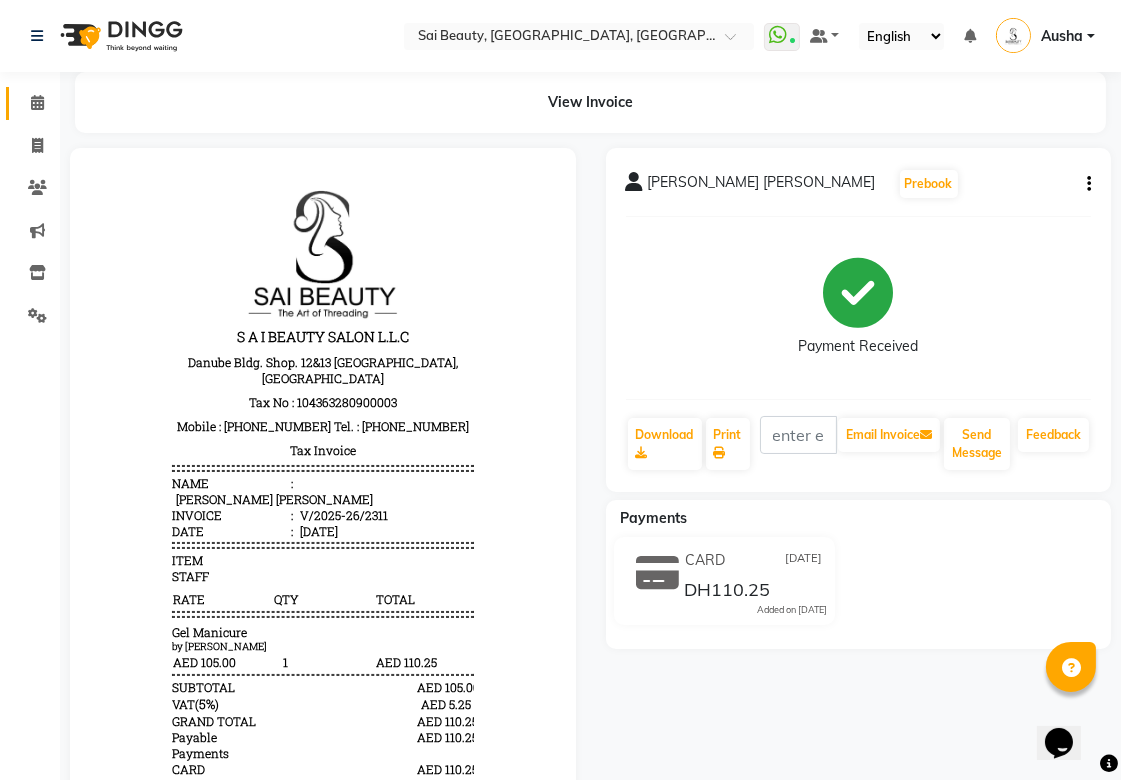 click 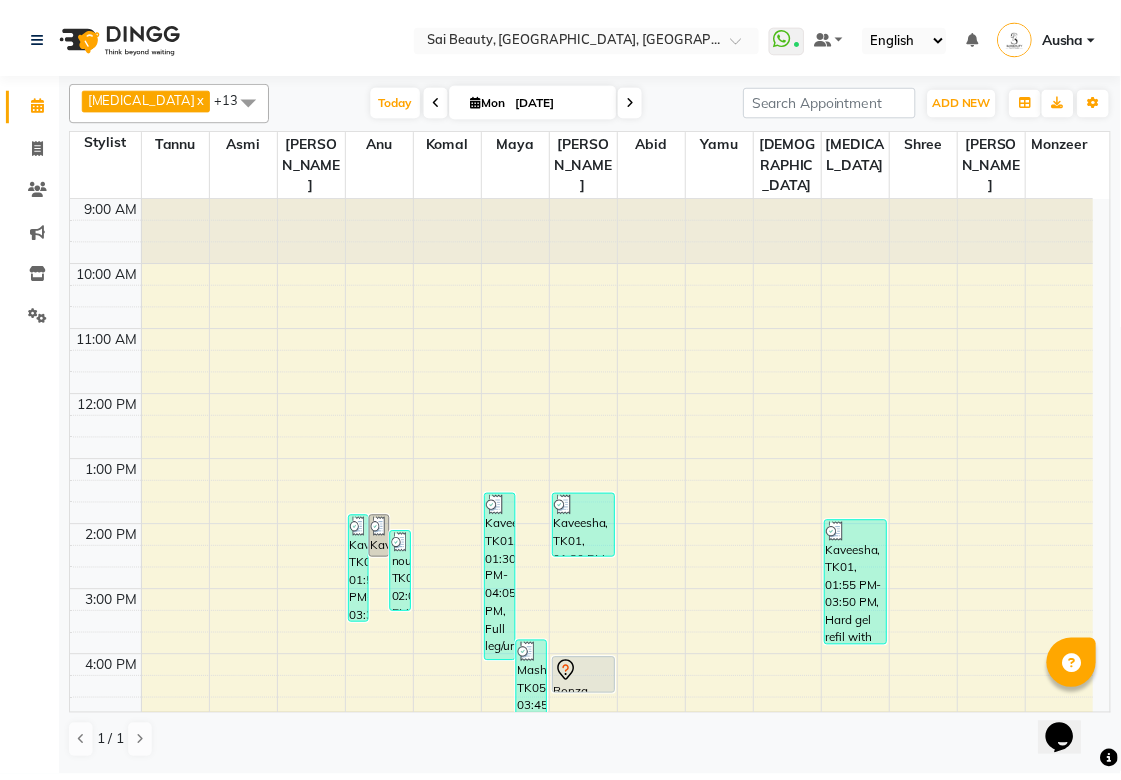 scroll, scrollTop: 273, scrollLeft: 0, axis: vertical 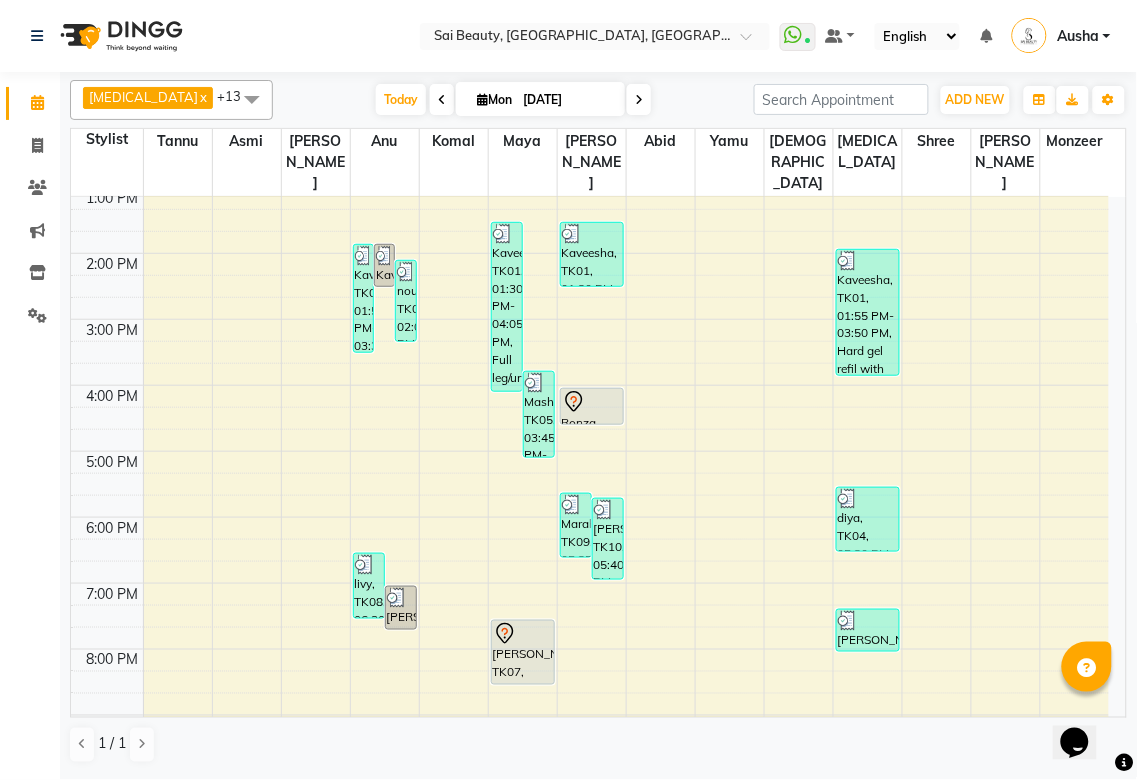 click 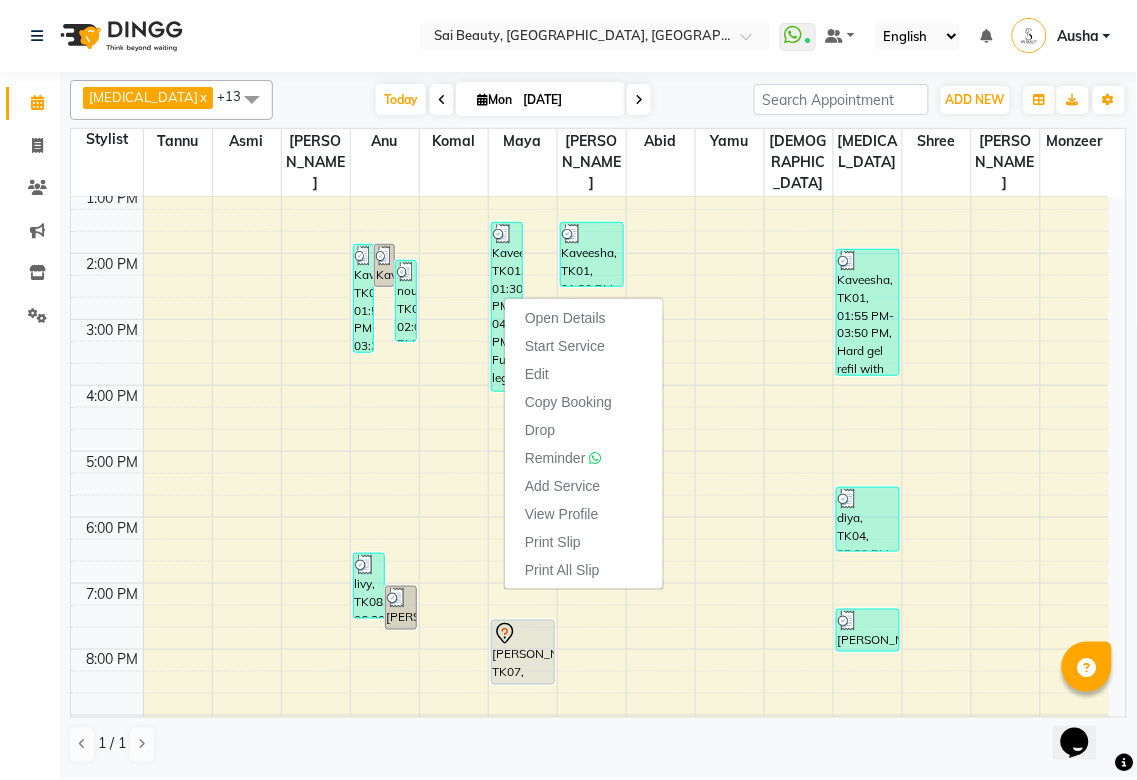 click at bounding box center [626, 748] 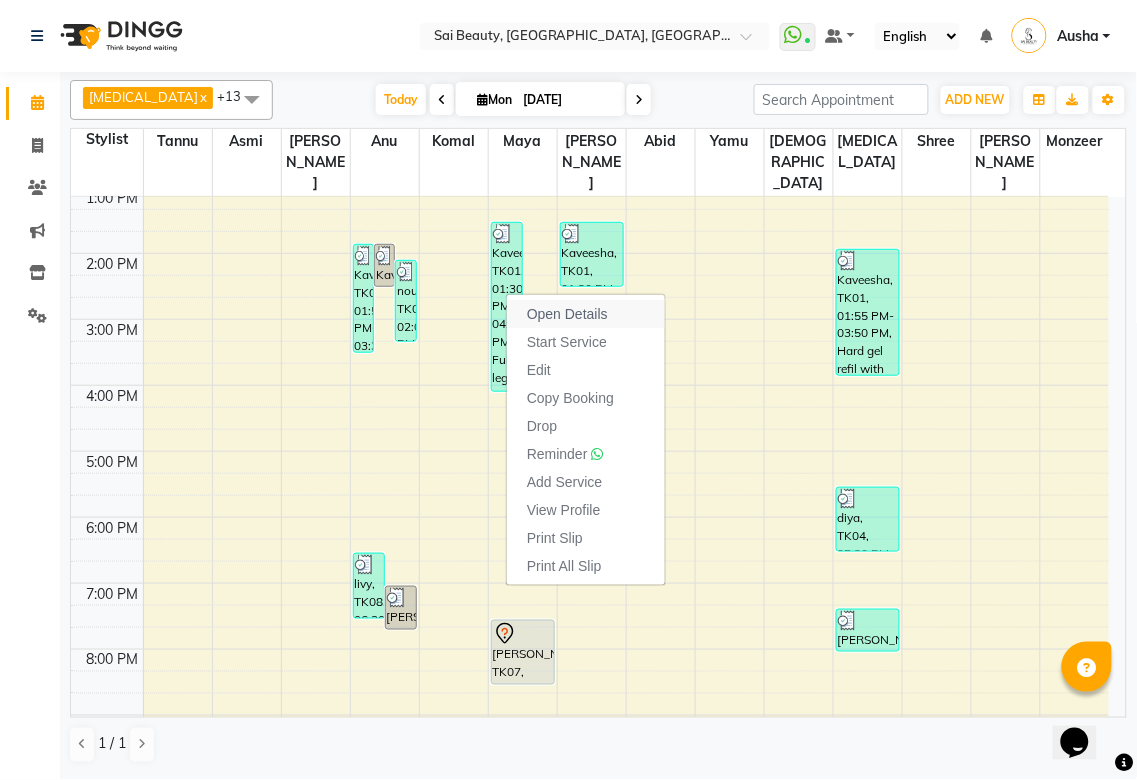 click on "Open Details" at bounding box center (586, 314) 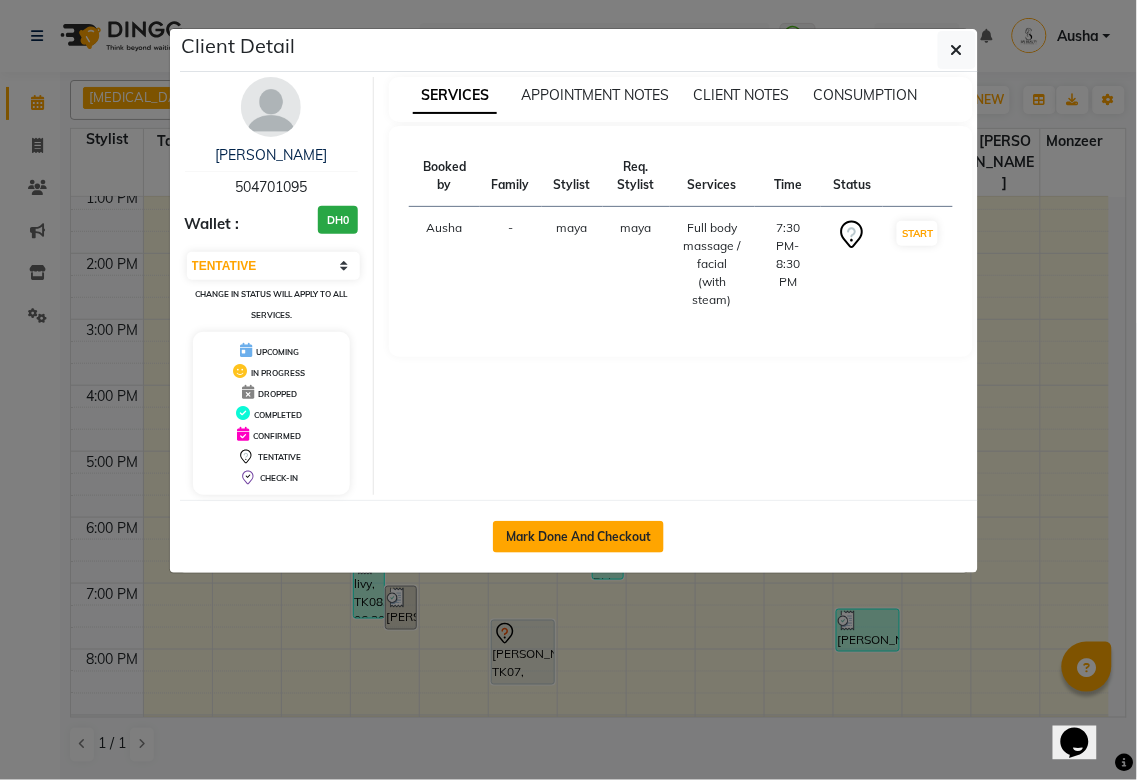 click on "Mark Done And Checkout" 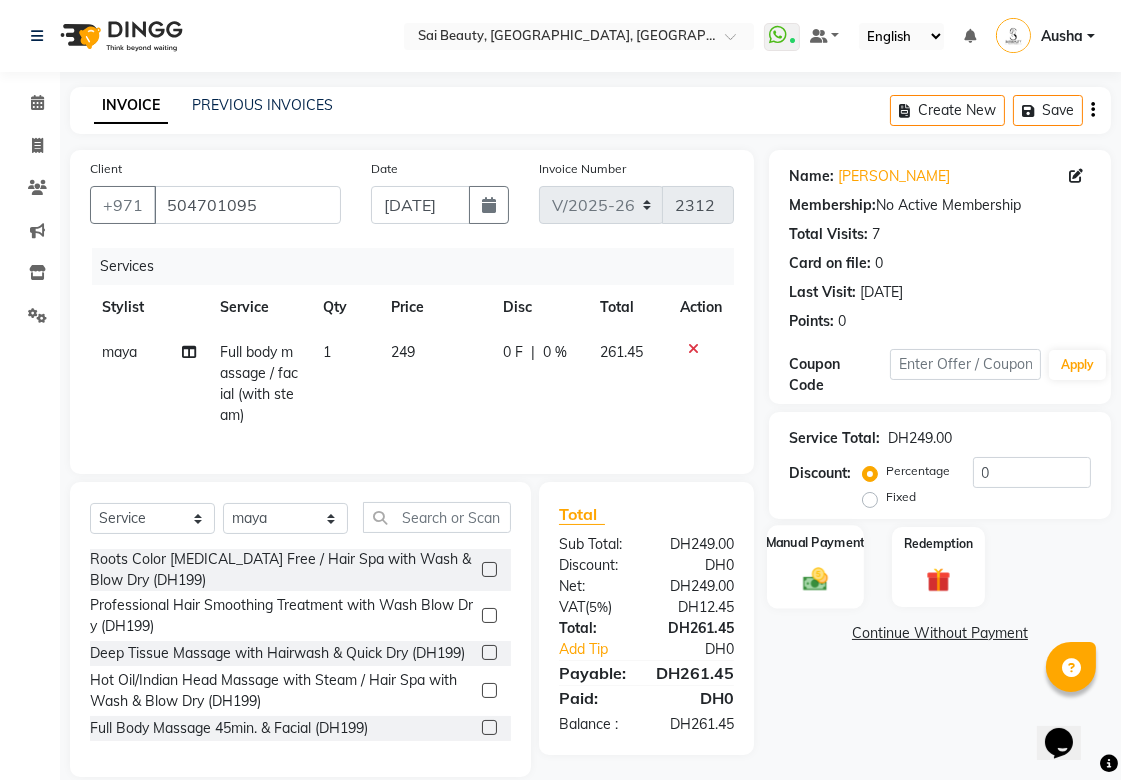 click on "Manual Payment" 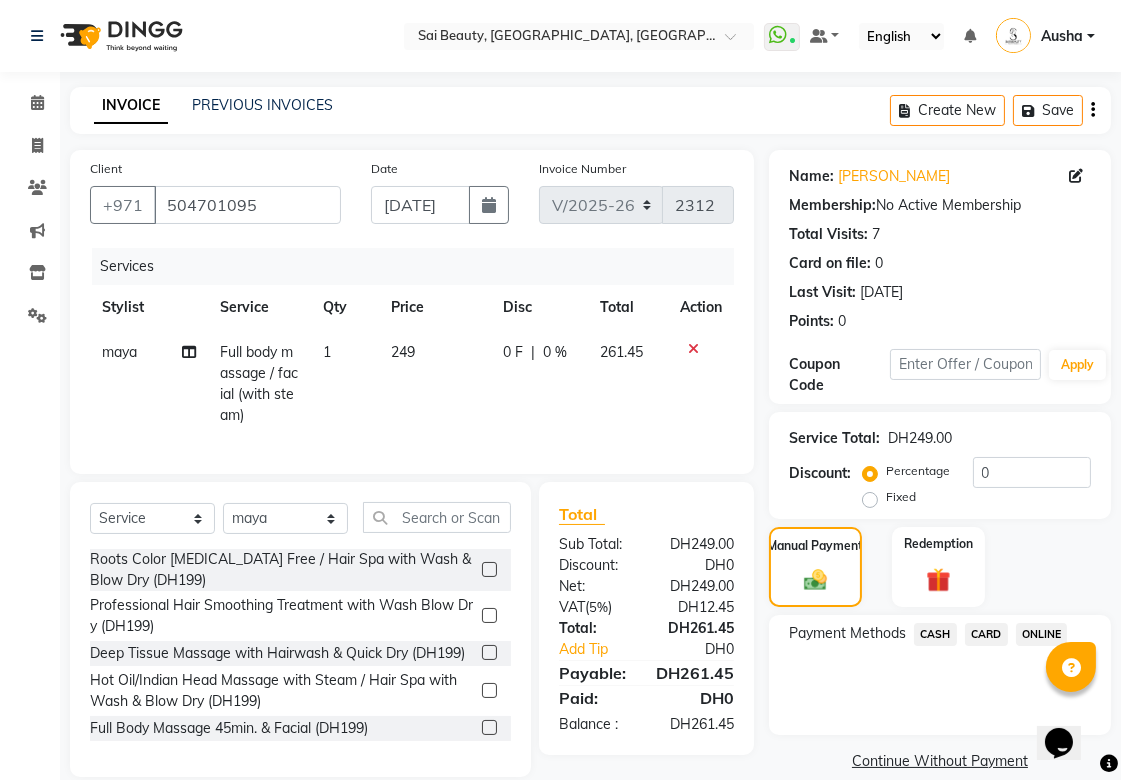 click on "CARD" 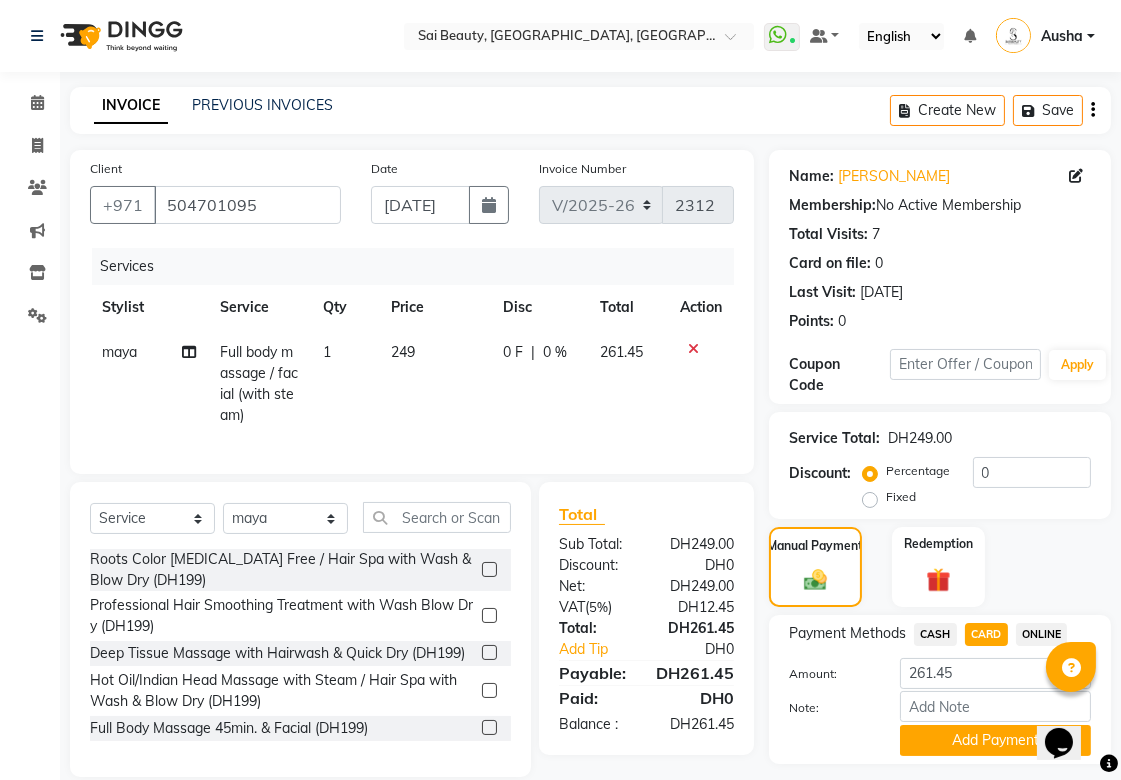 scroll, scrollTop: 55, scrollLeft: 0, axis: vertical 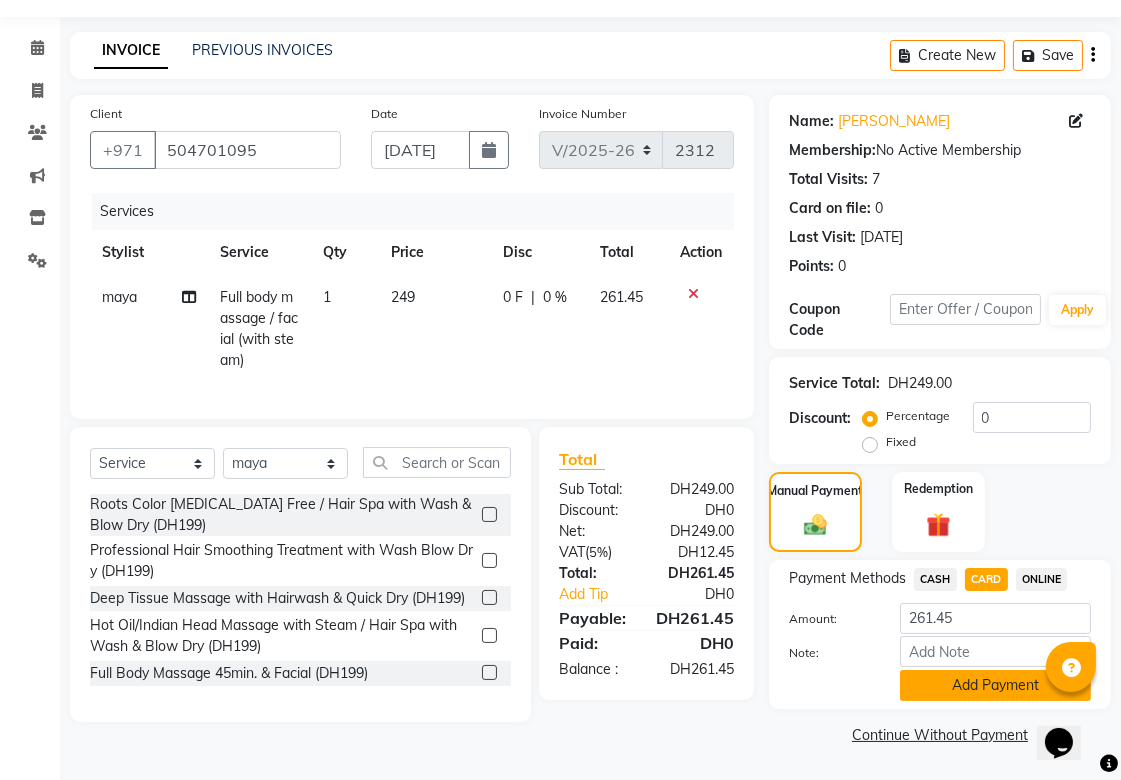 click on "Add Payment" 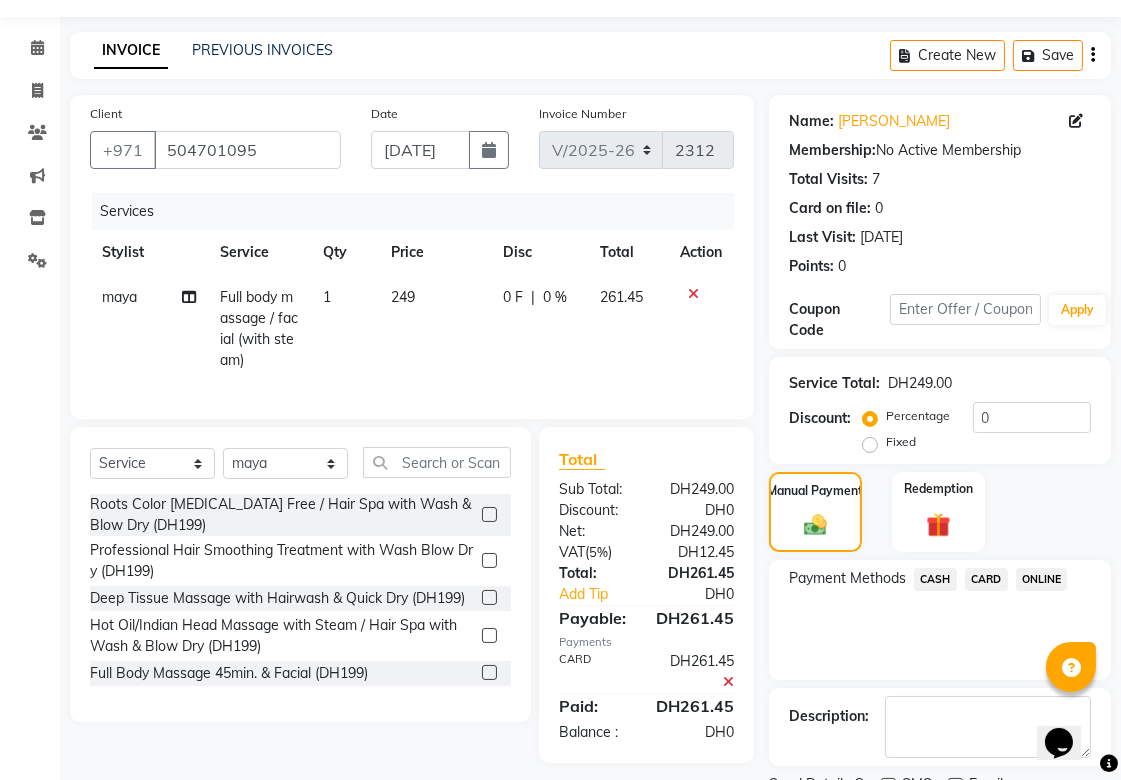 scroll, scrollTop: 138, scrollLeft: 0, axis: vertical 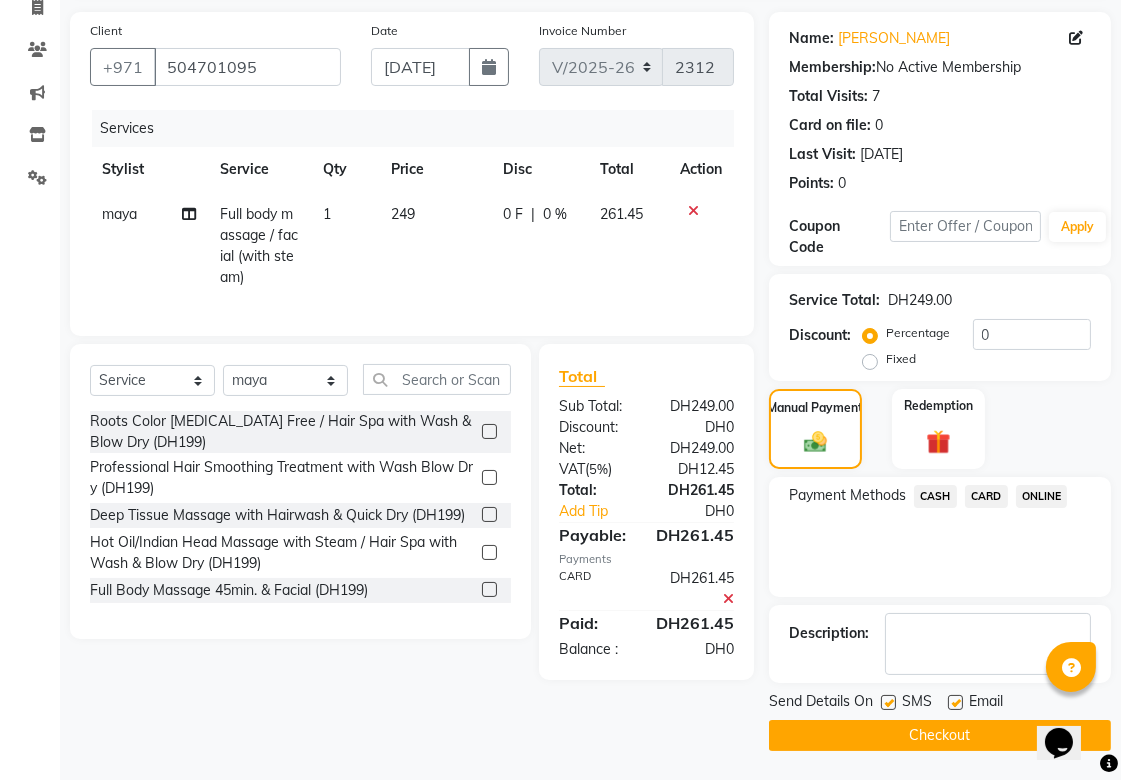 click on "Checkout" 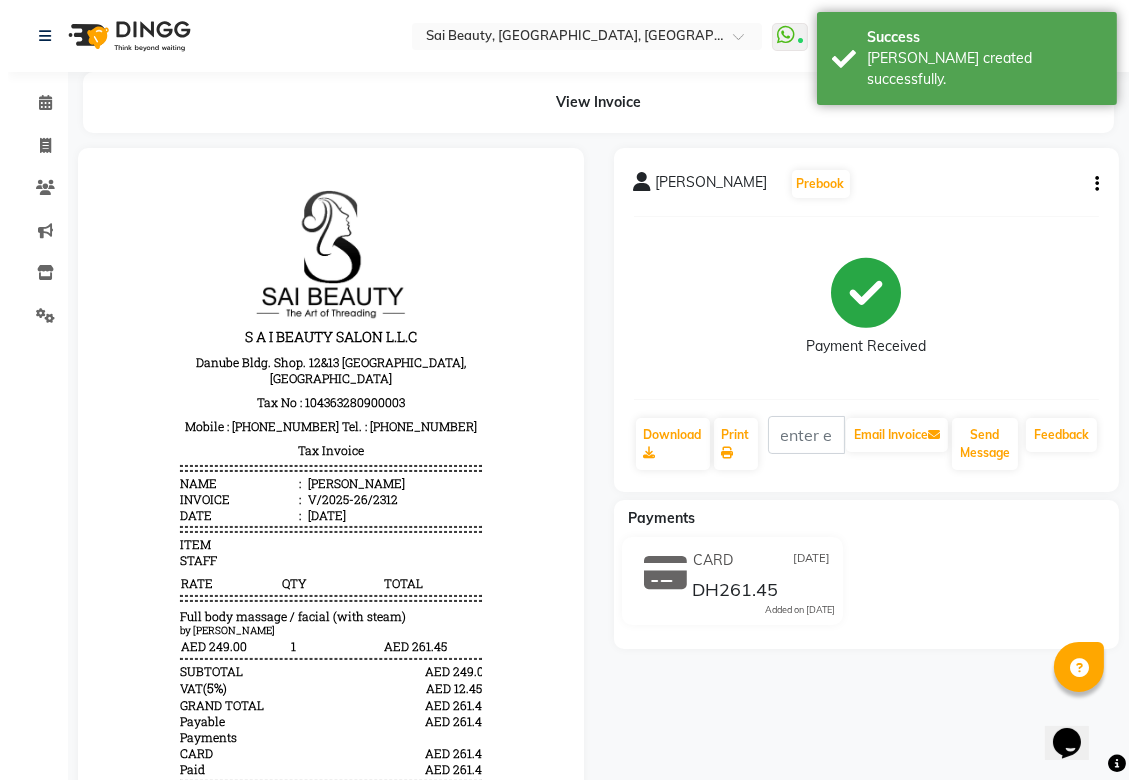 scroll, scrollTop: 0, scrollLeft: 0, axis: both 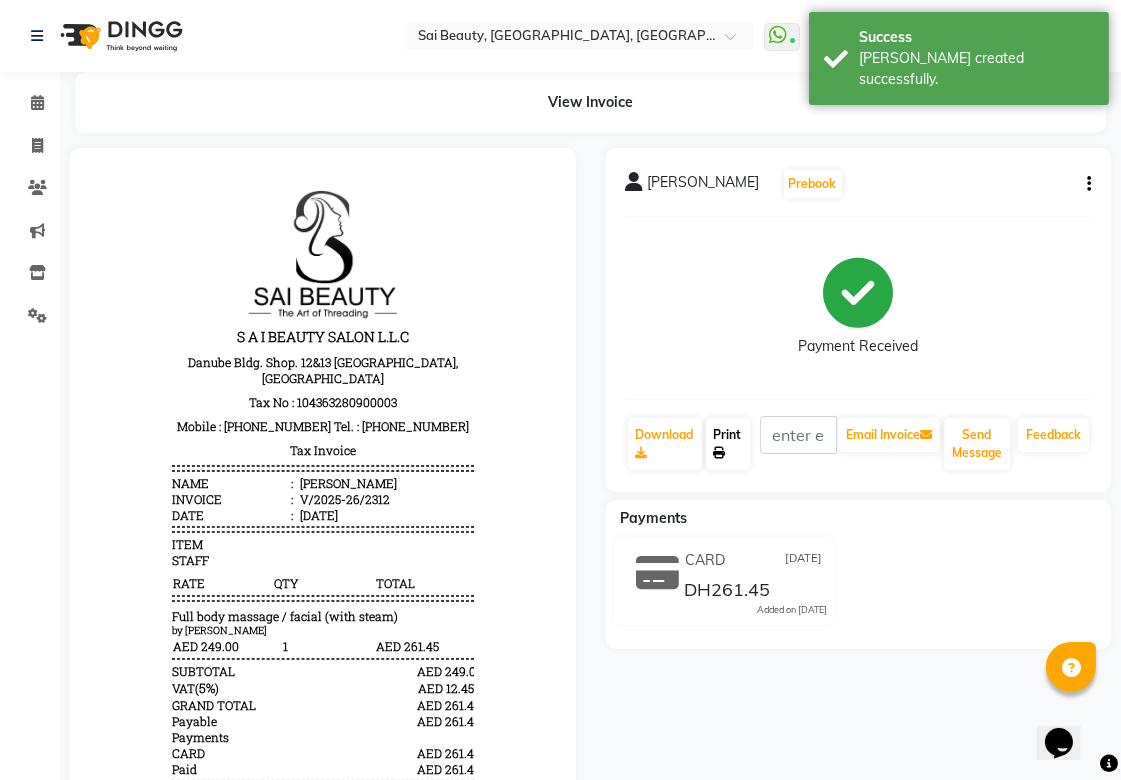 click on "Print" 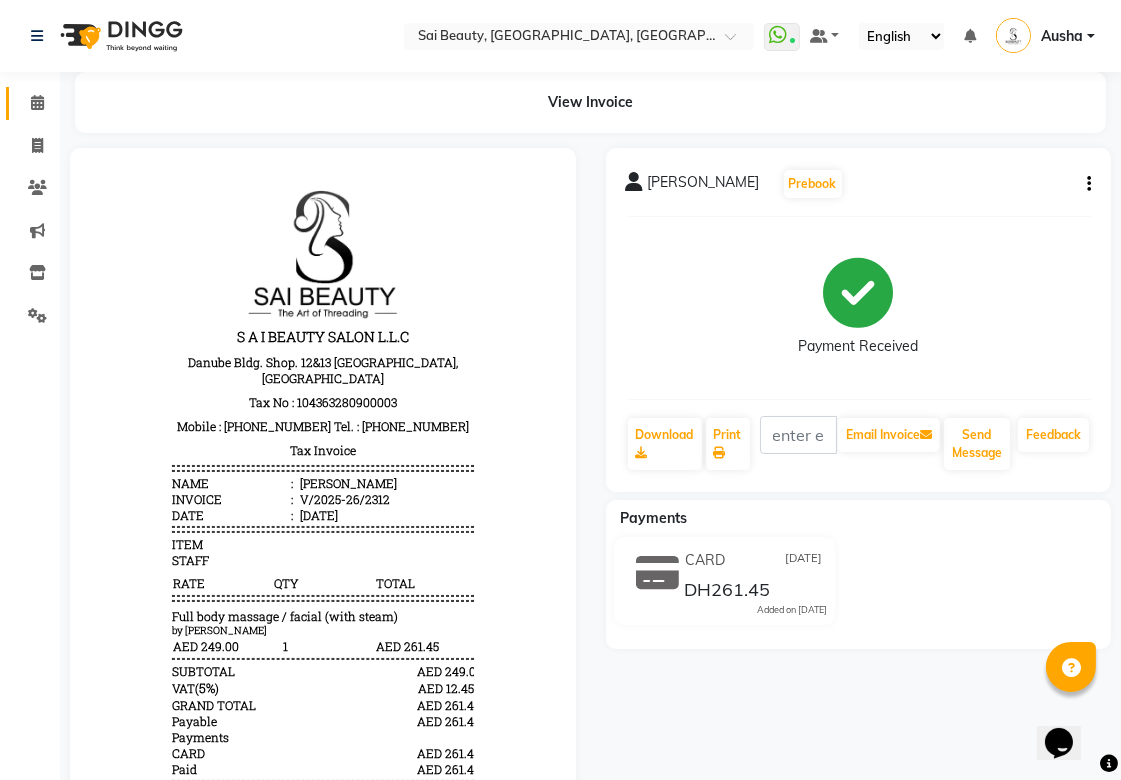 click 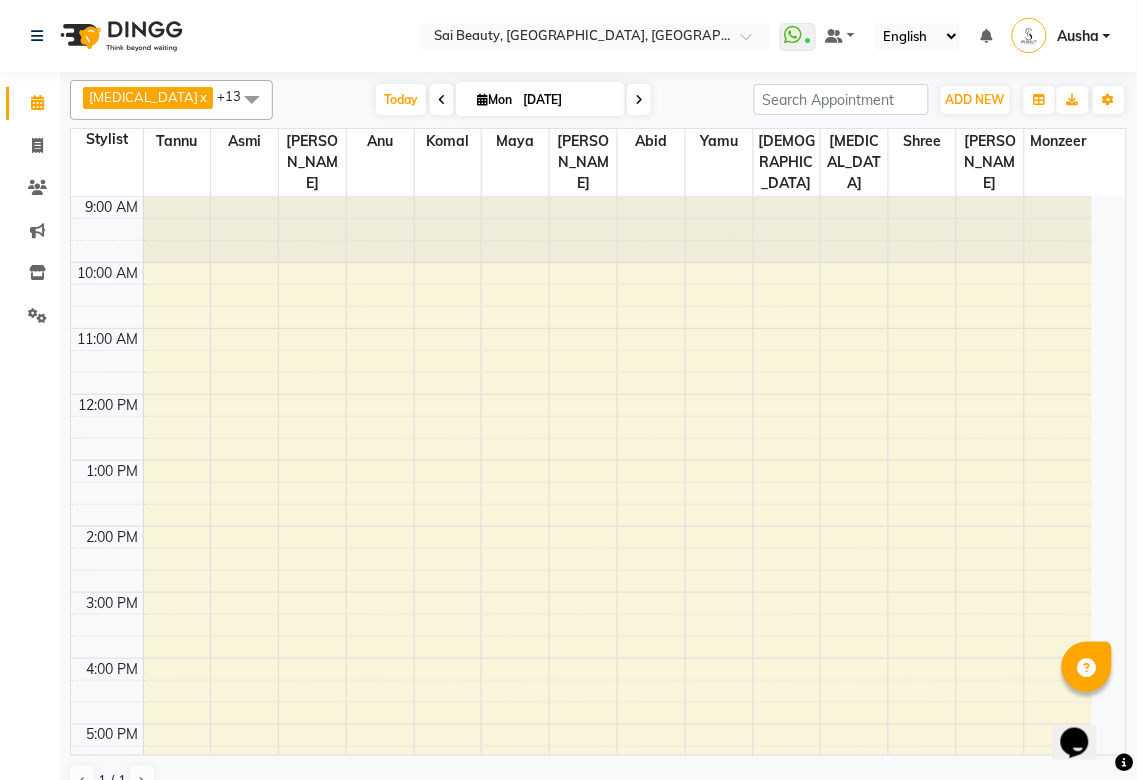 scroll, scrollTop: 393, scrollLeft: 0, axis: vertical 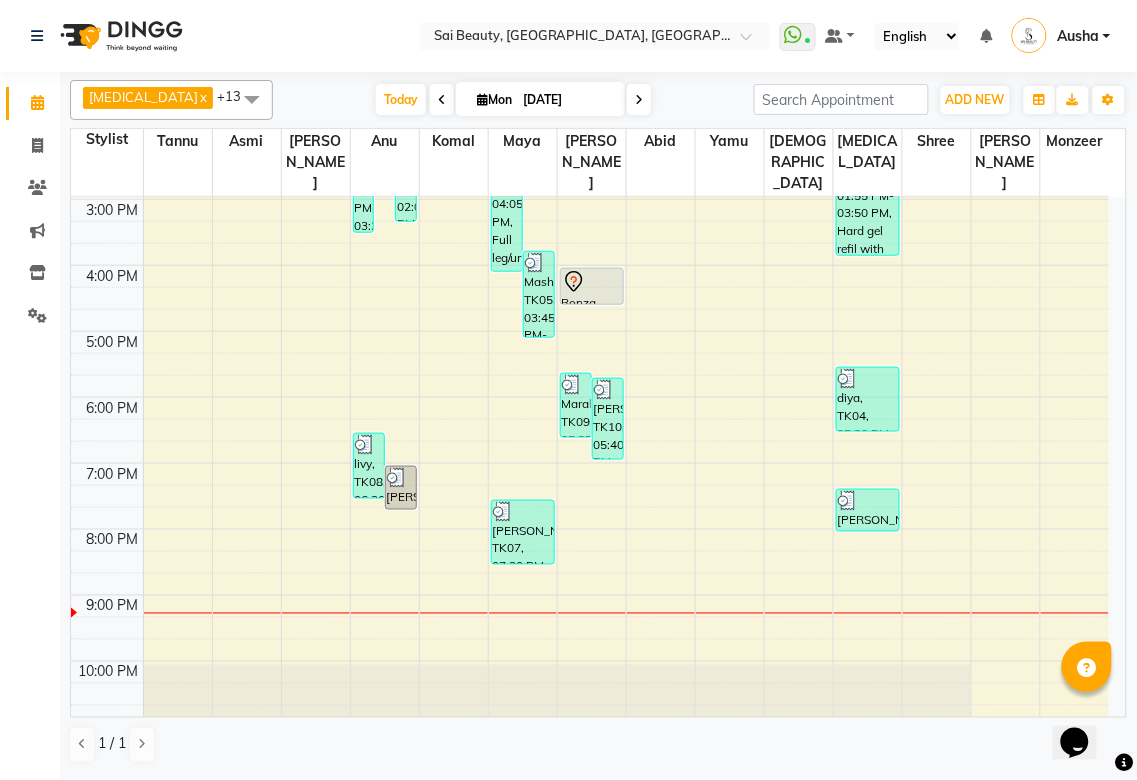 click at bounding box center (639, 100) 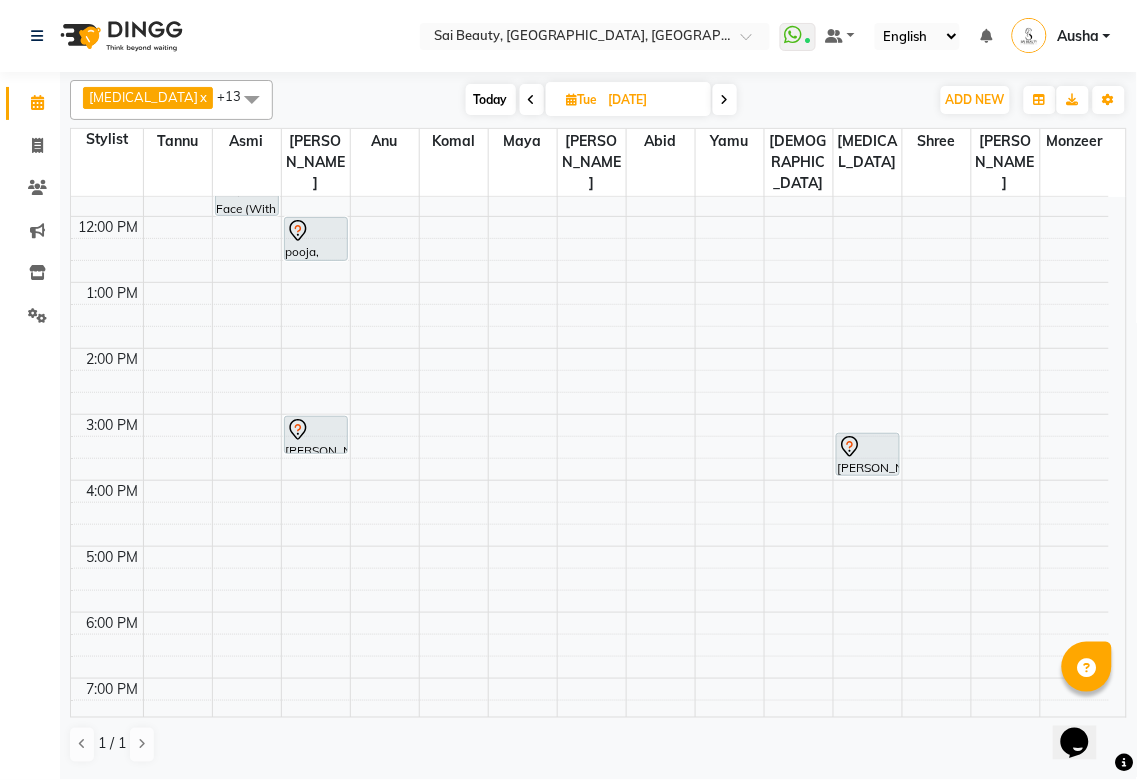 scroll, scrollTop: 131, scrollLeft: 0, axis: vertical 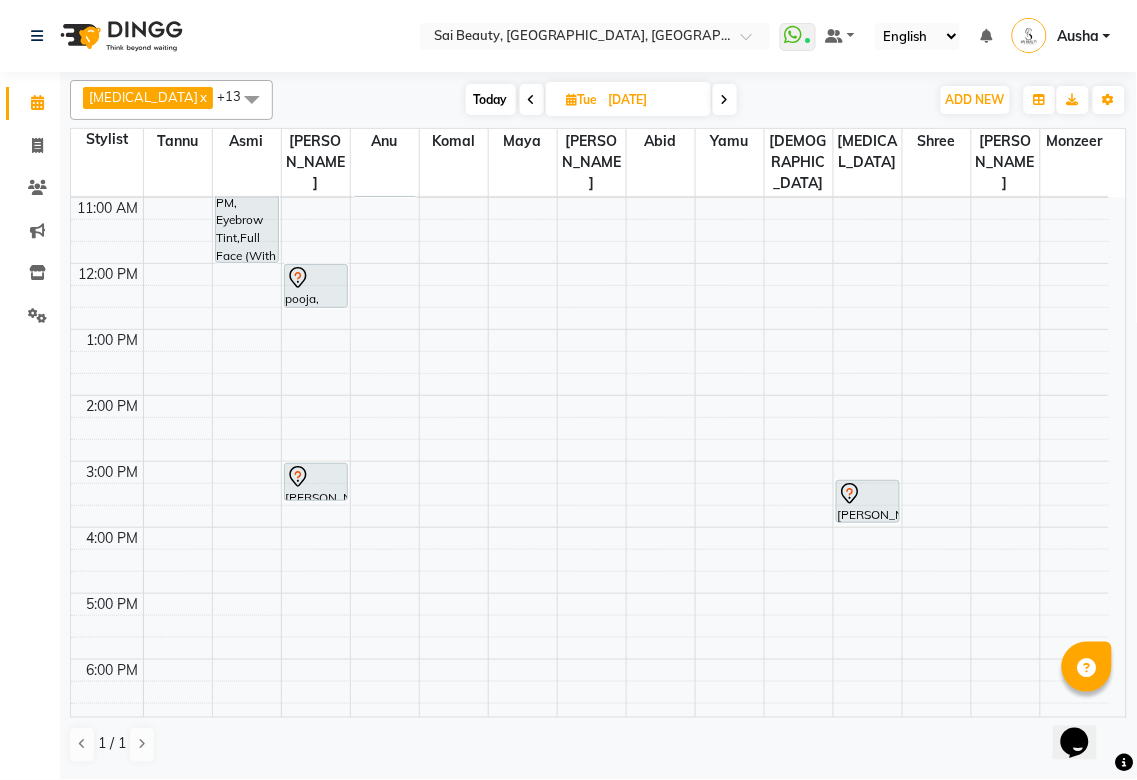 click 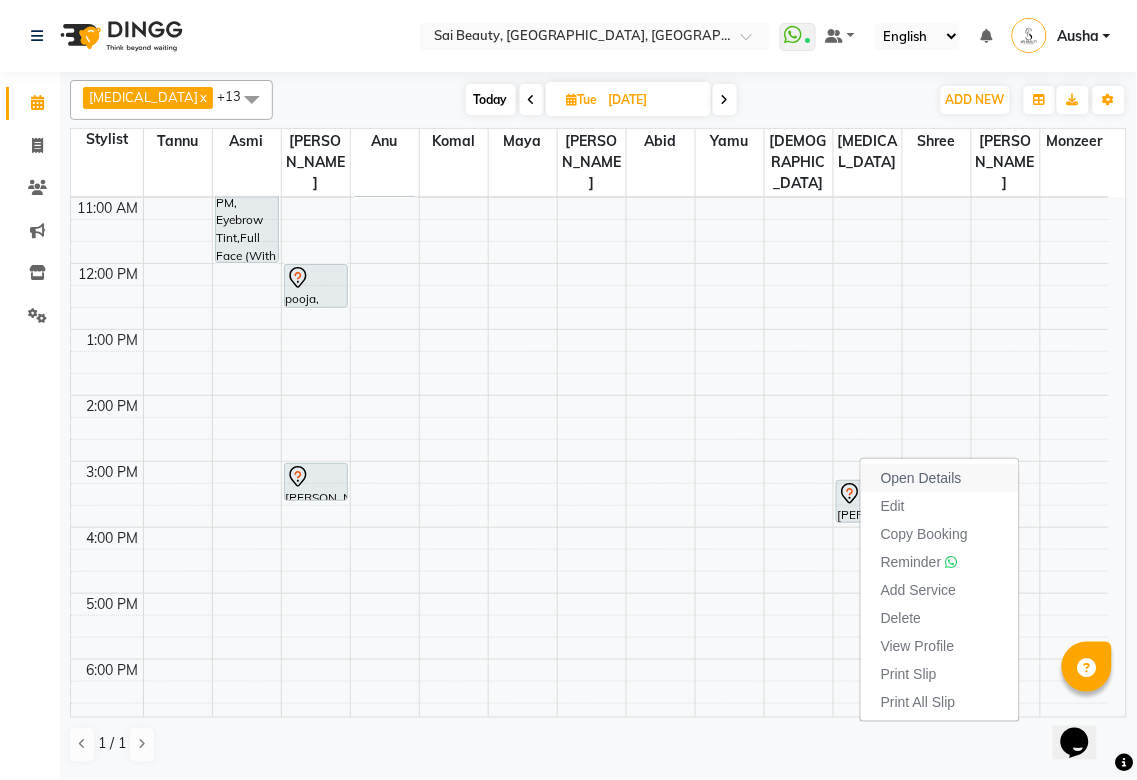 click on "Open Details" at bounding box center [921, 478] 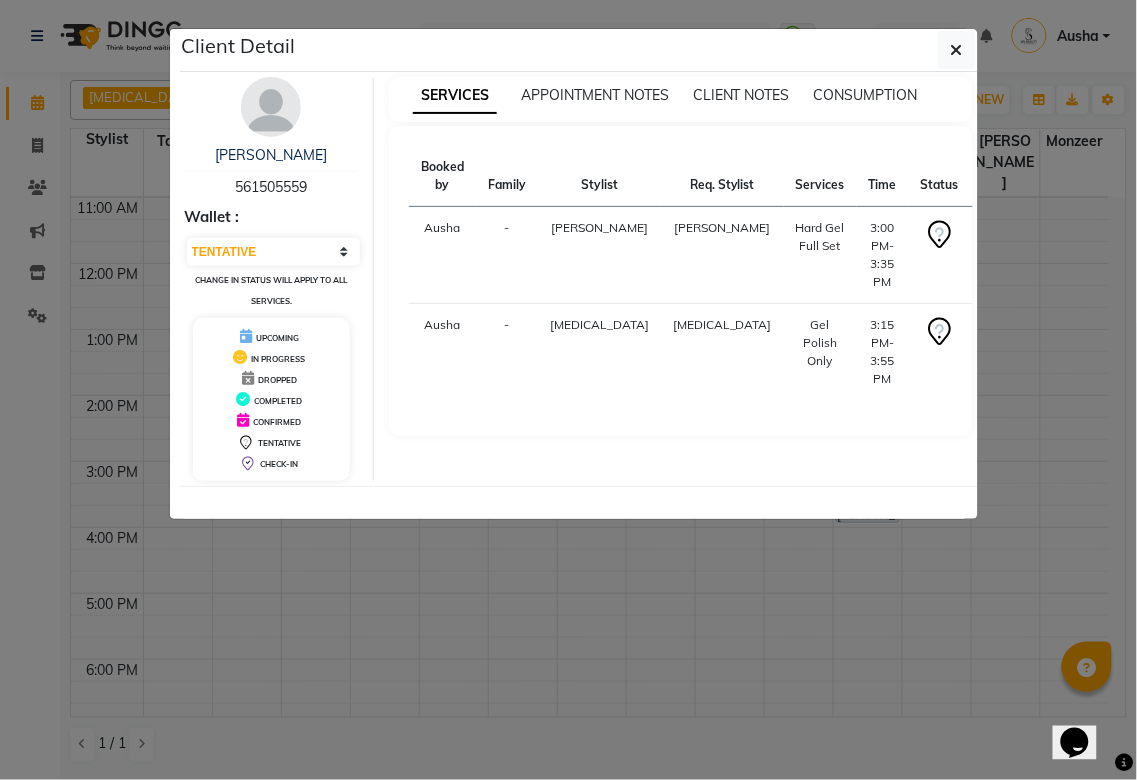 click on "Client Detail  Mina    561505559 Wallet : Select CONFIRMED TENTATIVE Change in status will apply to all services. UPCOMING IN PROGRESS DROPPED COMPLETED CONFIRMED TENTATIVE CHECK-IN SERVICES APPOINTMENT NOTES CLIENT NOTES CONSUMPTION Booked by Family Stylist Req. Stylist Services Time Status  [PERSON_NAME] [PERSON_NAME]  Hard Gel Full Set   3:00 PM-3:35 PM   [PERSON_NAME][MEDICAL_DATA] [PERSON_NAME]  Gel Polish Only   3:15 PM-3:55 PM" 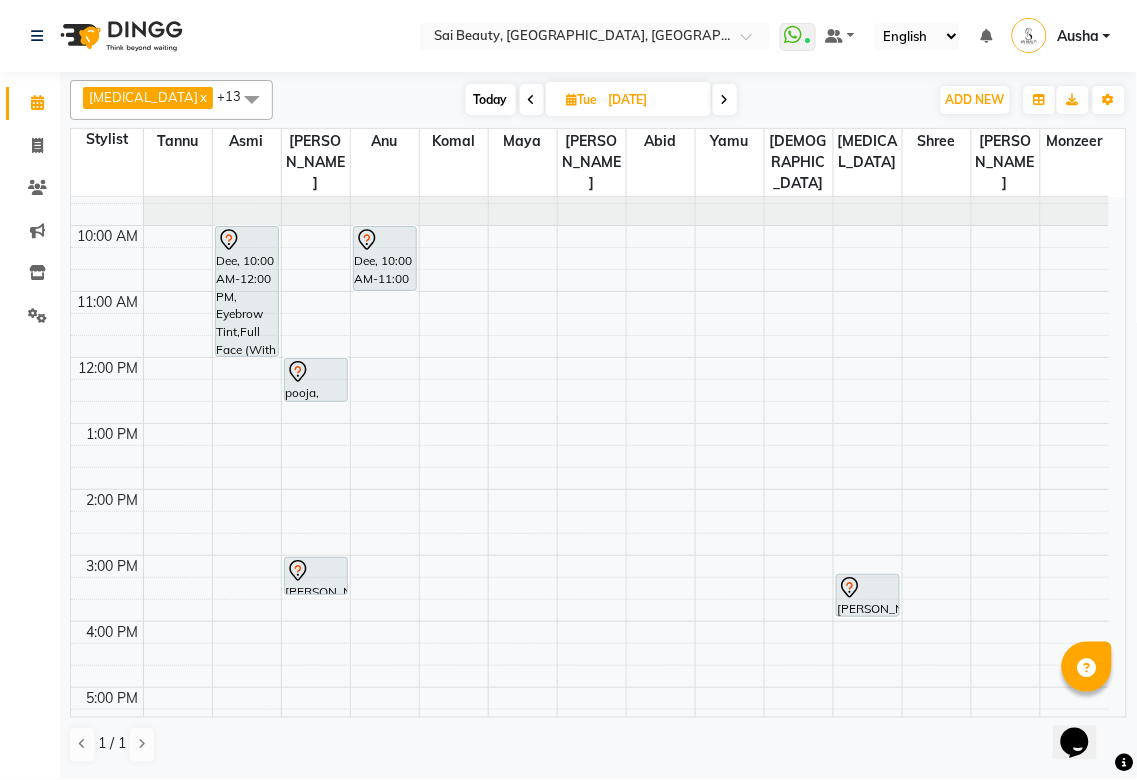 scroll, scrollTop: 34, scrollLeft: 0, axis: vertical 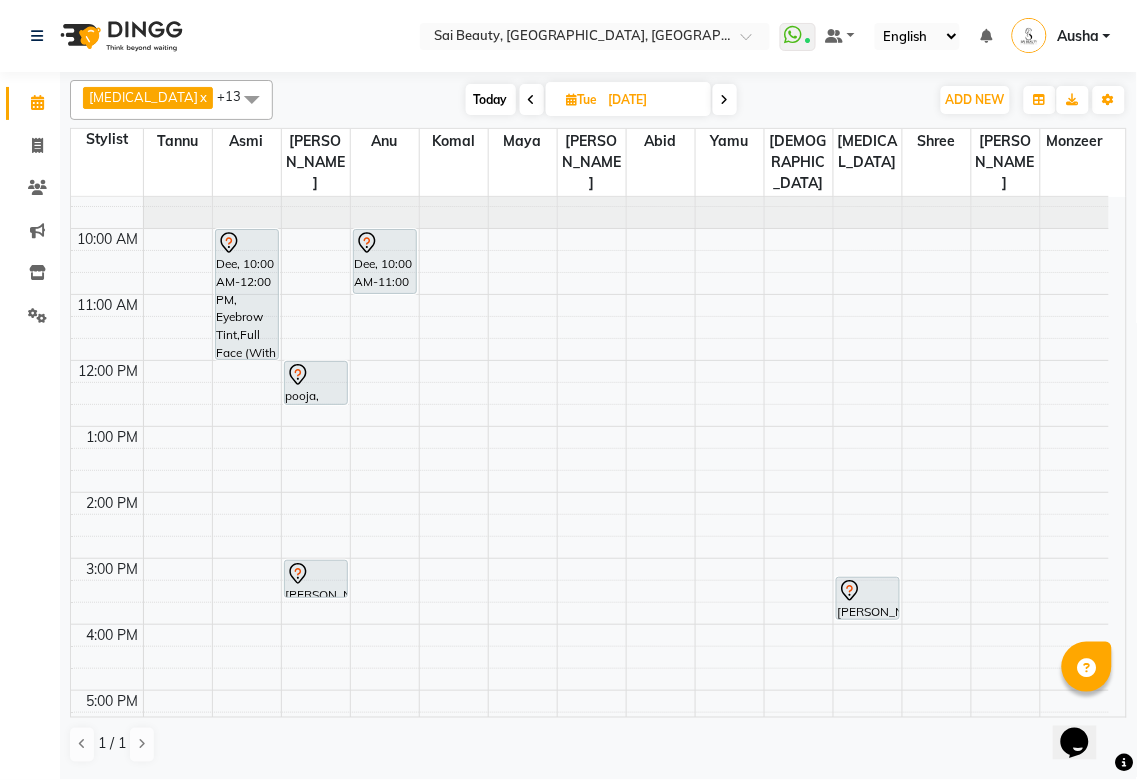 click at bounding box center [1075, 196] 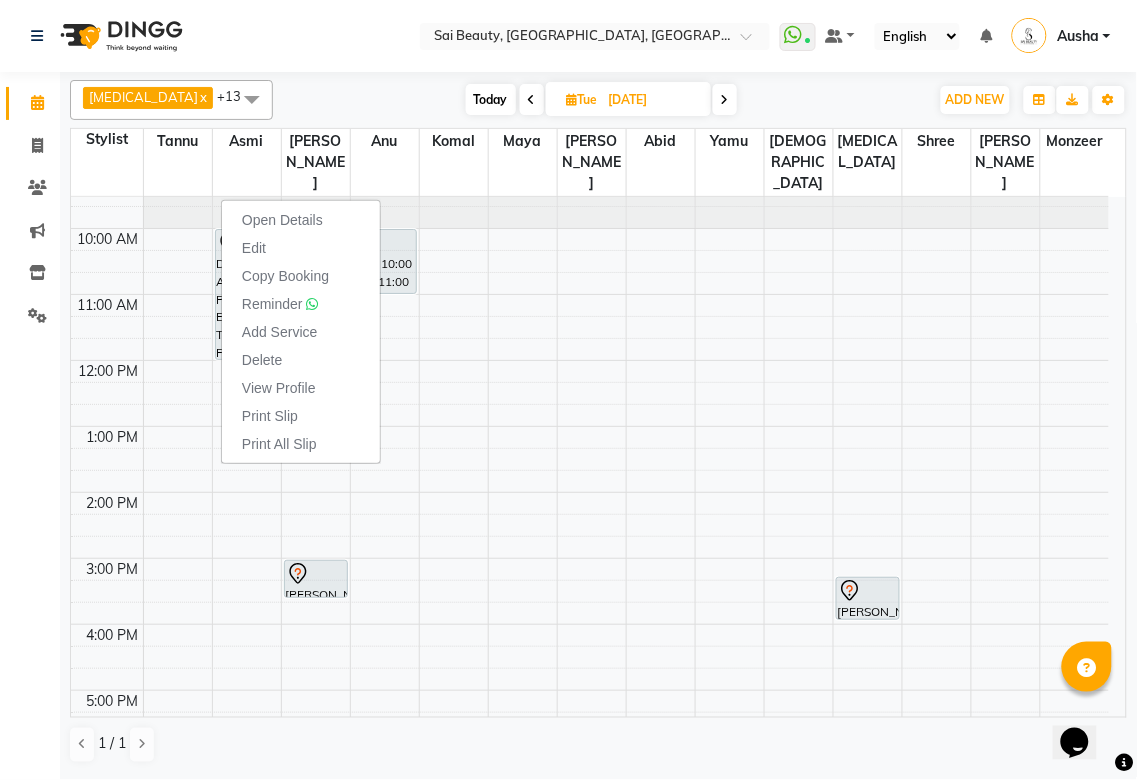 click on "Open Details Edit Copy Booking Reminder   Add Service Delete View Profile Print Slip Print All Slip" at bounding box center [301, 332] 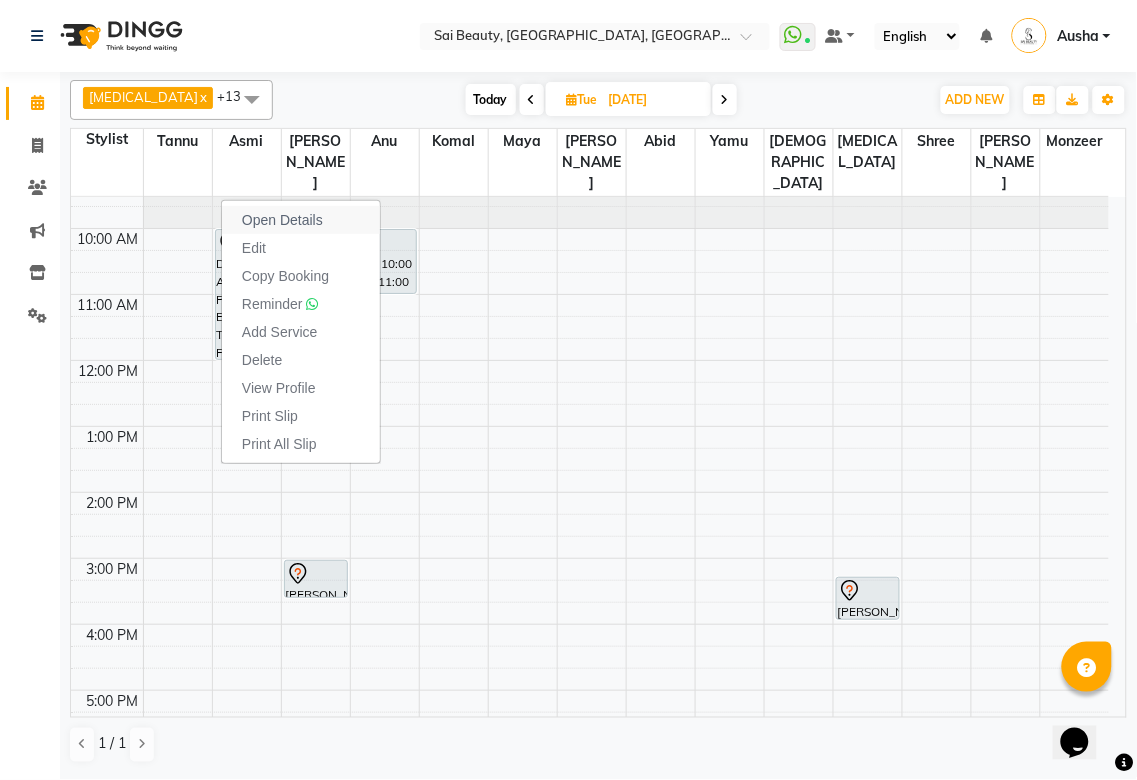 click on "Open Details" at bounding box center (282, 220) 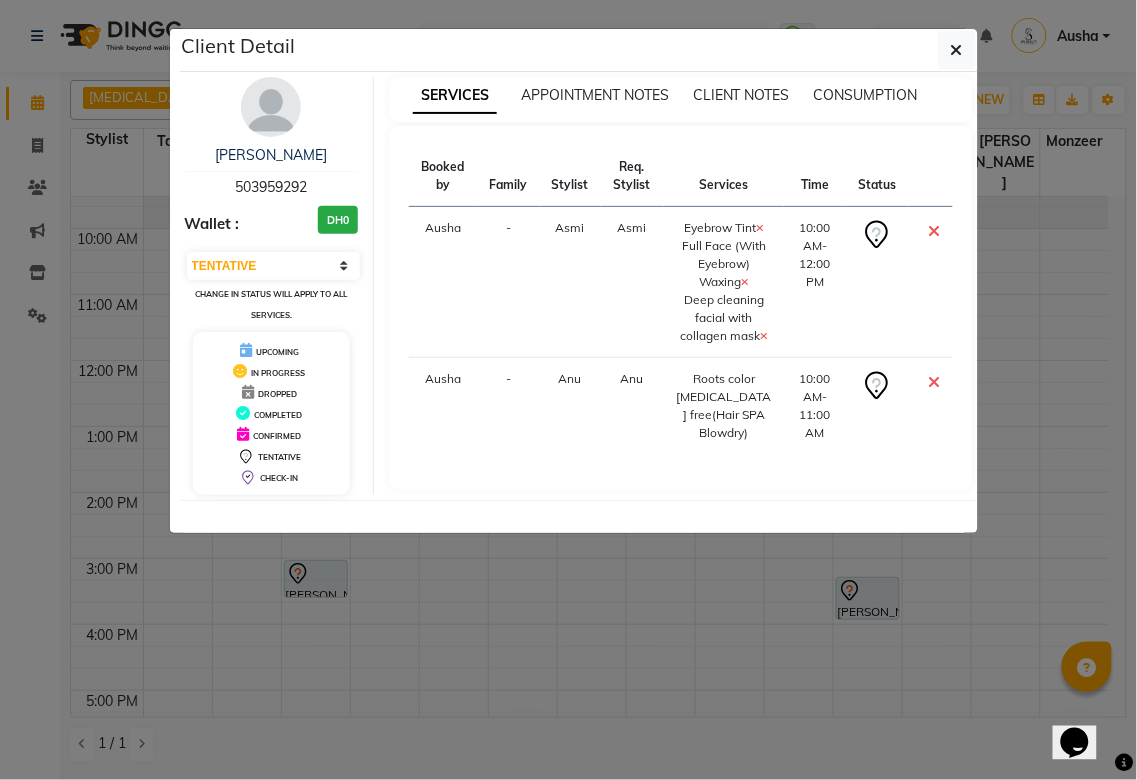 click on "Client Detail  Dee    503959292 Wallet : DH0 Select CONFIRMED TENTATIVE Change in status will apply to all services. UPCOMING IN PROGRESS DROPPED COMPLETED CONFIRMED TENTATIVE CHECK-IN SERVICES APPOINTMENT NOTES CLIENT NOTES CONSUMPTION Booked by Family Stylist Req. Stylist Services Time Status  Ausha  - Asmi Asmi  Eyebrow Tint   Full Face (With Eyebrow) Waxing   Deep cleaning facial with collagen mask   10:00 AM-12:00 PM   [PERSON_NAME] [PERSON_NAME]  Roots color [MEDICAL_DATA] free(Hair SPA Blowdry)   10:00 AM-11:00 AM" 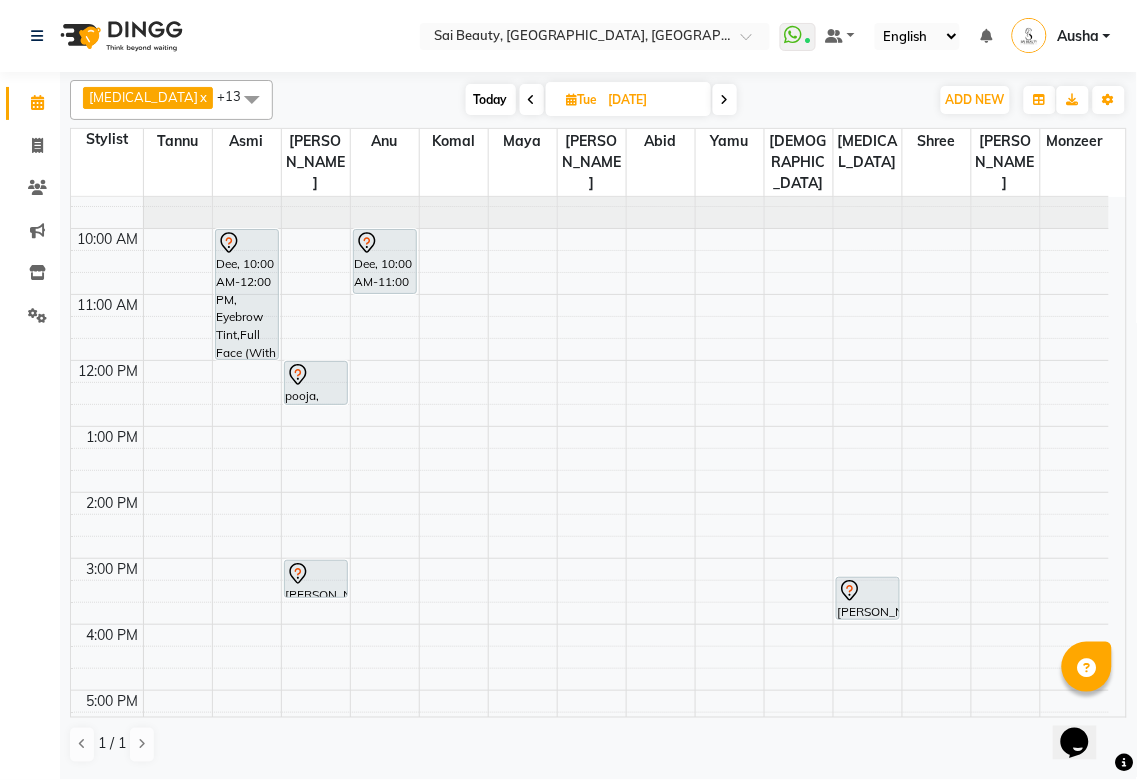 click 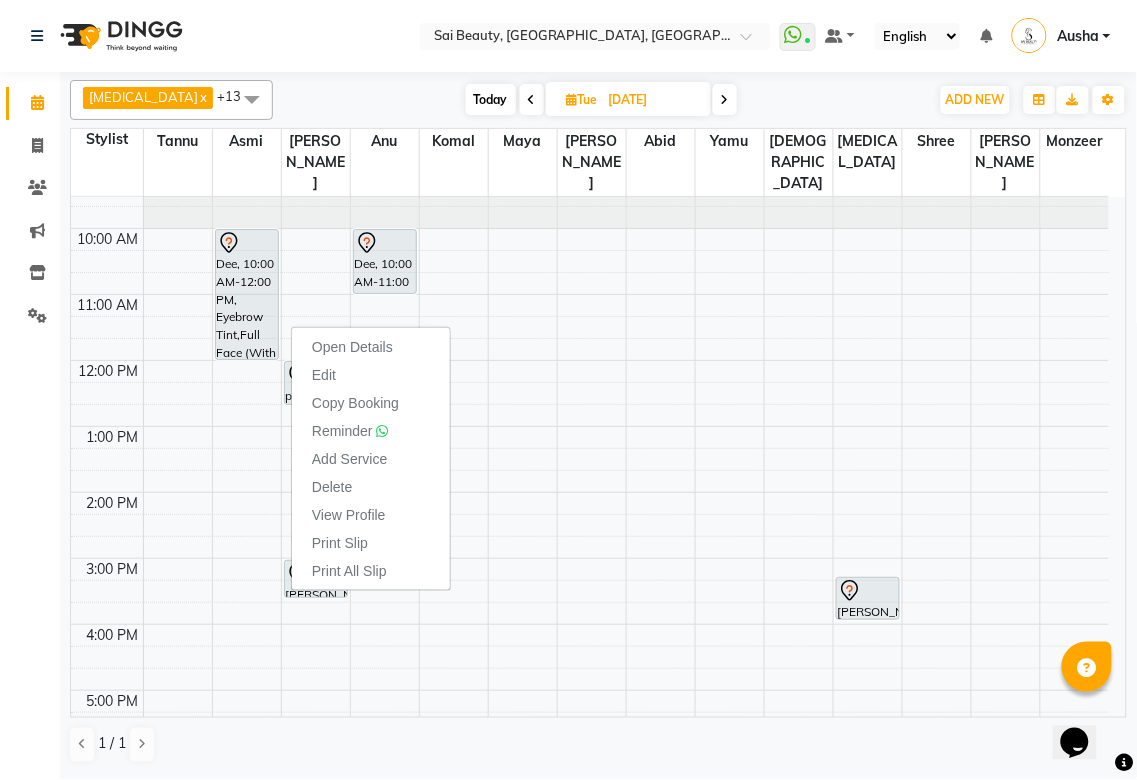 click on "Open Details Edit Copy Booking Reminder   Add Service Delete View Profile Print Slip Print All Slip" at bounding box center [371, 459] 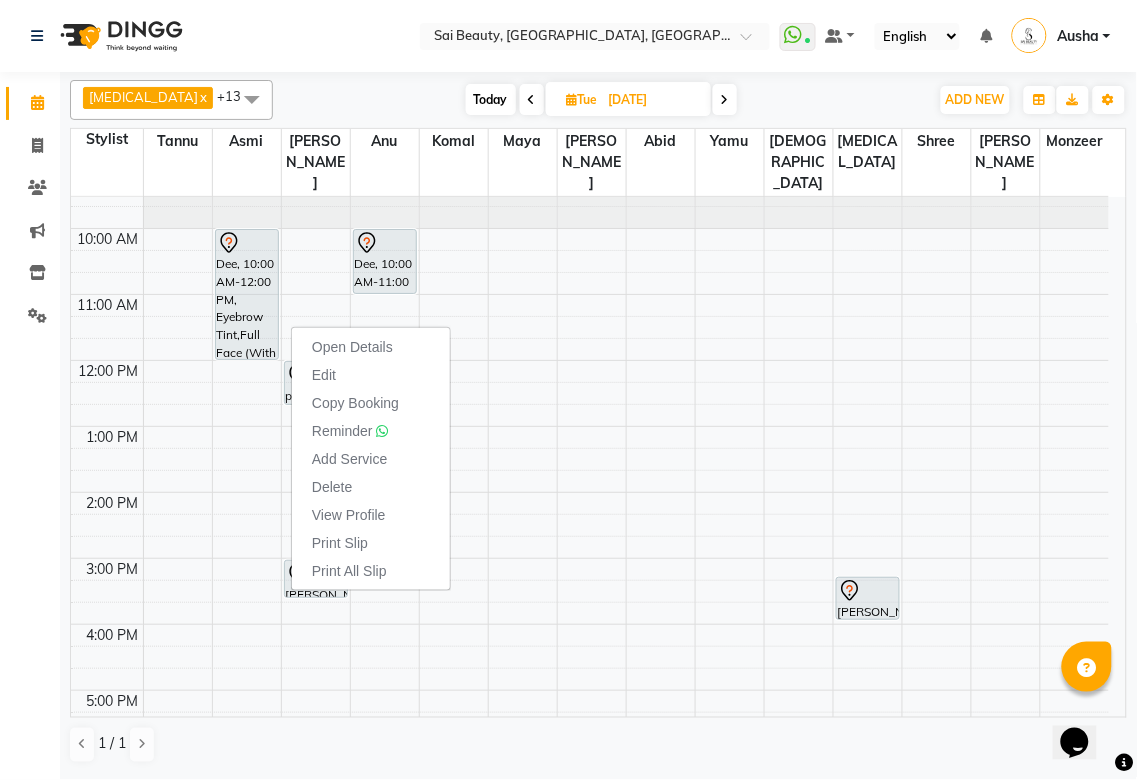 click at bounding box center [626, 547] 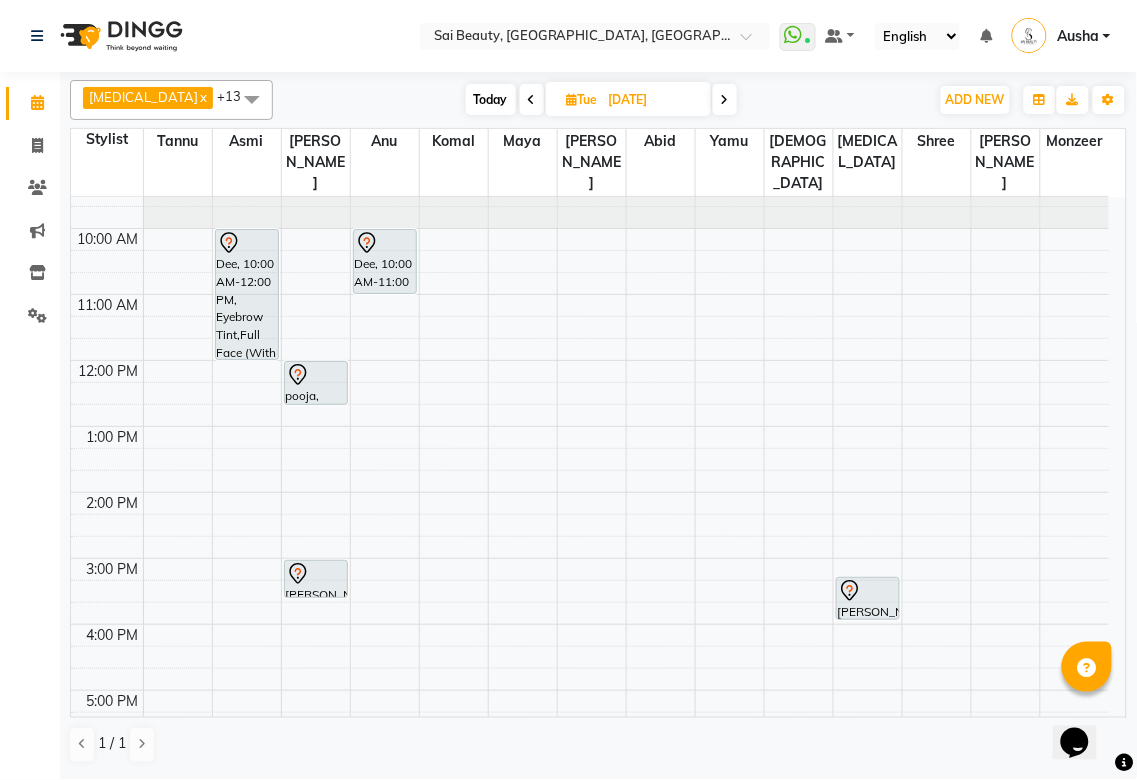click 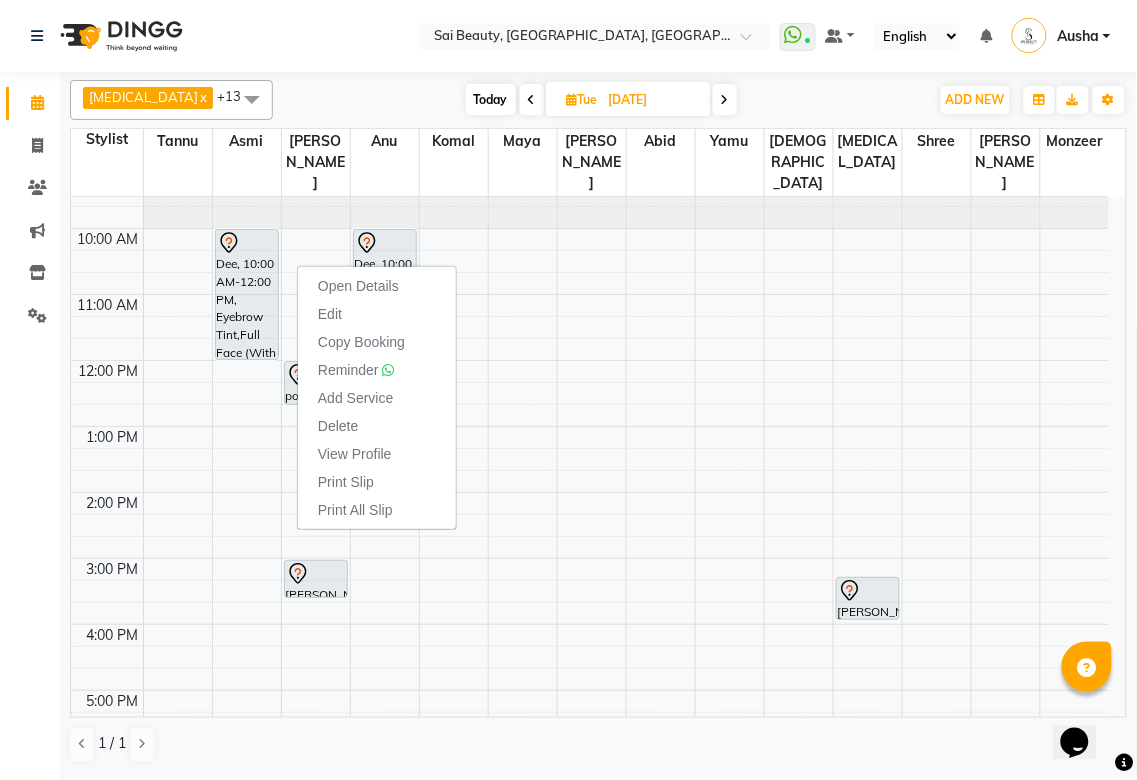 click on "Open Details Edit Copy Booking Reminder   Add Service Delete View Profile Print Slip Print All Slip" at bounding box center [377, 398] 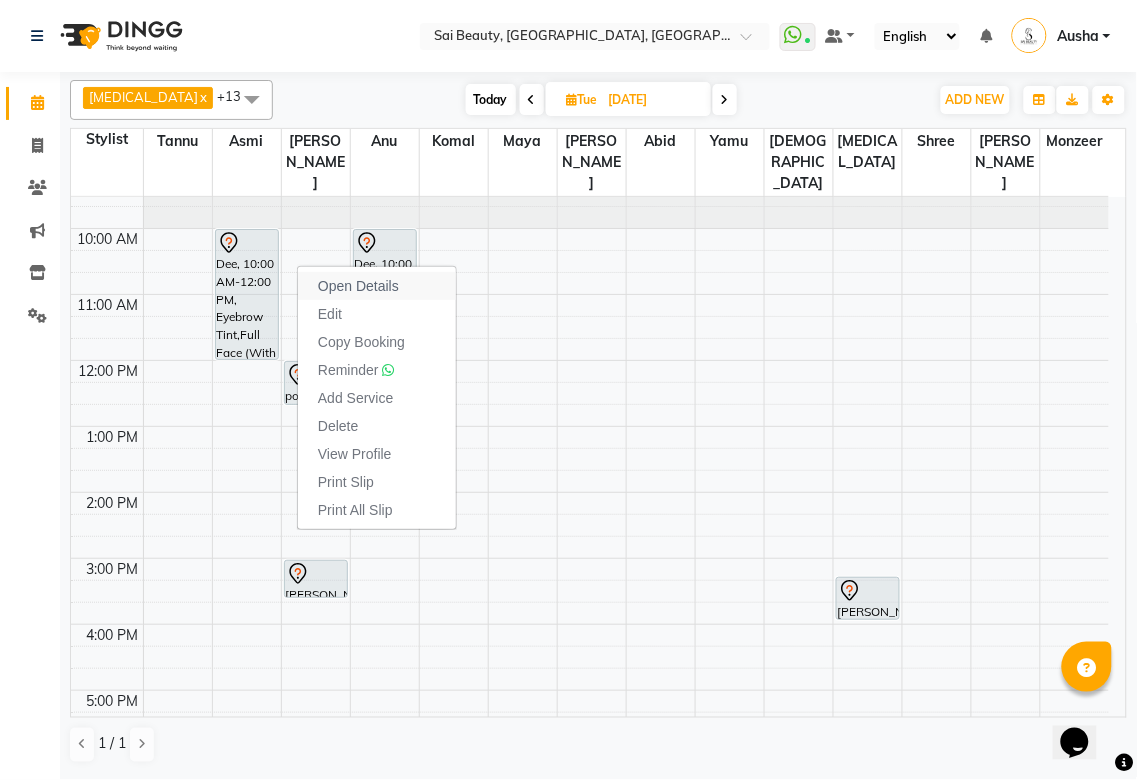 click on "Open Details" at bounding box center (358, 286) 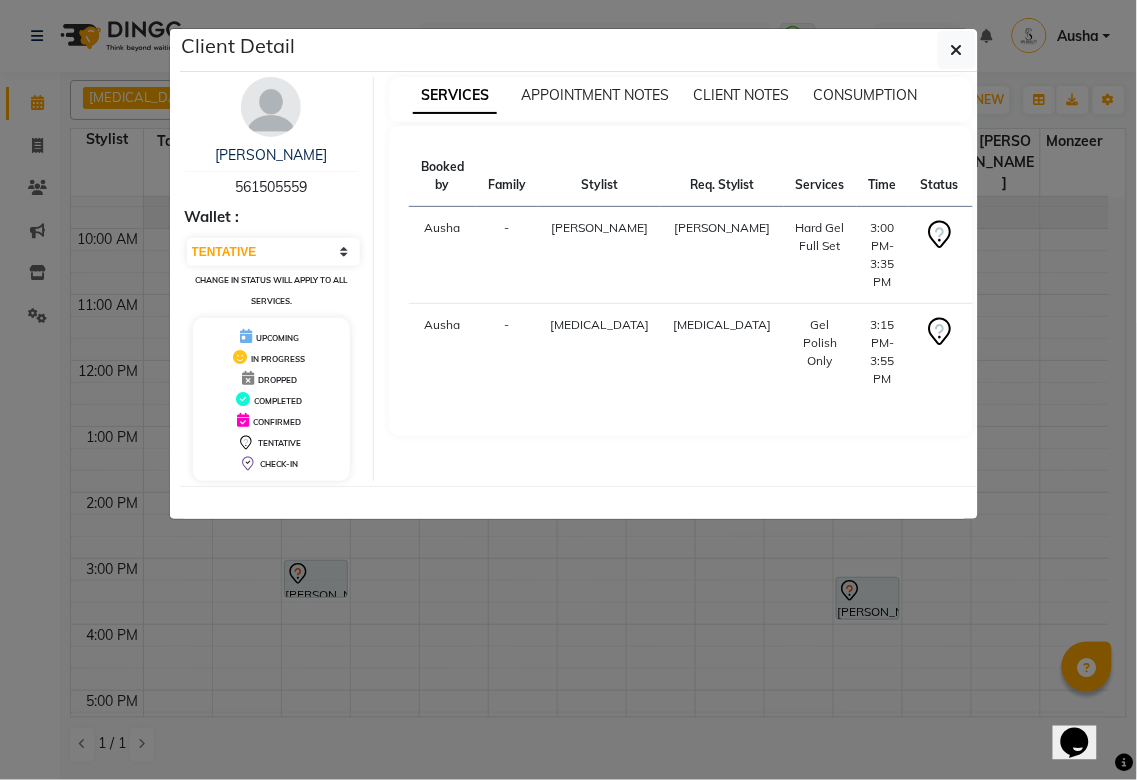 click on "Client Detail  Mina    561505559 Wallet : Select CONFIRMED TENTATIVE Change in status will apply to all services. UPCOMING IN PROGRESS DROPPED COMPLETED CONFIRMED TENTATIVE CHECK-IN SERVICES APPOINTMENT NOTES CLIENT NOTES CONSUMPTION Booked by Family Stylist Req. Stylist Services Time Status  [PERSON_NAME] [PERSON_NAME]  Hard Gel Full Set   3:00 PM-3:35 PM   [PERSON_NAME][MEDICAL_DATA] [PERSON_NAME]  Gel Polish Only   3:15 PM-3:55 PM" 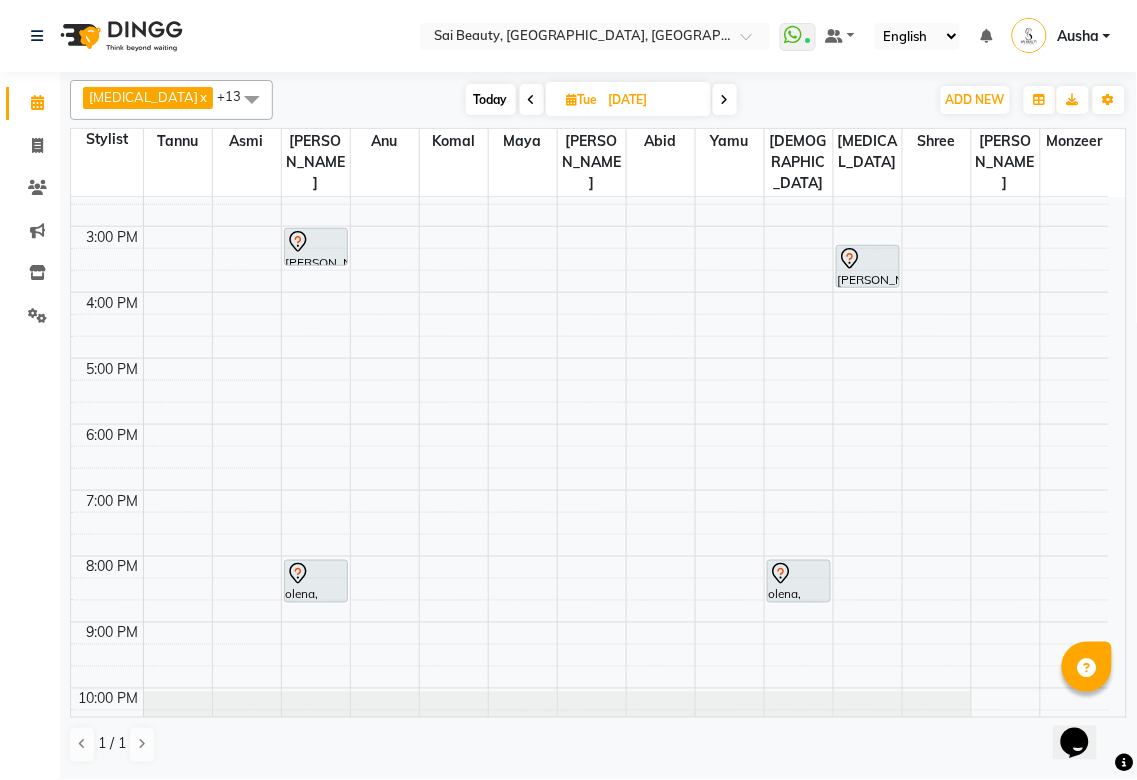 scroll, scrollTop: 370, scrollLeft: 0, axis: vertical 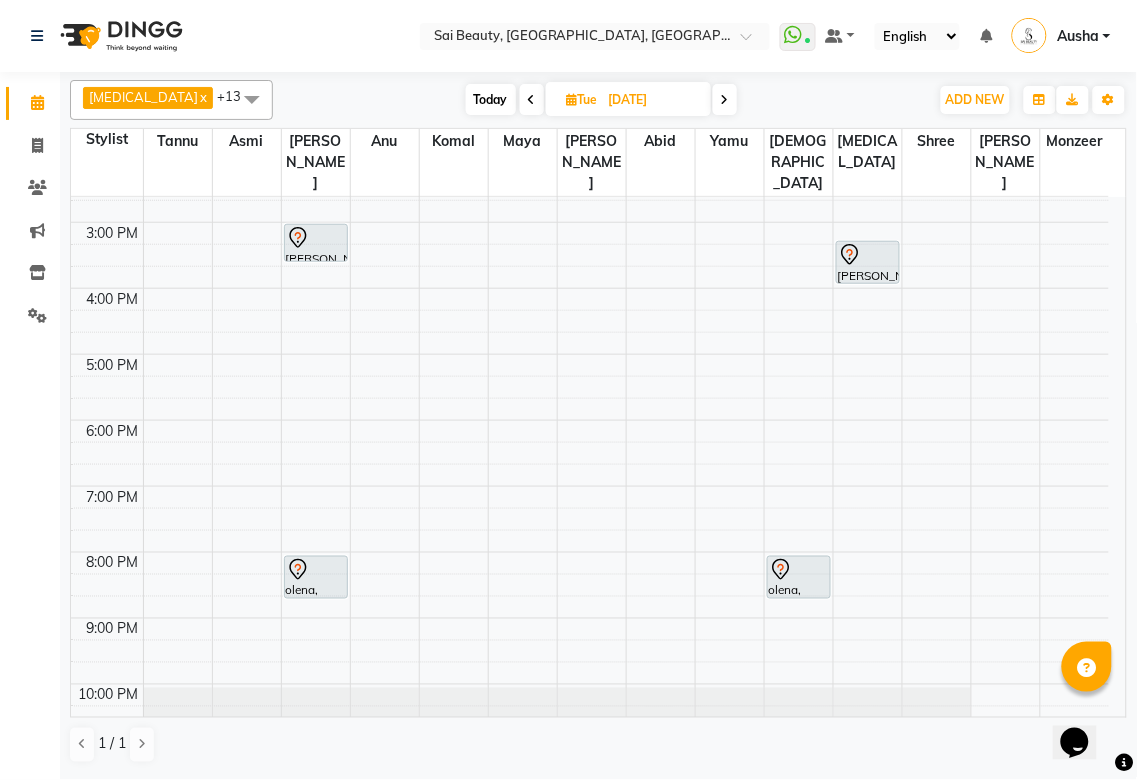 click 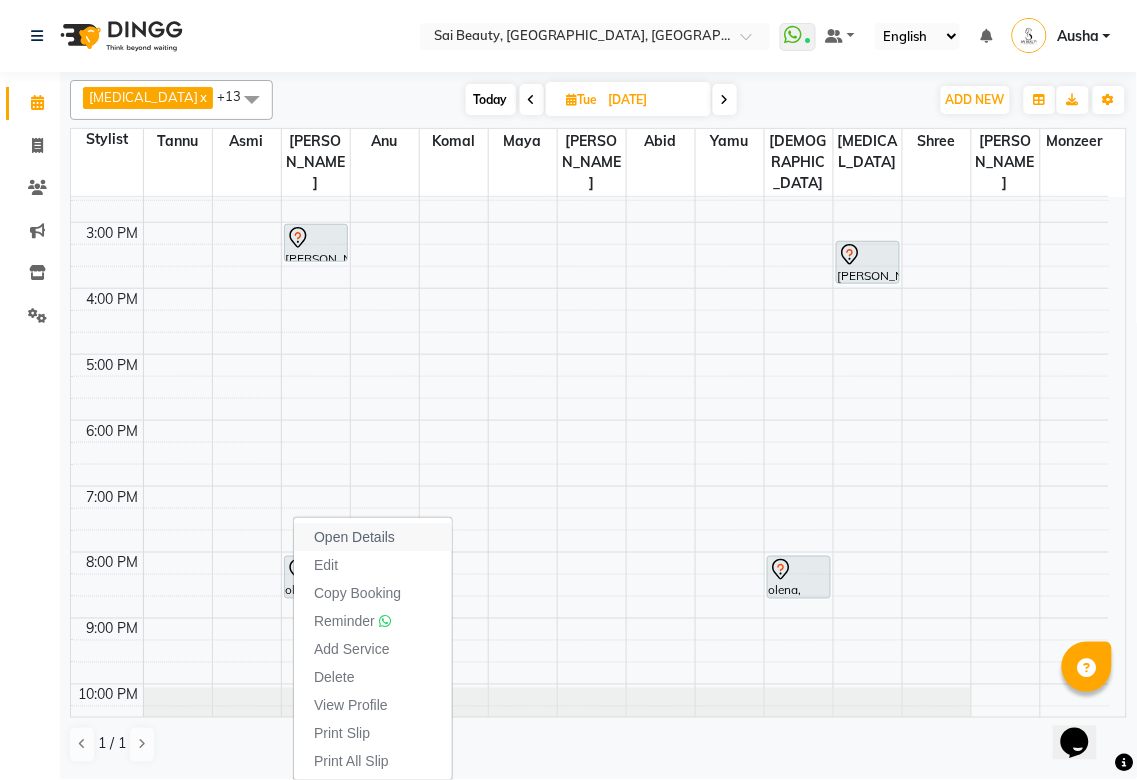 click on "Open Details" at bounding box center (373, 537) 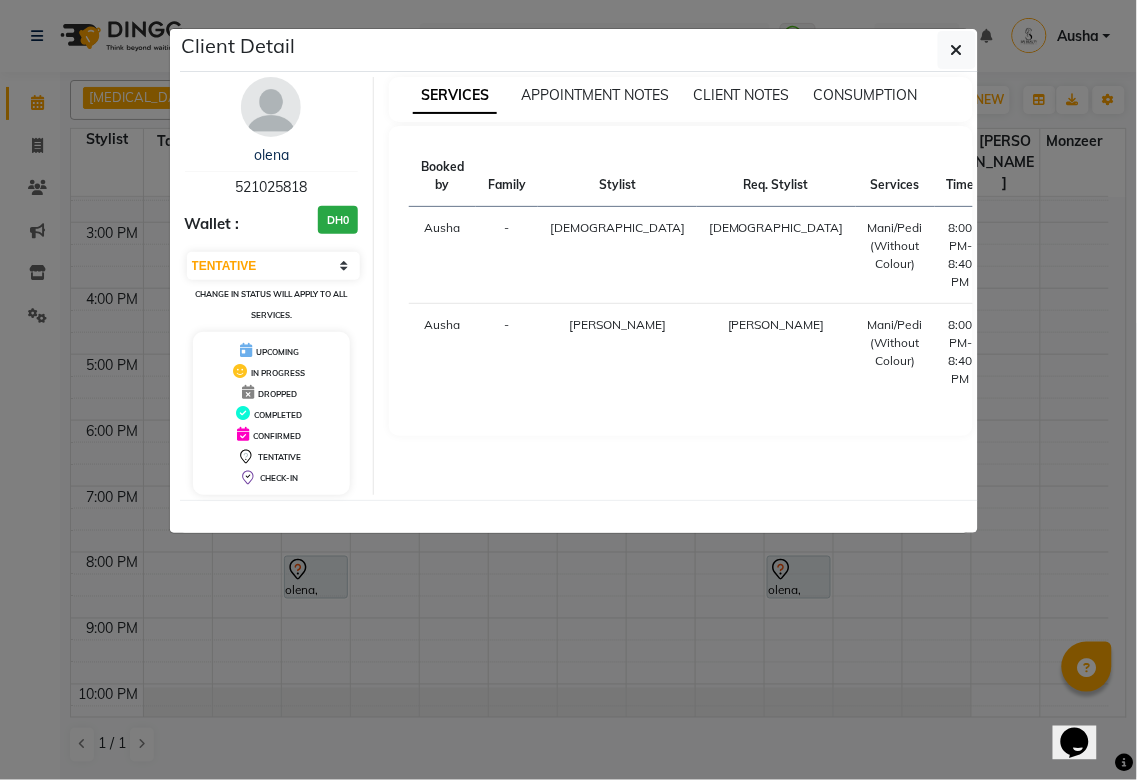 click on "Client Detail  olena    521025818 Wallet : DH0 Select CONFIRMED TENTATIVE Change in status will apply to all services. UPCOMING IN PROGRESS DROPPED COMPLETED CONFIRMED TENTATIVE CHECK-IN SERVICES APPOINTMENT NOTES CLIENT NOTES CONSUMPTION Booked by Family Stylist Req. Stylist Services Time Status  [PERSON_NAME] [PERSON_NAME]/Pedi (Without Colour)   8:00 PM-8:40 PM   [PERSON_NAME] [PERSON_NAME]/Pedi (Without Colour)   8:00 PM-8:40 PM" 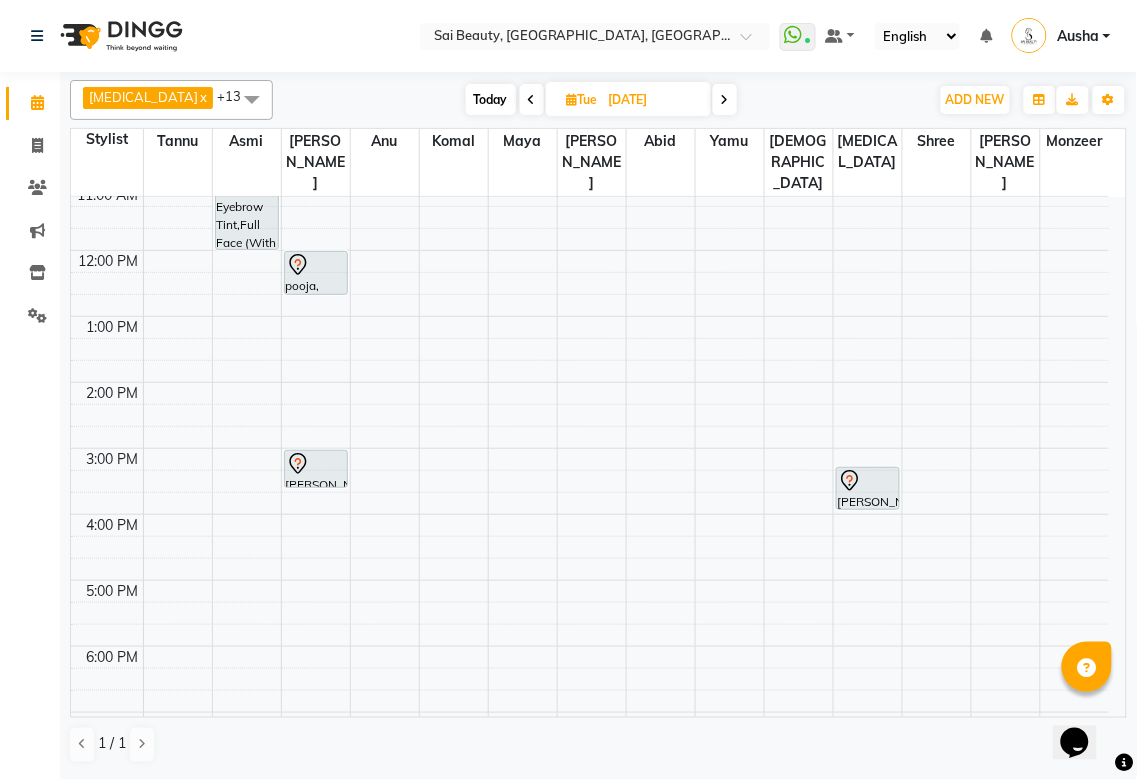 scroll, scrollTop: 0, scrollLeft: 0, axis: both 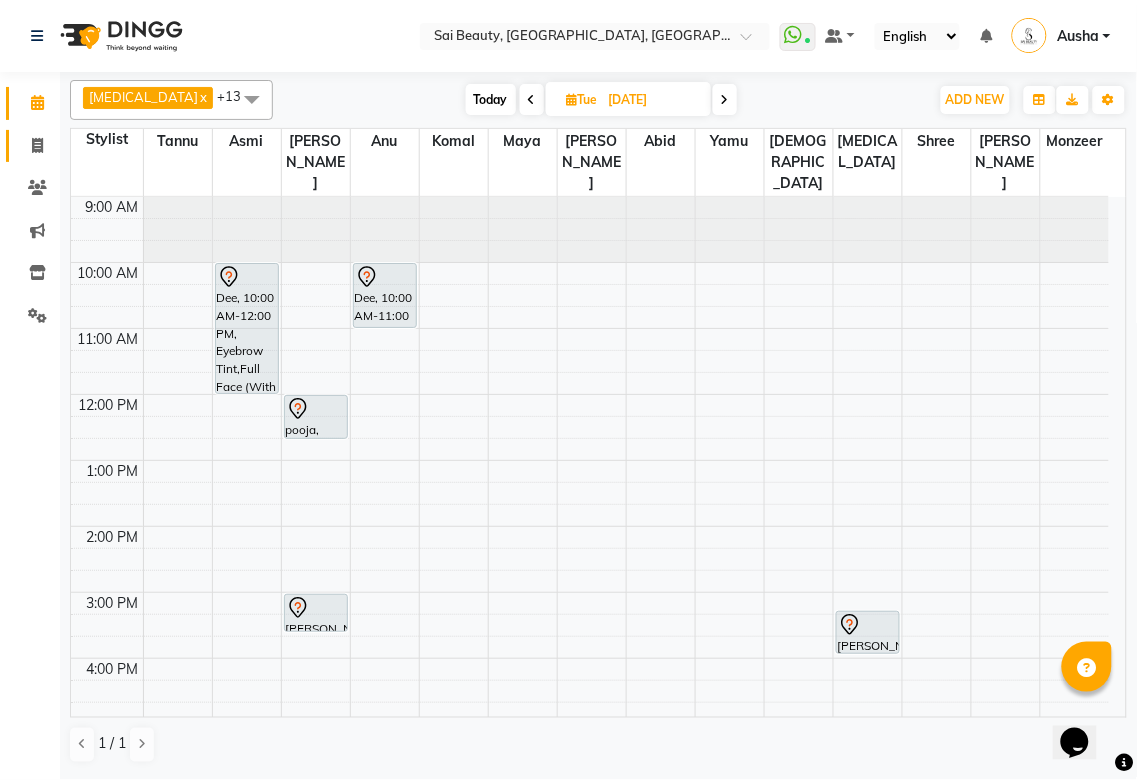 click 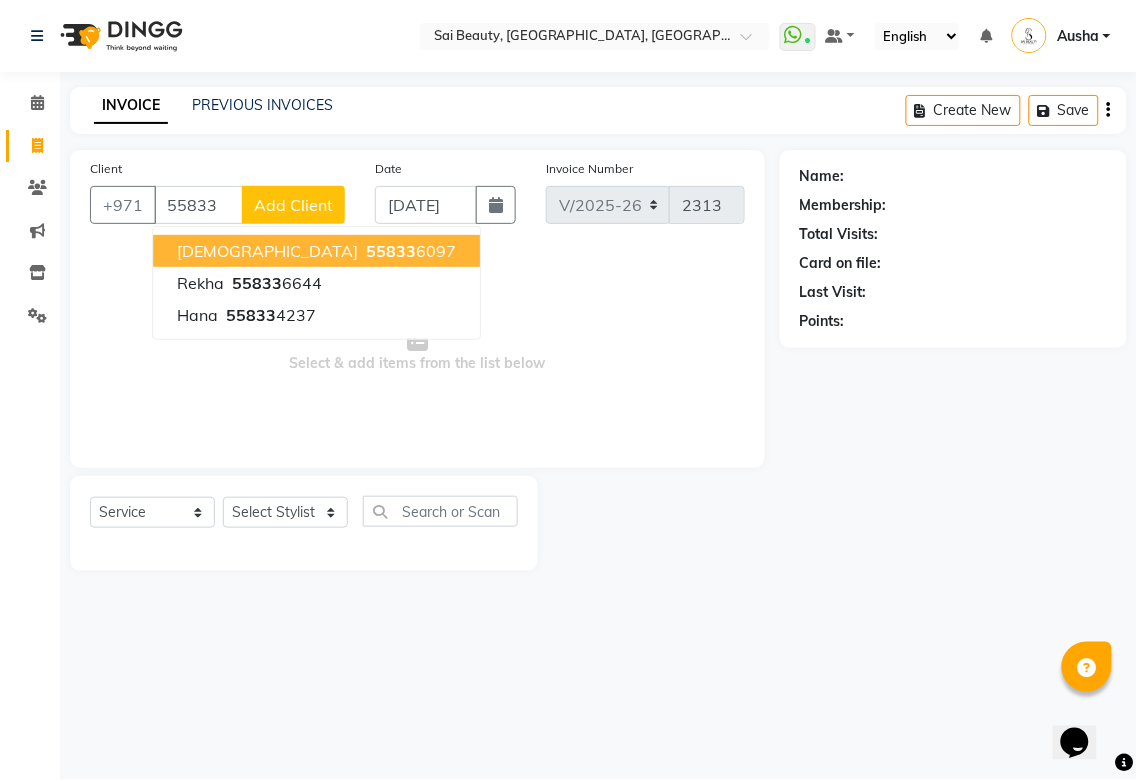 click on "Rama   55833 6097" at bounding box center (316, 251) 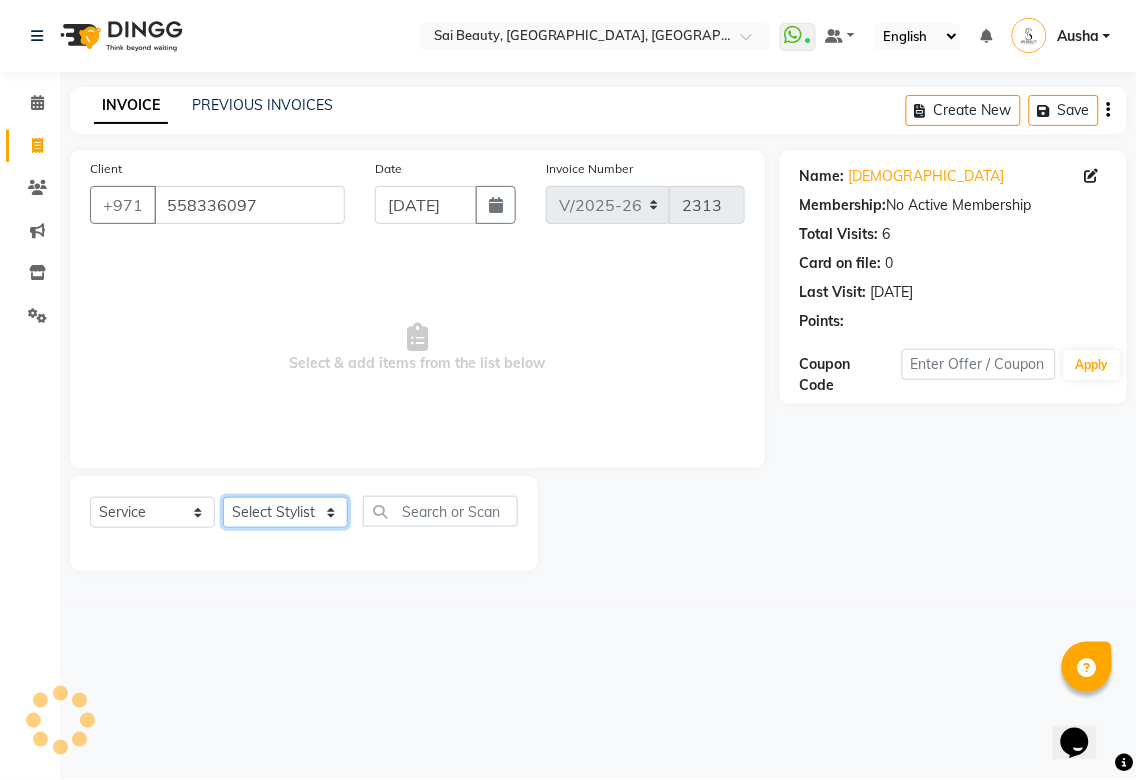 click on "Select Stylist [PERSON_NAME][MEDICAL_DATA] [PERSON_NAME] Asmi Ausha [PERSON_NAME] Gita [PERSON_NAME] Monzeer shree [PERSON_NAME] [PERSON_NAME] Surakcha [PERSON_NAME] Yamu" 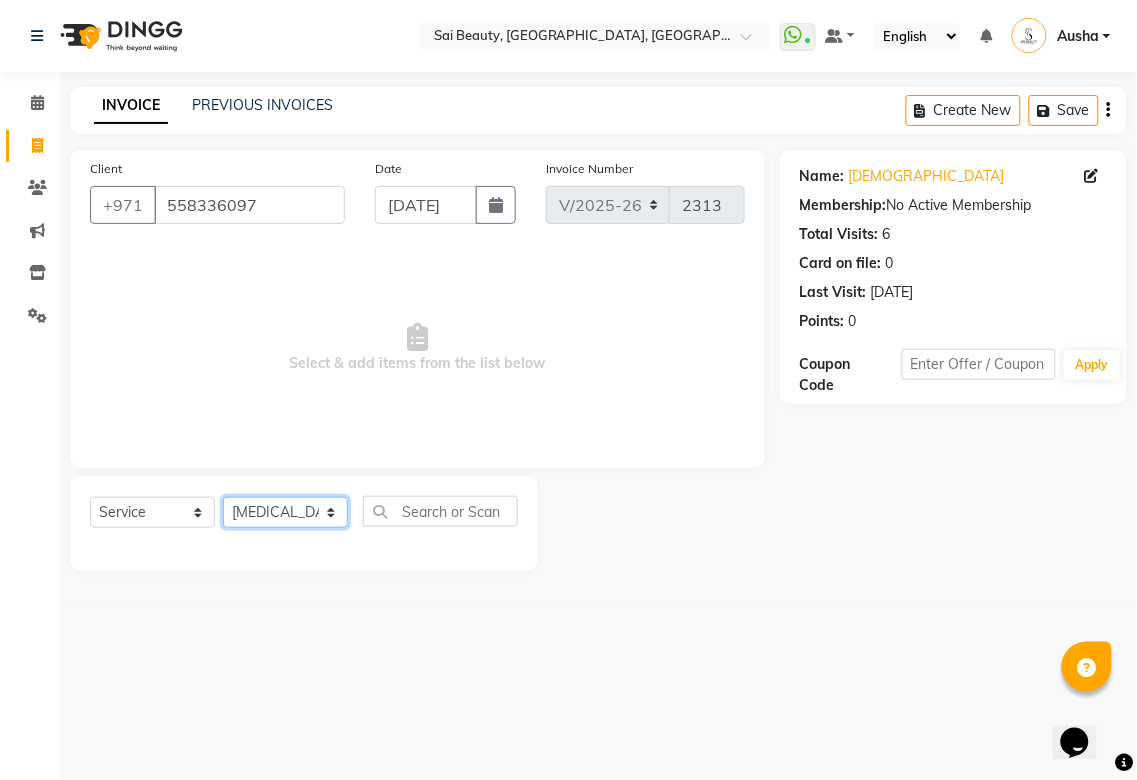 click on "Select Stylist [PERSON_NAME][MEDICAL_DATA] [PERSON_NAME] Asmi Ausha [PERSON_NAME] Gita [PERSON_NAME] Monzeer shree [PERSON_NAME] [PERSON_NAME] Surakcha [PERSON_NAME] Yamu" 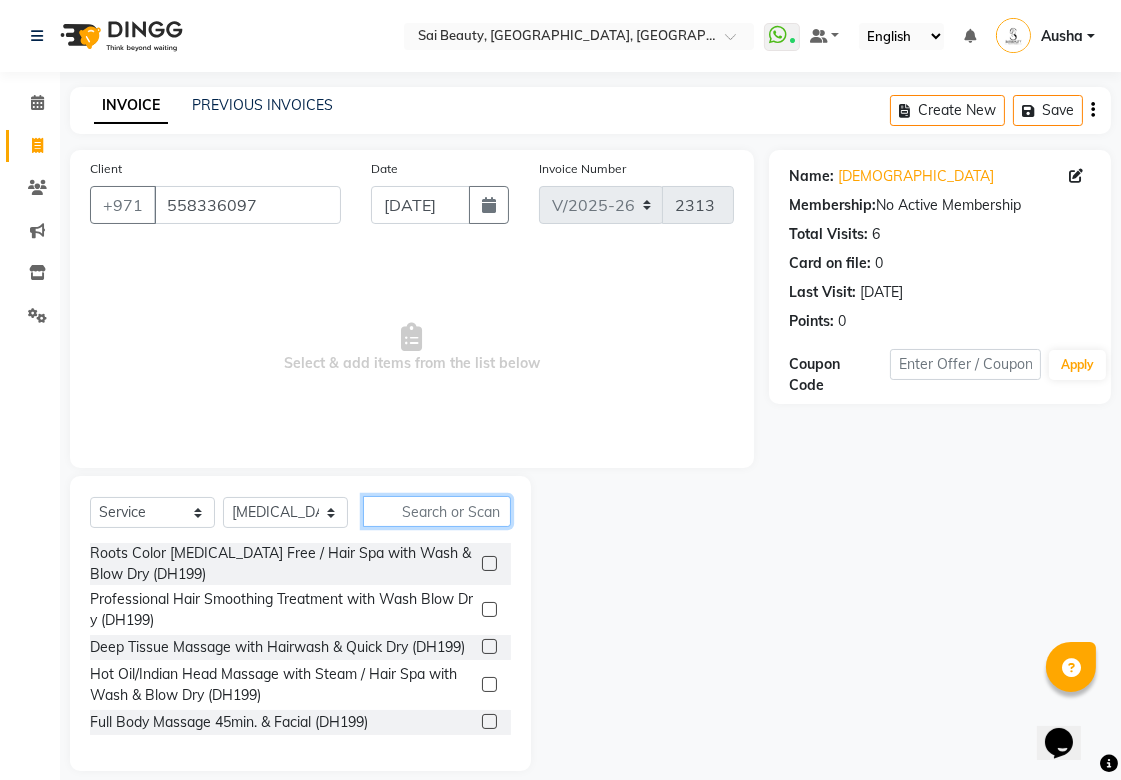 click 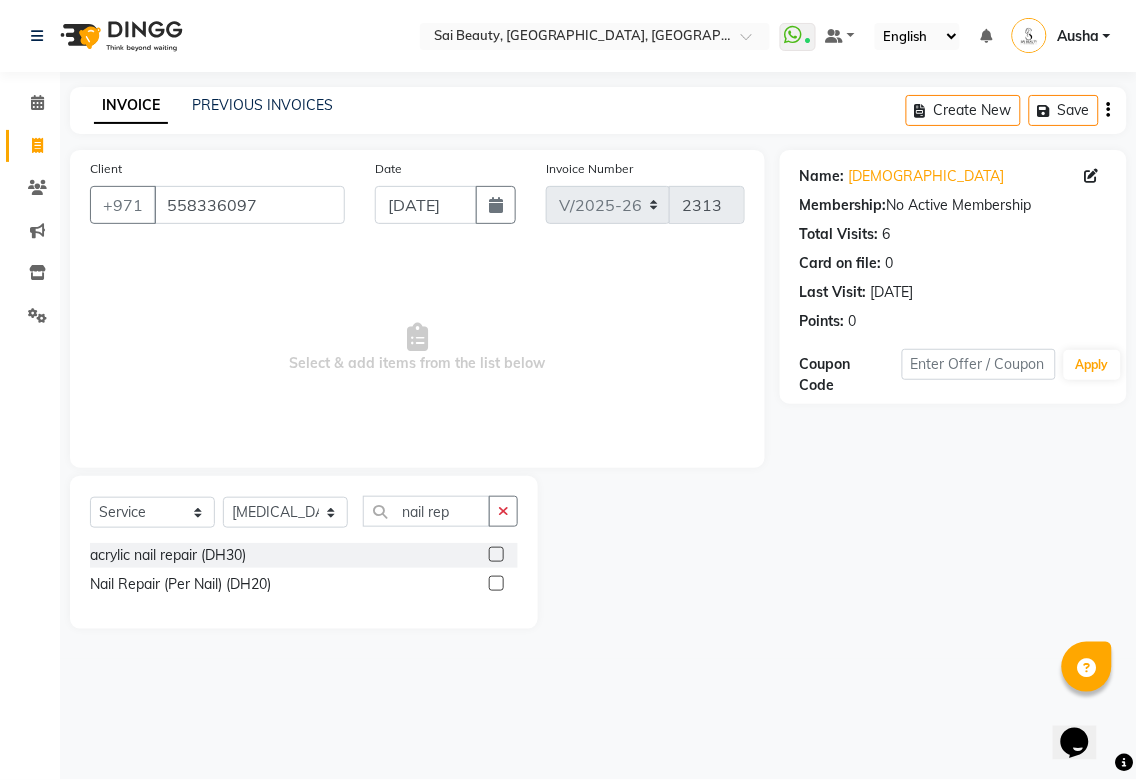 click 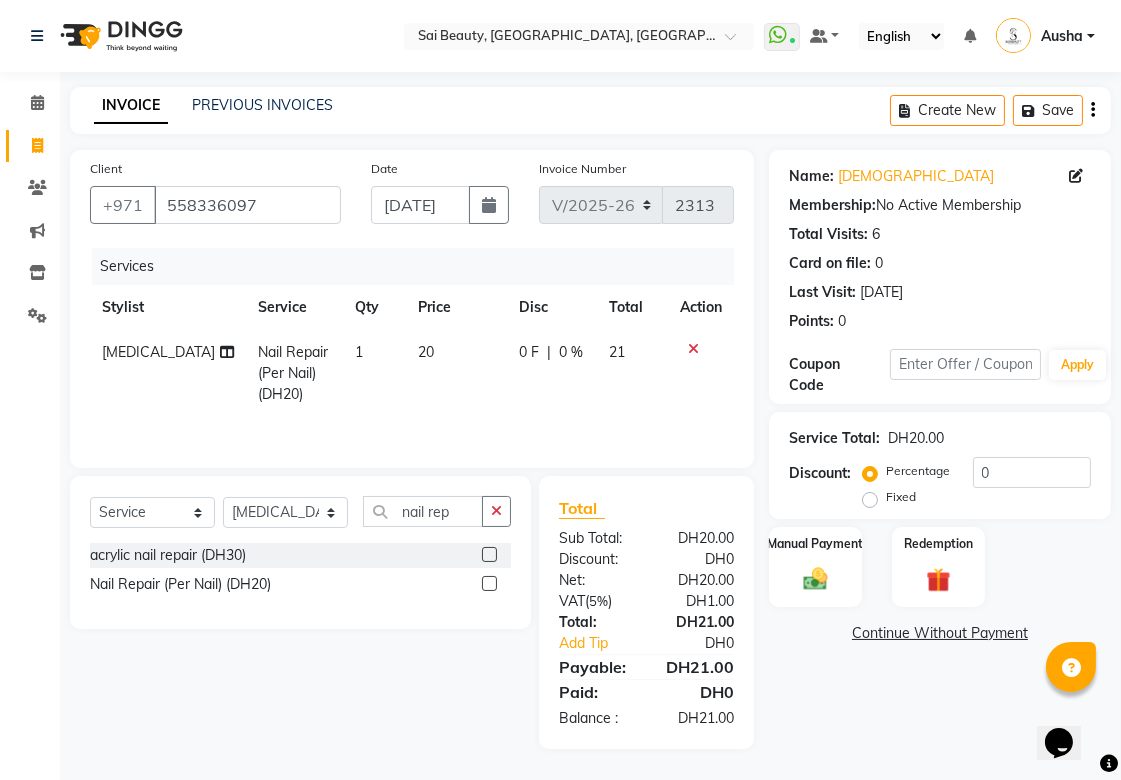click on "0 F | 0 %" 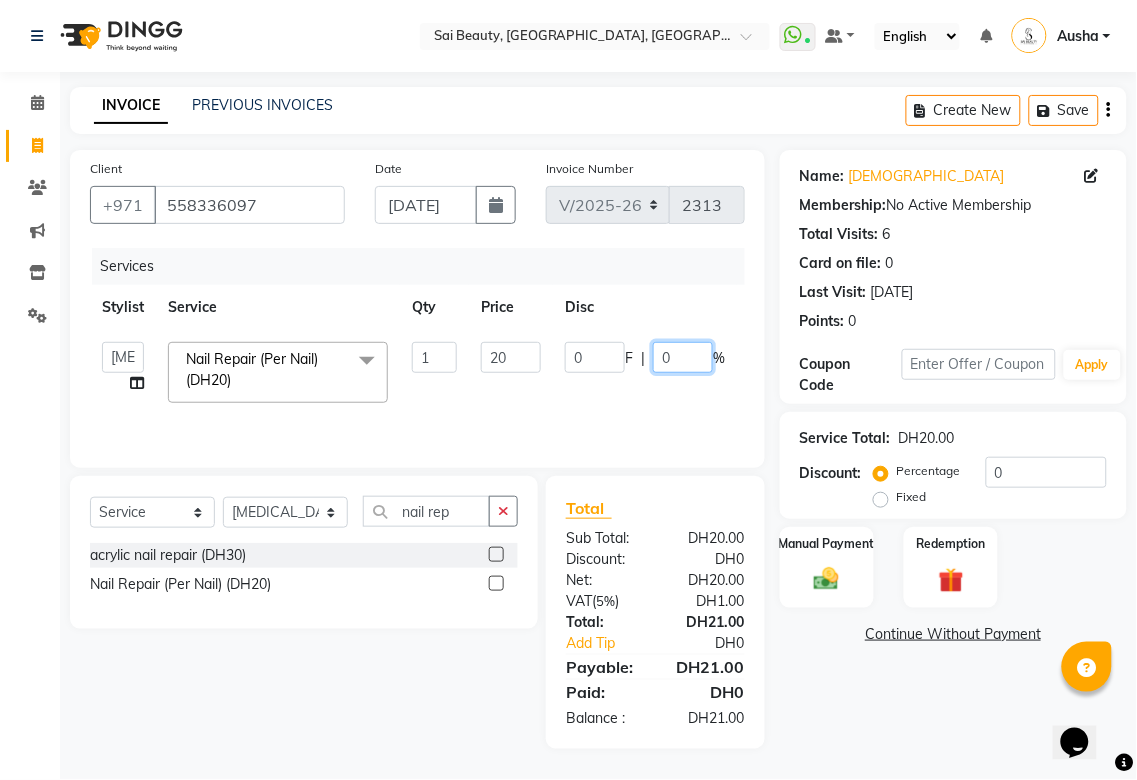 click on "0" 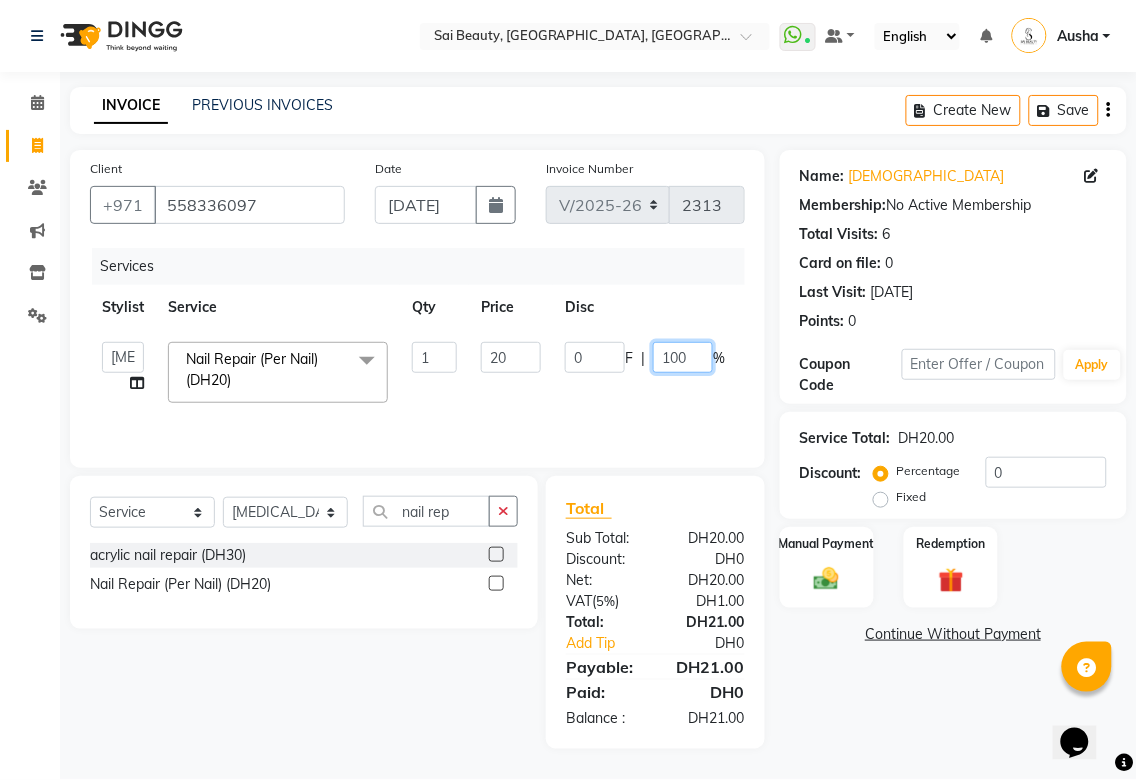 click on "100" 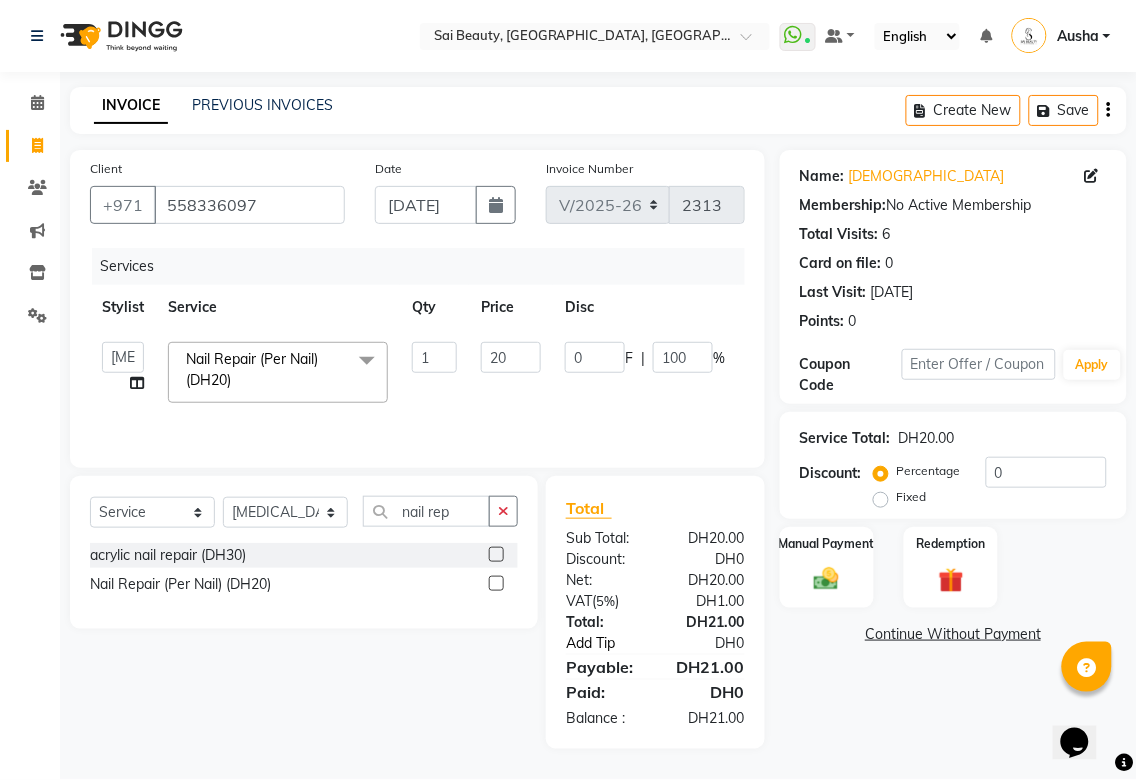 click on "Total Sub Total: DH20.00 Discount: DH0 Net: DH20.00 VAT  ( 5% ) DH1.00 Total: DH21.00 Add Tip DH0 Payable: DH21.00 Paid: DH0 Balance   : DH21.00" 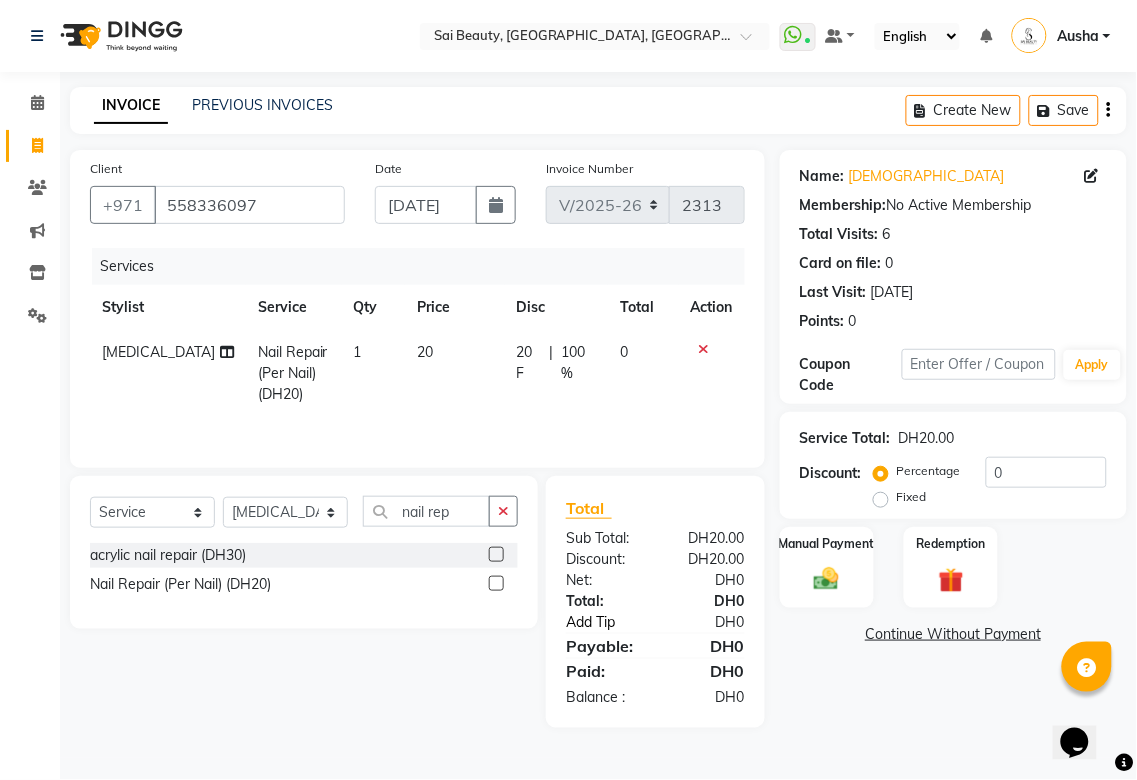 click on "Add Tip" 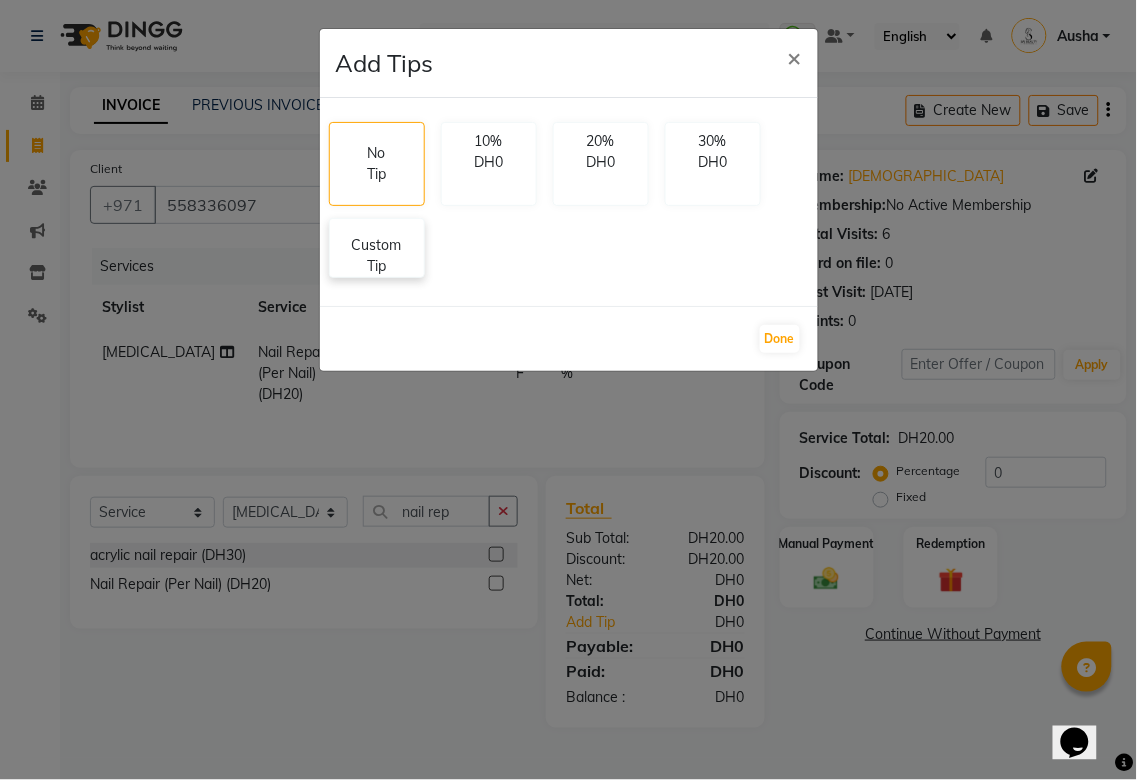 click on "Custom Tip" 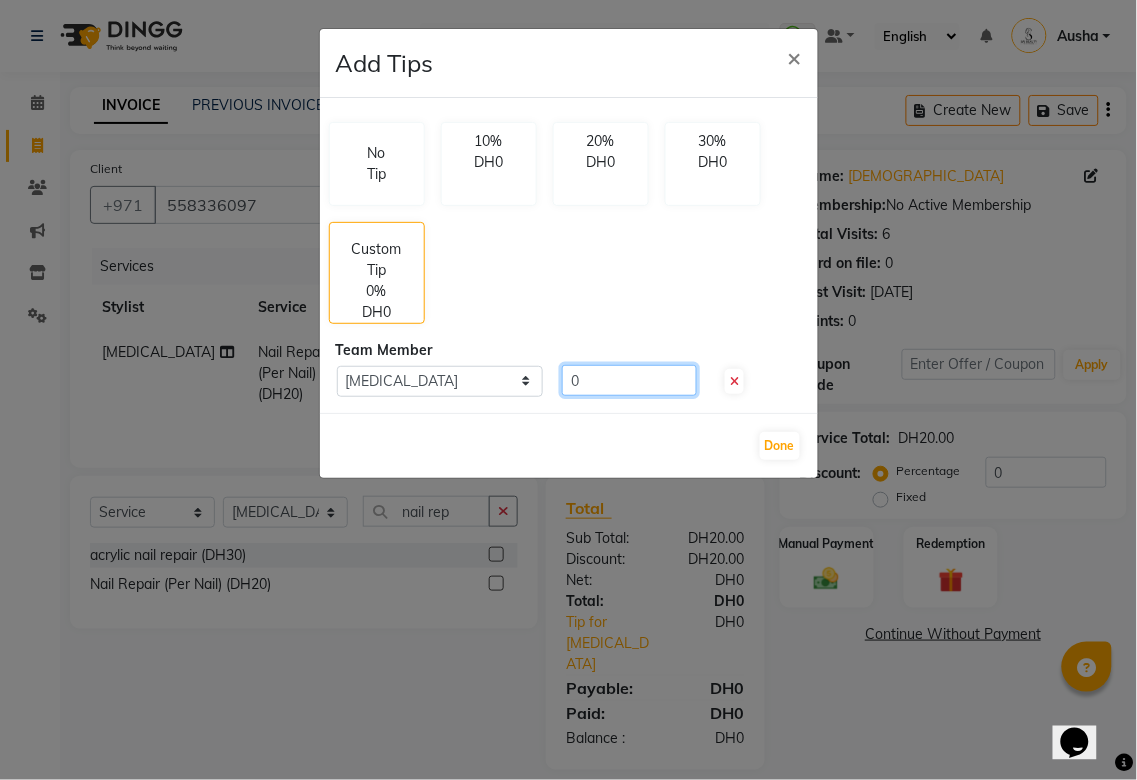 click on "0" 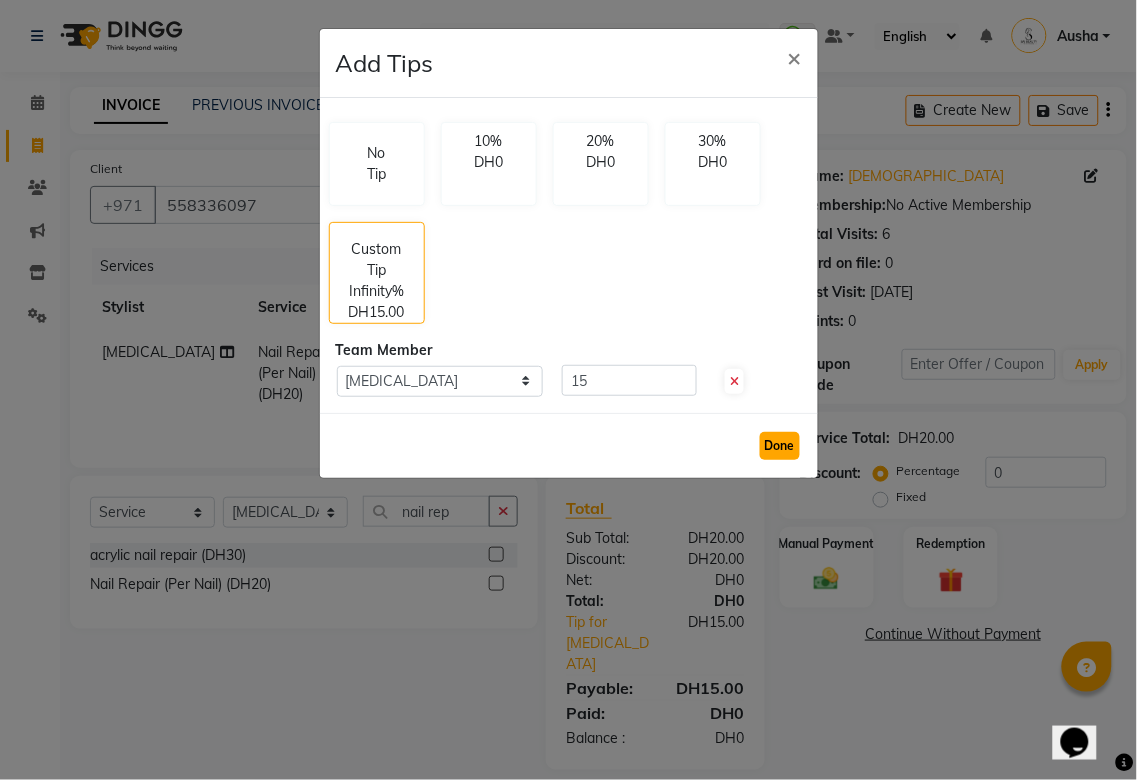 click on "Done" 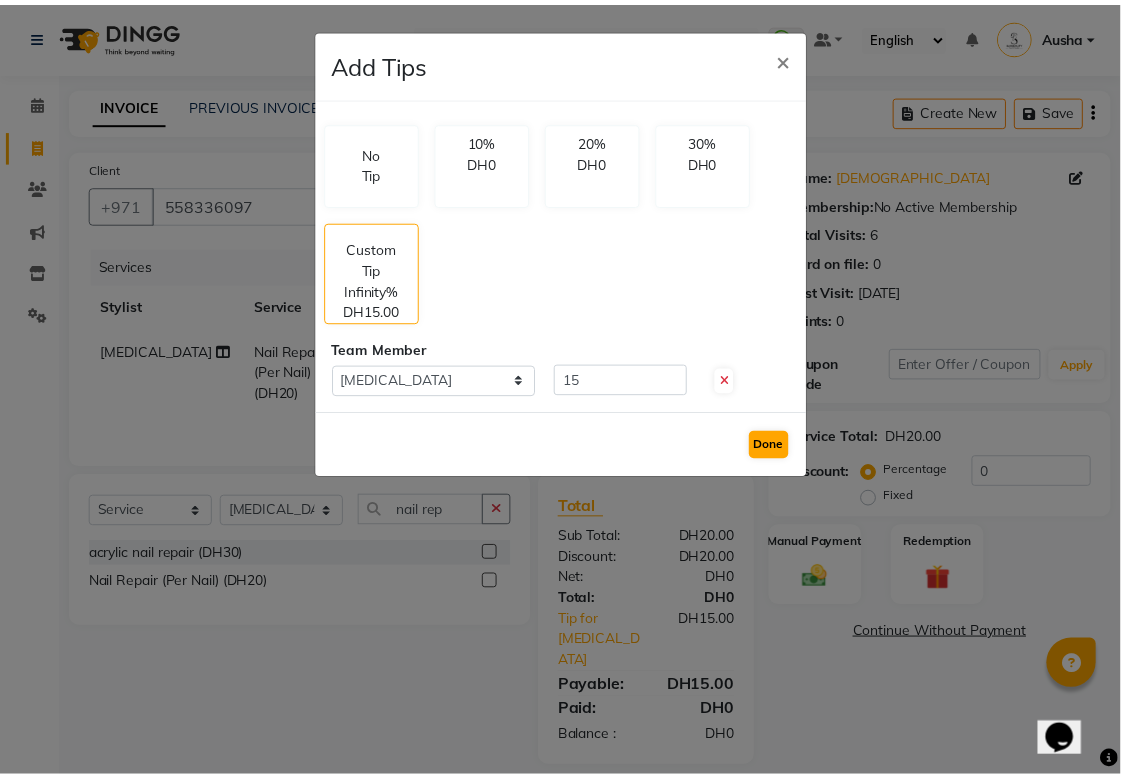 scroll, scrollTop: 1, scrollLeft: 0, axis: vertical 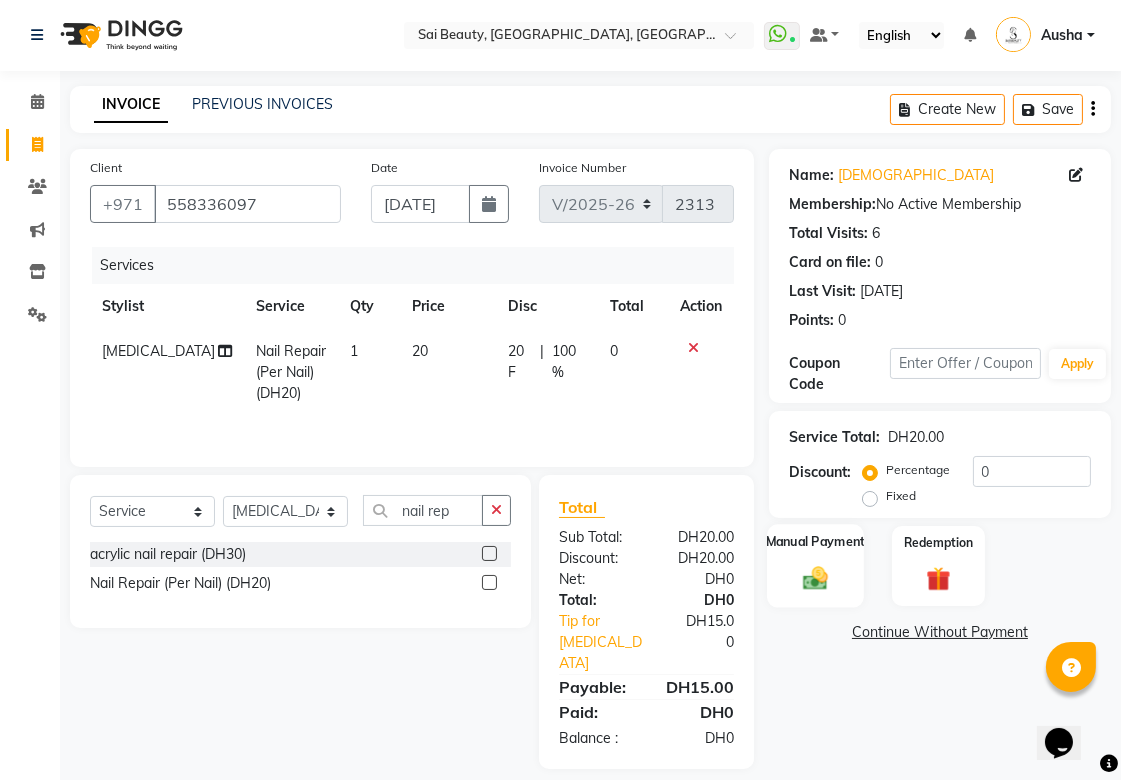 click on "Manual Payment" 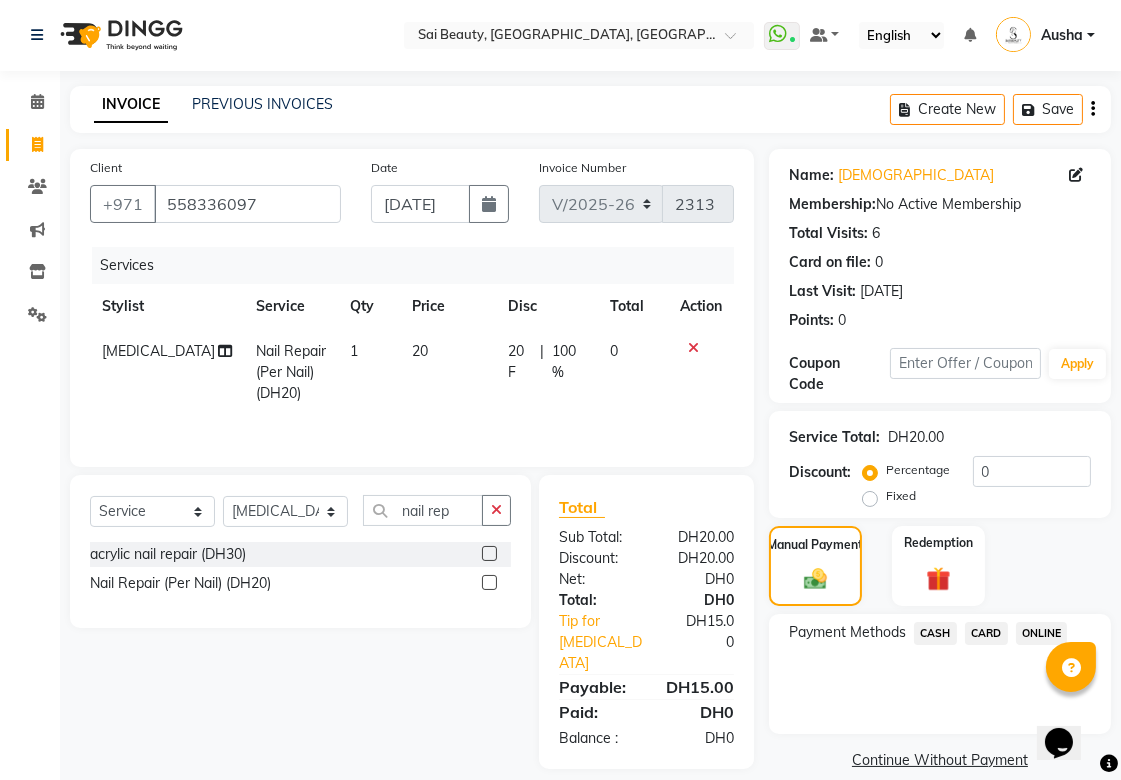 click on "CARD" 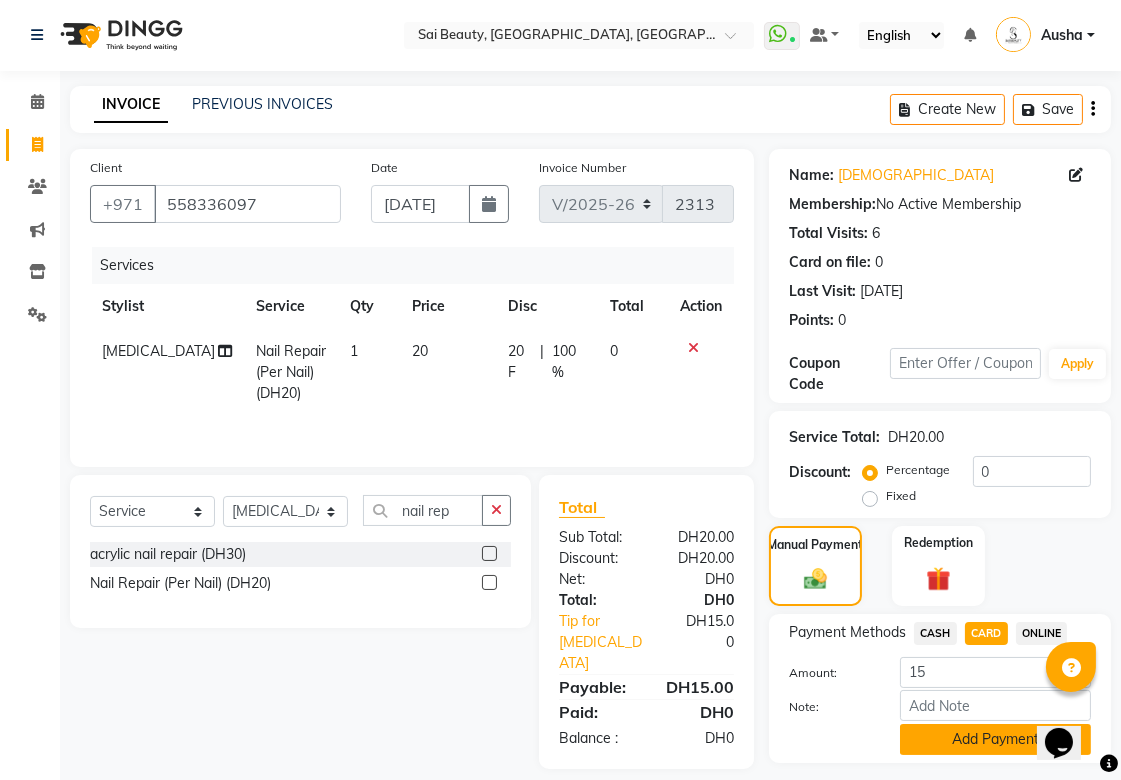 click on "Add Payment" 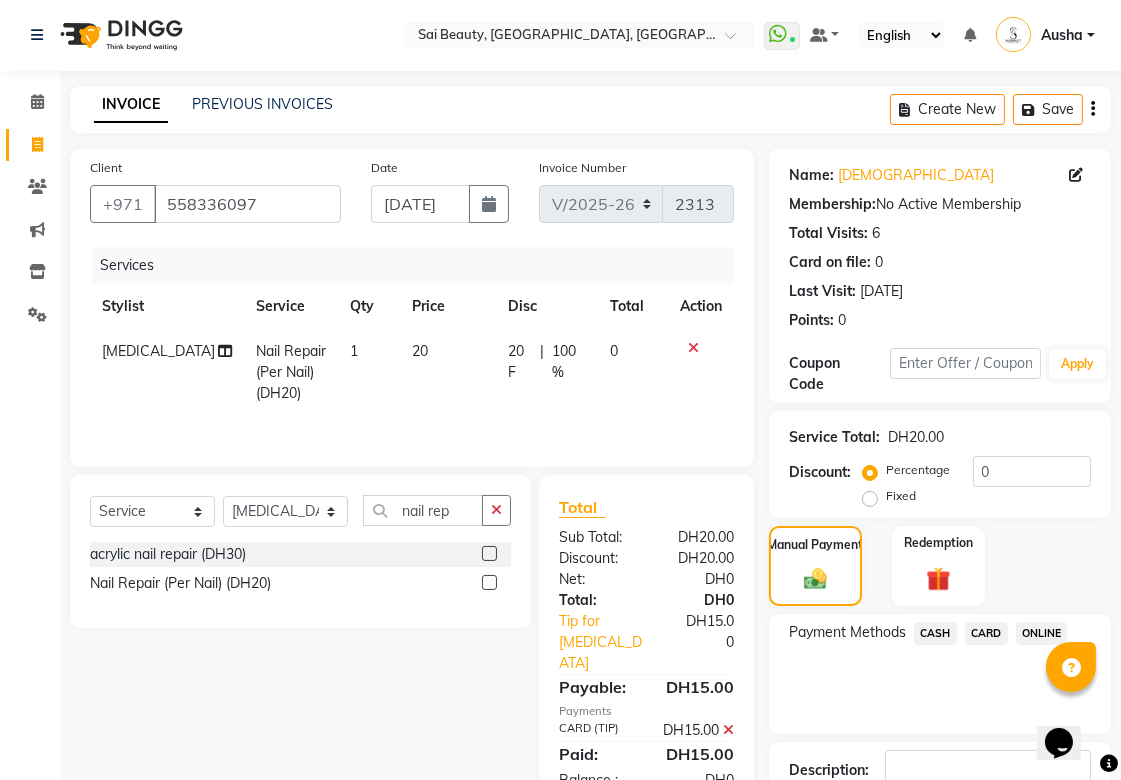 scroll, scrollTop: 138, scrollLeft: 0, axis: vertical 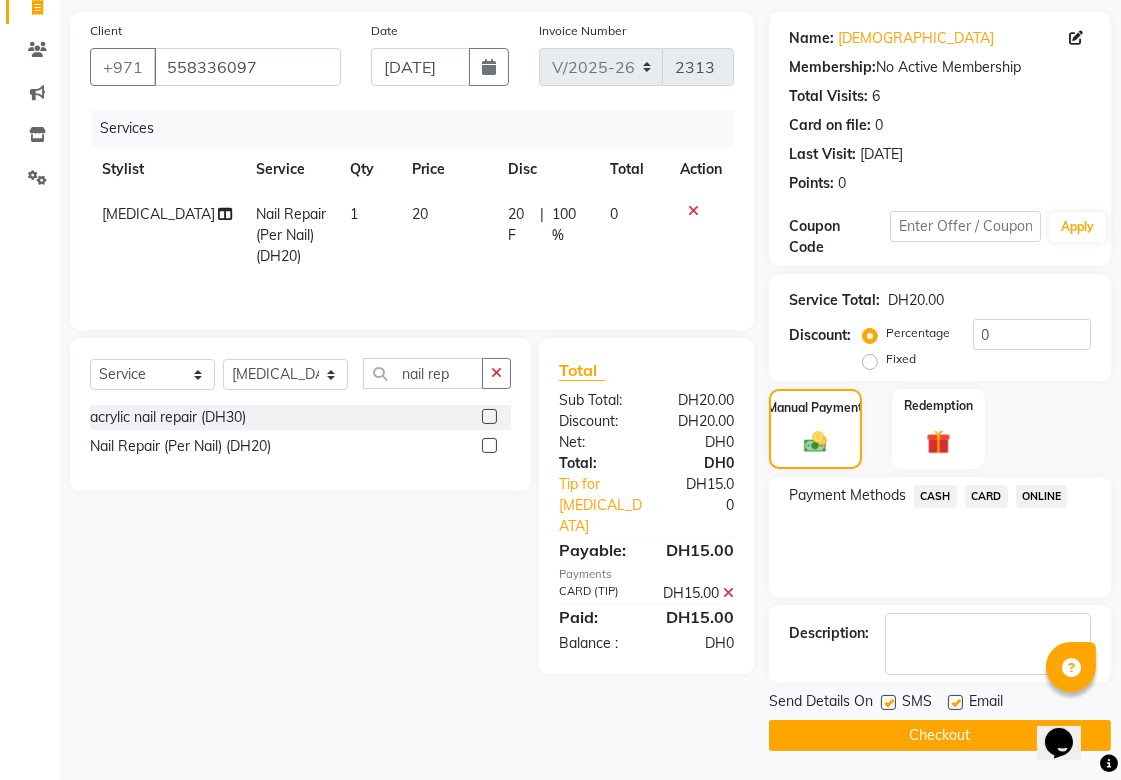 click on "Checkout" 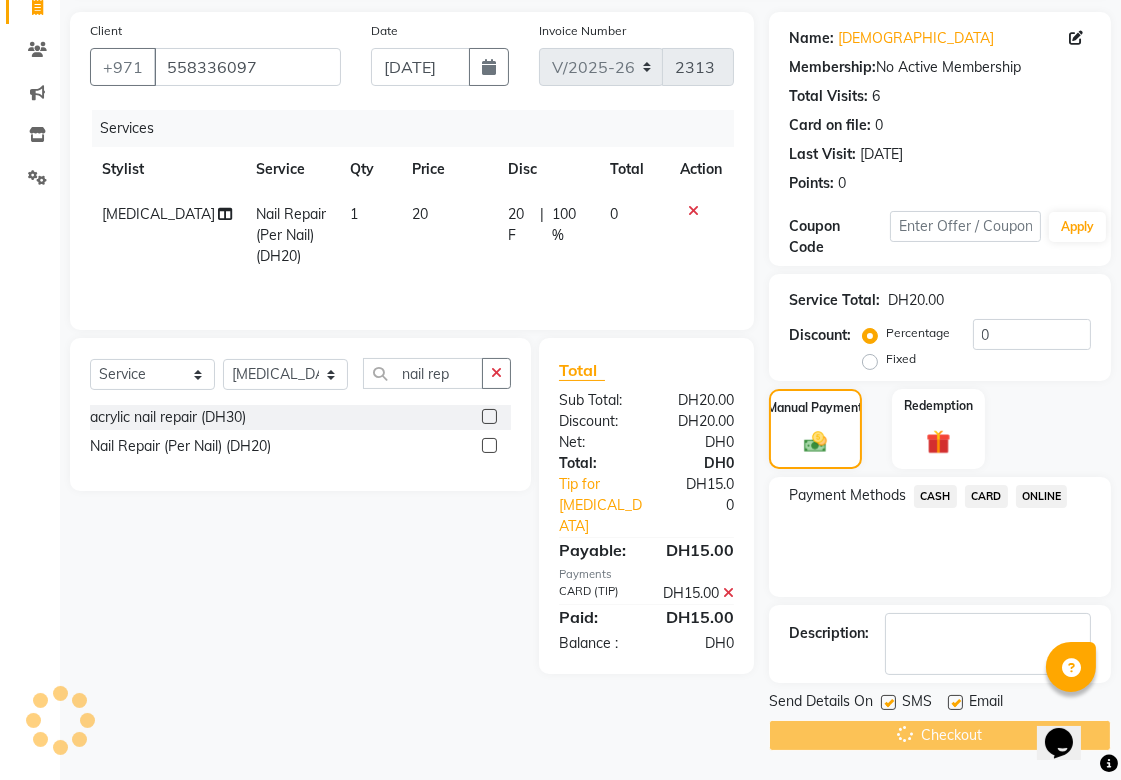 scroll, scrollTop: 0, scrollLeft: 0, axis: both 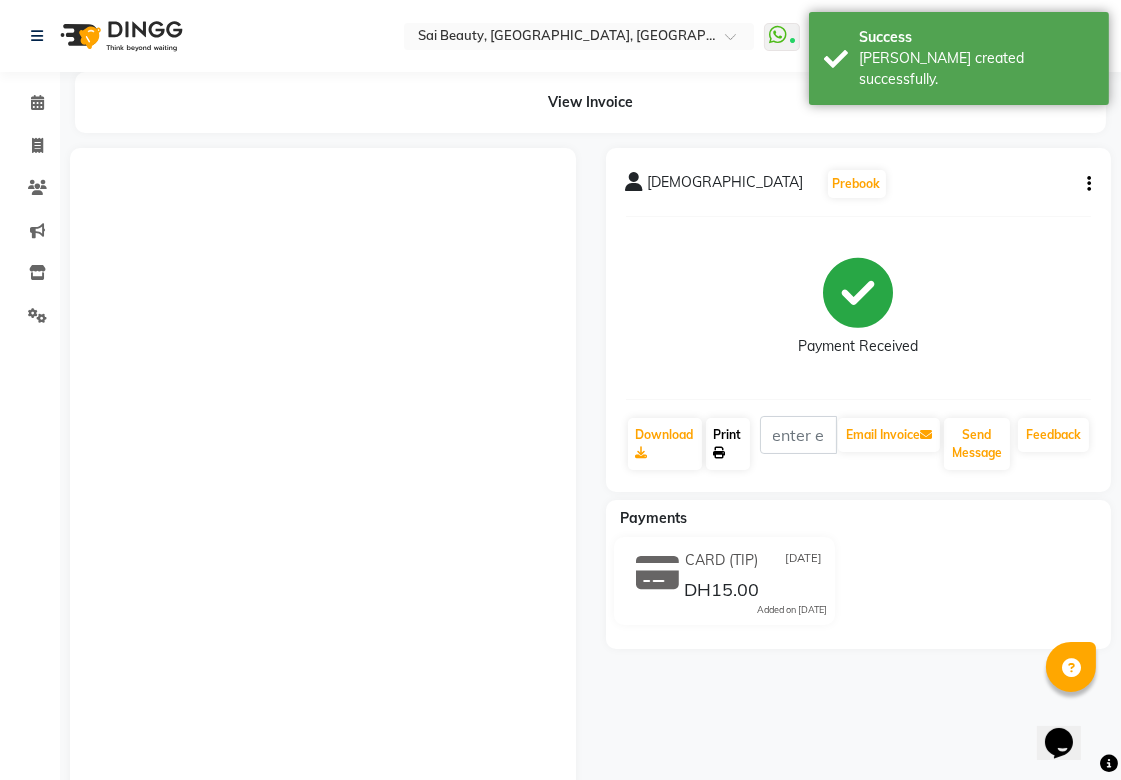 click on "Print" 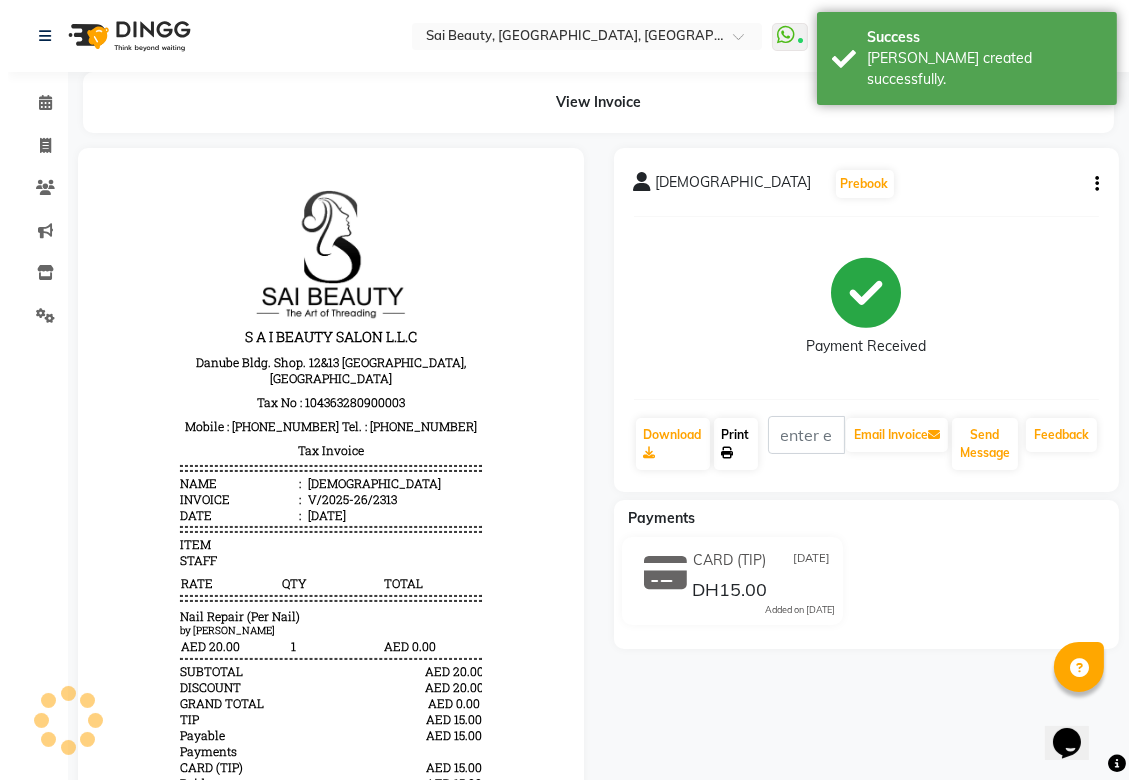 scroll, scrollTop: 0, scrollLeft: 0, axis: both 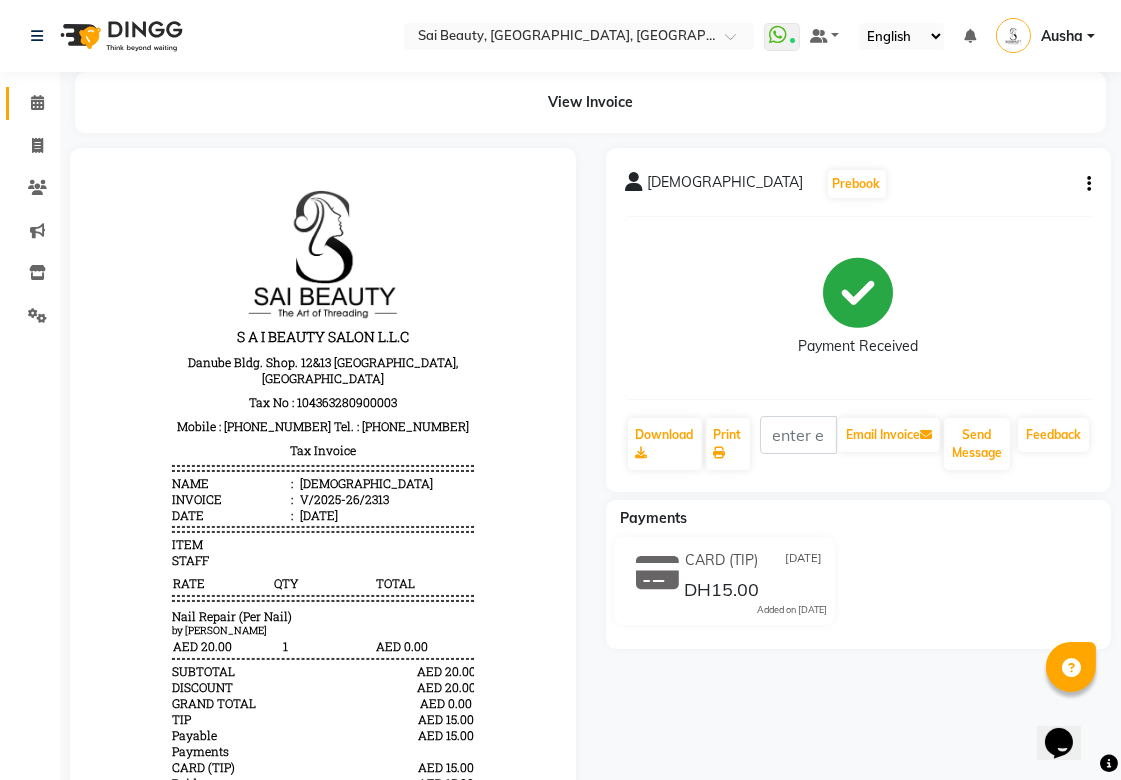 click 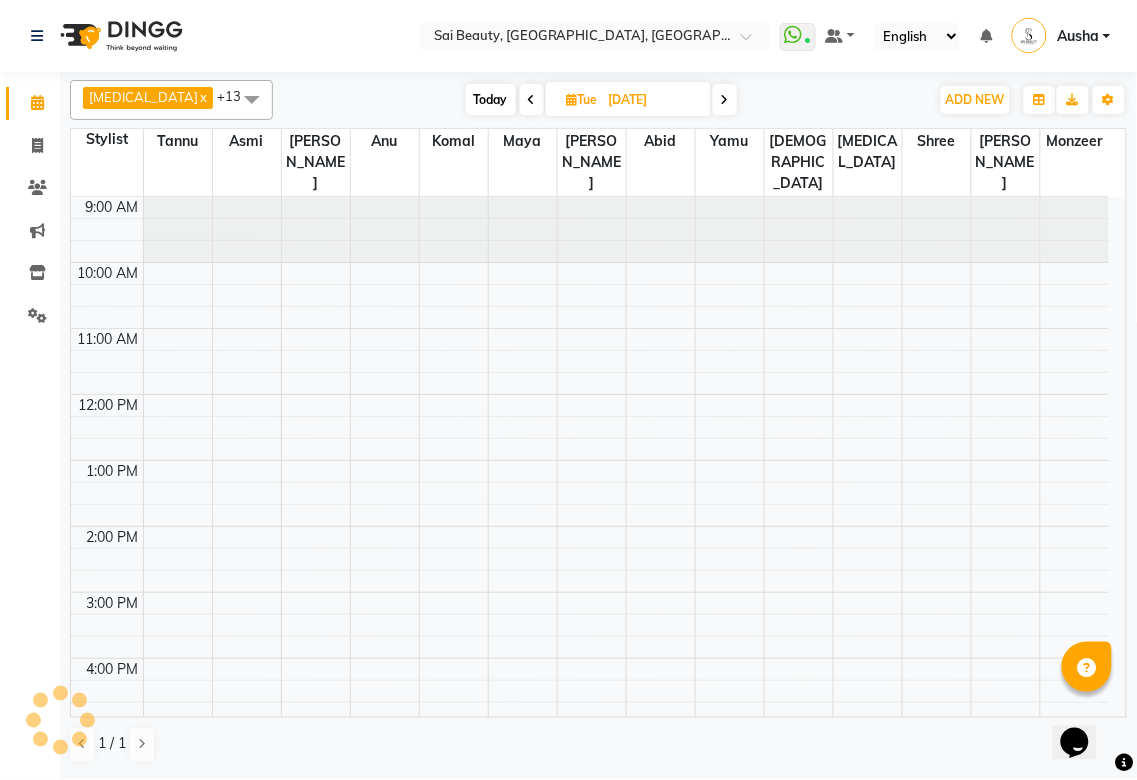 scroll, scrollTop: 0, scrollLeft: 0, axis: both 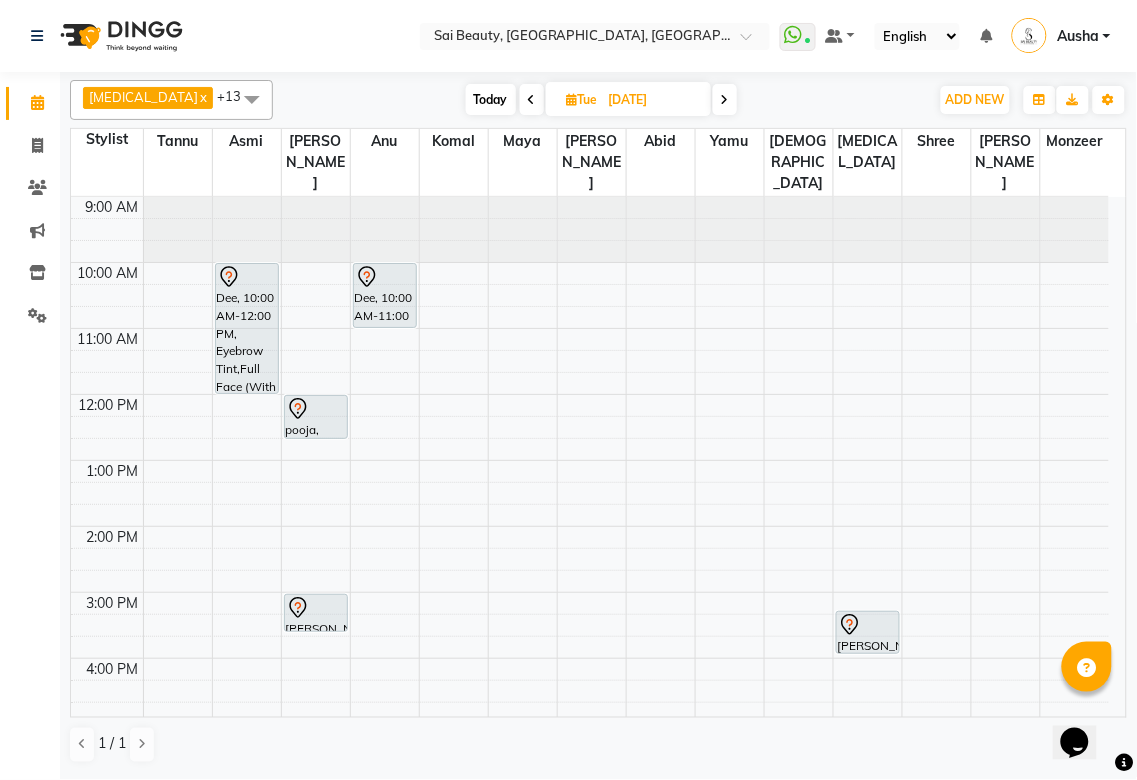 click at bounding box center (532, 100) 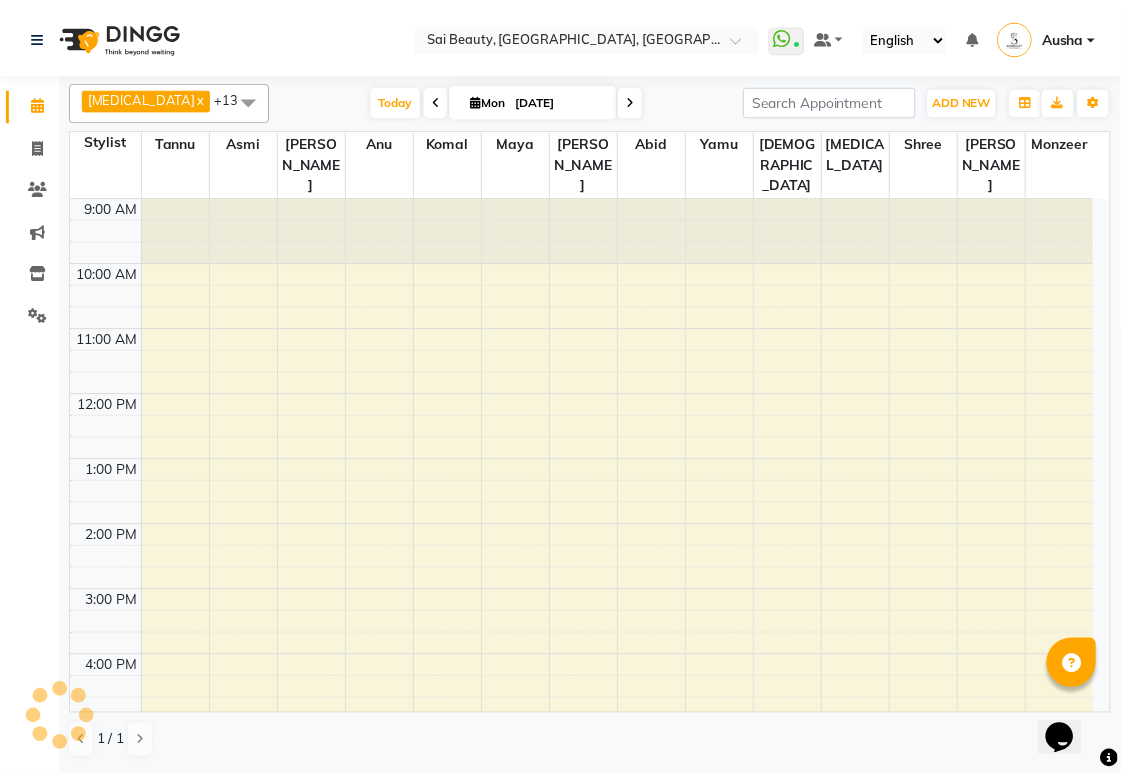 scroll, scrollTop: 432, scrollLeft: 0, axis: vertical 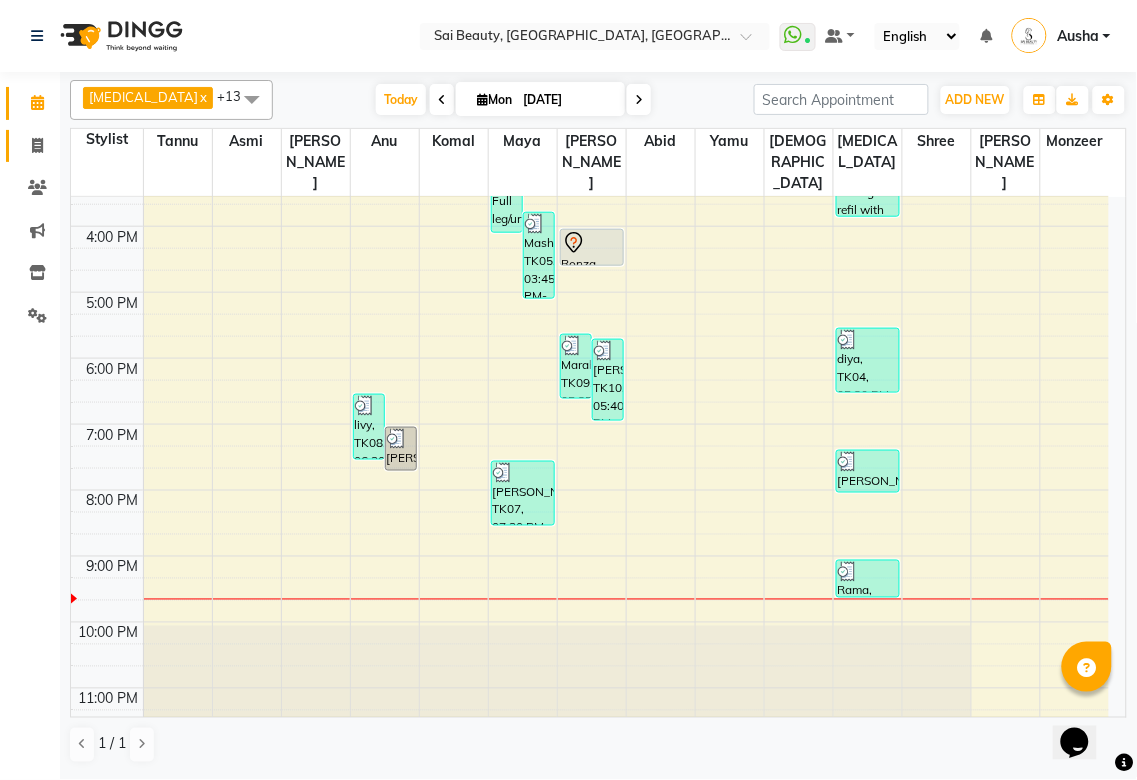 click 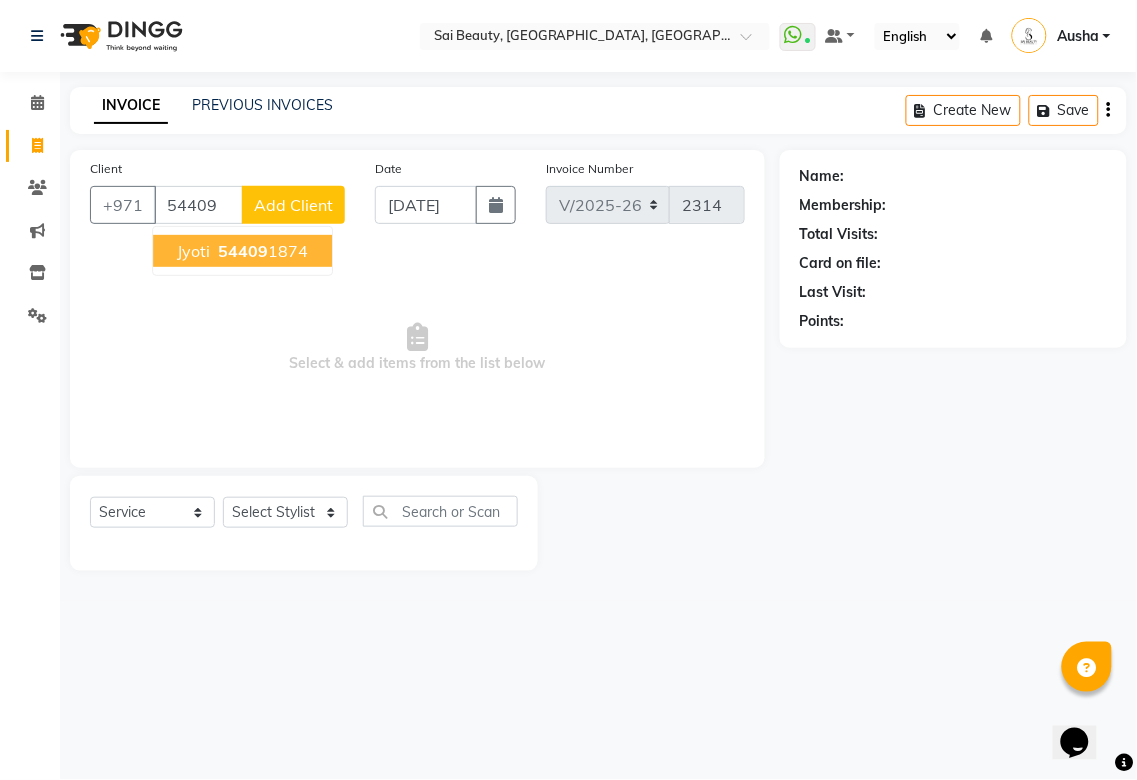 click on "54409 1874" at bounding box center [261, 251] 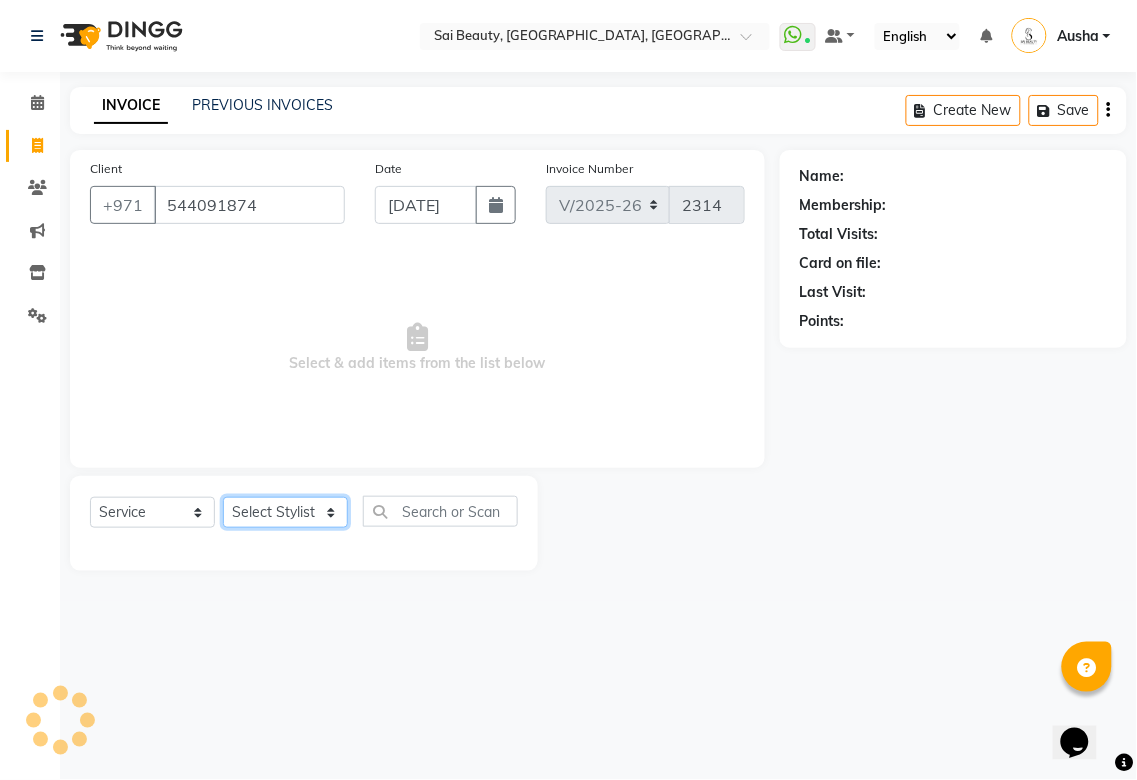 click on "Select Stylist [PERSON_NAME][MEDICAL_DATA] [PERSON_NAME] Asmi Ausha [PERSON_NAME] Gita [PERSON_NAME] Monzeer shree [PERSON_NAME] [PERSON_NAME] Surakcha [PERSON_NAME] Yamu" 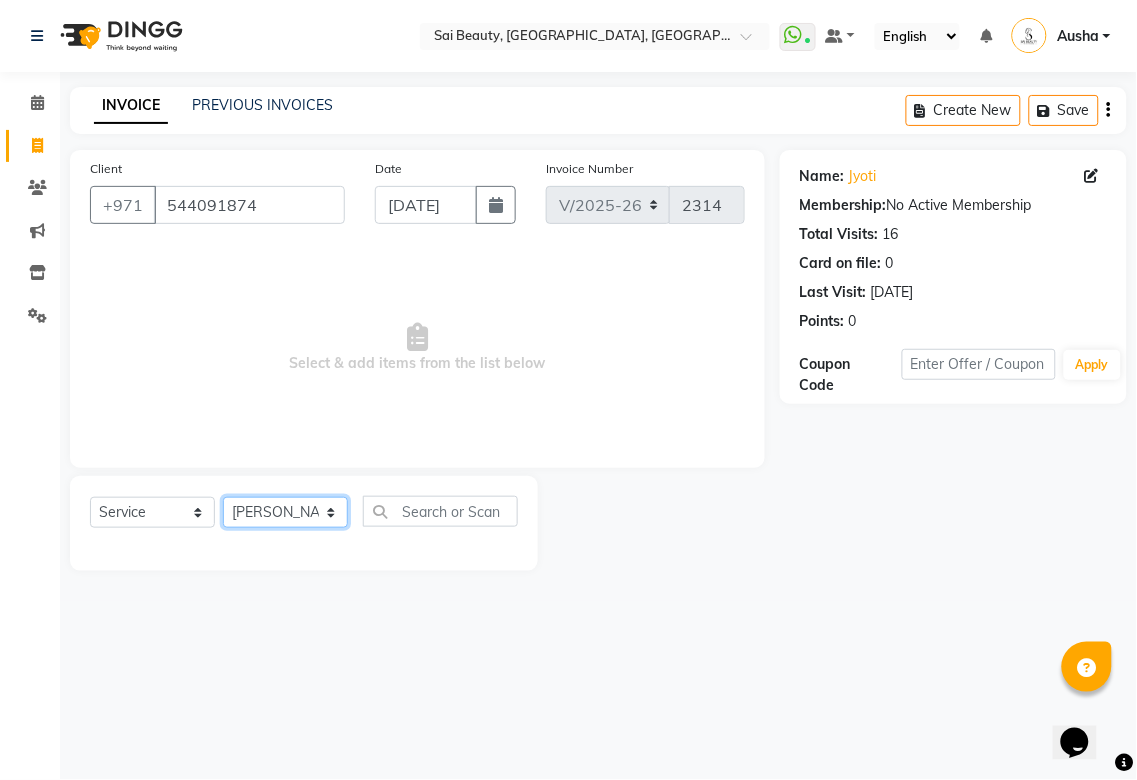 click on "Select Stylist [PERSON_NAME][MEDICAL_DATA] [PERSON_NAME] Asmi Ausha [PERSON_NAME] Gita [PERSON_NAME] Monzeer shree [PERSON_NAME] [PERSON_NAME] Surakcha [PERSON_NAME] Yamu" 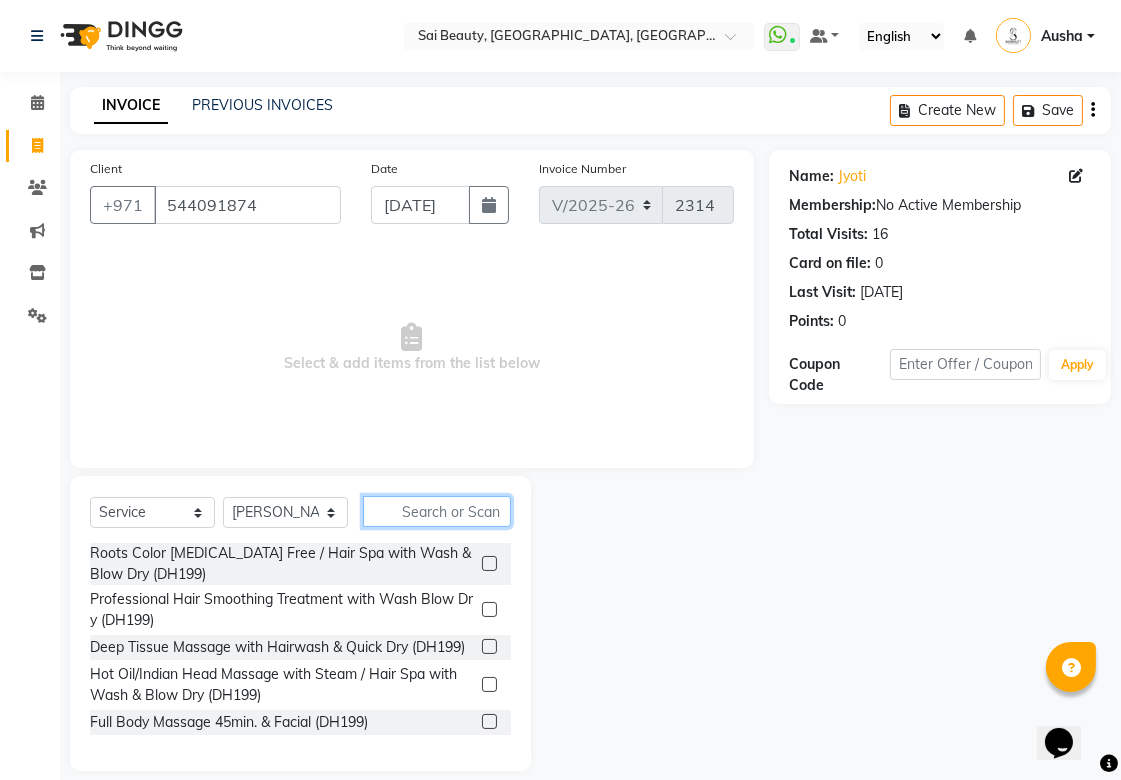 click 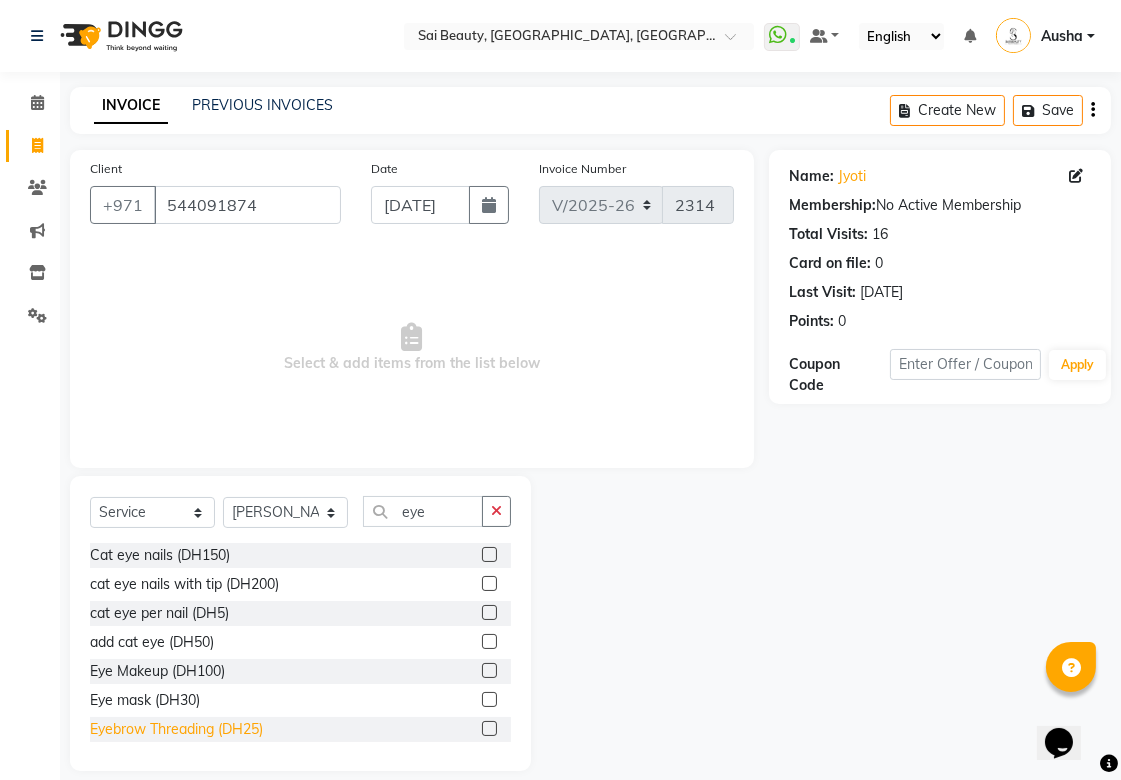 click on "Eyebrow Threading (DH25)" 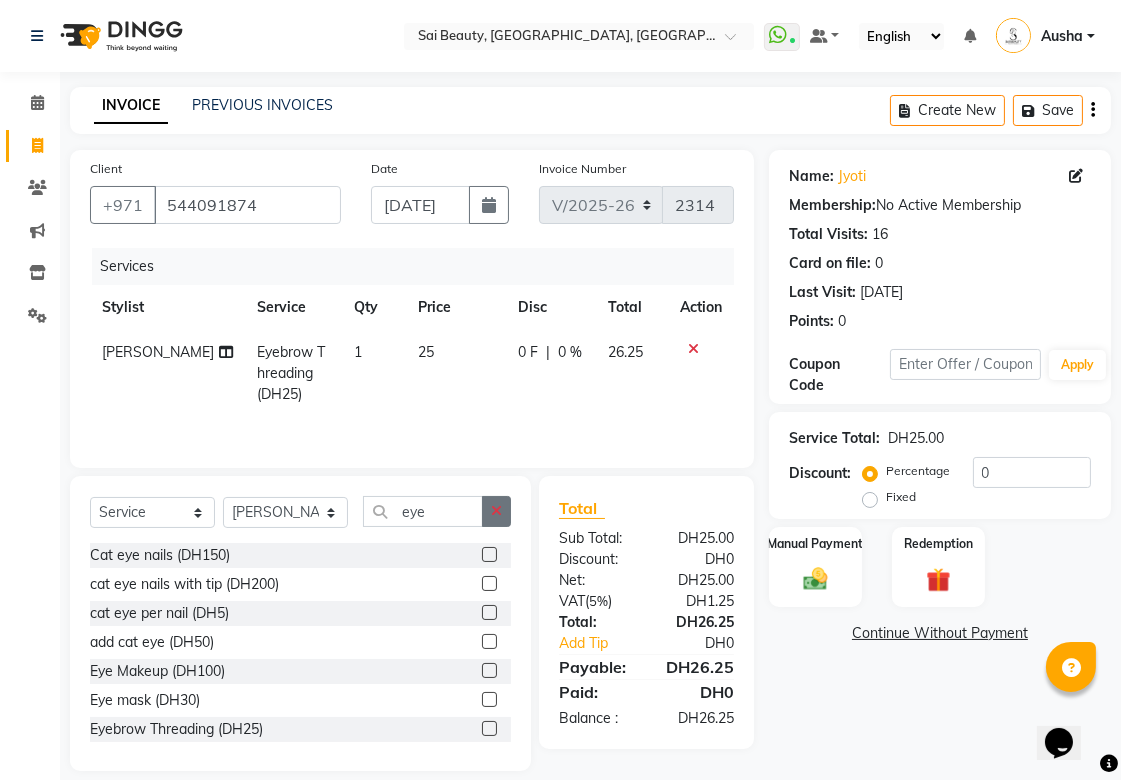 click 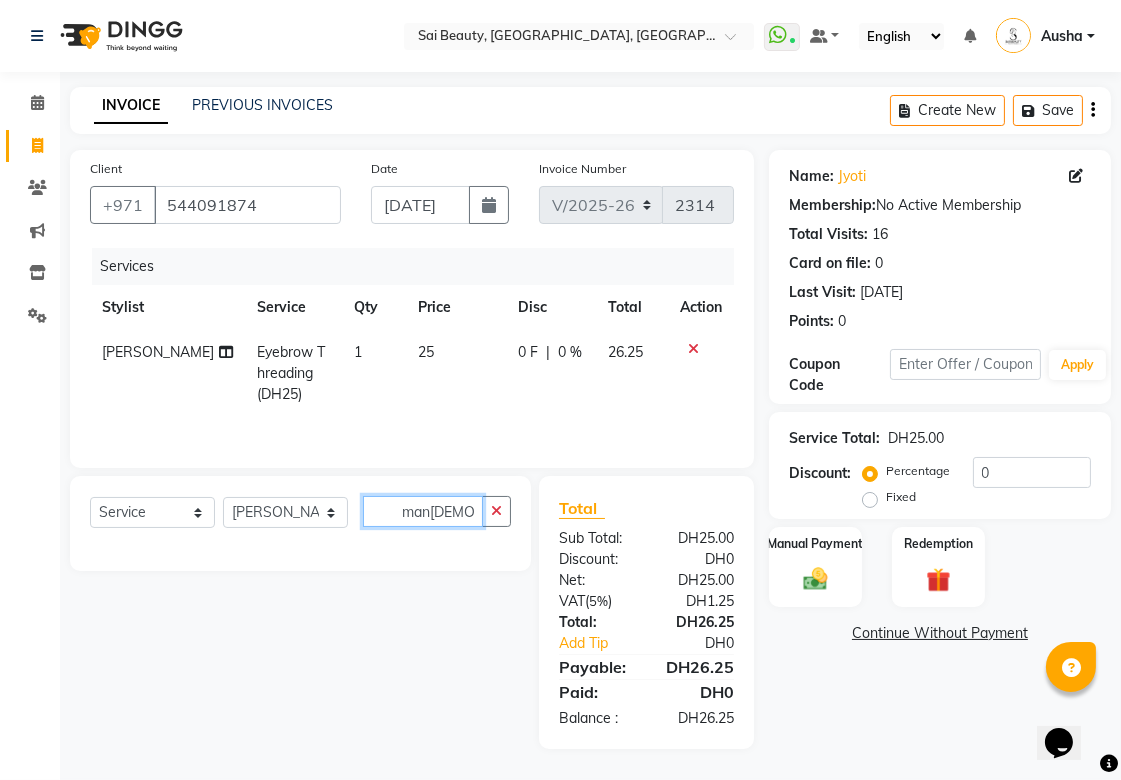 click on "man[DEMOGRAPHIC_DATA]" 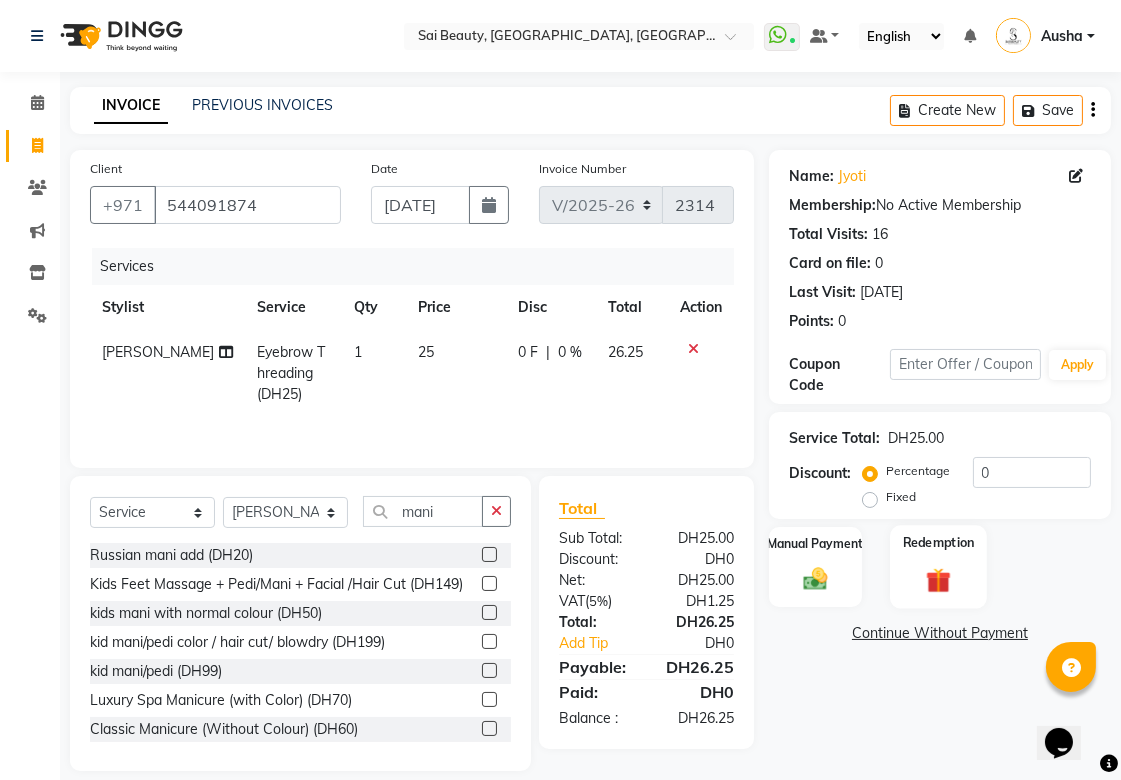 click on "Redemption" 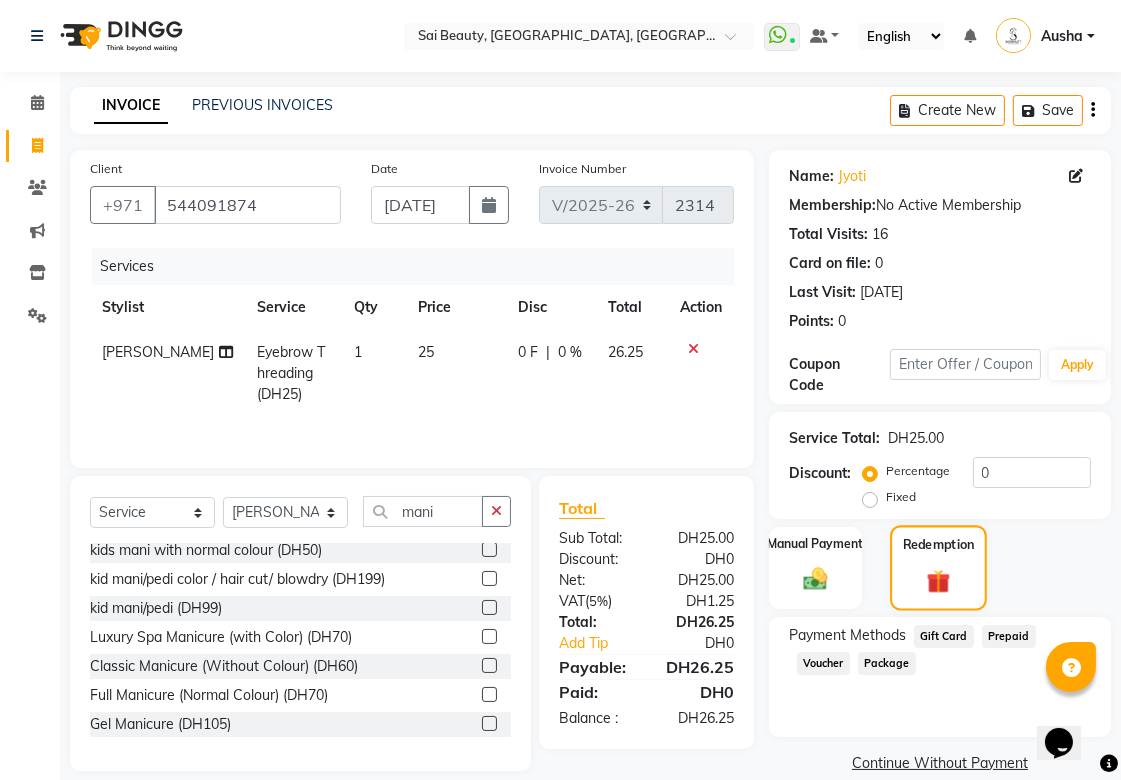 scroll, scrollTop: 107, scrollLeft: 0, axis: vertical 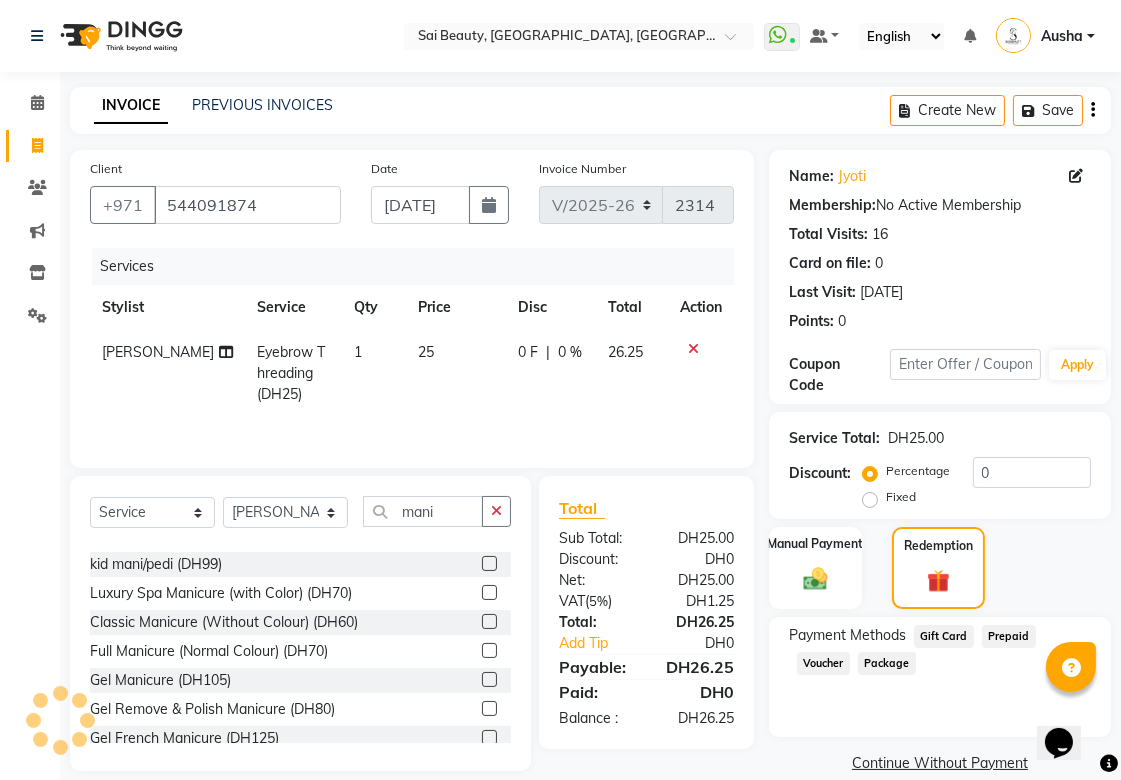 click 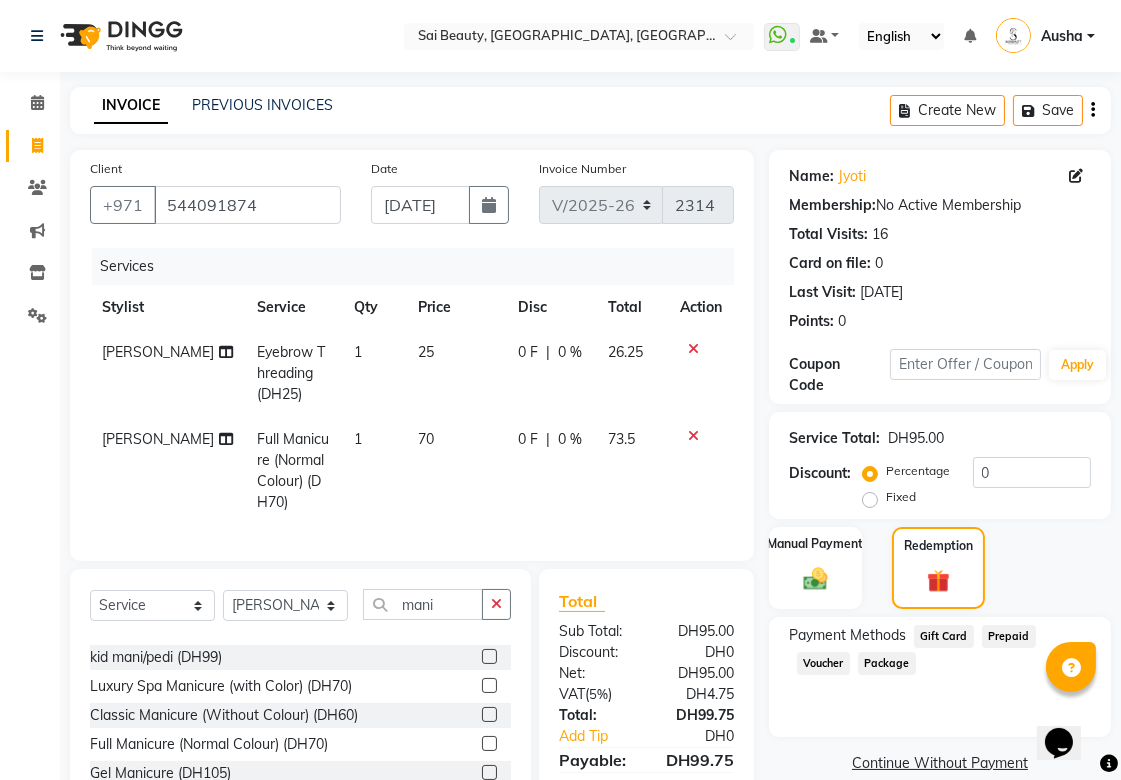 scroll, scrollTop: 131, scrollLeft: 0, axis: vertical 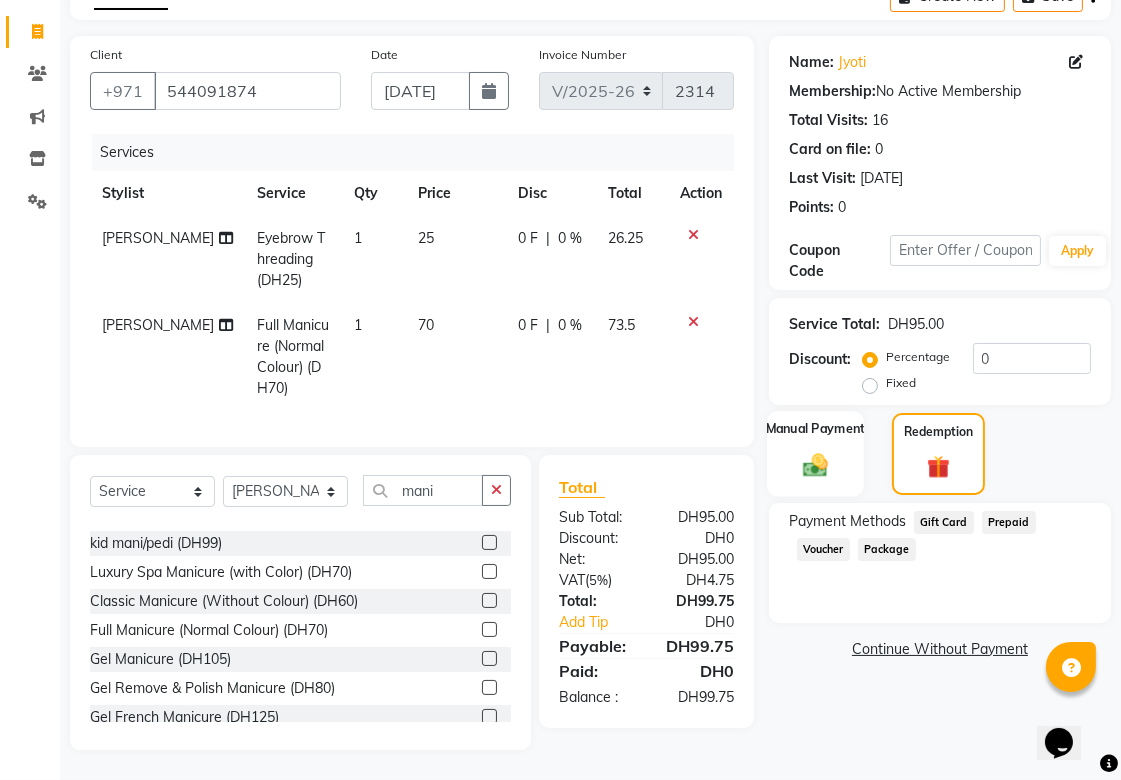 click on "Manual Payment" 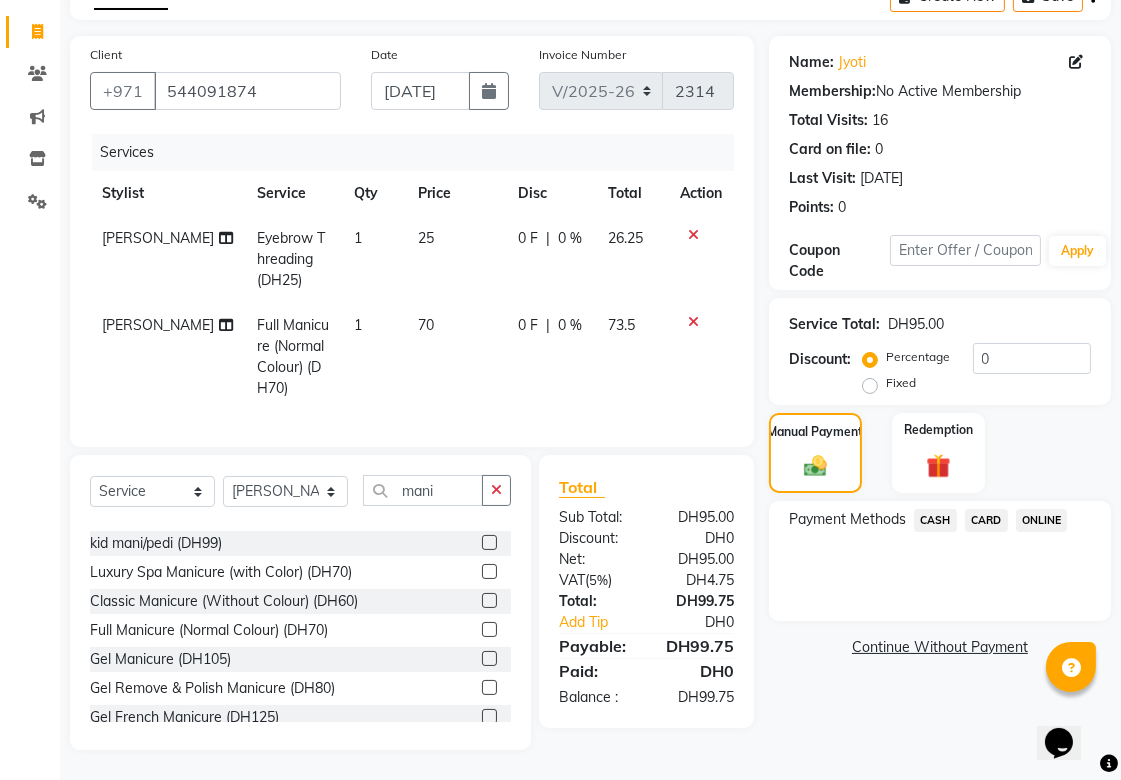 click on "CARD" 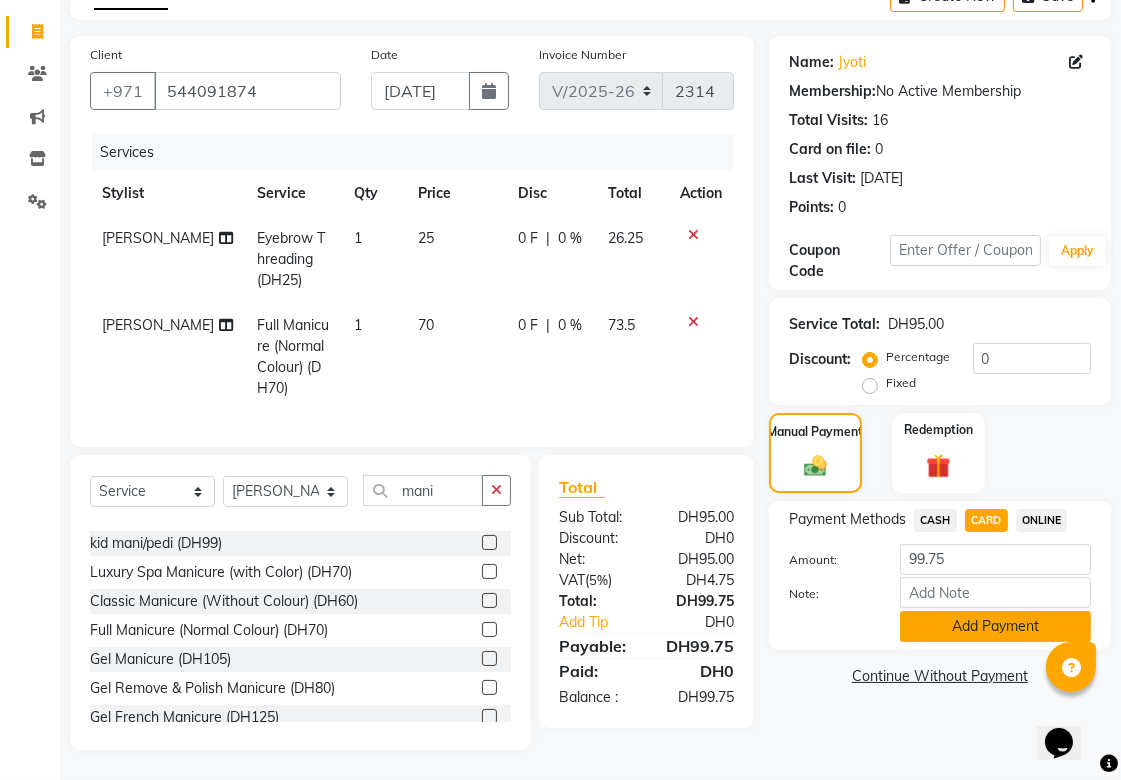 click on "Add Payment" 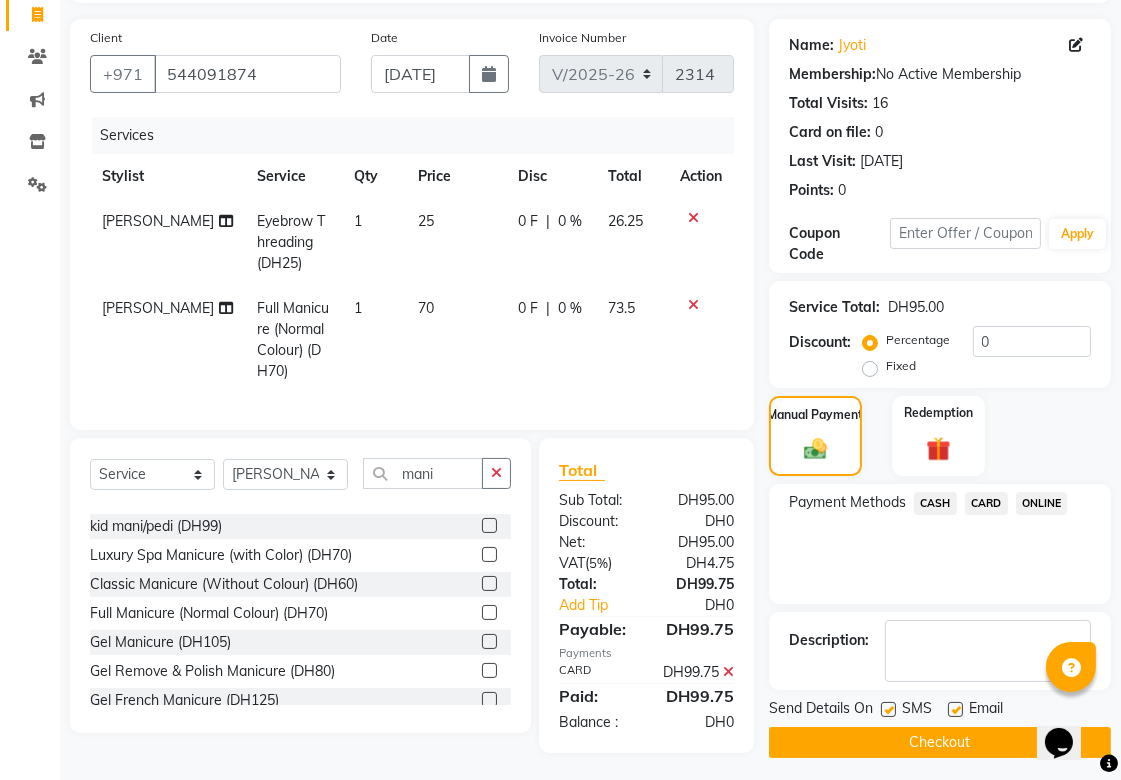 scroll, scrollTop: 172, scrollLeft: 0, axis: vertical 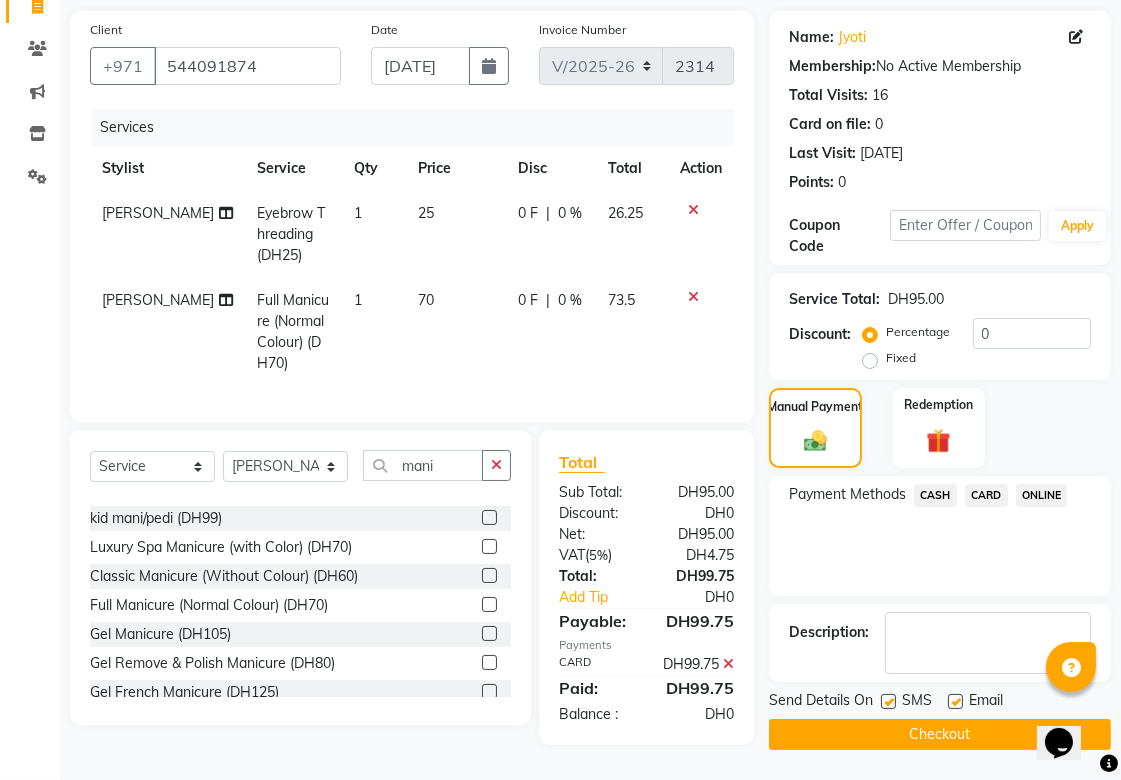 click on "Checkout" 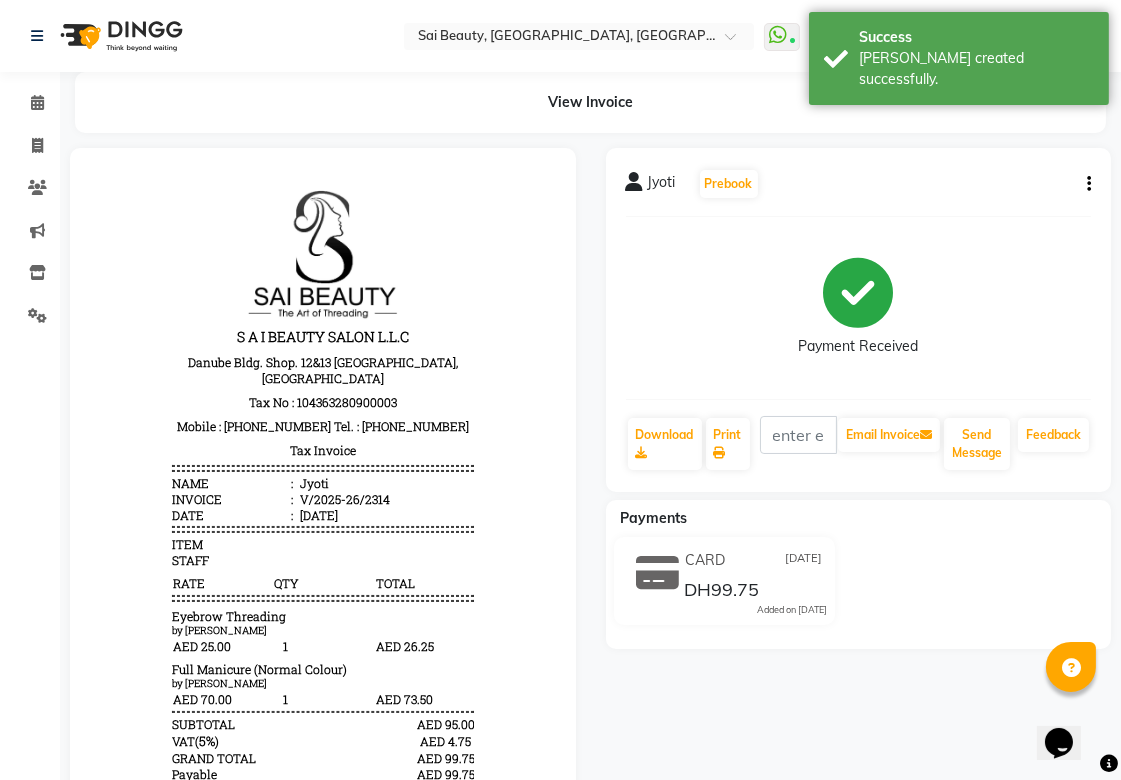 scroll, scrollTop: 0, scrollLeft: 0, axis: both 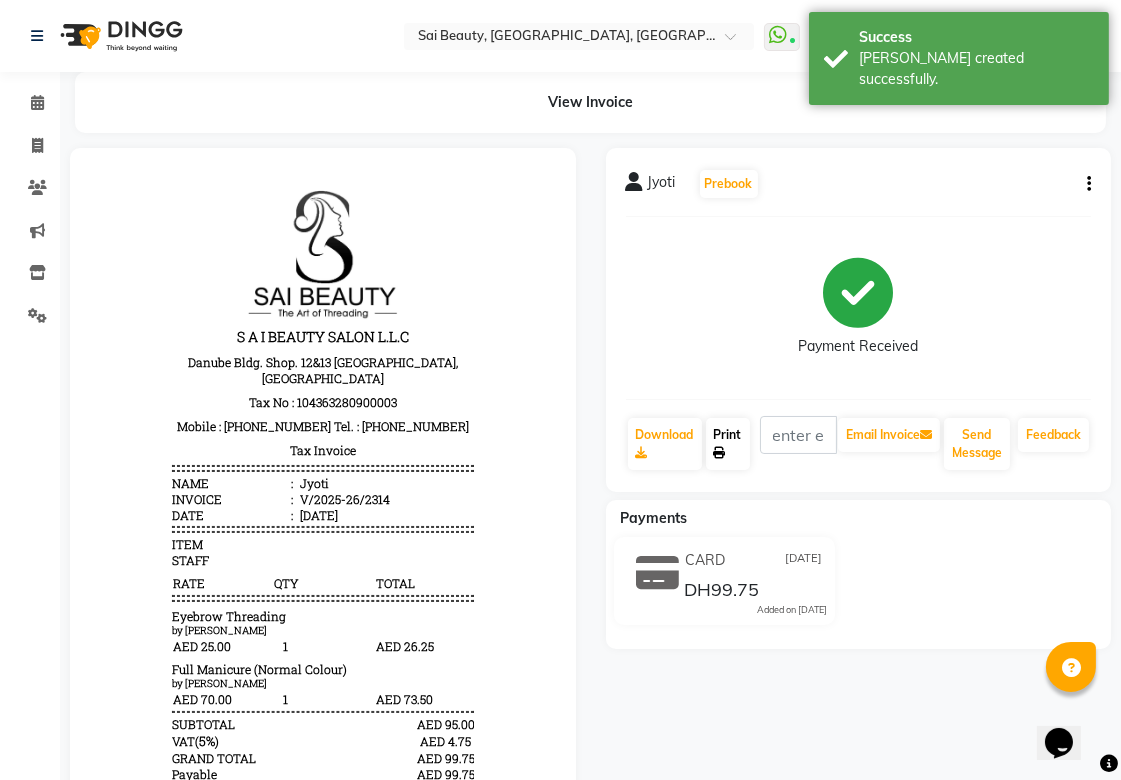 click on "Print" 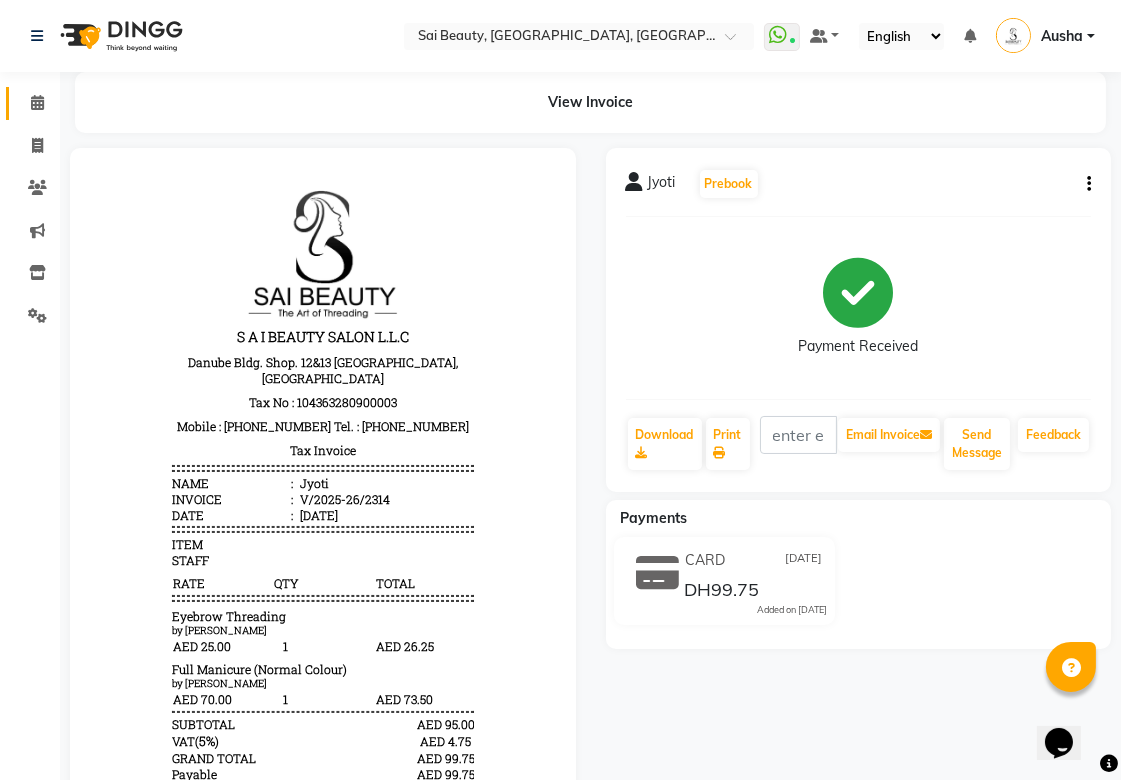 click 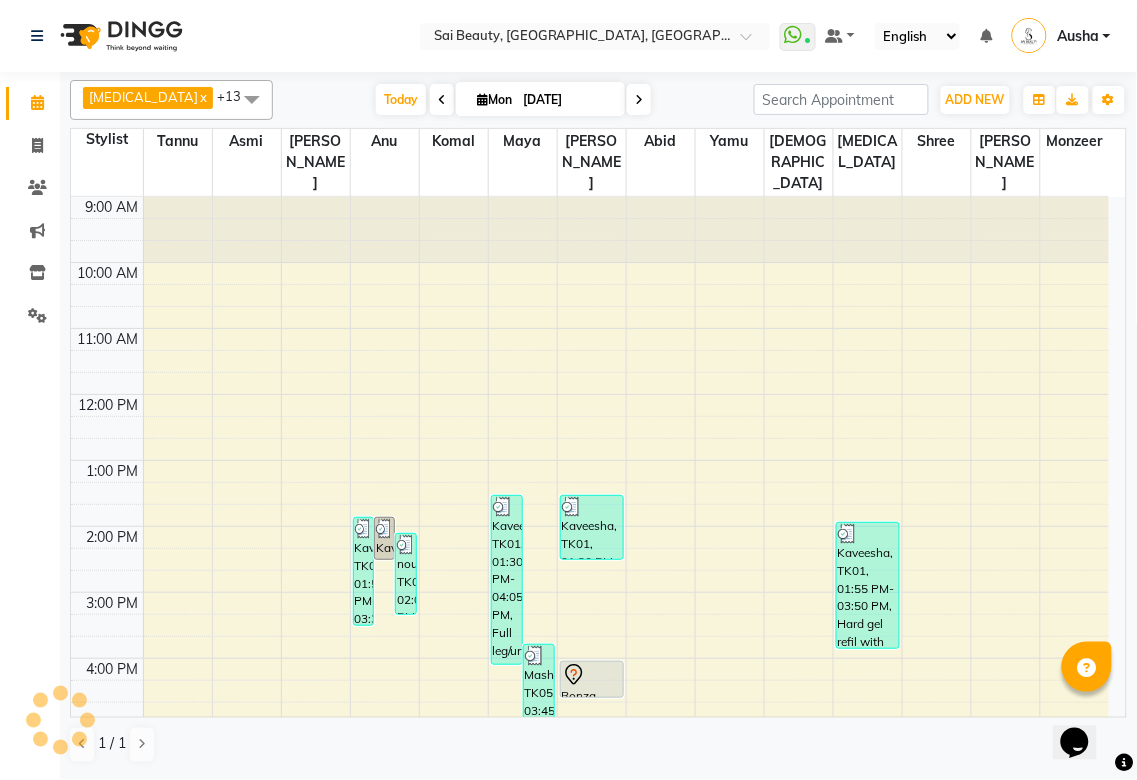 scroll, scrollTop: 432, scrollLeft: 0, axis: vertical 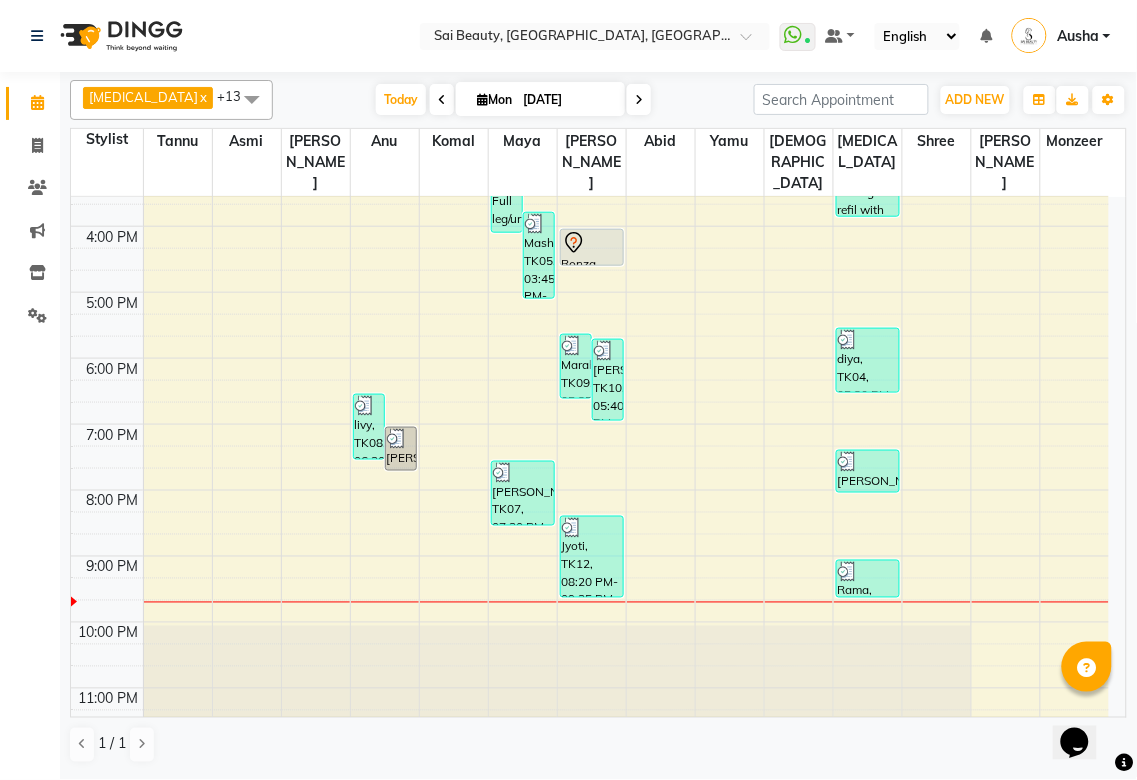 click 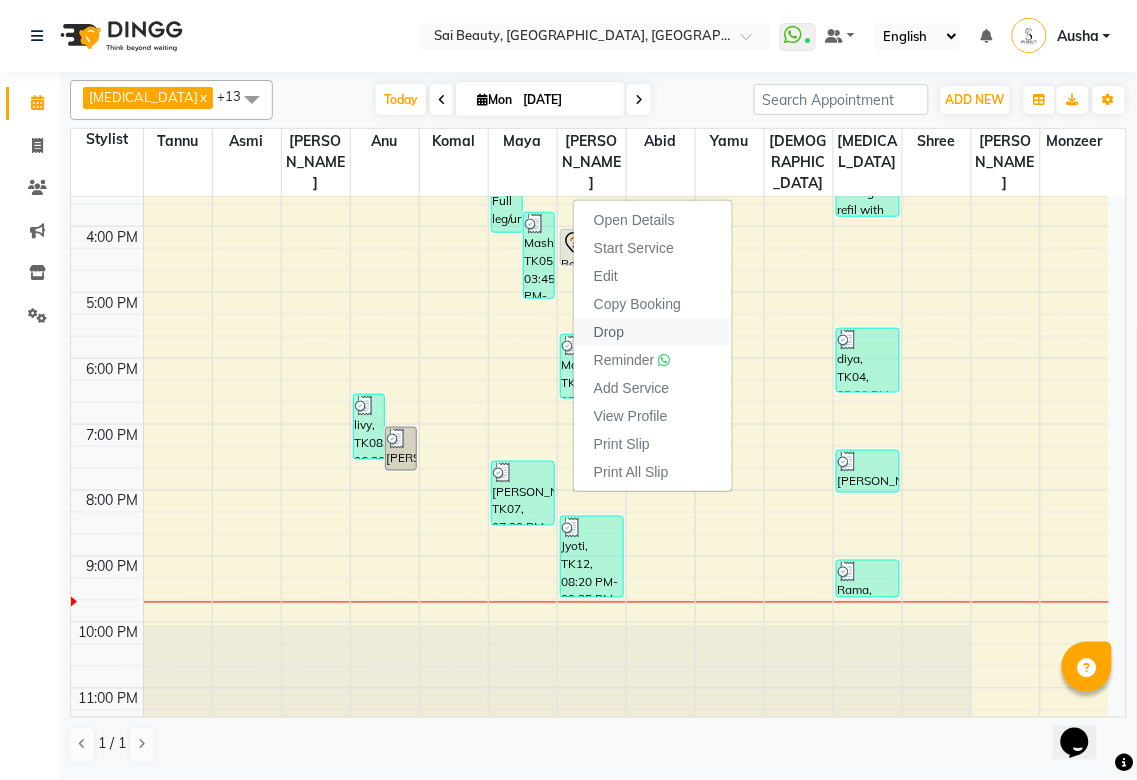 click on "Drop" at bounding box center (653, 332) 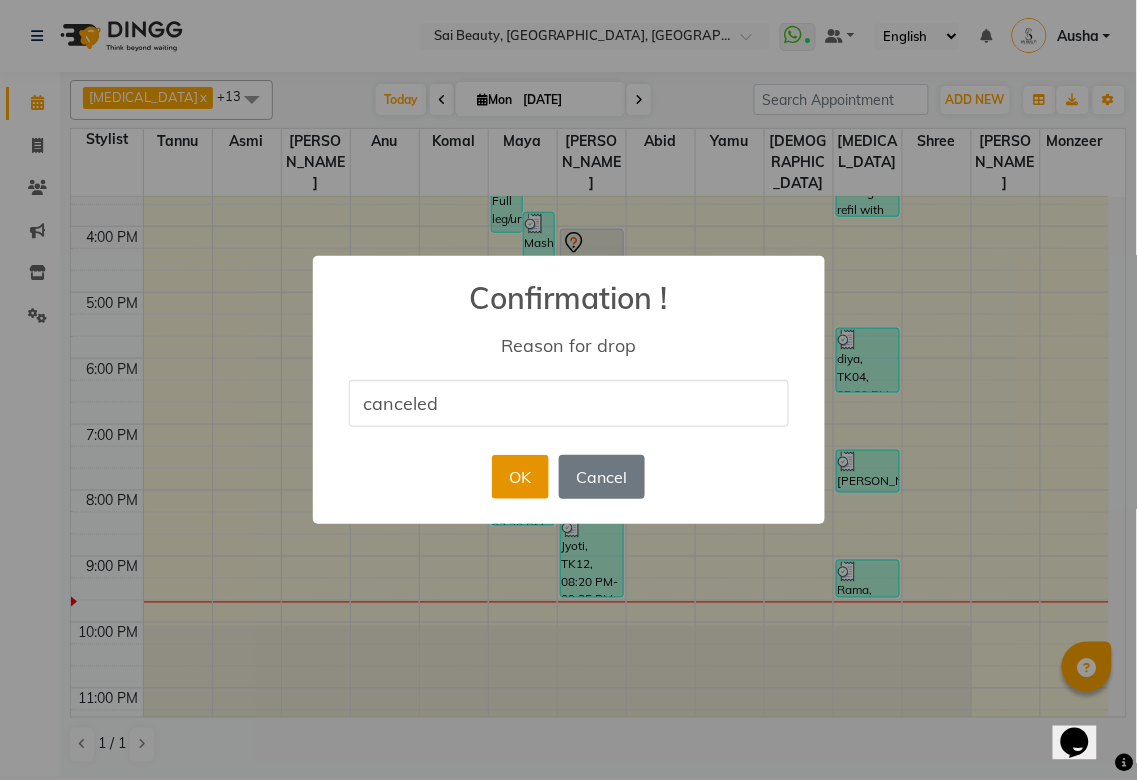 click on "OK" at bounding box center [520, 477] 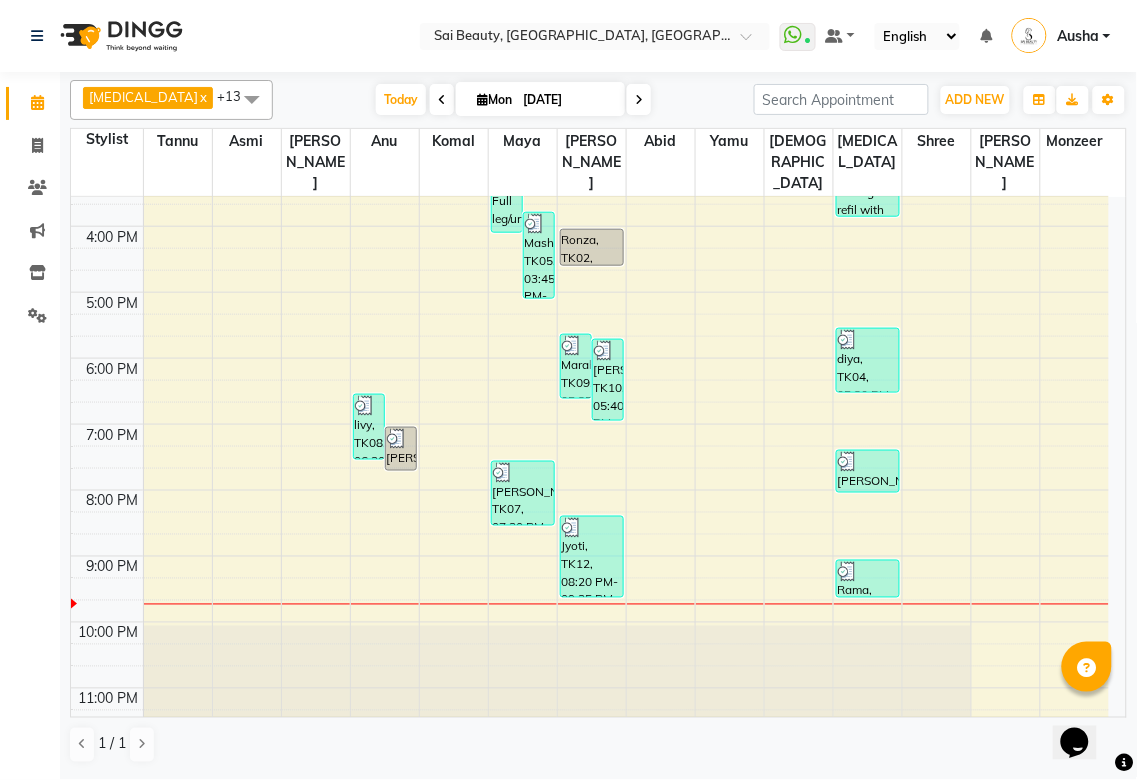 click at bounding box center [523, 692] 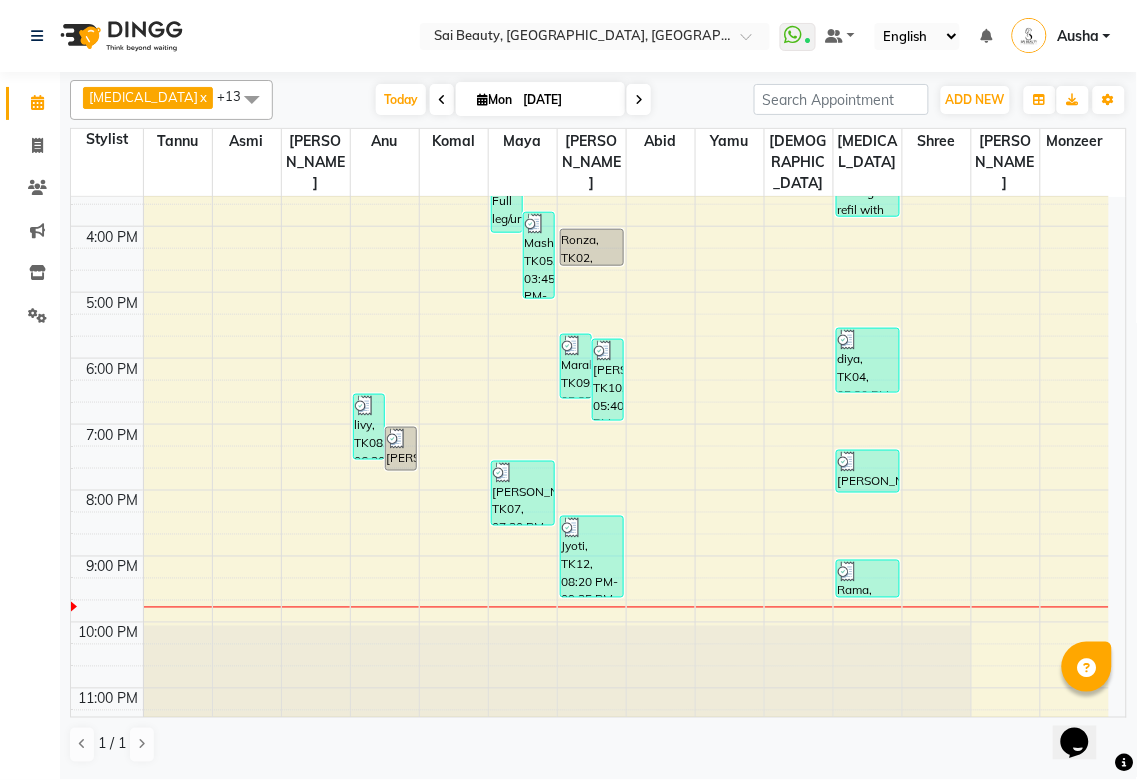 click at bounding box center [639, 100] 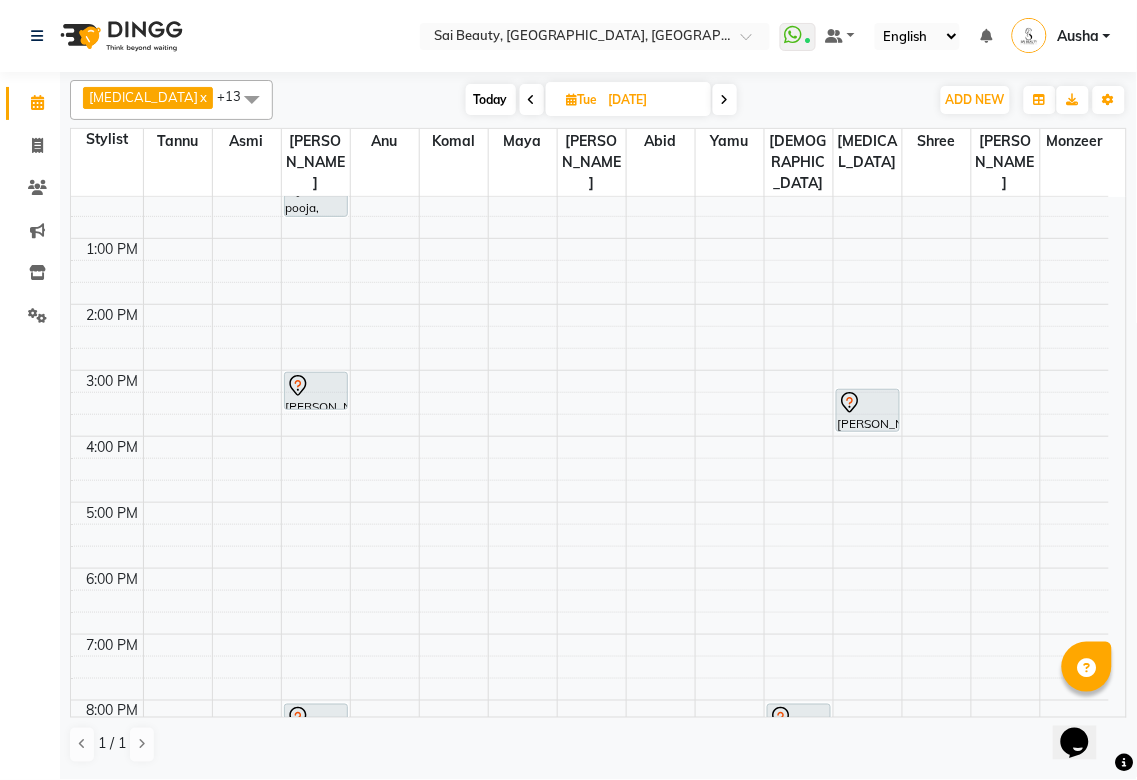 scroll, scrollTop: 0, scrollLeft: 0, axis: both 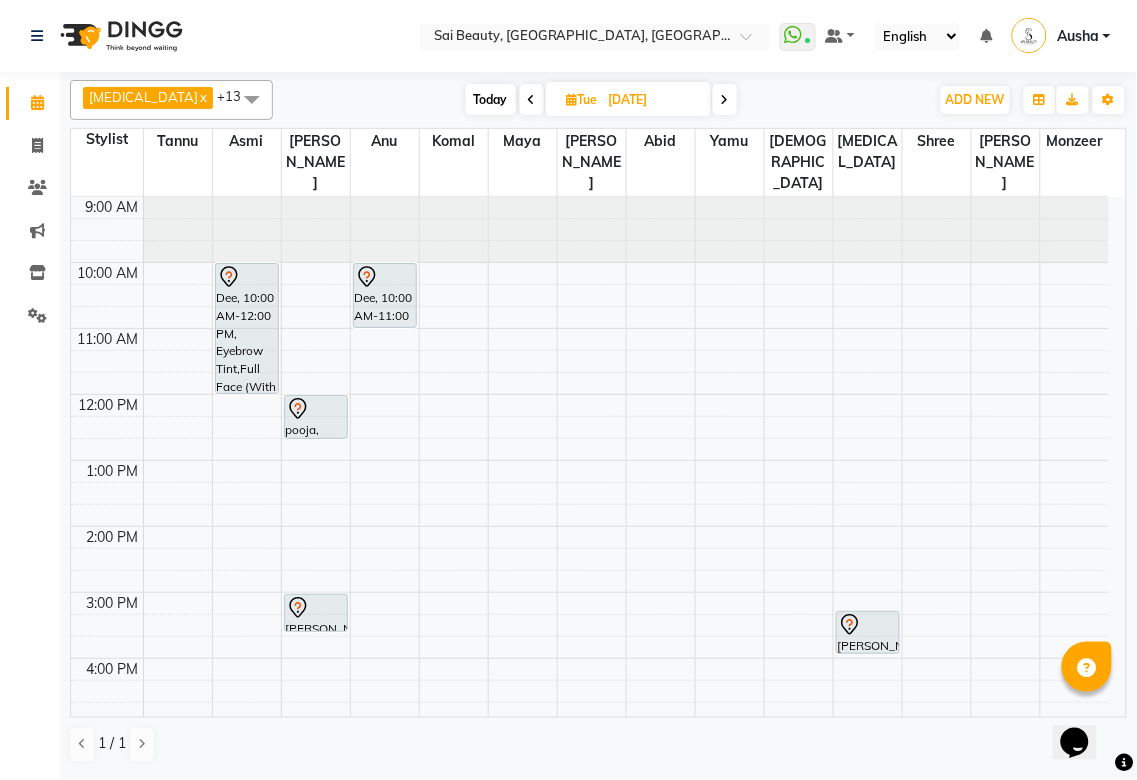 click 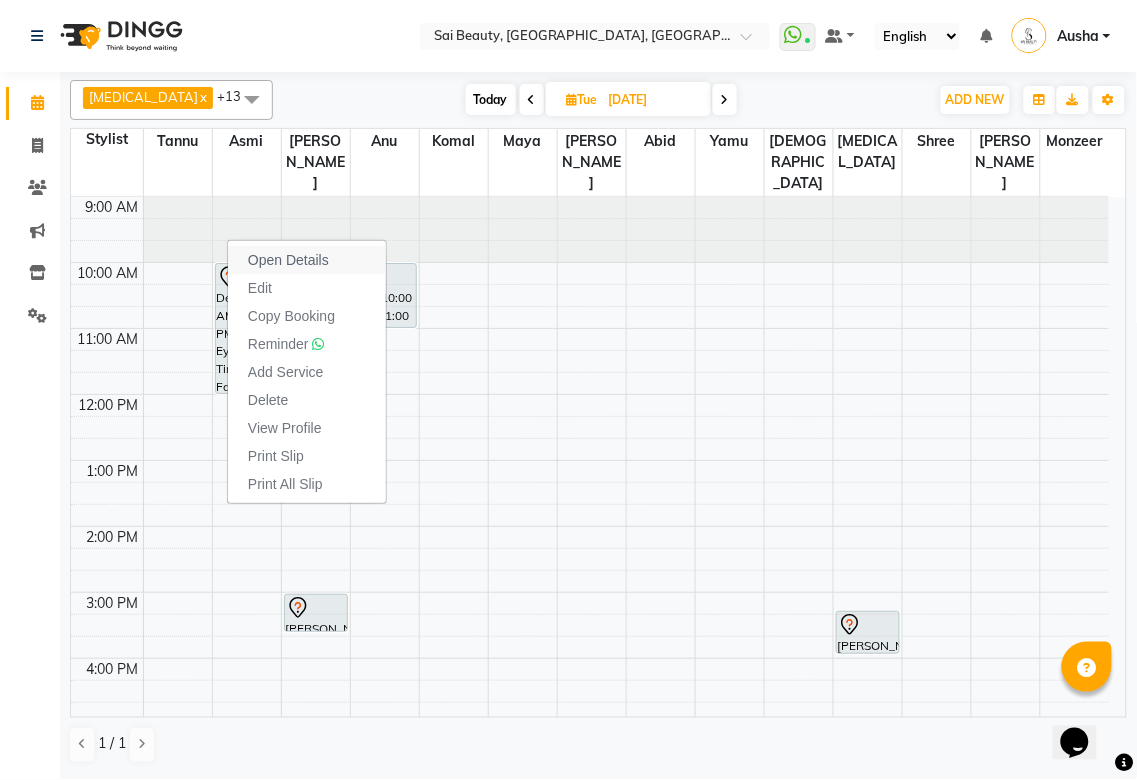 click on "Open Details" at bounding box center (288, 260) 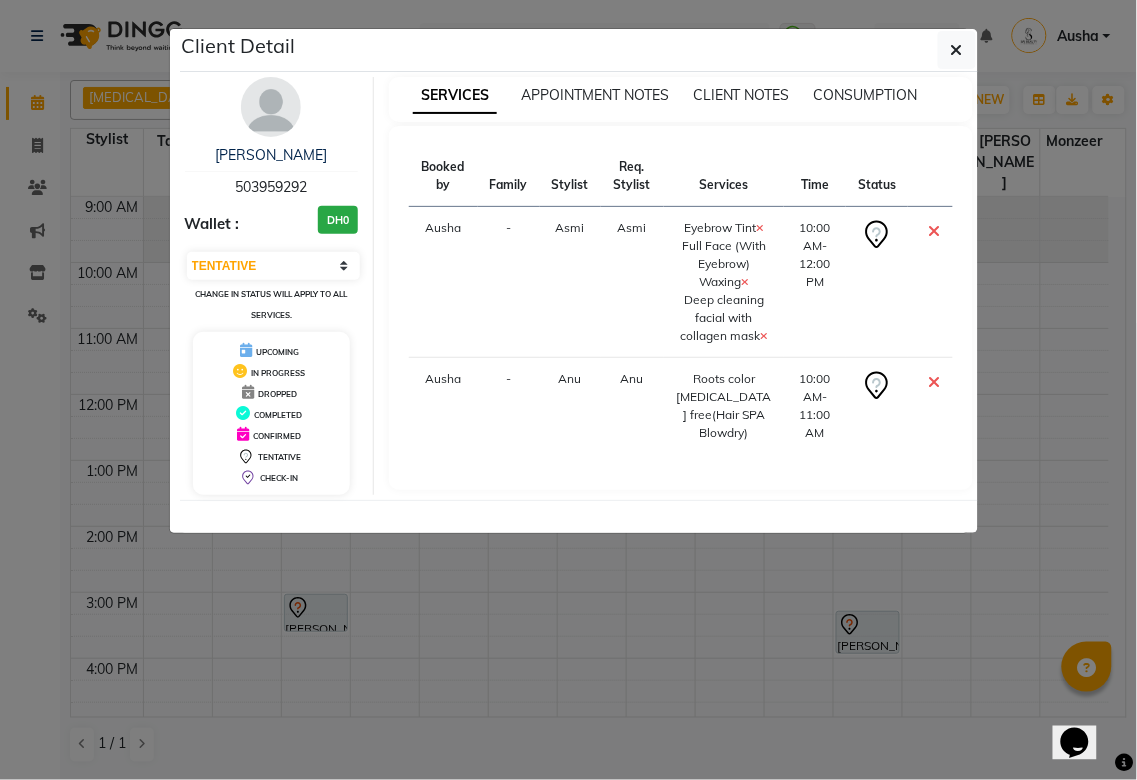 click on "Client Detail  Dee    503959292 Wallet : DH0 Select CONFIRMED TENTATIVE Change in status will apply to all services. UPCOMING IN PROGRESS DROPPED COMPLETED CONFIRMED TENTATIVE CHECK-IN SERVICES APPOINTMENT NOTES CLIENT NOTES CONSUMPTION Booked by Family Stylist Req. Stylist Services Time Status  Ausha  - Asmi Asmi  Eyebrow Tint   Full Face (With Eyebrow) Waxing   Deep cleaning facial with collagen mask   10:00 AM-12:00 PM   [PERSON_NAME] [PERSON_NAME]  Roots color [MEDICAL_DATA] free(Hair SPA Blowdry)   10:00 AM-11:00 AM" 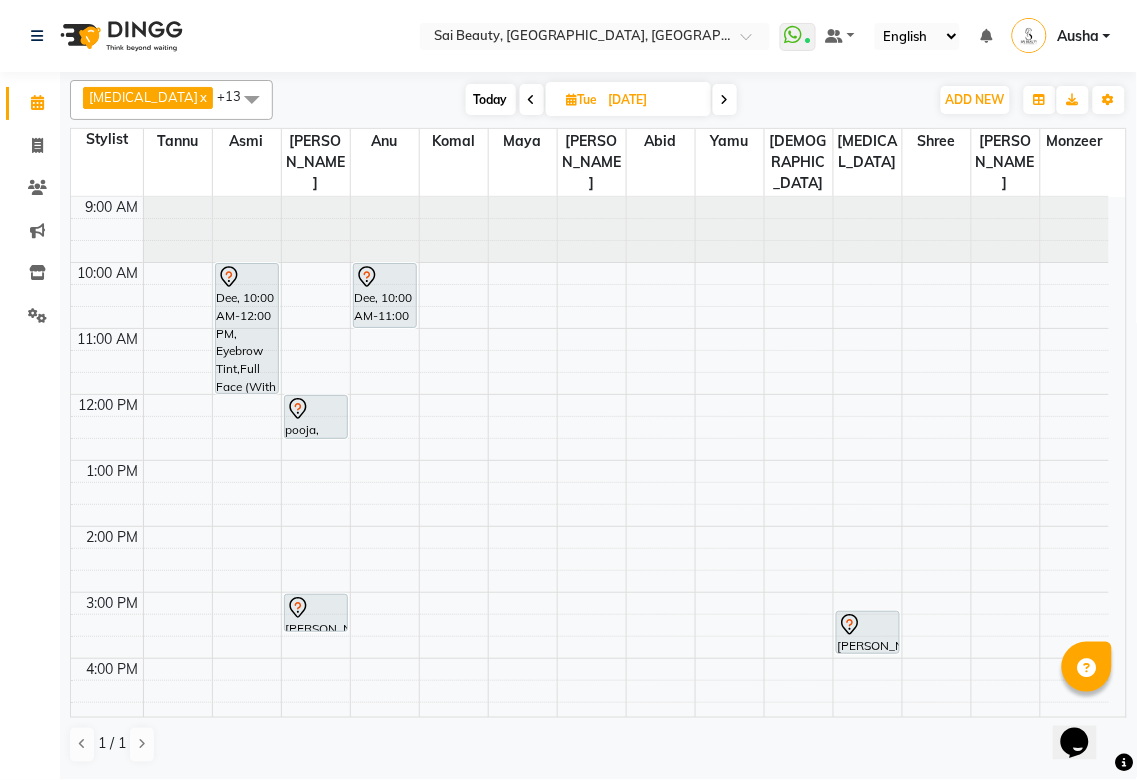 click 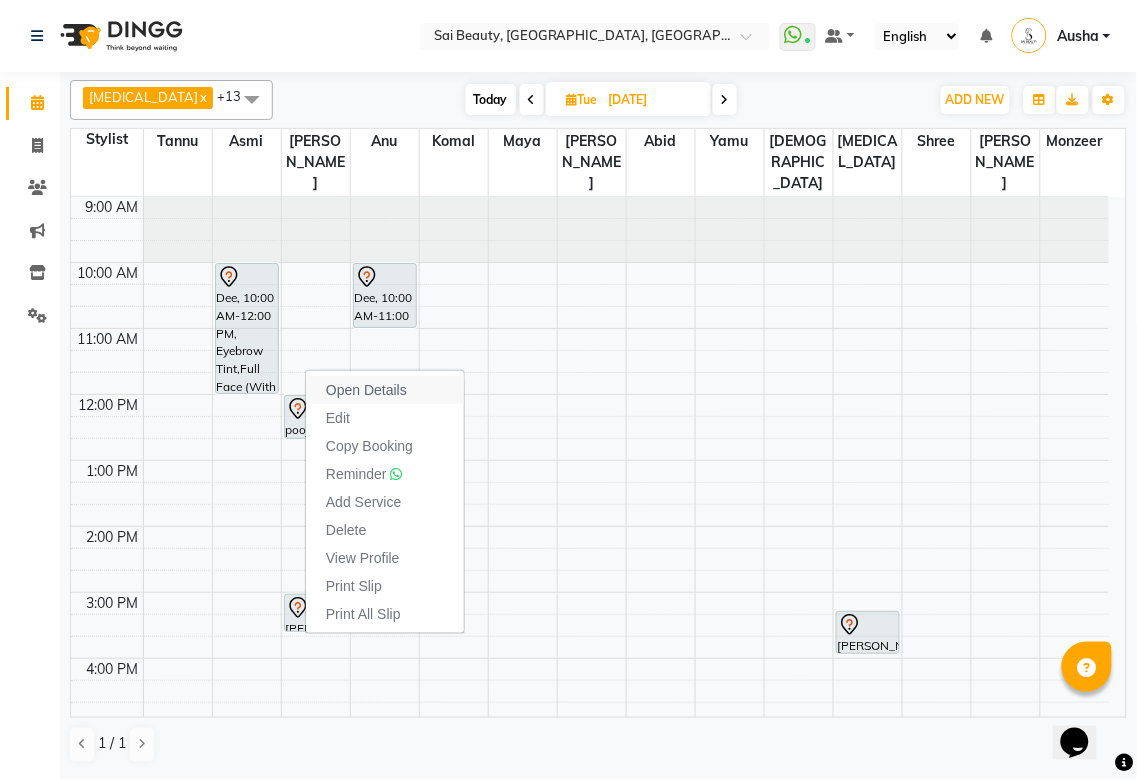 click on "Open Details" at bounding box center [366, 390] 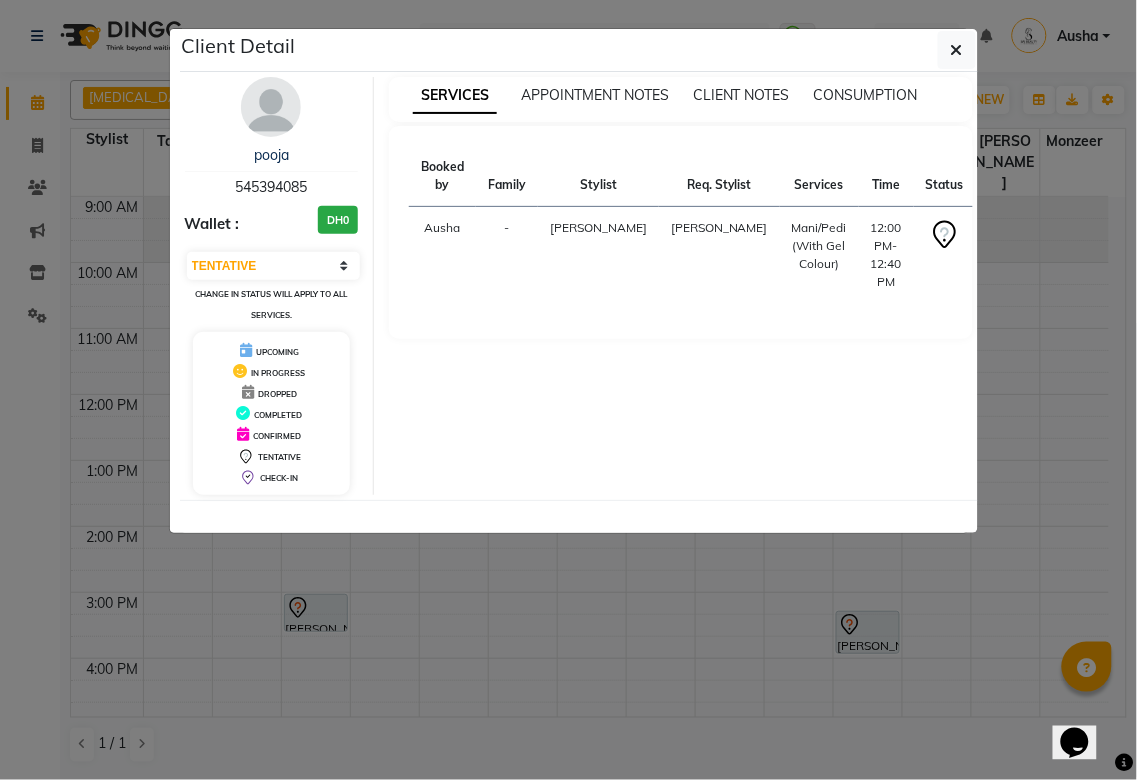 click on "Client Detail  pooja    545394085 Wallet : DH0 Select CONFIRMED TENTATIVE Change in status will apply to all services. UPCOMING IN PROGRESS DROPPED COMPLETED CONFIRMED TENTATIVE CHECK-IN SERVICES APPOINTMENT NOTES CLIENT NOTES CONSUMPTION Booked by Family Stylist Req. Stylist Services Time Status  [PERSON_NAME] [PERSON_NAME]/Pedi (With Gel Colour)   12:00 PM-12:40 PM" 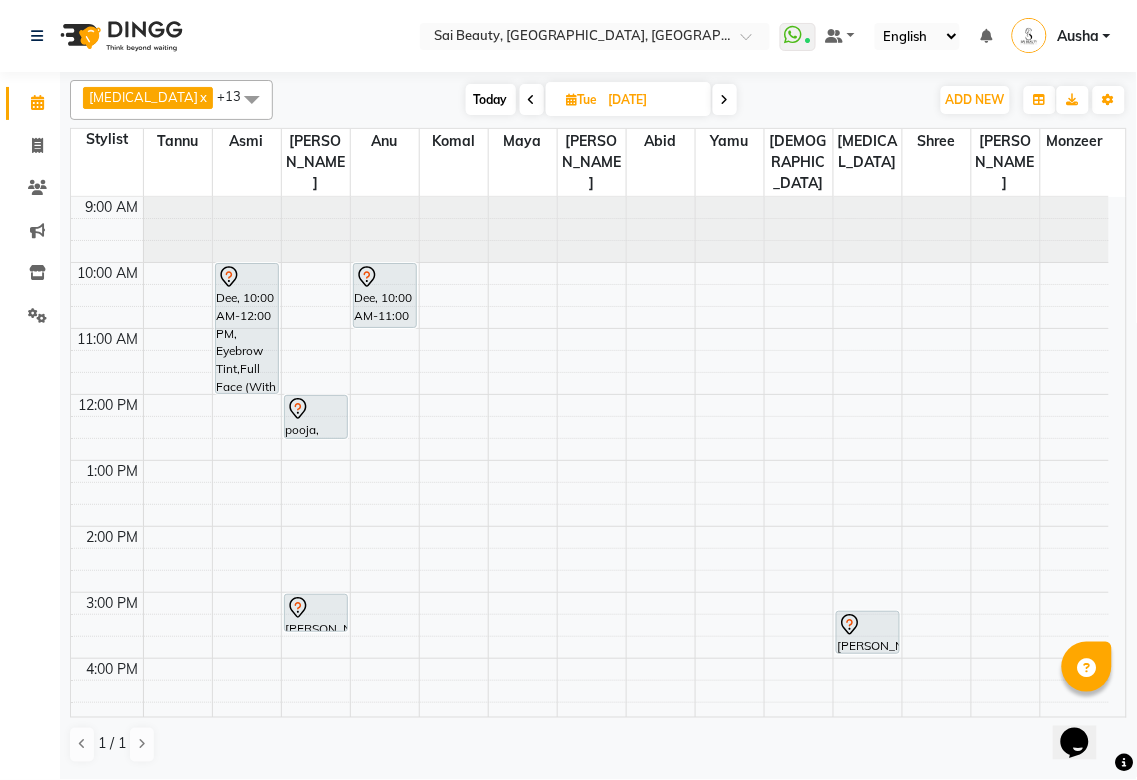 click 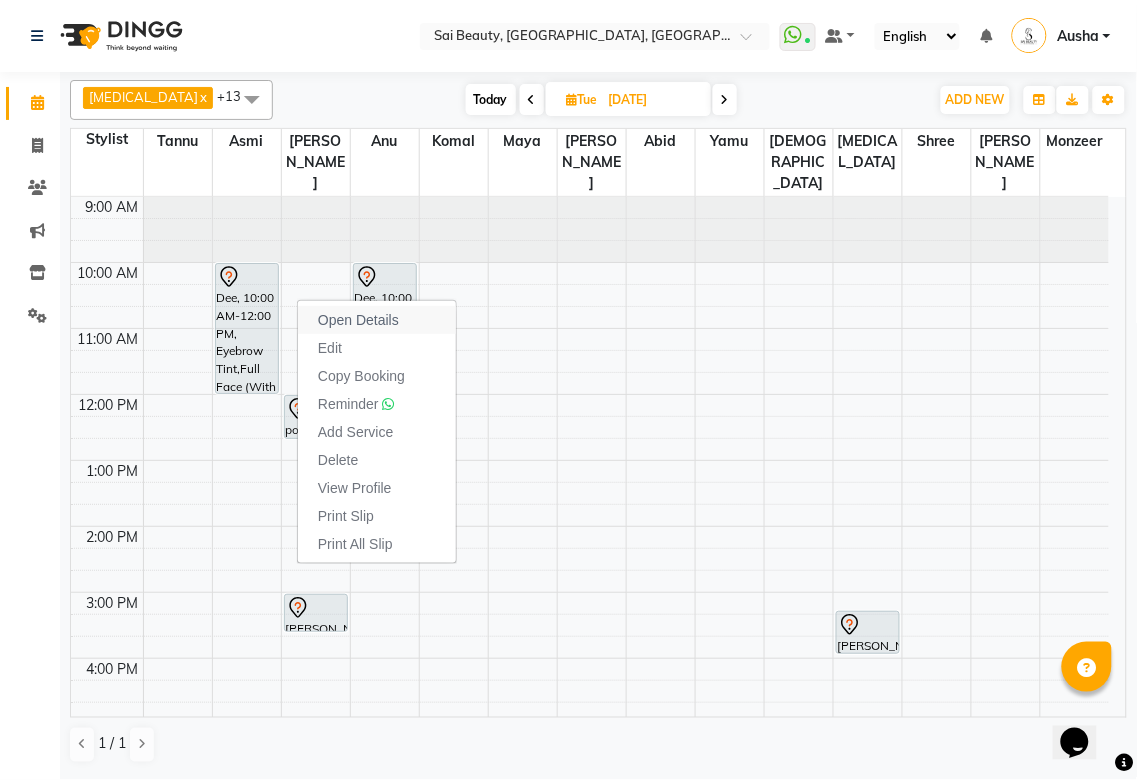 click on "Open Details" at bounding box center [358, 320] 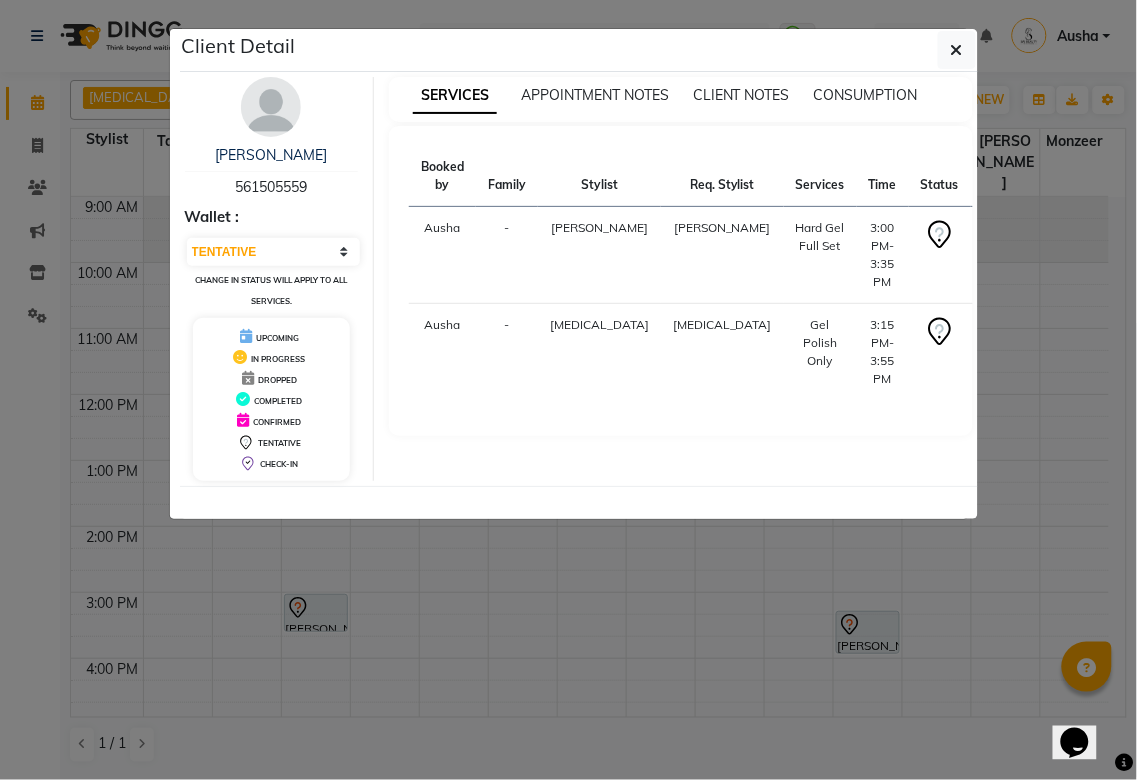 click on "Client Detail  Mina    561505559 Wallet : Select CONFIRMED TENTATIVE Change in status will apply to all services. UPCOMING IN PROGRESS DROPPED COMPLETED CONFIRMED TENTATIVE CHECK-IN SERVICES APPOINTMENT NOTES CLIENT NOTES CONSUMPTION Booked by Family Stylist Req. Stylist Services Time Status  [PERSON_NAME] [PERSON_NAME]  Hard Gel Full Set   3:00 PM-3:35 PM   [PERSON_NAME][MEDICAL_DATA] [PERSON_NAME]  Gel Polish Only   3:15 PM-3:55 PM" 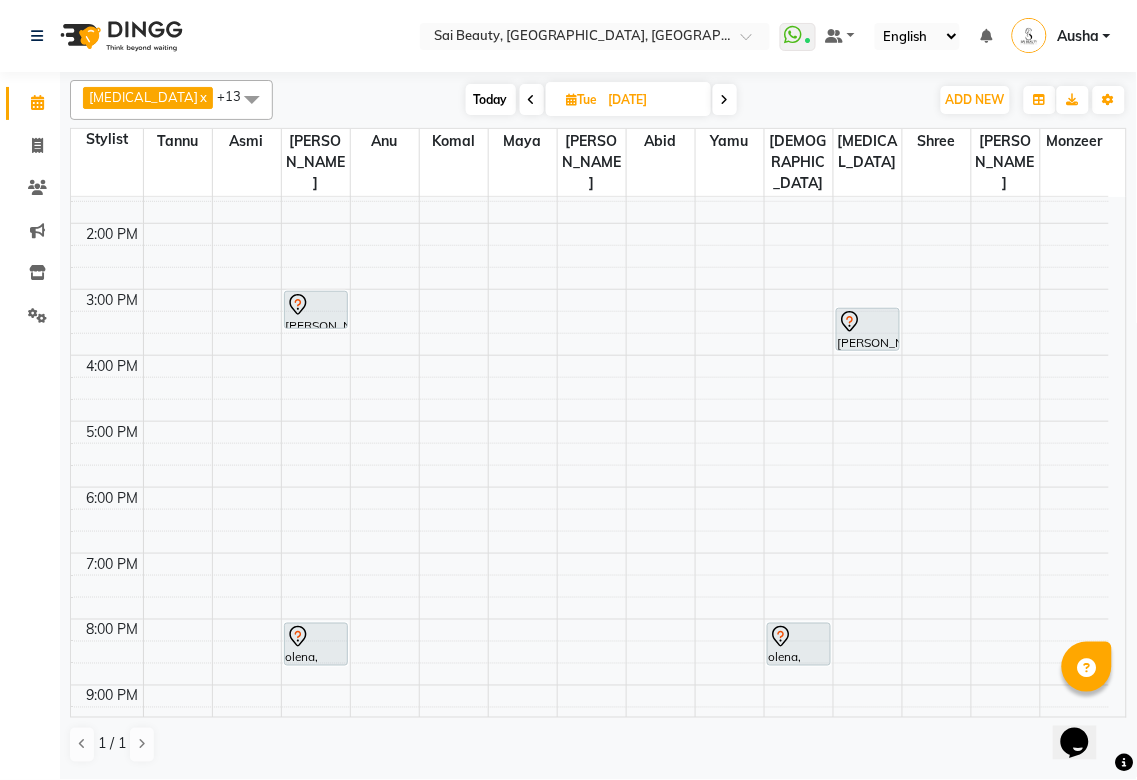 scroll, scrollTop: 403, scrollLeft: 0, axis: vertical 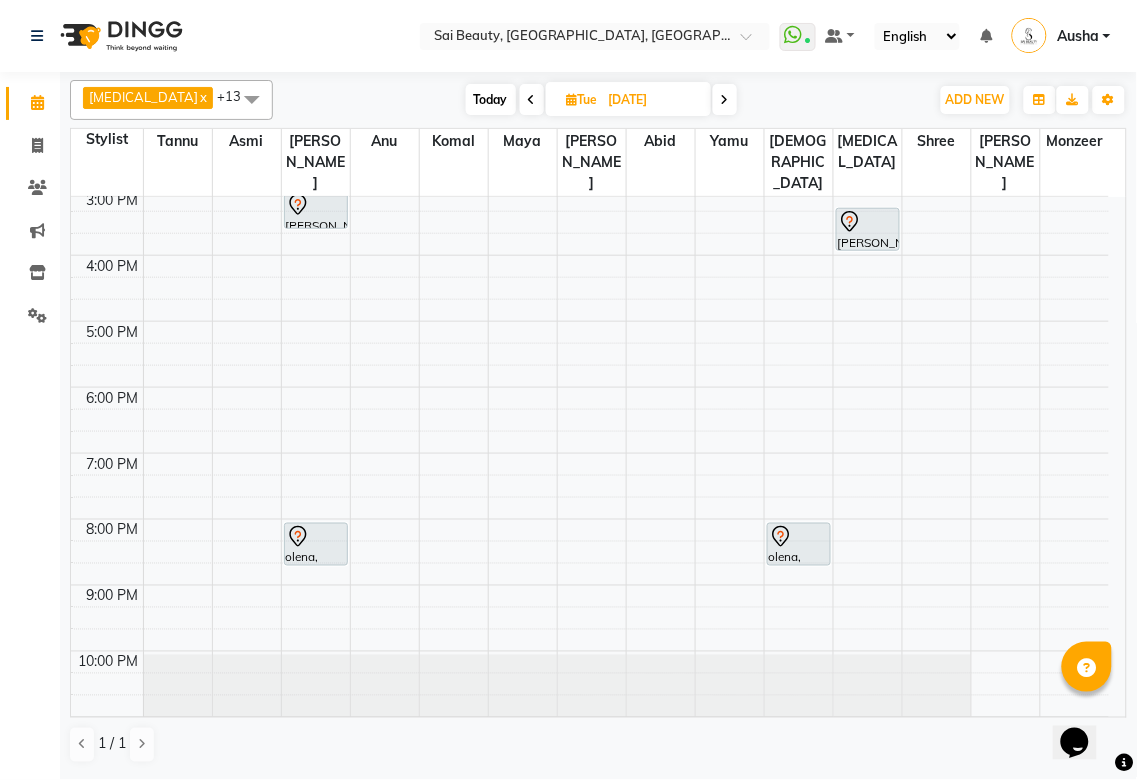 click at bounding box center (626, 464) 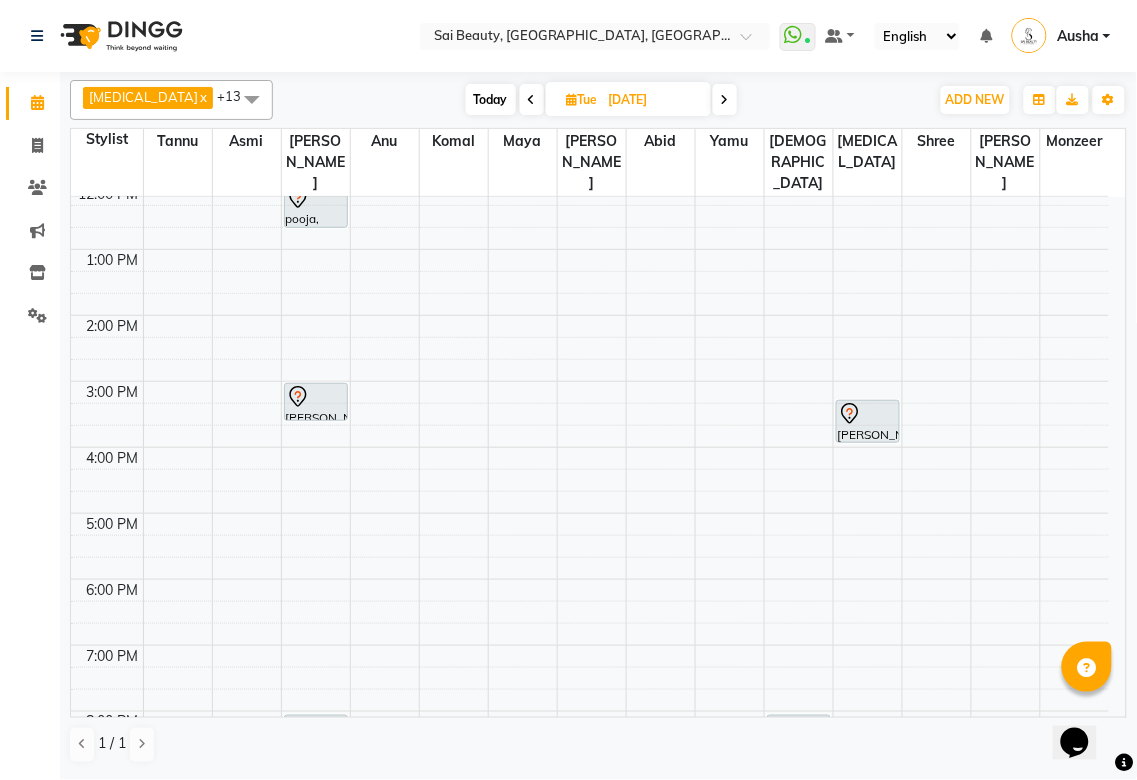 scroll, scrollTop: 34, scrollLeft: 0, axis: vertical 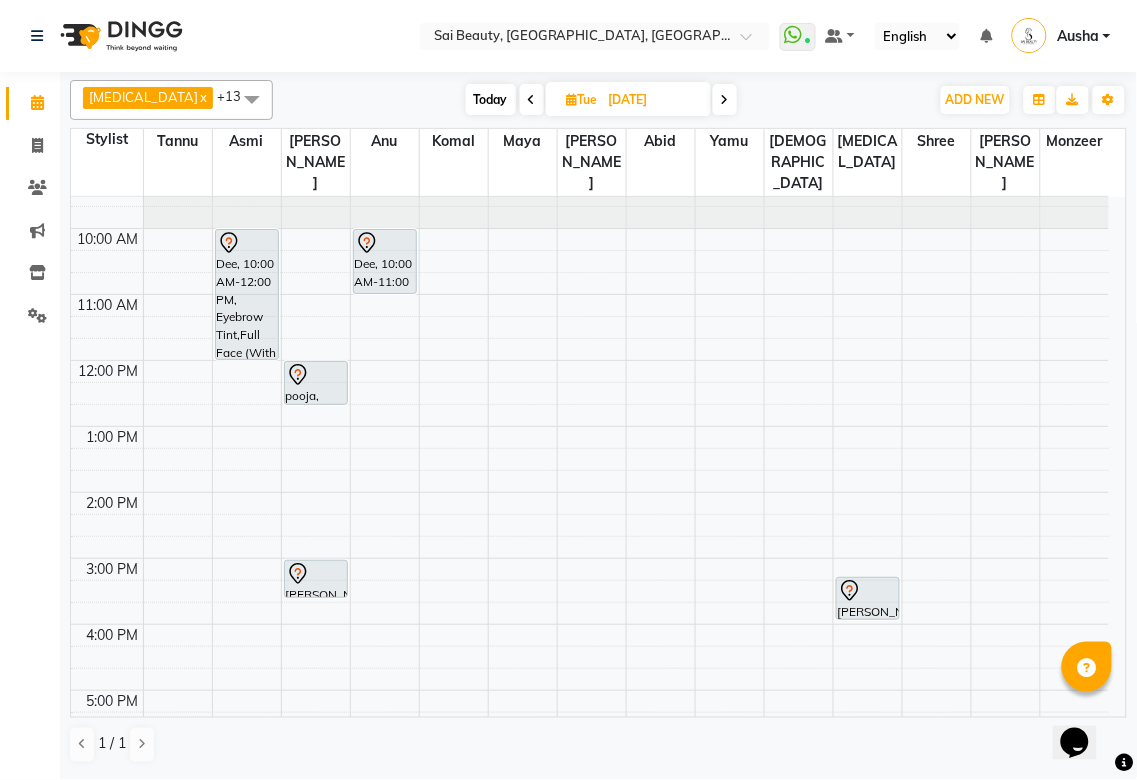 click at bounding box center (532, 99) 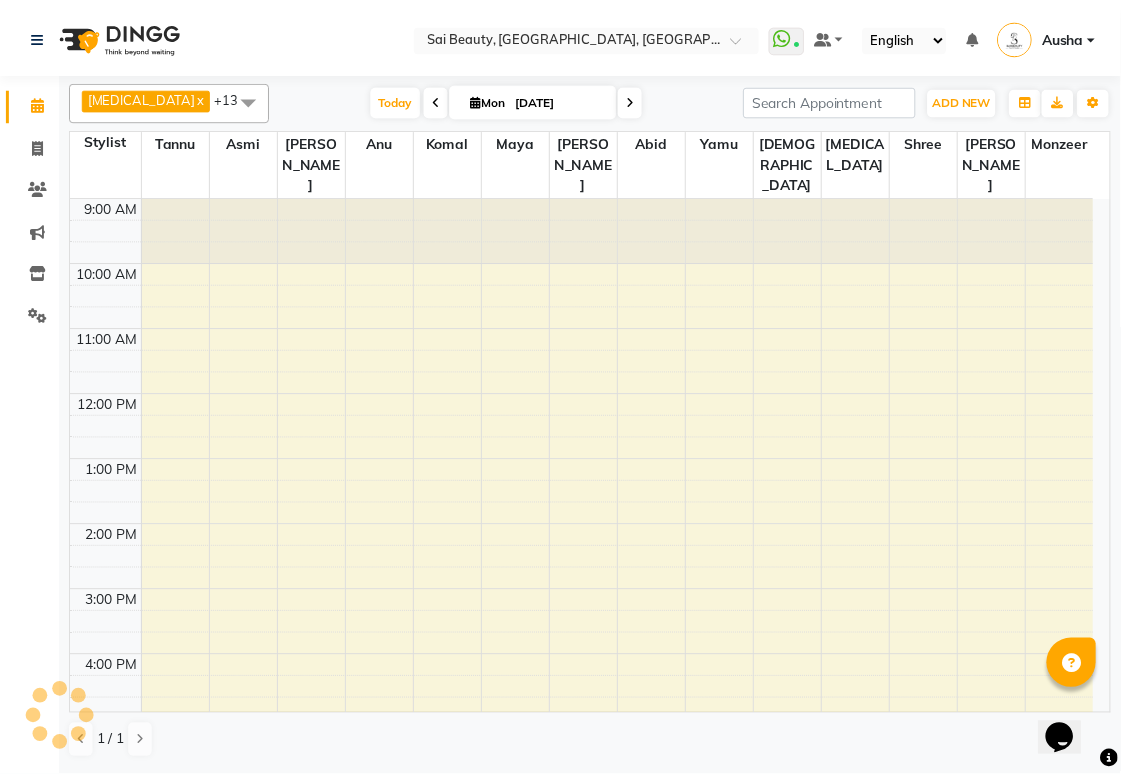 scroll, scrollTop: 432, scrollLeft: 0, axis: vertical 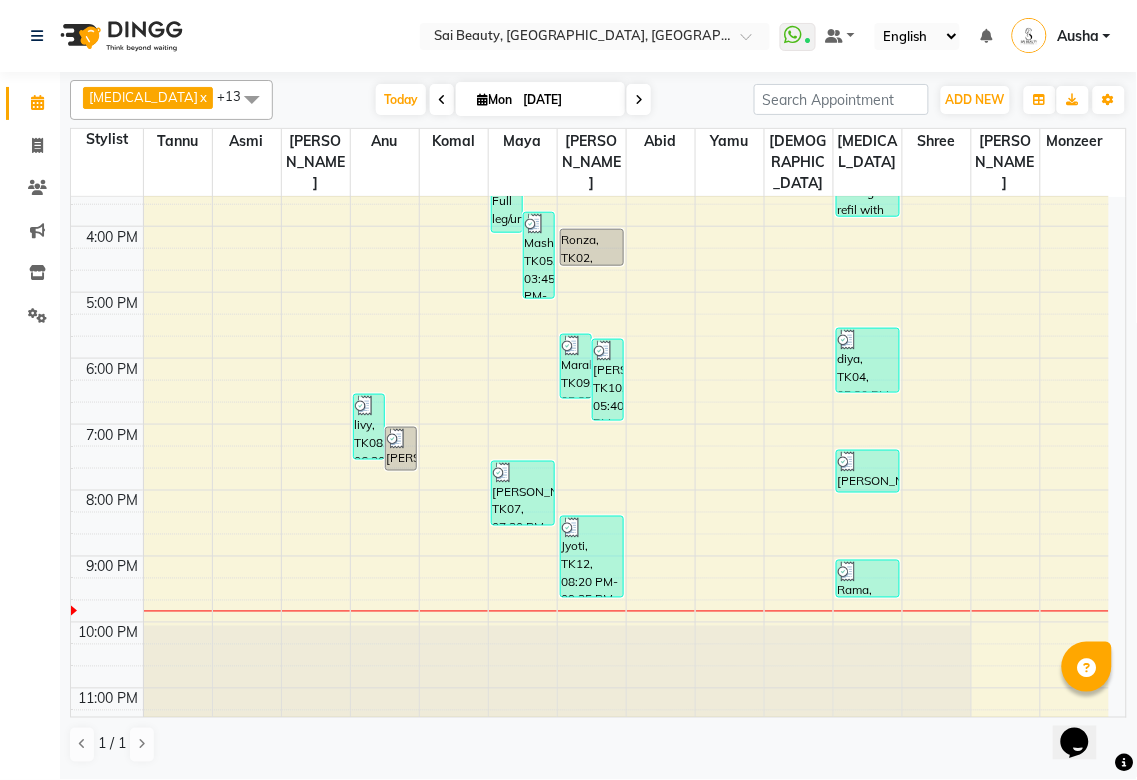 click at bounding box center (868, 572) 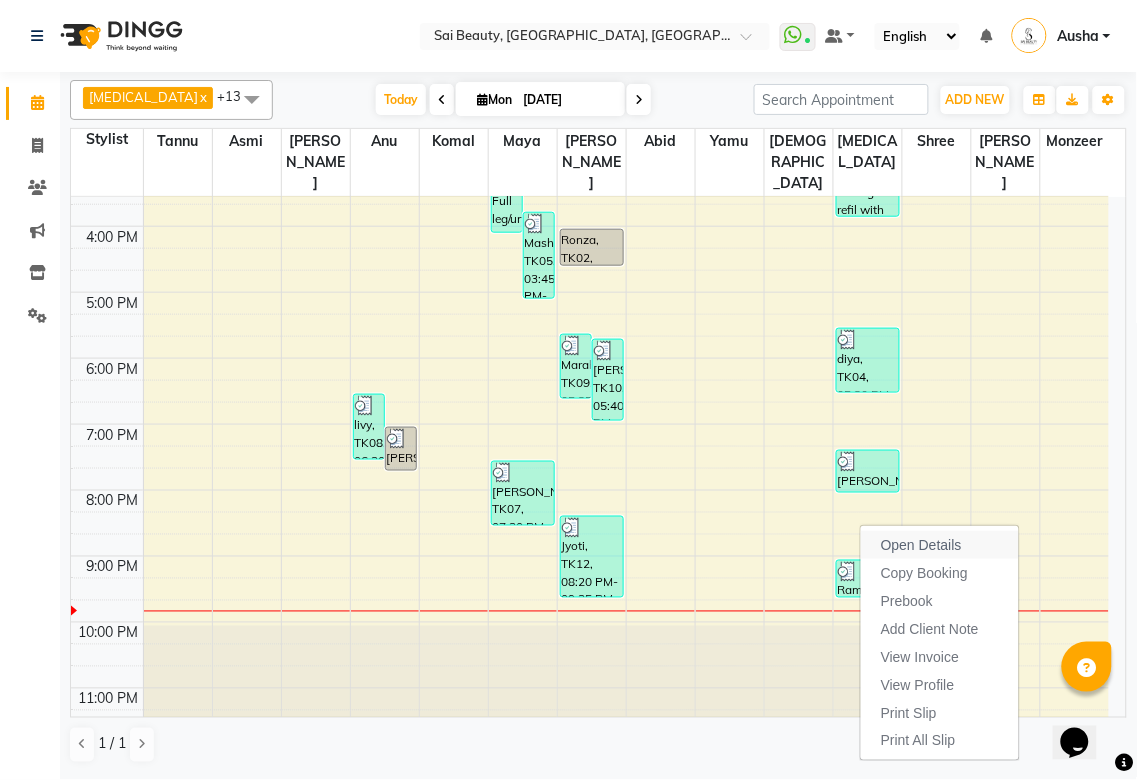click on "Open Details" at bounding box center [940, 545] 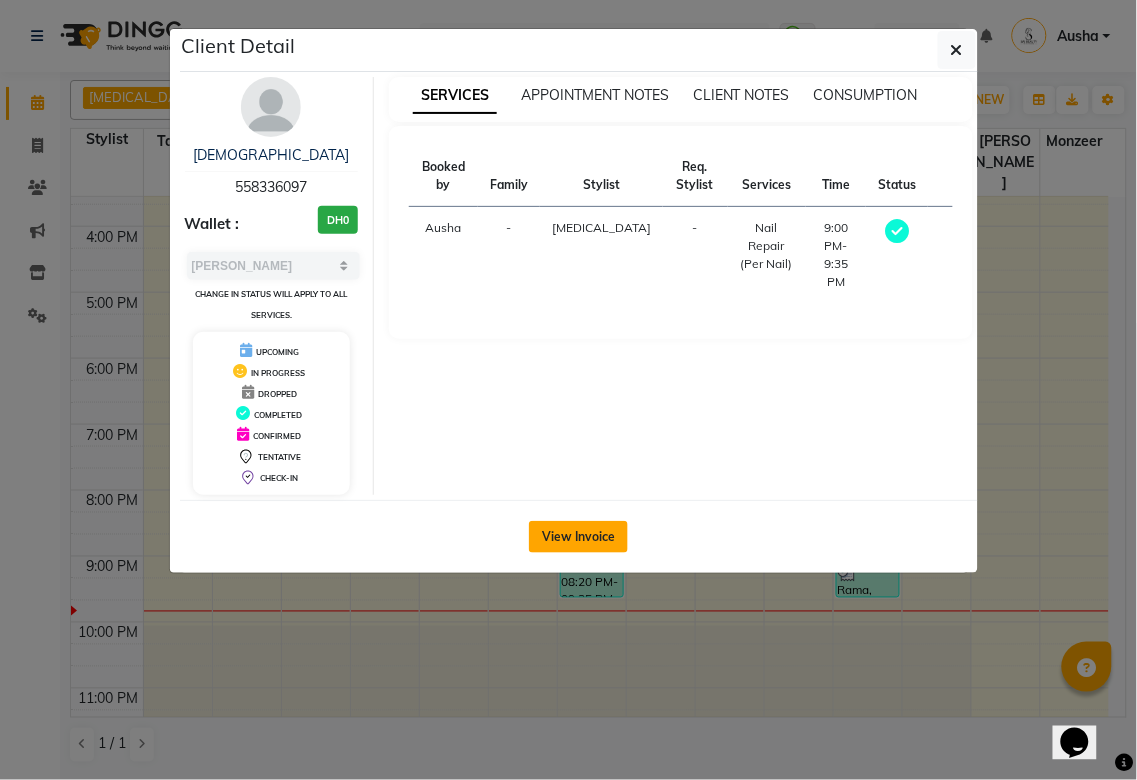 click on "View Invoice" 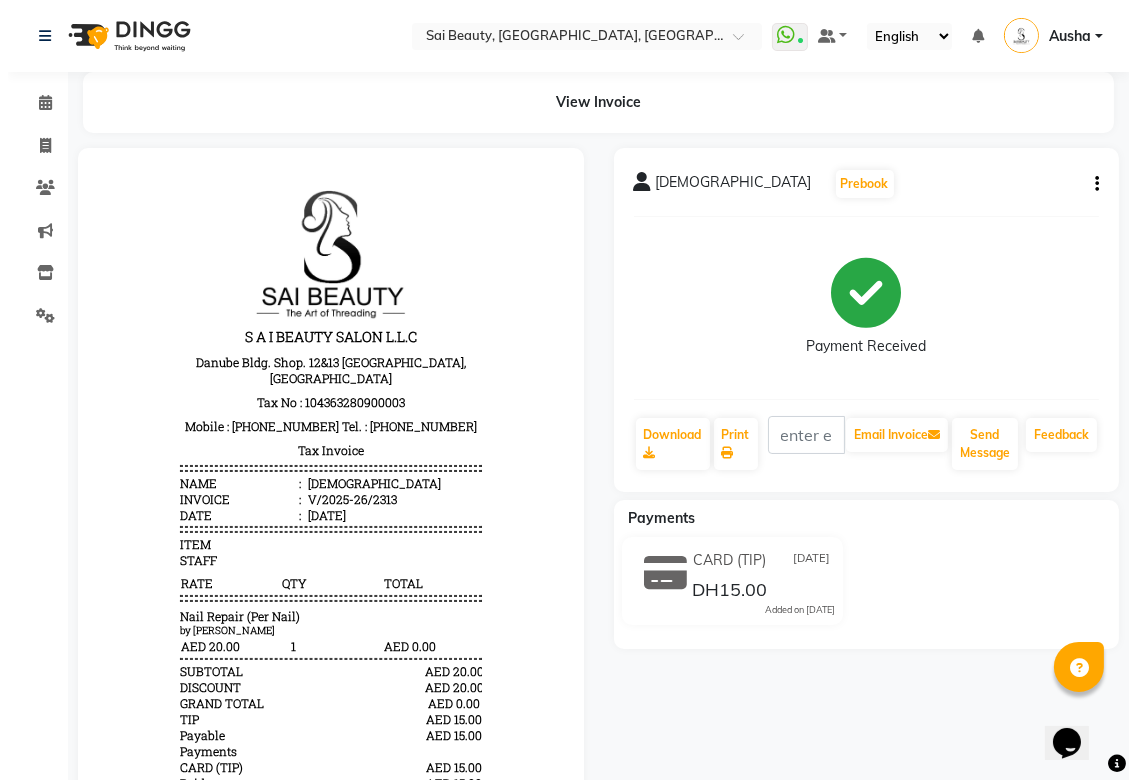 scroll, scrollTop: 0, scrollLeft: 0, axis: both 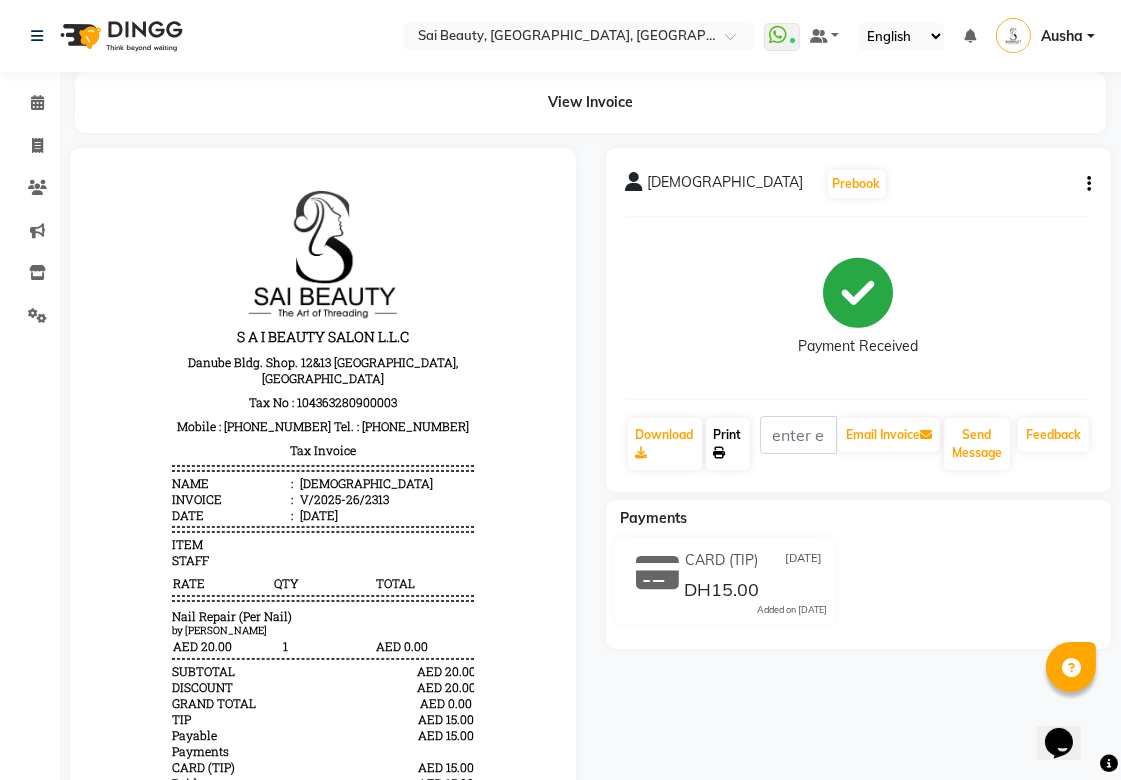 click 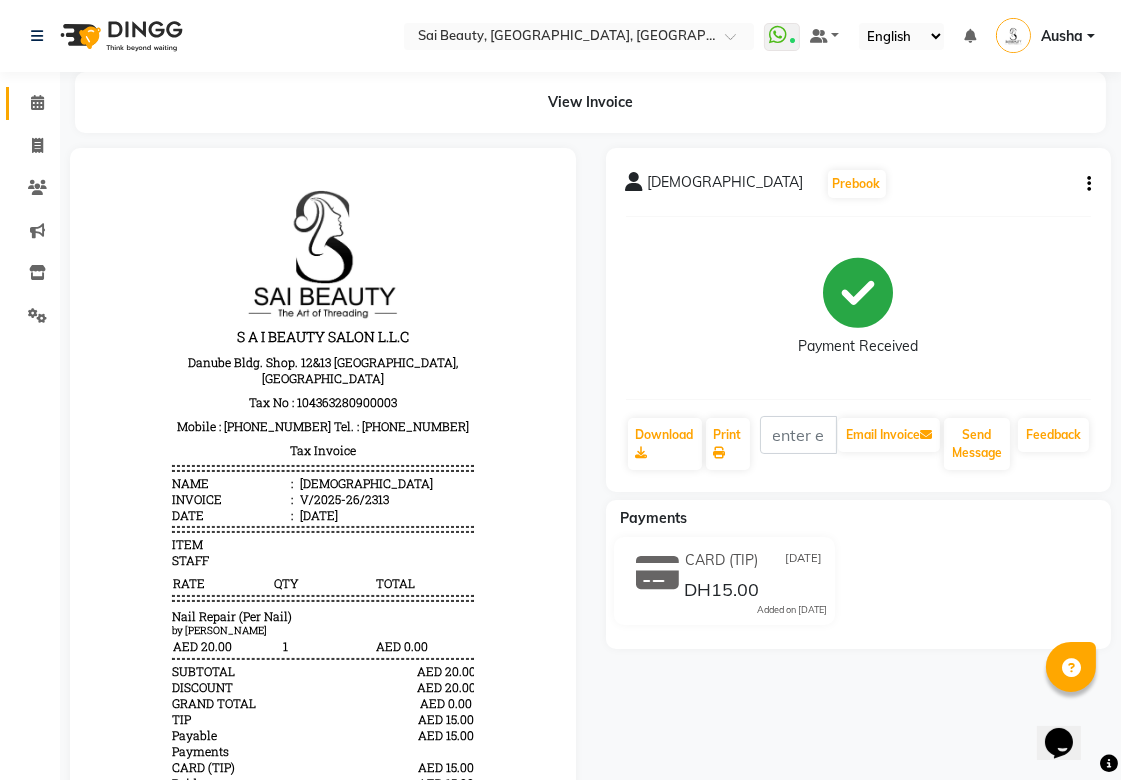 click 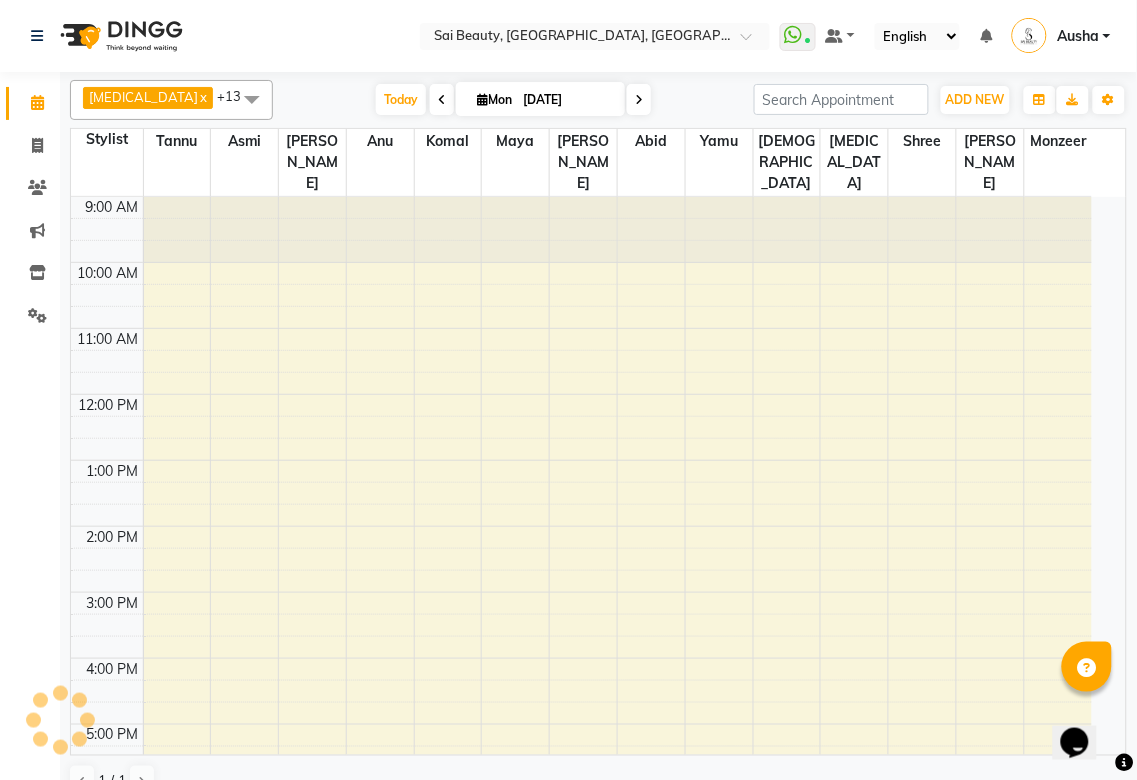 scroll, scrollTop: 0, scrollLeft: 0, axis: both 